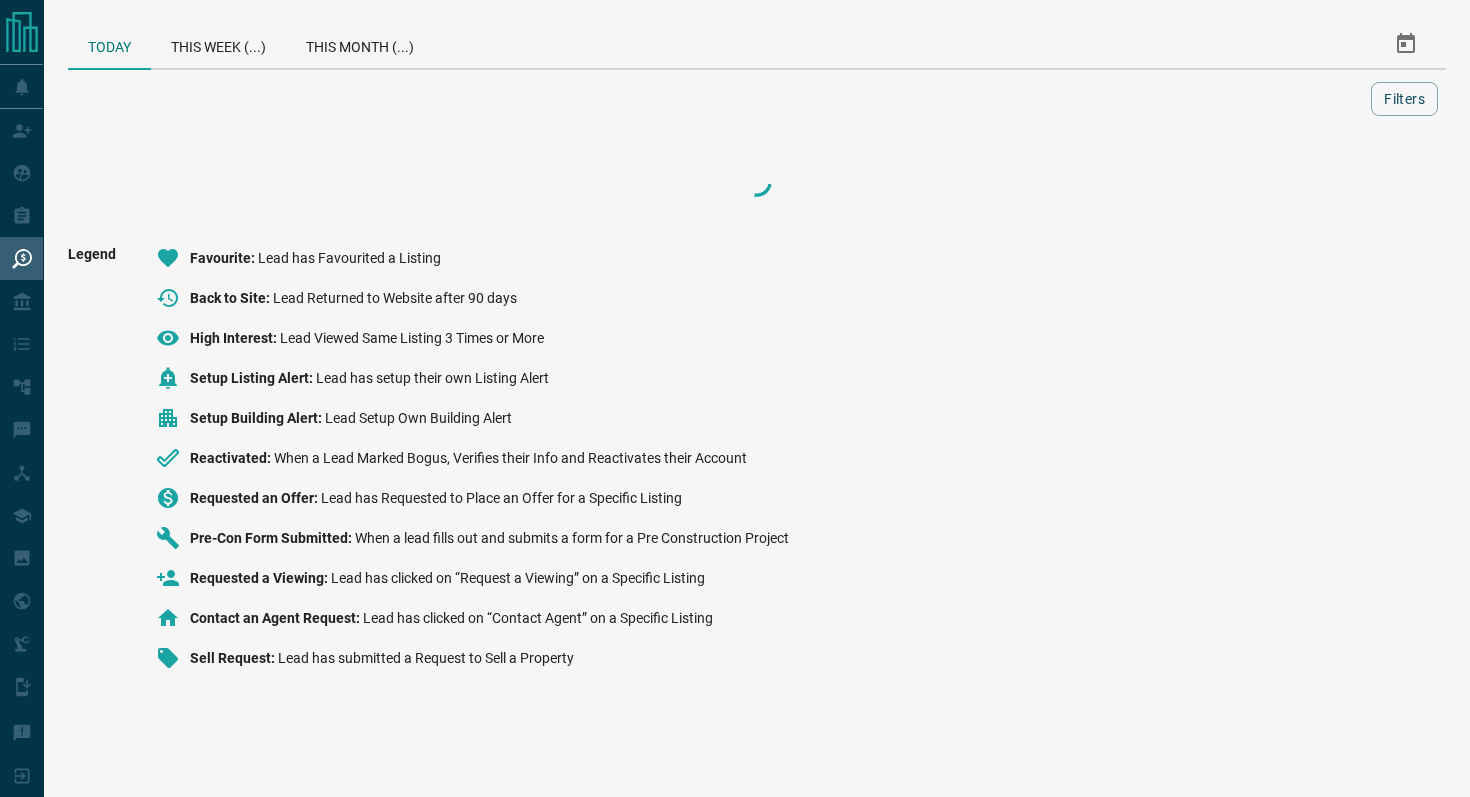 scroll, scrollTop: 0, scrollLeft: 0, axis: both 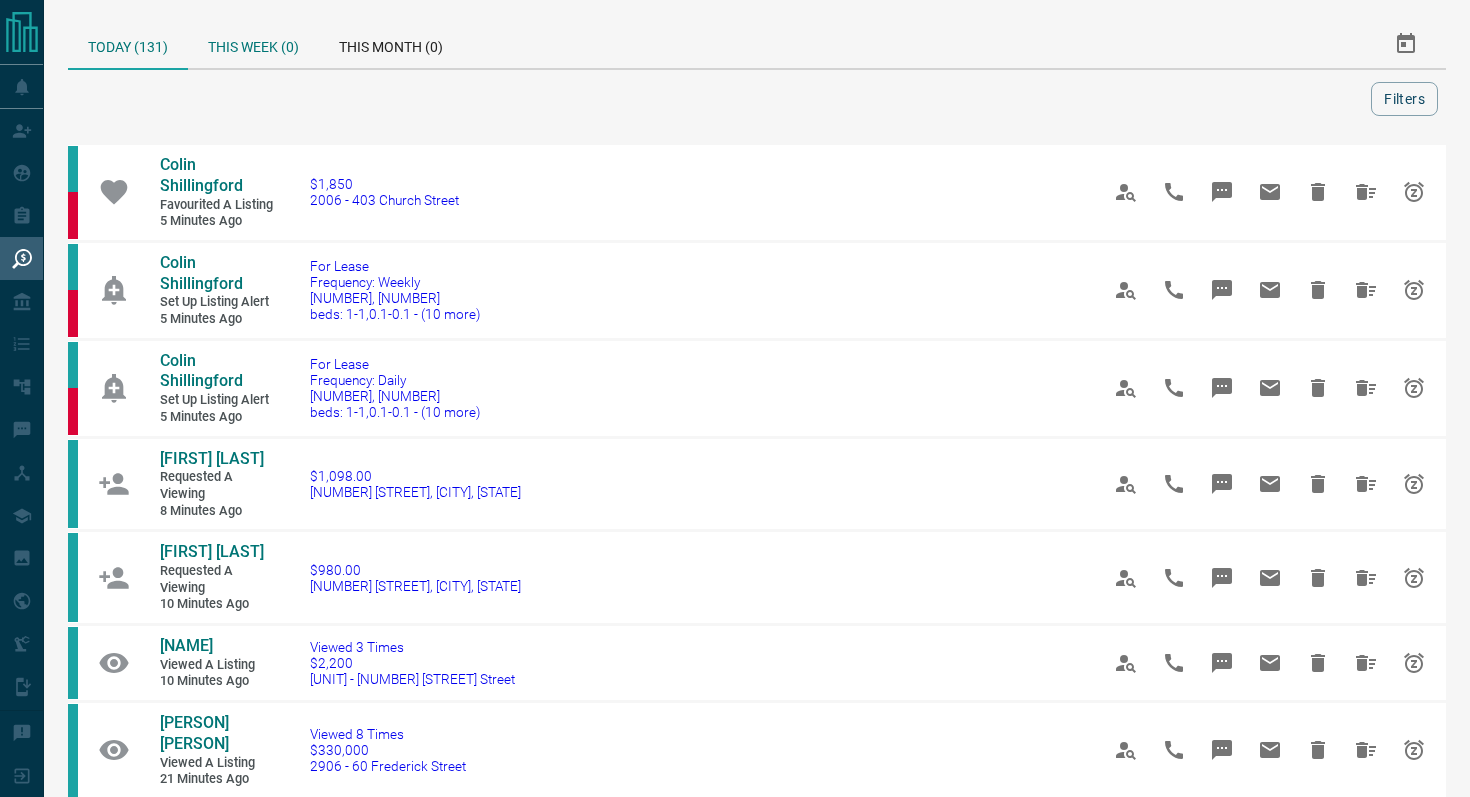 click on "This Week (0)" at bounding box center [253, 44] 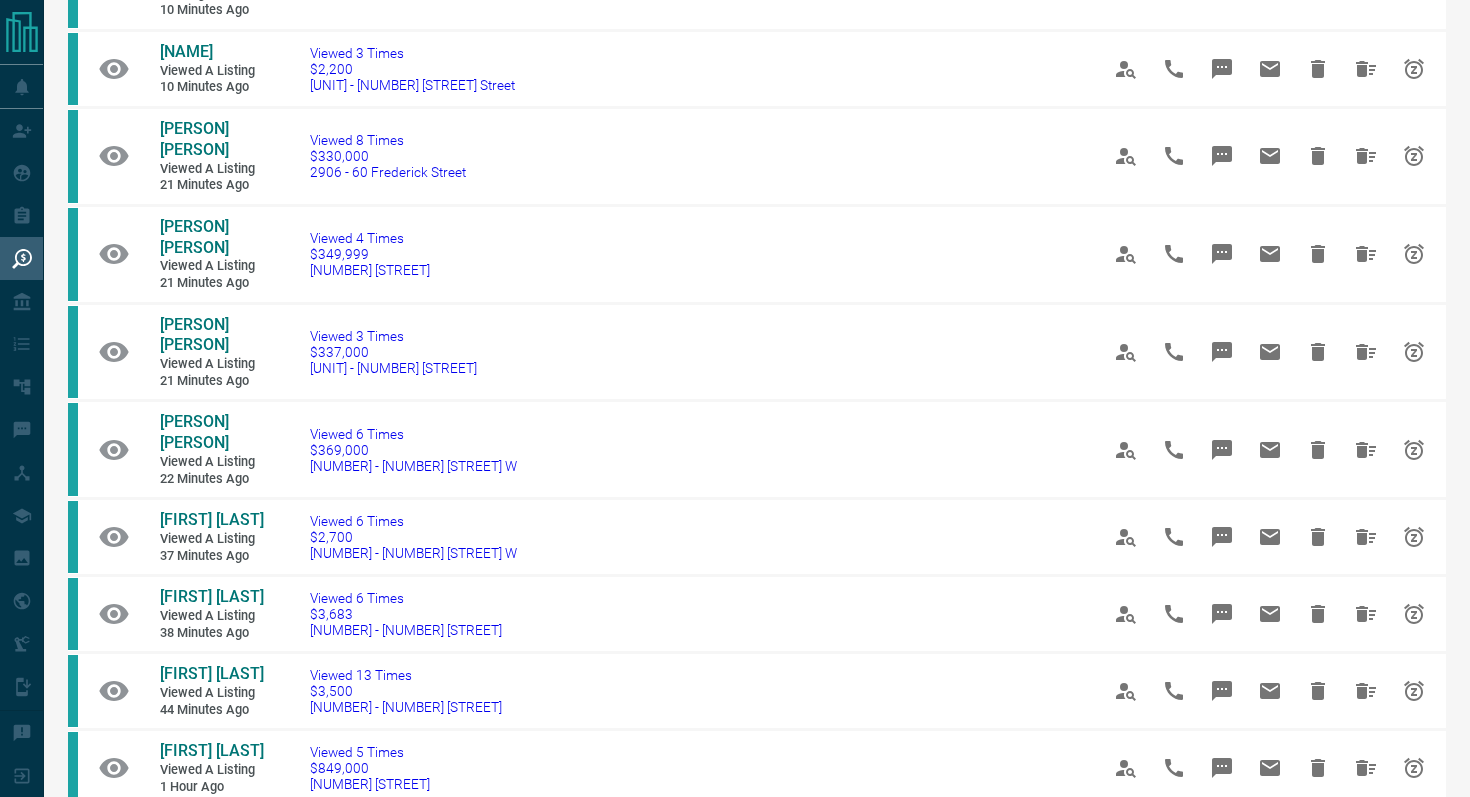 scroll, scrollTop: 596, scrollLeft: 0, axis: vertical 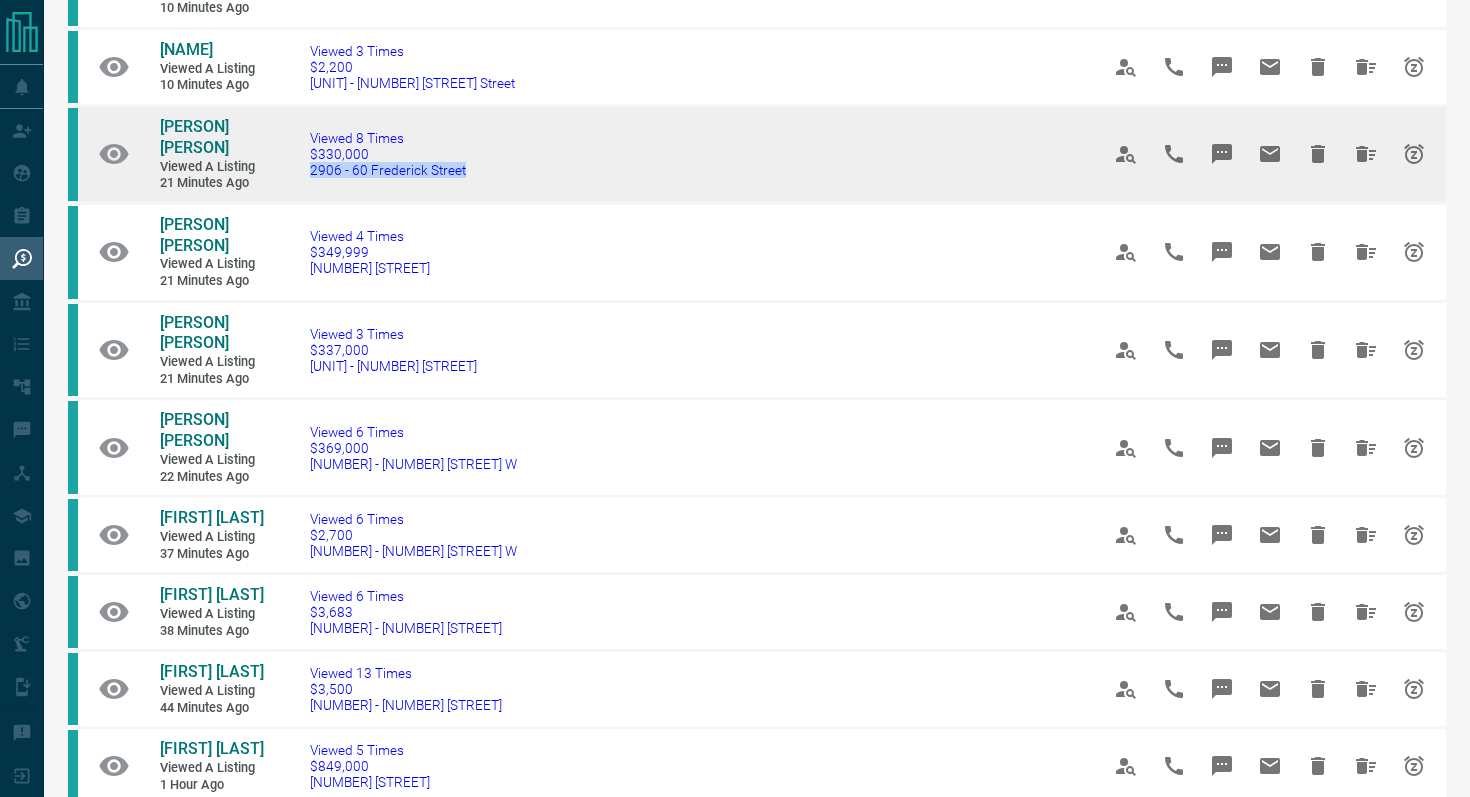 drag, startPoint x: 513, startPoint y: 184, endPoint x: 301, endPoint y: 182, distance: 212.00943 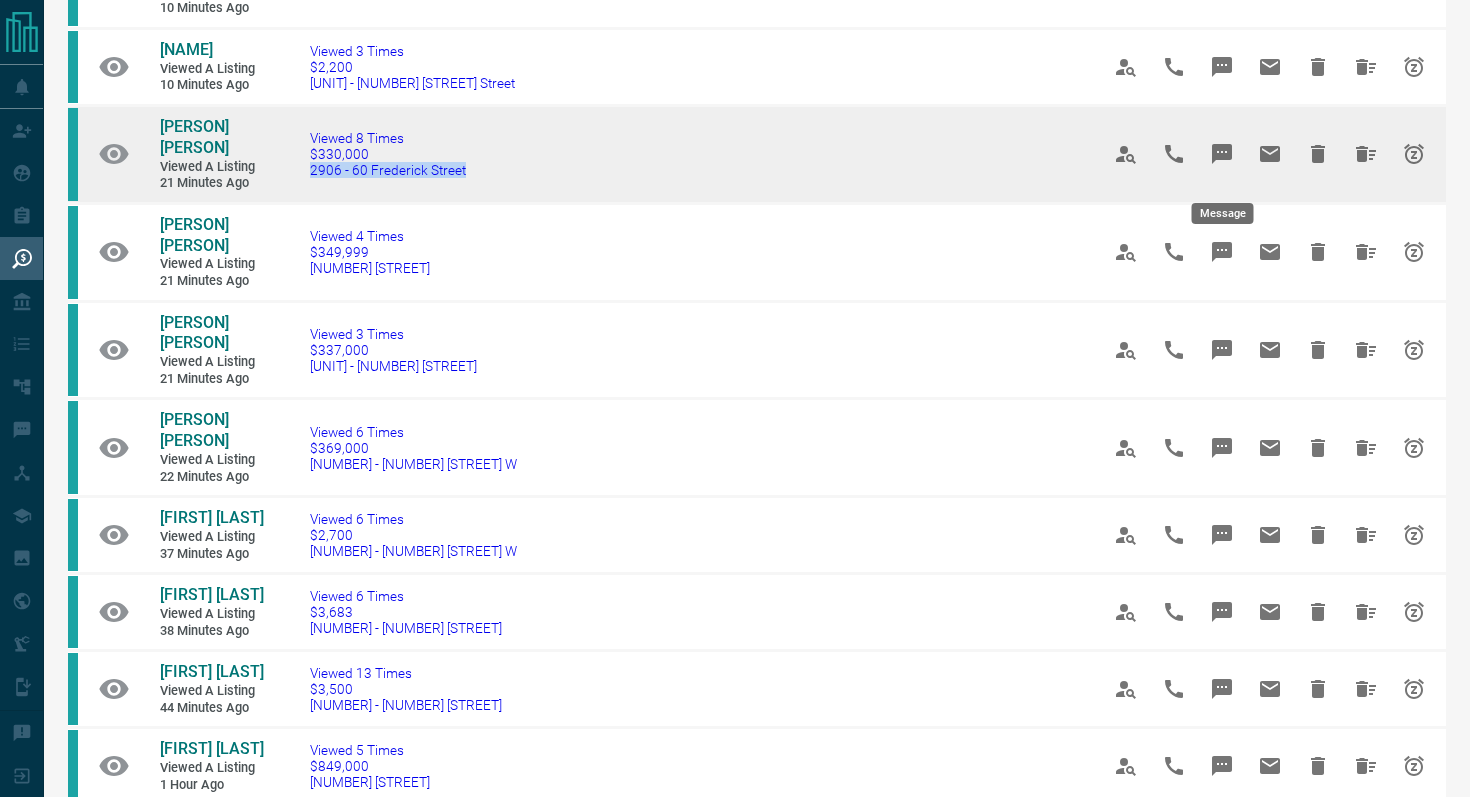 click 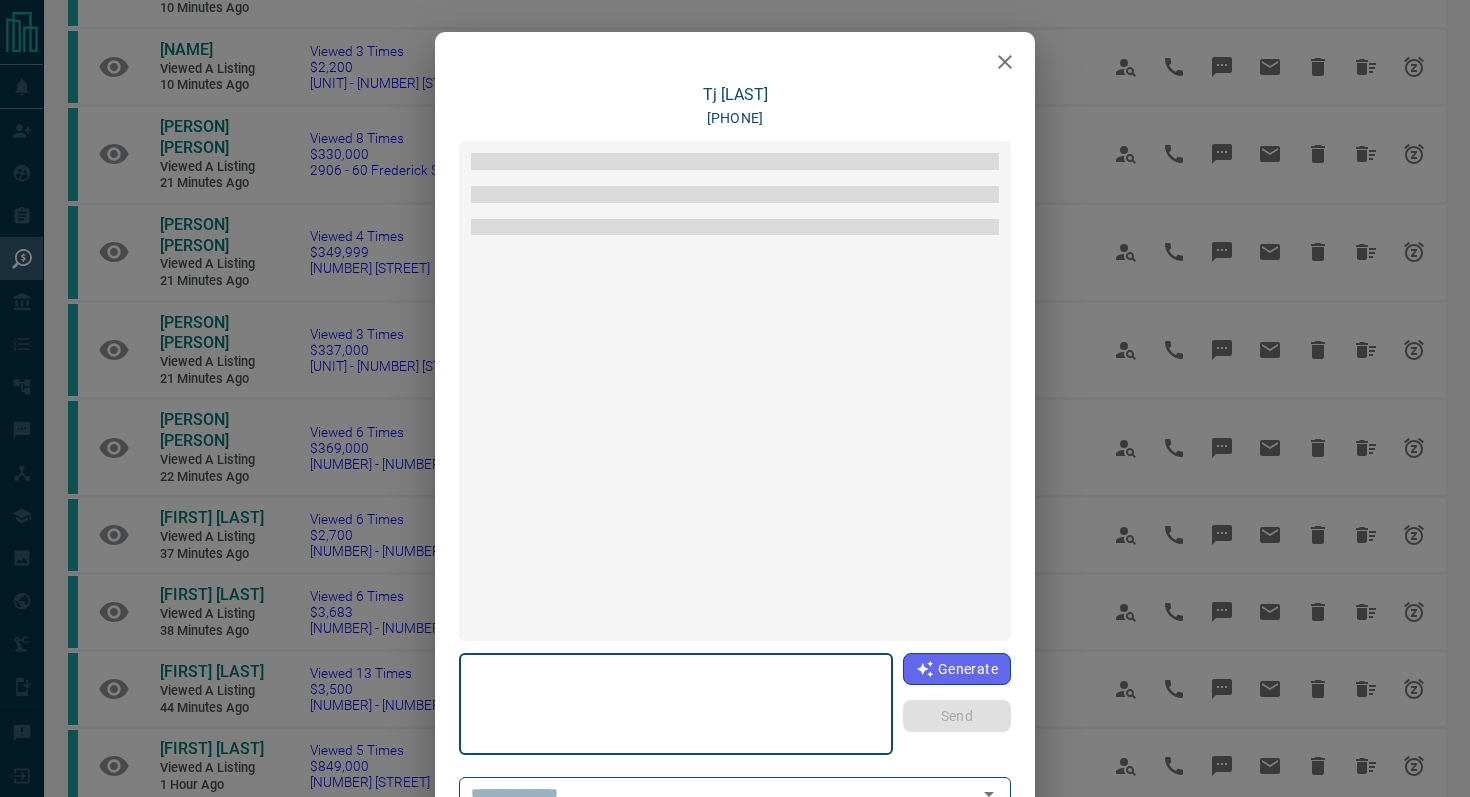 type on "**********" 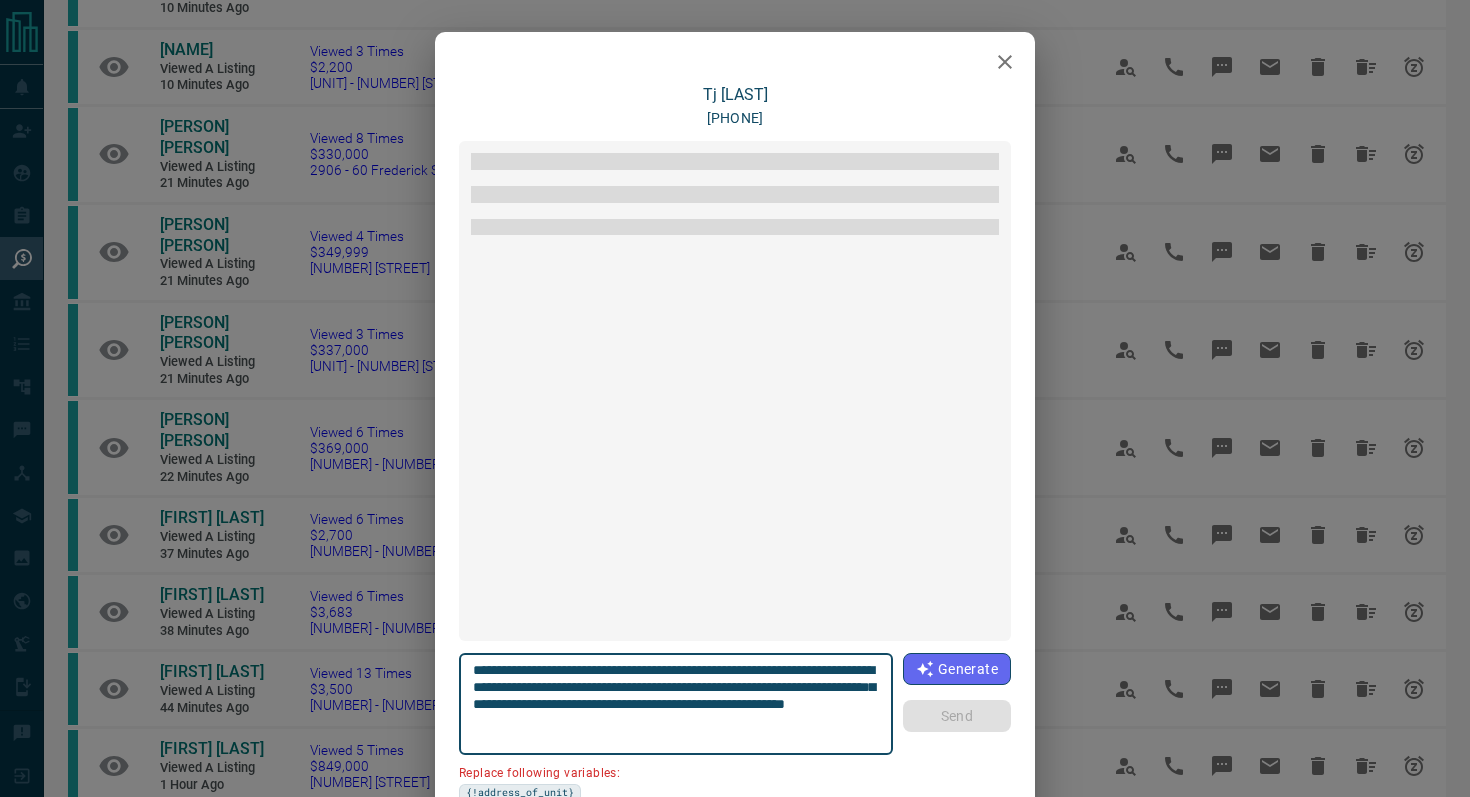 scroll, scrollTop: 1776, scrollLeft: 0, axis: vertical 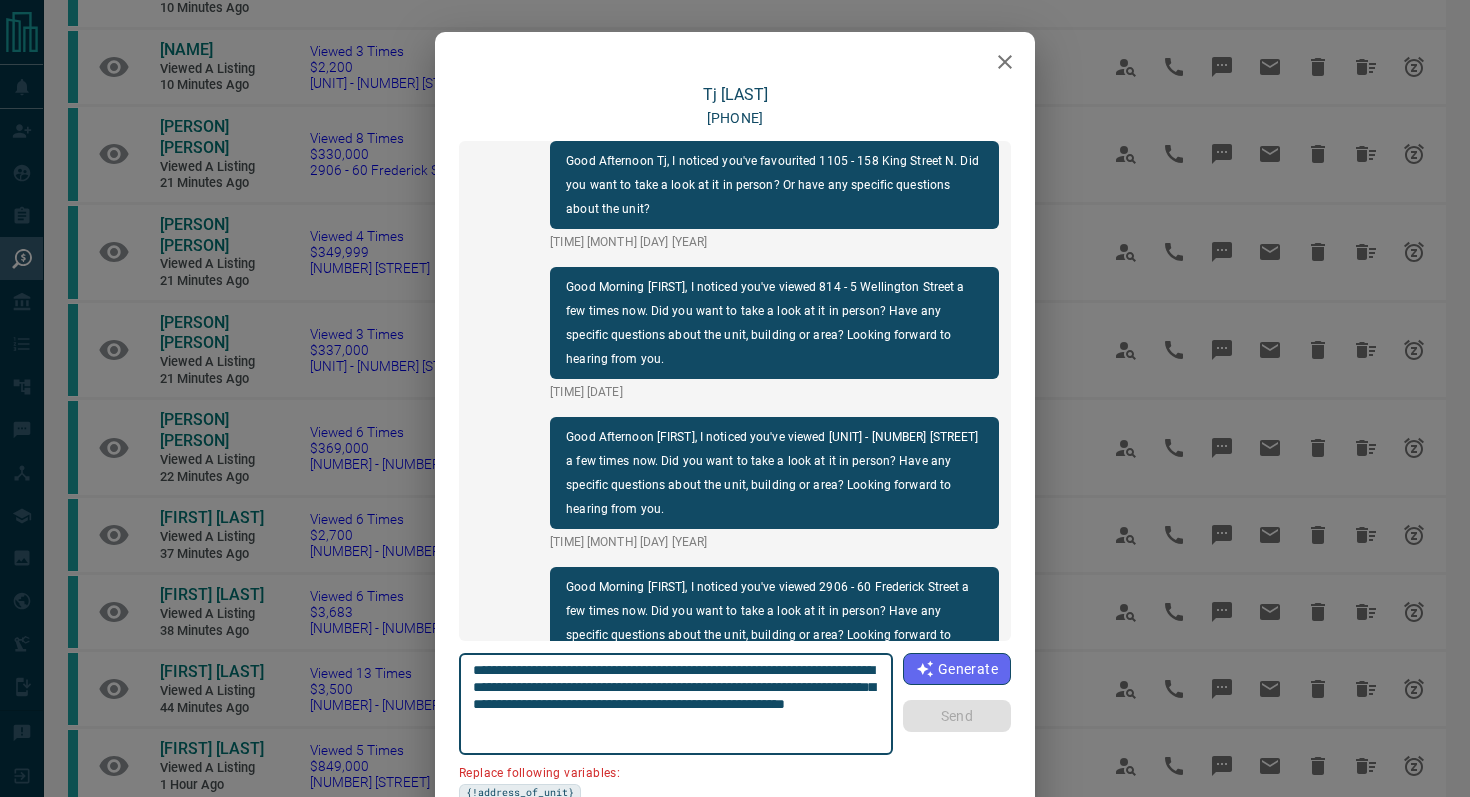 drag, startPoint x: 856, startPoint y: 665, endPoint x: 744, endPoint y: 663, distance: 112.01785 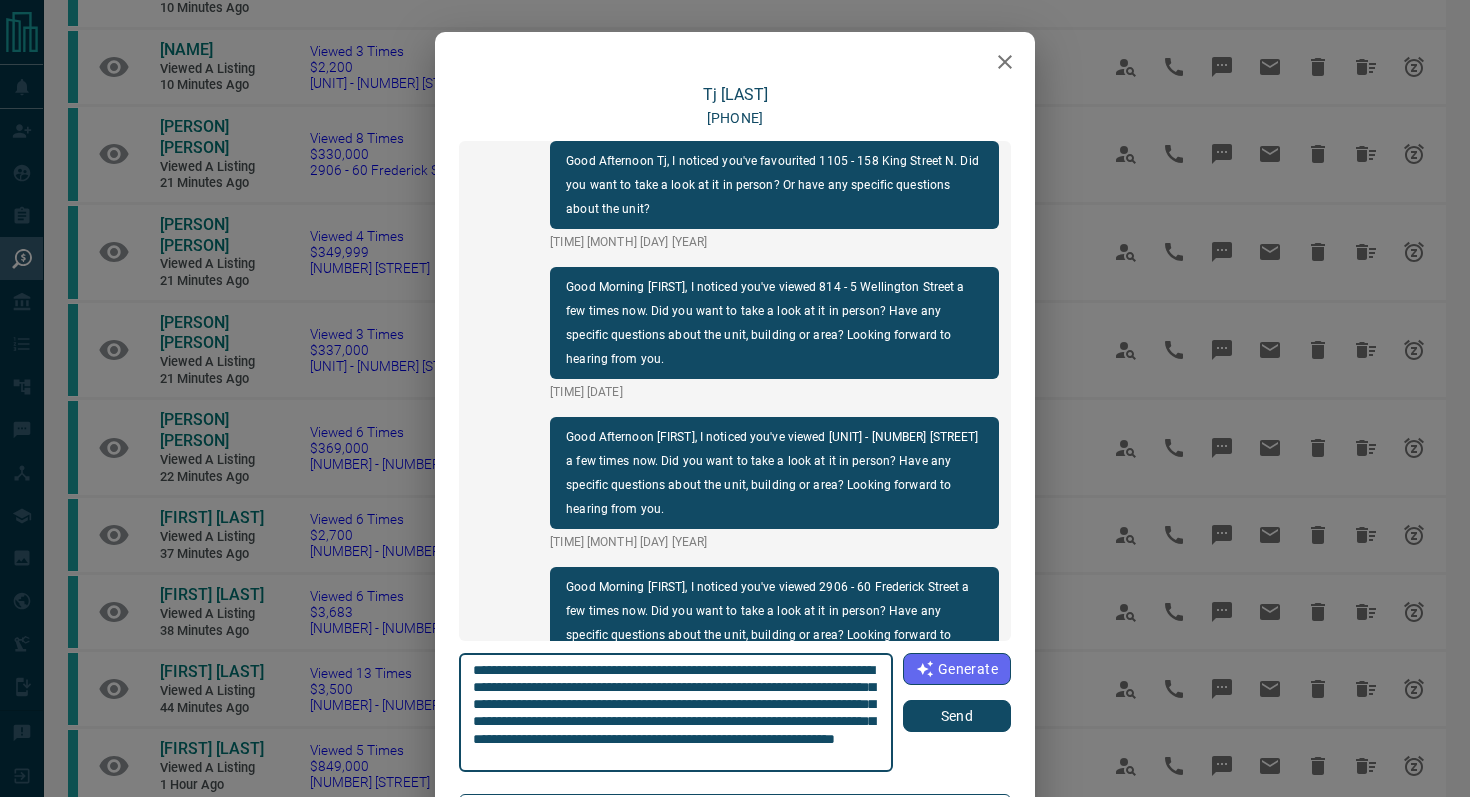 type on "**********" 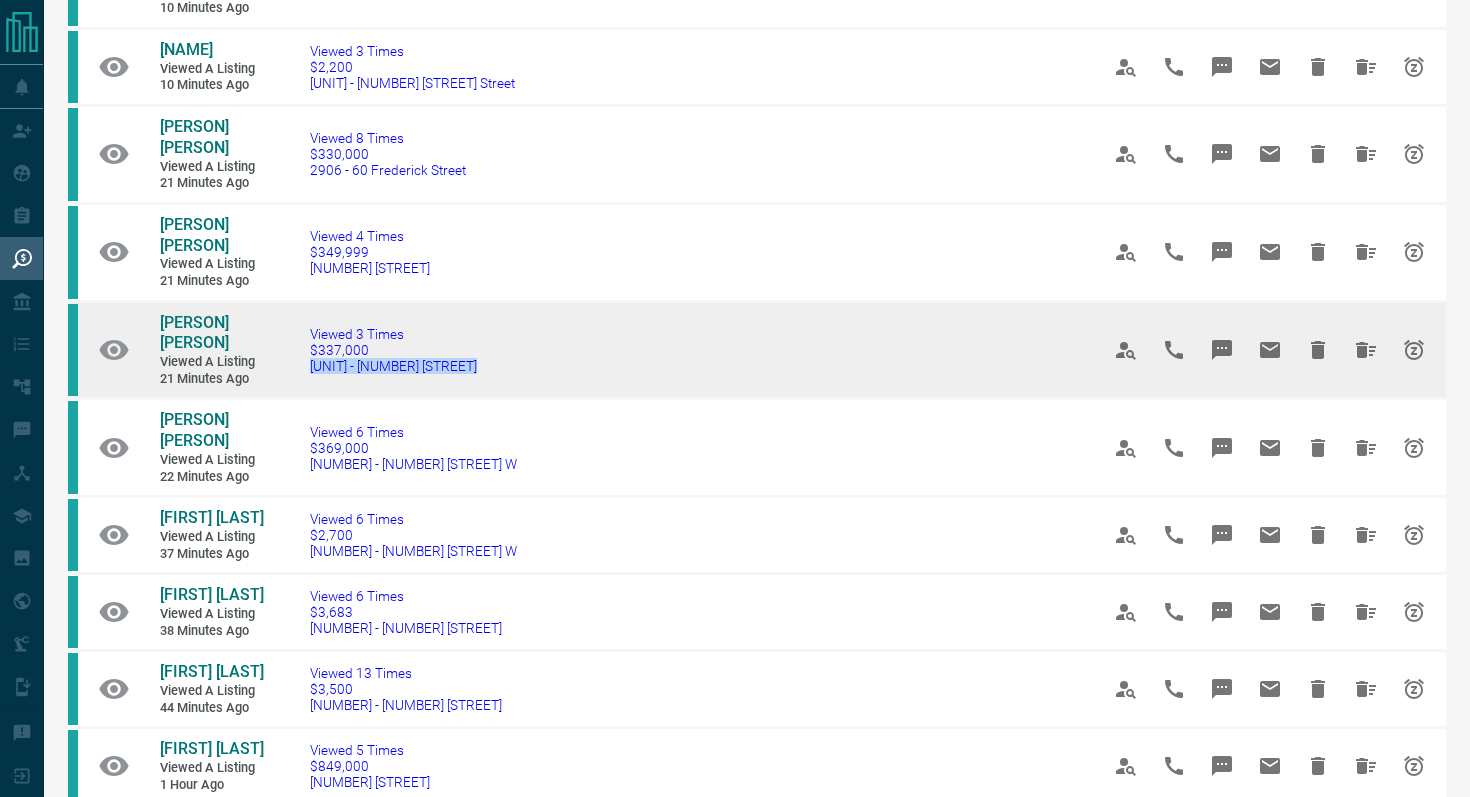 drag, startPoint x: 498, startPoint y: 335, endPoint x: 303, endPoint y: 333, distance: 195.01025 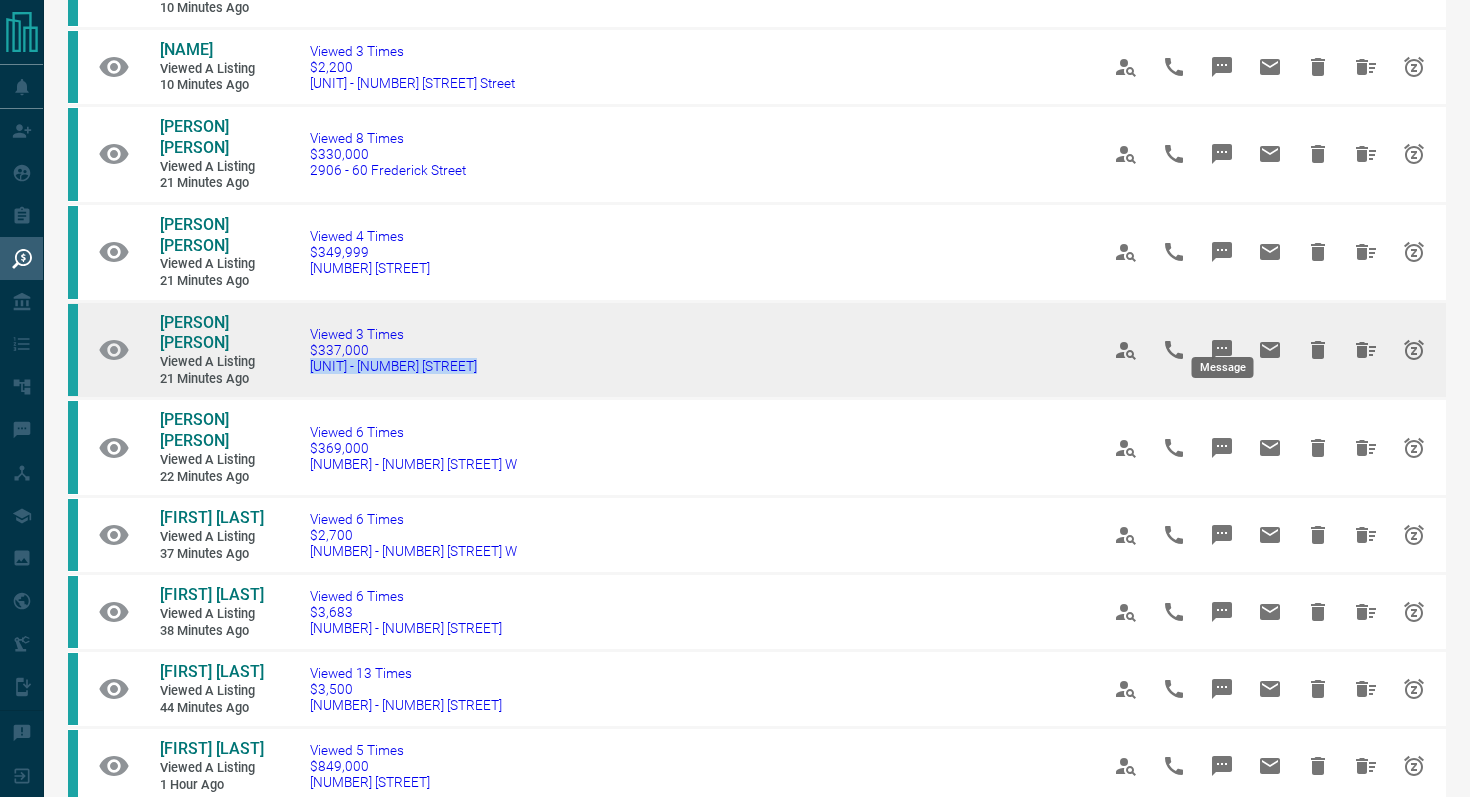 click 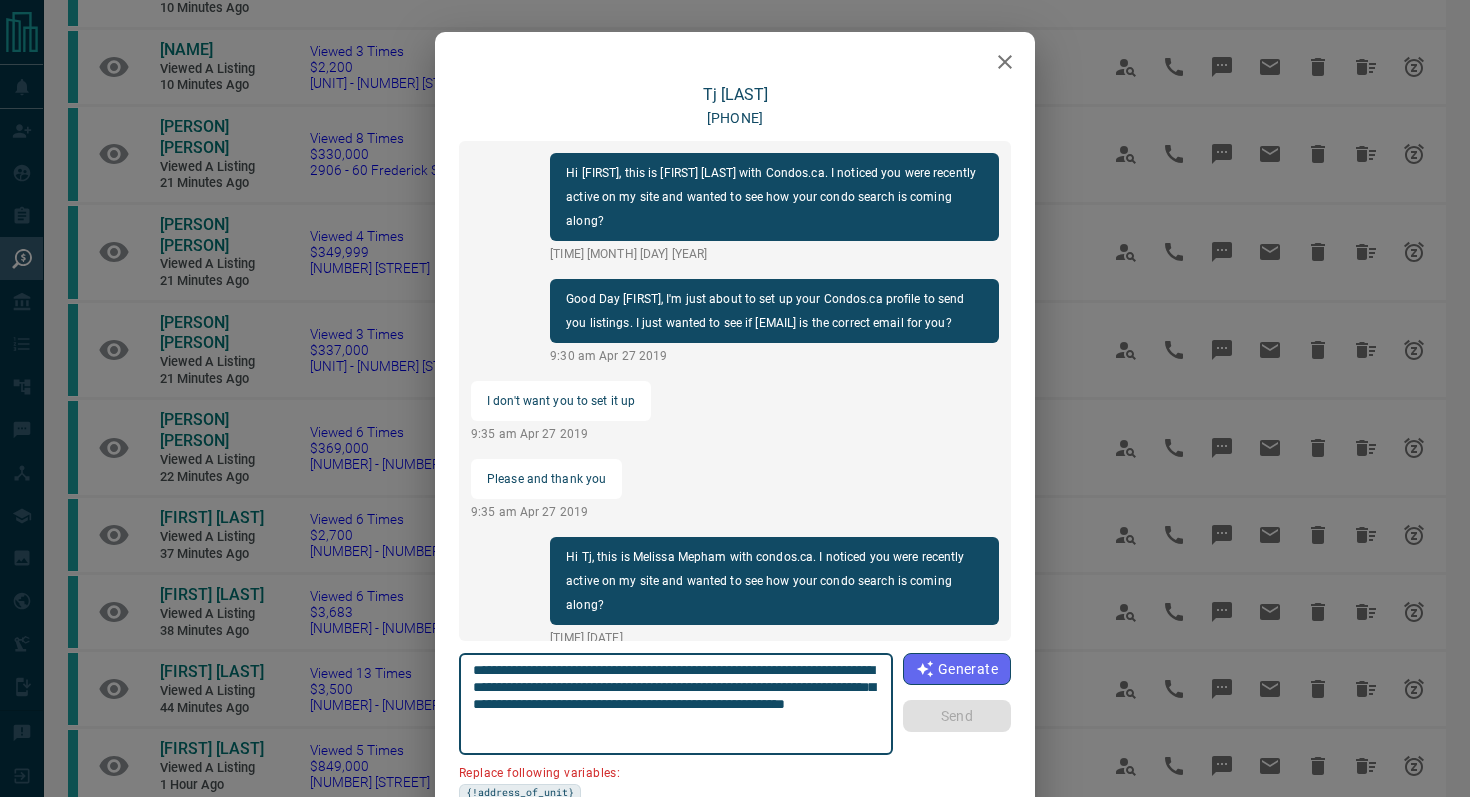 scroll, scrollTop: 1776, scrollLeft: 0, axis: vertical 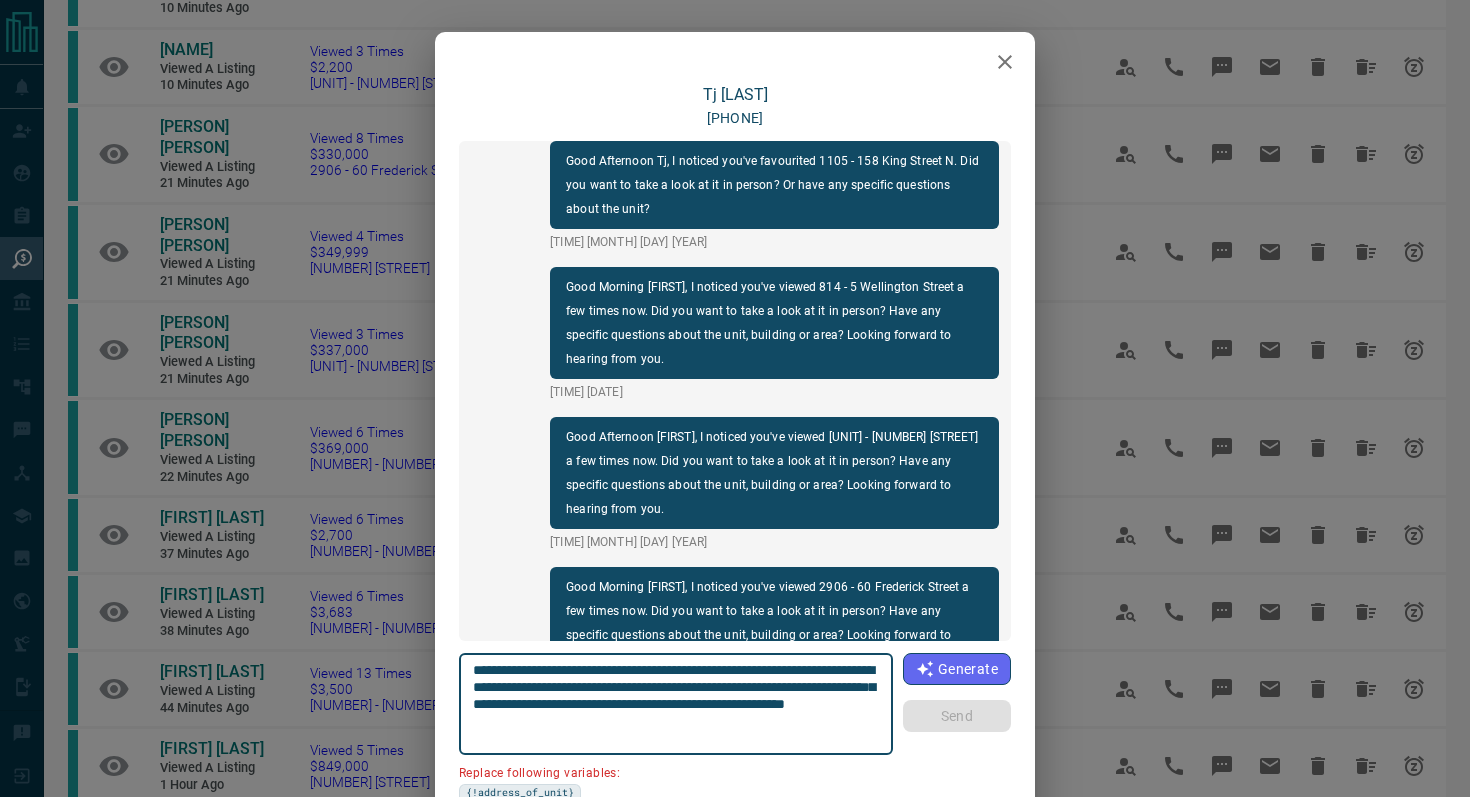 drag, startPoint x: 858, startPoint y: 667, endPoint x: 745, endPoint y: 662, distance: 113.110565 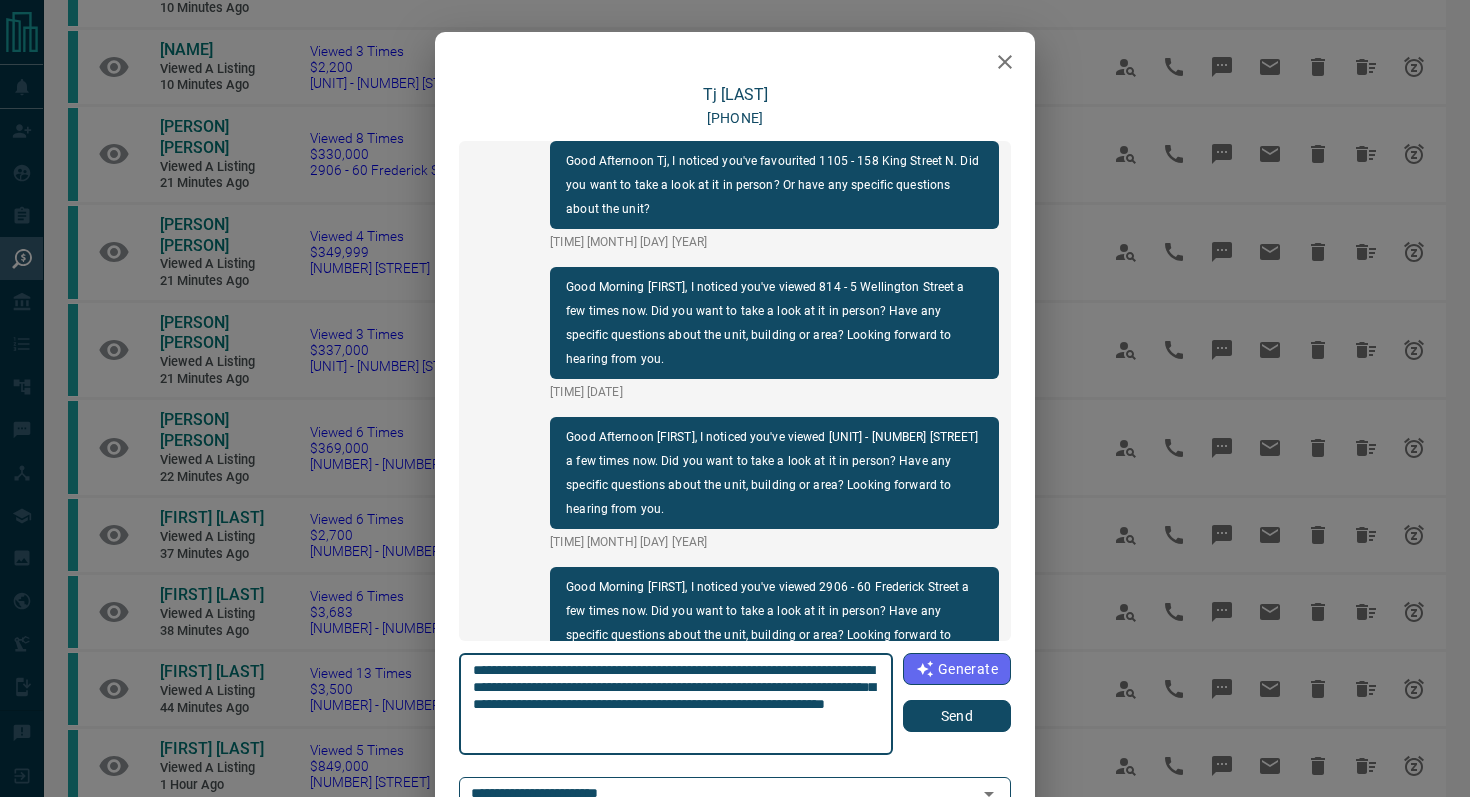 type on "**********" 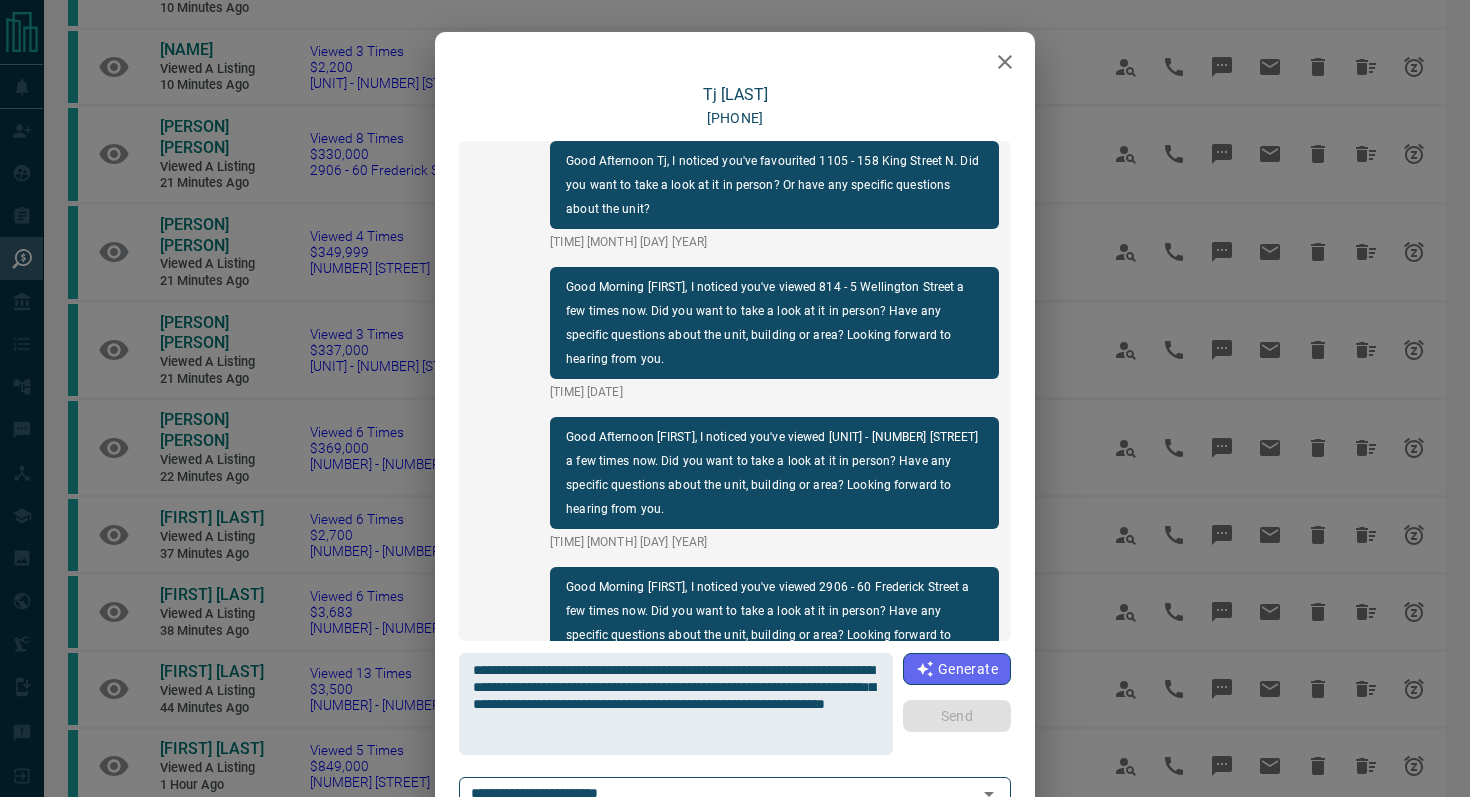type 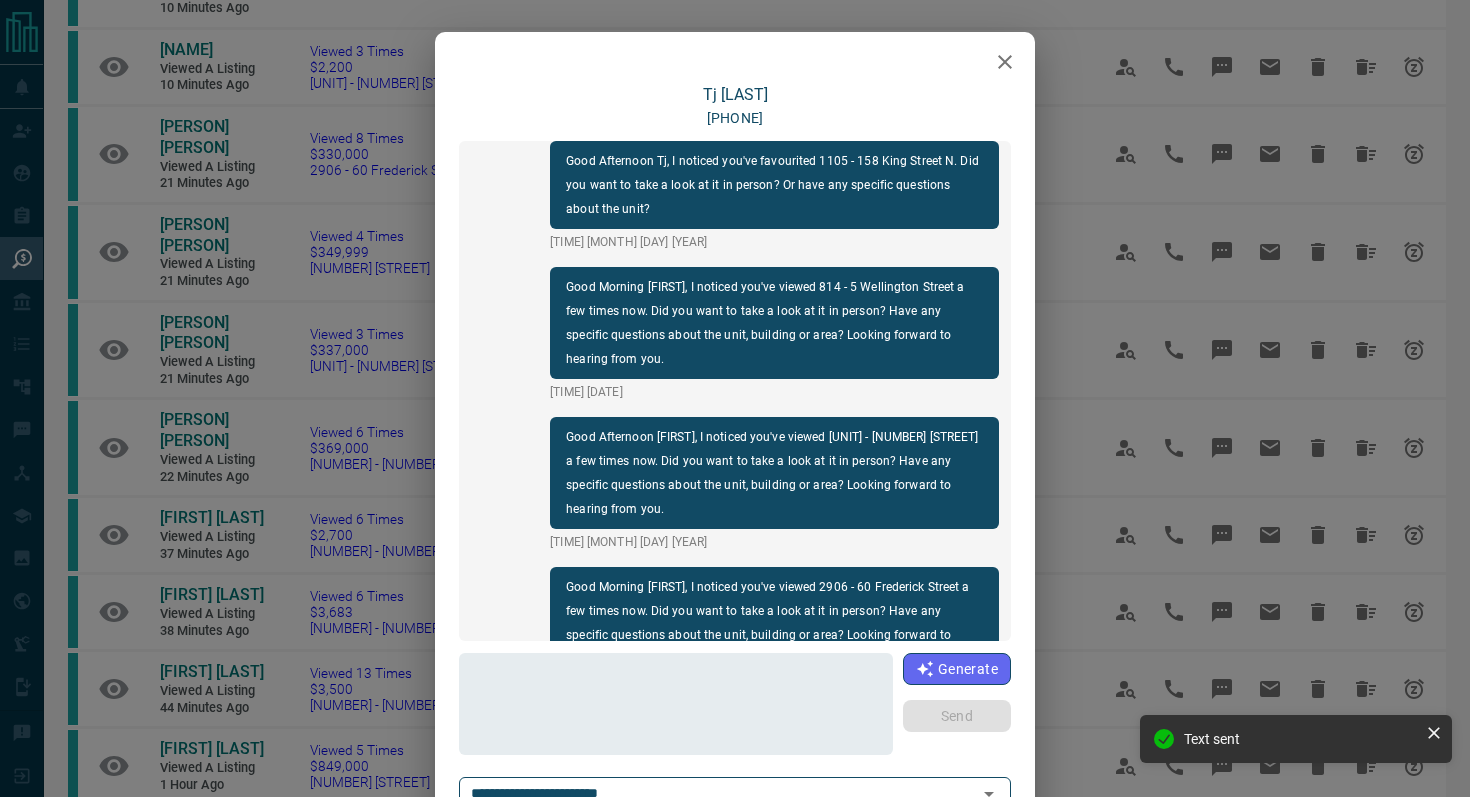 scroll, scrollTop: 1926, scrollLeft: 0, axis: vertical 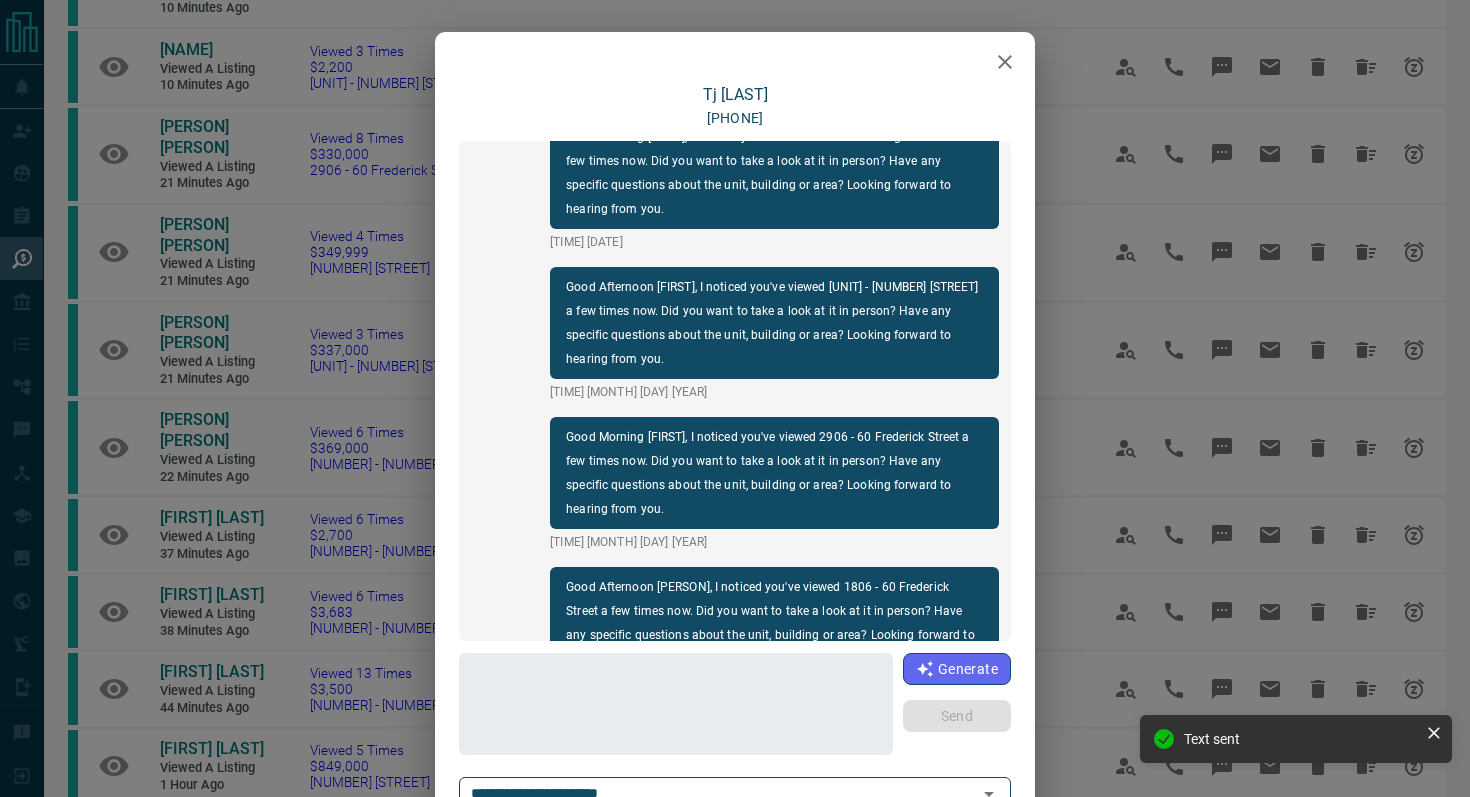 click on "[FIRST] [LAST] +[PHONE] Hi [FIRST], this is Melissa Mepham with Condos.ca. I noticed you were recently active on my site and wanted to see how your condo search is coming along? Good Day [FIRST], I'm just about to set up your Condos.ca profile to send you listings. I just wanted to see if [EMAIL] is the correct email for you? I don't want you to set it up Please and thank you Hi [FIRST], this is Melissa Mepham with condos.ca. I noticed you were recently active on my site and wanted to see how your condo search is coming along? Good Afternoon [FIRST], I noticed you've viewed #[NUMBER] - [NUMBER] [STREET] a few times now. Did you want to take a look at it in person? Have any specific questions about the unit, building or area? Looking forward to hearing from you. * ​ Send" at bounding box center (735, 459) 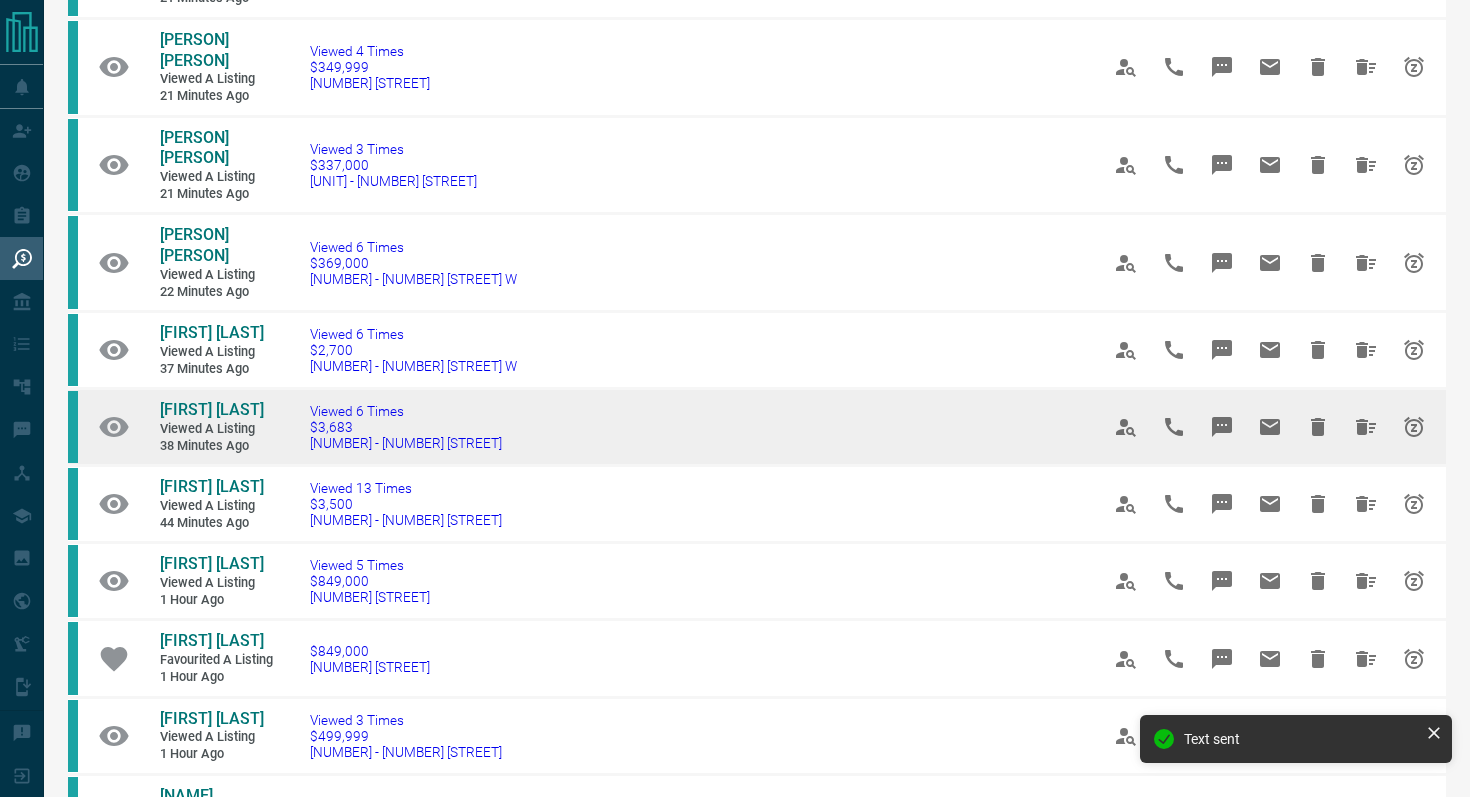 scroll, scrollTop: 785, scrollLeft: 0, axis: vertical 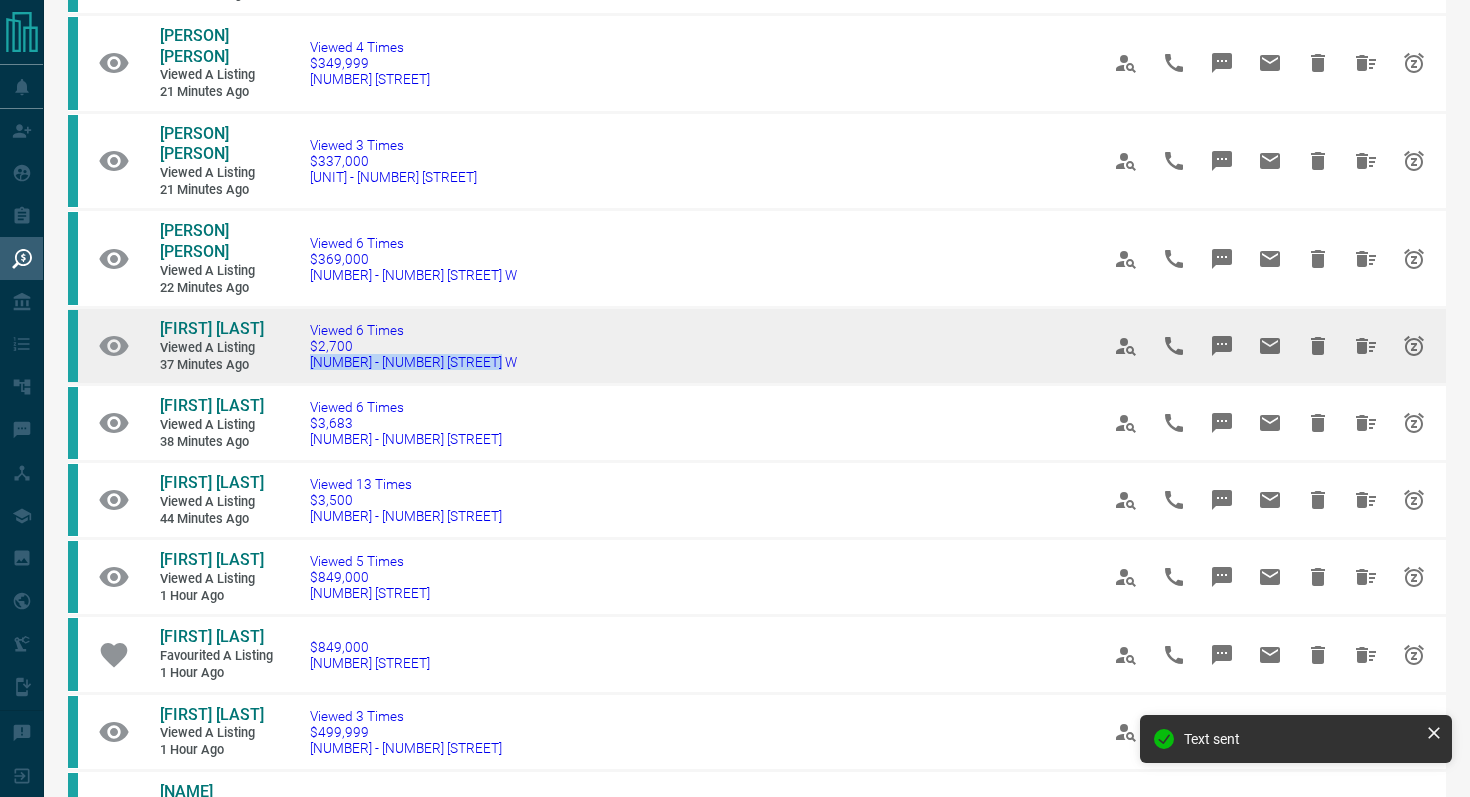 drag, startPoint x: 527, startPoint y: 305, endPoint x: 300, endPoint y: 304, distance: 227.0022 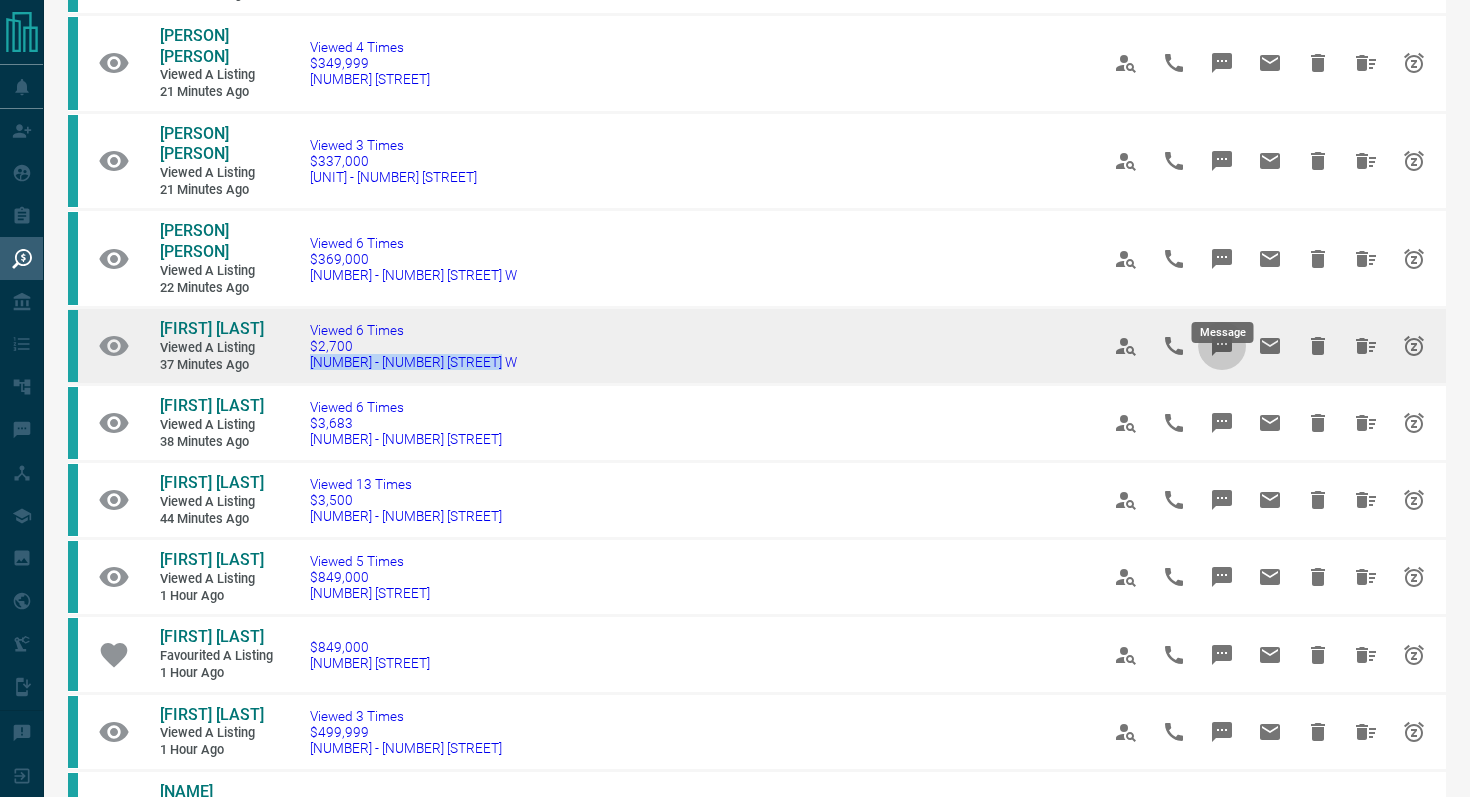 click 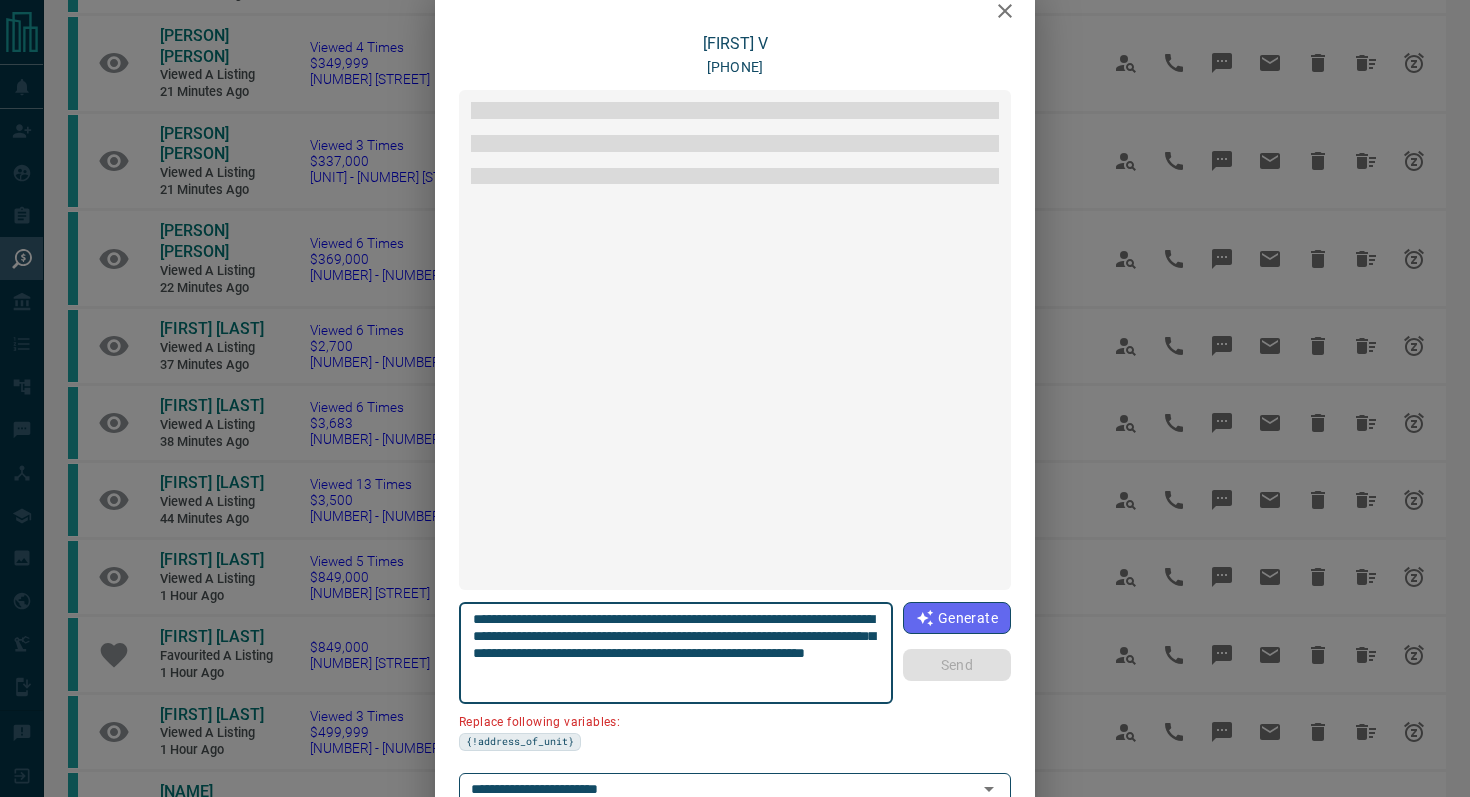 scroll, scrollTop: 52, scrollLeft: 0, axis: vertical 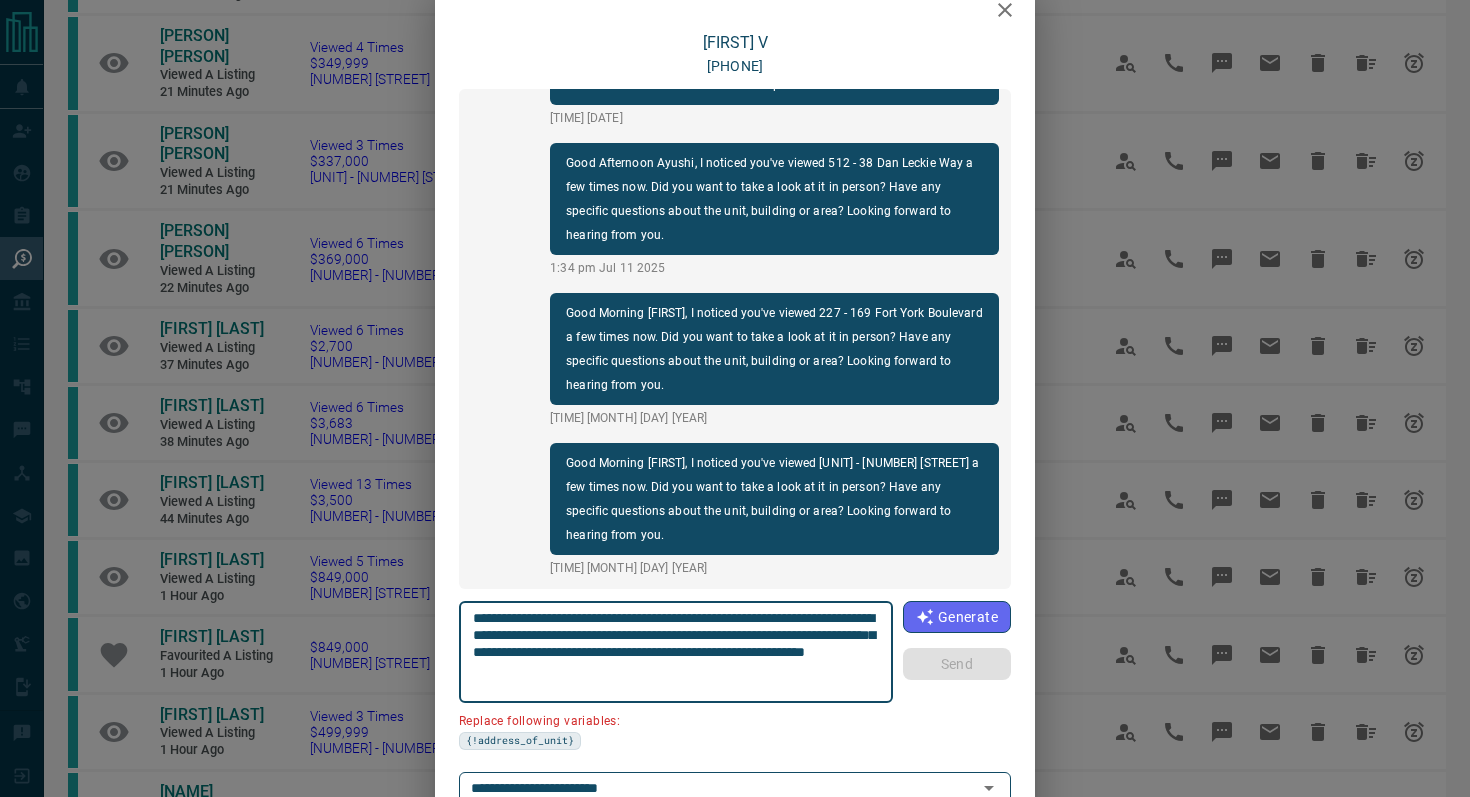 drag, startPoint x: 587, startPoint y: 633, endPoint x: 425, endPoint y: 633, distance: 162 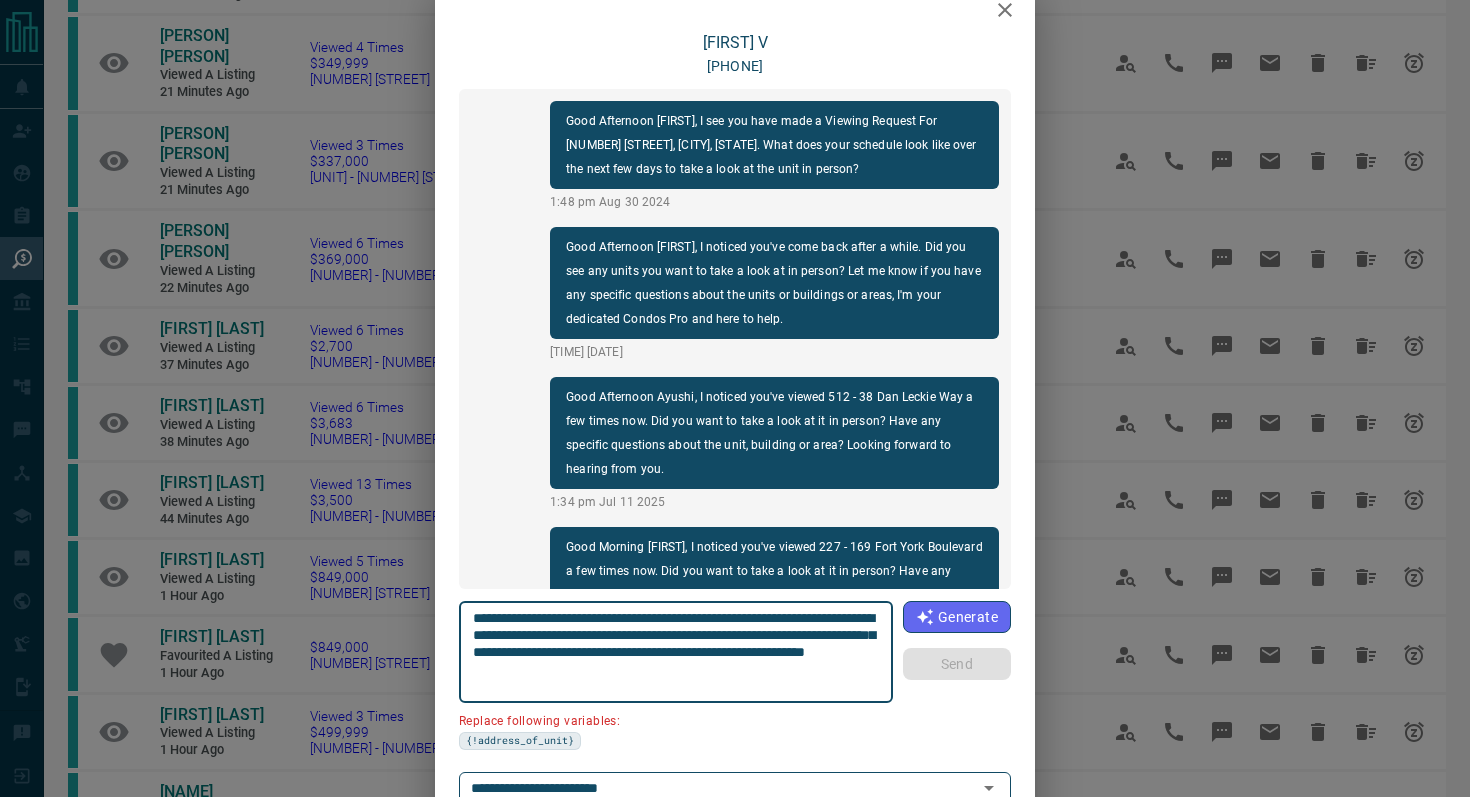 click 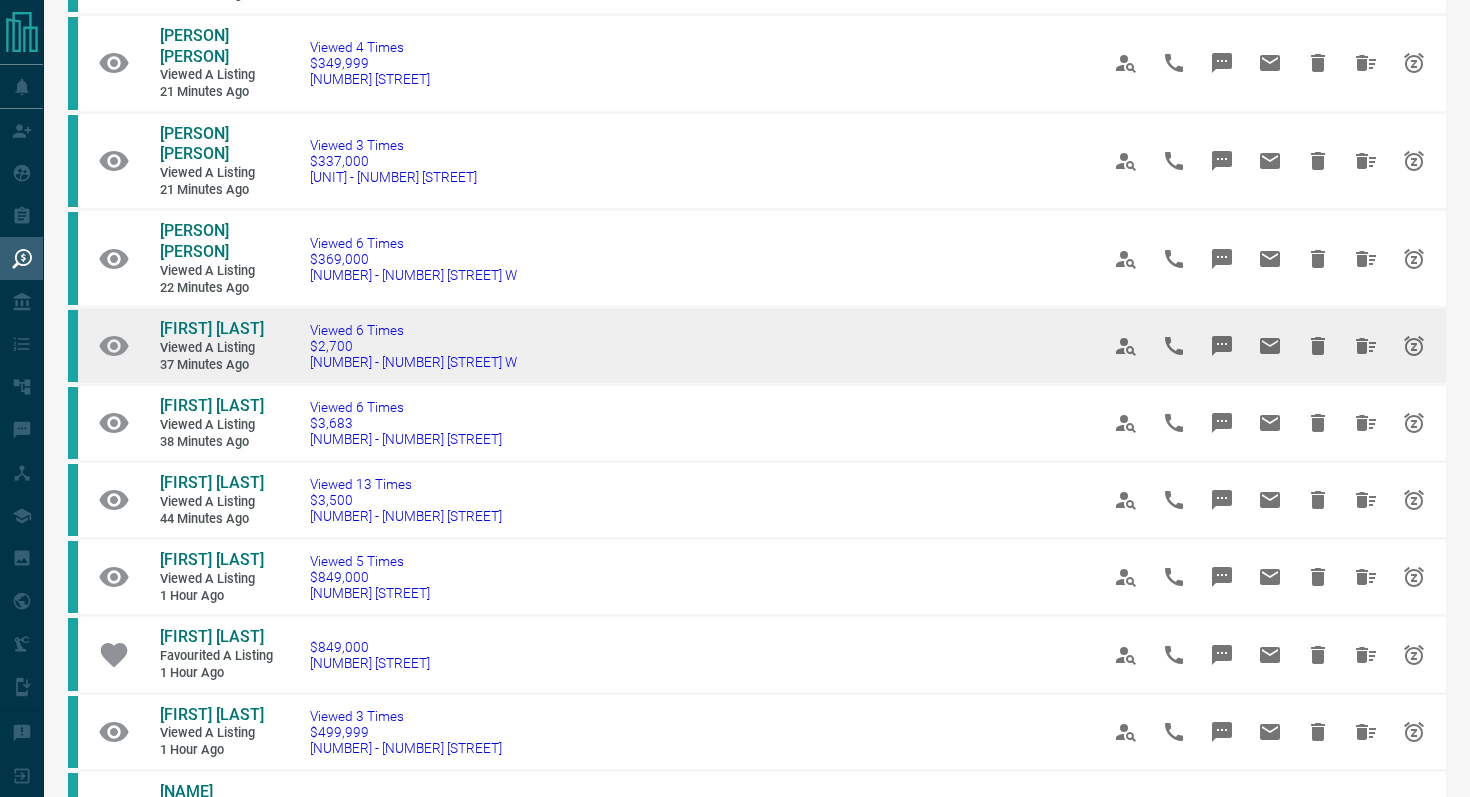 scroll, scrollTop: 0, scrollLeft: 0, axis: both 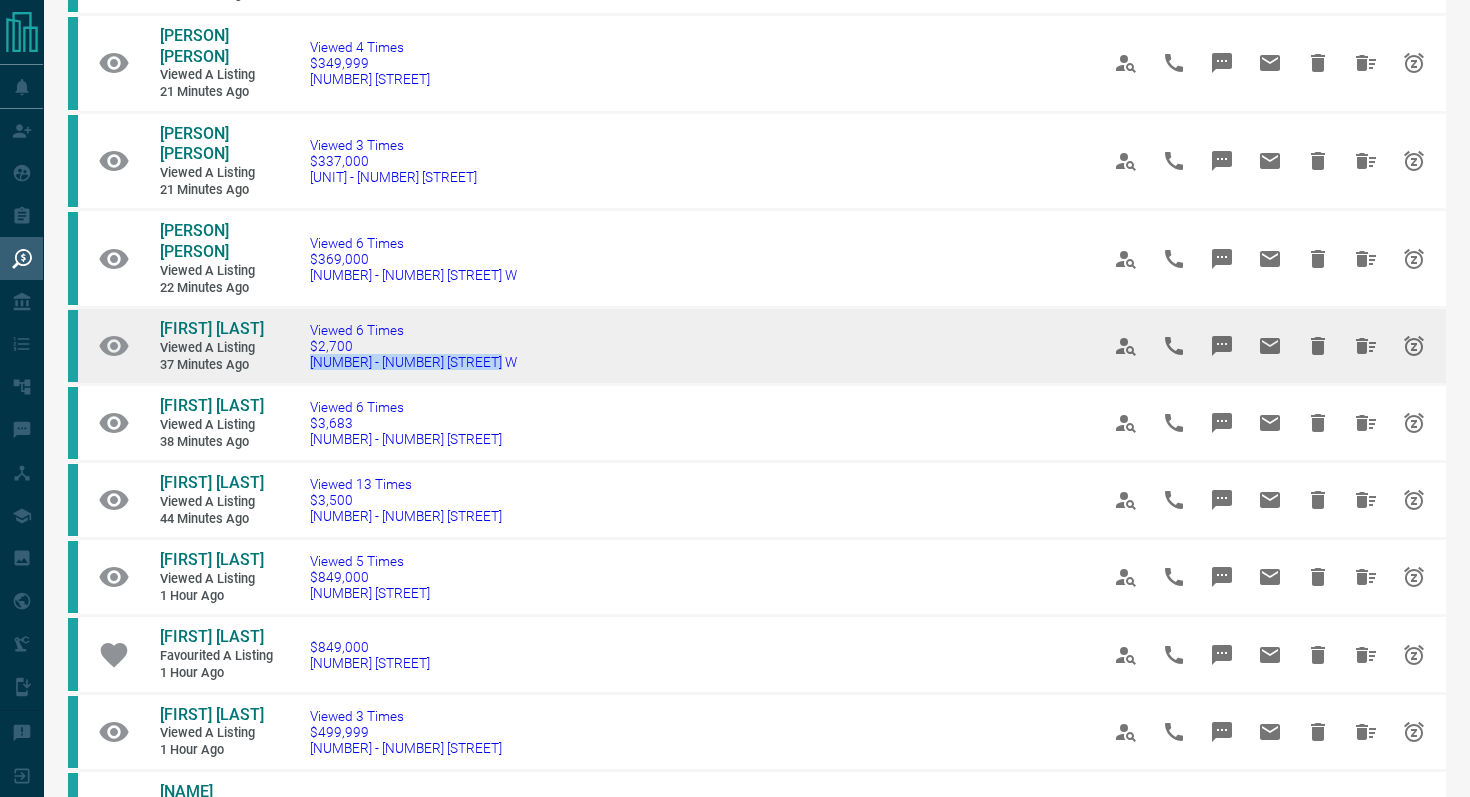 drag, startPoint x: 519, startPoint y: 311, endPoint x: 299, endPoint y: 300, distance: 220.27483 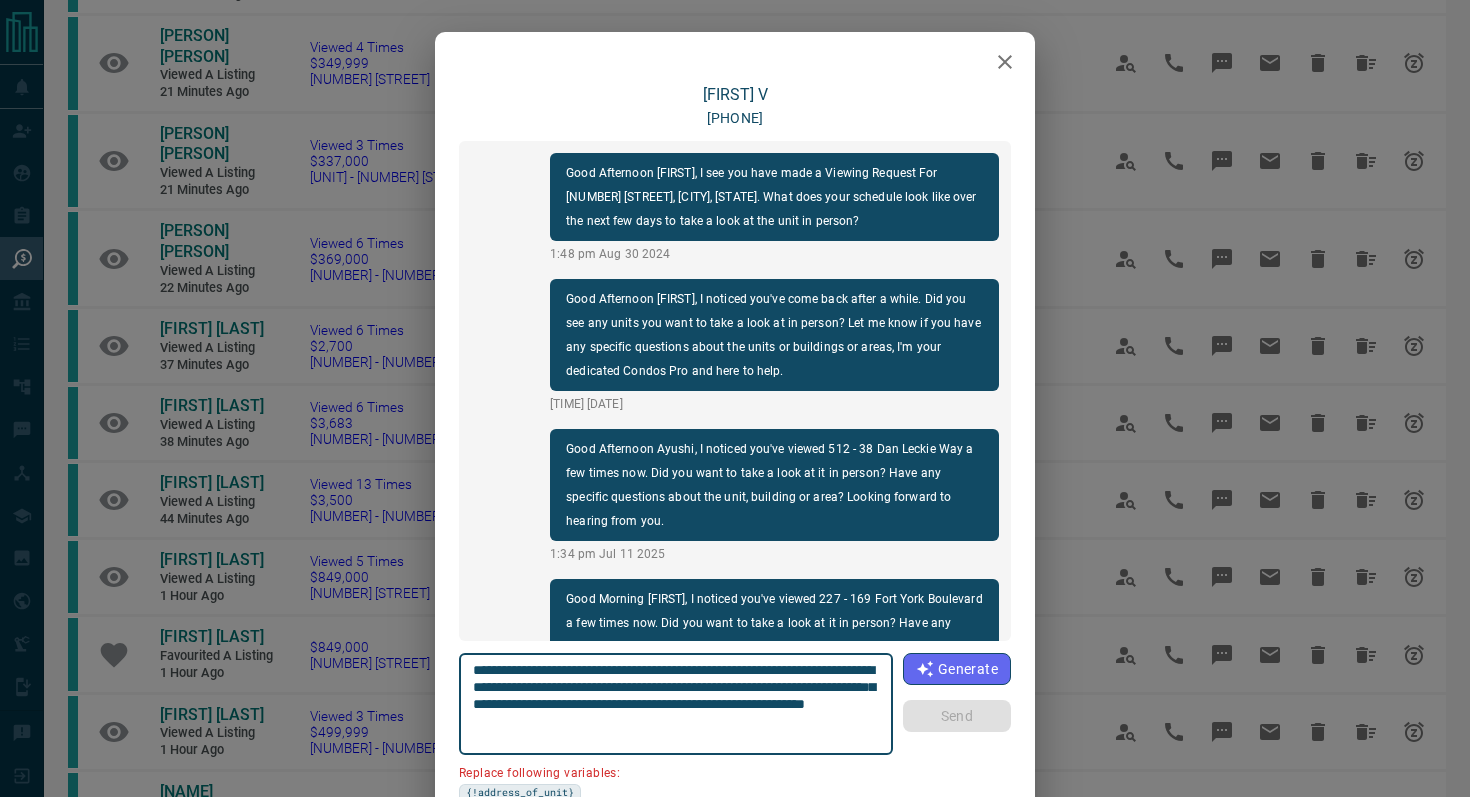 scroll, scrollTop: 234, scrollLeft: 0, axis: vertical 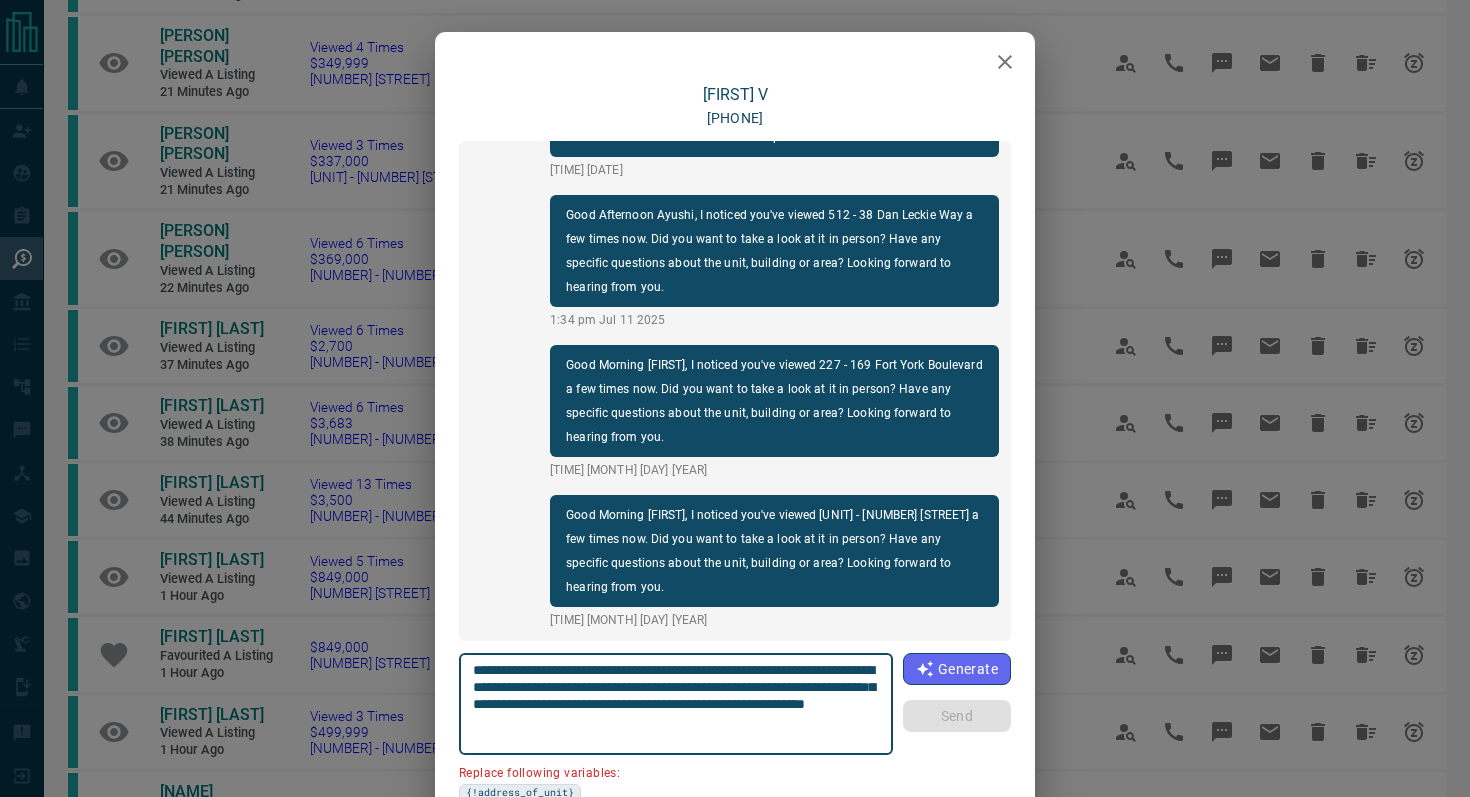 drag, startPoint x: 589, startPoint y: 688, endPoint x: 426, endPoint y: 684, distance: 163.04907 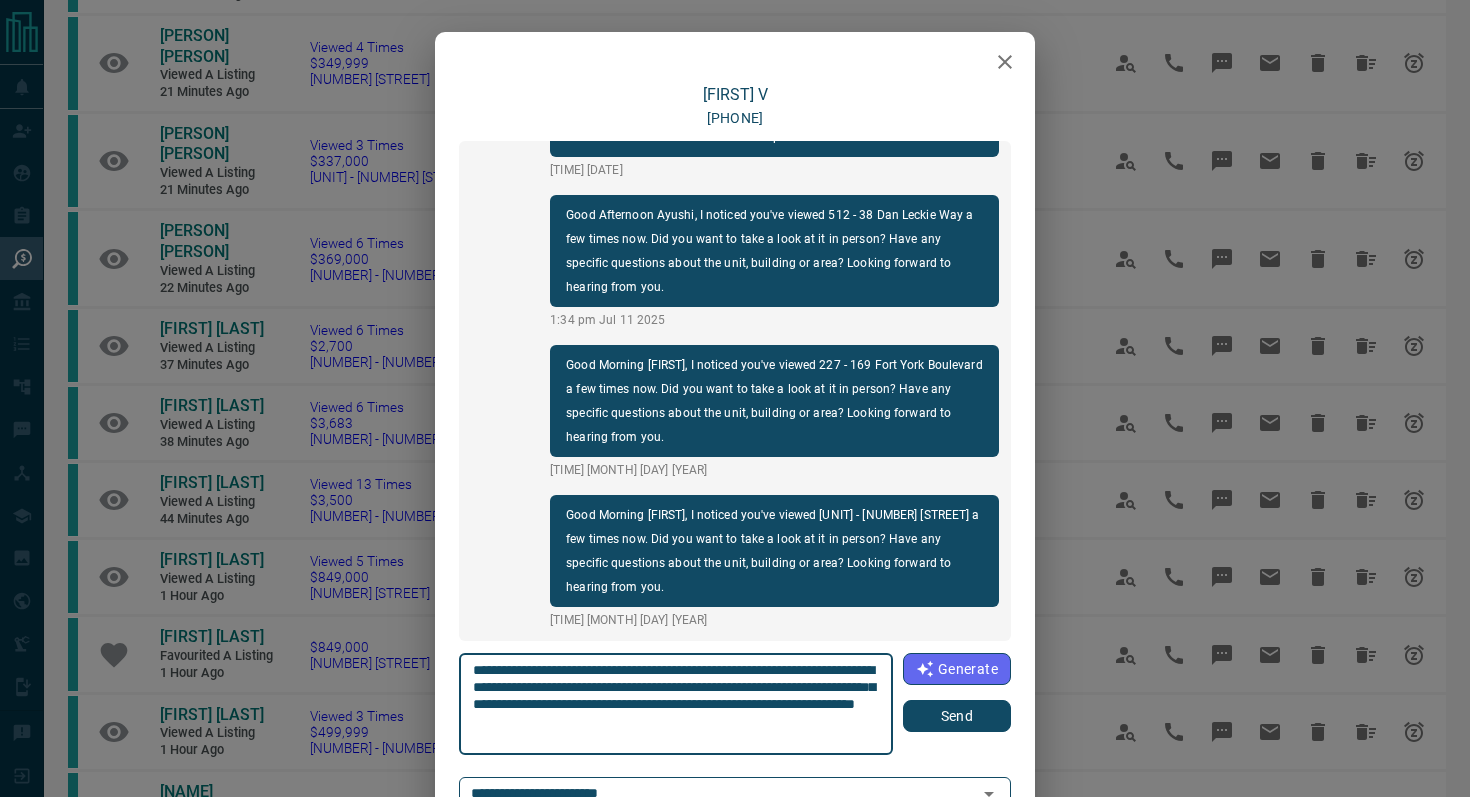 type on "**********" 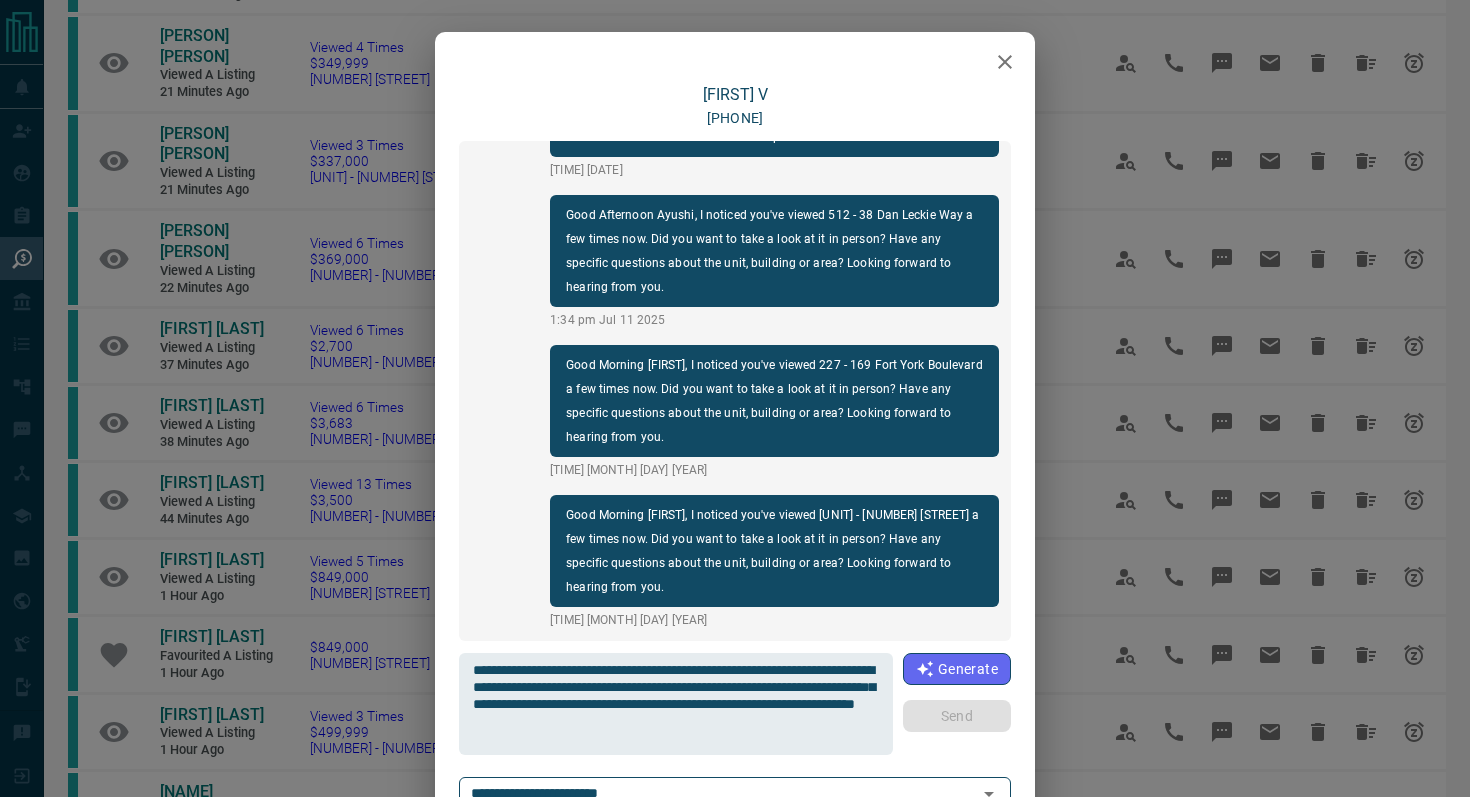 type 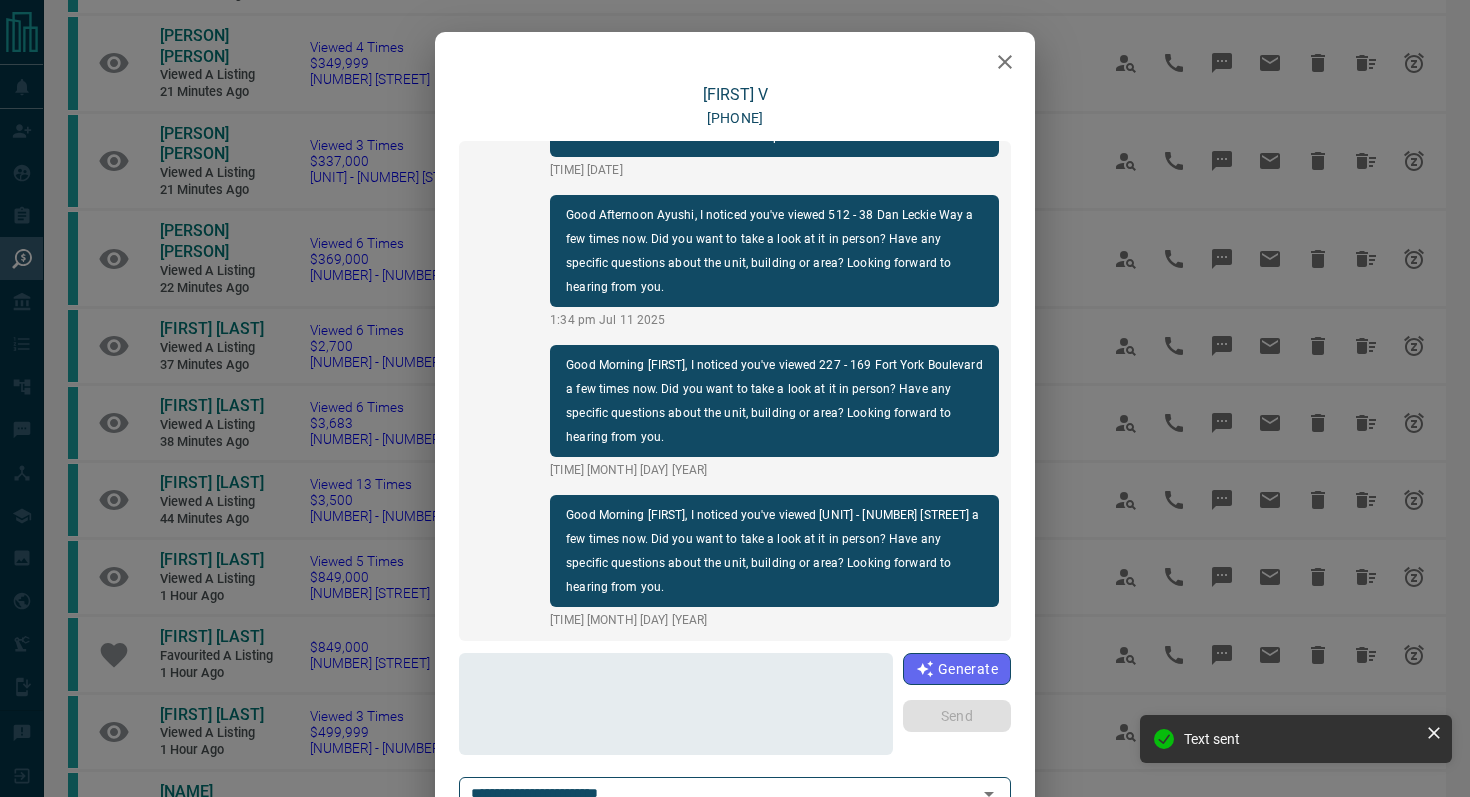 scroll, scrollTop: 384, scrollLeft: 0, axis: vertical 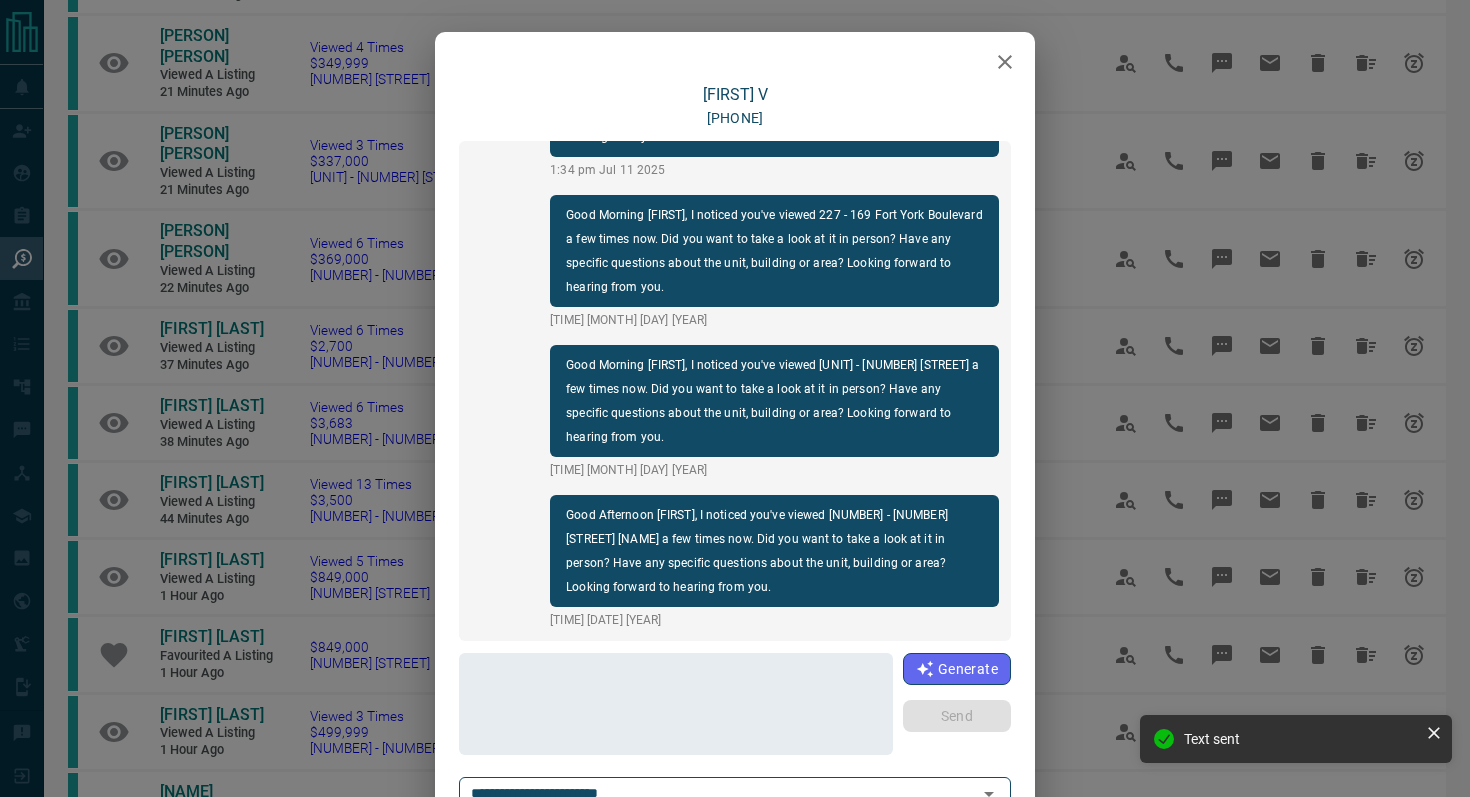 click 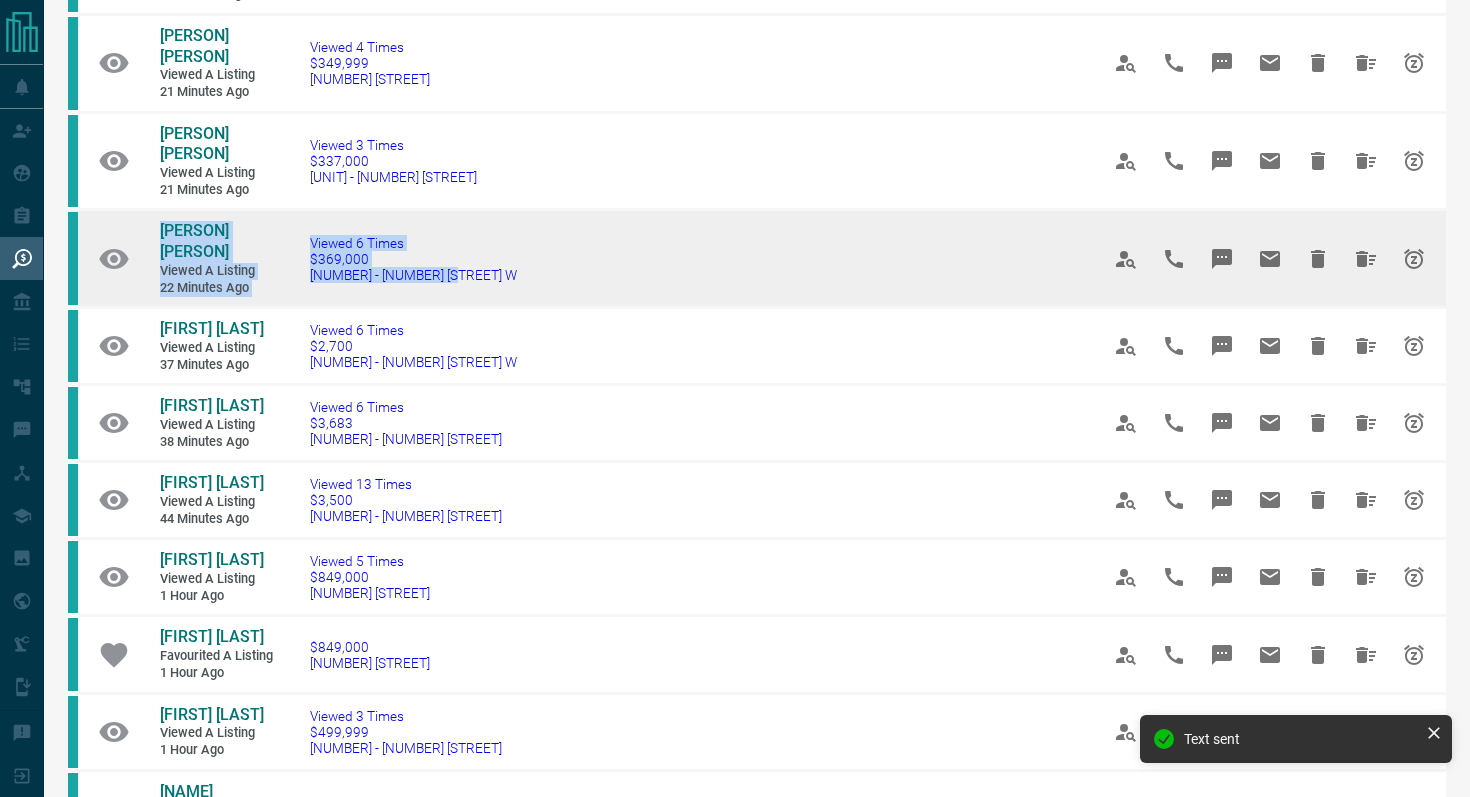 drag, startPoint x: 482, startPoint y: 224, endPoint x: 103, endPoint y: 183, distance: 381.21124 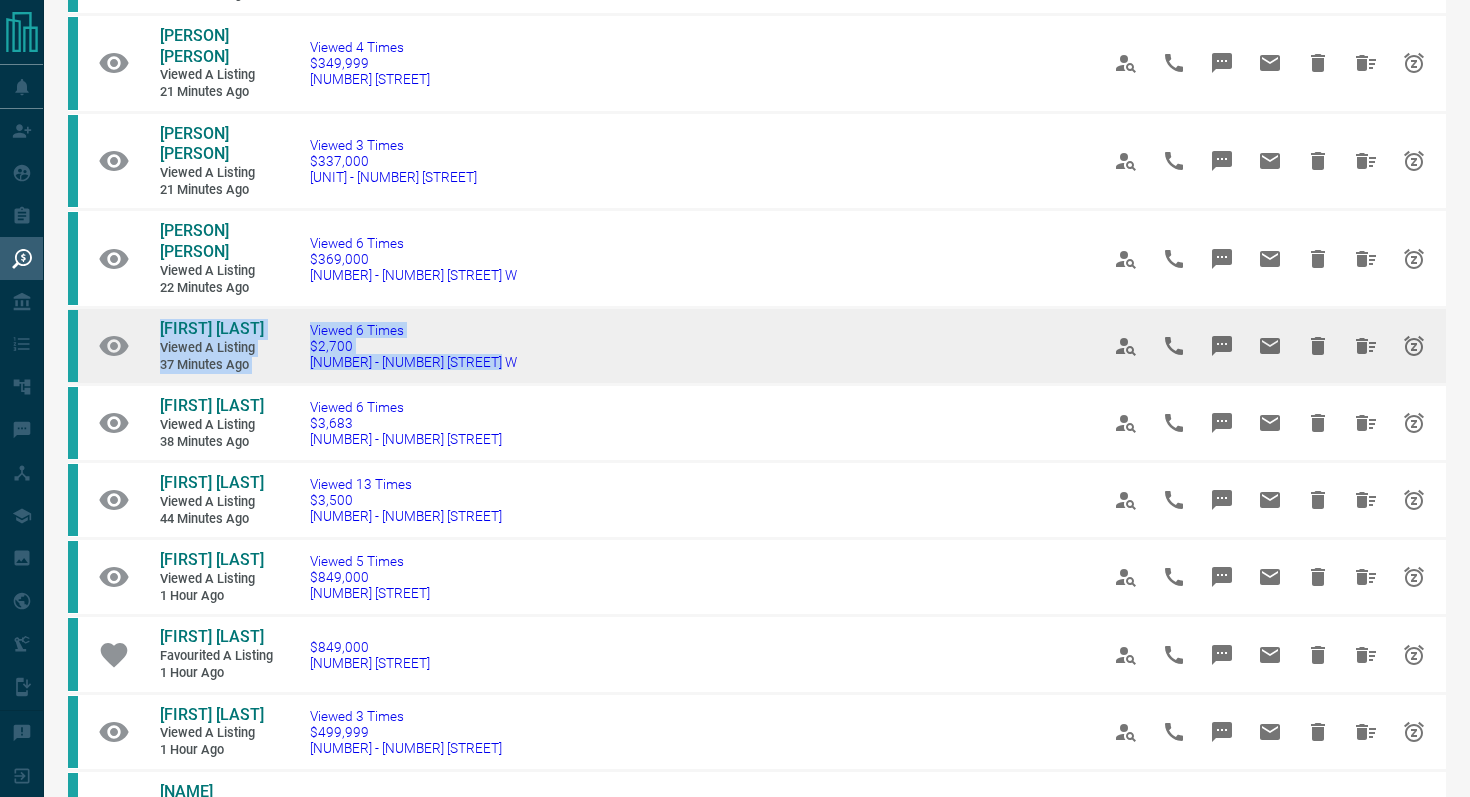 drag, startPoint x: 569, startPoint y: 302, endPoint x: 146, endPoint y: 264, distance: 424.70343 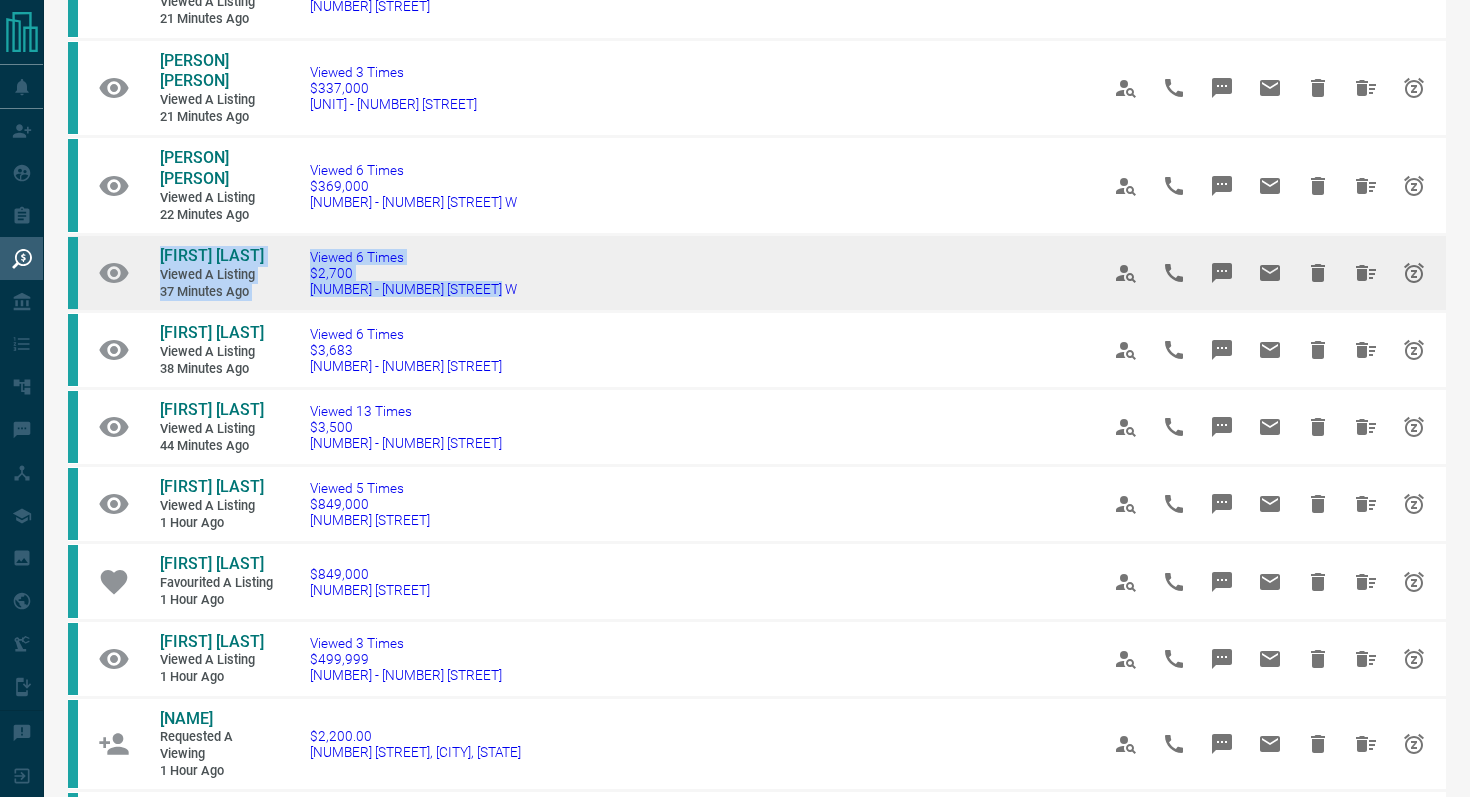 scroll, scrollTop: 871, scrollLeft: 0, axis: vertical 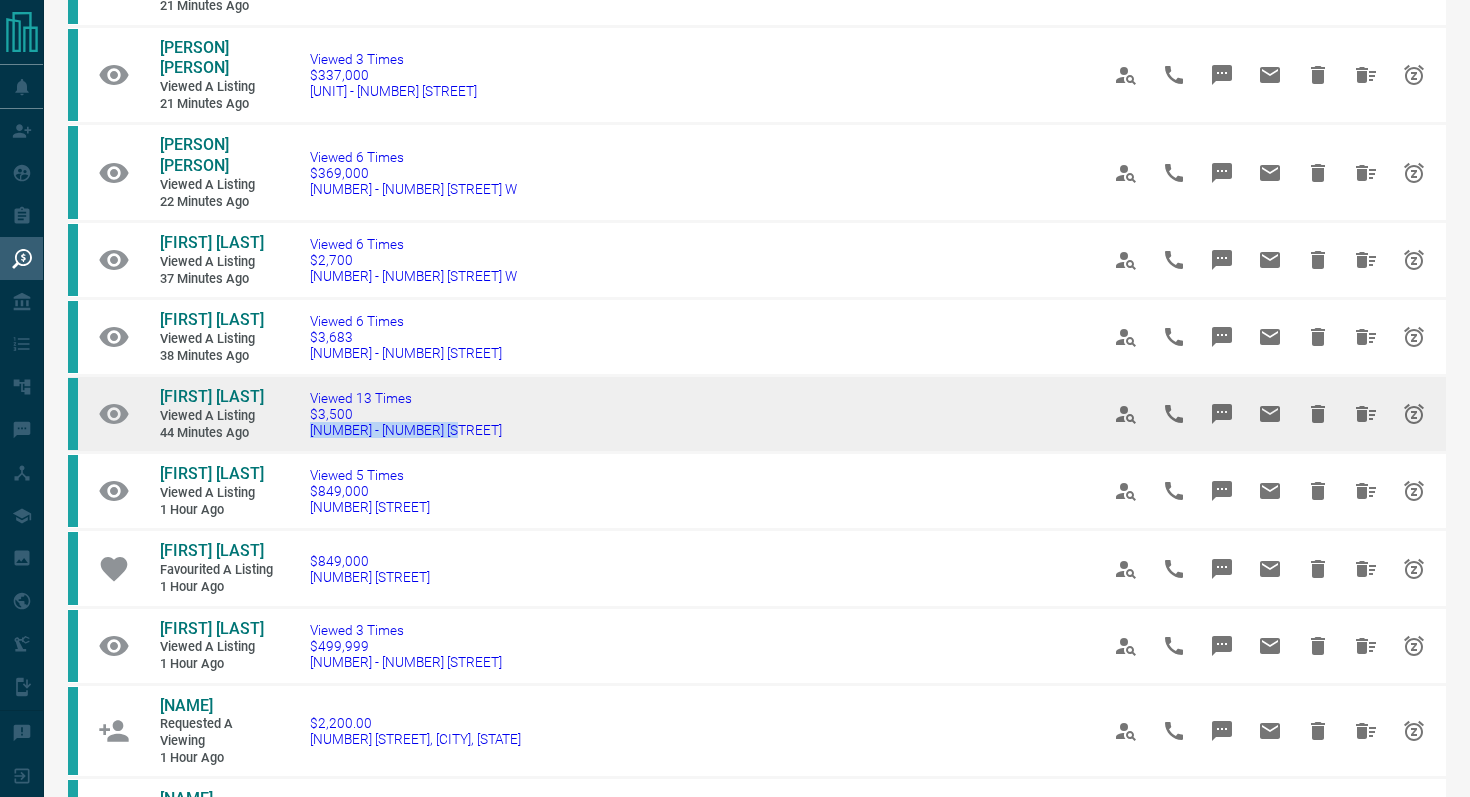drag, startPoint x: 478, startPoint y: 368, endPoint x: 306, endPoint y: 368, distance: 172 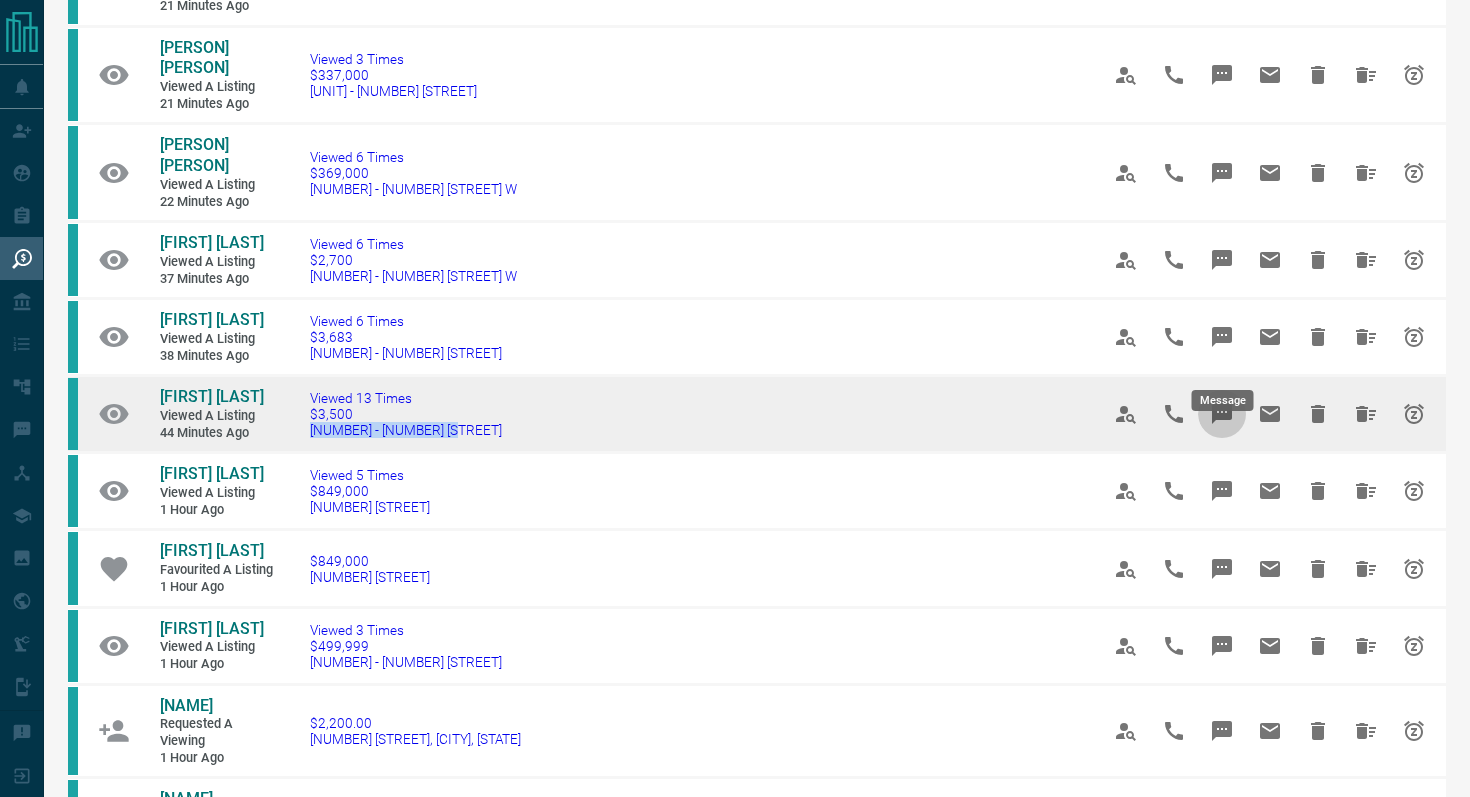 click at bounding box center [1222, 414] 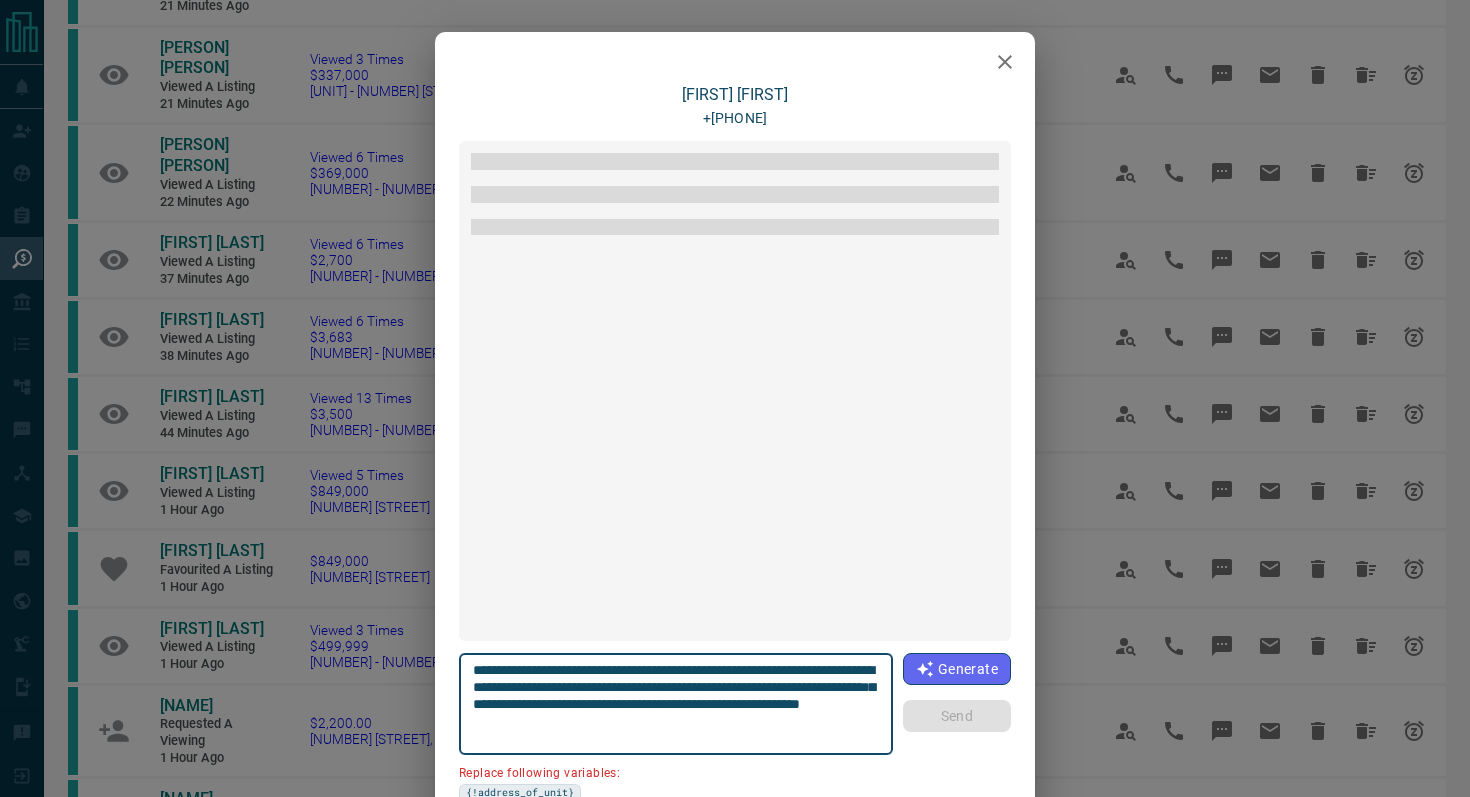 scroll, scrollTop: 168, scrollLeft: 0, axis: vertical 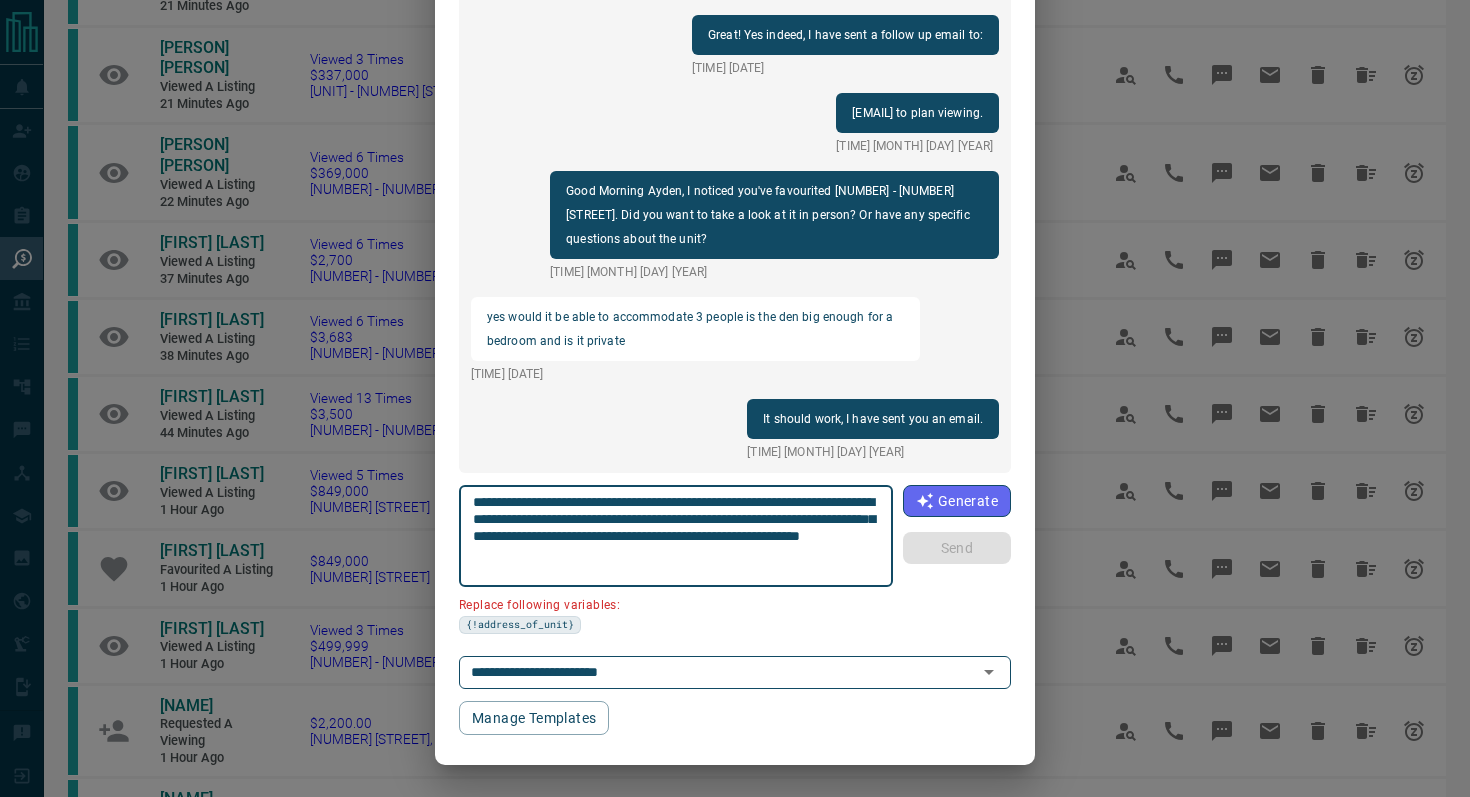 drag, startPoint x: 586, startPoint y: 514, endPoint x: 455, endPoint y: 512, distance: 131.01526 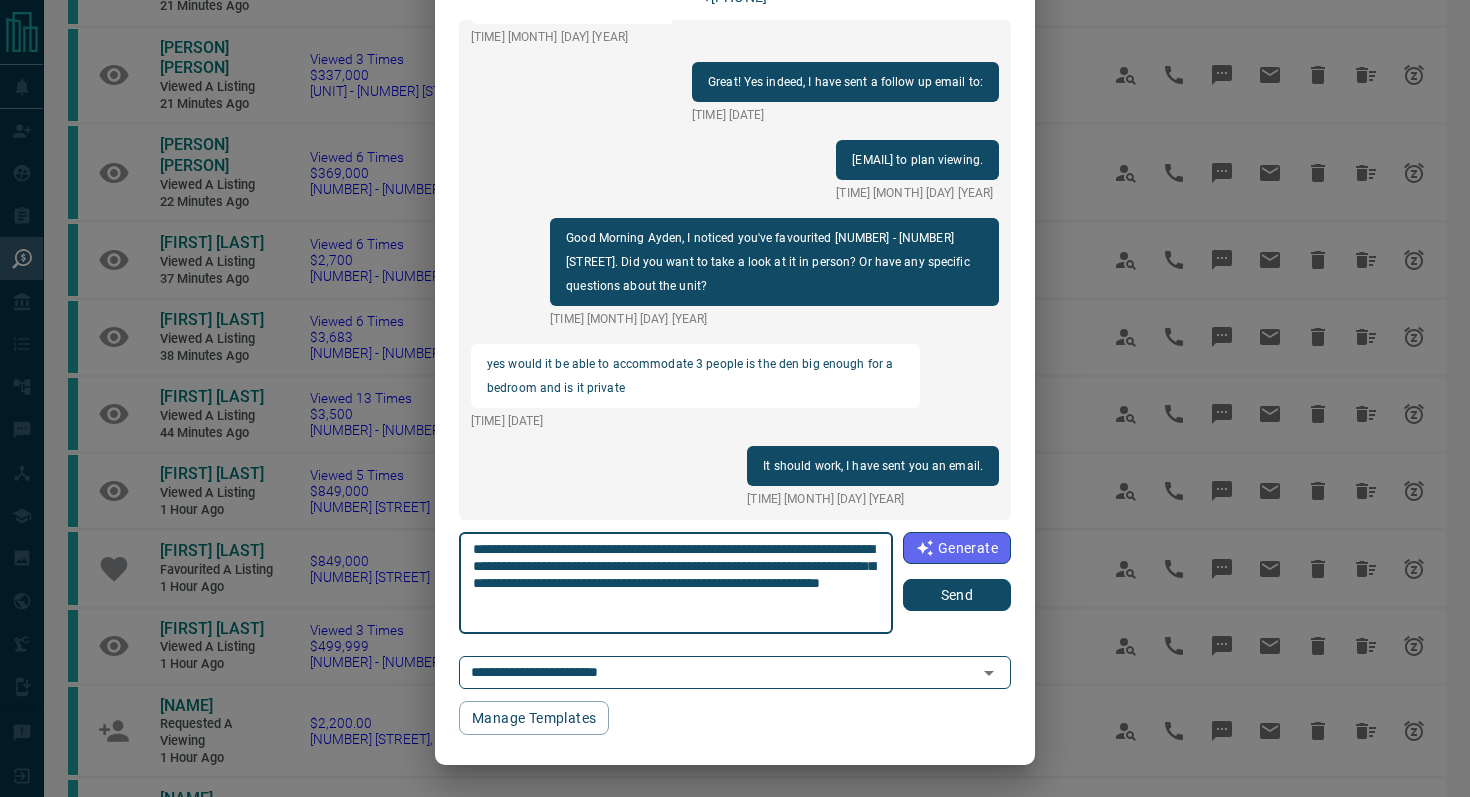 scroll, scrollTop: 121, scrollLeft: 0, axis: vertical 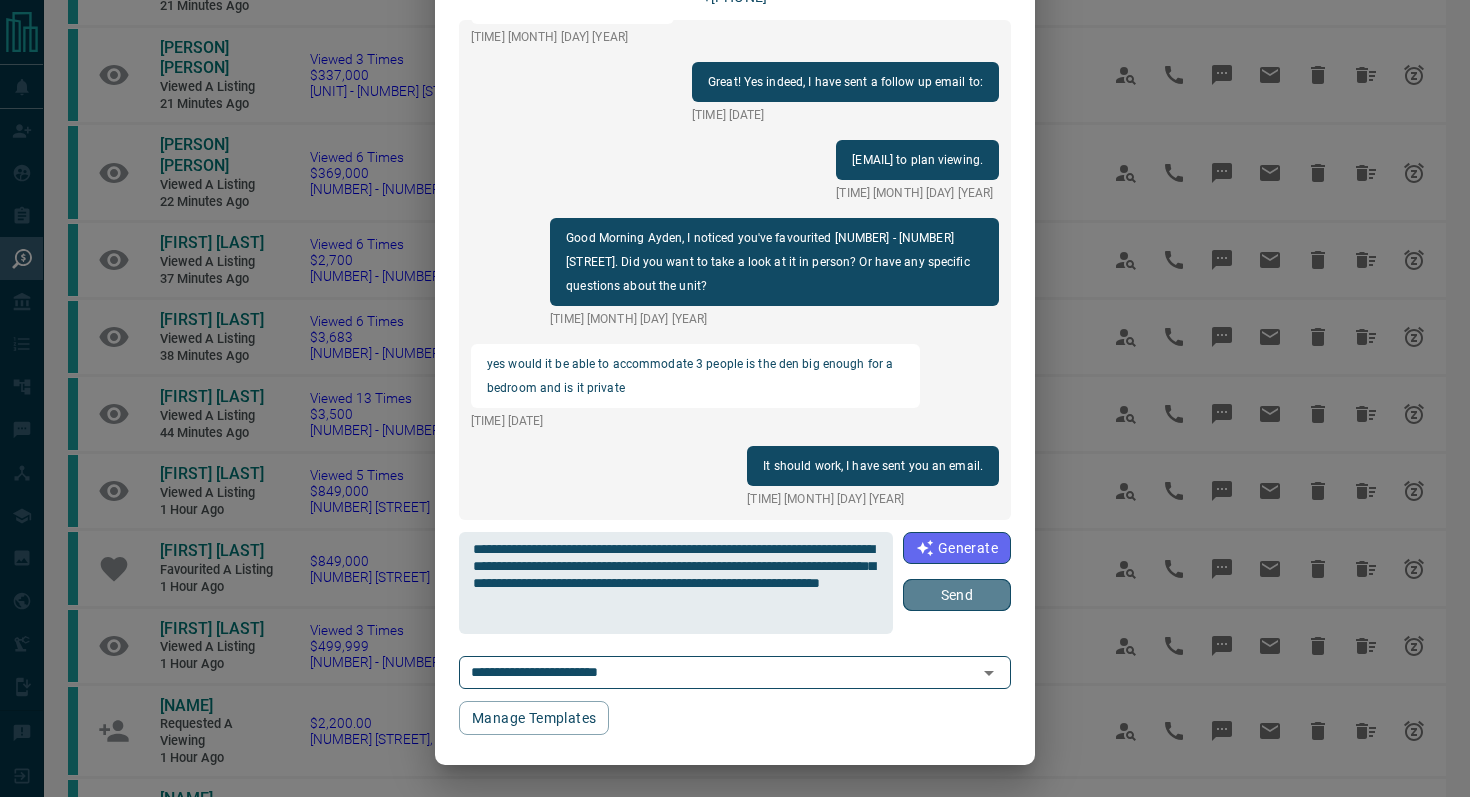 click on "Send" at bounding box center [957, 595] 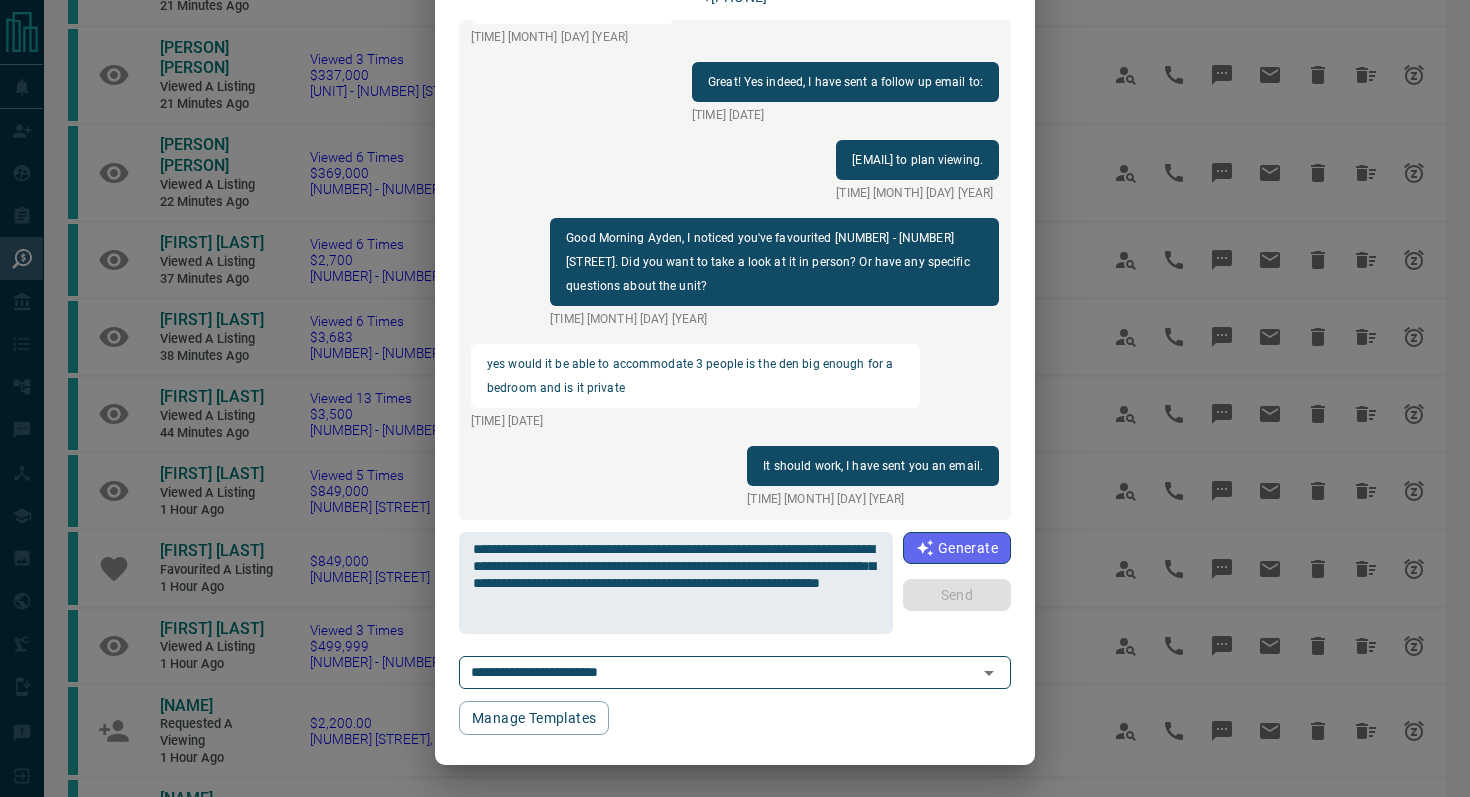type 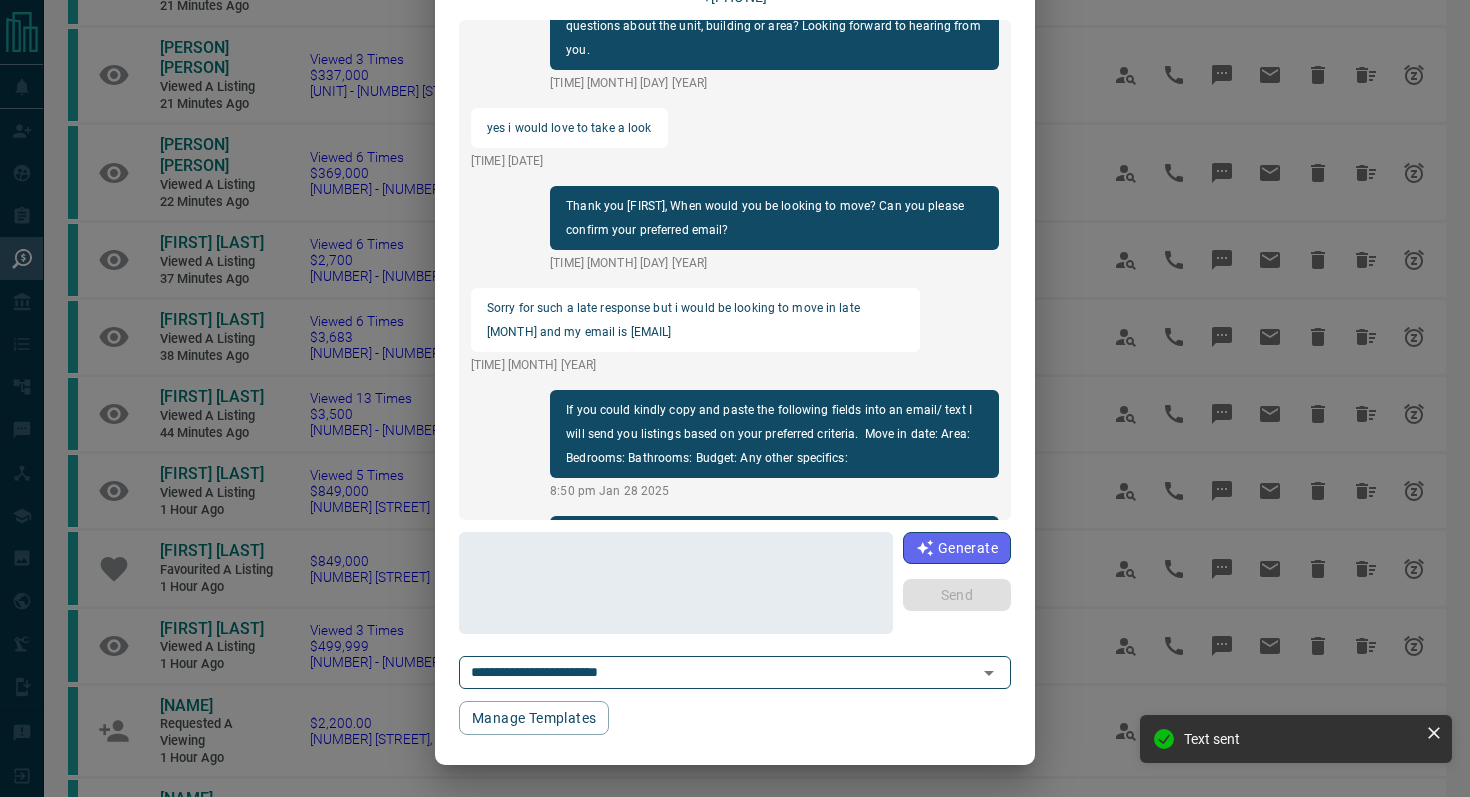 scroll, scrollTop: 0, scrollLeft: 0, axis: both 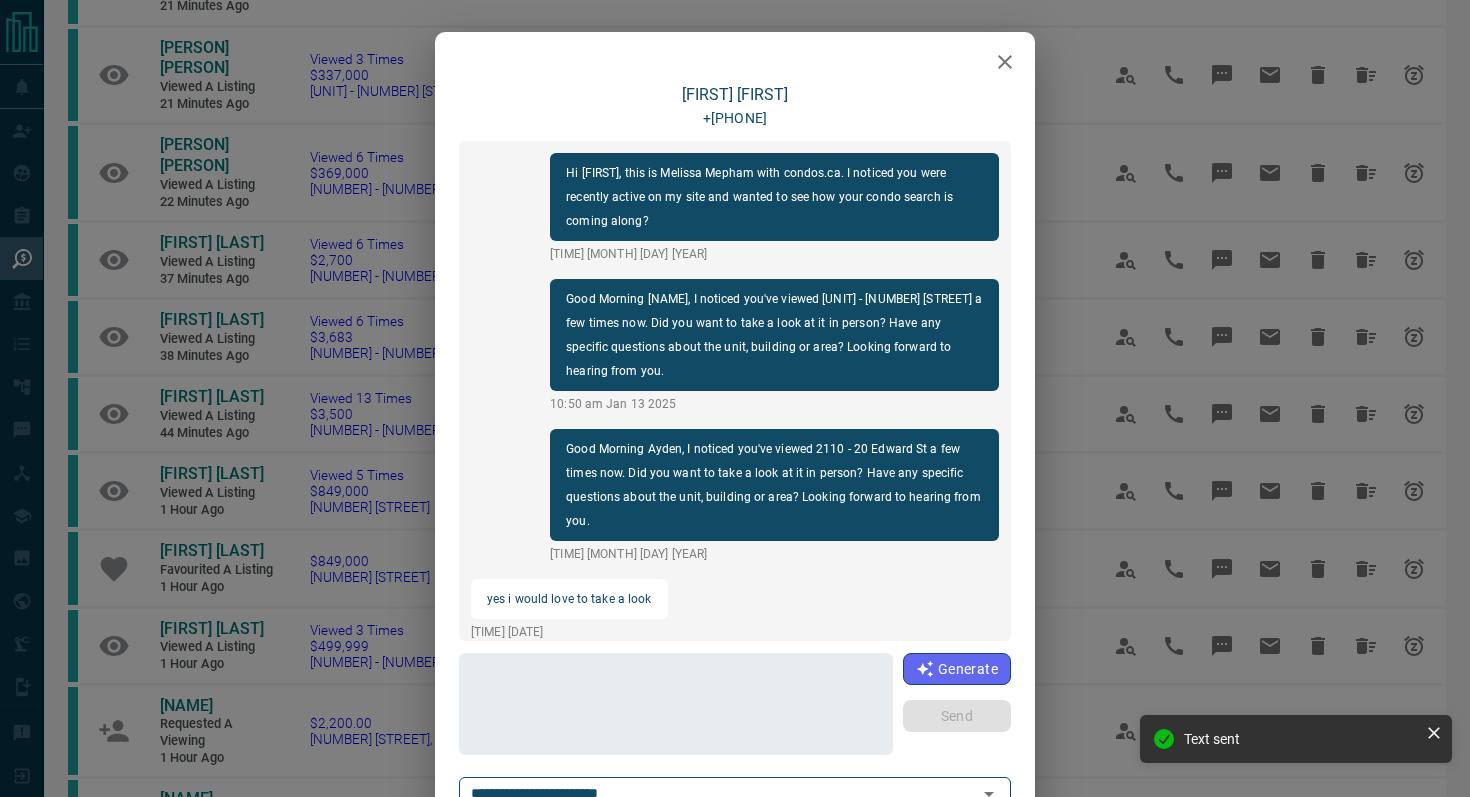 click 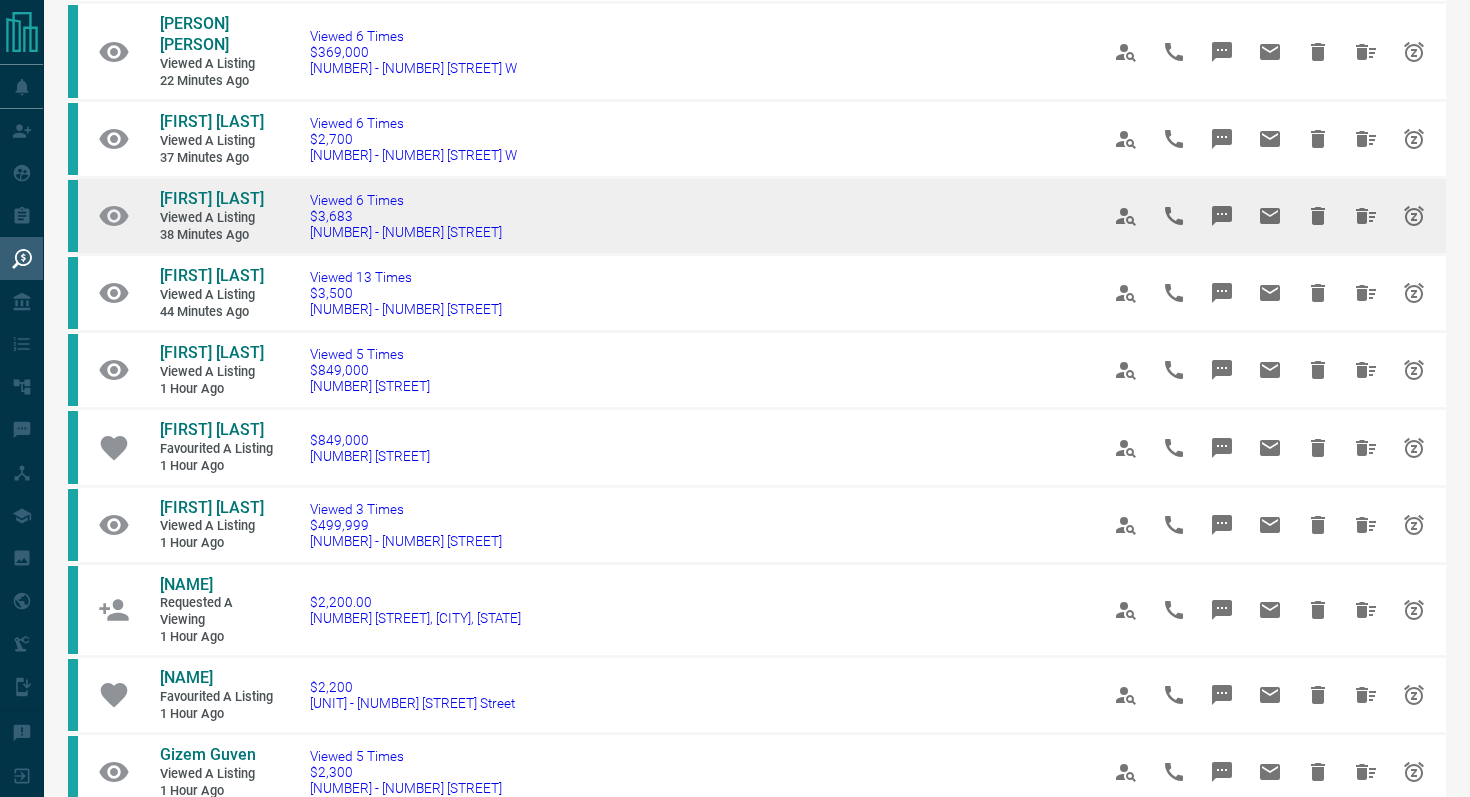 scroll, scrollTop: 994, scrollLeft: 0, axis: vertical 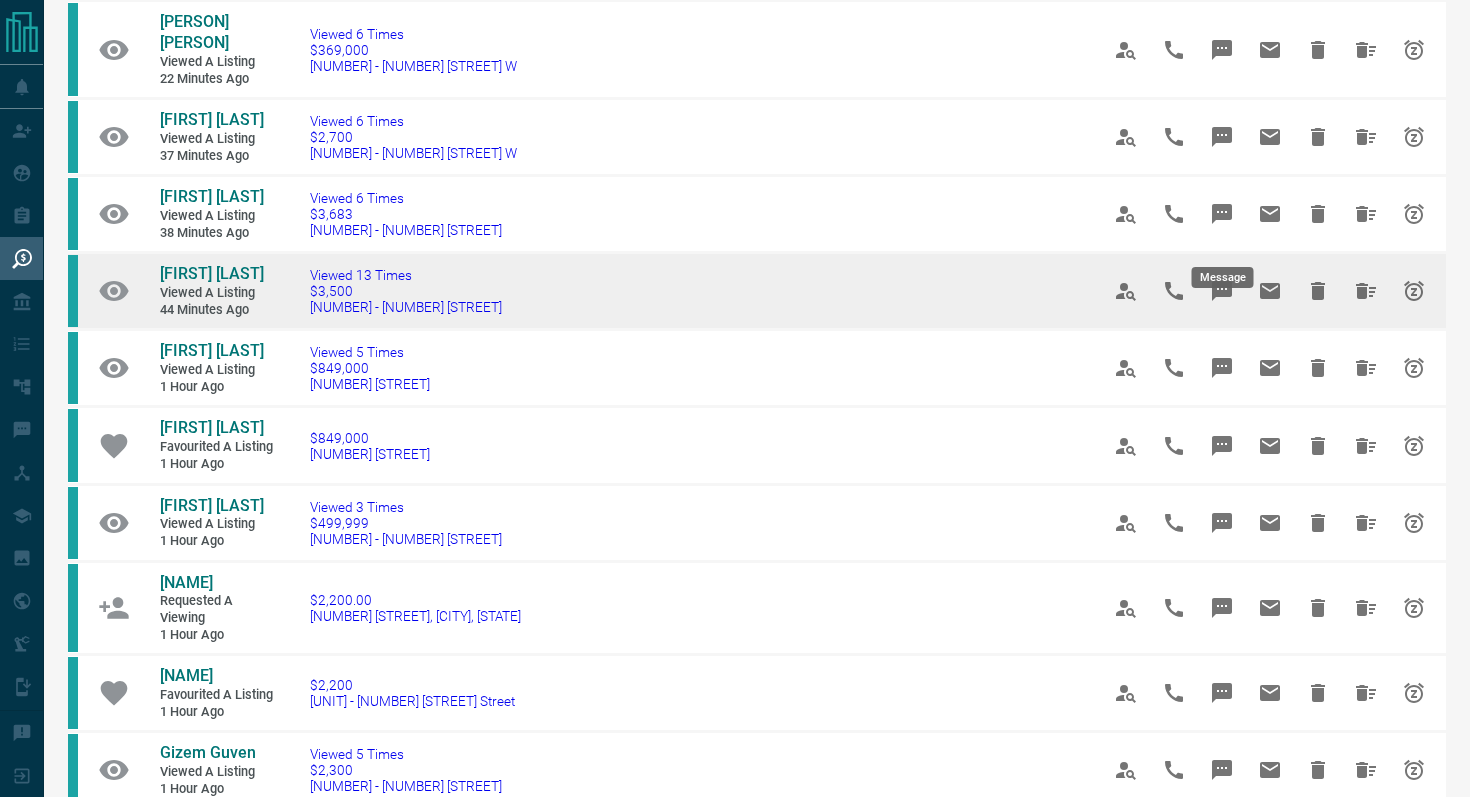 click 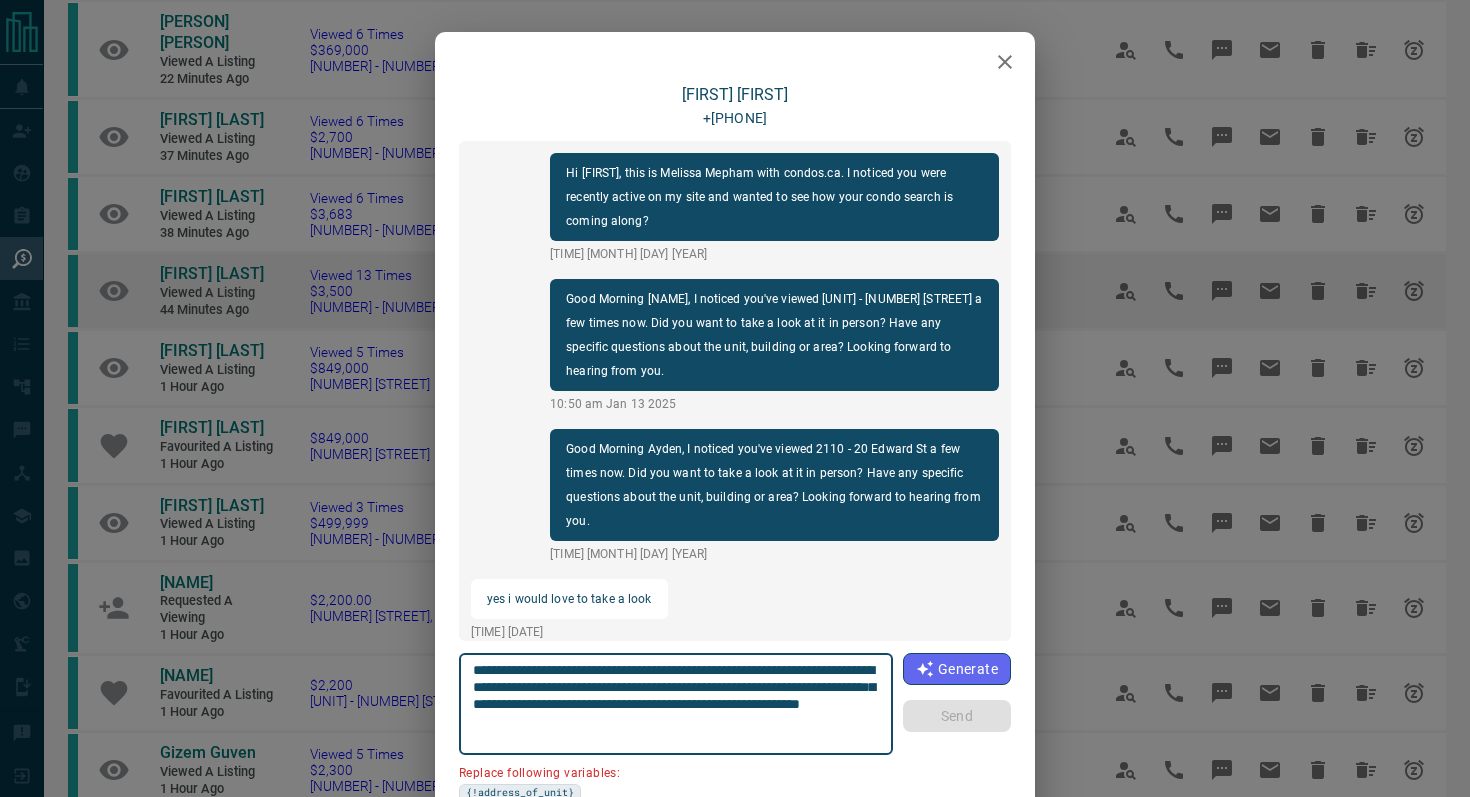 scroll, scrollTop: 1974, scrollLeft: 0, axis: vertical 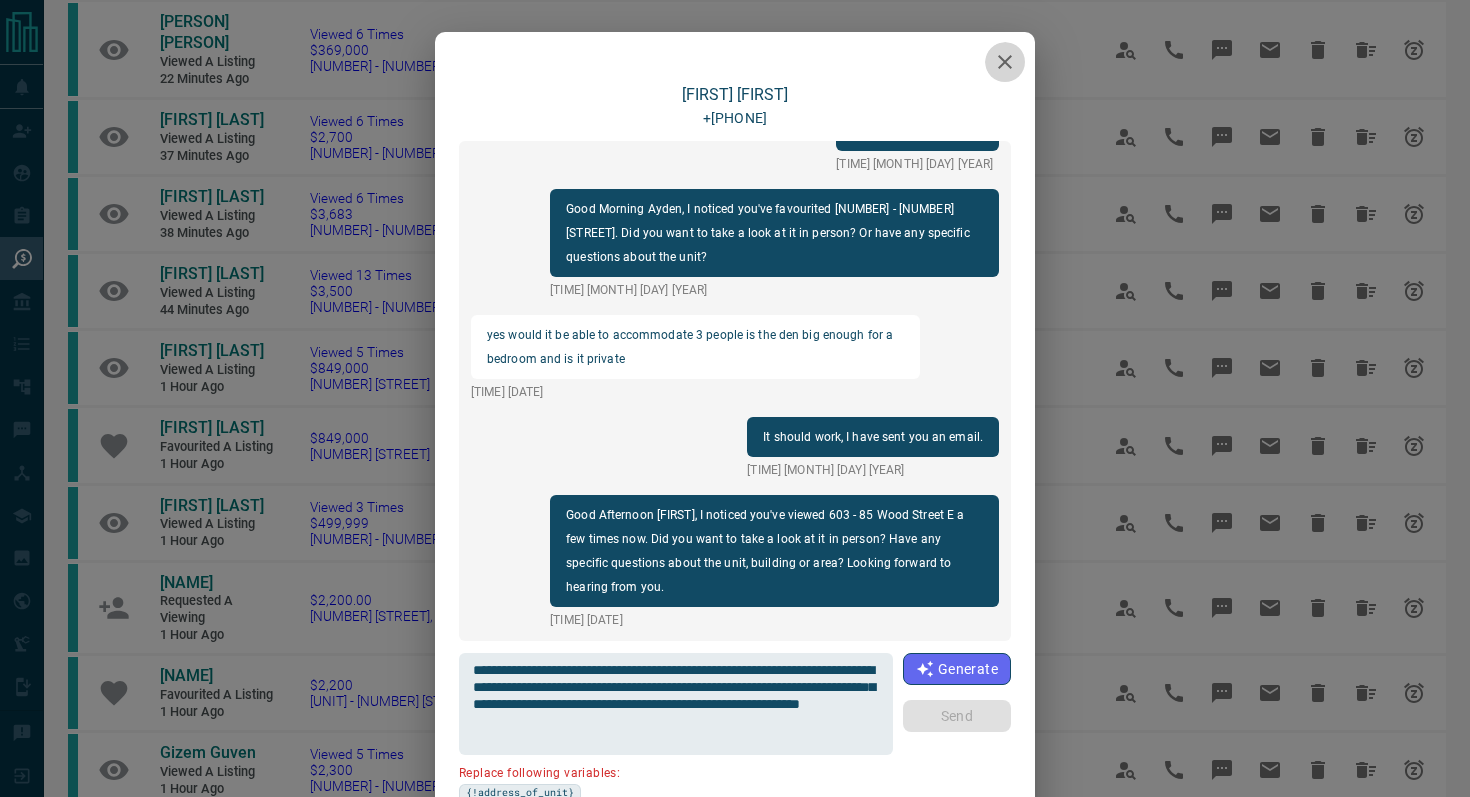 click 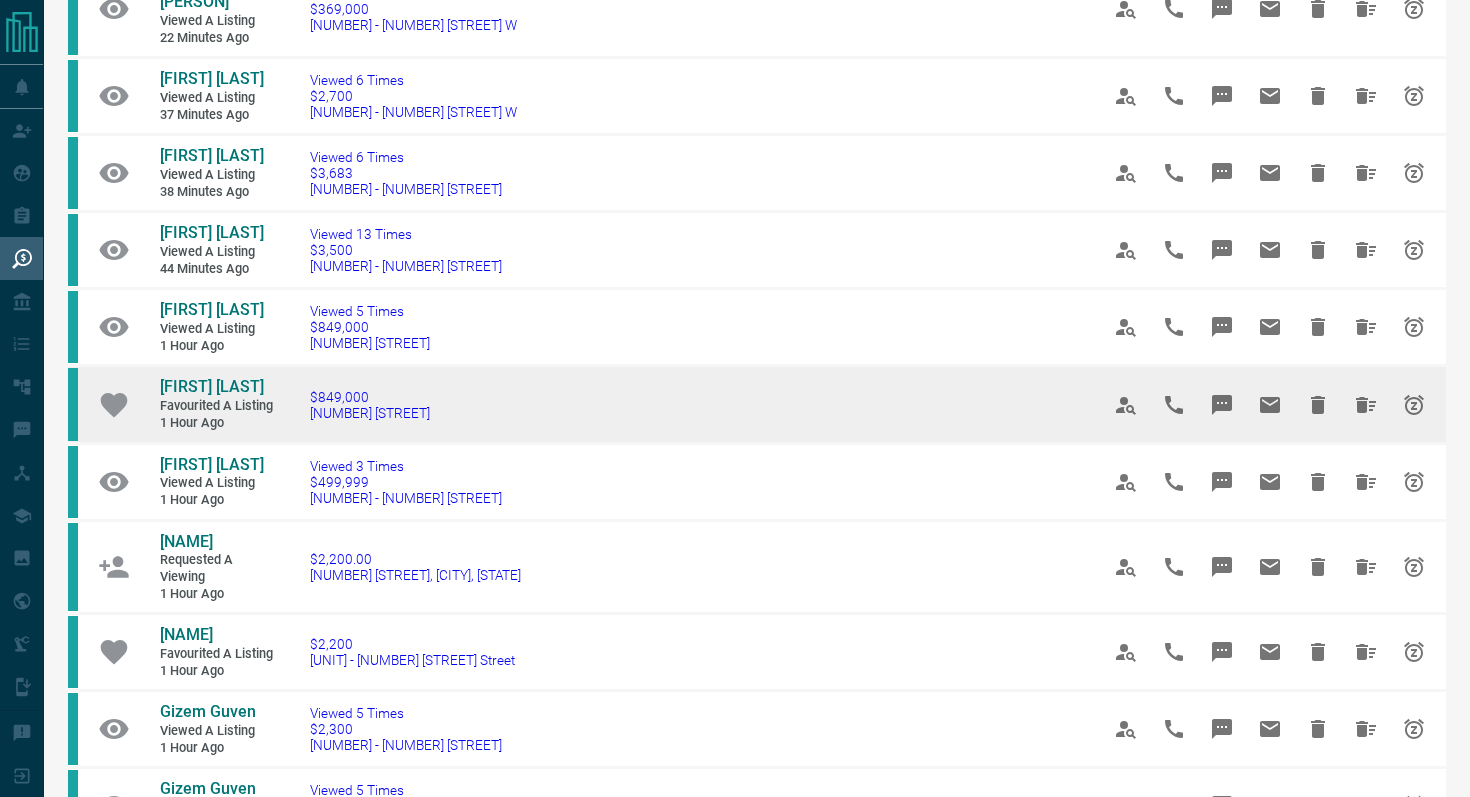 scroll, scrollTop: 1038, scrollLeft: 0, axis: vertical 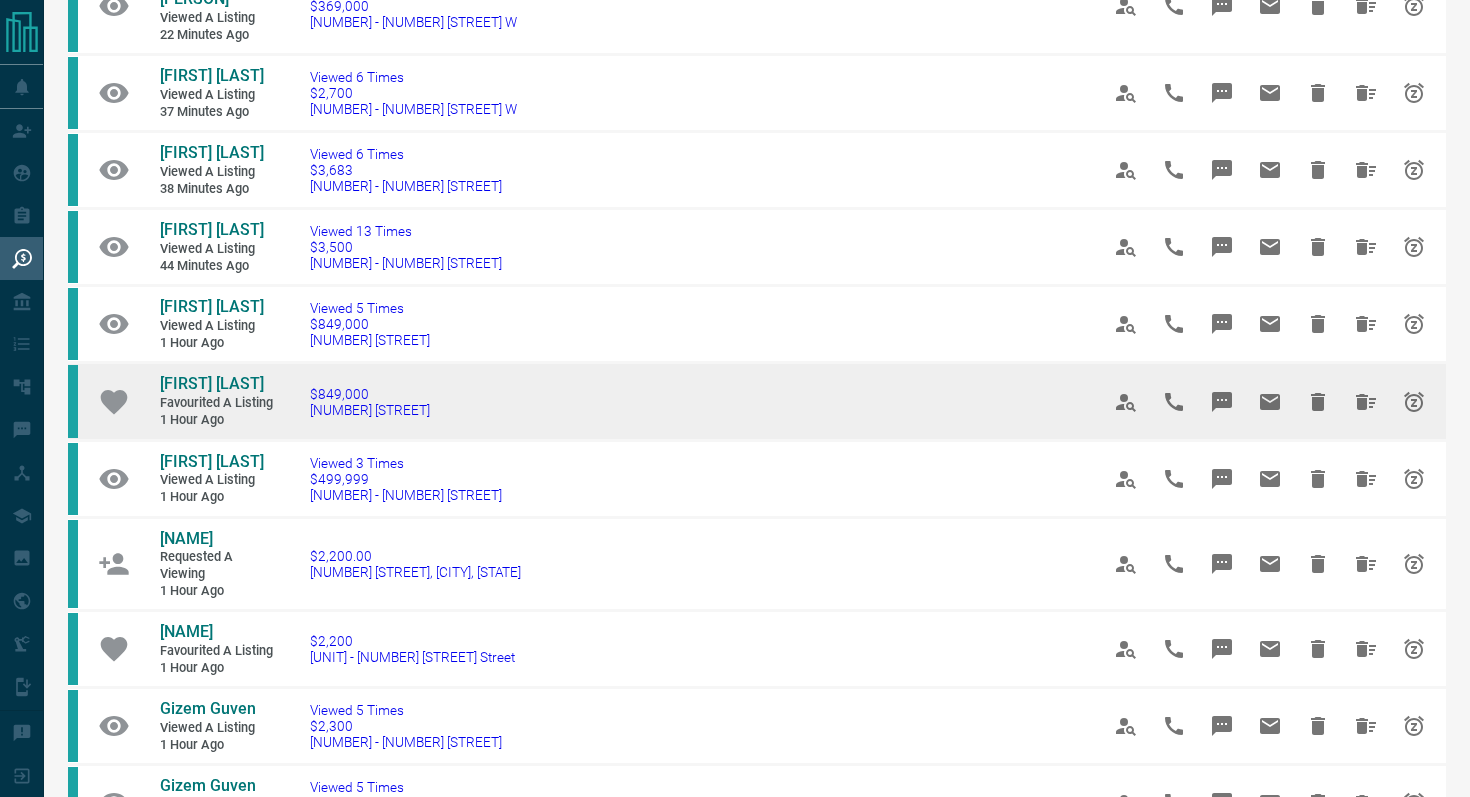 drag, startPoint x: 518, startPoint y: 351, endPoint x: 308, endPoint y: 348, distance: 210.02142 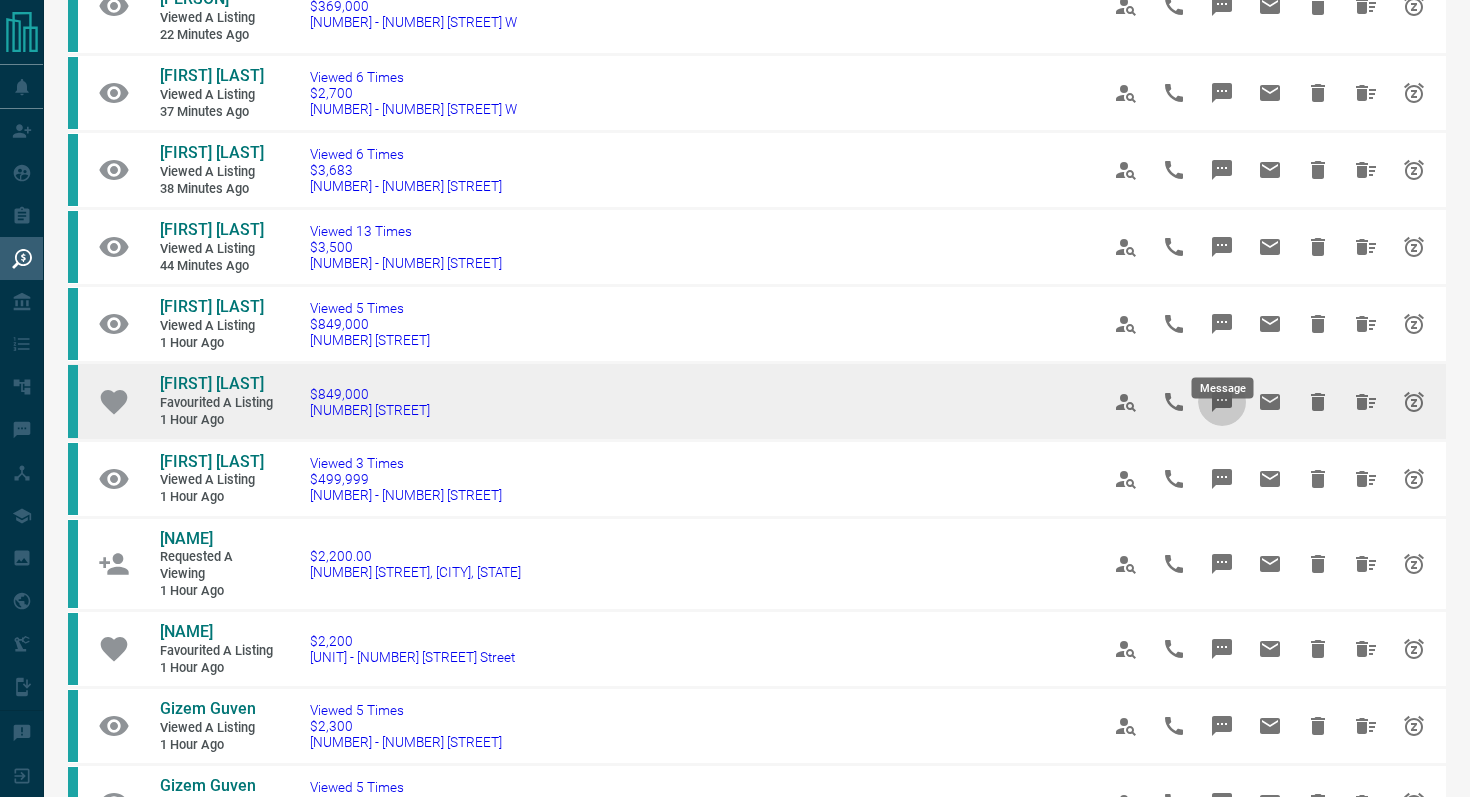 click 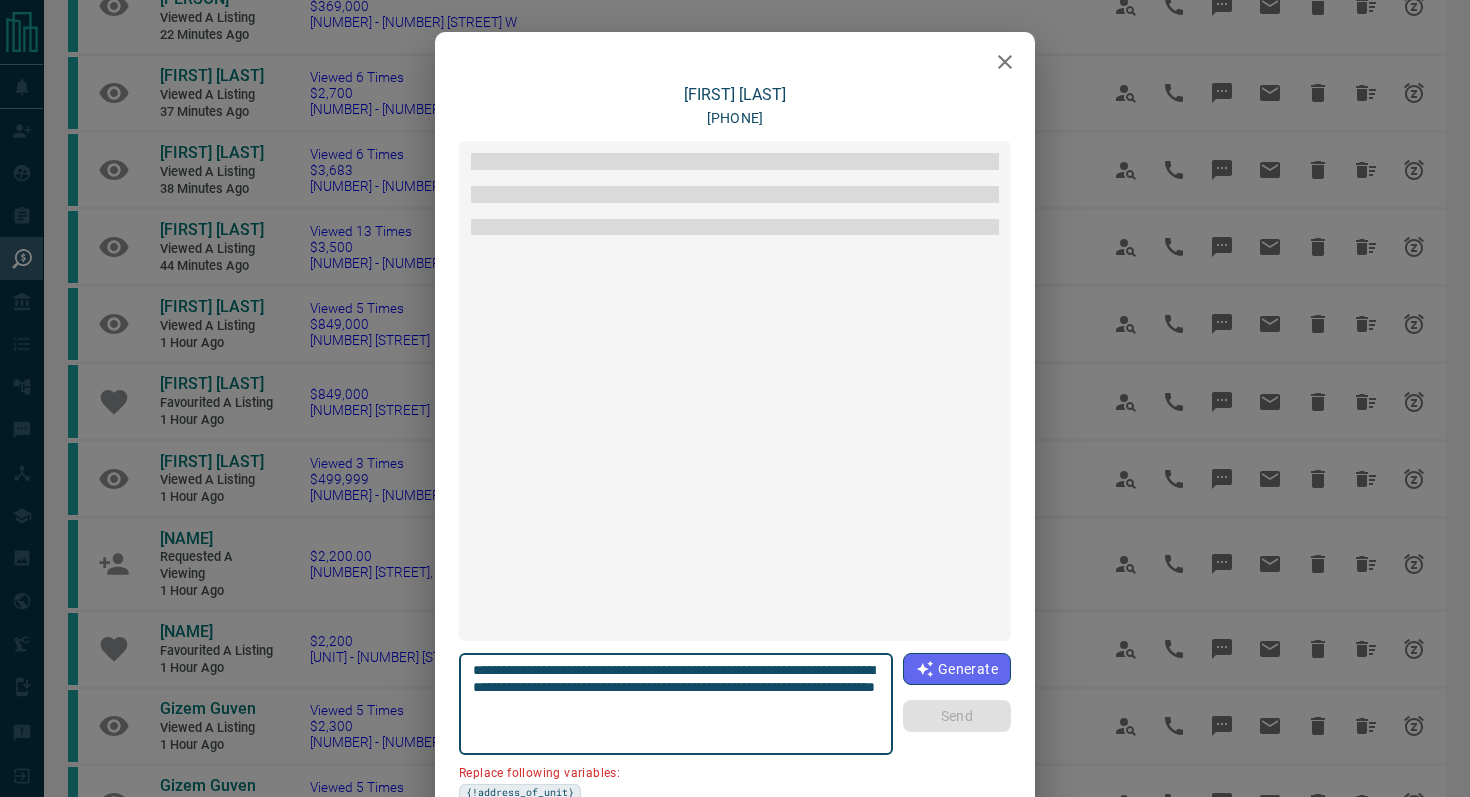 scroll, scrollTop: 540, scrollLeft: 0, axis: vertical 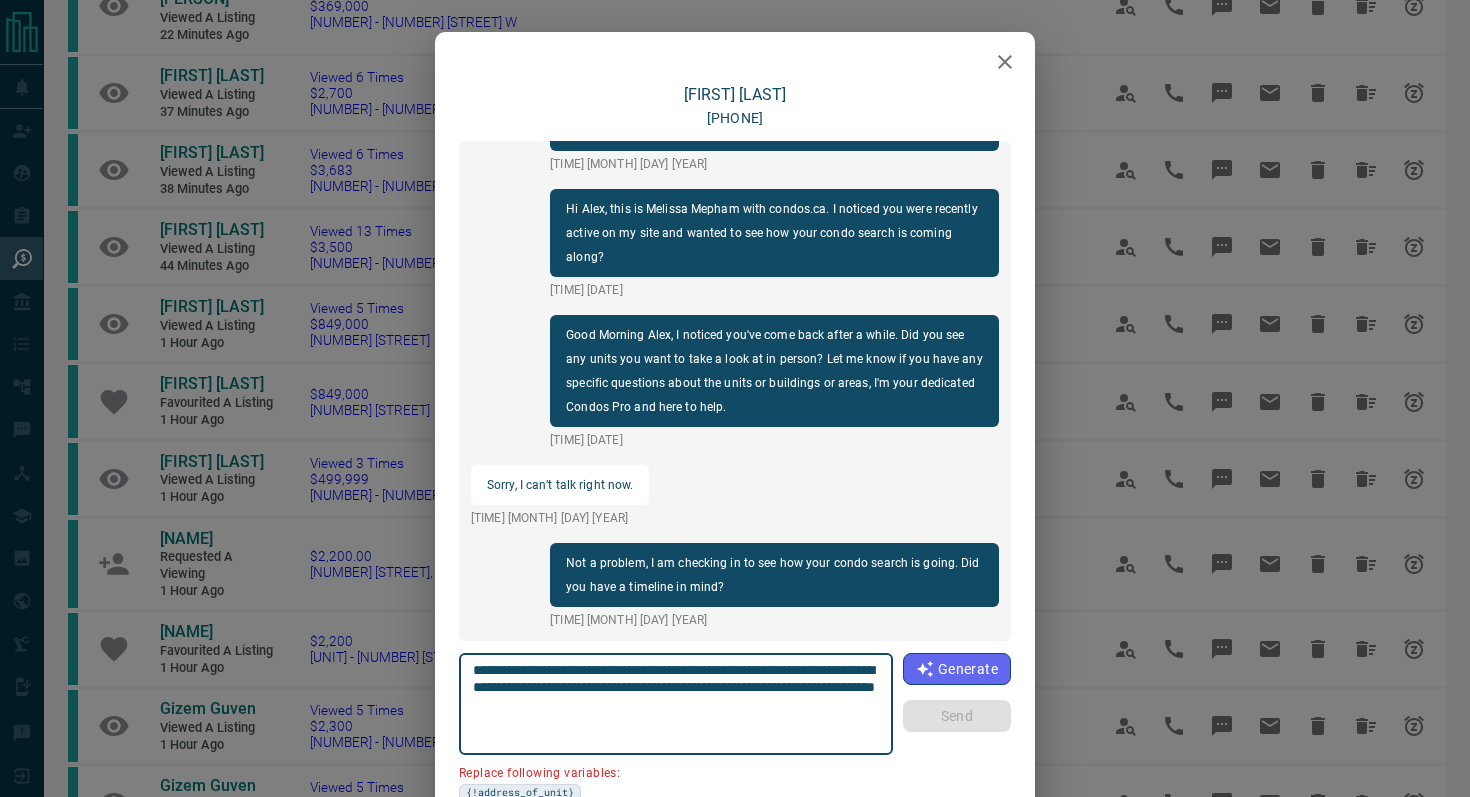 drag, startPoint x: 586, startPoint y: 685, endPoint x: 474, endPoint y: 683, distance: 112.01785 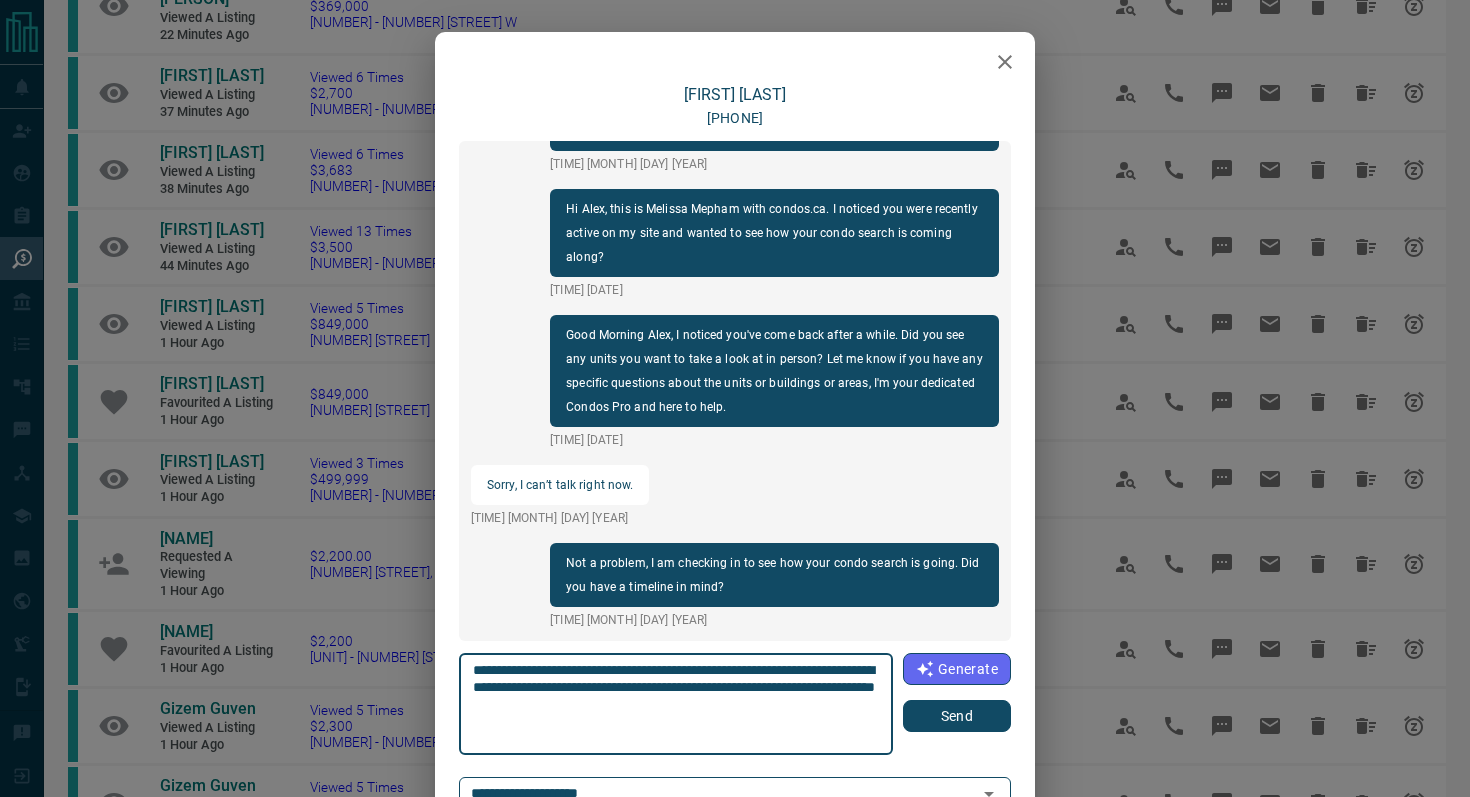 drag, startPoint x: 585, startPoint y: 686, endPoint x: 481, endPoint y: 682, distance: 104.0769 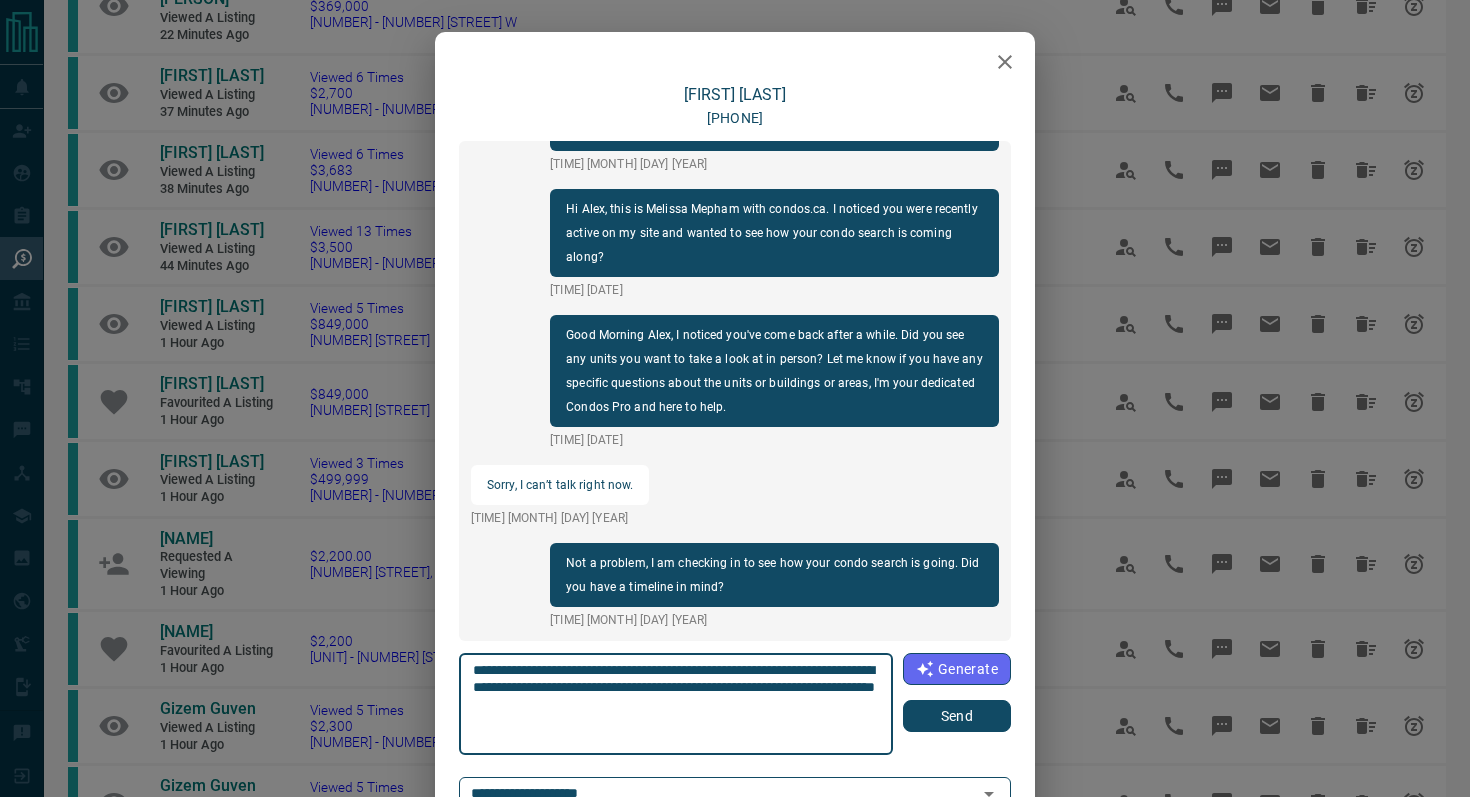 type on "**********" 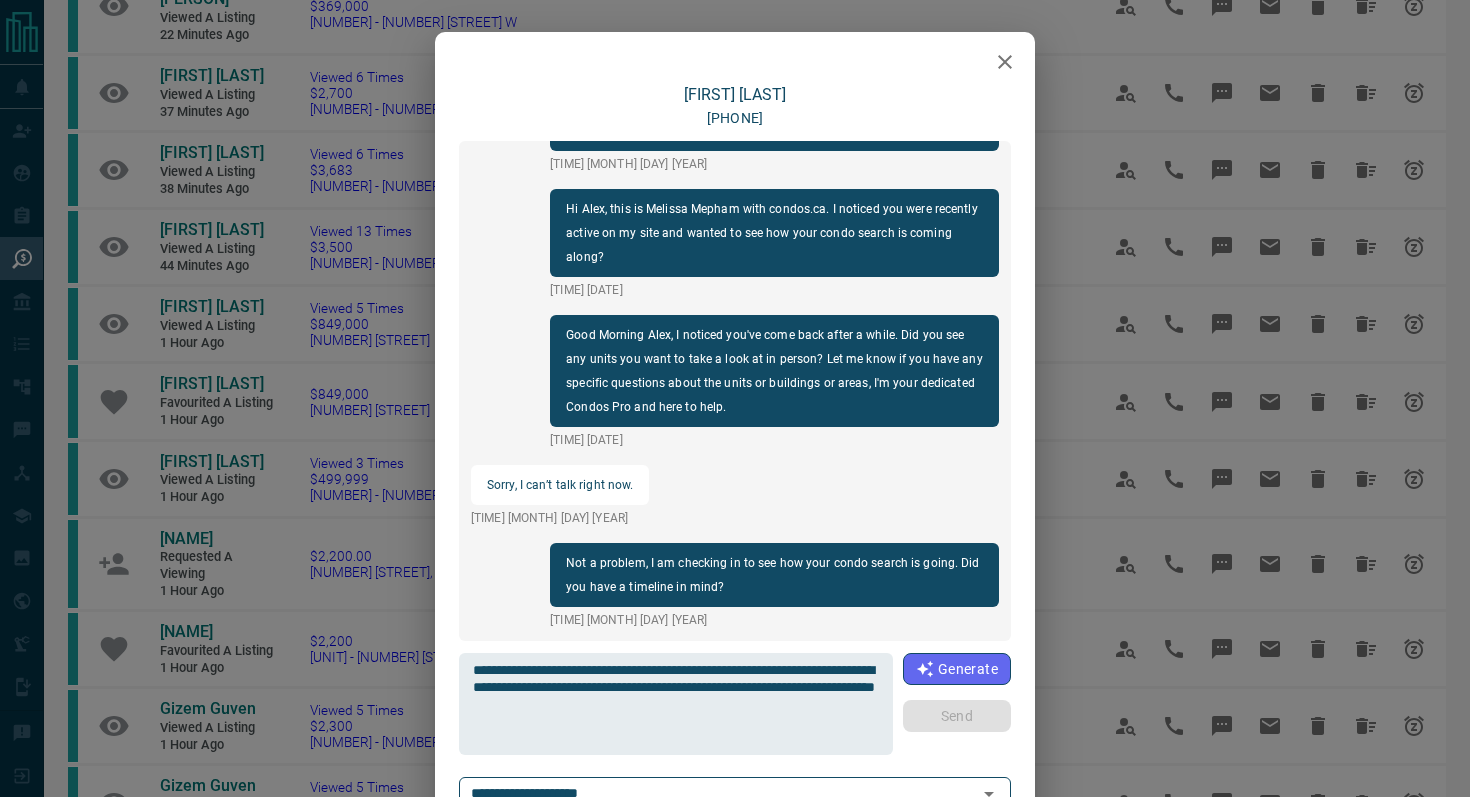 type 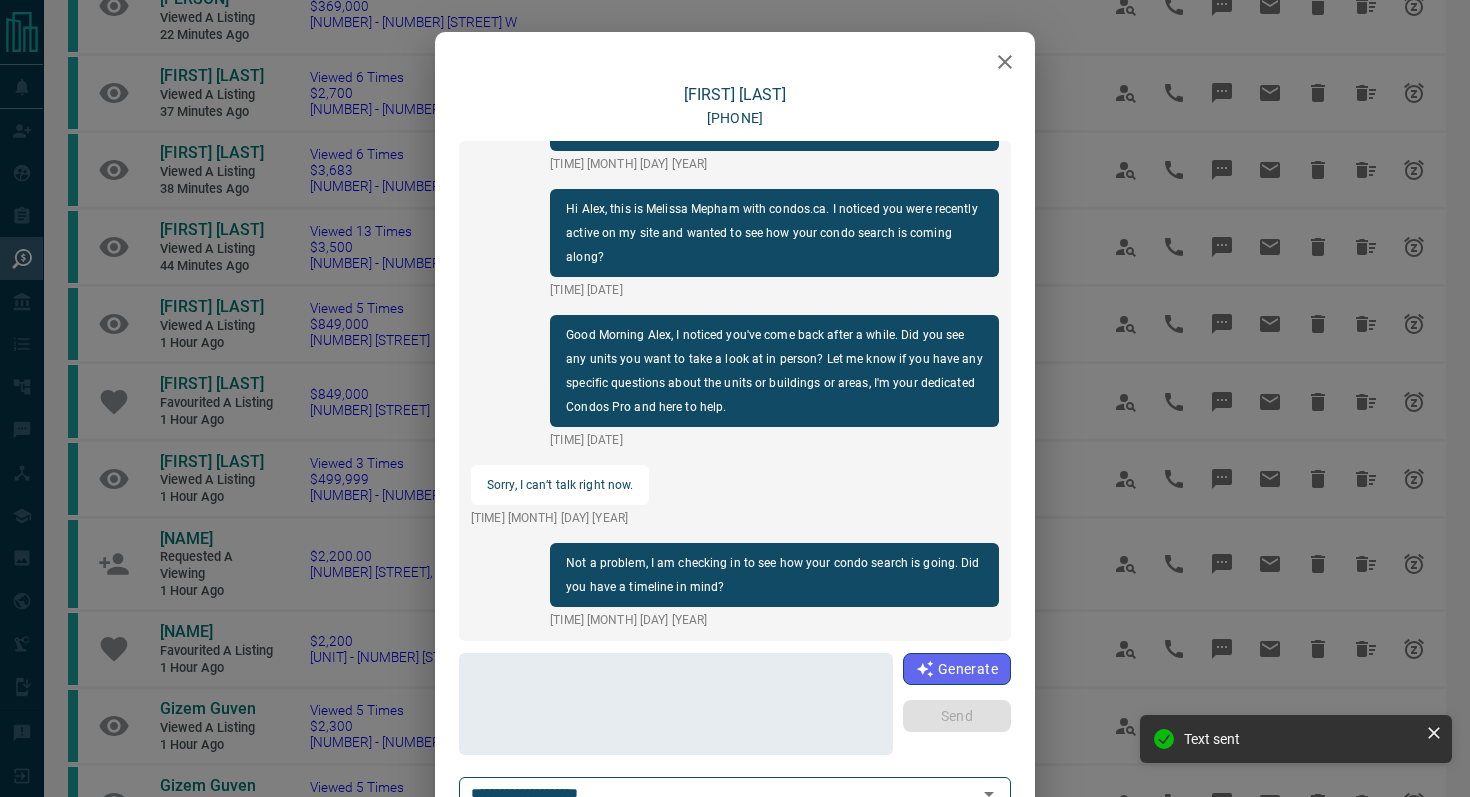 scroll, scrollTop: 666, scrollLeft: 0, axis: vertical 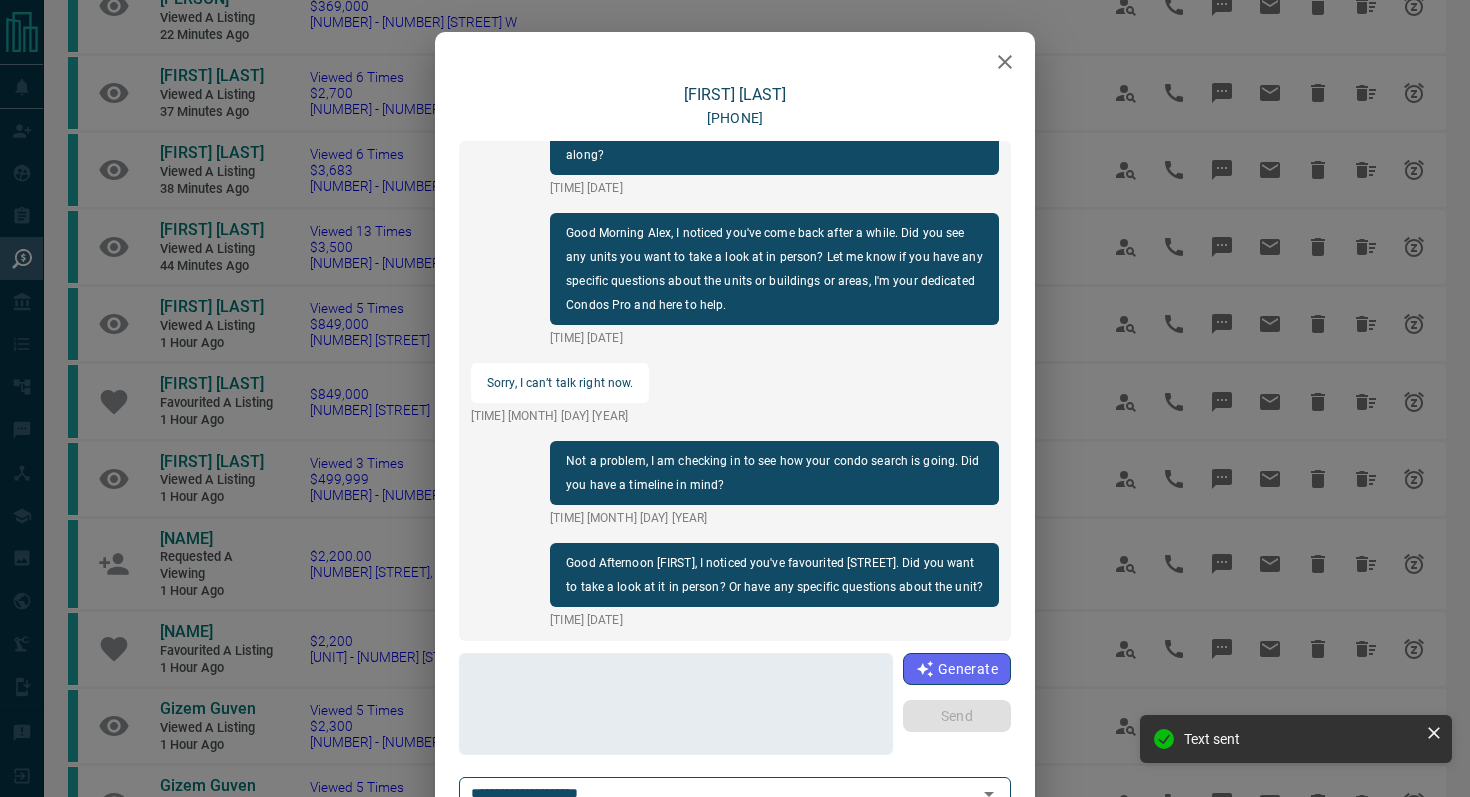 click 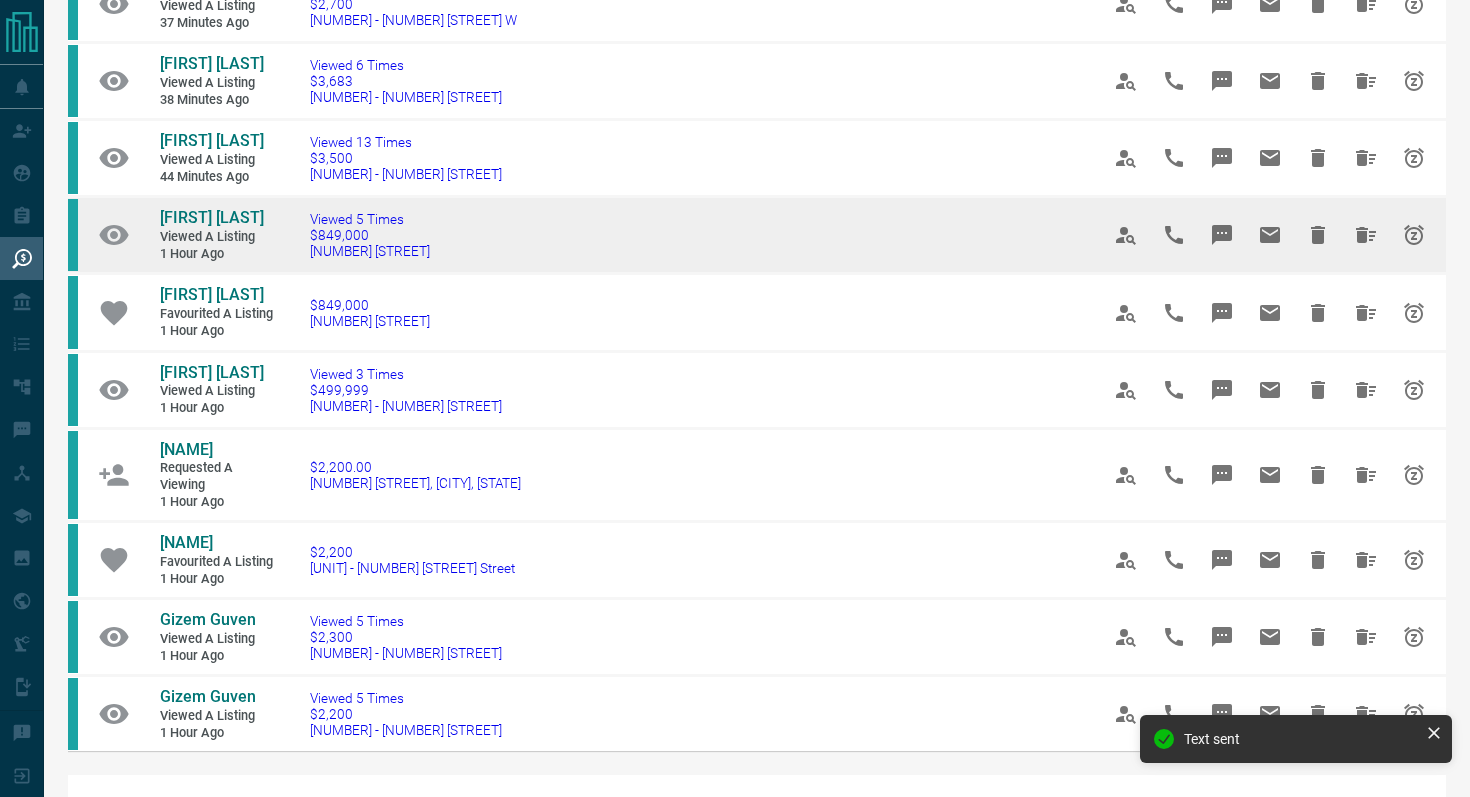 scroll, scrollTop: 1129, scrollLeft: 0, axis: vertical 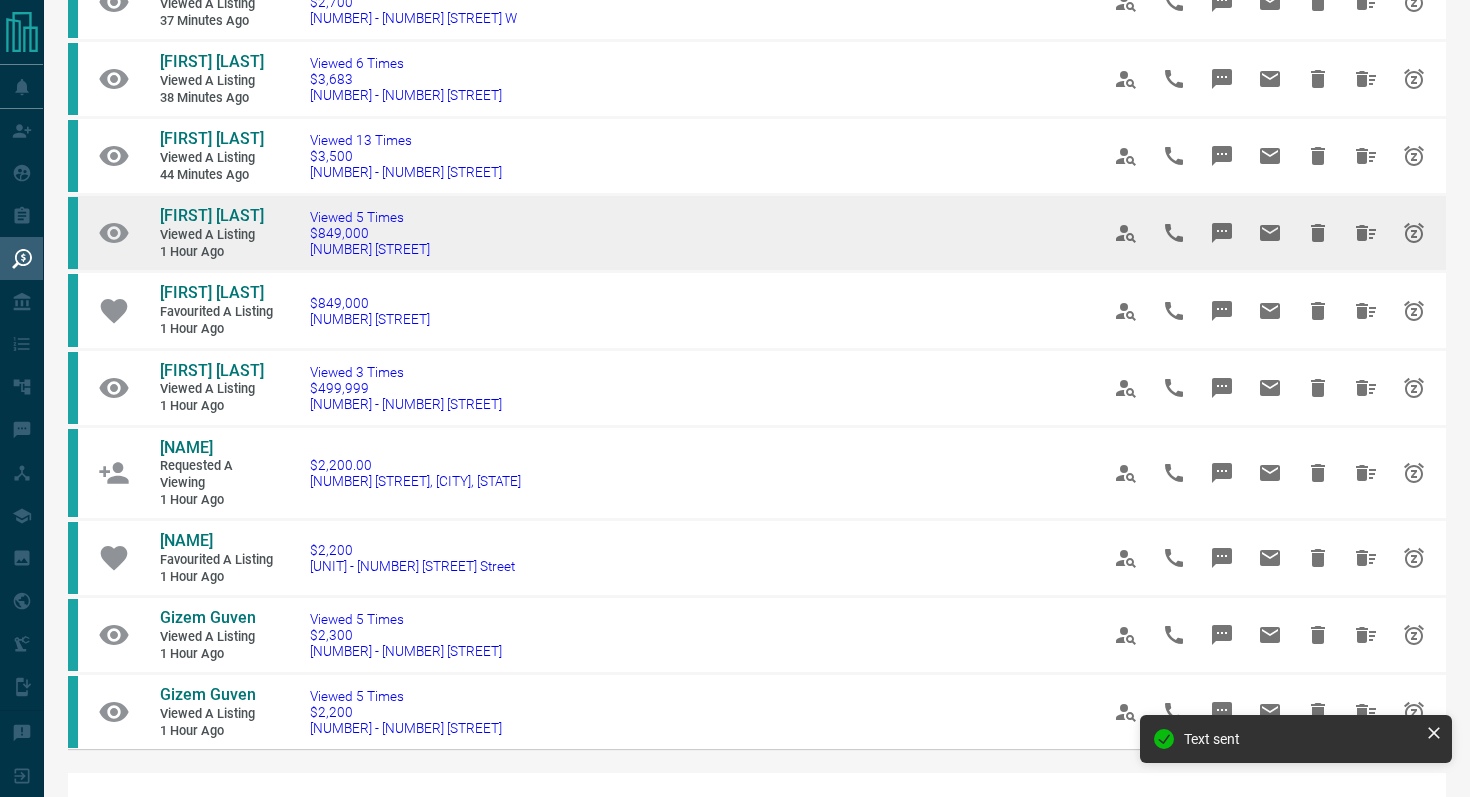 drag, startPoint x: 492, startPoint y: 190, endPoint x: 133, endPoint y: 148, distance: 361.4485 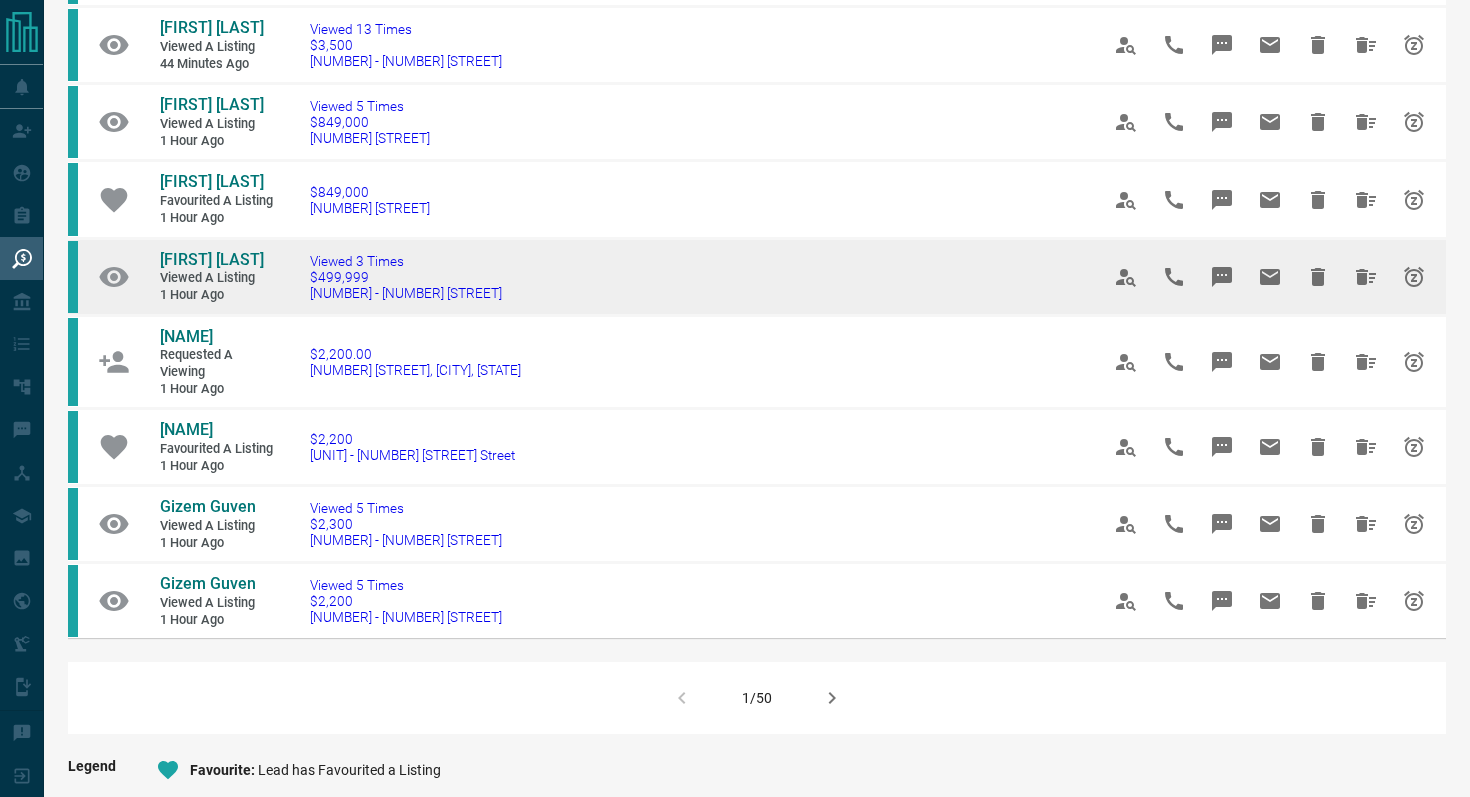 scroll, scrollTop: 1241, scrollLeft: 0, axis: vertical 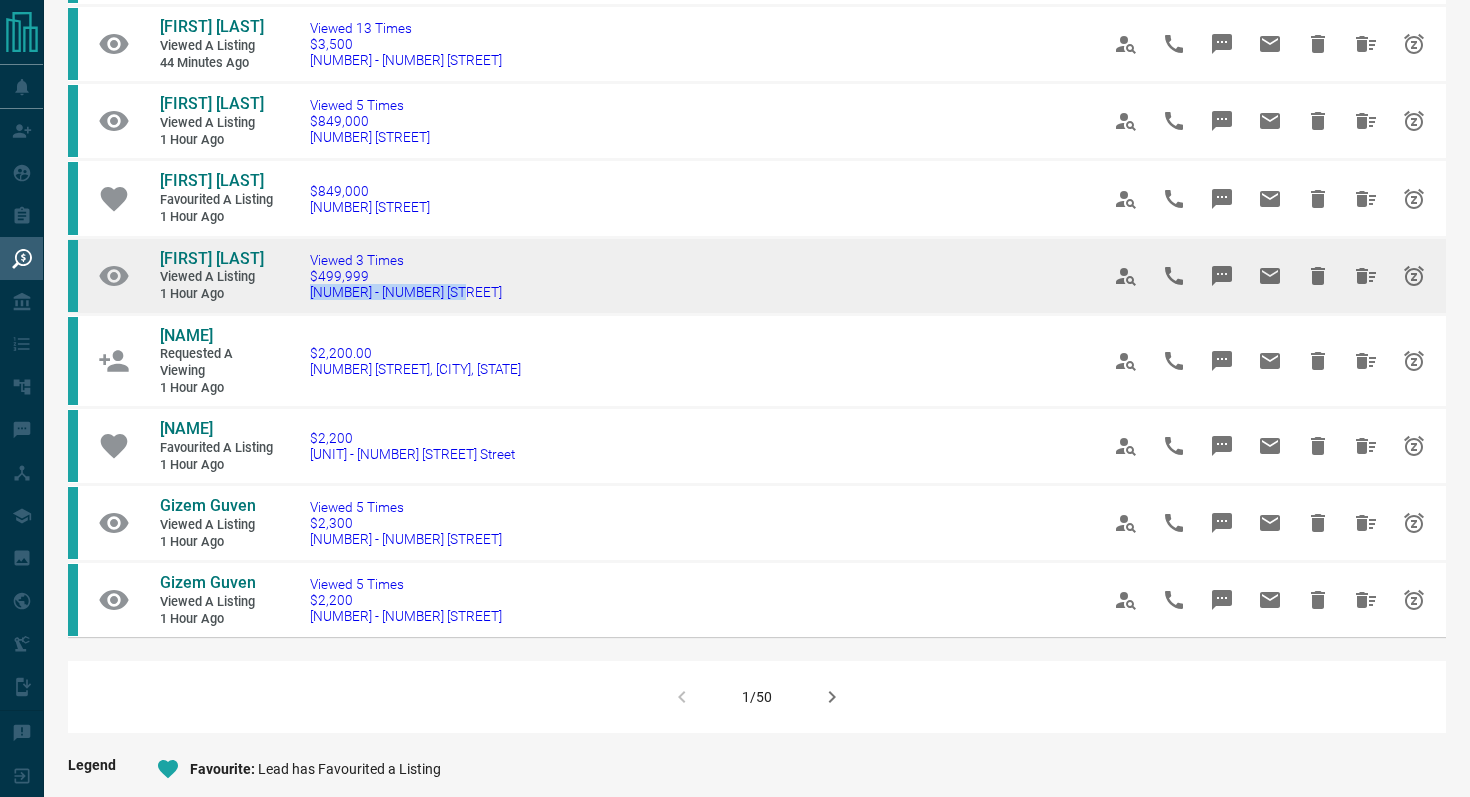 drag, startPoint x: 484, startPoint y: 229, endPoint x: 305, endPoint y: 225, distance: 179.0447 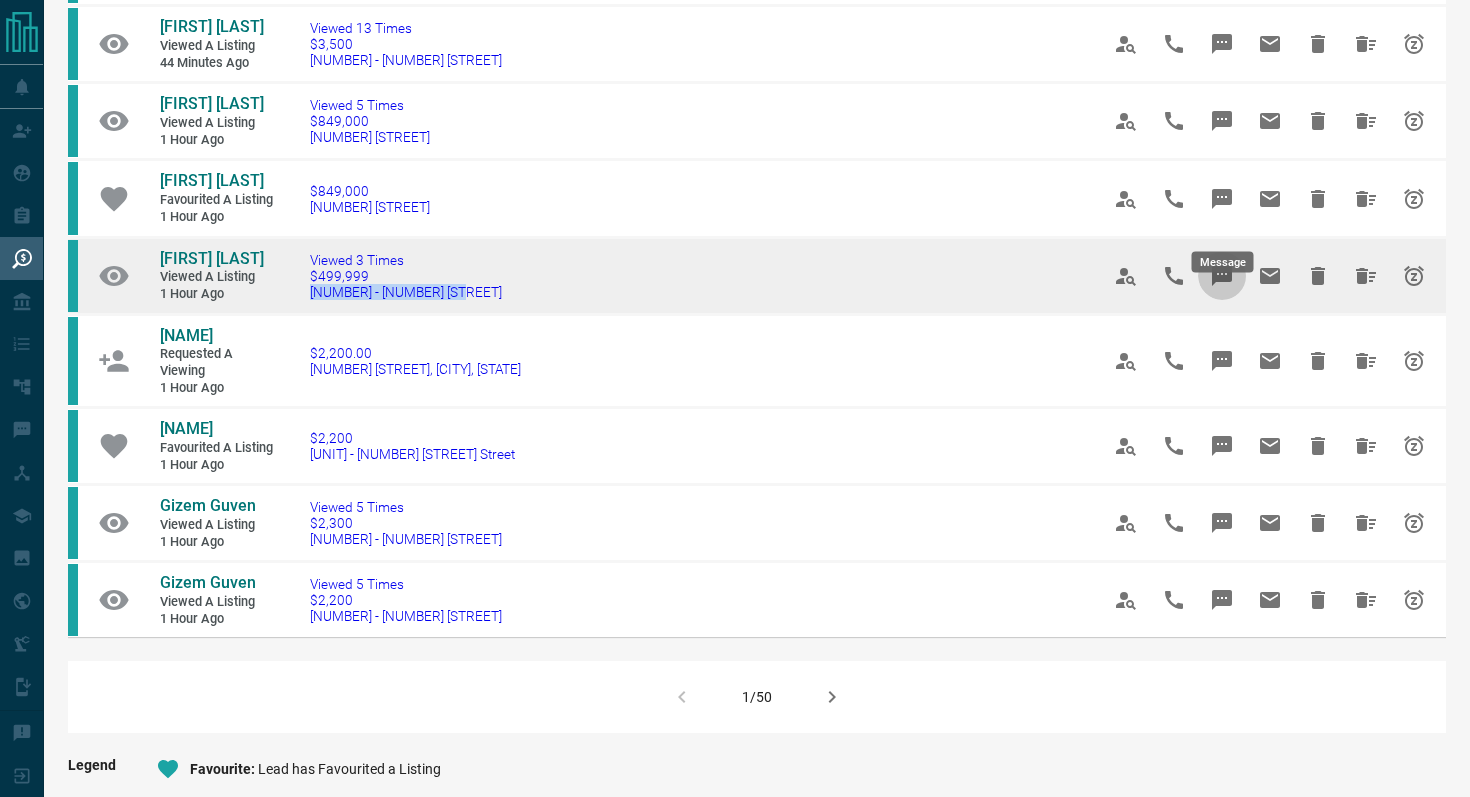 click 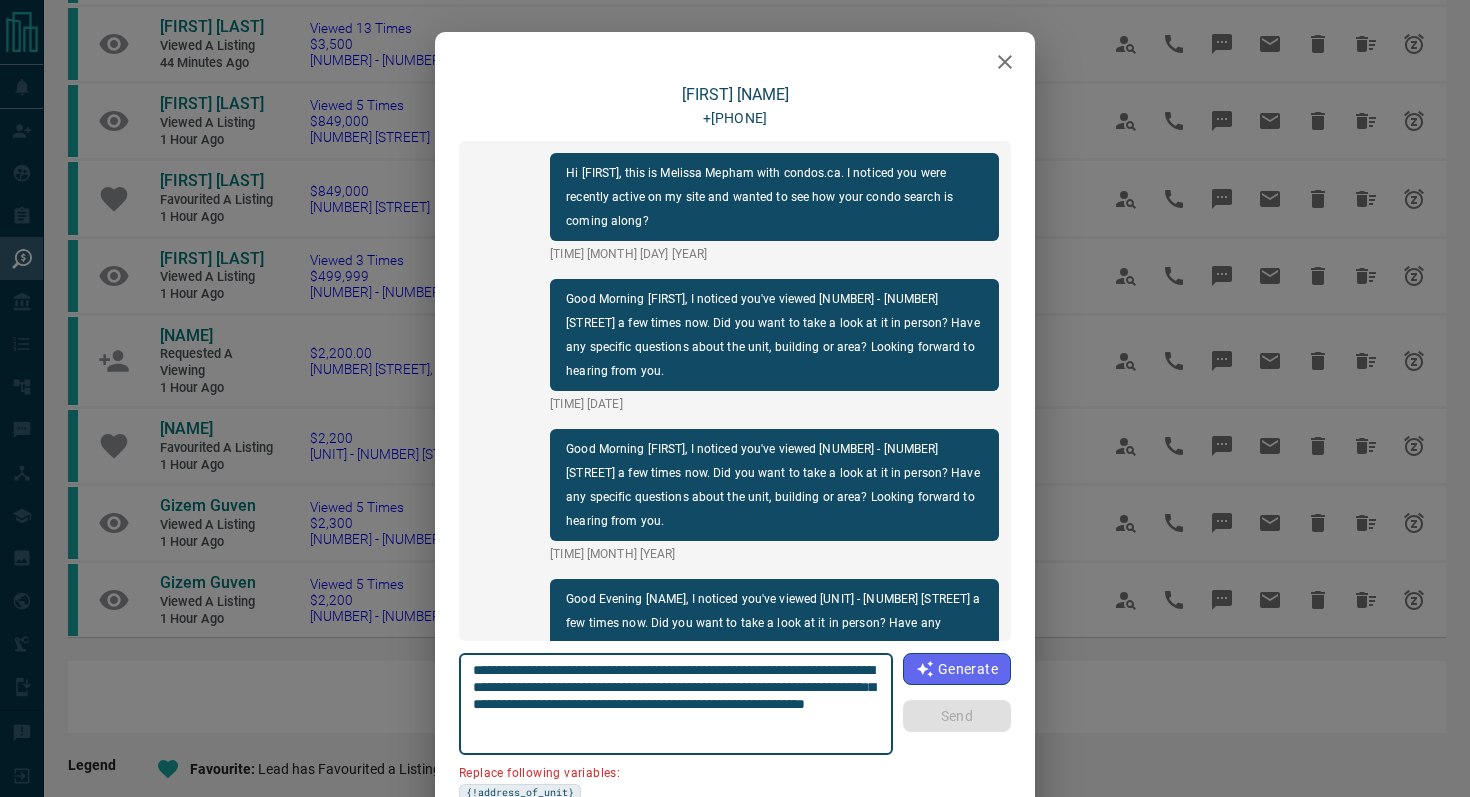 scroll, scrollTop: 534, scrollLeft: 0, axis: vertical 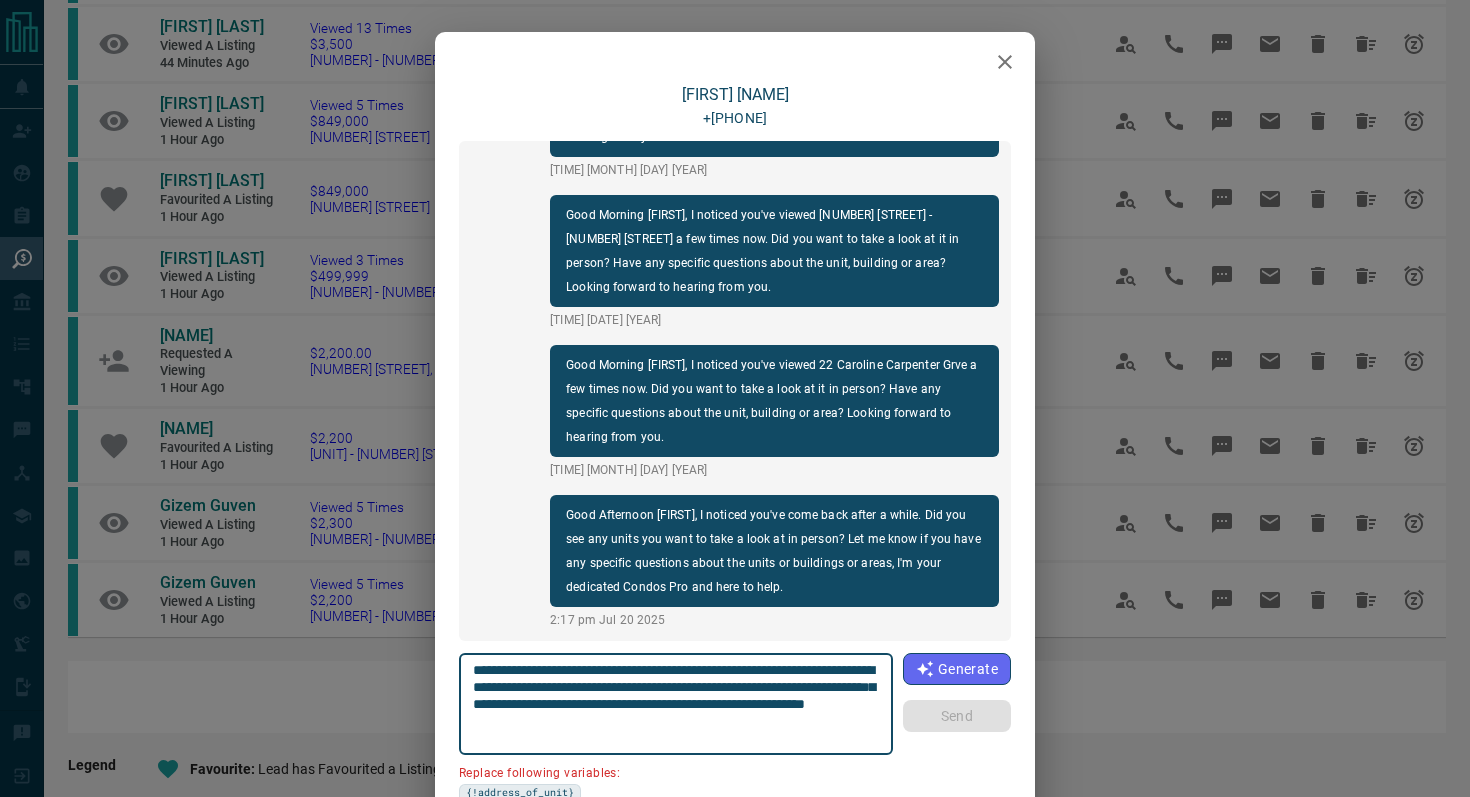 drag, startPoint x: 585, startPoint y: 684, endPoint x: 431, endPoint y: 682, distance: 154.01299 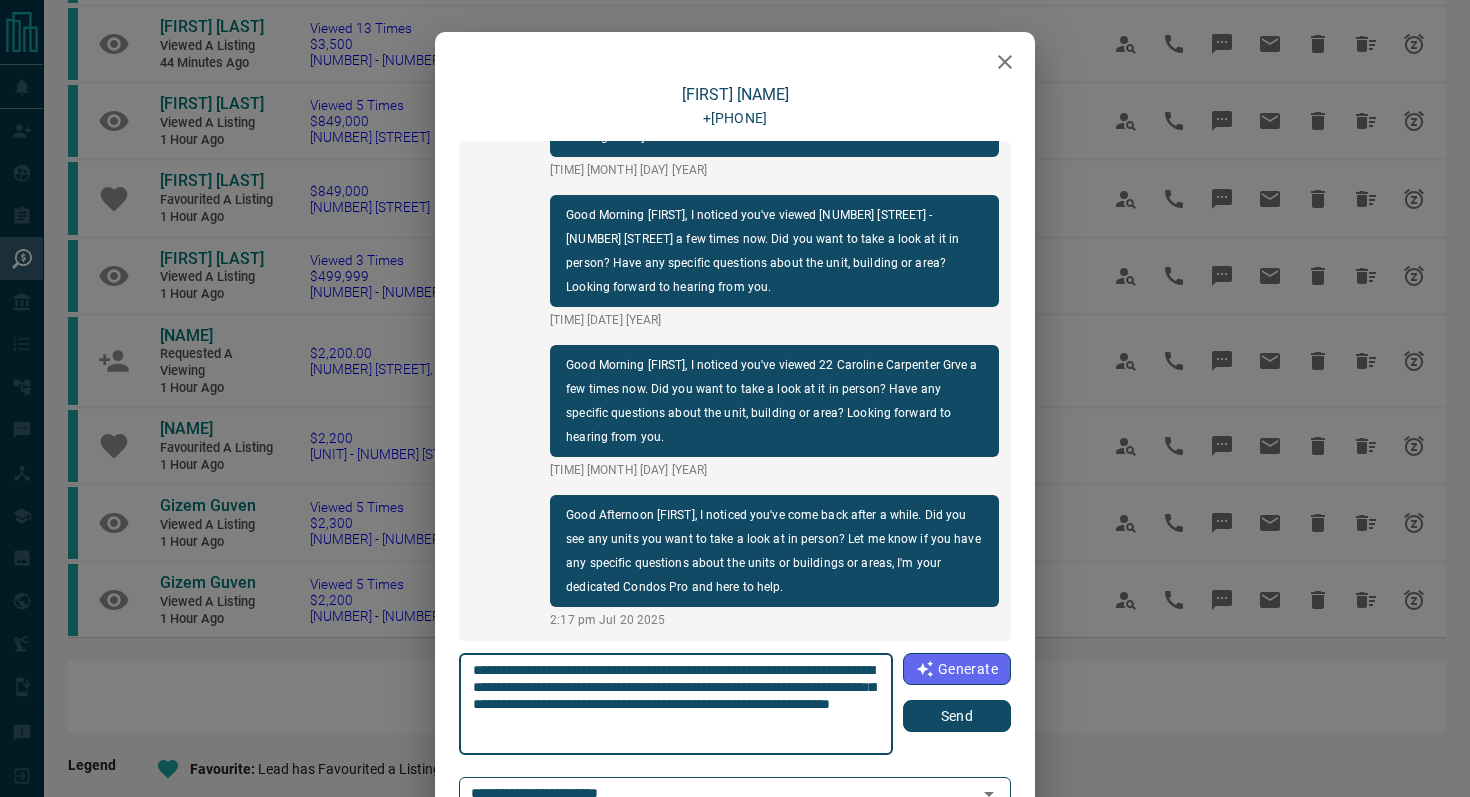 type on "**********" 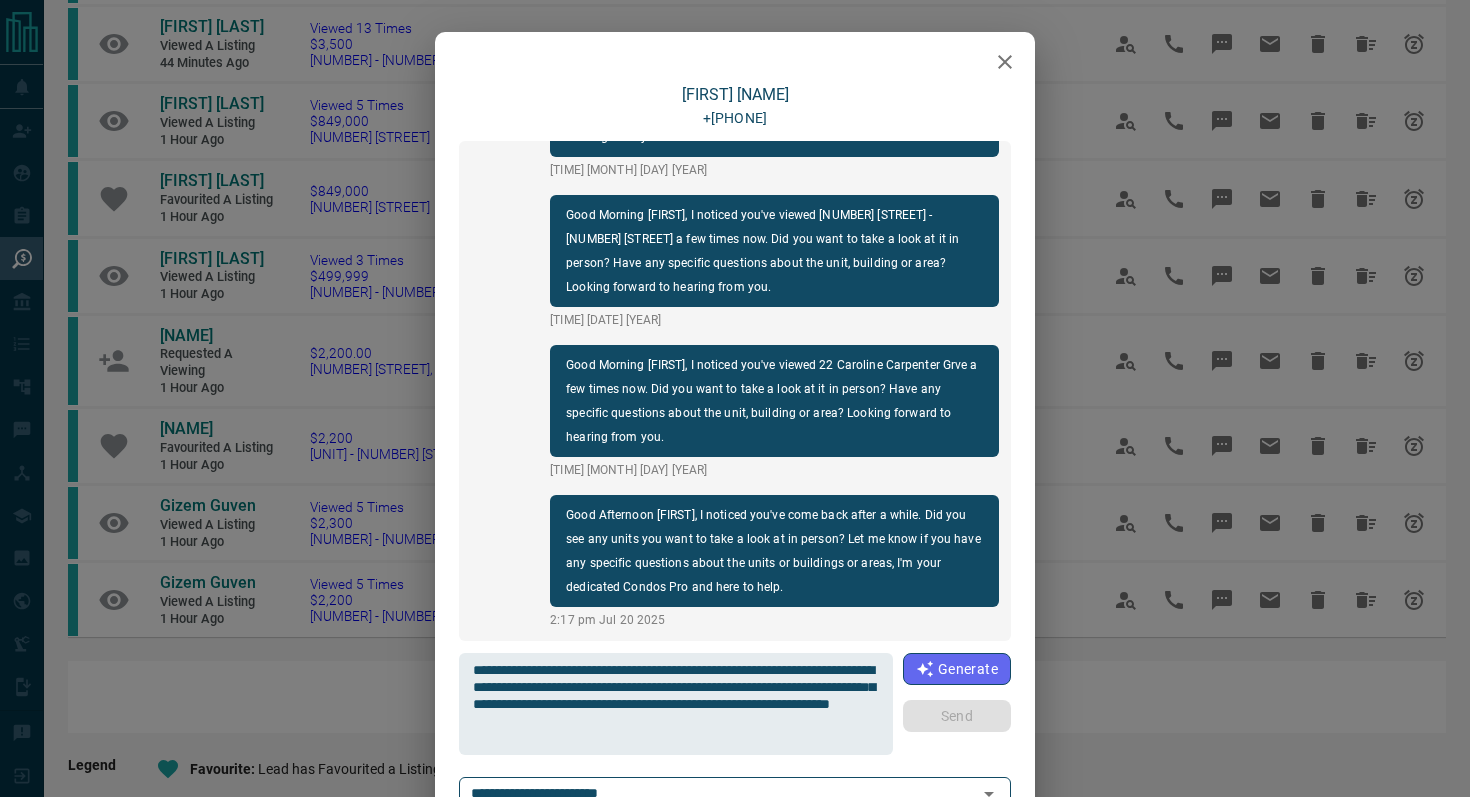 type 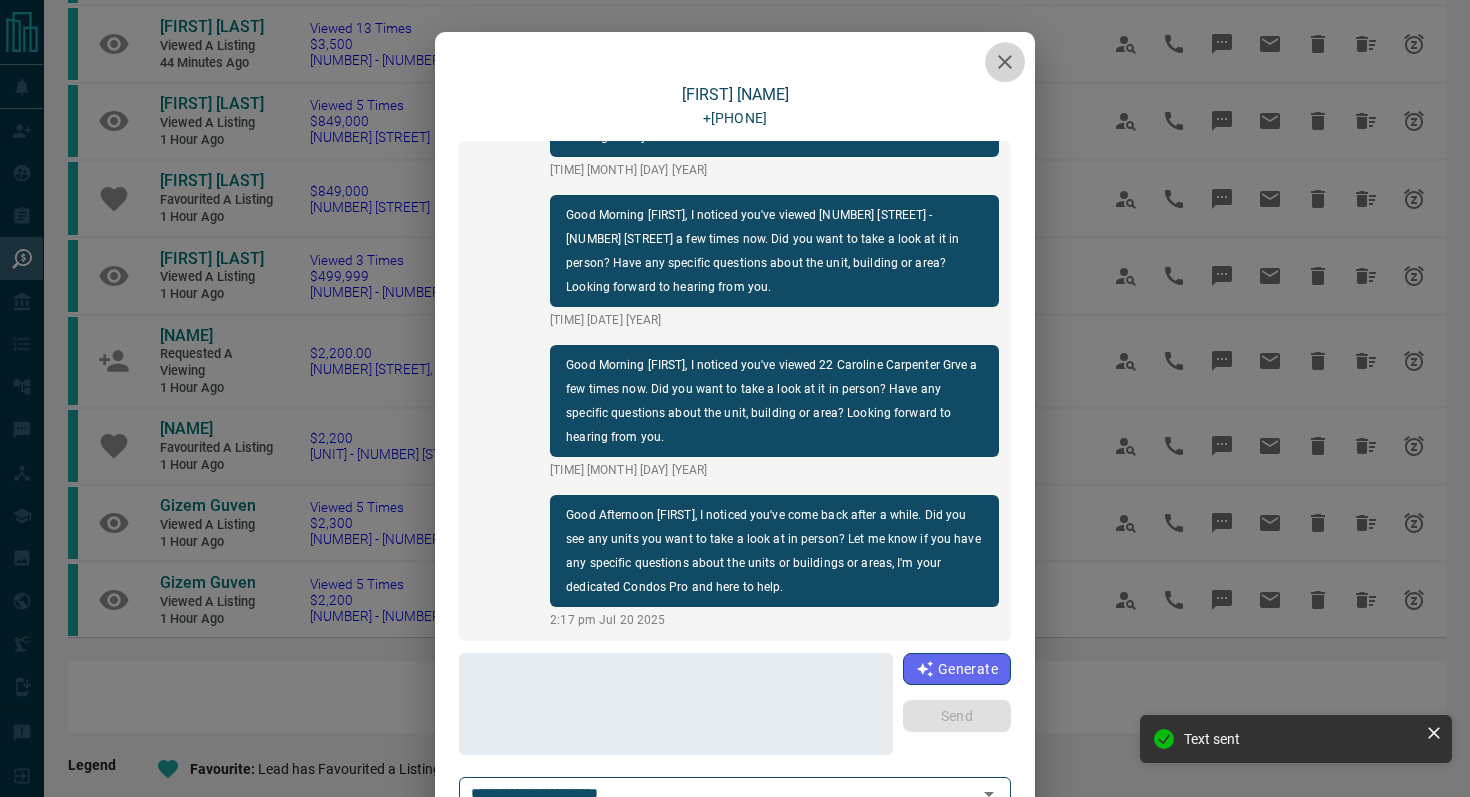 scroll, scrollTop: 684, scrollLeft: 0, axis: vertical 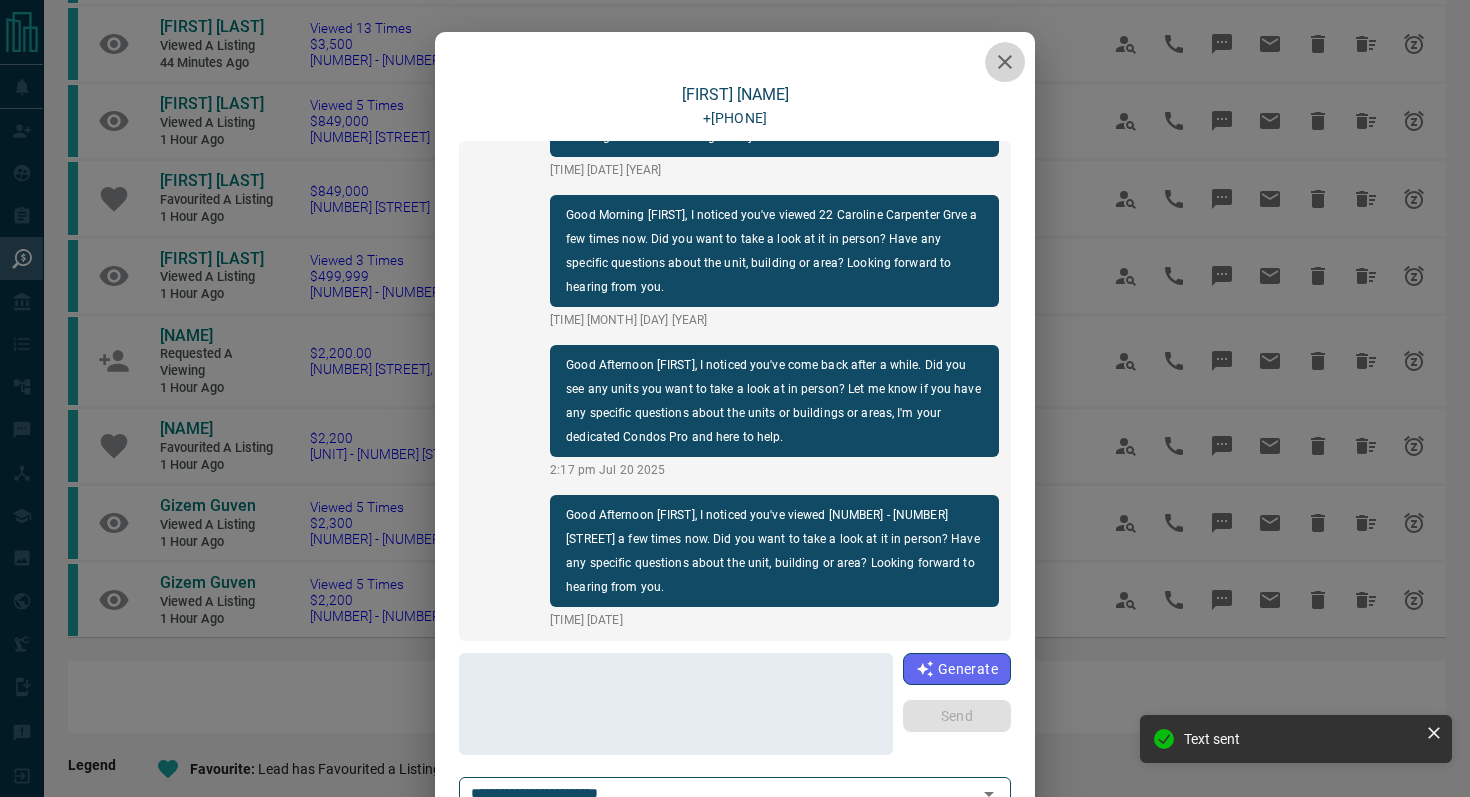 click at bounding box center (1005, 62) 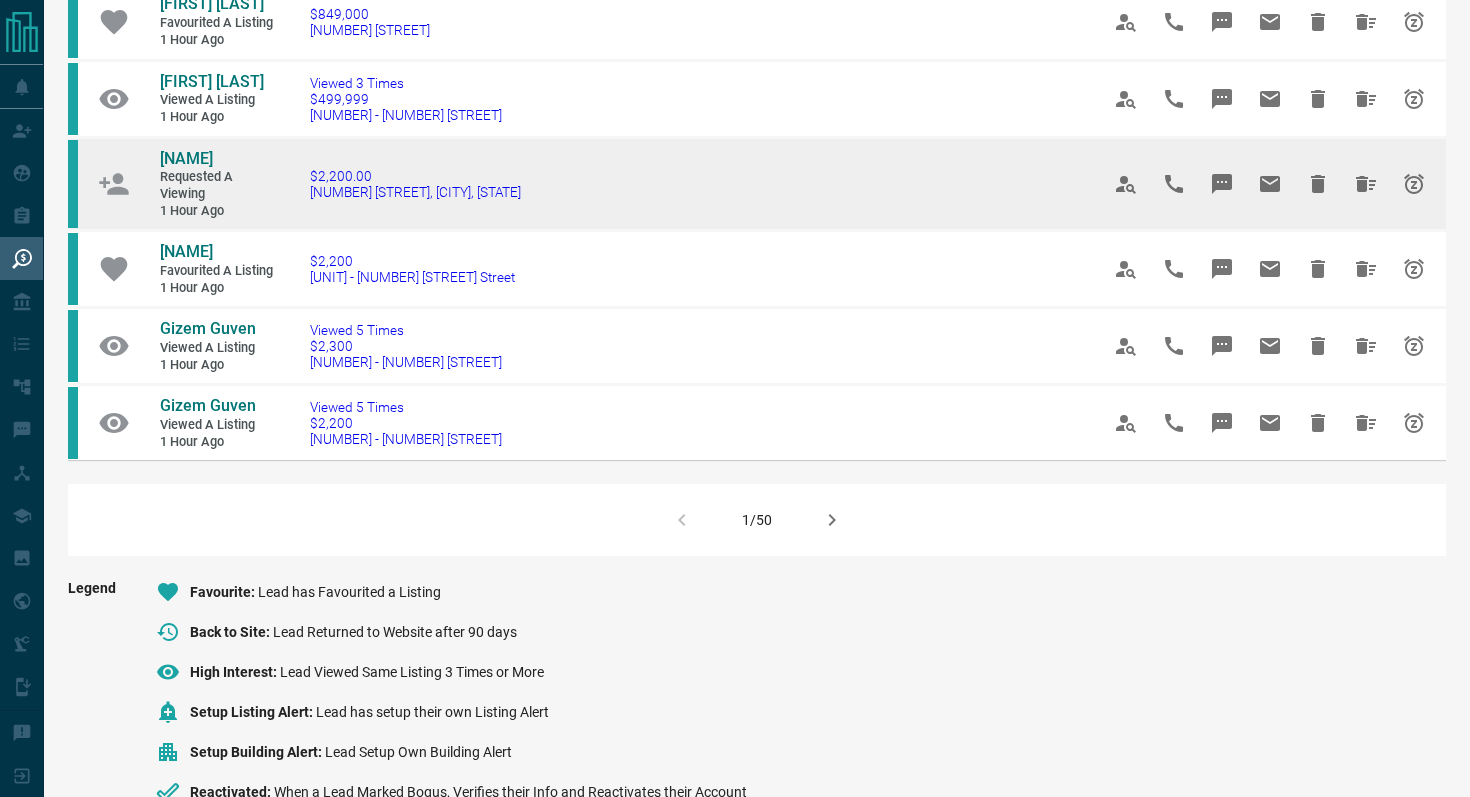 scroll, scrollTop: 1423, scrollLeft: 0, axis: vertical 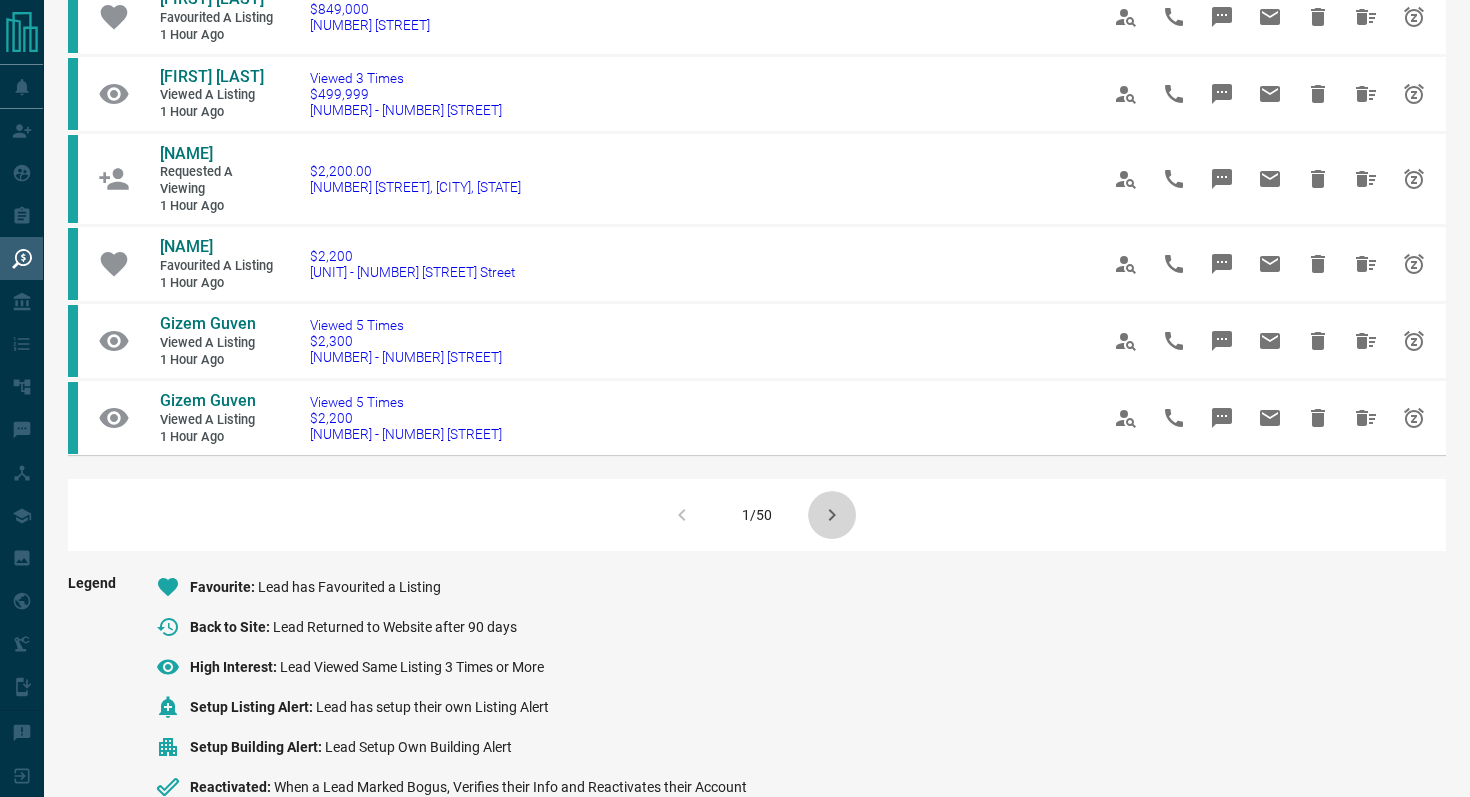 click 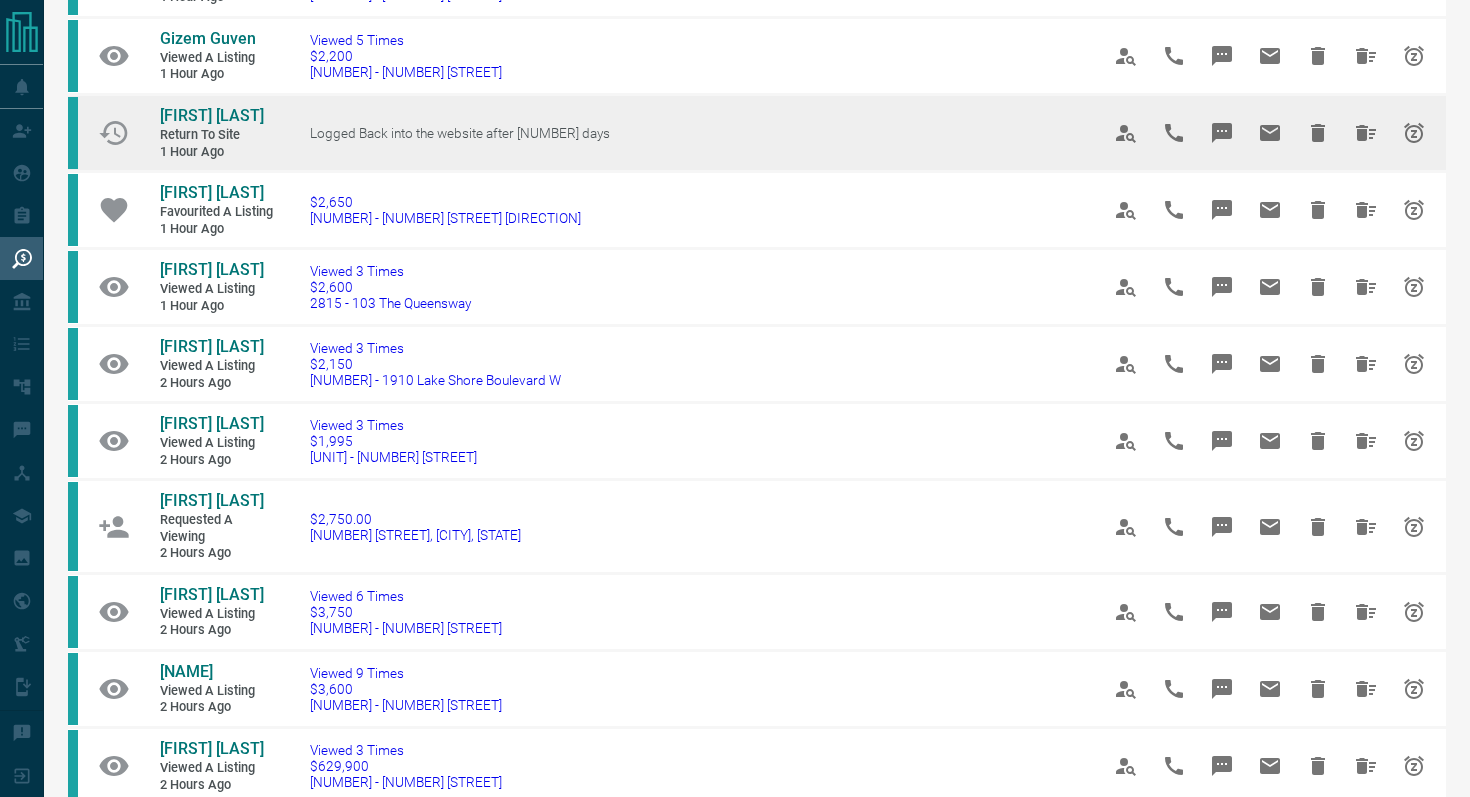 scroll, scrollTop: 264, scrollLeft: 0, axis: vertical 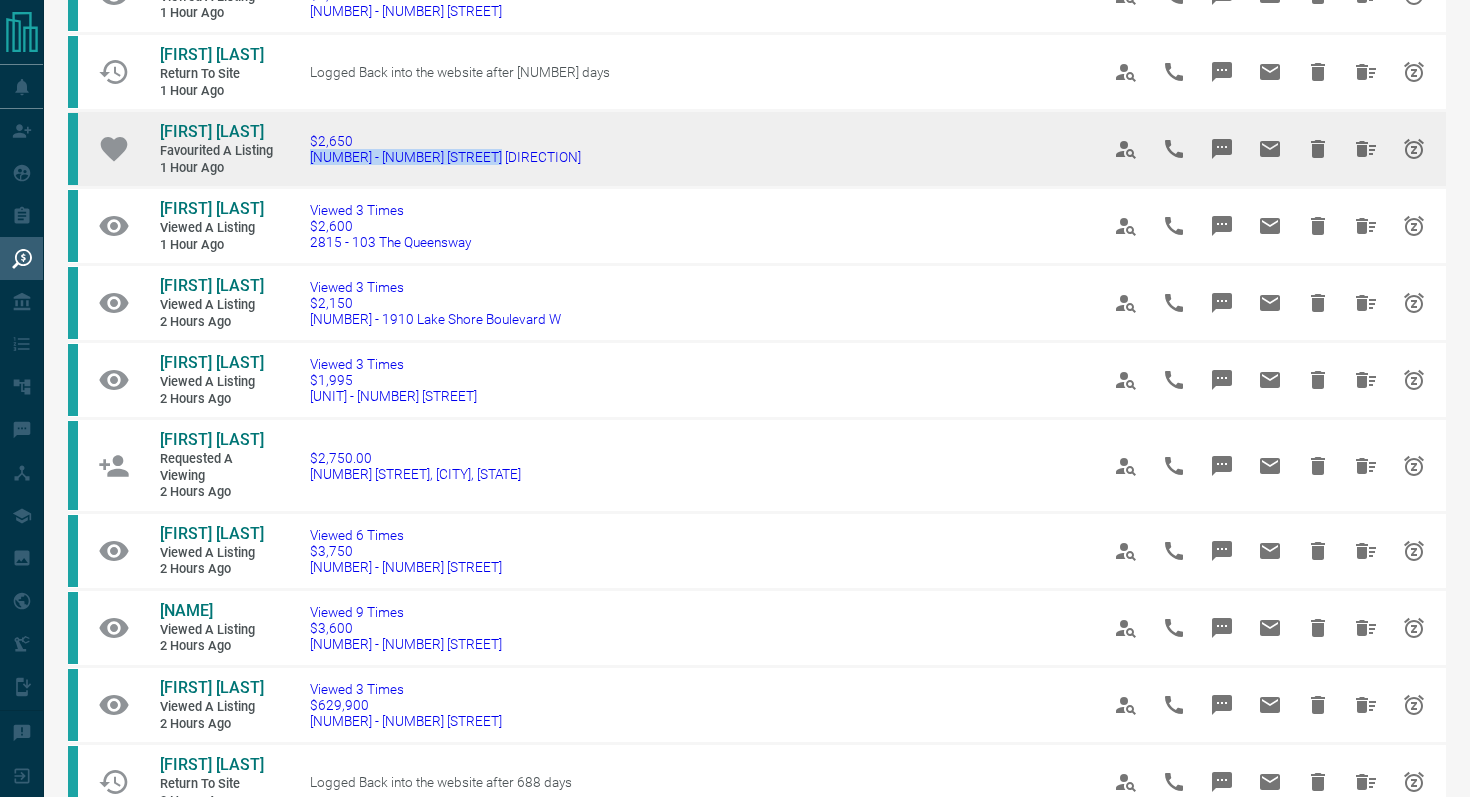 drag, startPoint x: 511, startPoint y: 163, endPoint x: 292, endPoint y: 159, distance: 219.03653 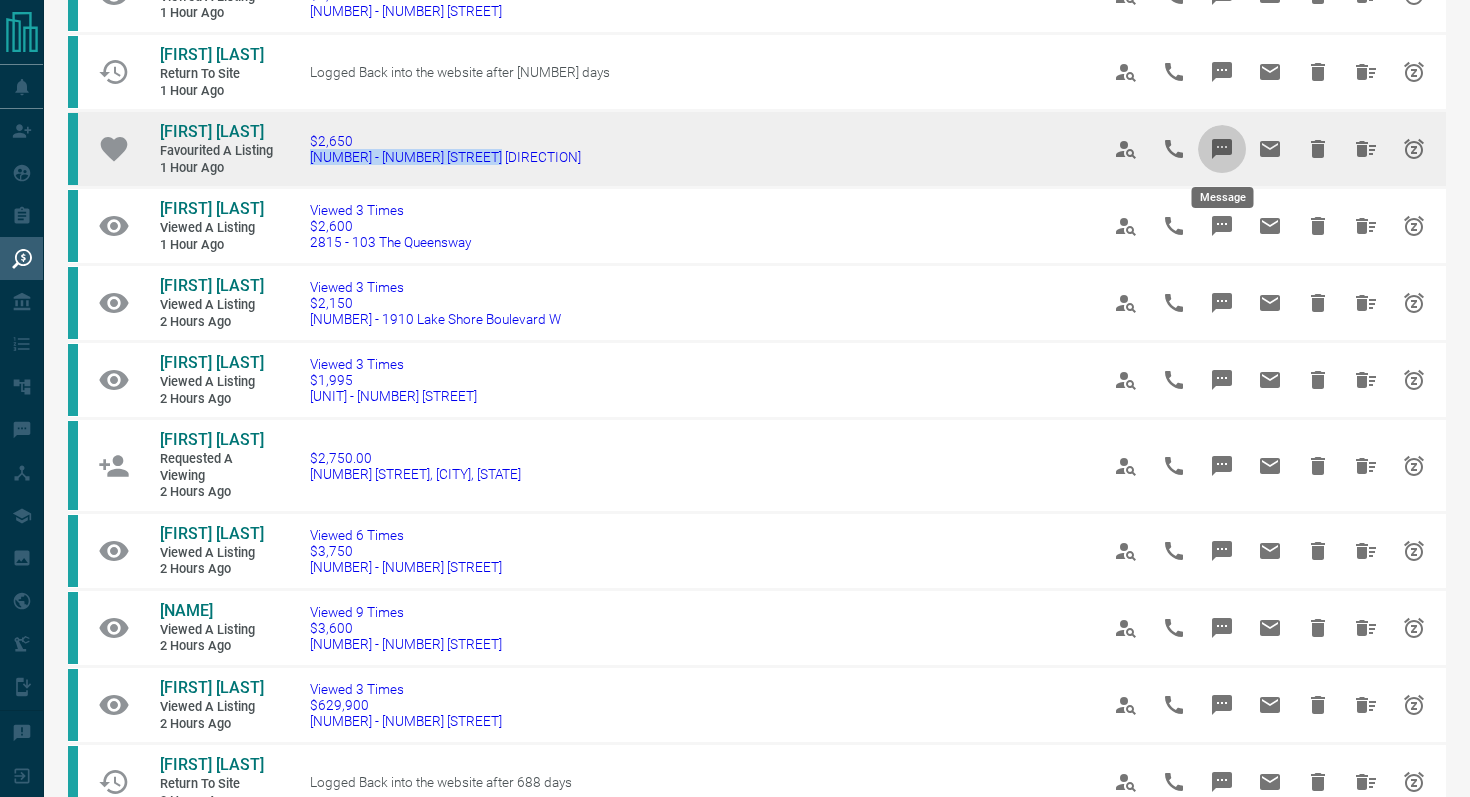 click 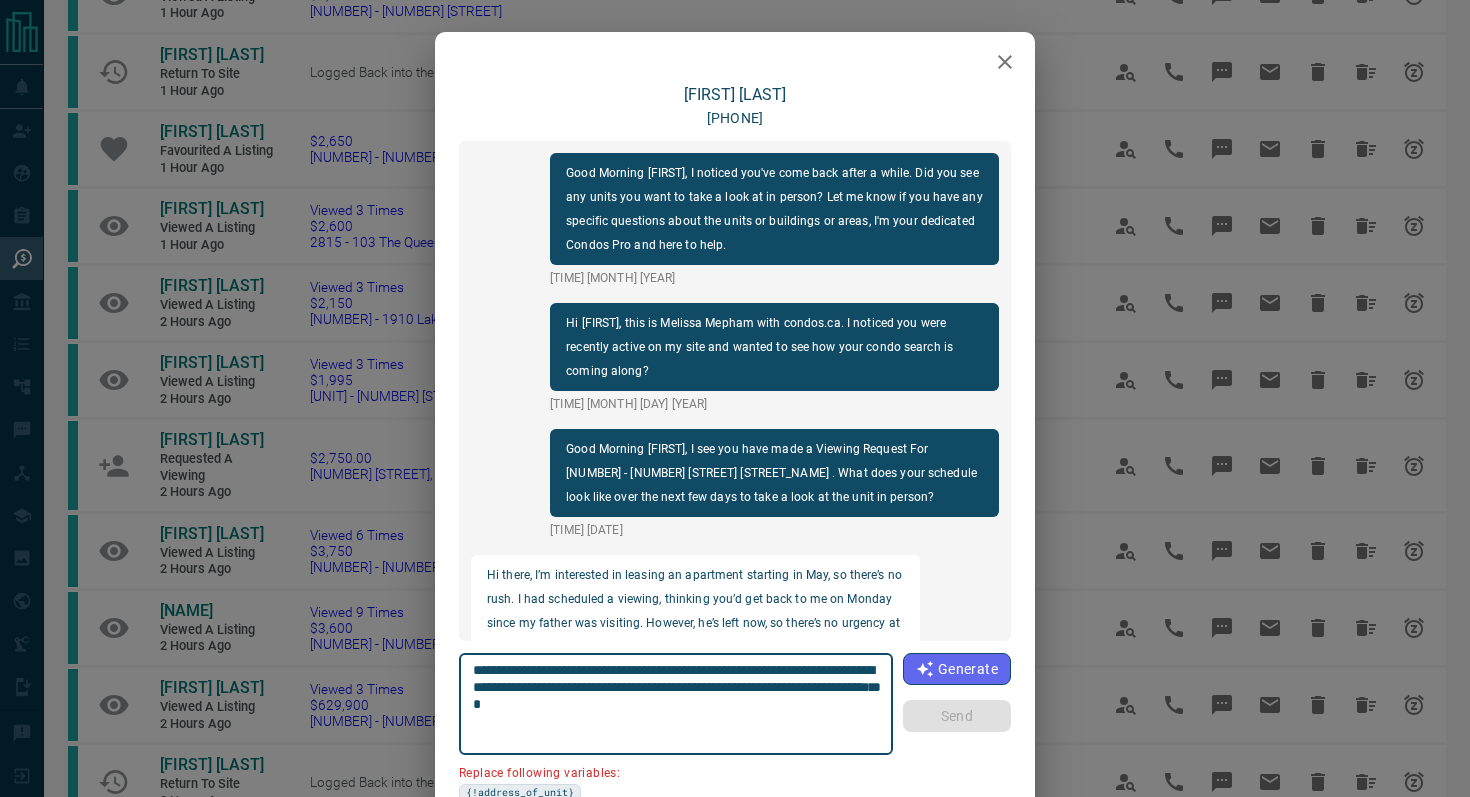 scroll, scrollTop: 1266, scrollLeft: 0, axis: vertical 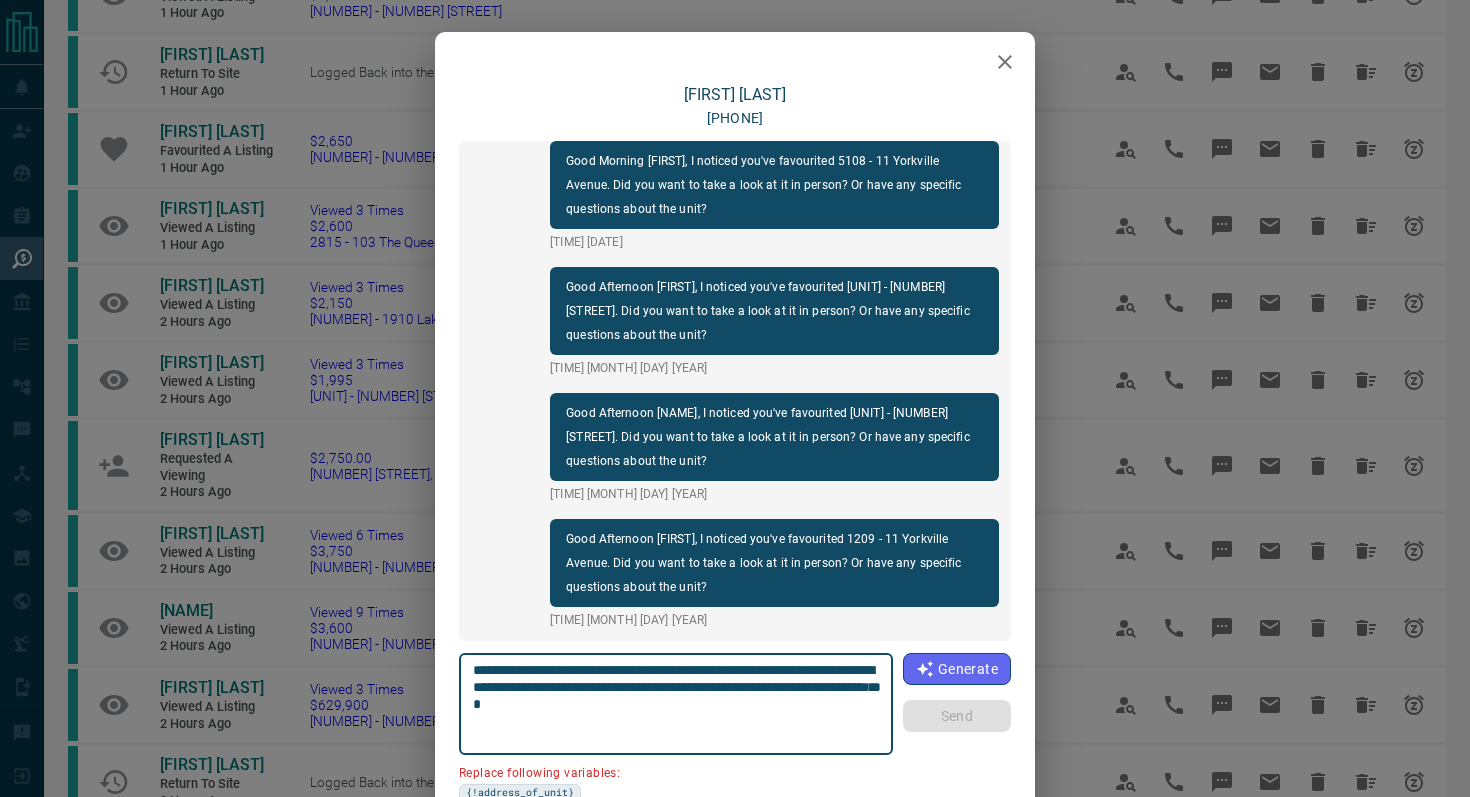 drag, startPoint x: 586, startPoint y: 684, endPoint x: 294, endPoint y: 683, distance: 292.0017 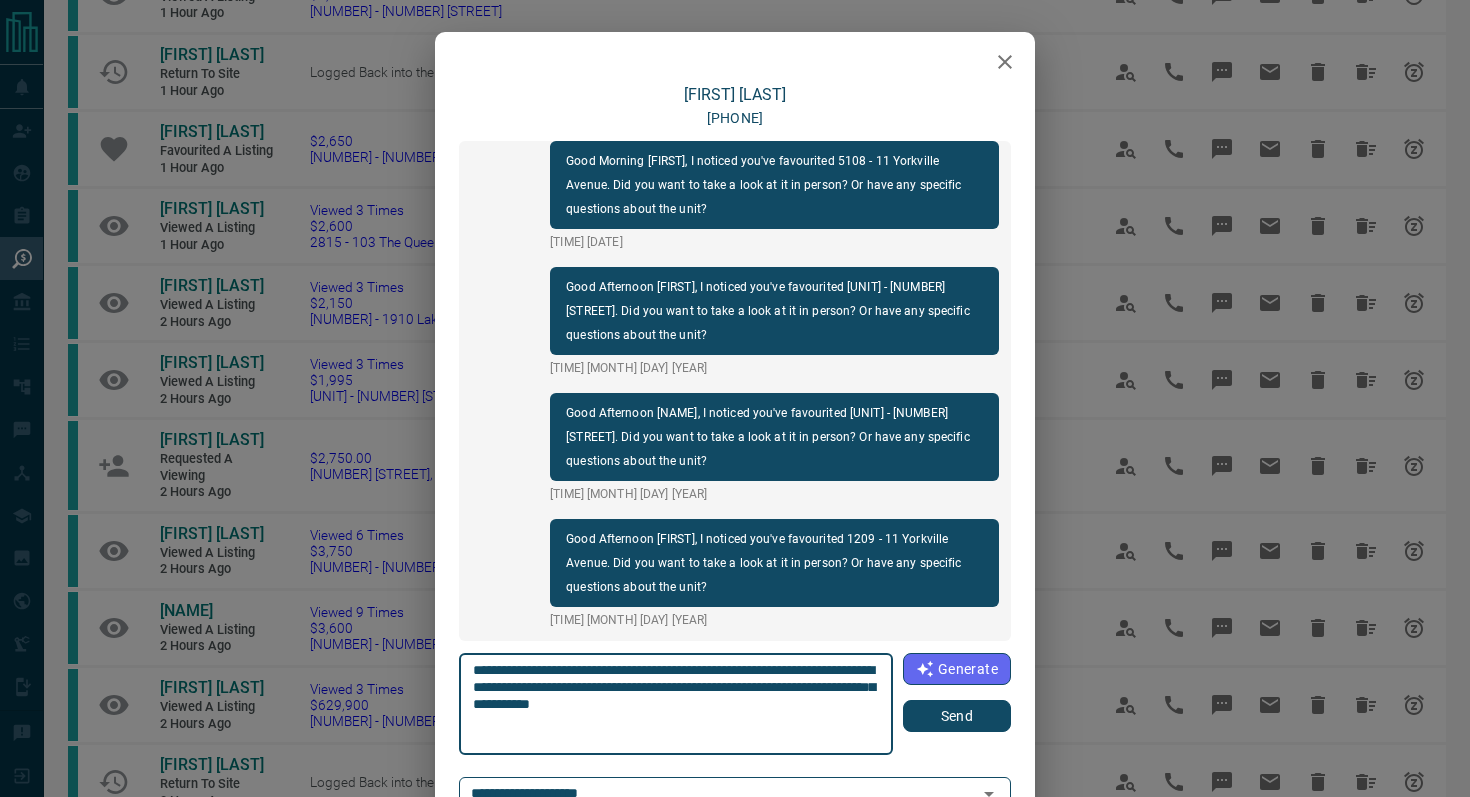 type on "**********" 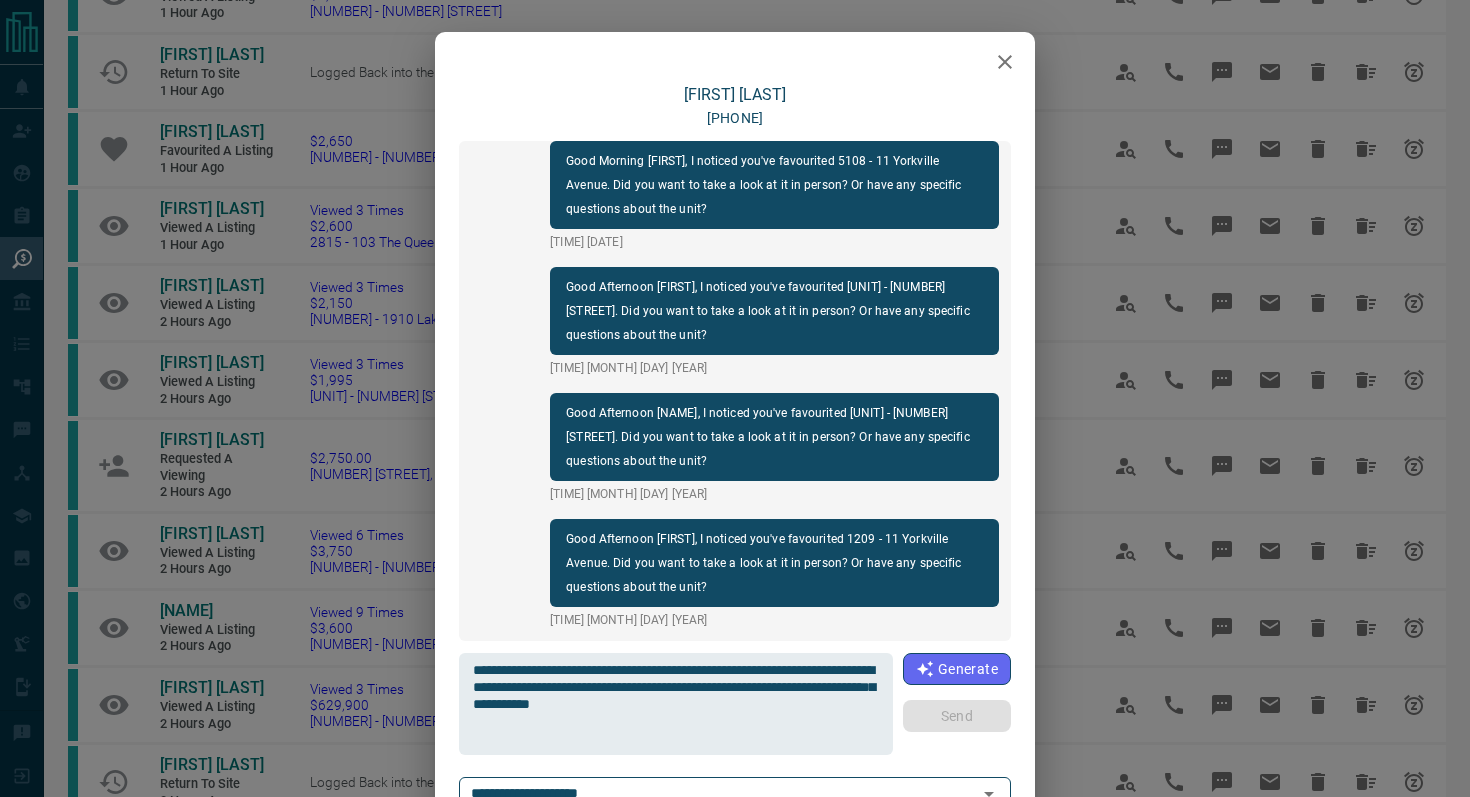 type 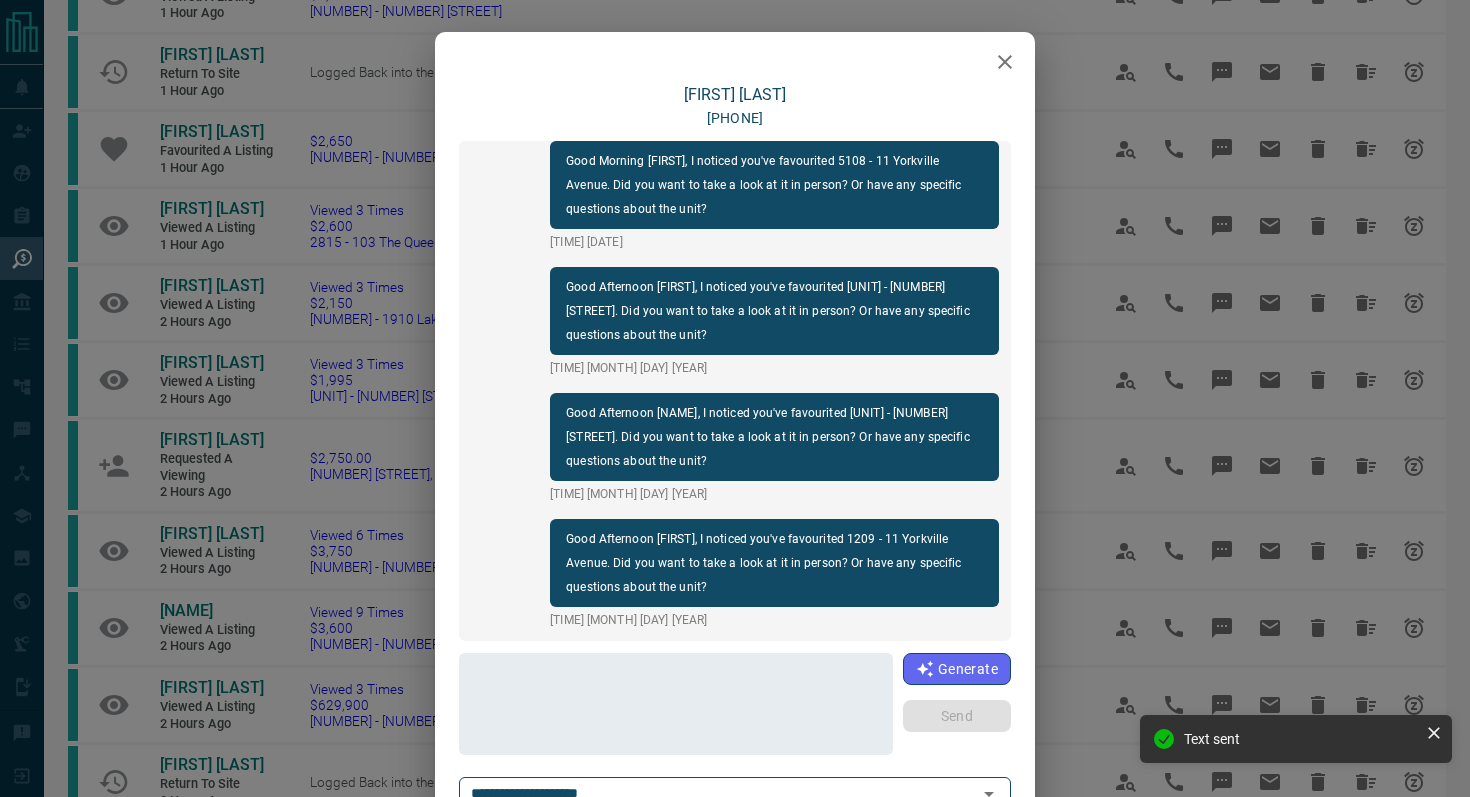 scroll, scrollTop: 1392, scrollLeft: 0, axis: vertical 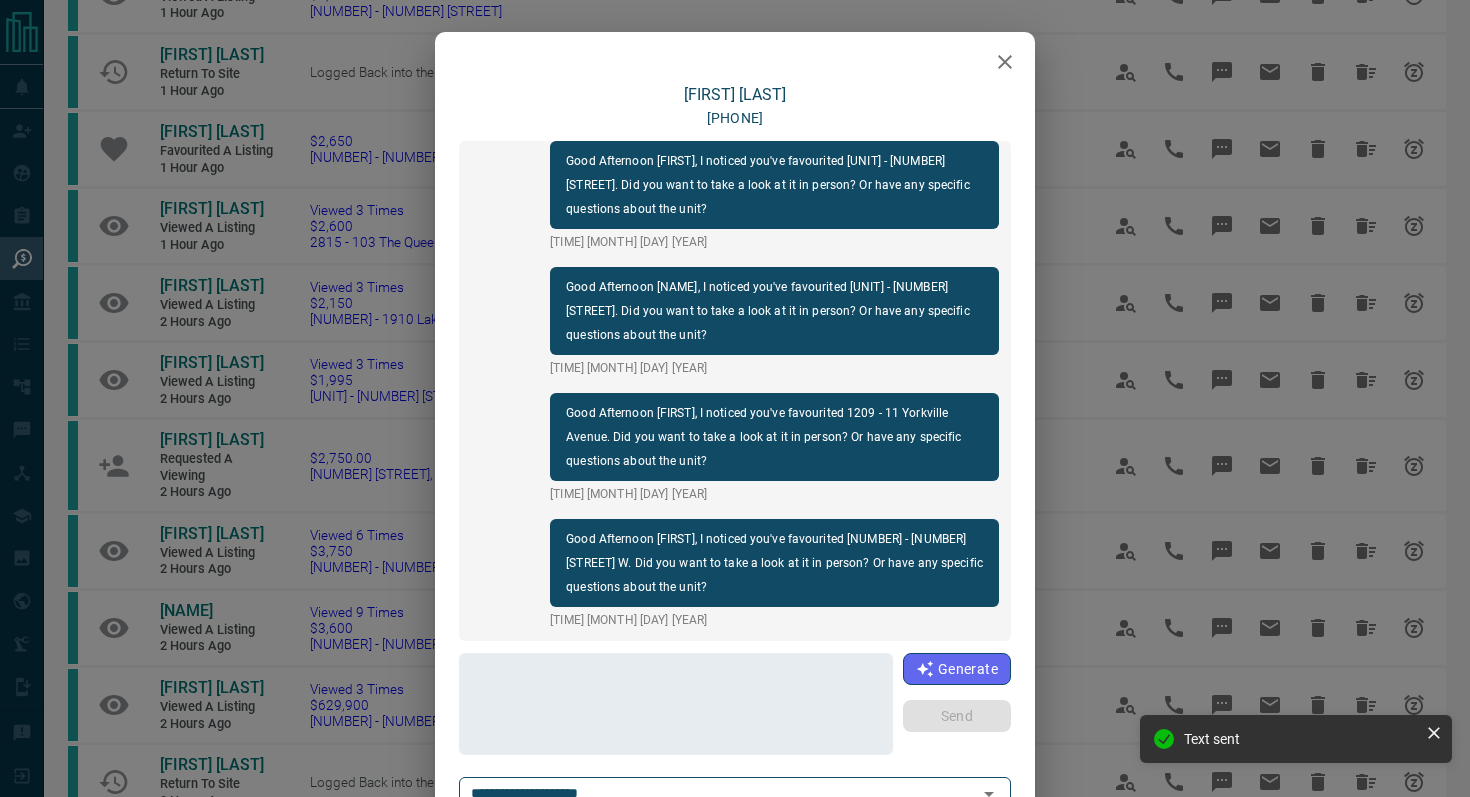 click 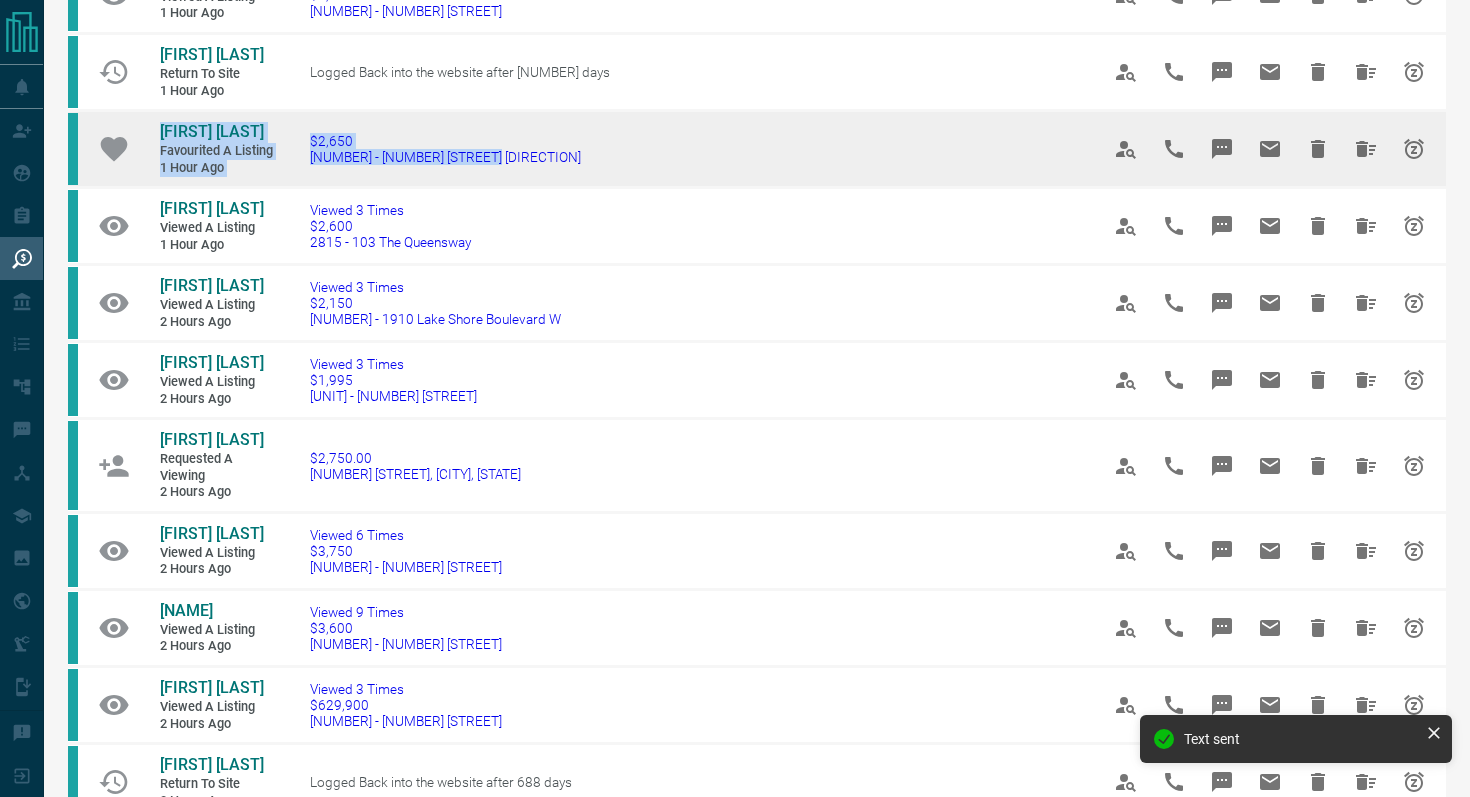 drag, startPoint x: 545, startPoint y: 164, endPoint x: 101, endPoint y: 126, distance: 445.62317 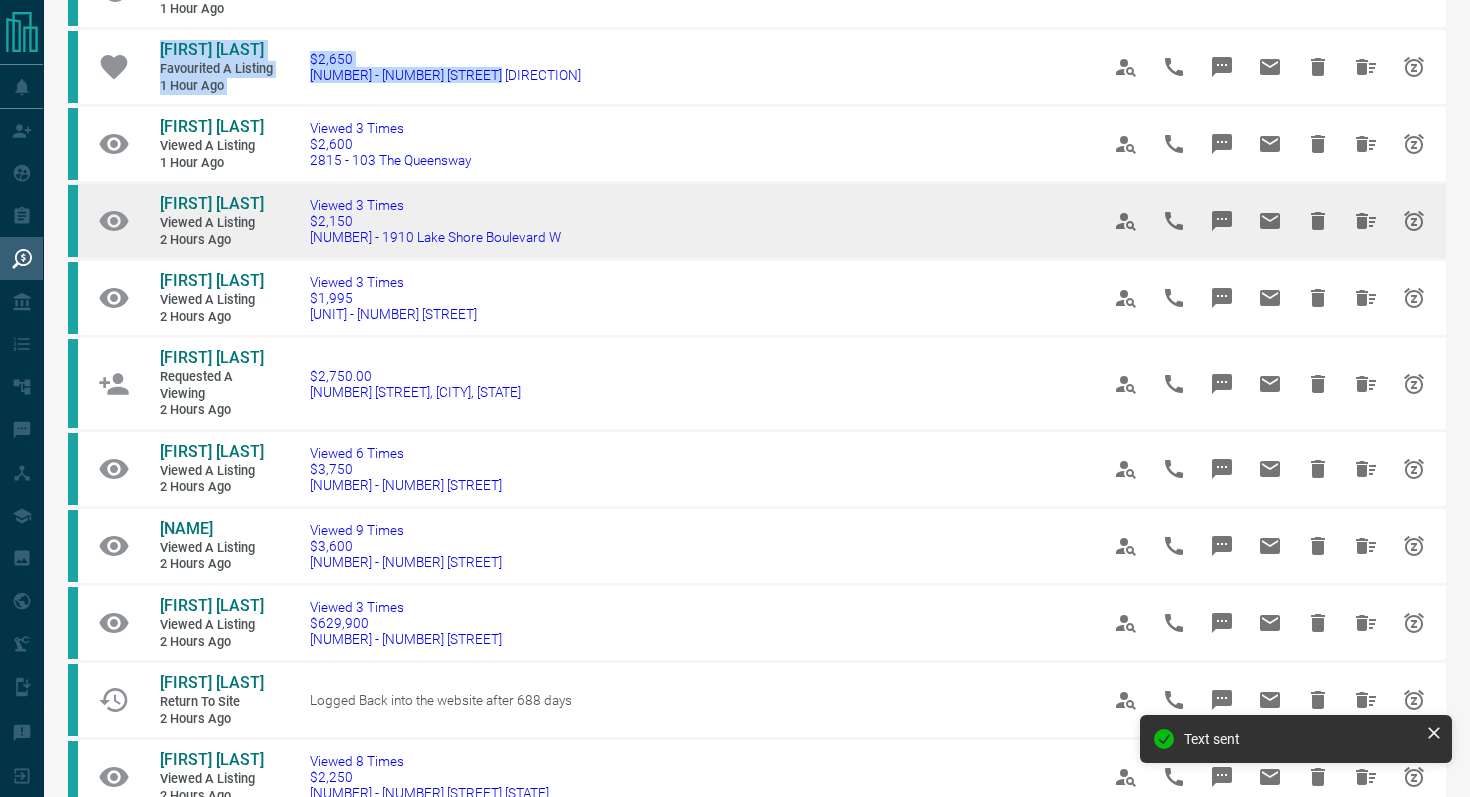 scroll, scrollTop: 349, scrollLeft: 0, axis: vertical 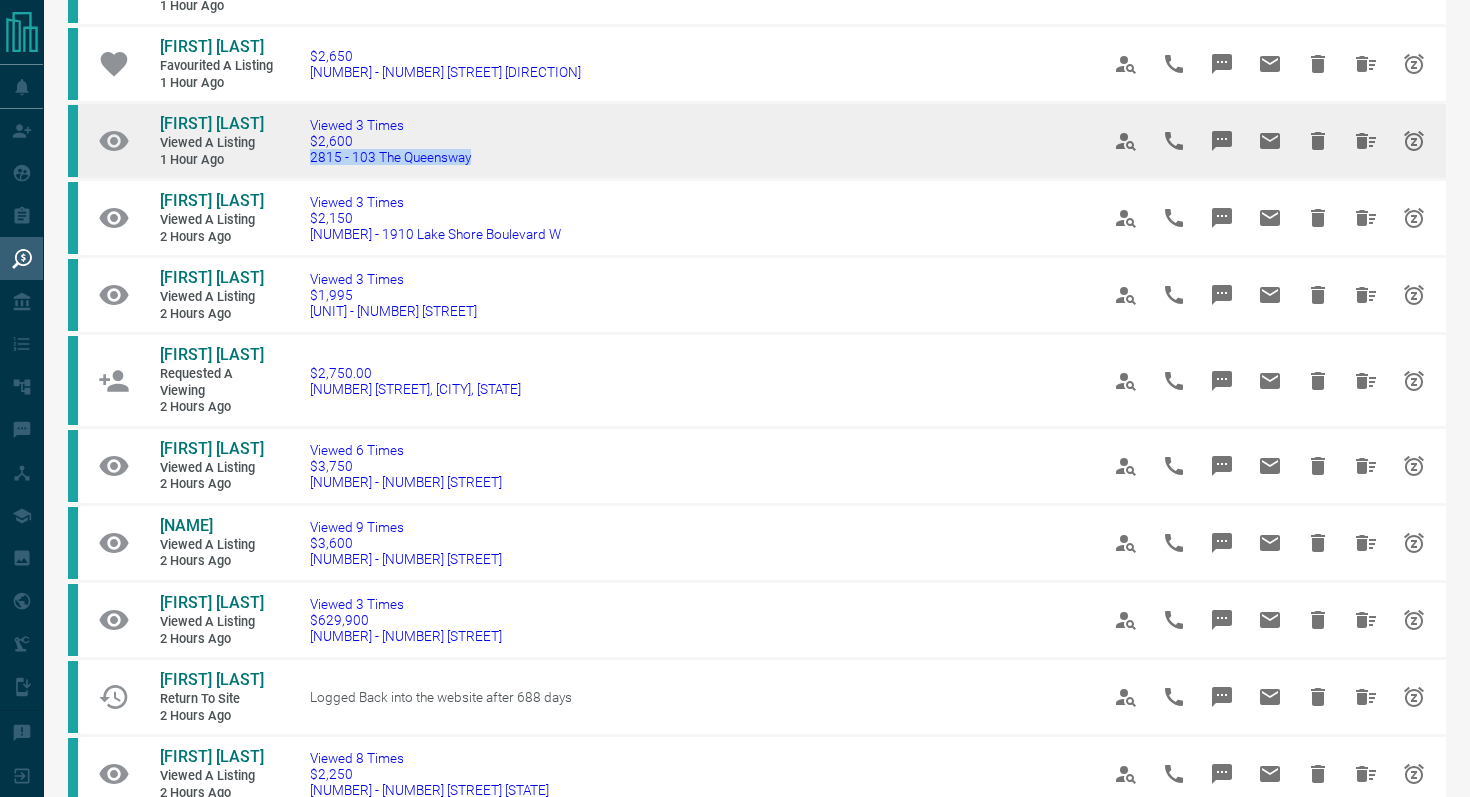 drag, startPoint x: 509, startPoint y: 166, endPoint x: 302, endPoint y: 157, distance: 207.19556 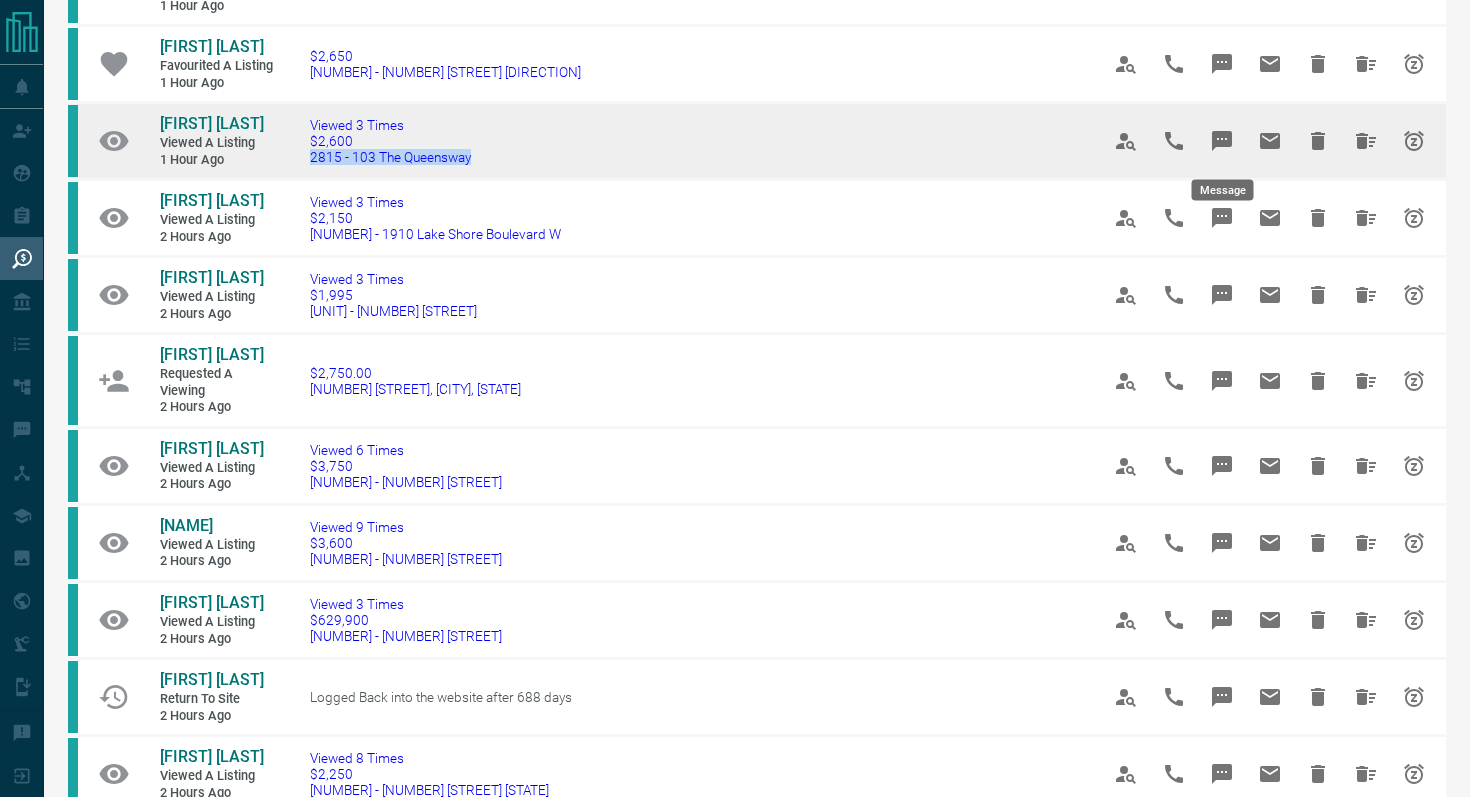 click 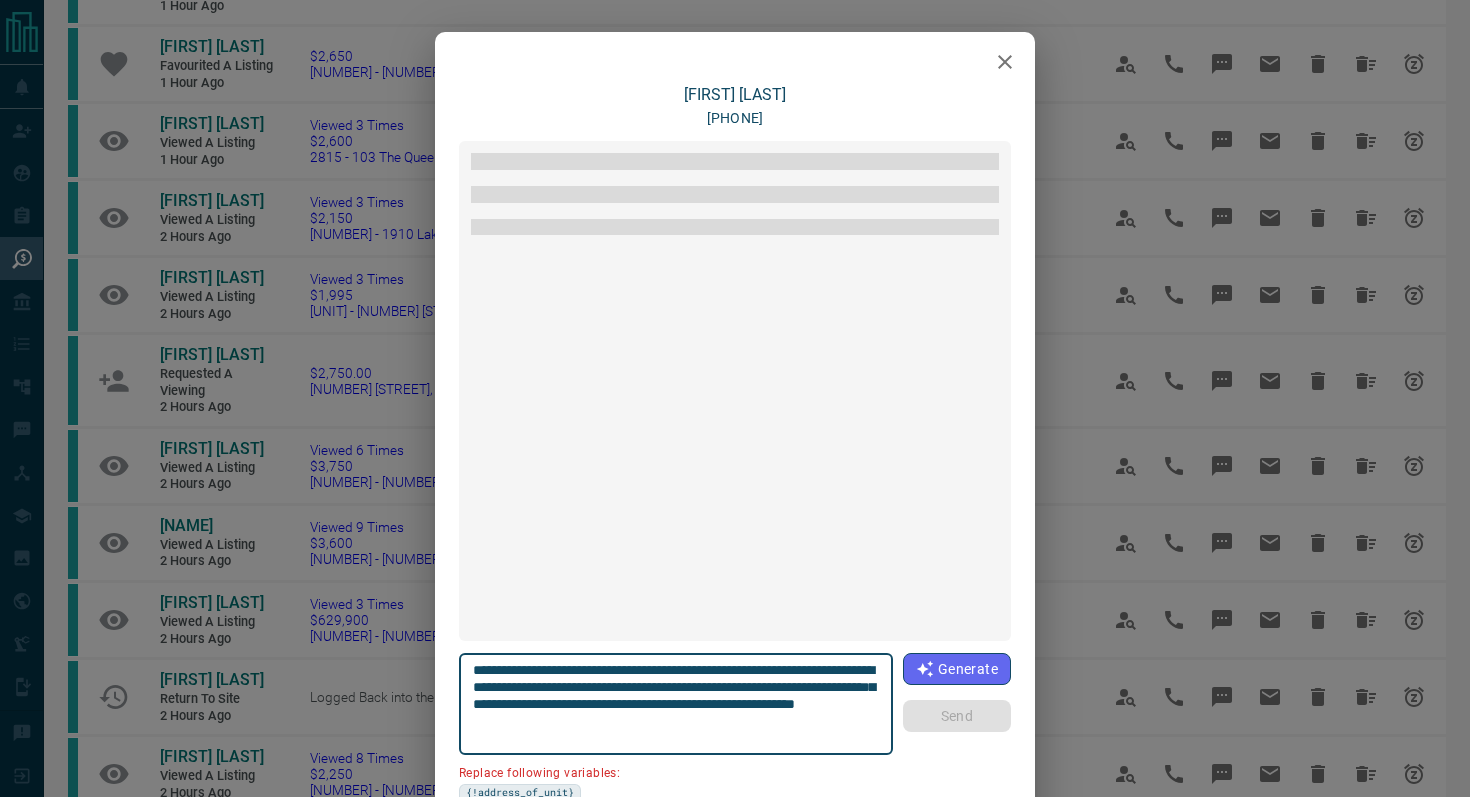 scroll, scrollTop: 210, scrollLeft: 0, axis: vertical 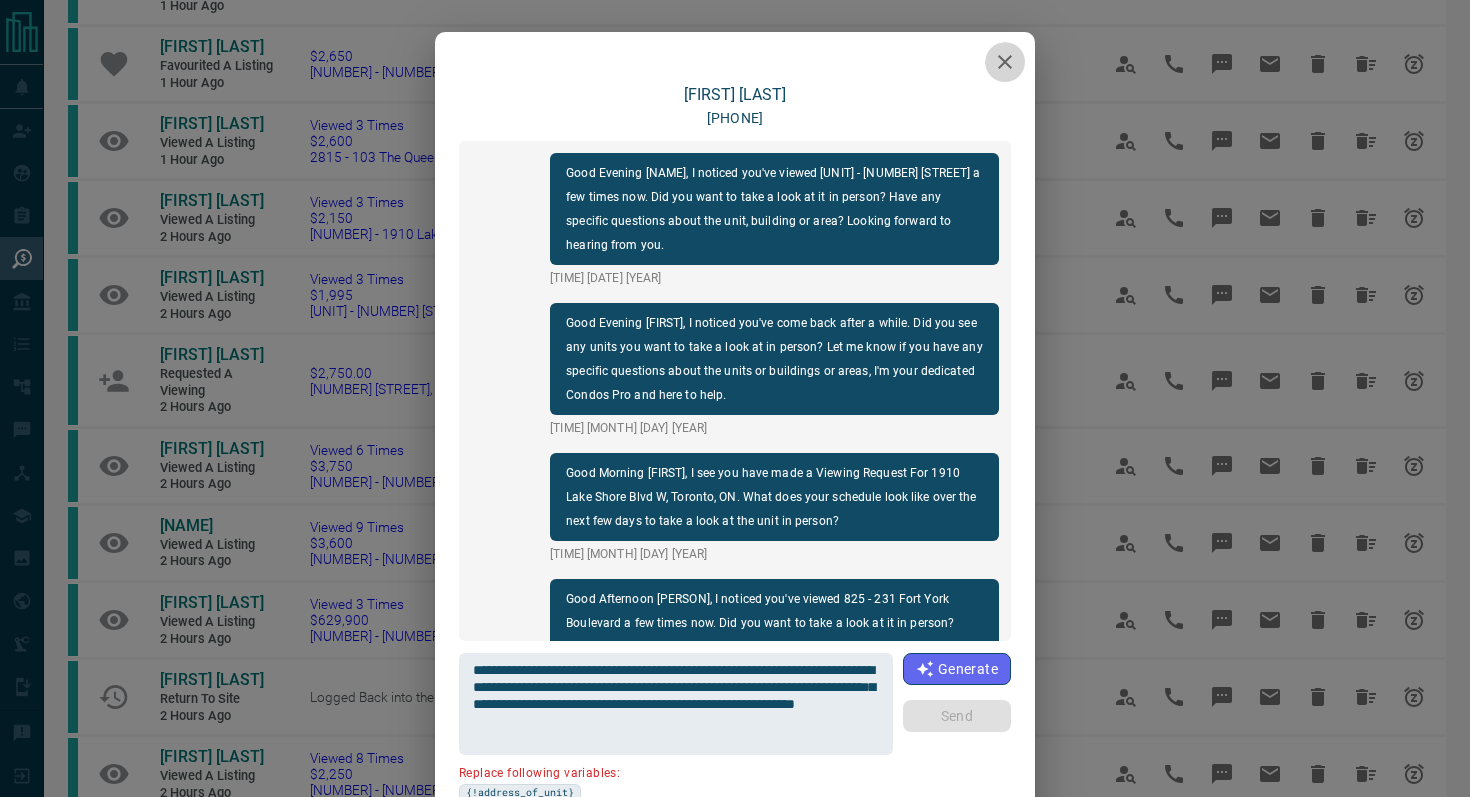 click 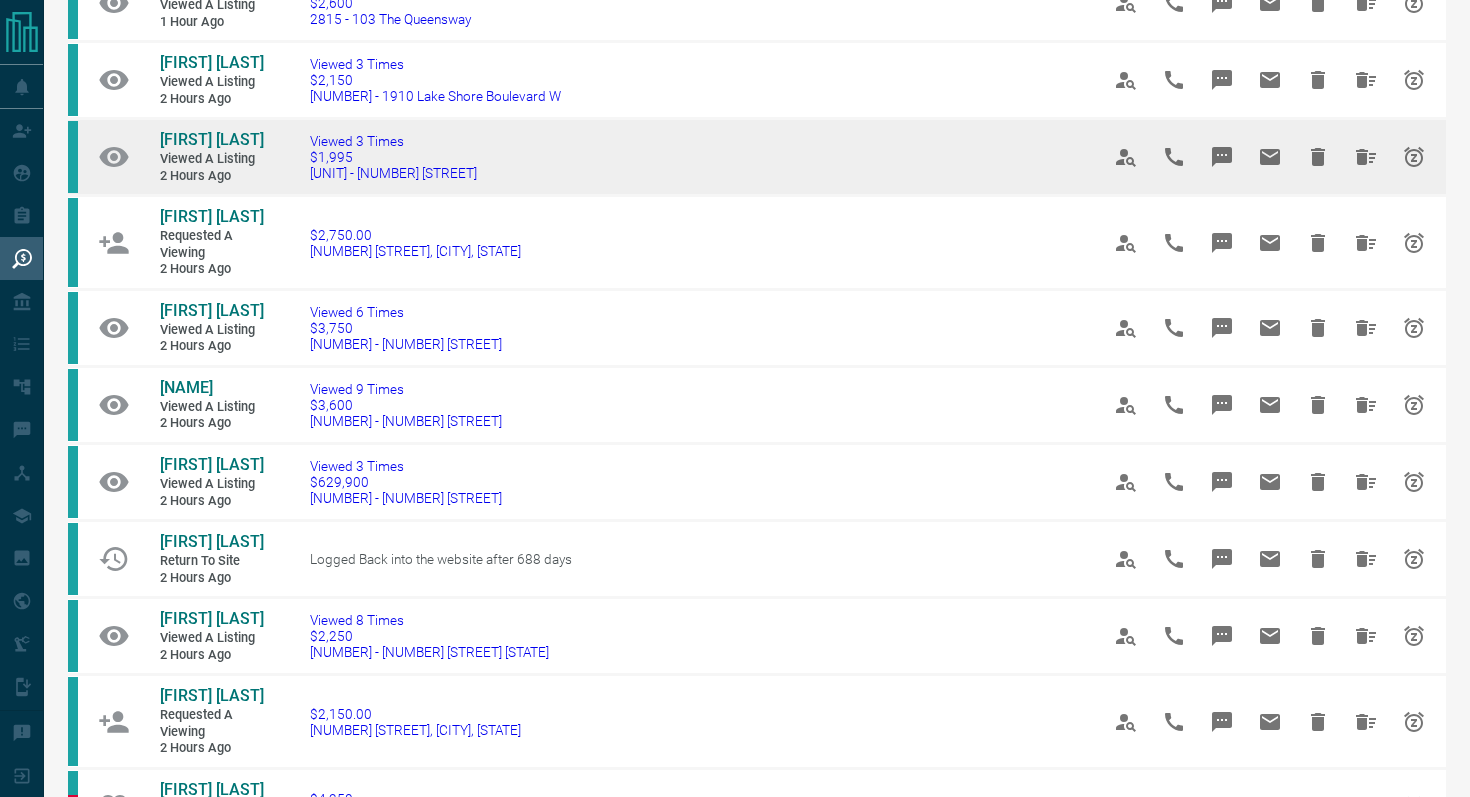 scroll, scrollTop: 516, scrollLeft: 0, axis: vertical 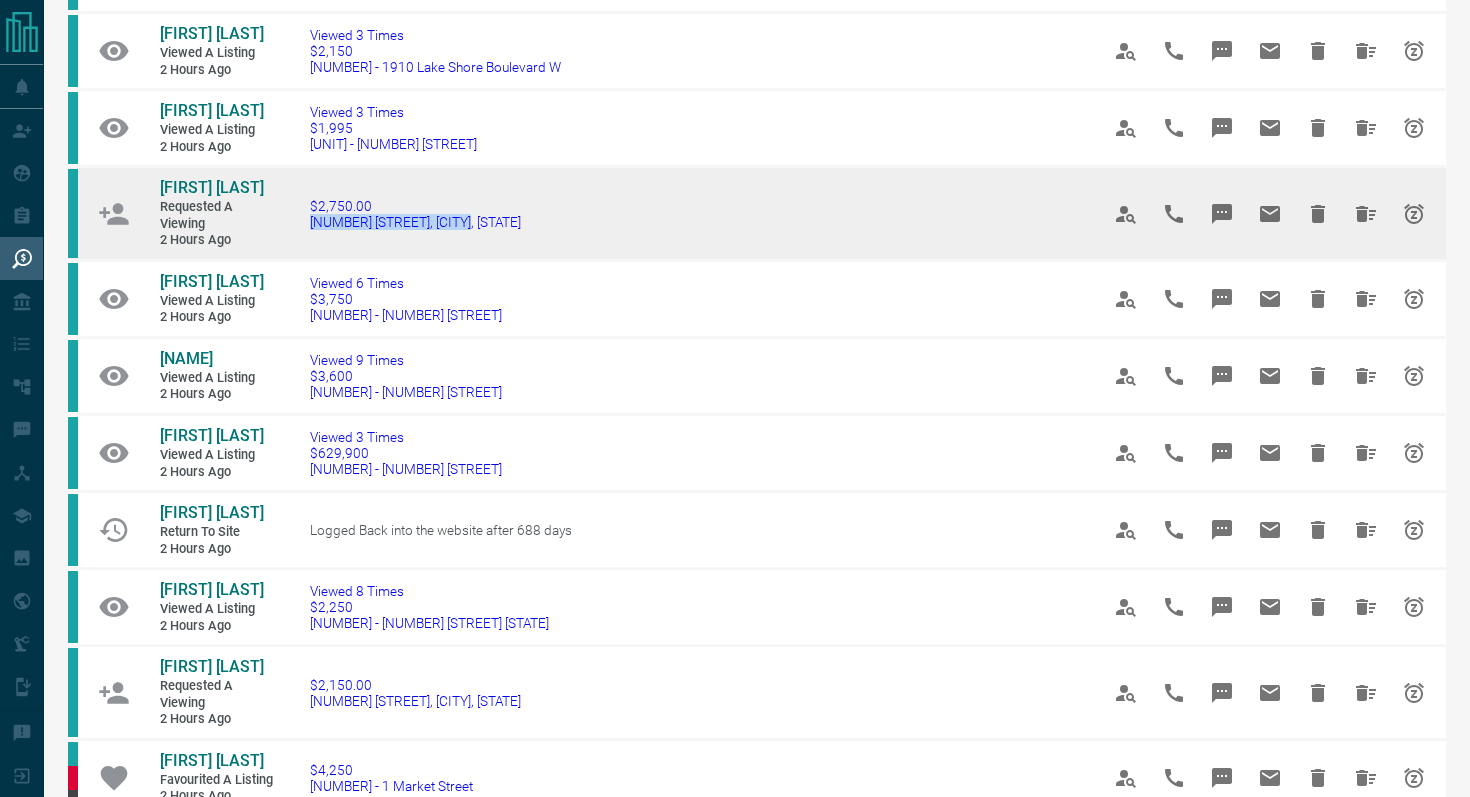drag, startPoint x: 489, startPoint y: 230, endPoint x: 295, endPoint y: 223, distance: 194.12625 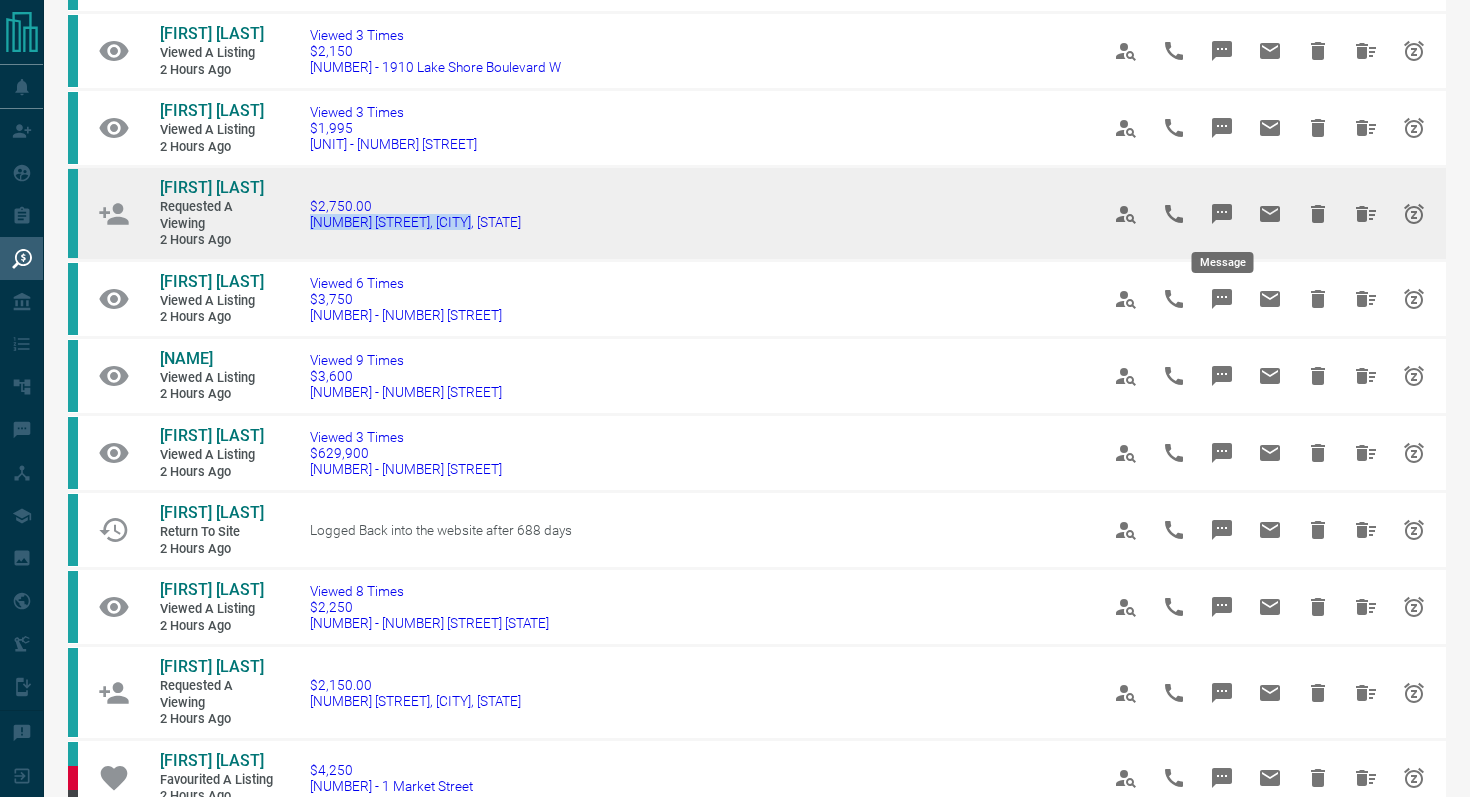 click 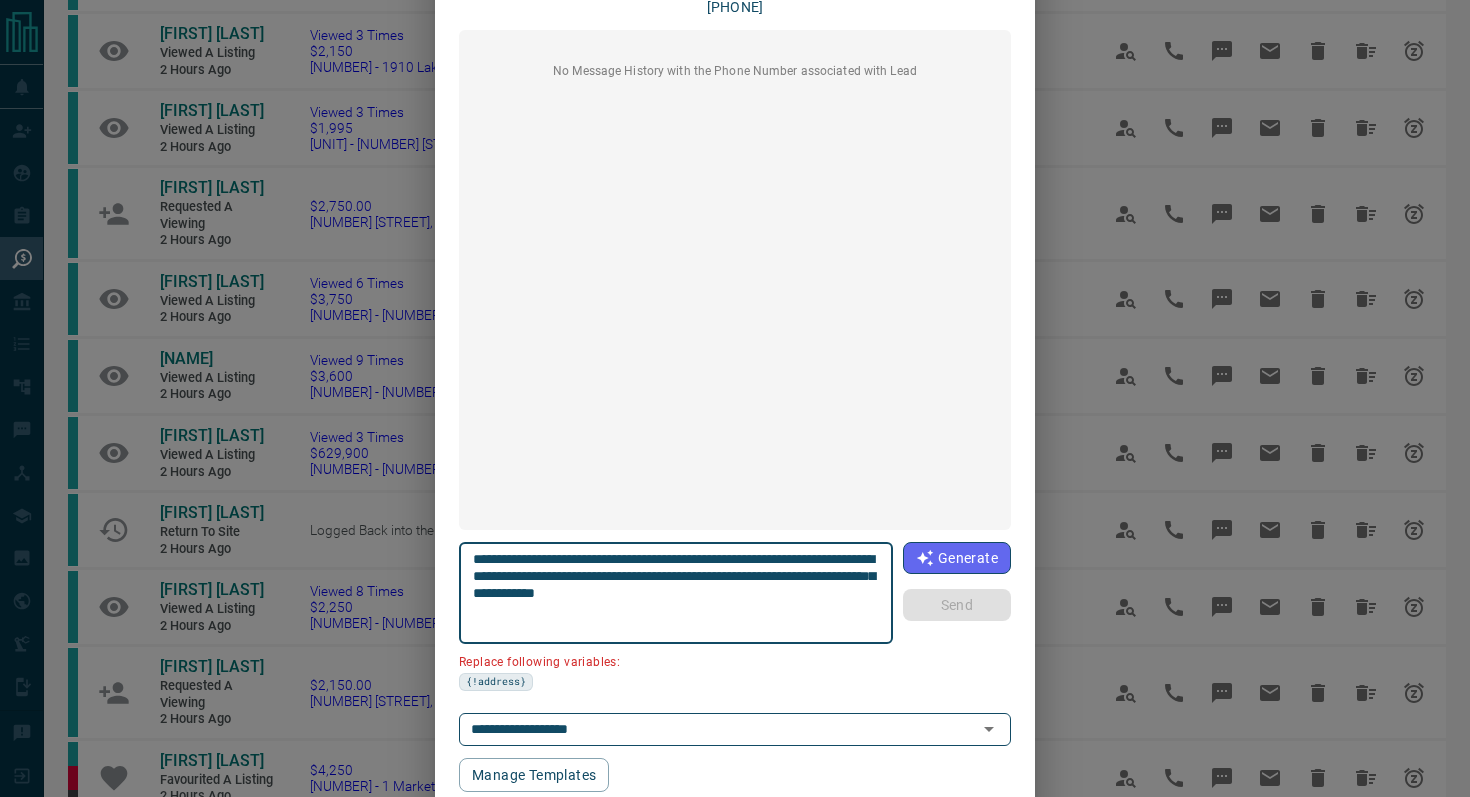 scroll, scrollTop: 114, scrollLeft: 0, axis: vertical 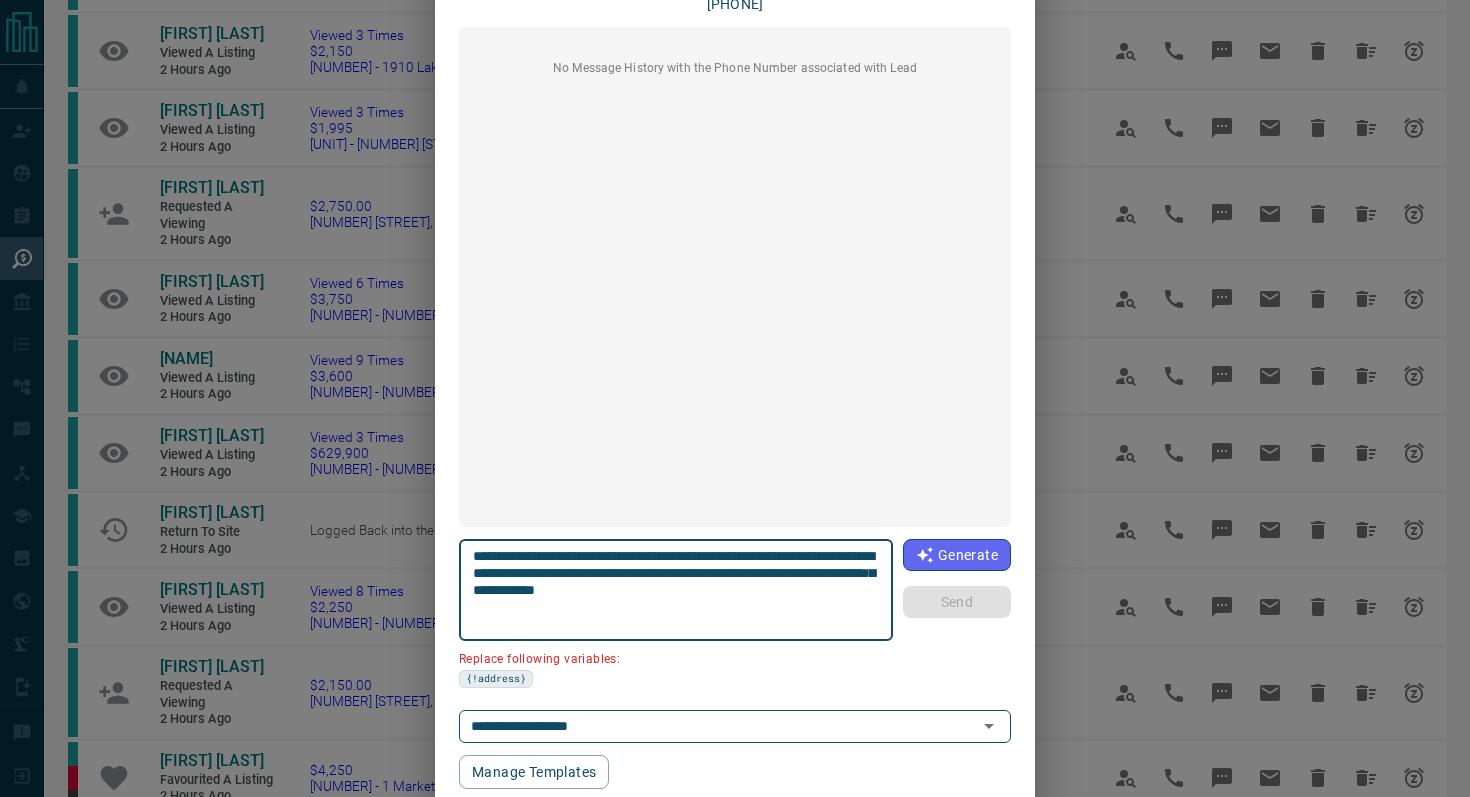 drag, startPoint x: 561, startPoint y: 573, endPoint x: 499, endPoint y: 568, distance: 62.201286 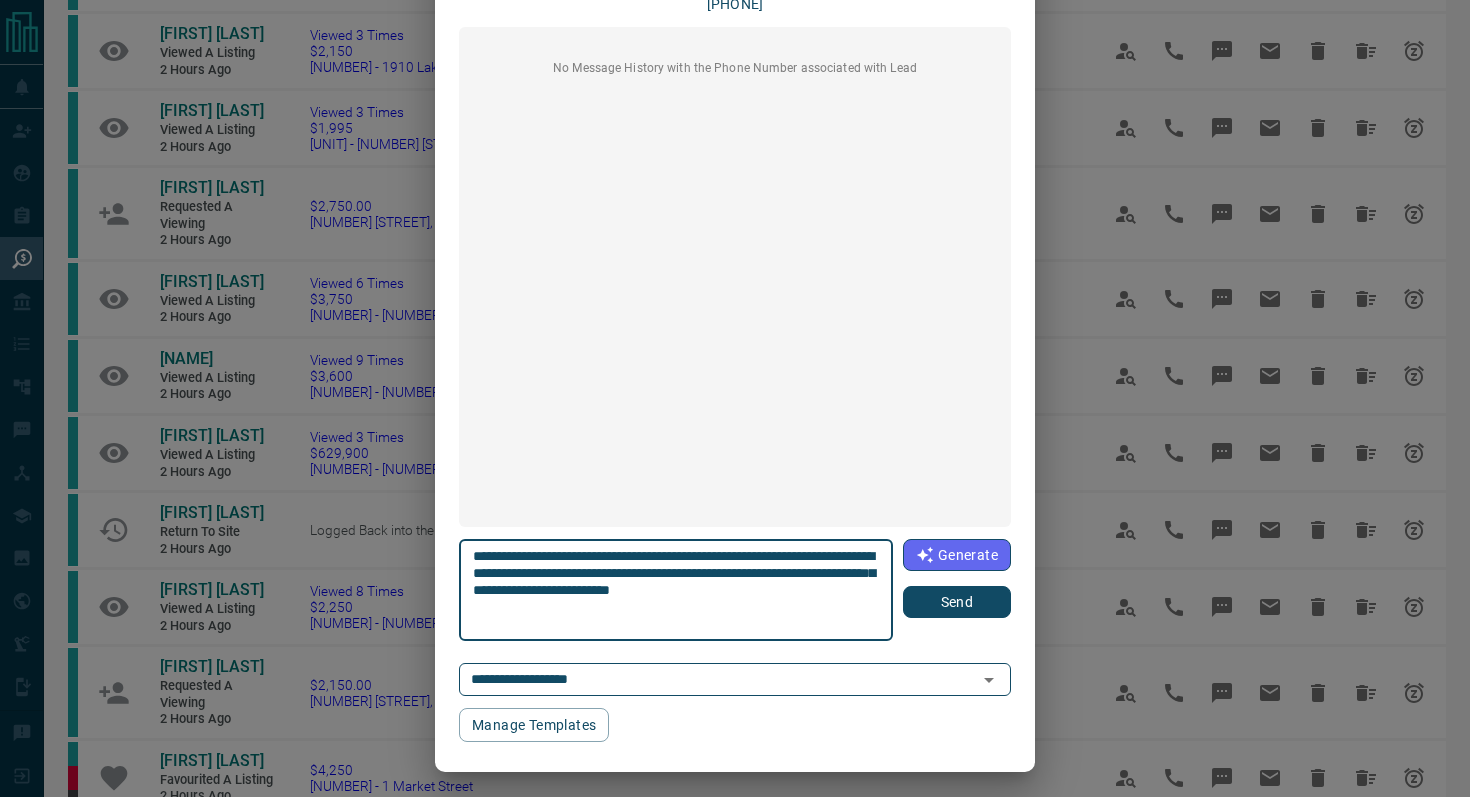 type on "**********" 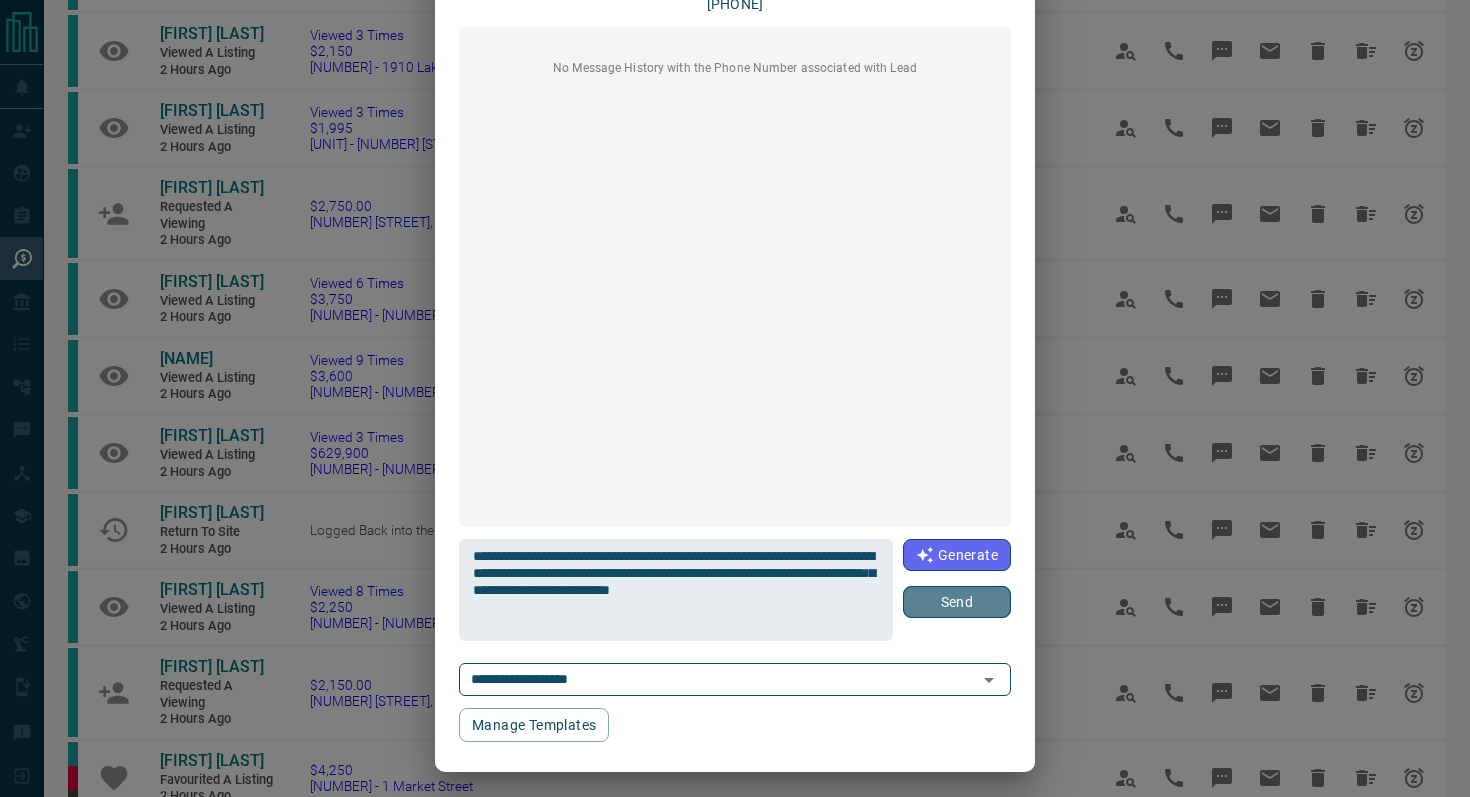 click on "Send" at bounding box center [957, 602] 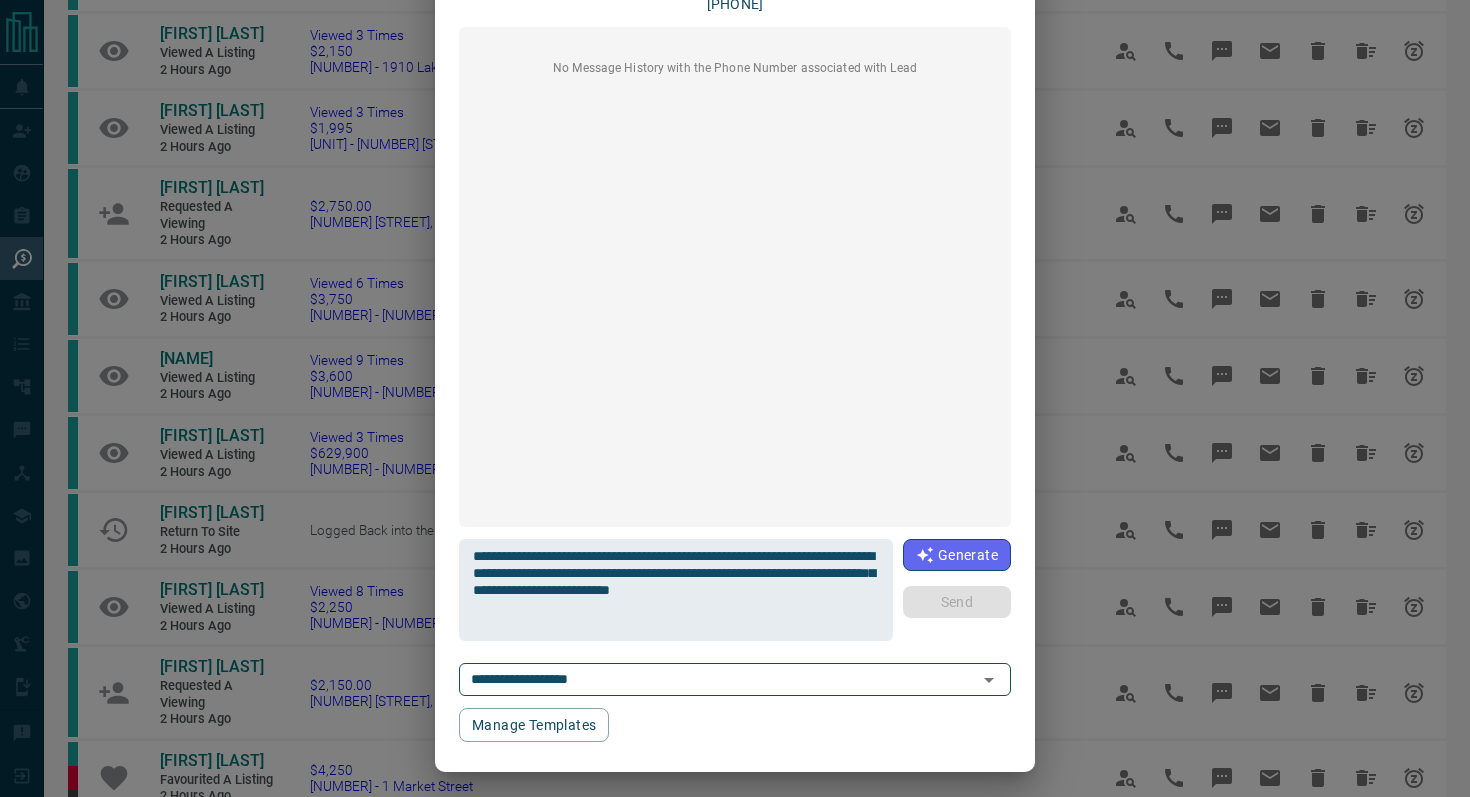 type 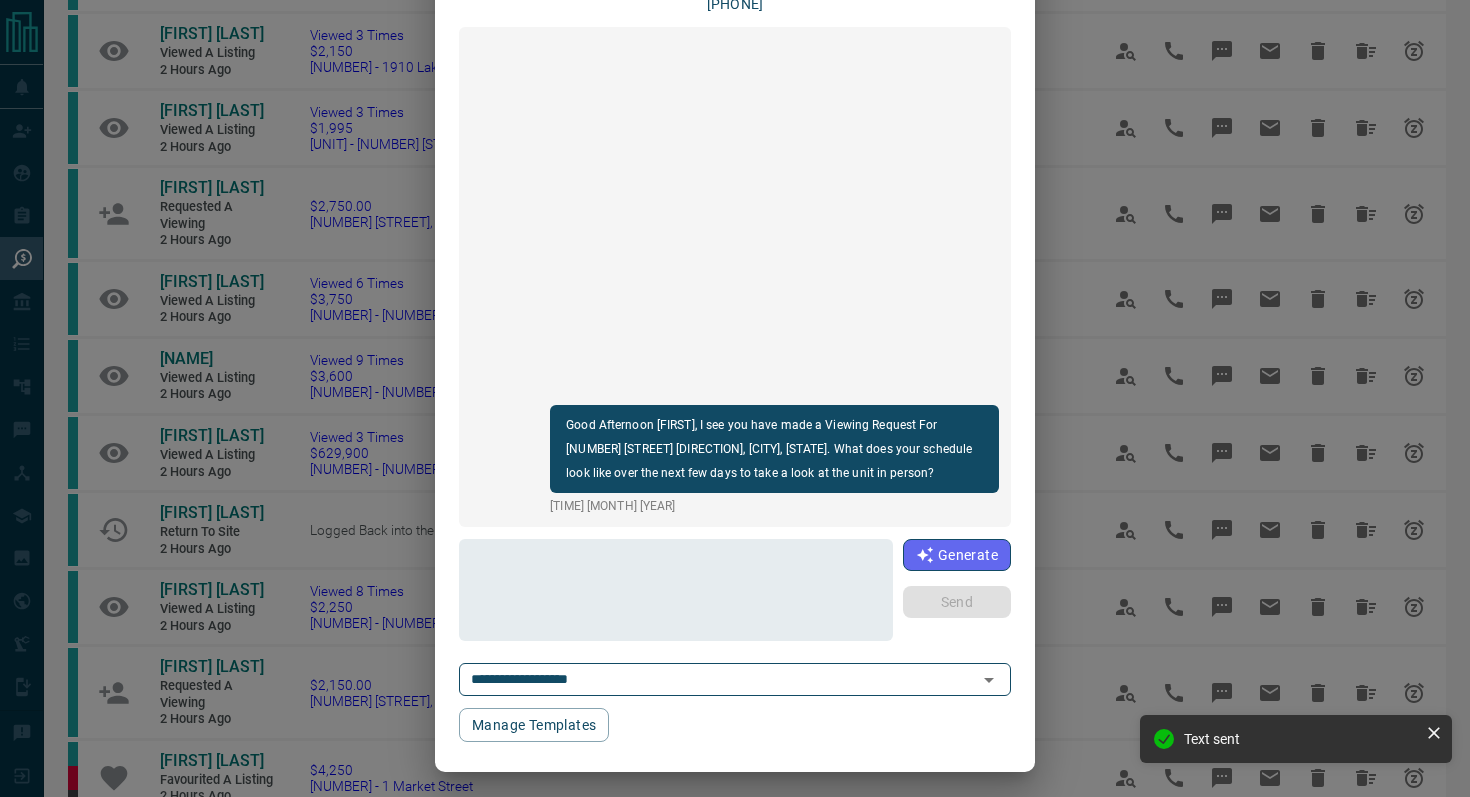 scroll, scrollTop: 0, scrollLeft: 0, axis: both 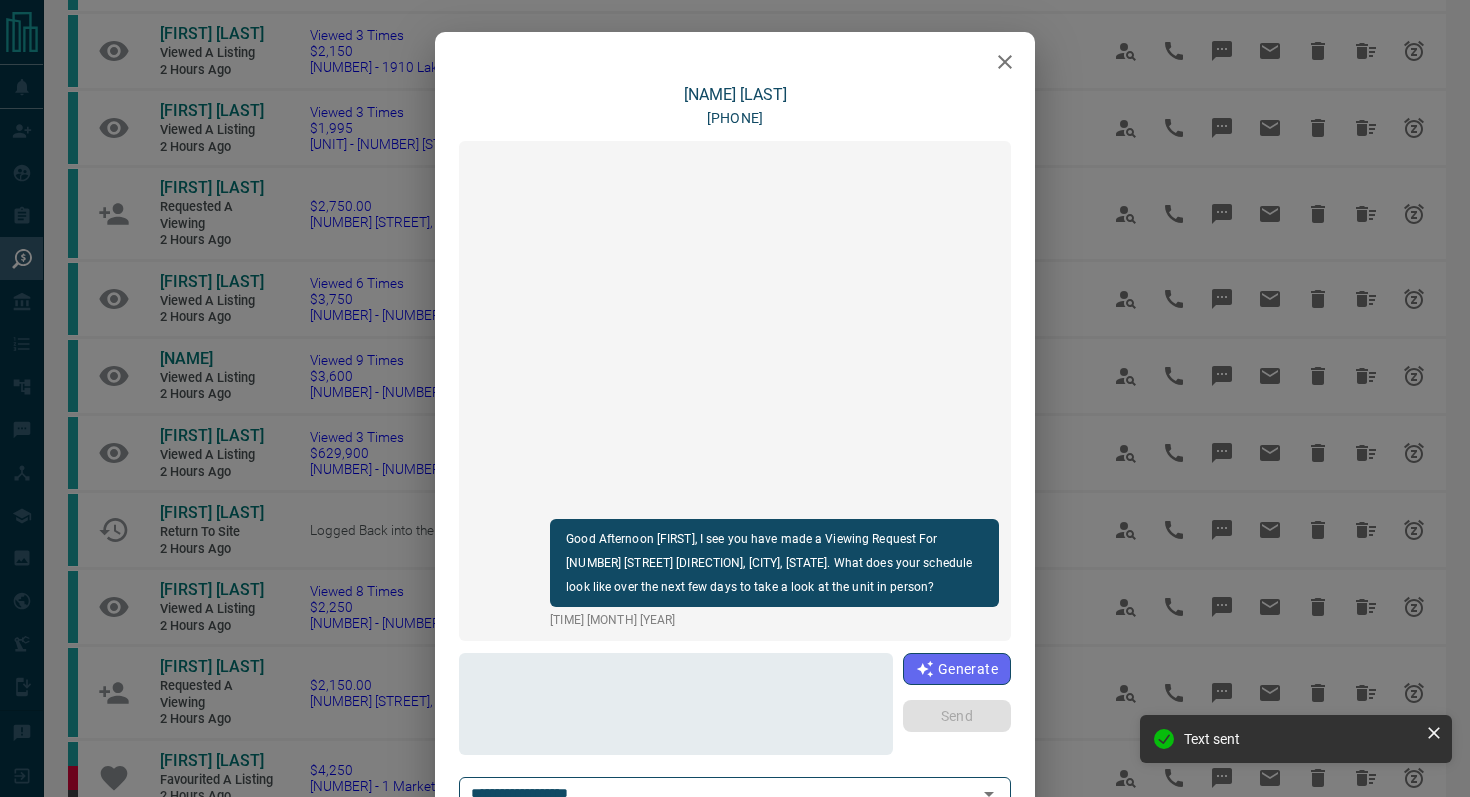 click 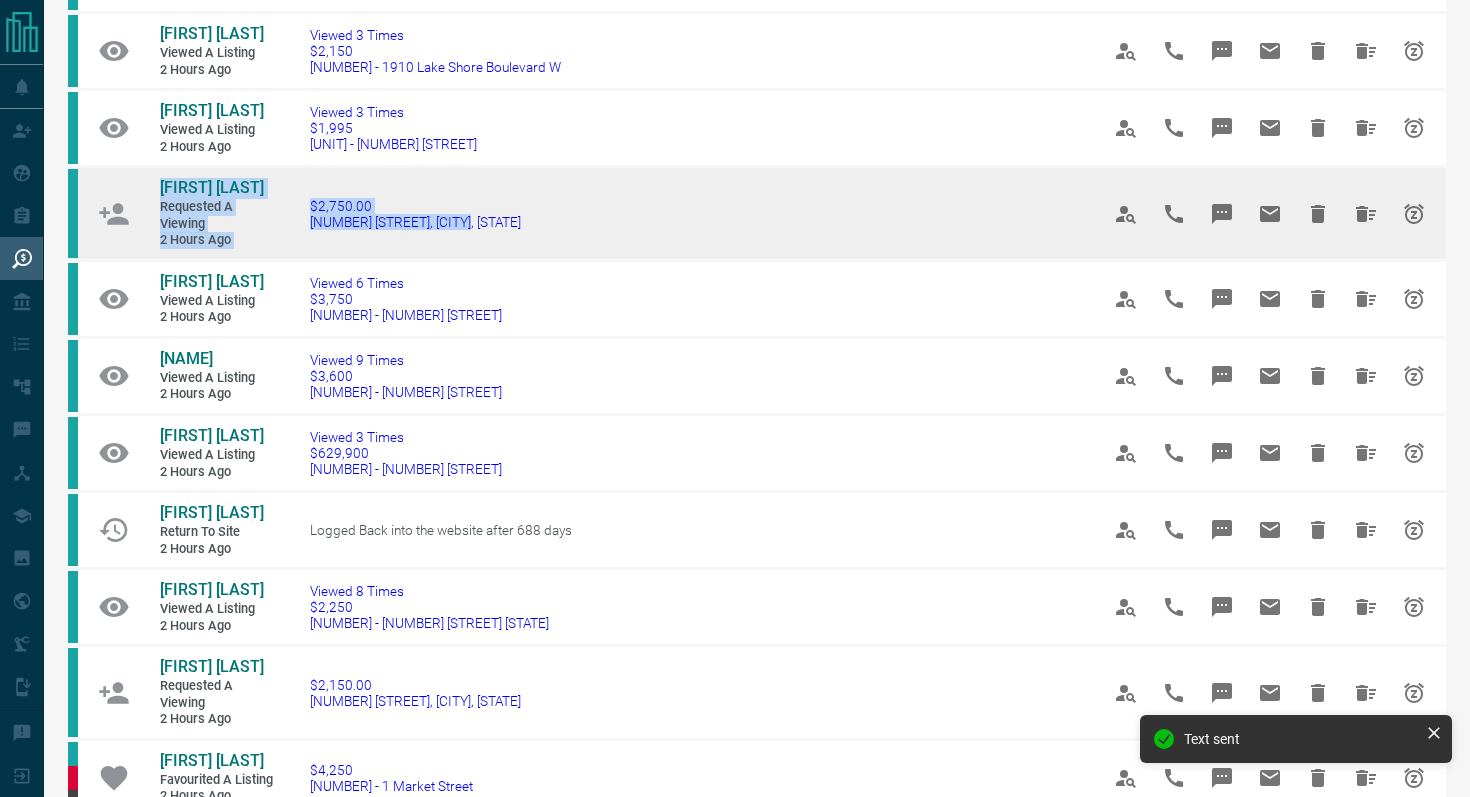 drag, startPoint x: 506, startPoint y: 238, endPoint x: 140, endPoint y: 180, distance: 370.56714 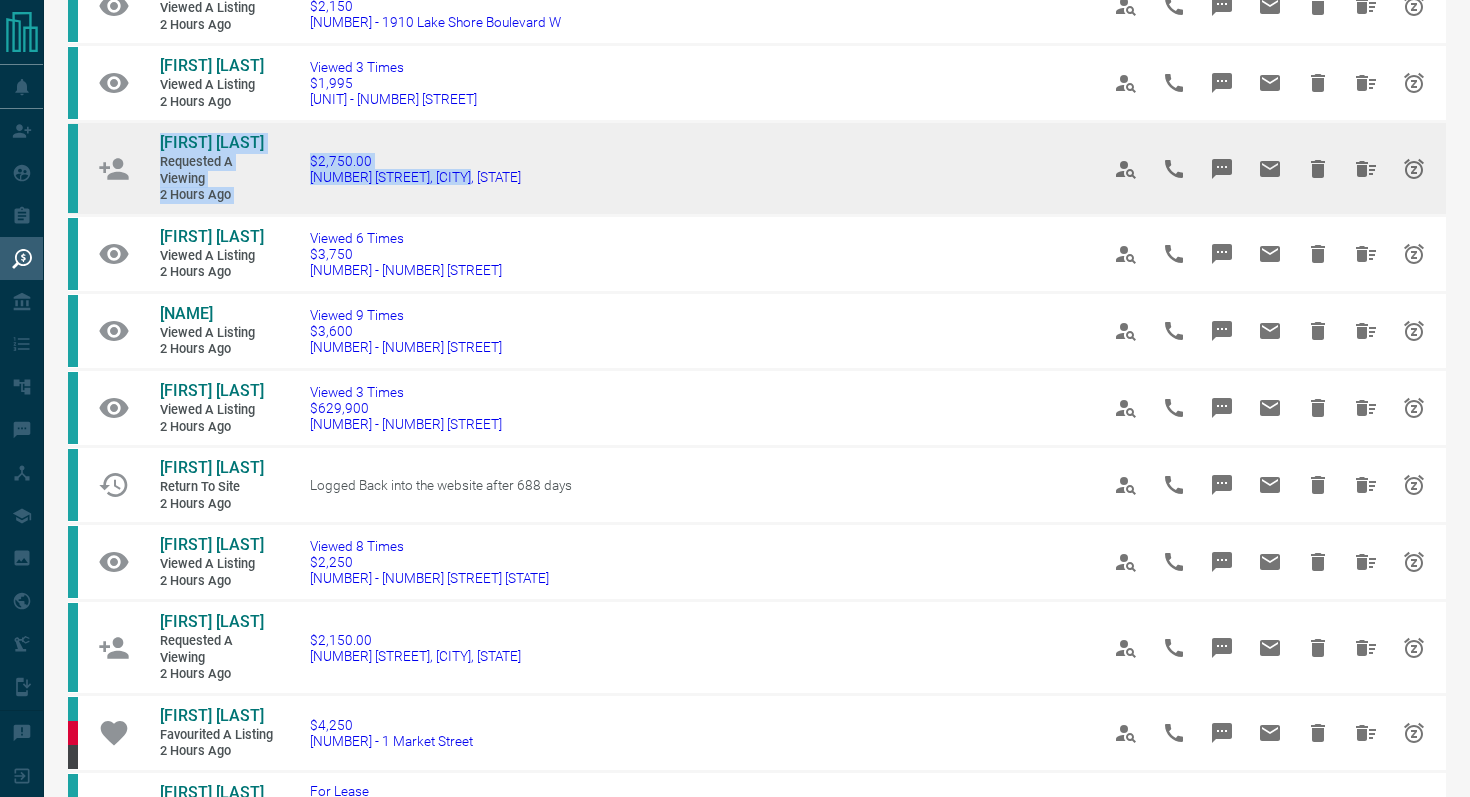 scroll, scrollTop: 562, scrollLeft: 0, axis: vertical 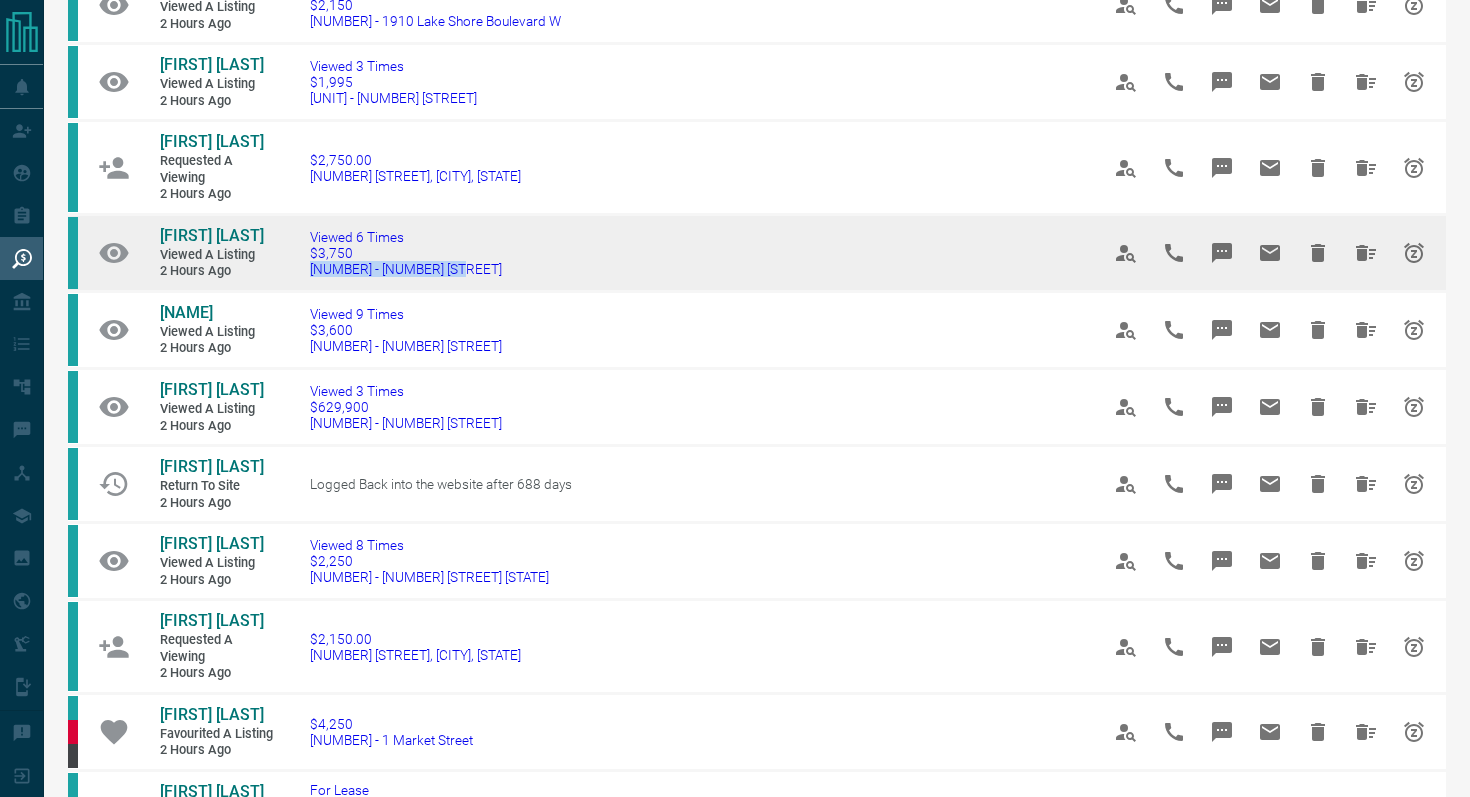 drag, startPoint x: 484, startPoint y: 271, endPoint x: 286, endPoint y: 267, distance: 198.0404 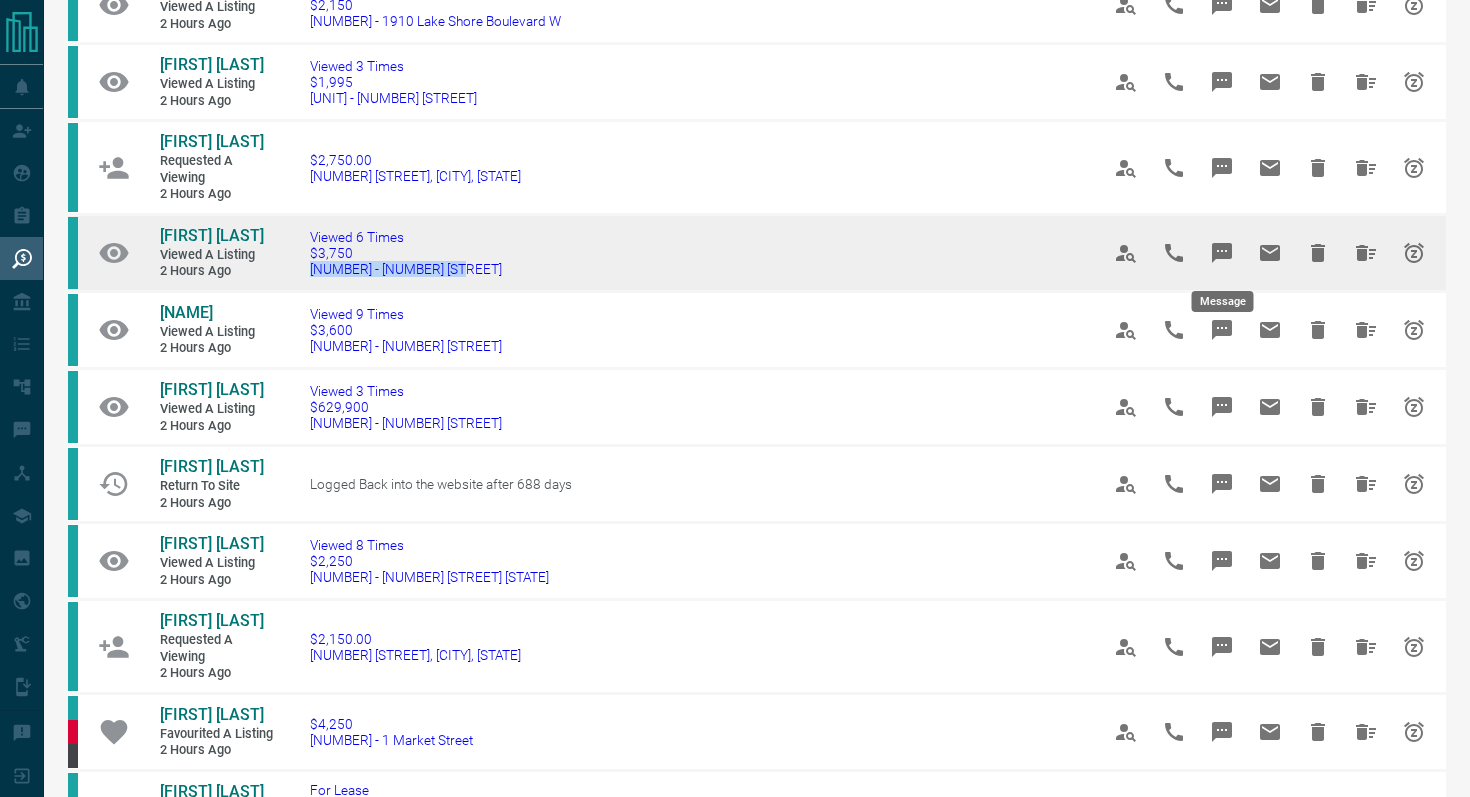 click 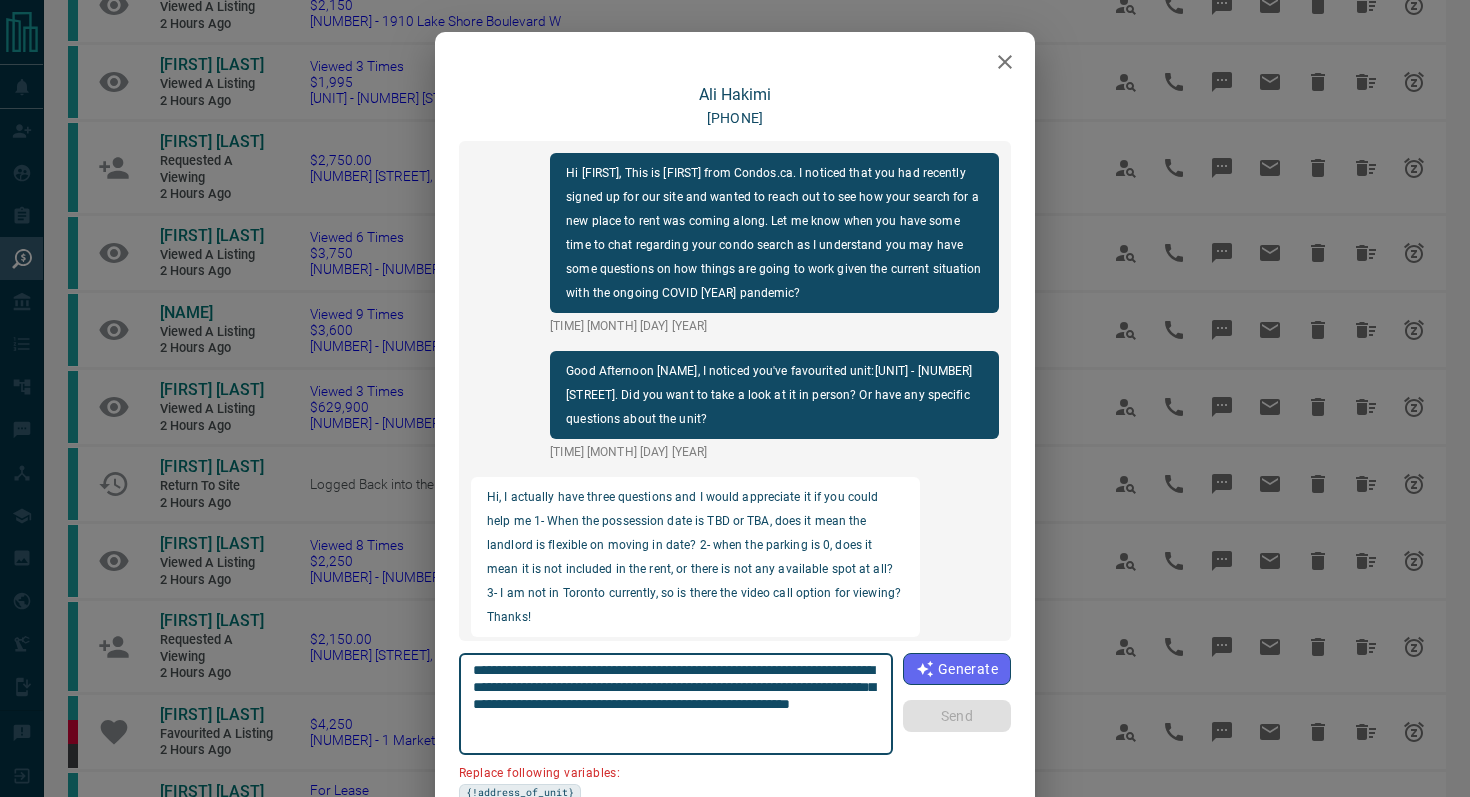 scroll, scrollTop: 1608, scrollLeft: 0, axis: vertical 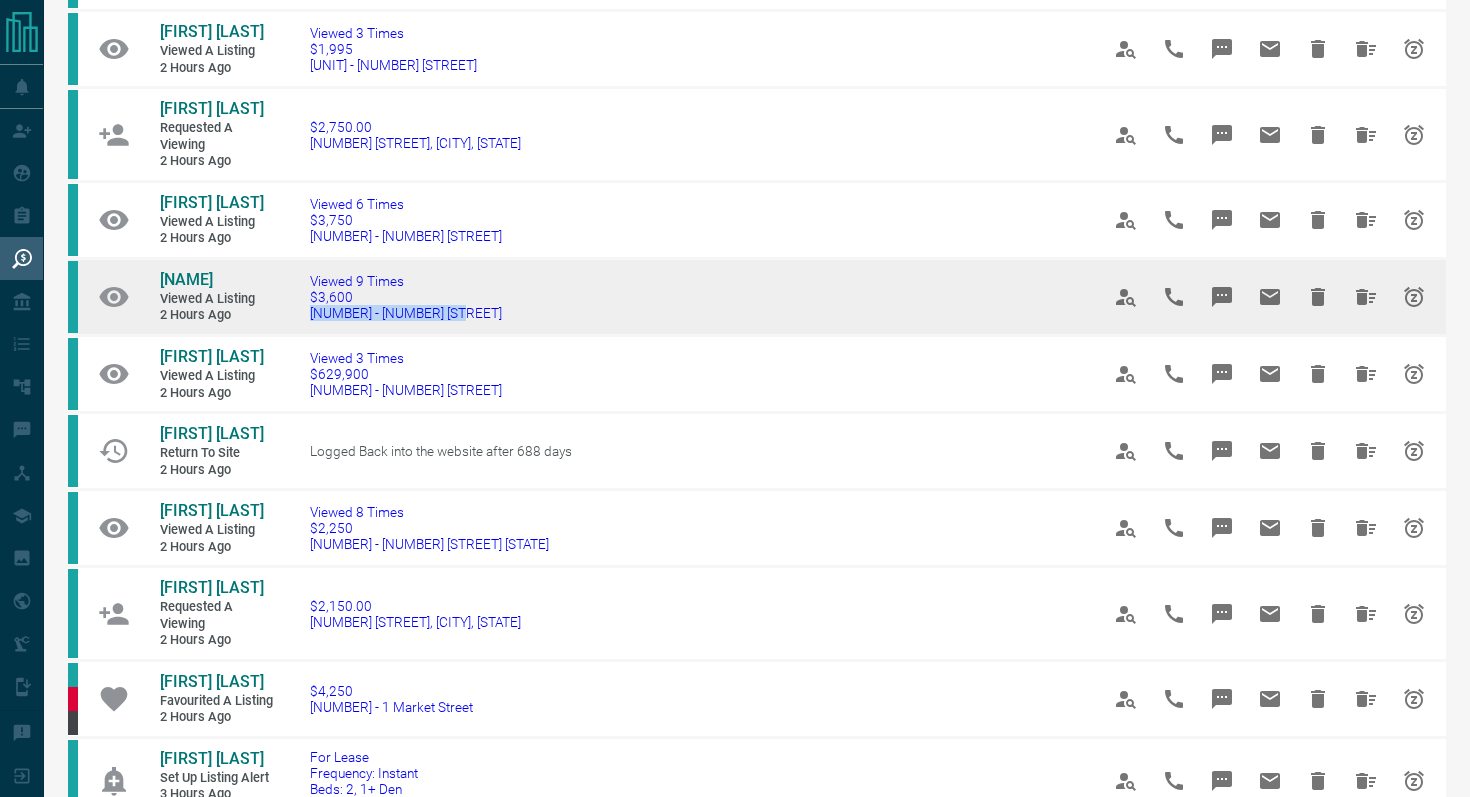 drag, startPoint x: 491, startPoint y: 319, endPoint x: 290, endPoint y: 312, distance: 201.12186 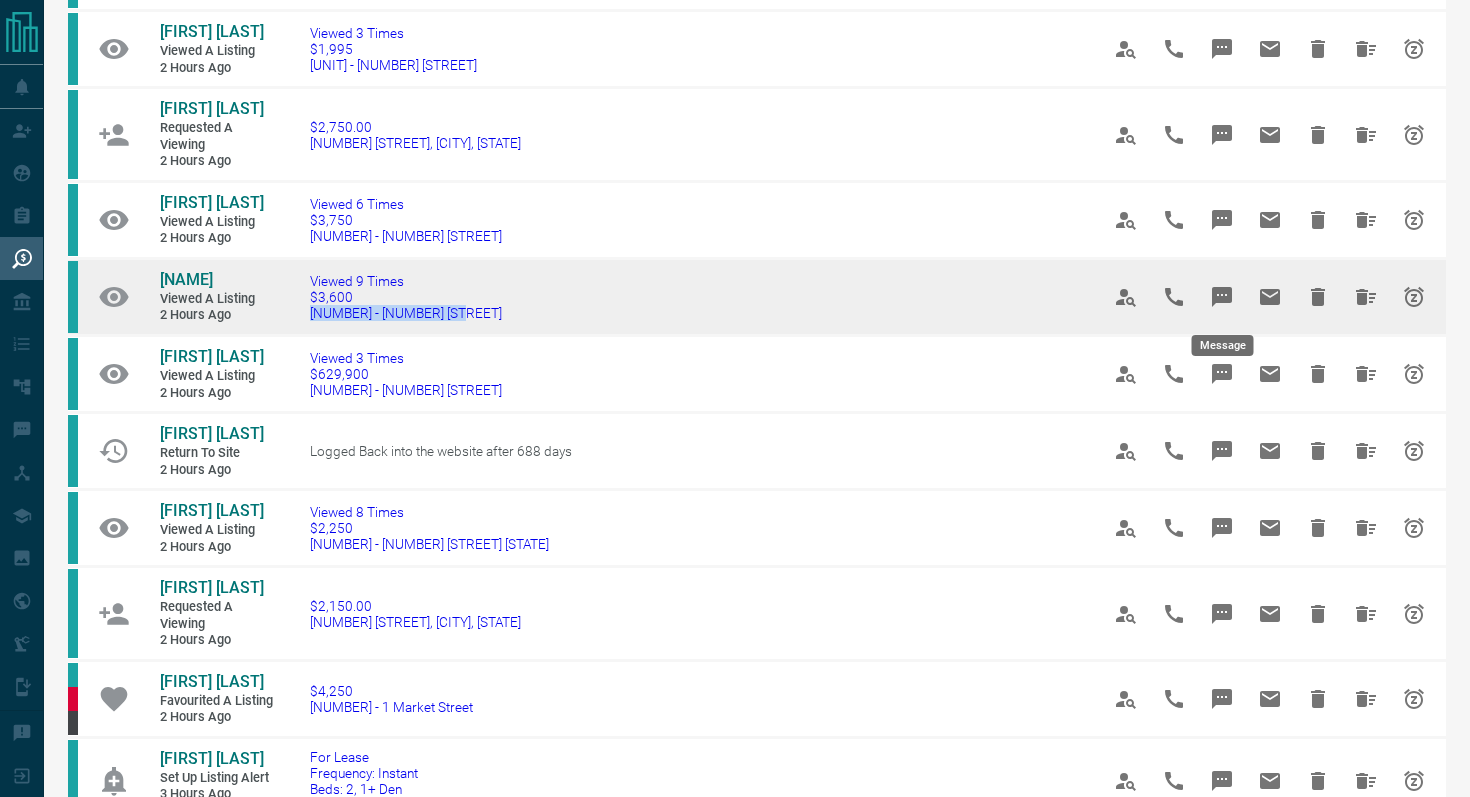 click 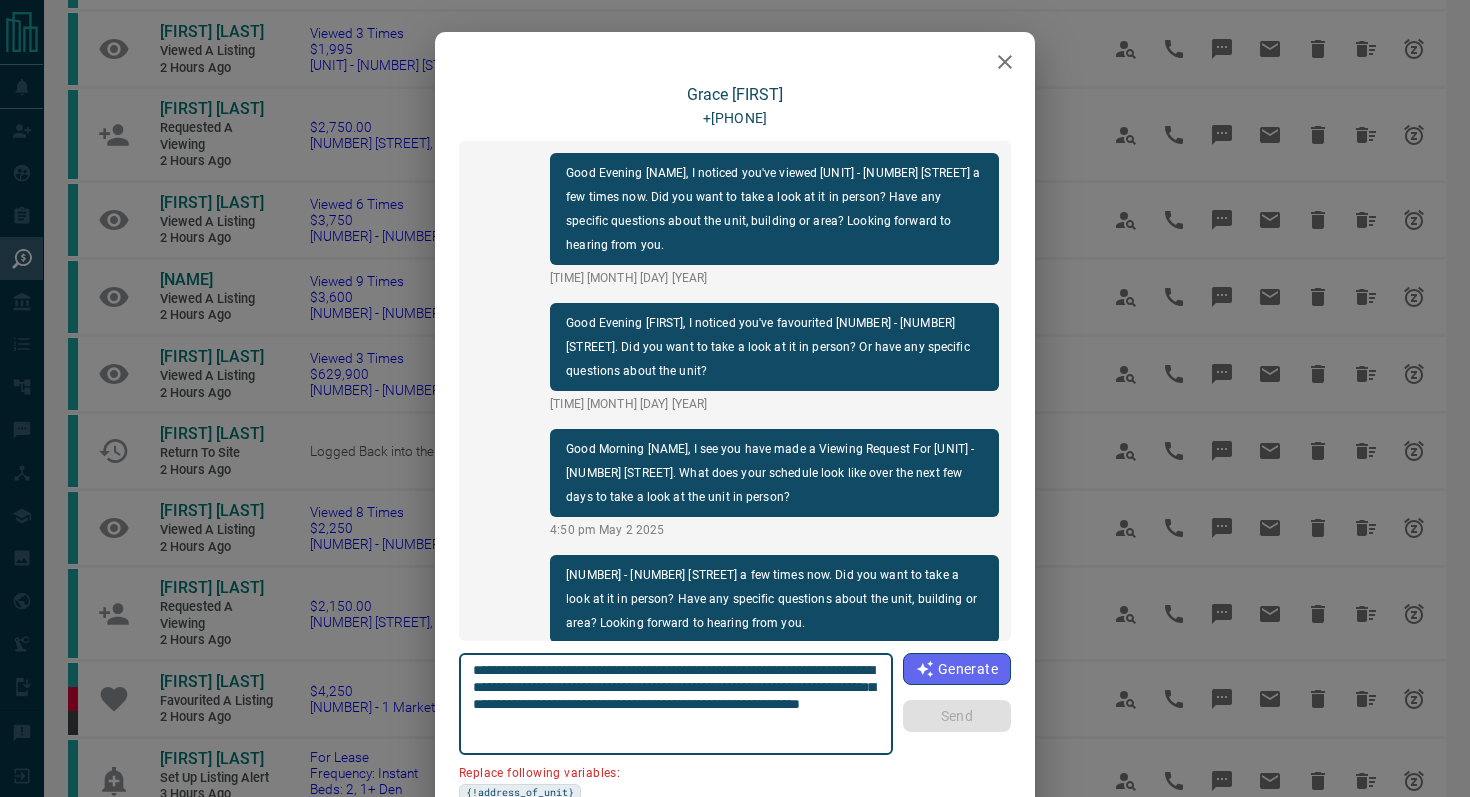 scroll, scrollTop: 336, scrollLeft: 0, axis: vertical 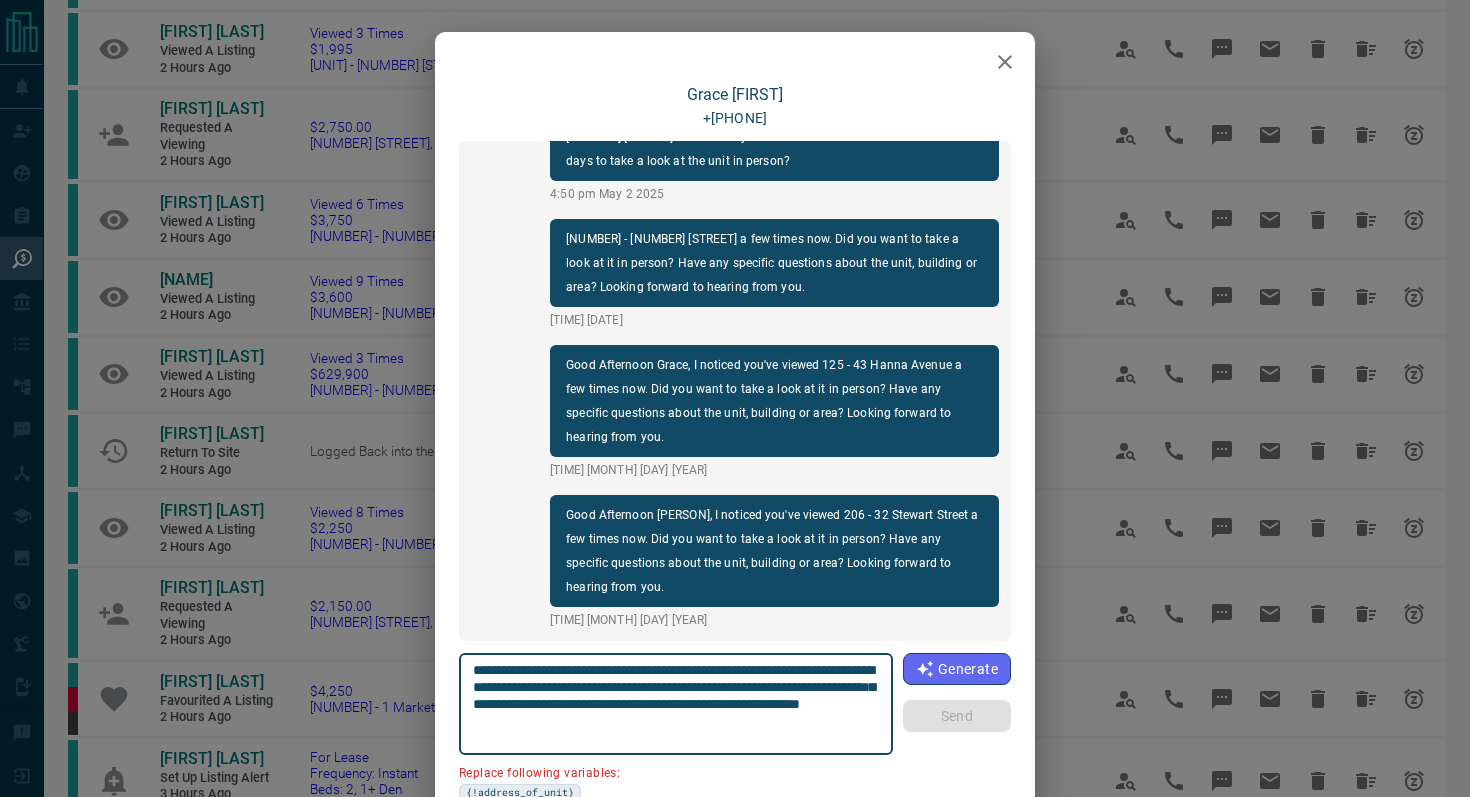 drag, startPoint x: 577, startPoint y: 684, endPoint x: 392, endPoint y: 683, distance: 185.0027 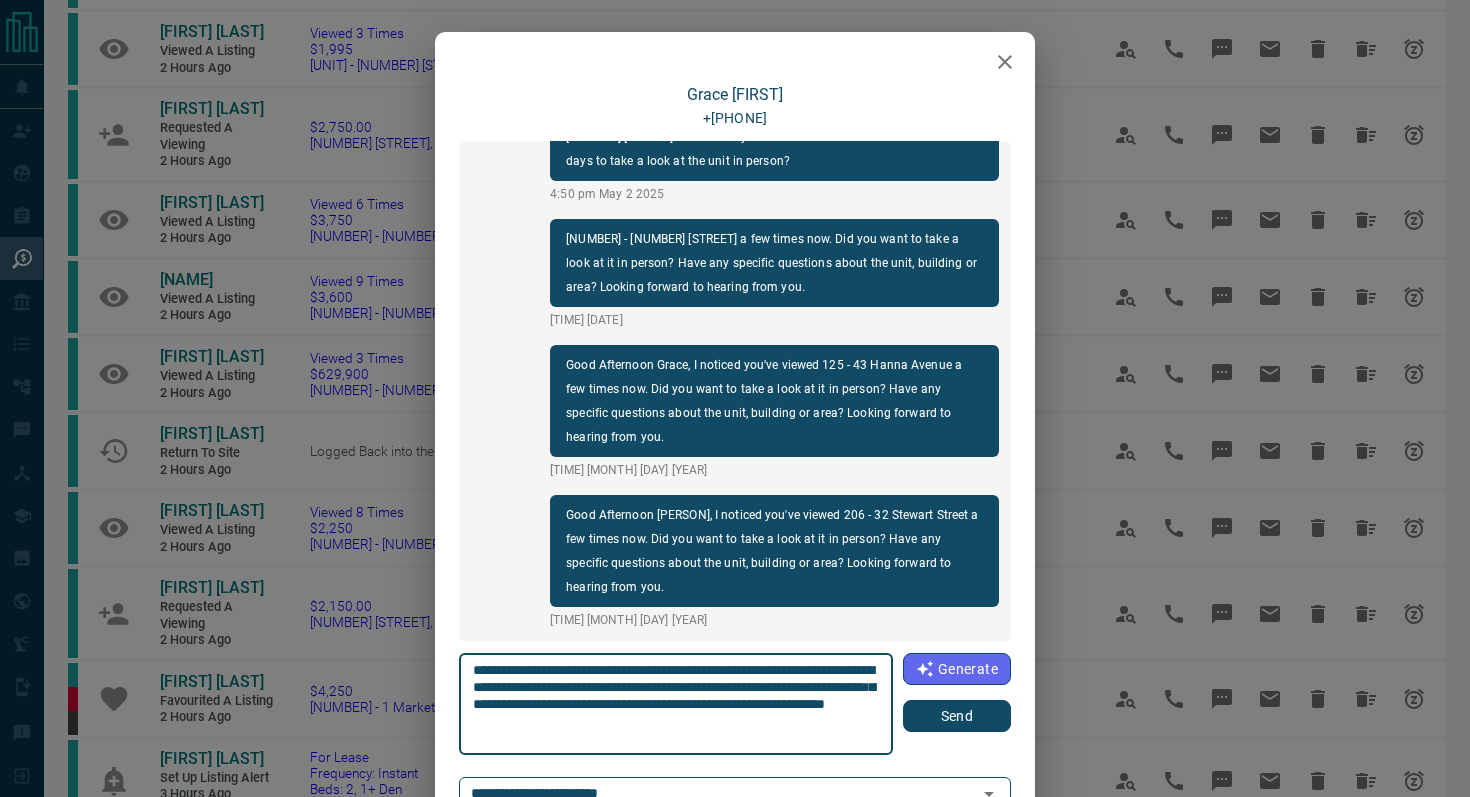 type on "**********" 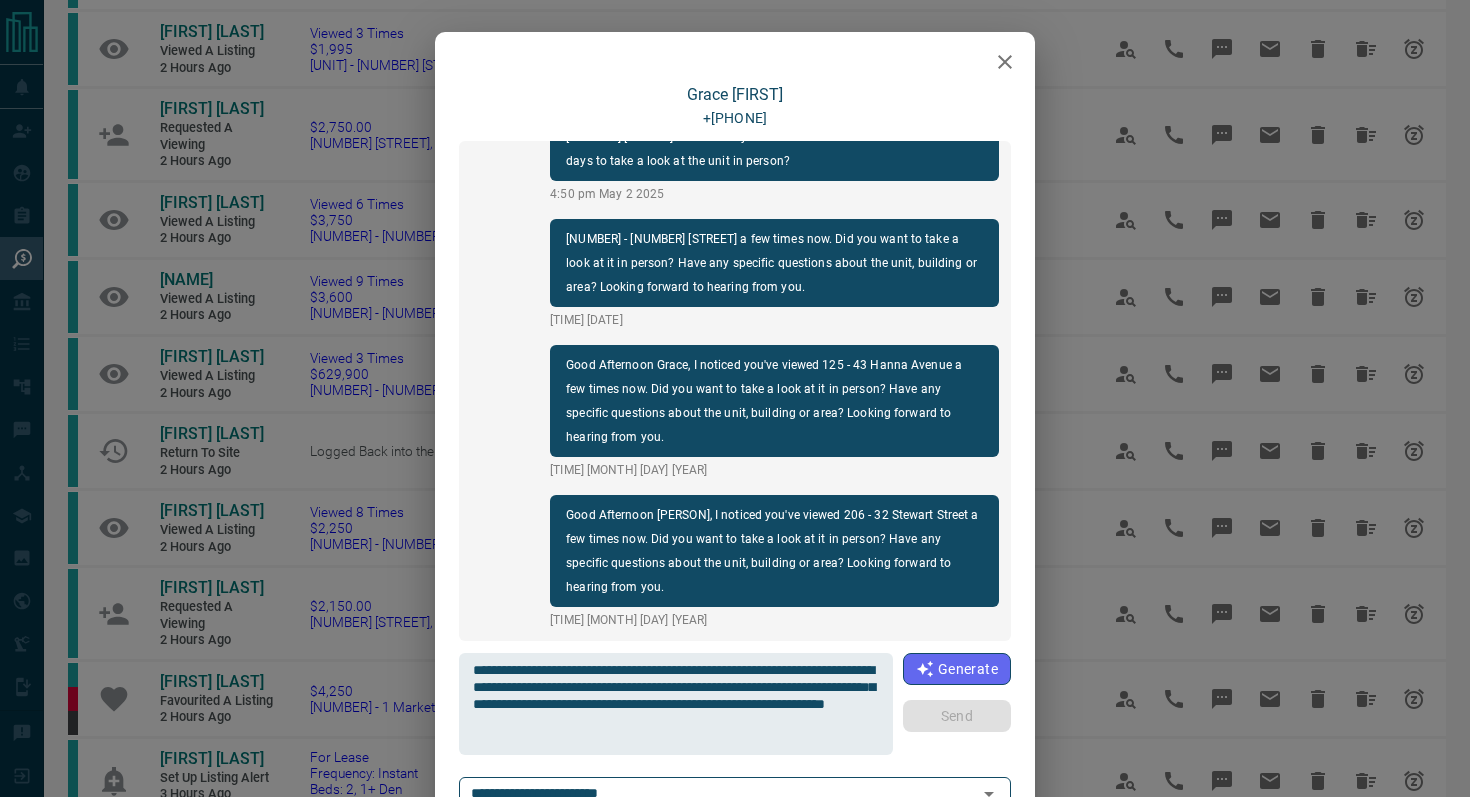 type 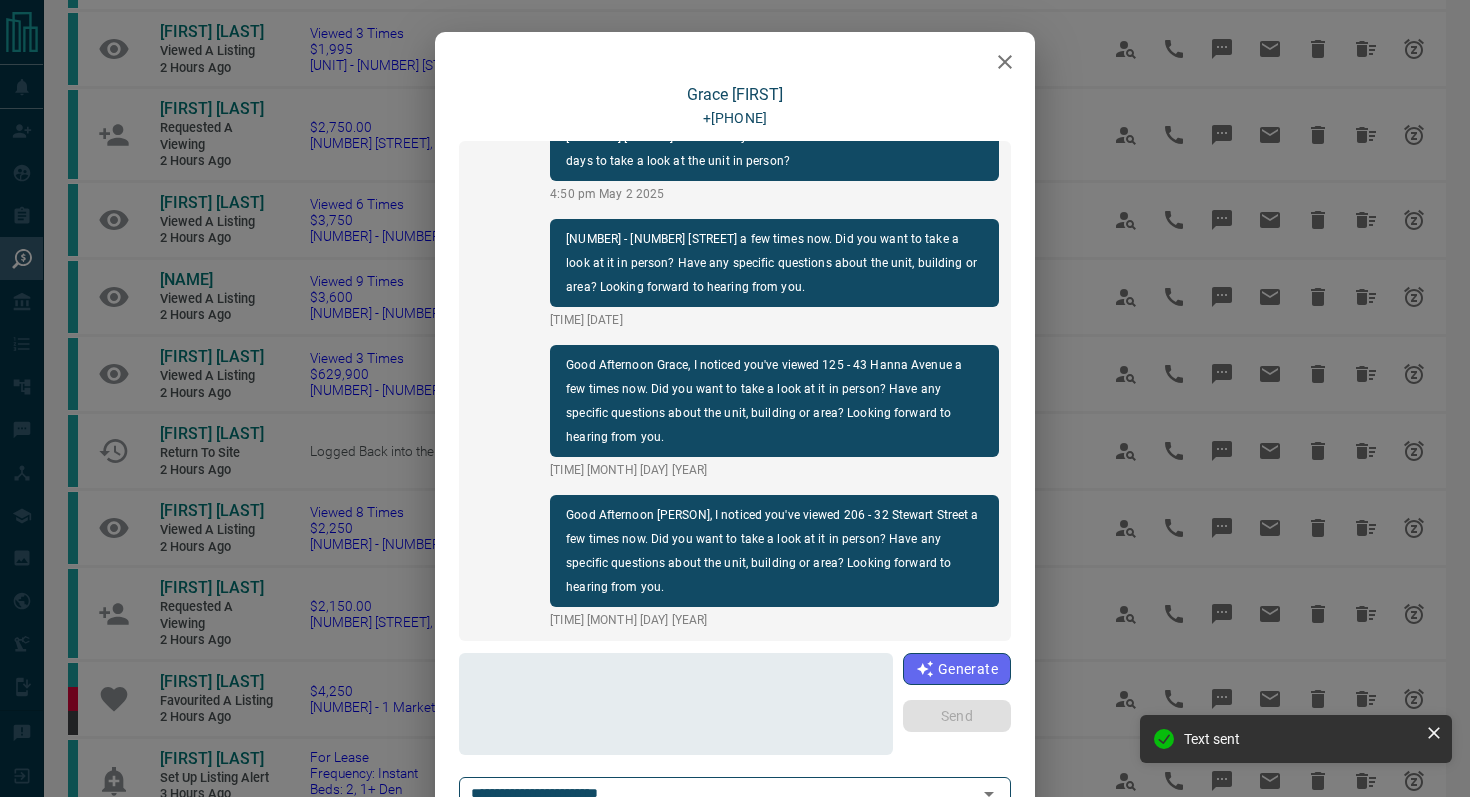 scroll, scrollTop: 486, scrollLeft: 0, axis: vertical 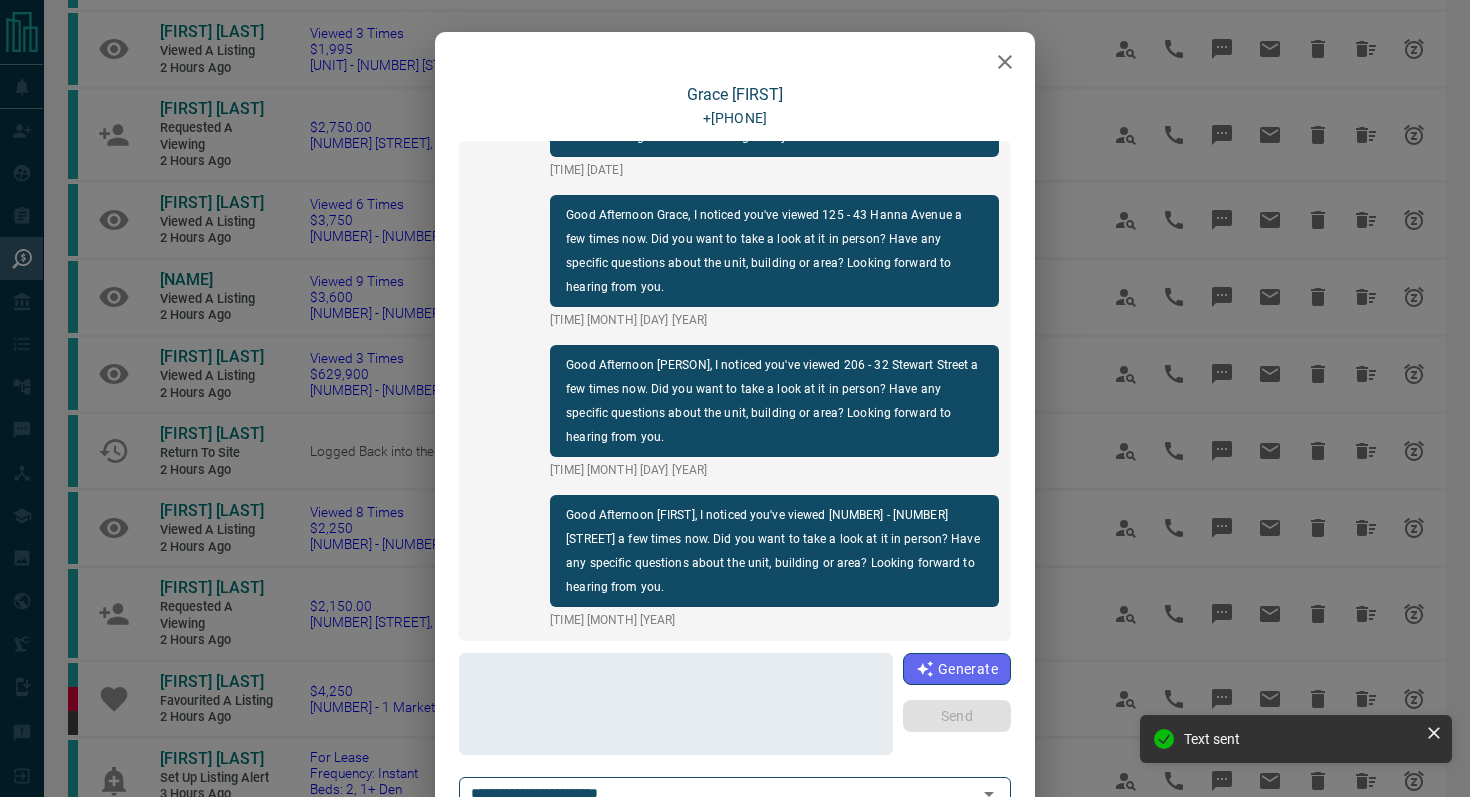 click 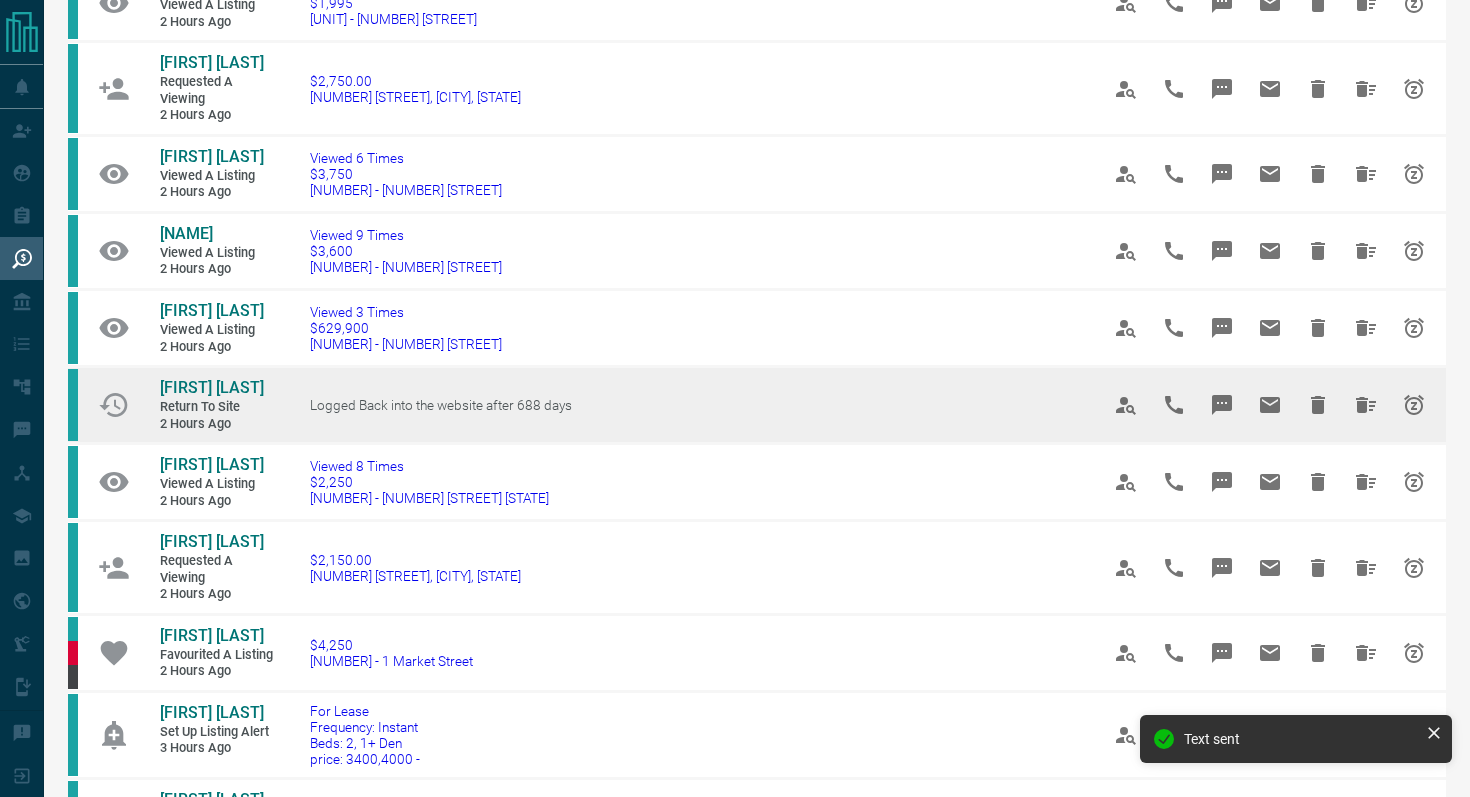 scroll, scrollTop: 646, scrollLeft: 0, axis: vertical 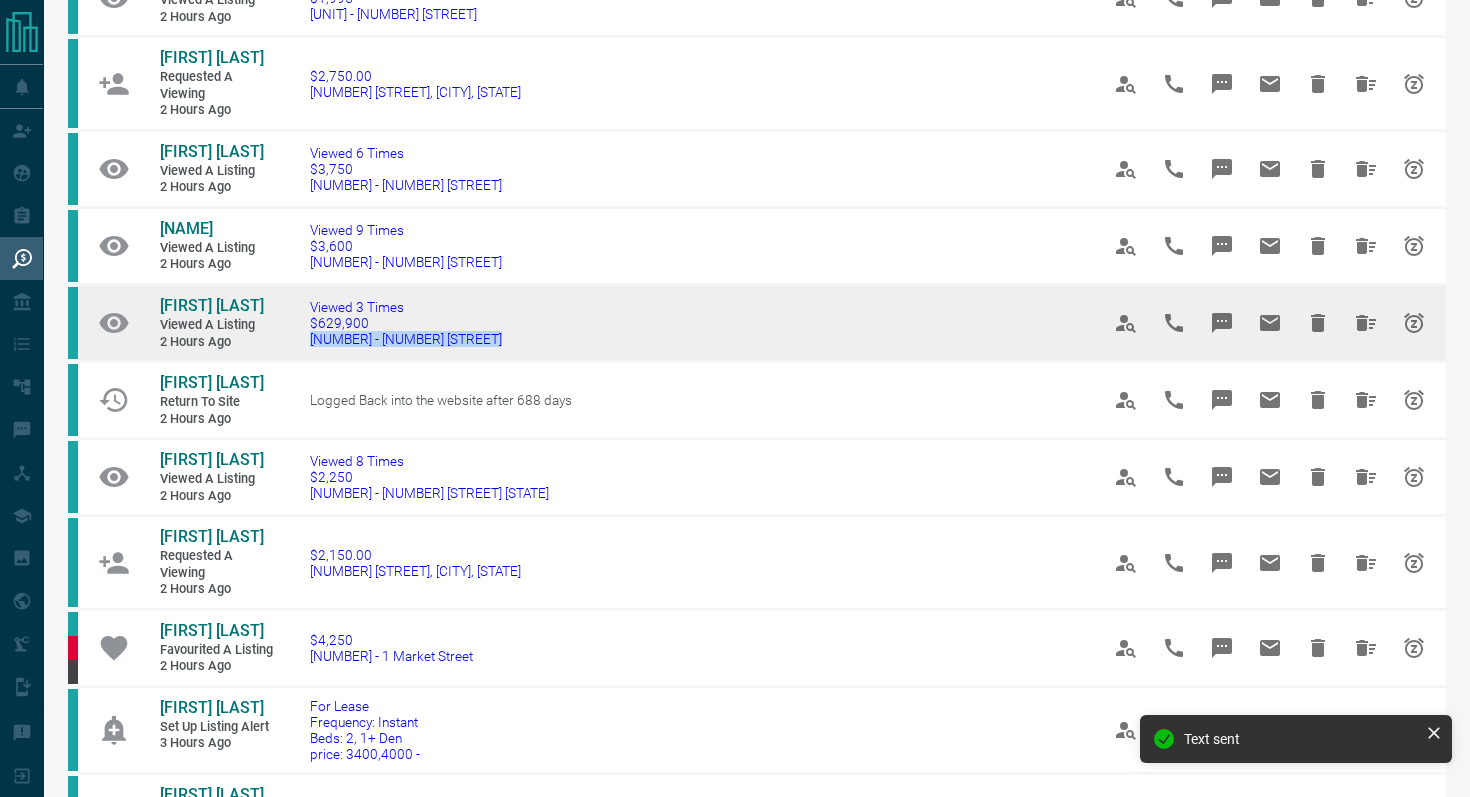 drag, startPoint x: 511, startPoint y: 352, endPoint x: 304, endPoint y: 344, distance: 207.15453 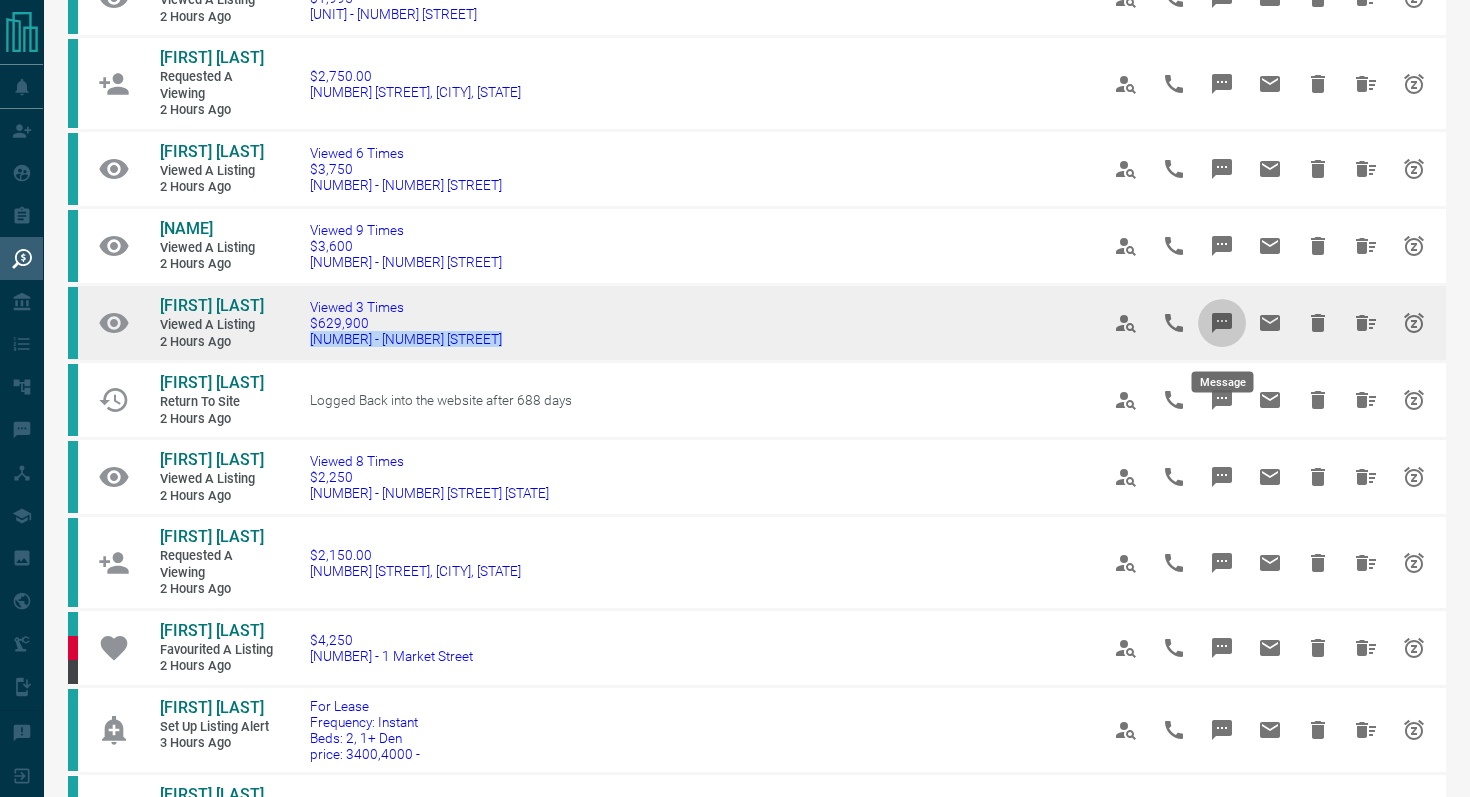 click 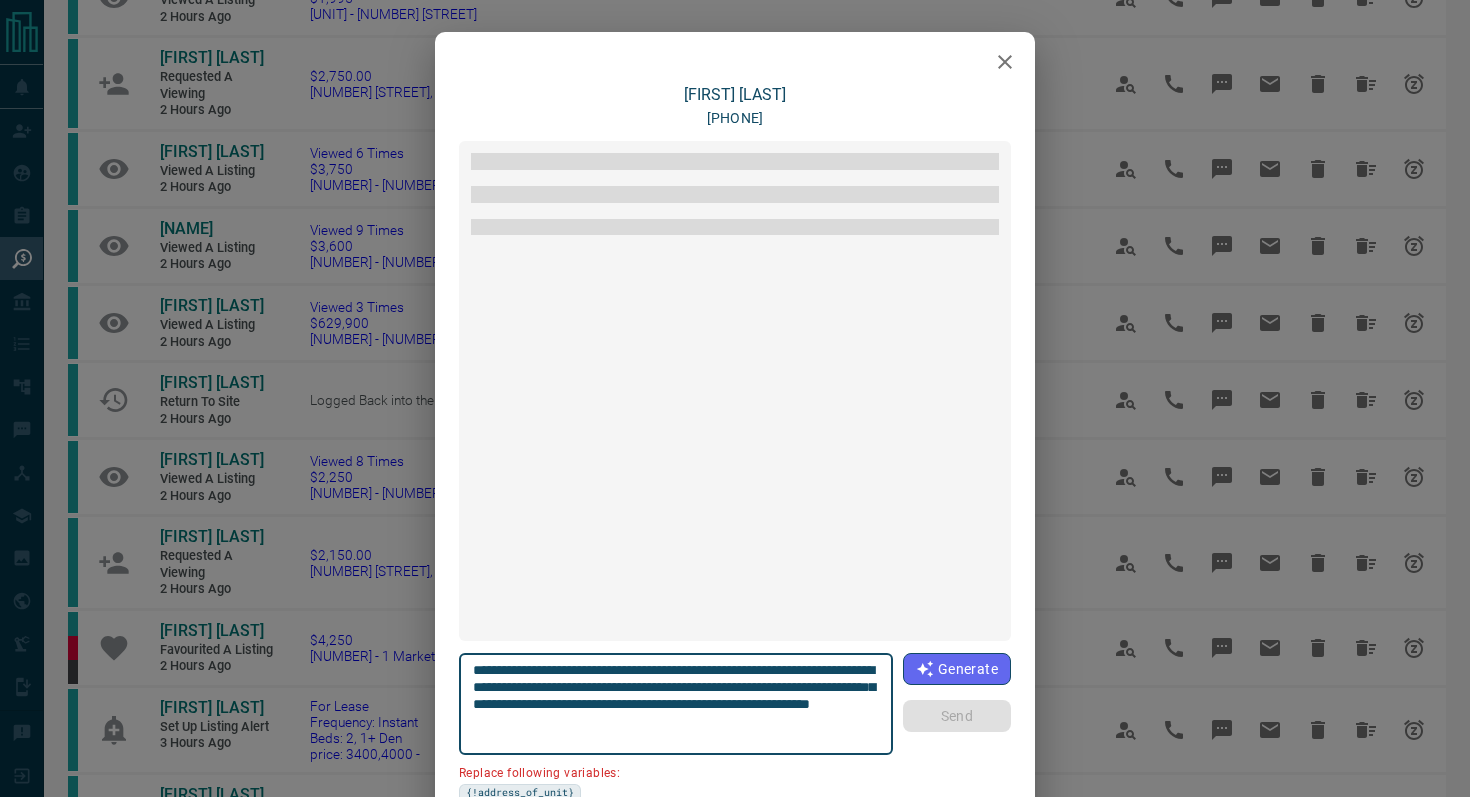 scroll, scrollTop: 234, scrollLeft: 0, axis: vertical 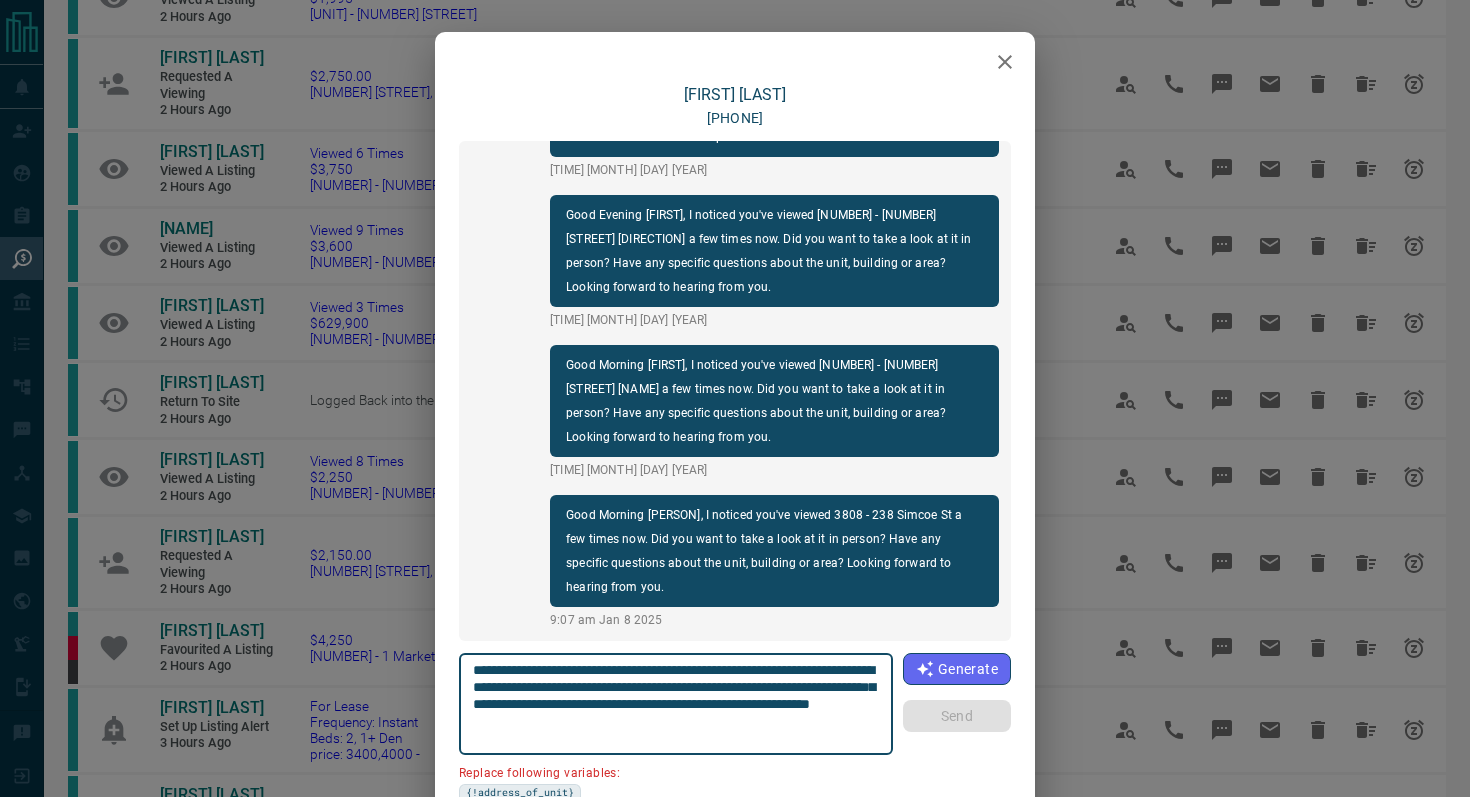 drag, startPoint x: 587, startPoint y: 685, endPoint x: 379, endPoint y: 685, distance: 208 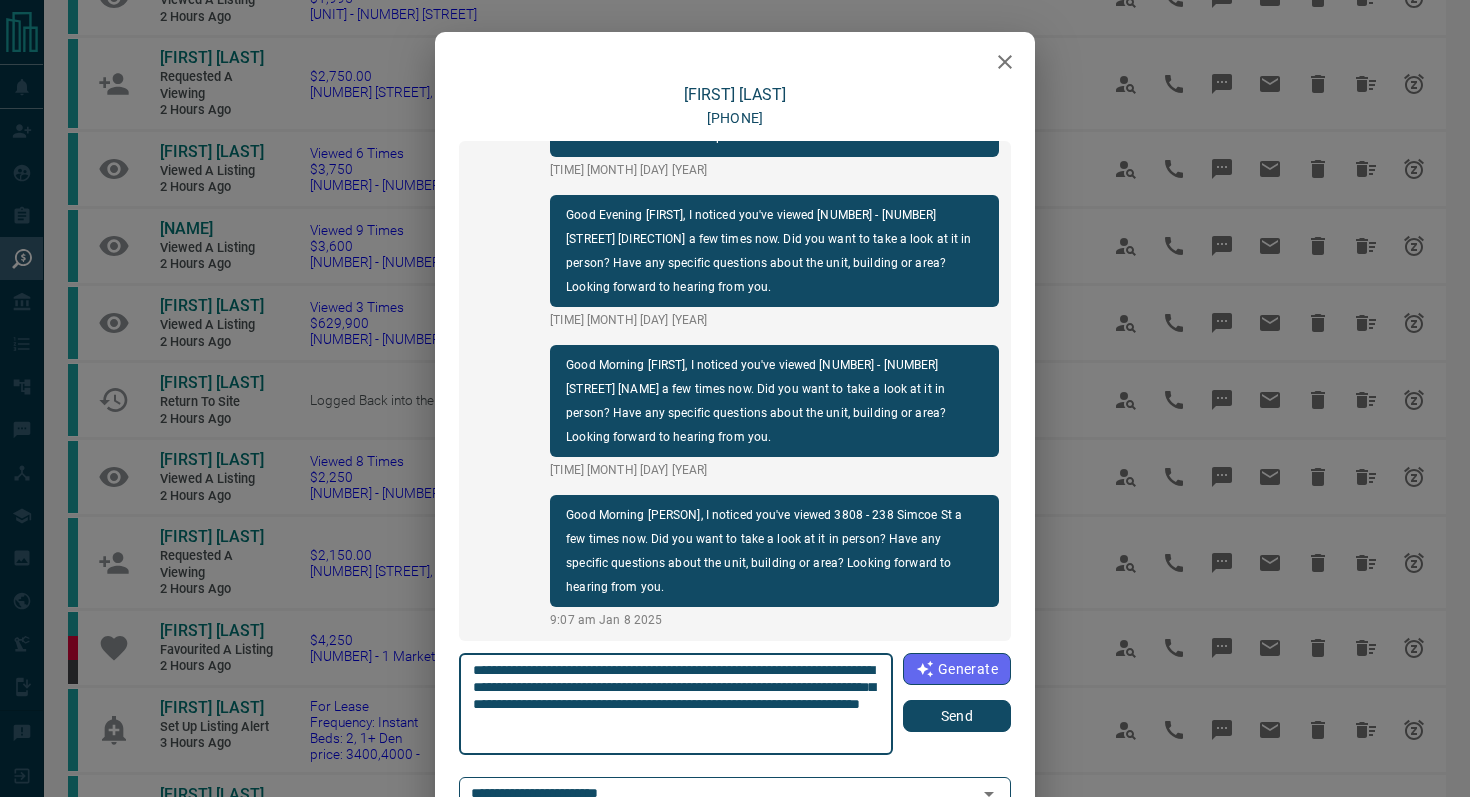 type on "**********" 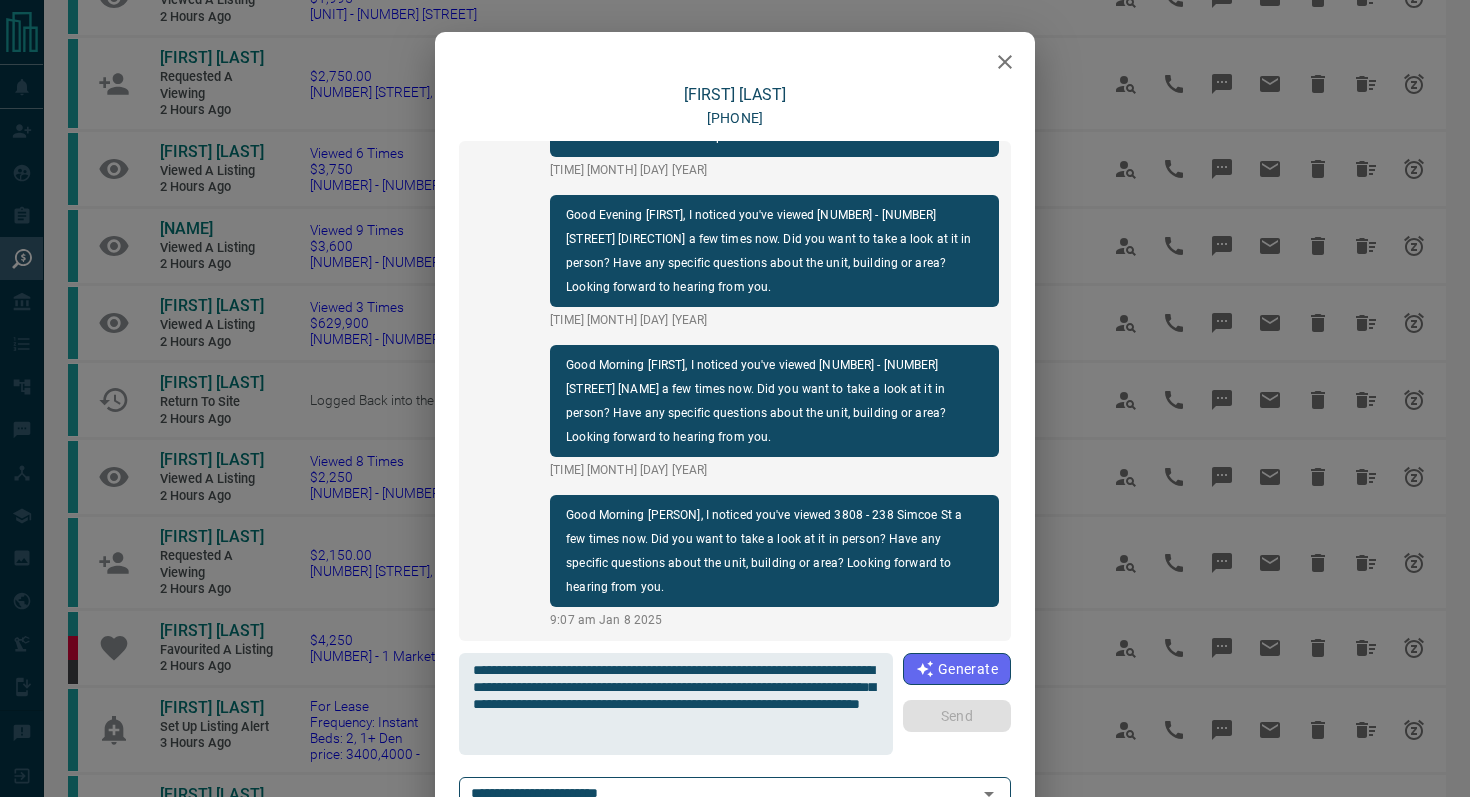 type 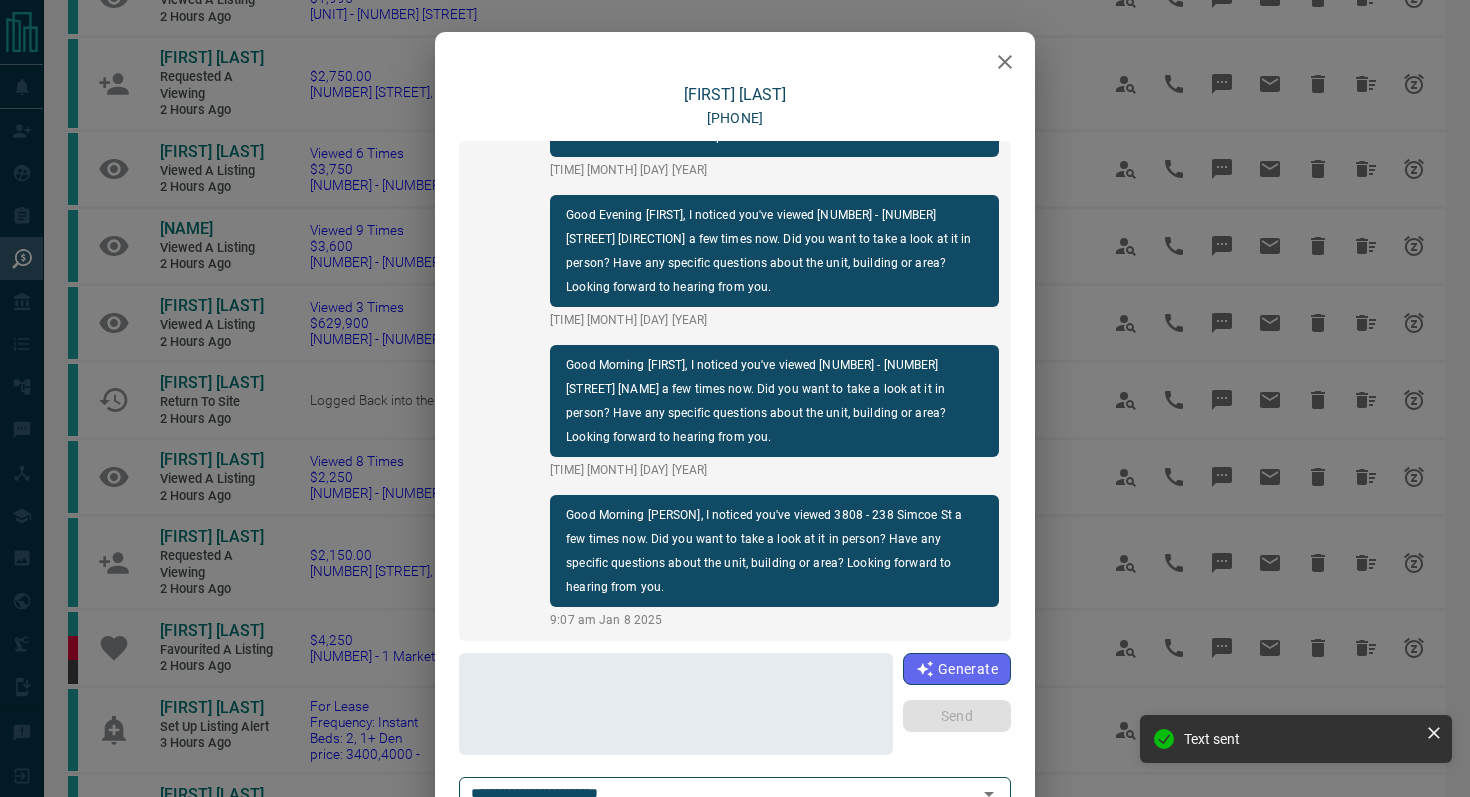 scroll, scrollTop: 384, scrollLeft: 0, axis: vertical 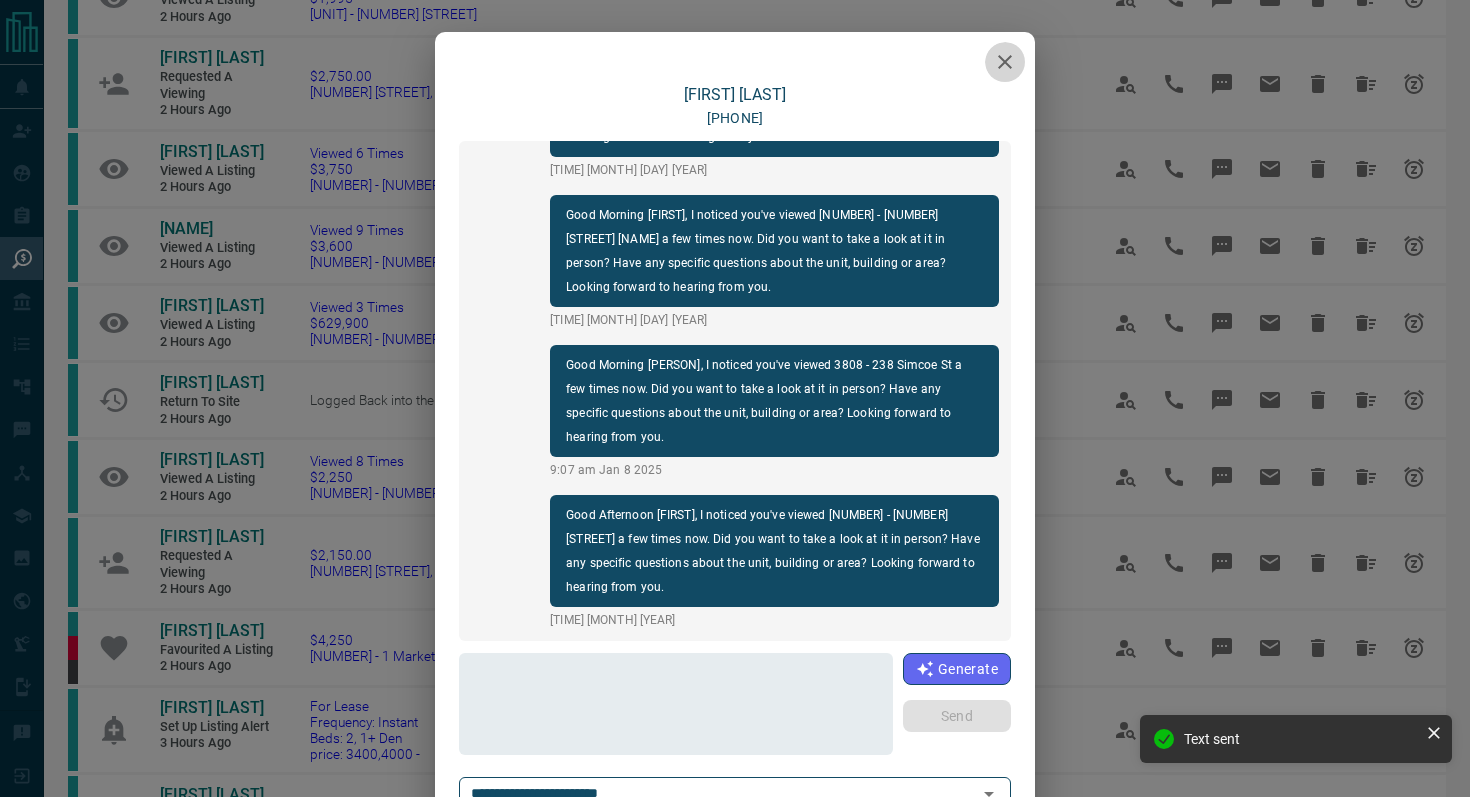 click 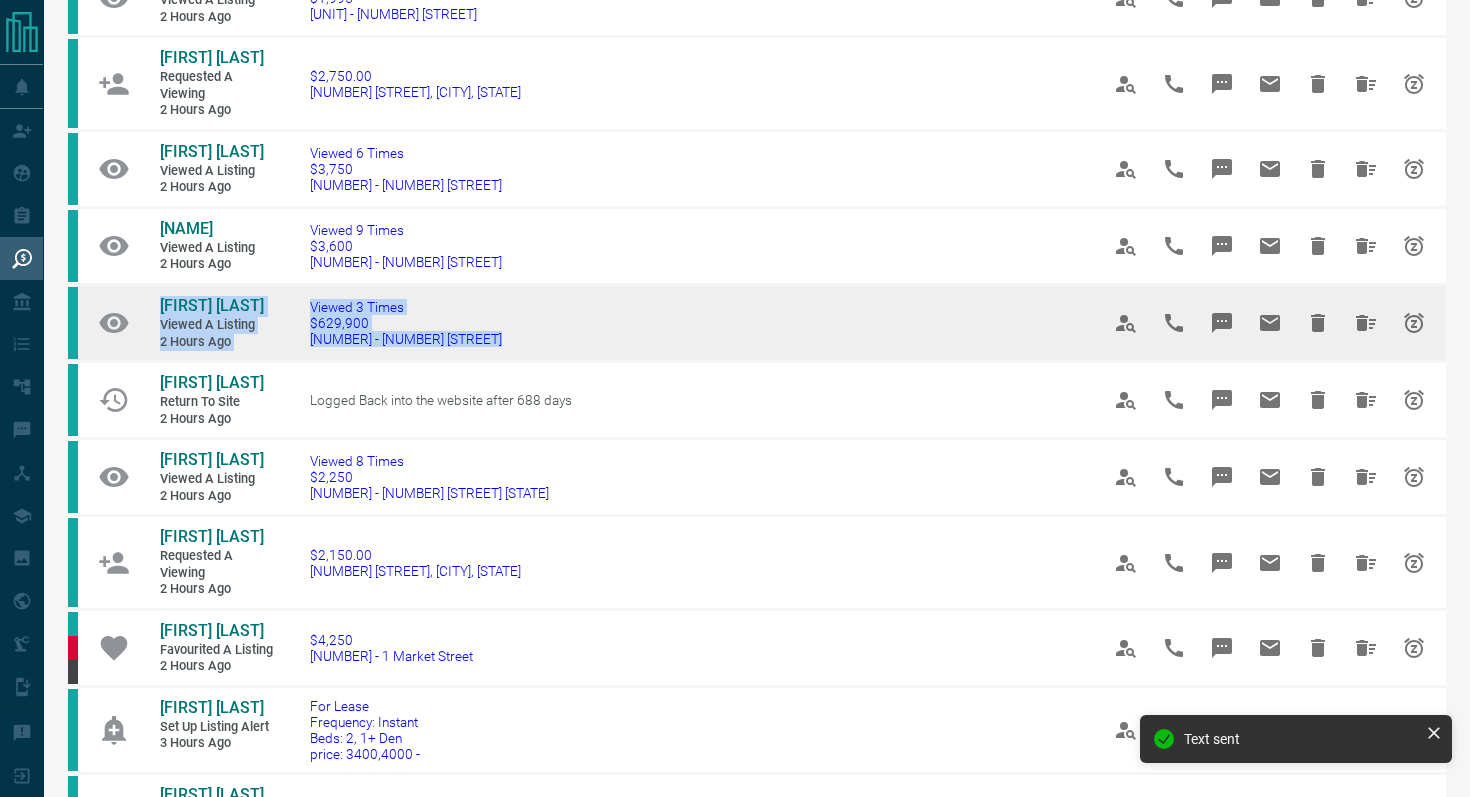 drag, startPoint x: 476, startPoint y: 360, endPoint x: 138, endPoint y: 292, distance: 344.7724 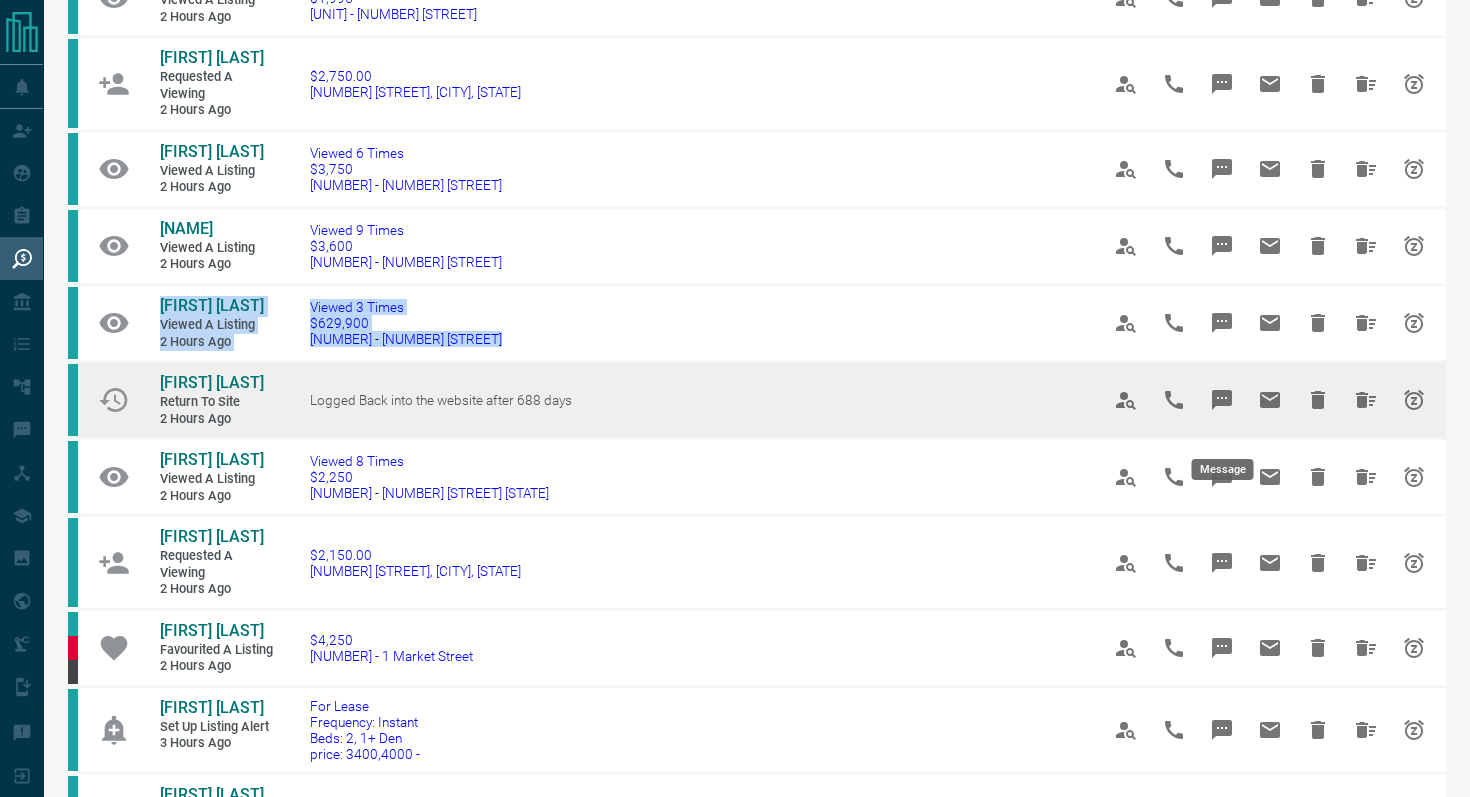 click 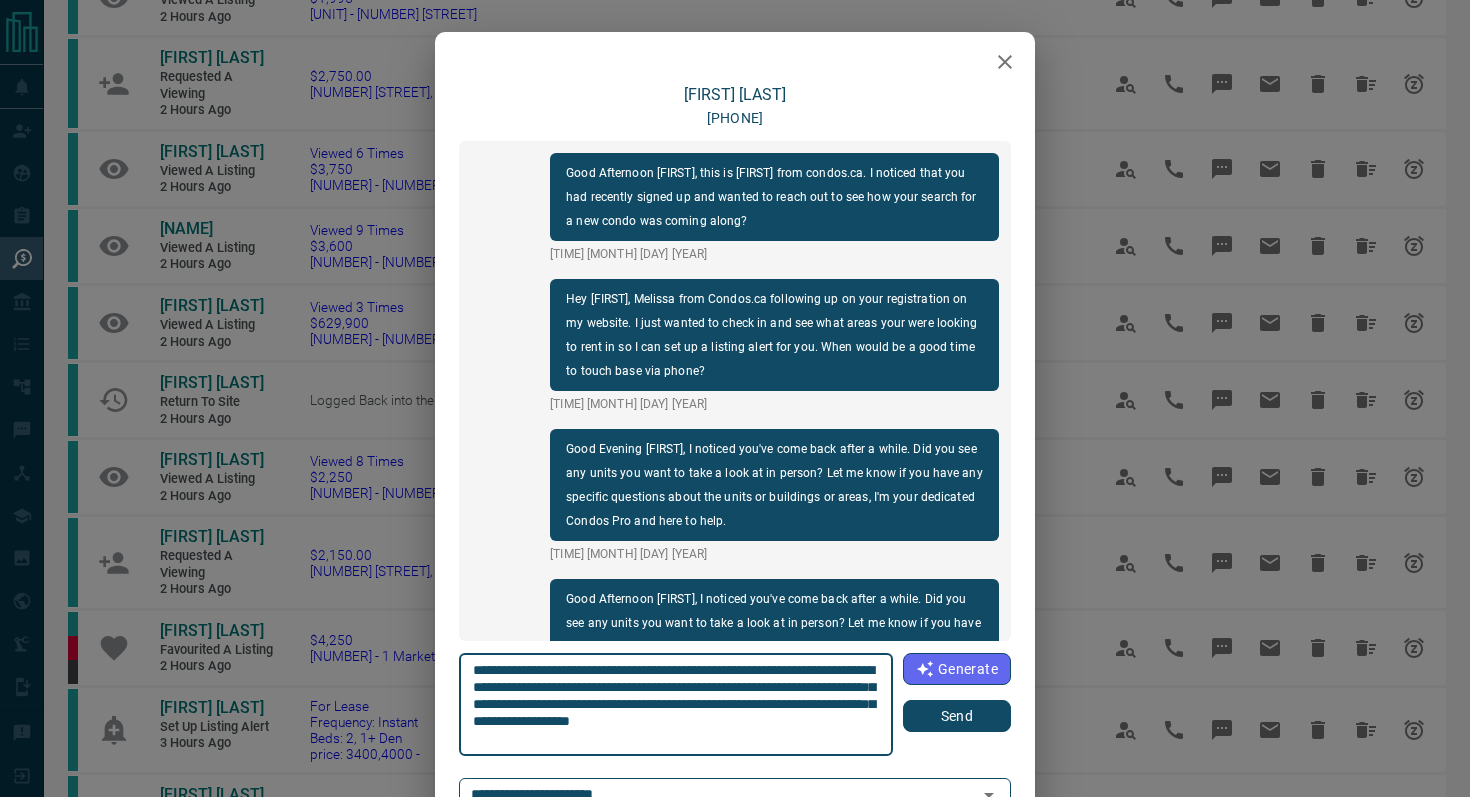 scroll, scrollTop: 138, scrollLeft: 0, axis: vertical 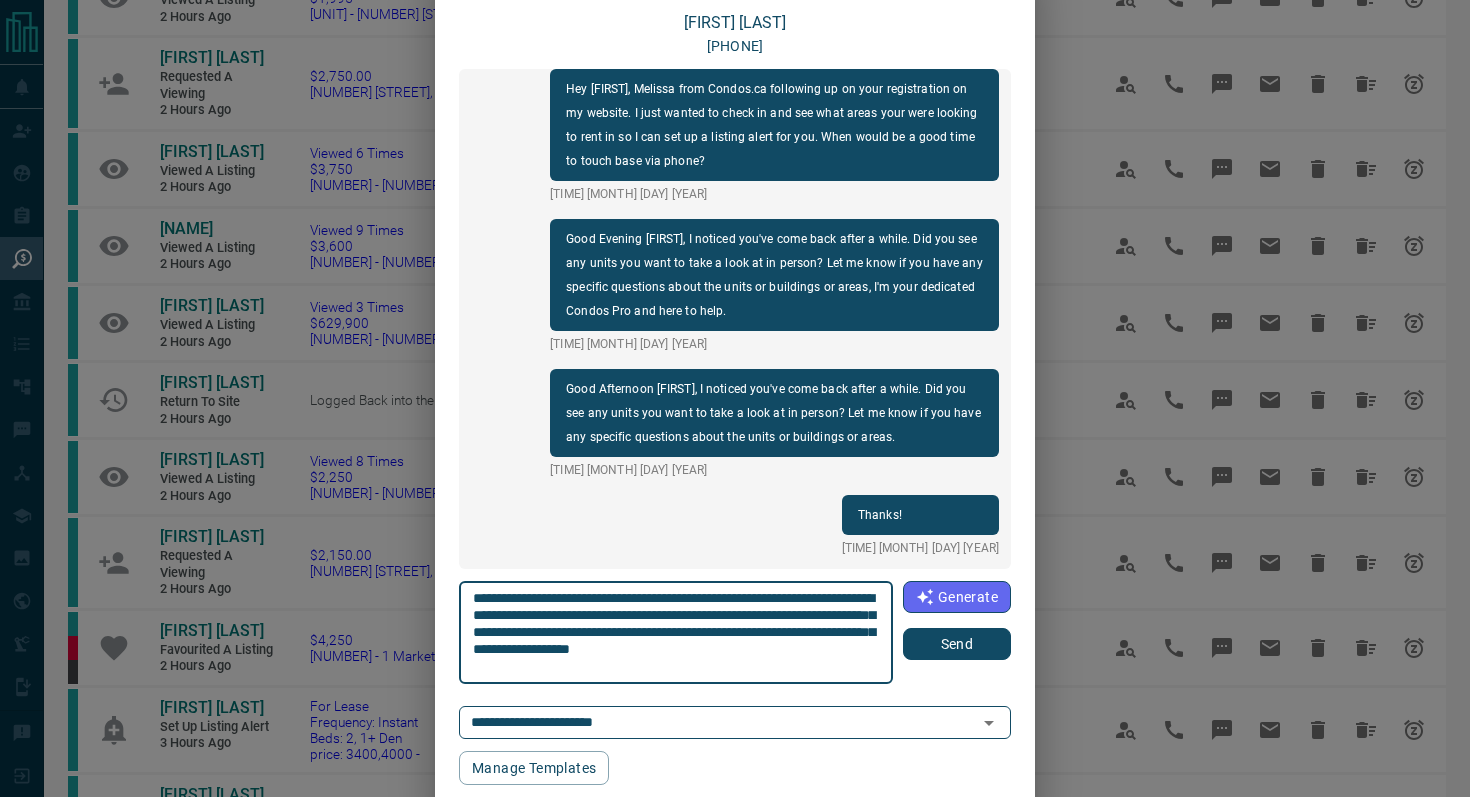click on "Send" at bounding box center (957, 644) 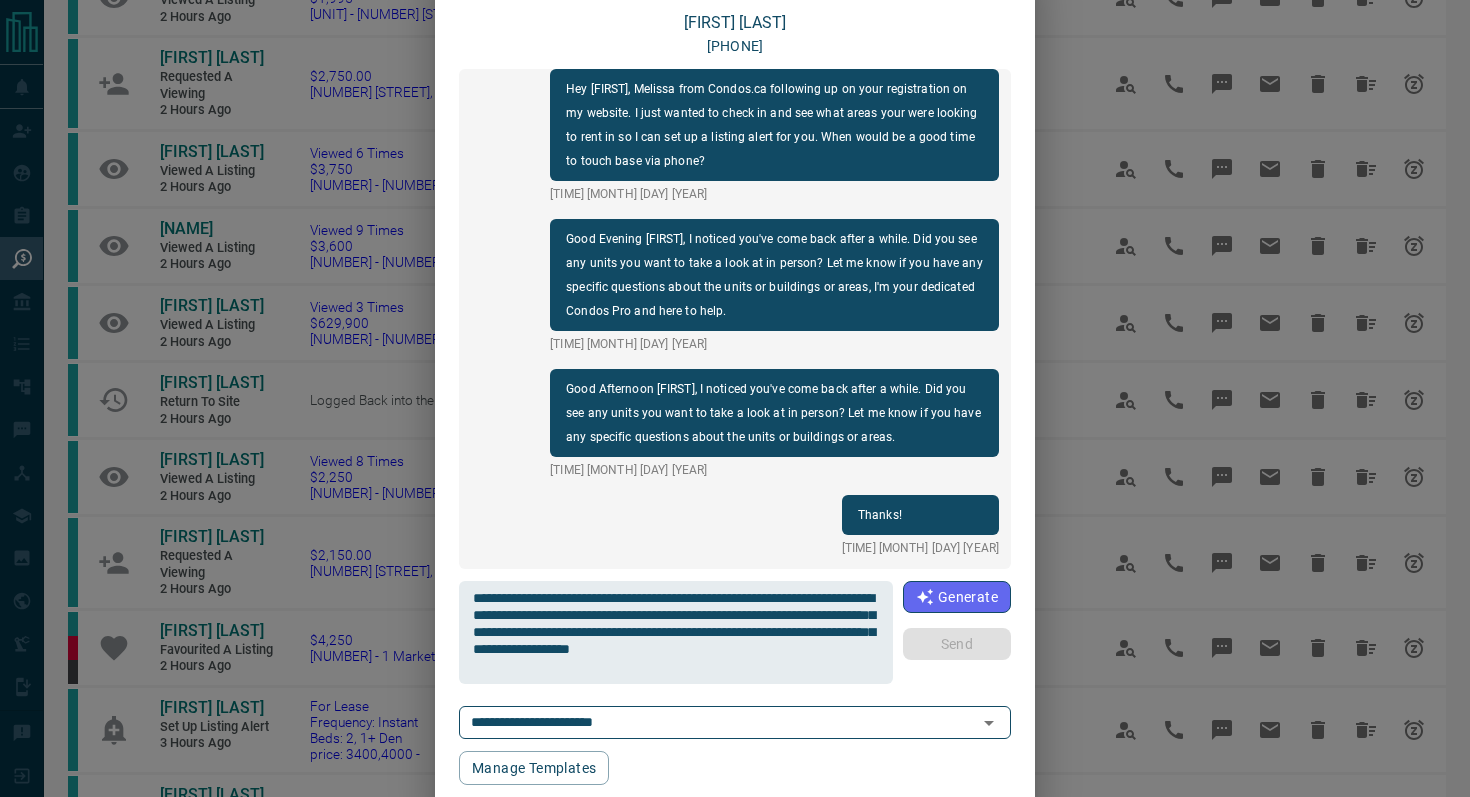 scroll, scrollTop: 0, scrollLeft: 0, axis: both 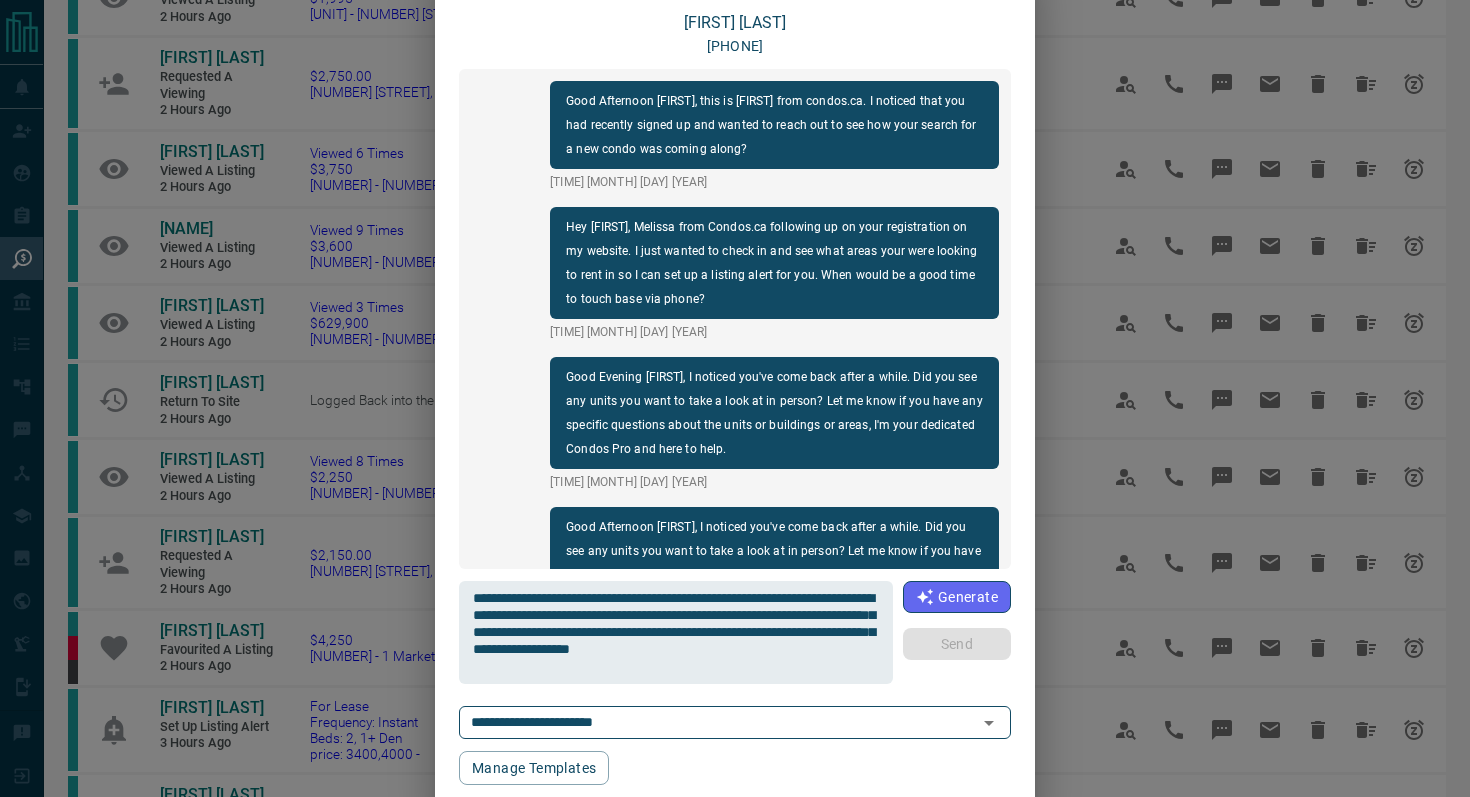 type 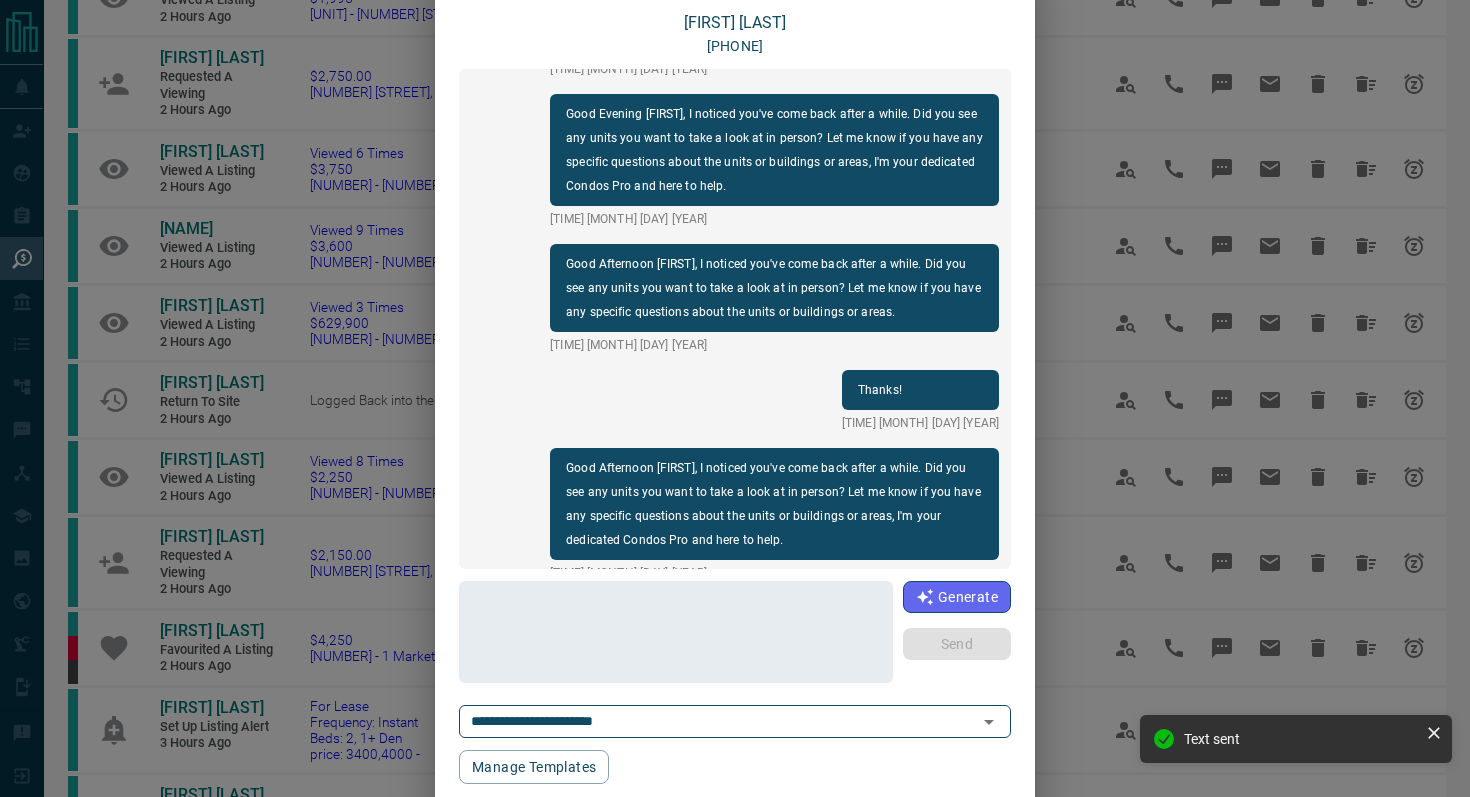 scroll, scrollTop: 0, scrollLeft: 0, axis: both 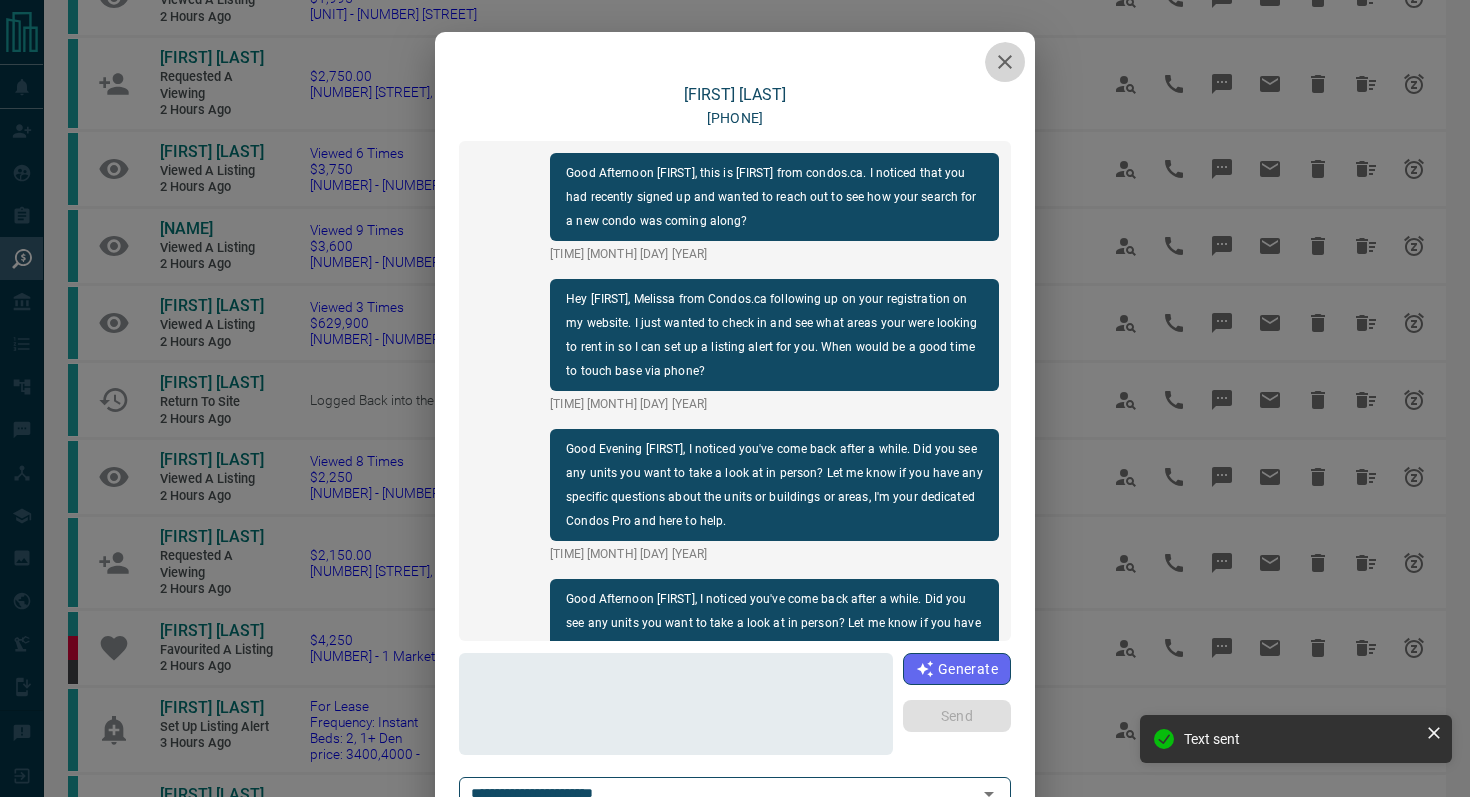 click 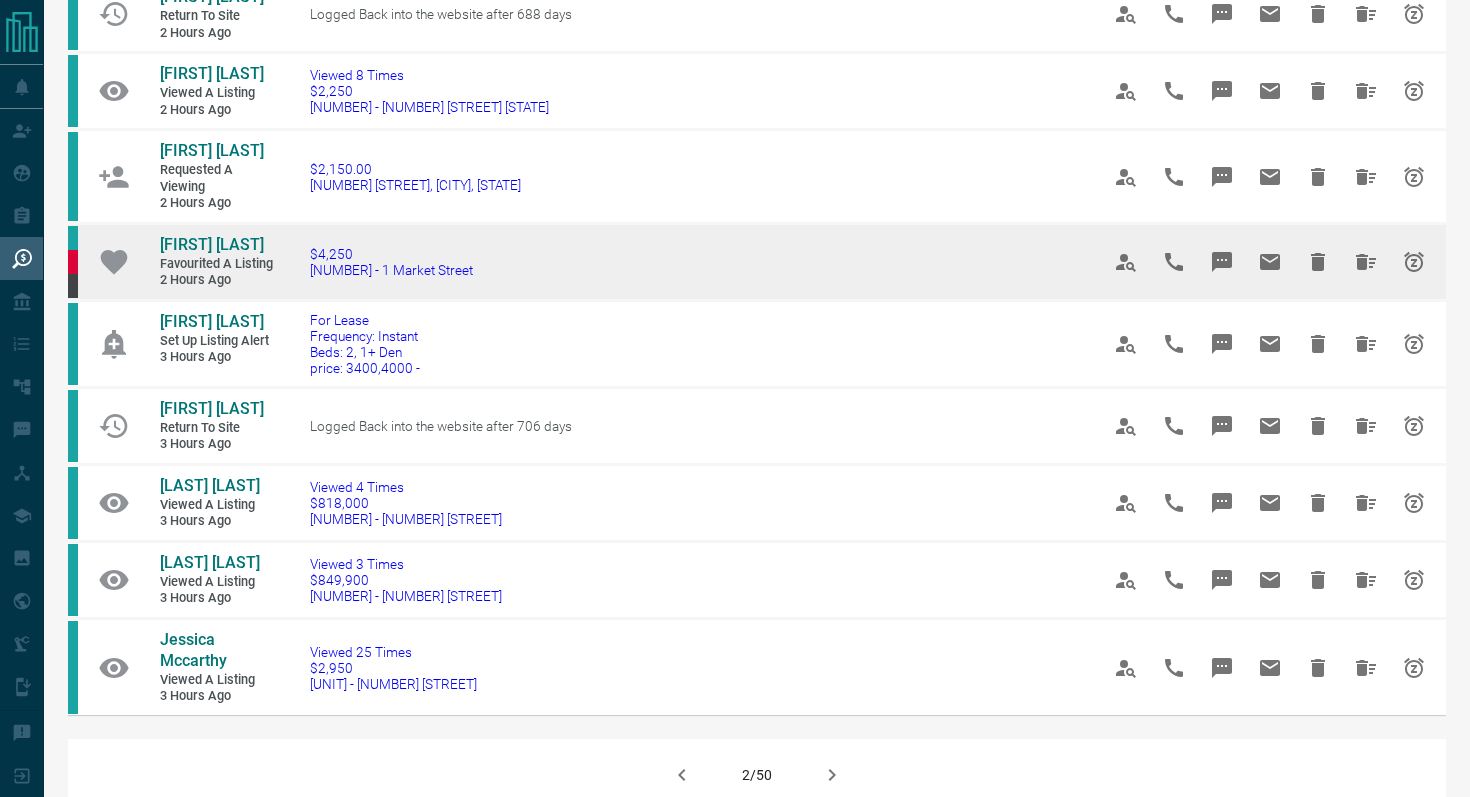 scroll, scrollTop: 1034, scrollLeft: 0, axis: vertical 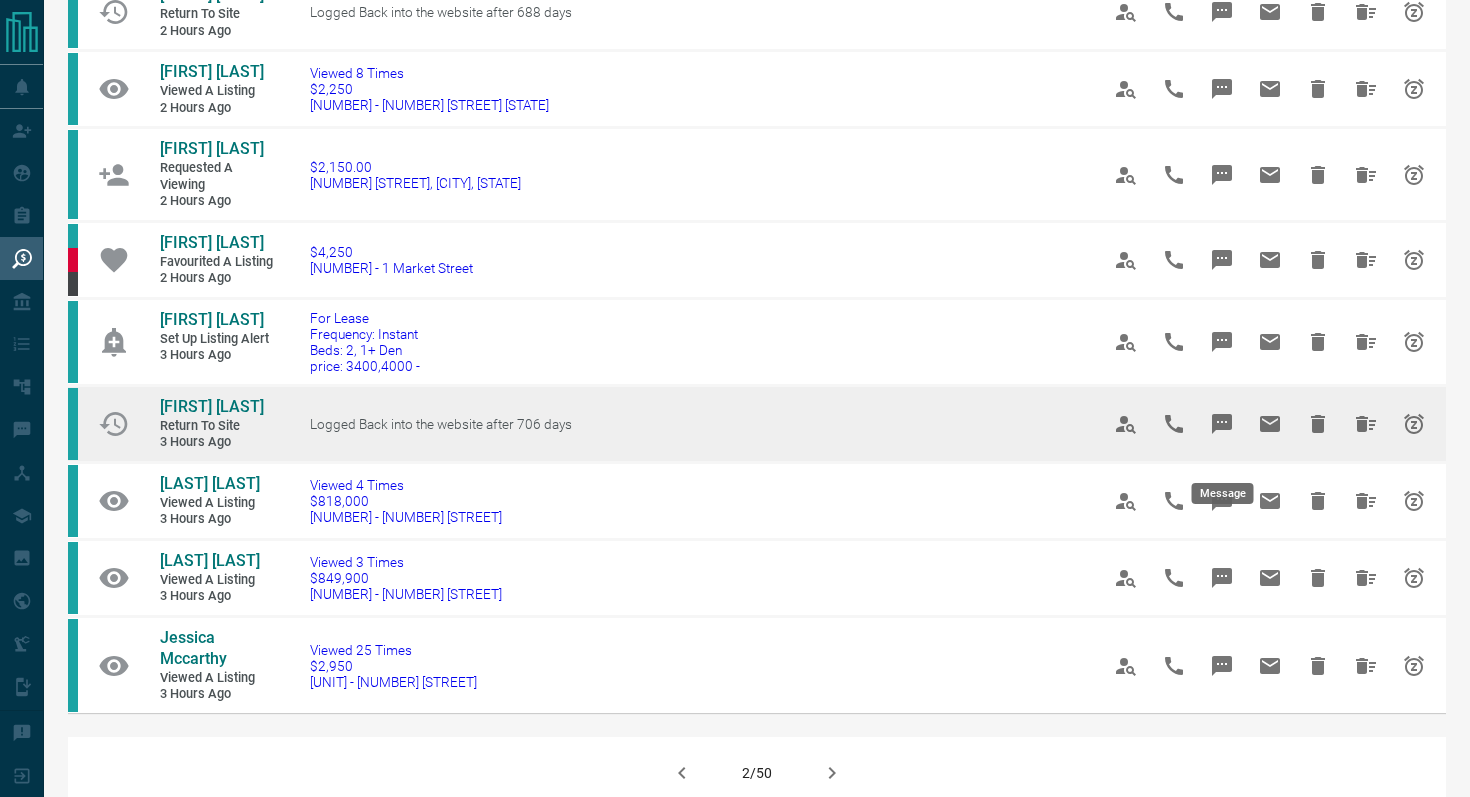 click 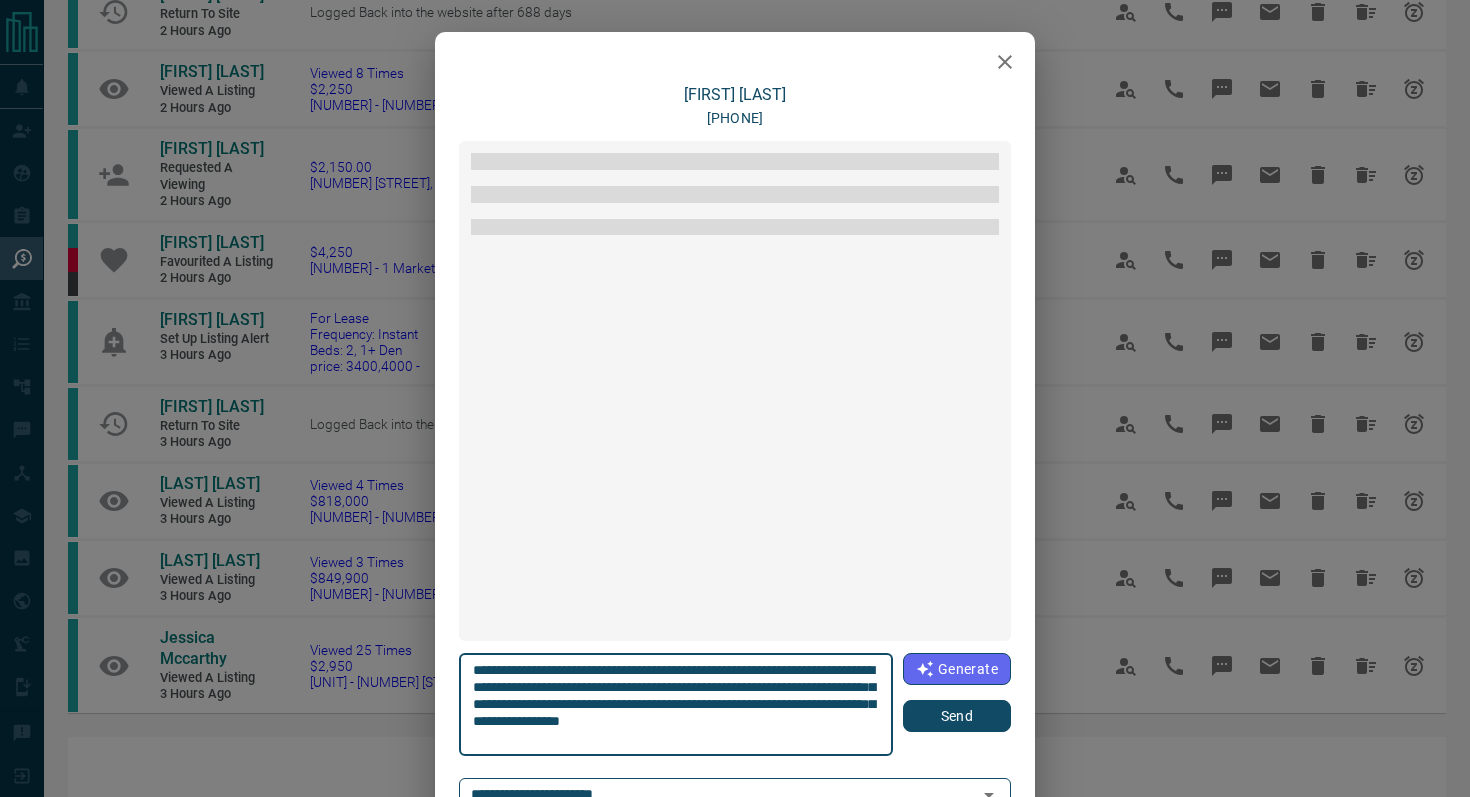 scroll, scrollTop: 12, scrollLeft: 0, axis: vertical 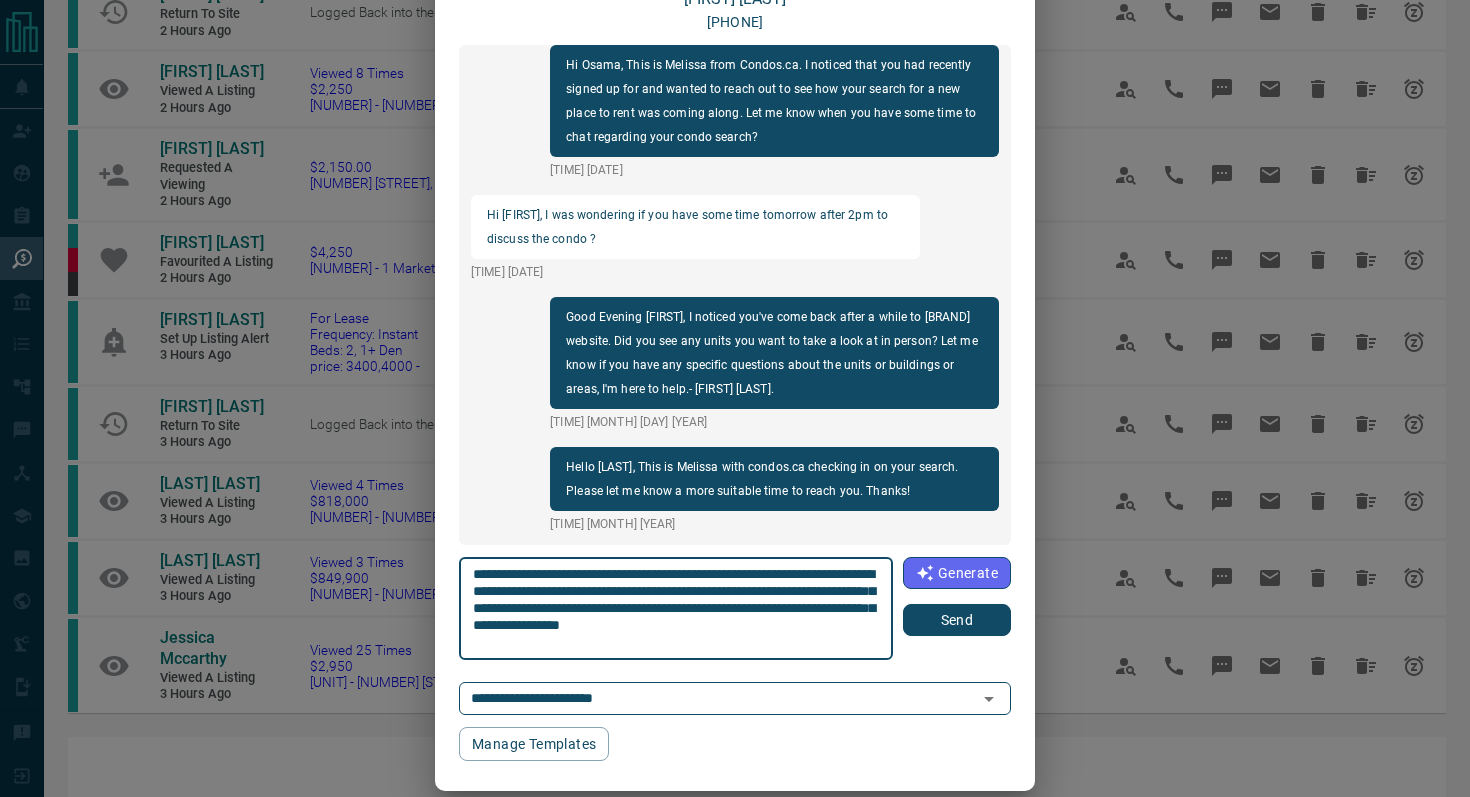 click on "Send" at bounding box center [957, 620] 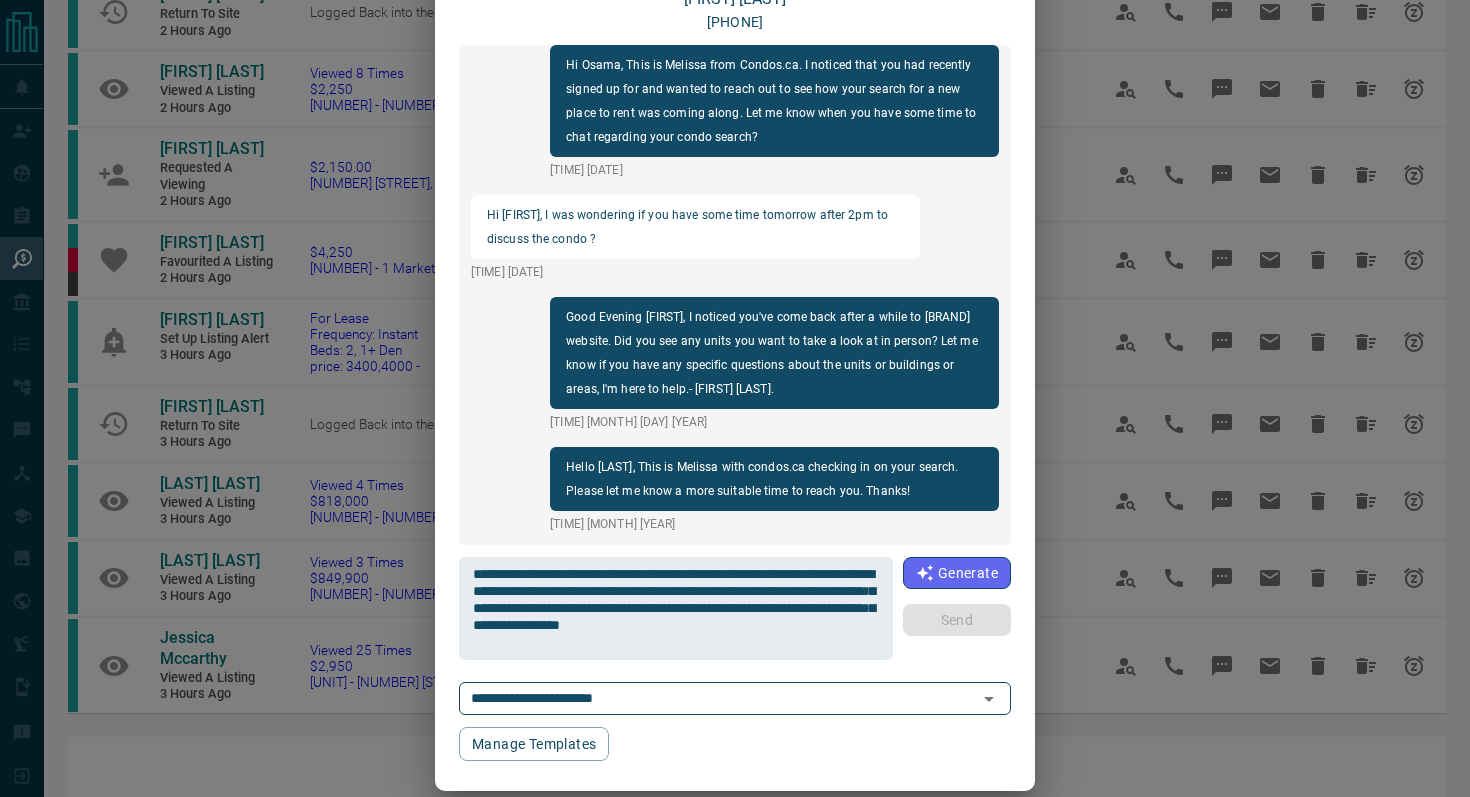 type 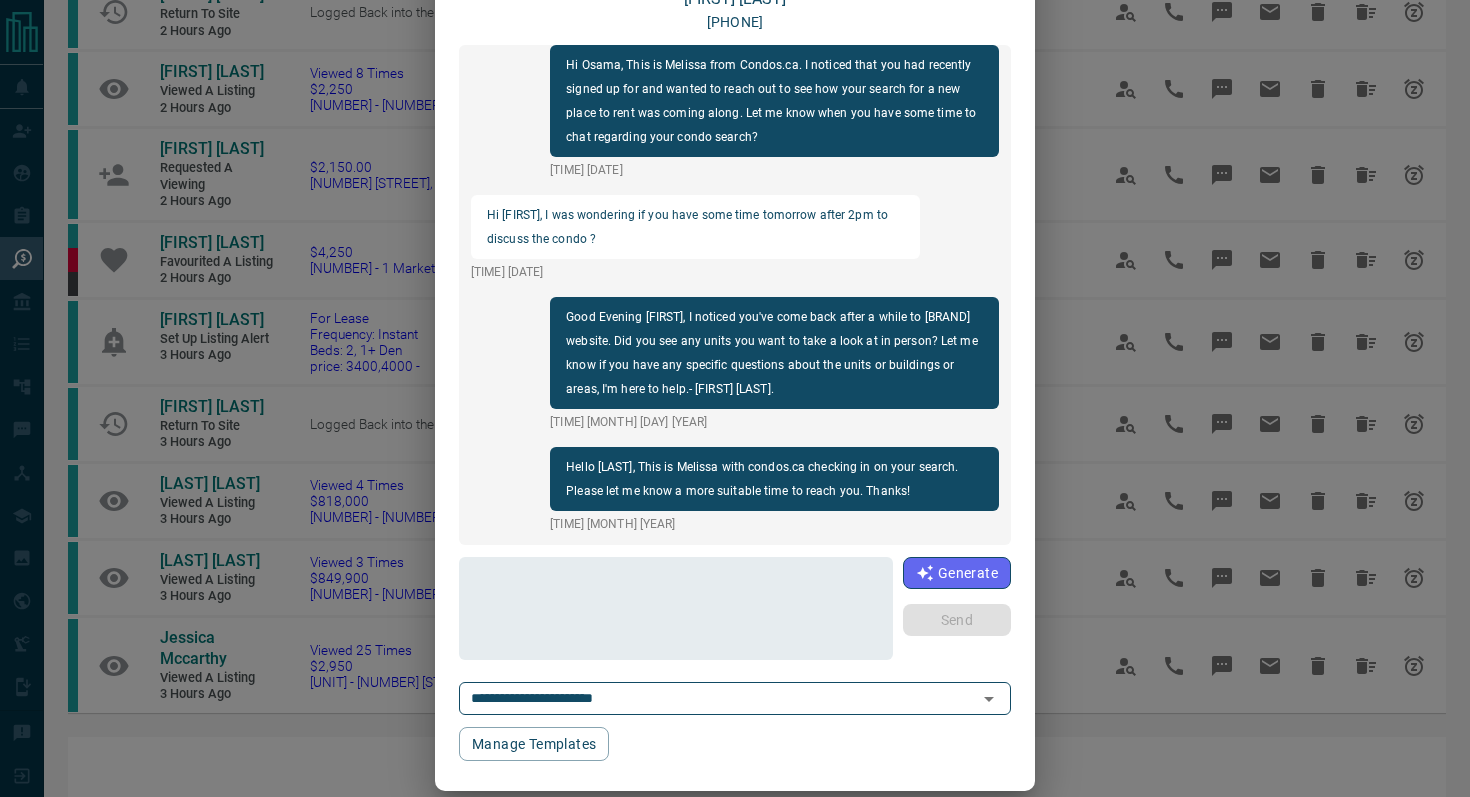 scroll, scrollTop: 0, scrollLeft: 0, axis: both 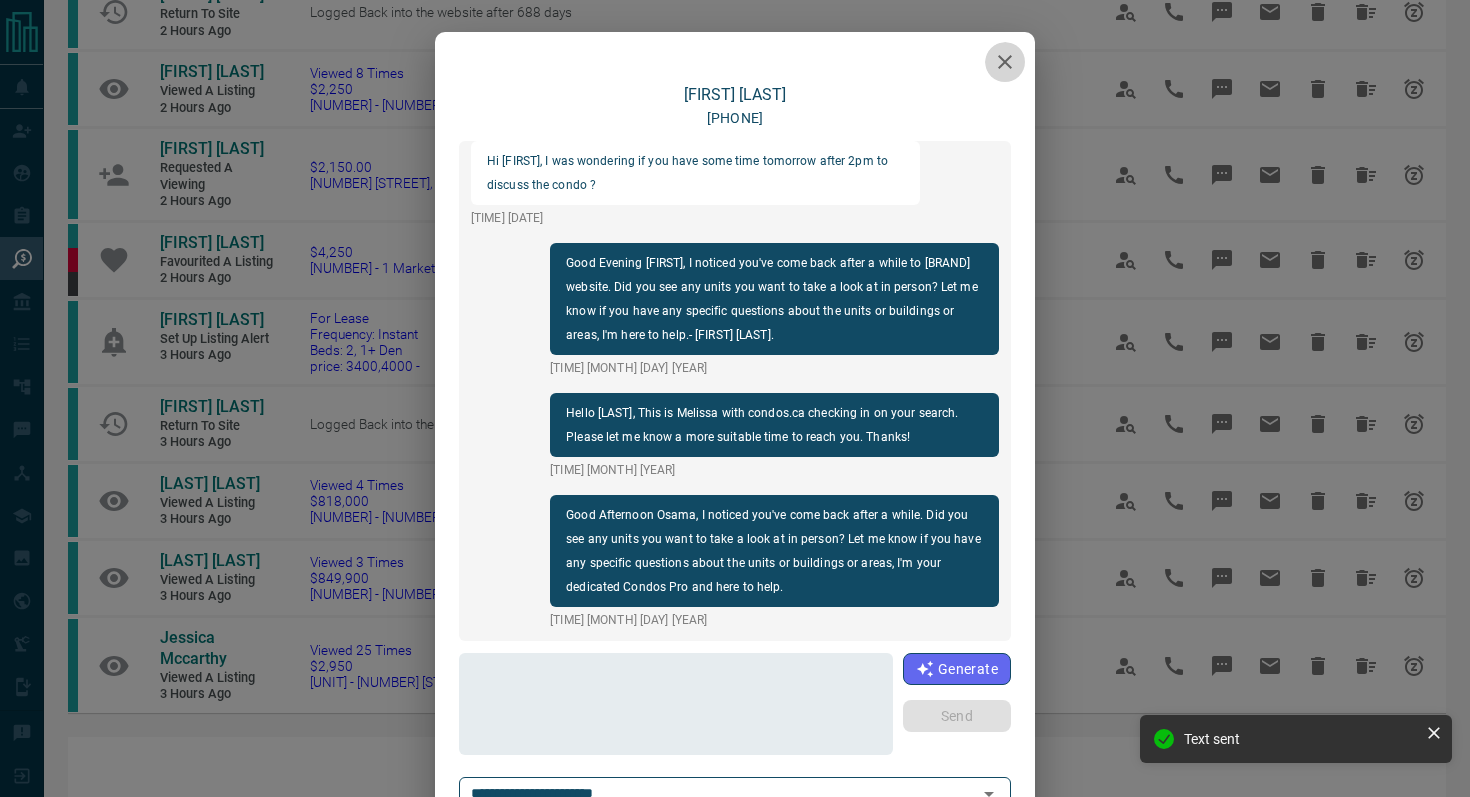click 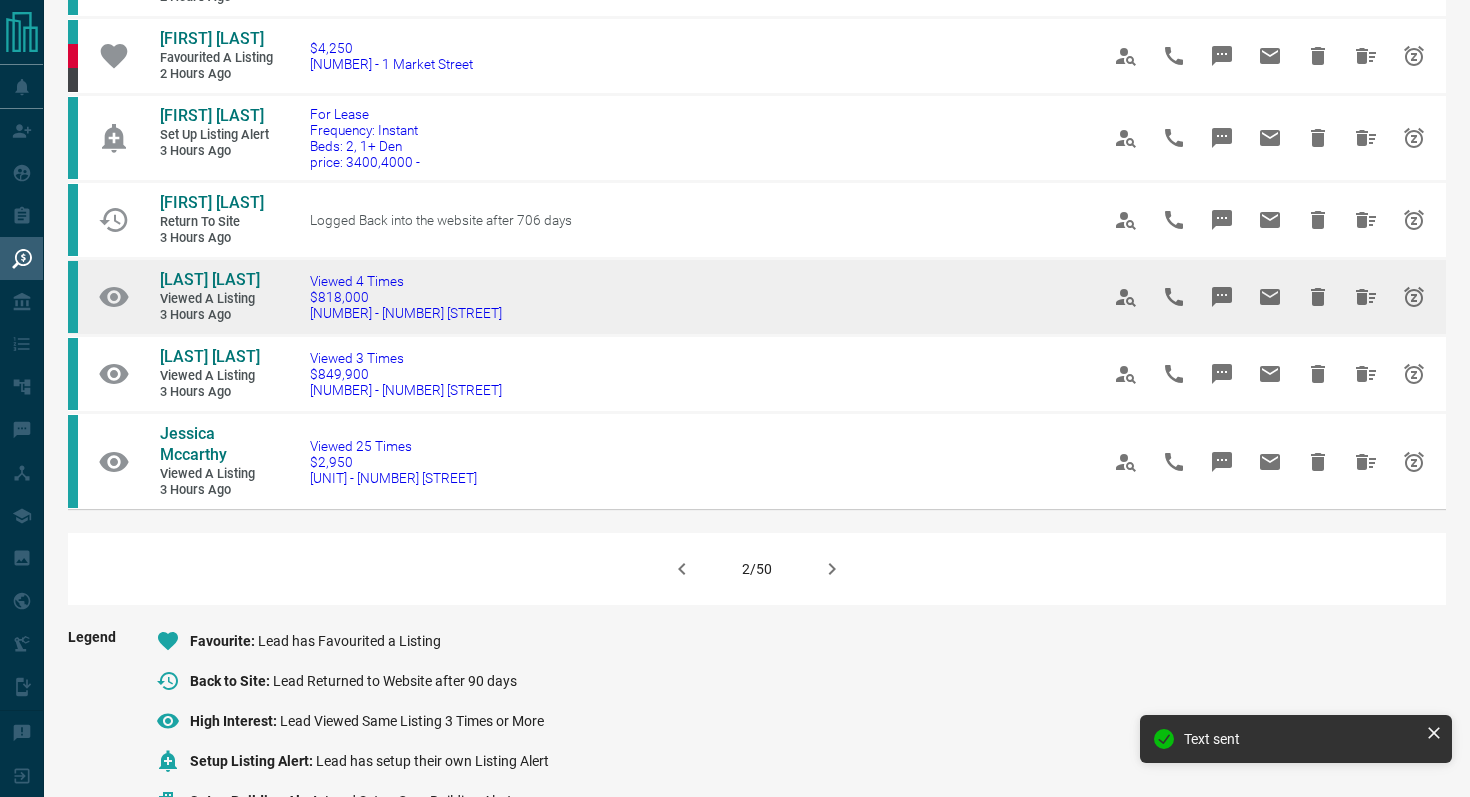 scroll, scrollTop: 1244, scrollLeft: 0, axis: vertical 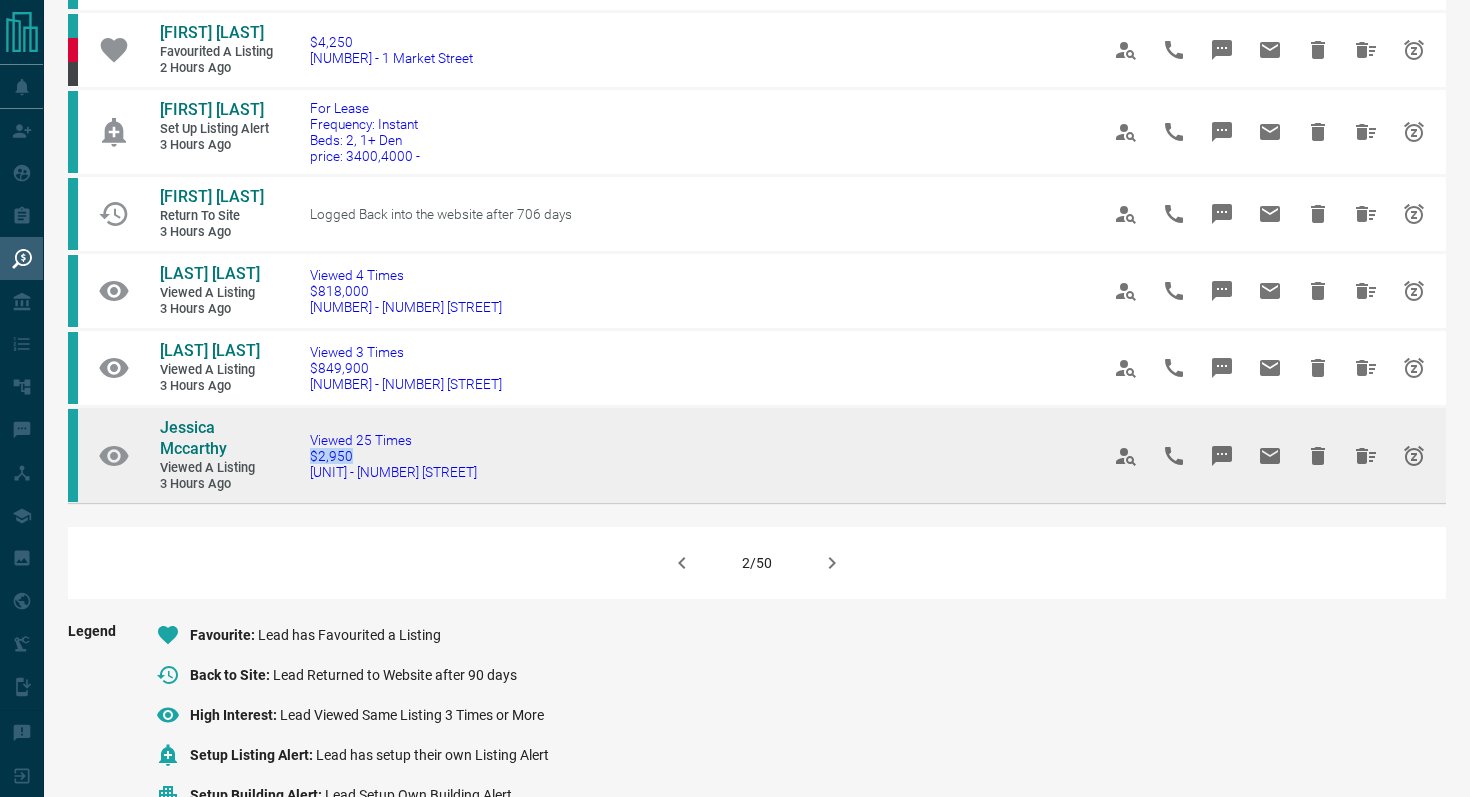 drag, startPoint x: 562, startPoint y: 484, endPoint x: 303, endPoint y: 483, distance: 259.00192 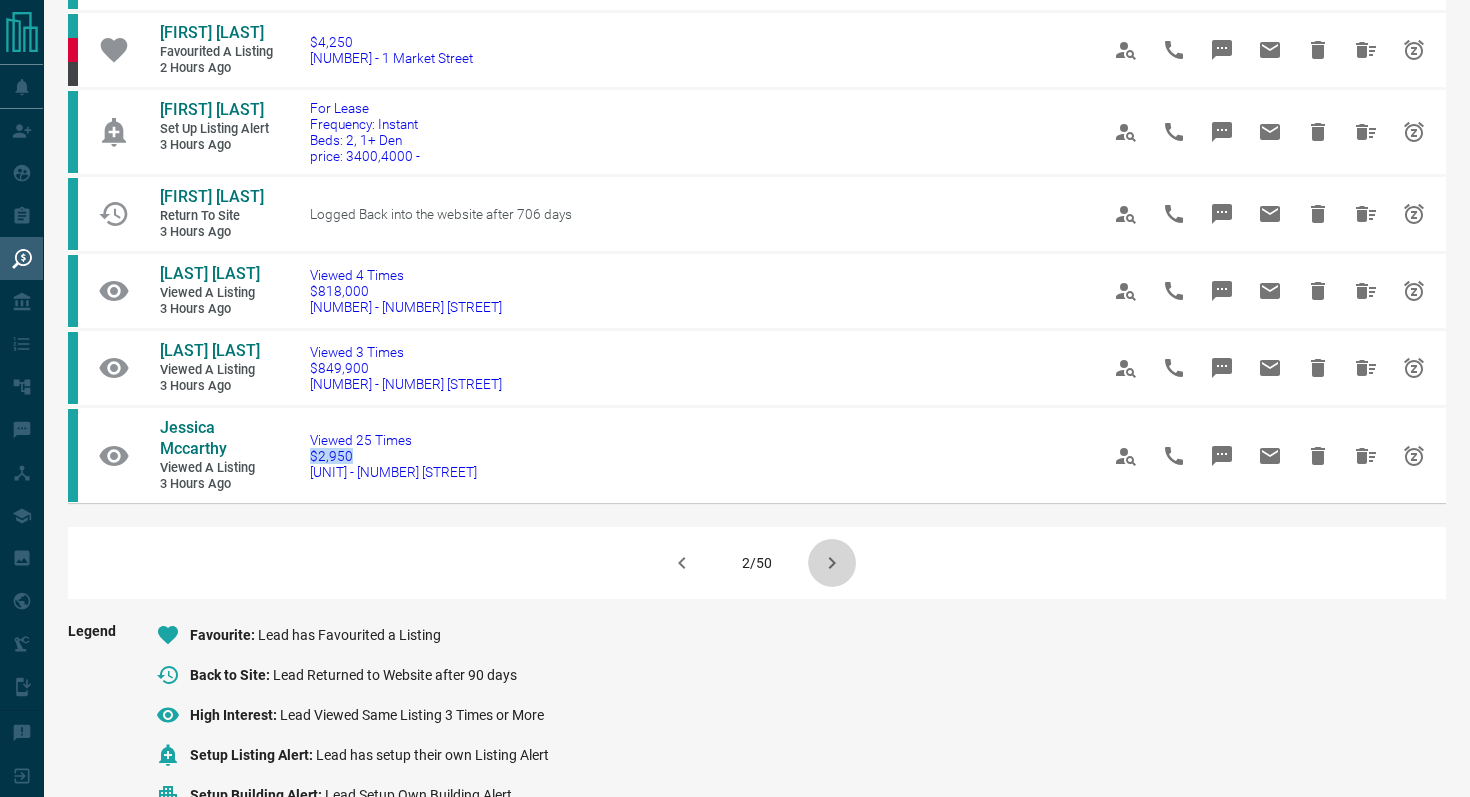 click at bounding box center [832, 563] 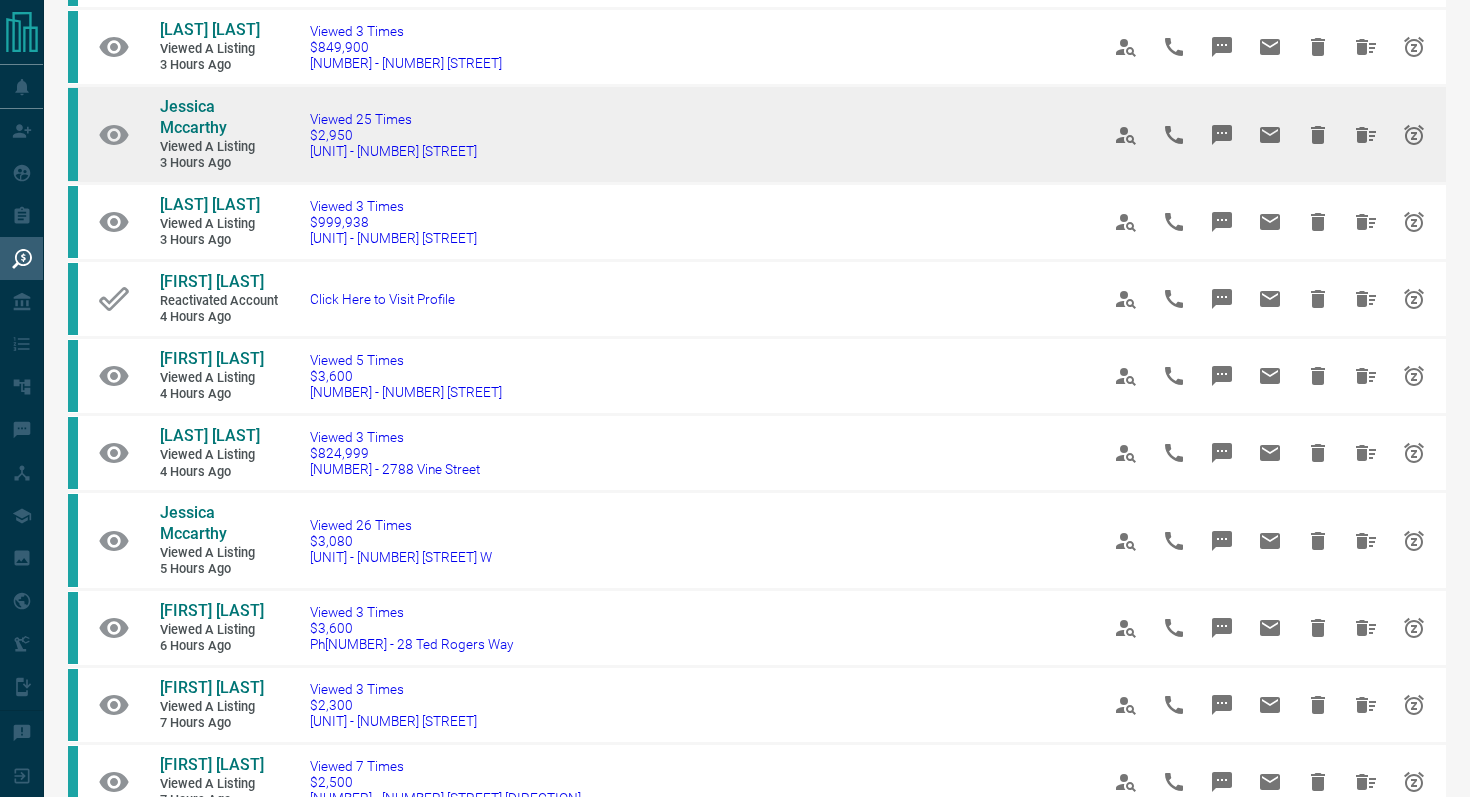 scroll, scrollTop: 214, scrollLeft: 0, axis: vertical 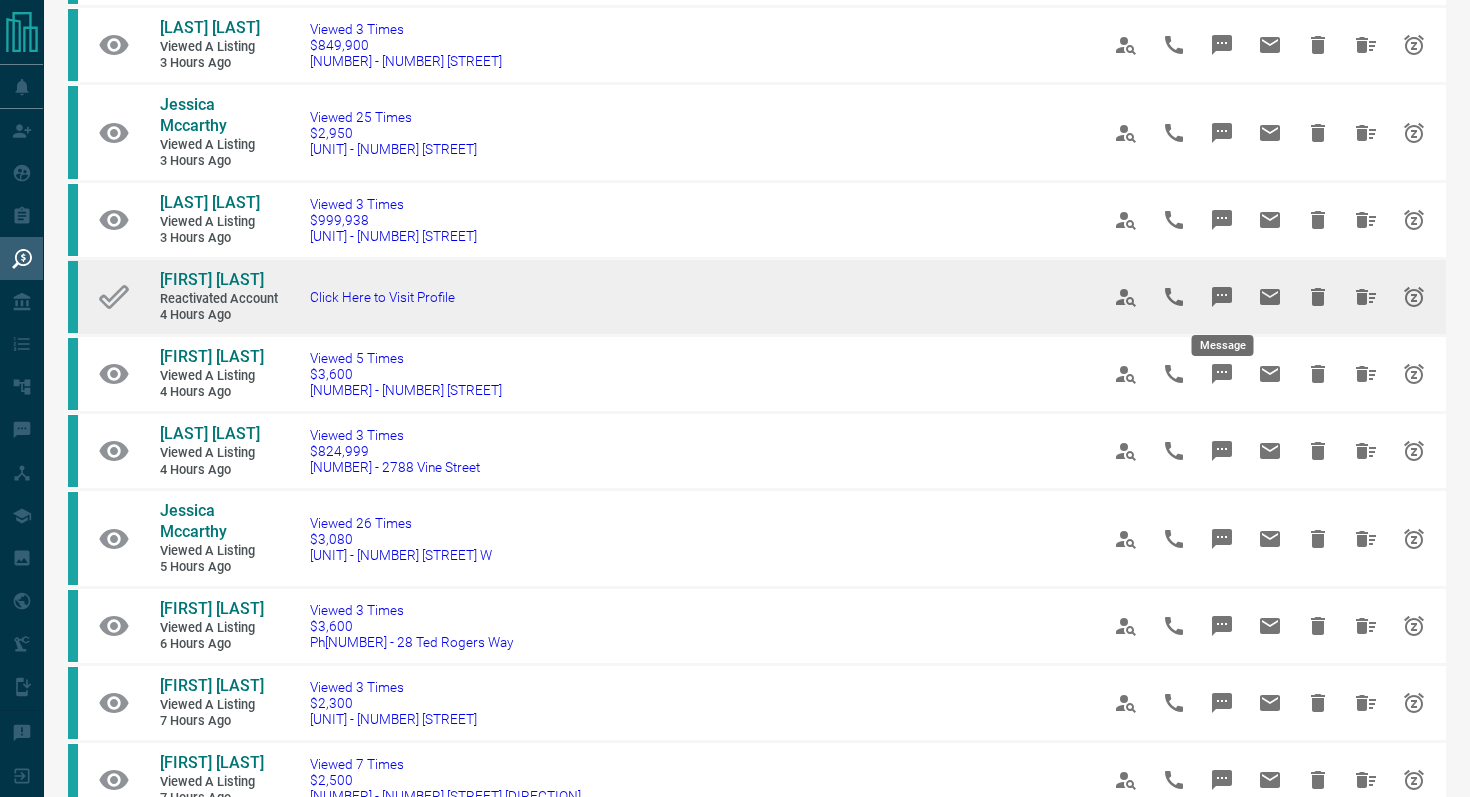 click 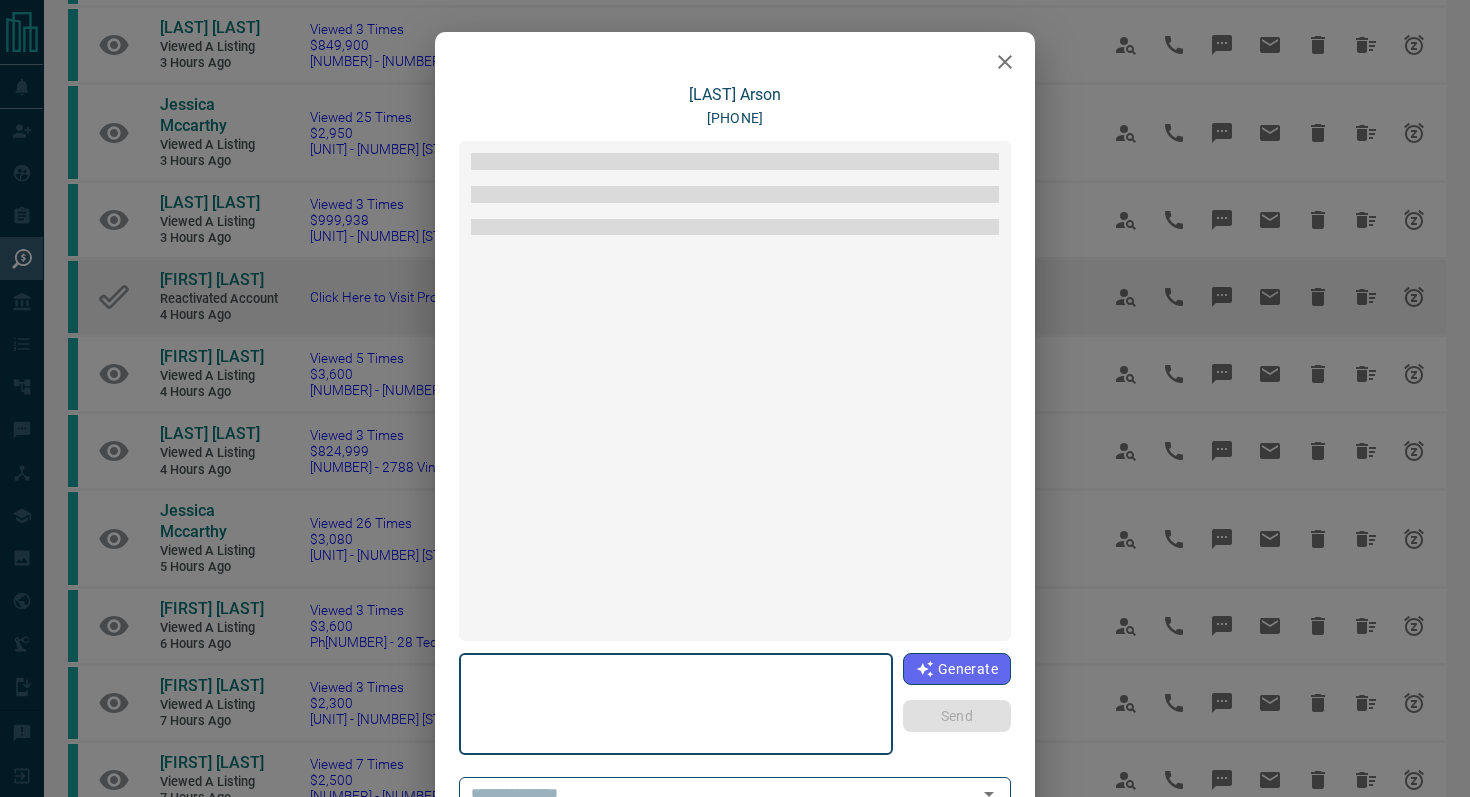 type on "**********" 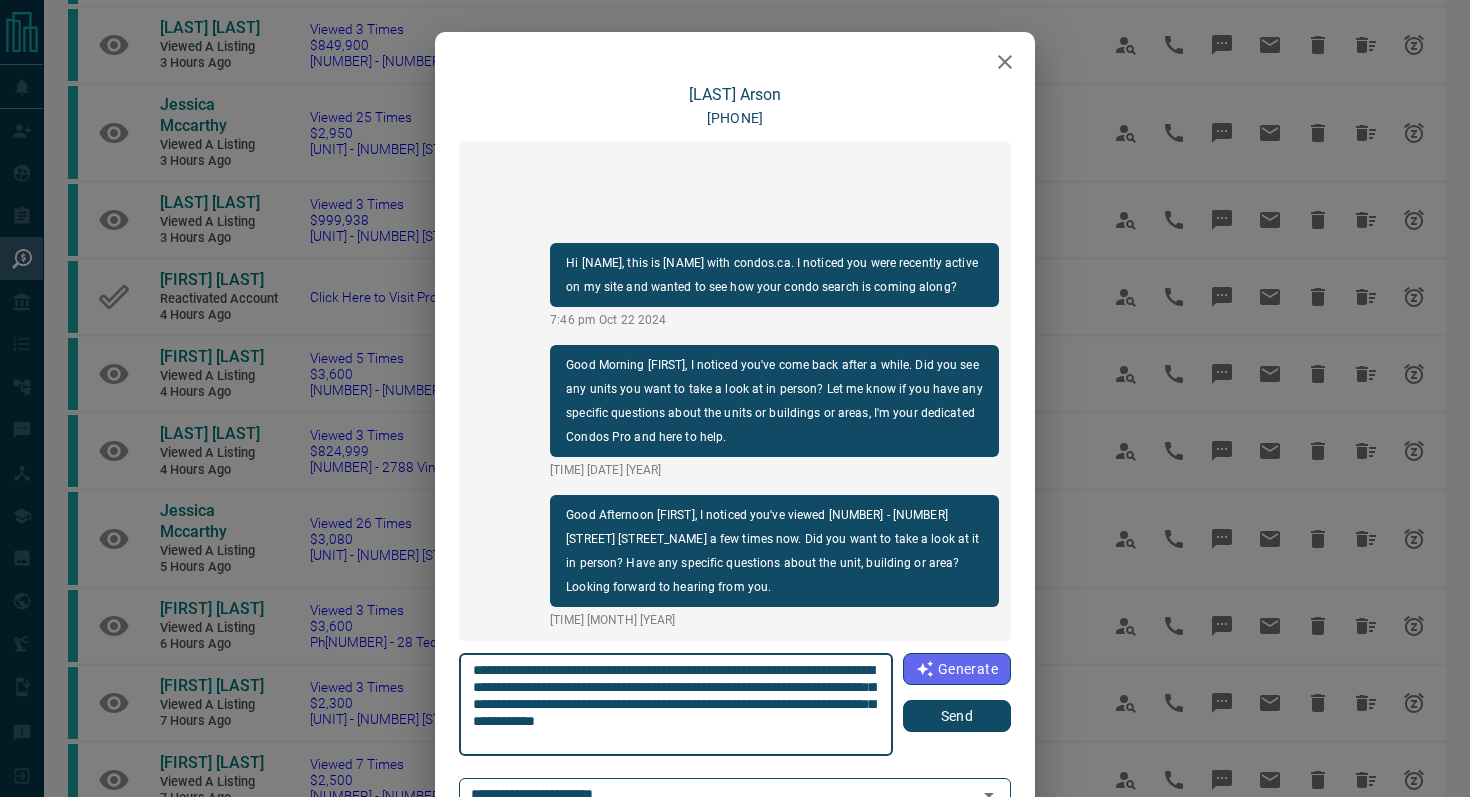 click 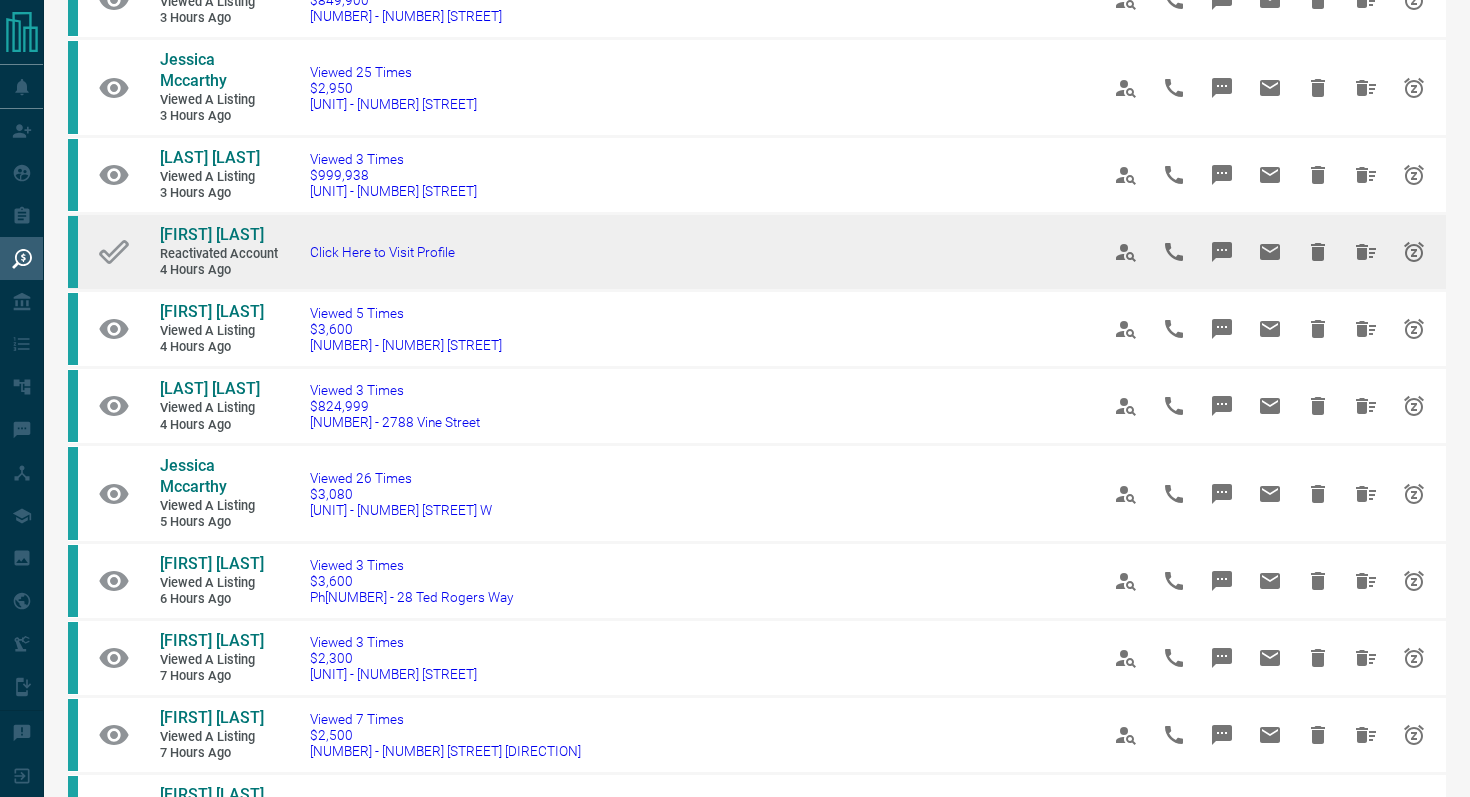 scroll, scrollTop: 261, scrollLeft: 0, axis: vertical 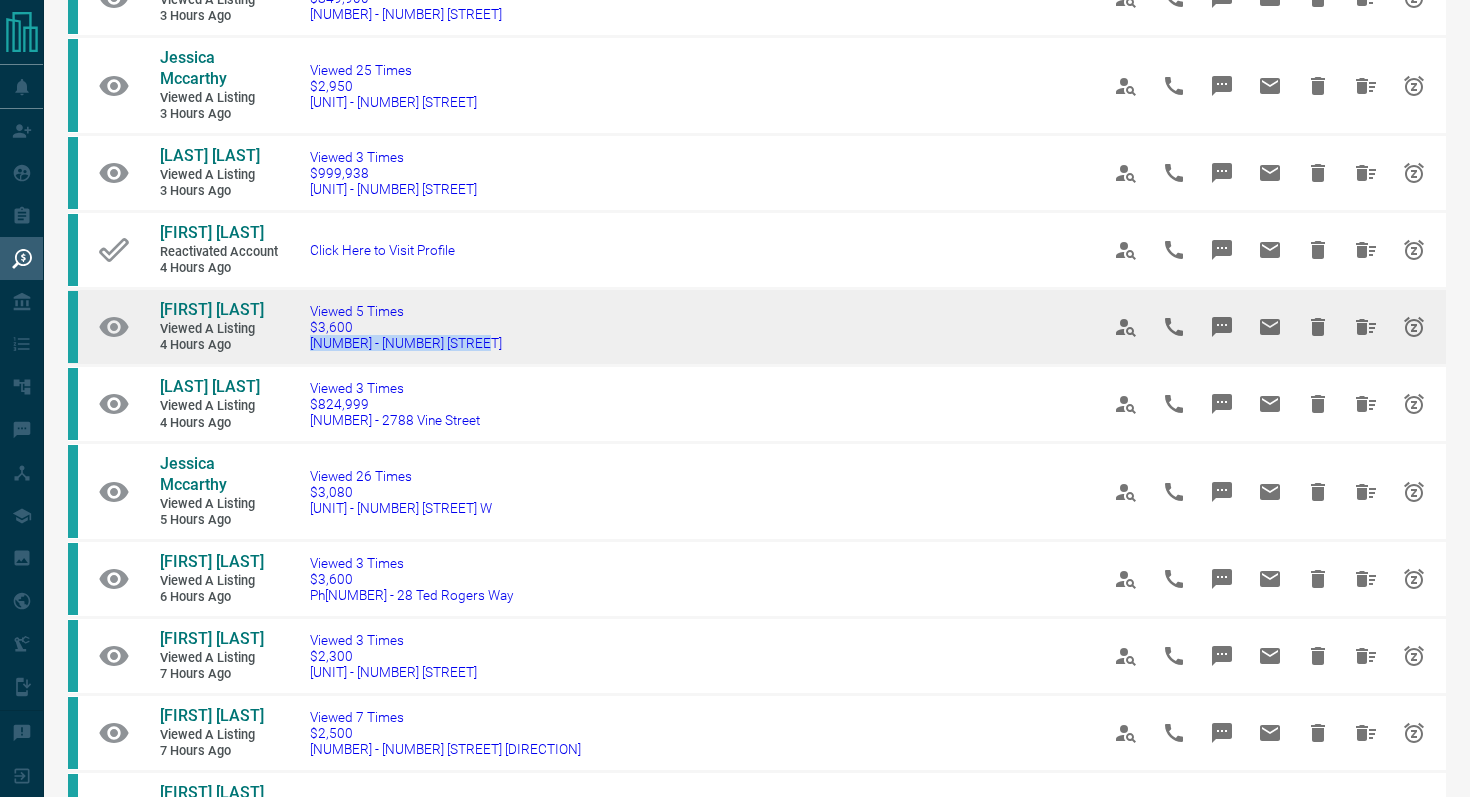 drag, startPoint x: 529, startPoint y: 347, endPoint x: 299, endPoint y: 342, distance: 230.05434 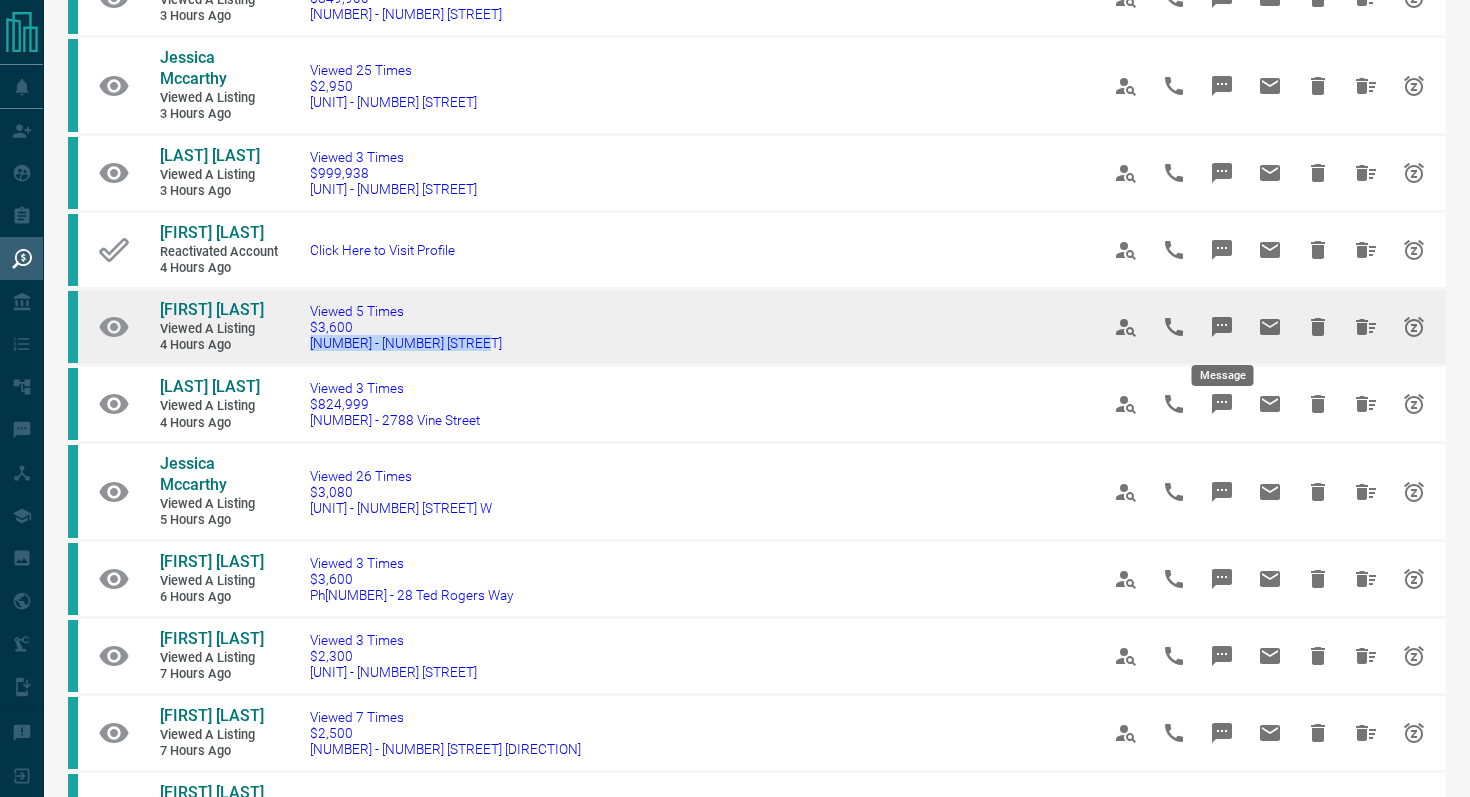 click 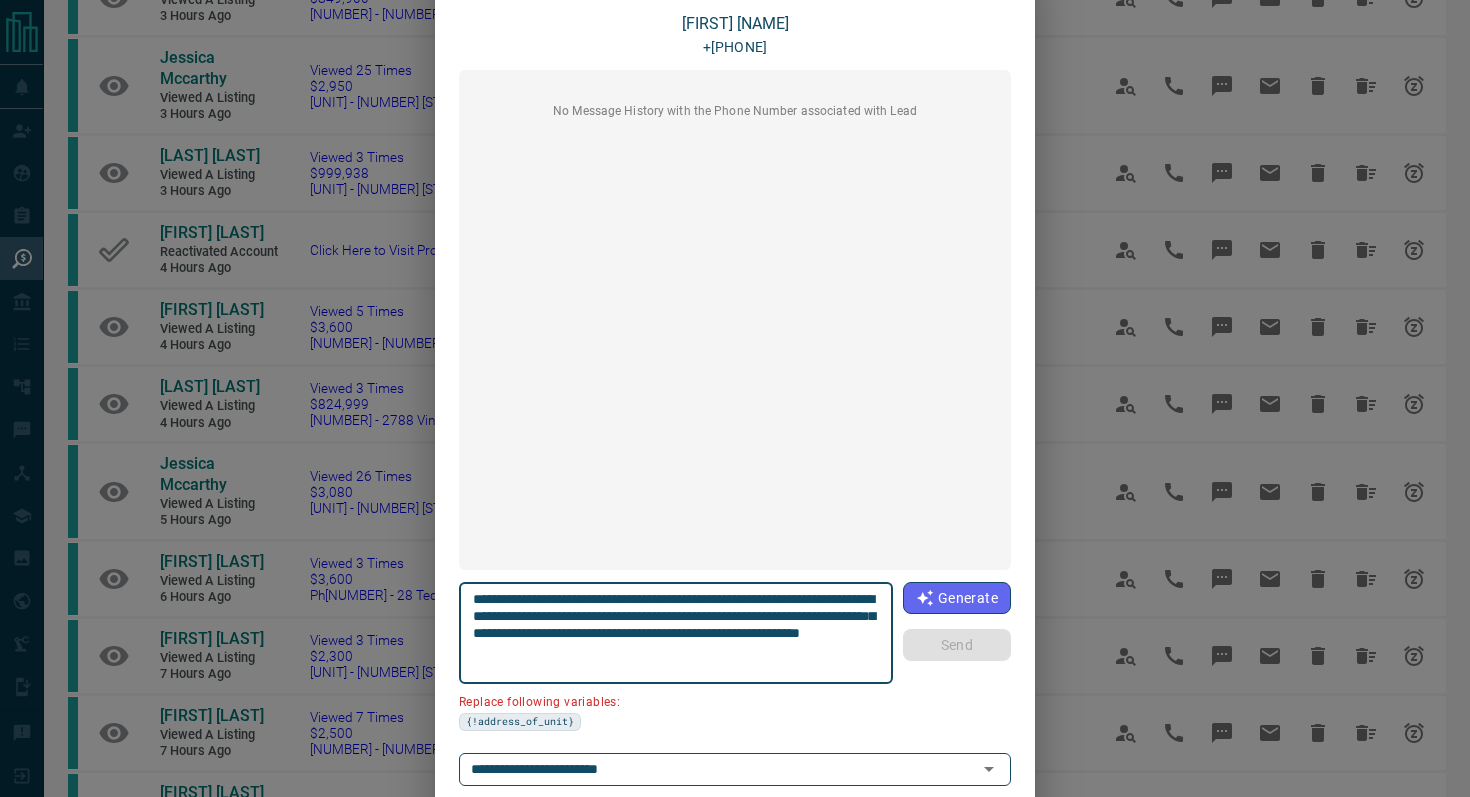 scroll, scrollTop: 162, scrollLeft: 0, axis: vertical 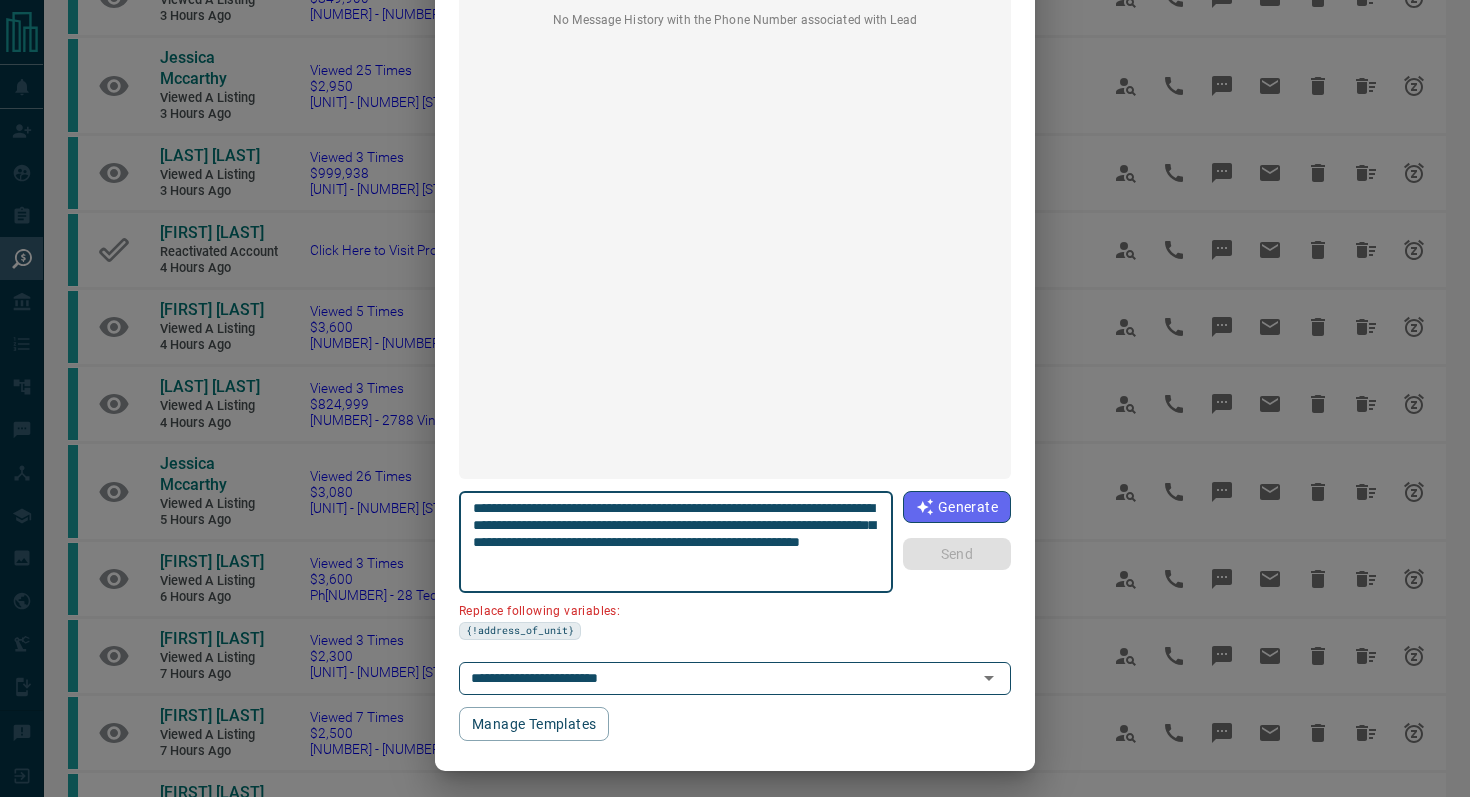 drag, startPoint x: 589, startPoint y: 525, endPoint x: 435, endPoint y: 527, distance: 154.01299 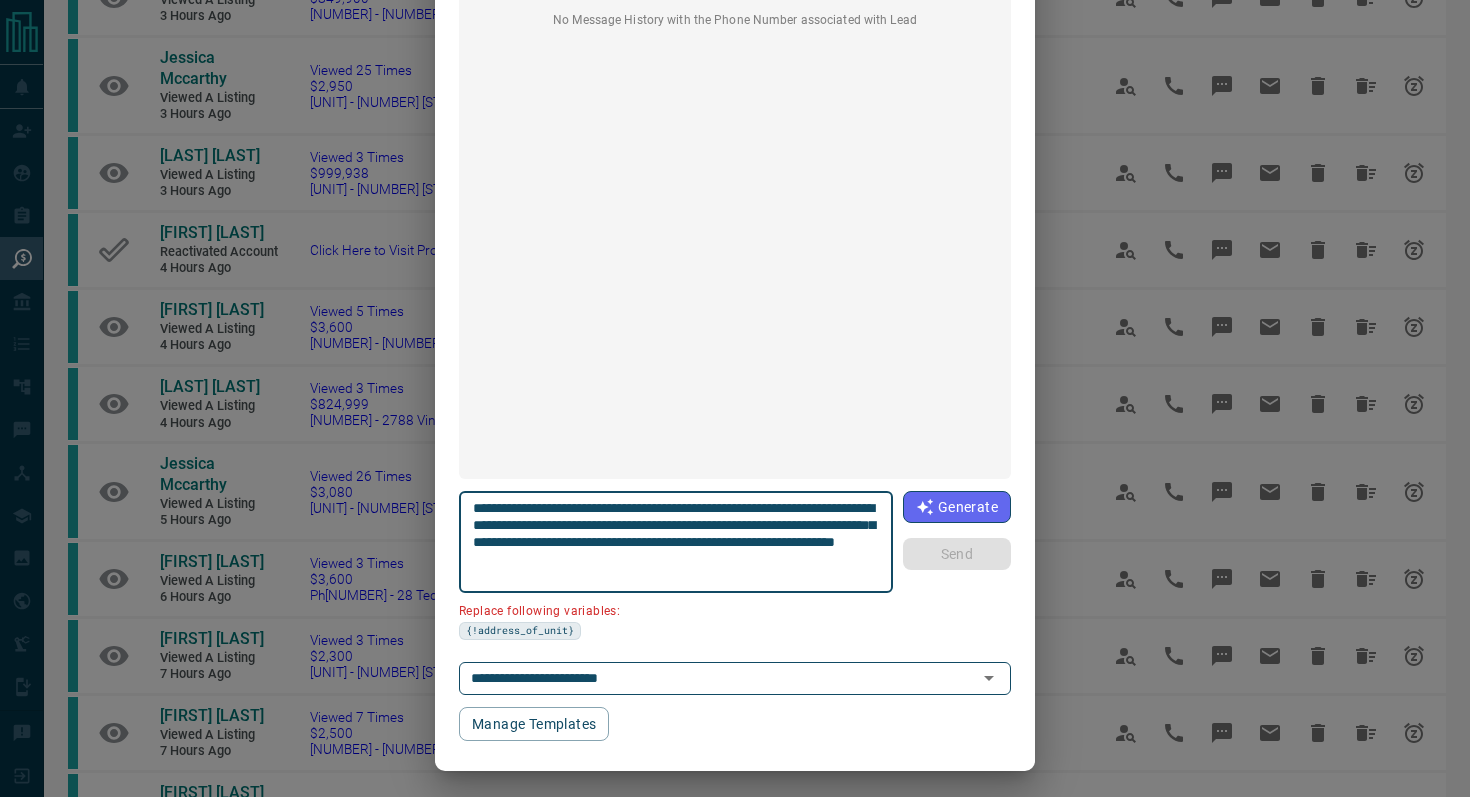 scroll, scrollTop: 121, scrollLeft: 0, axis: vertical 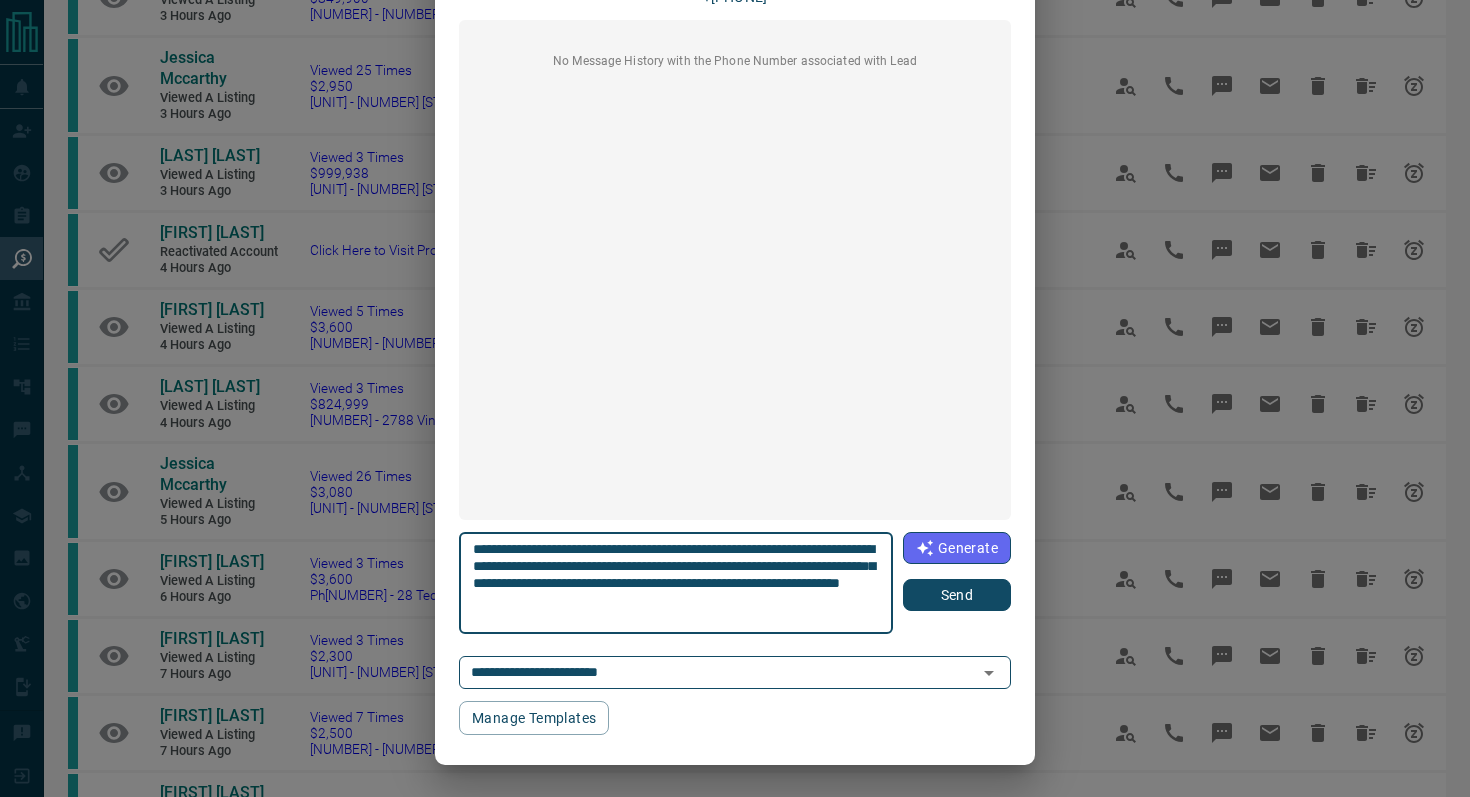 type on "**********" 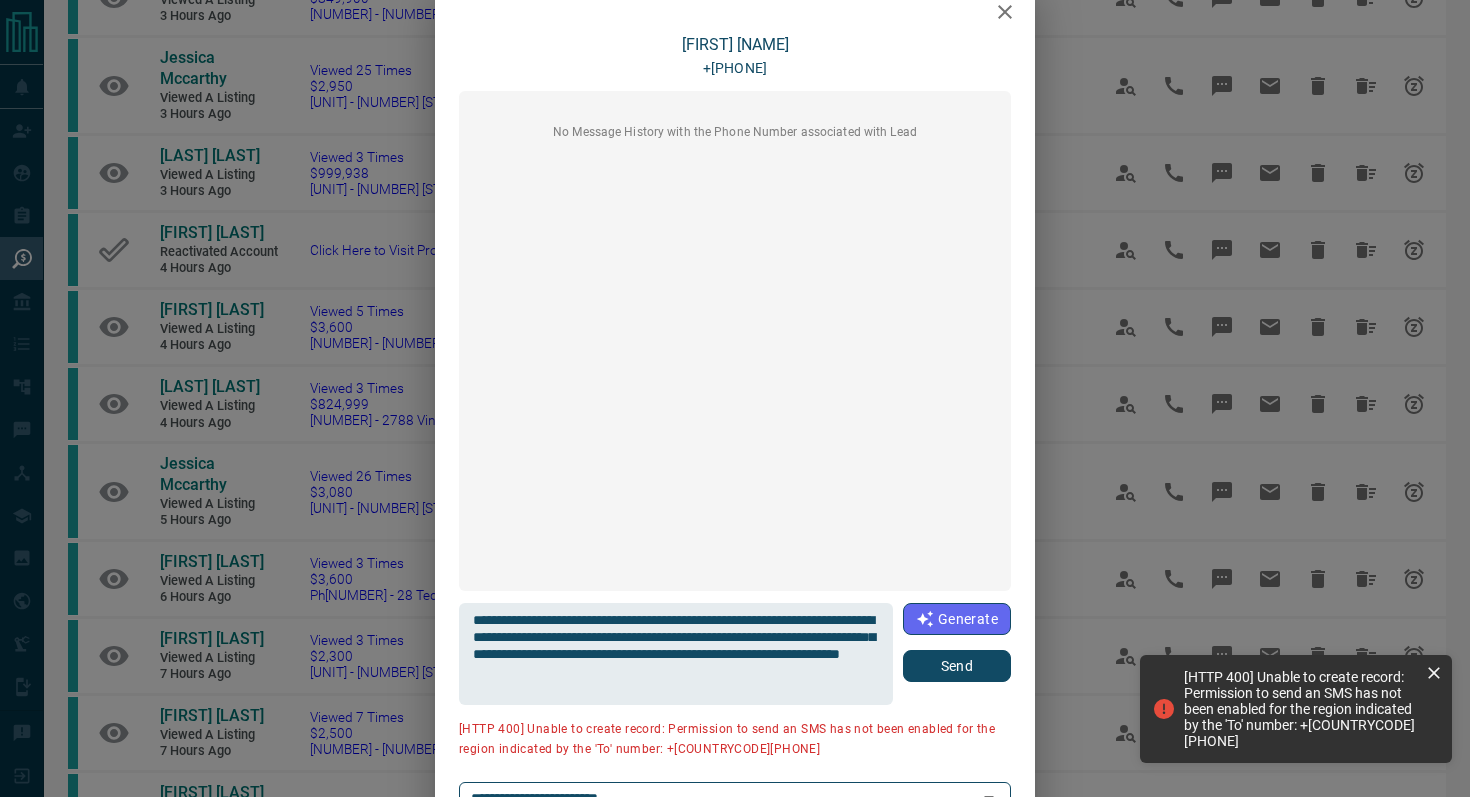 scroll, scrollTop: 0, scrollLeft: 0, axis: both 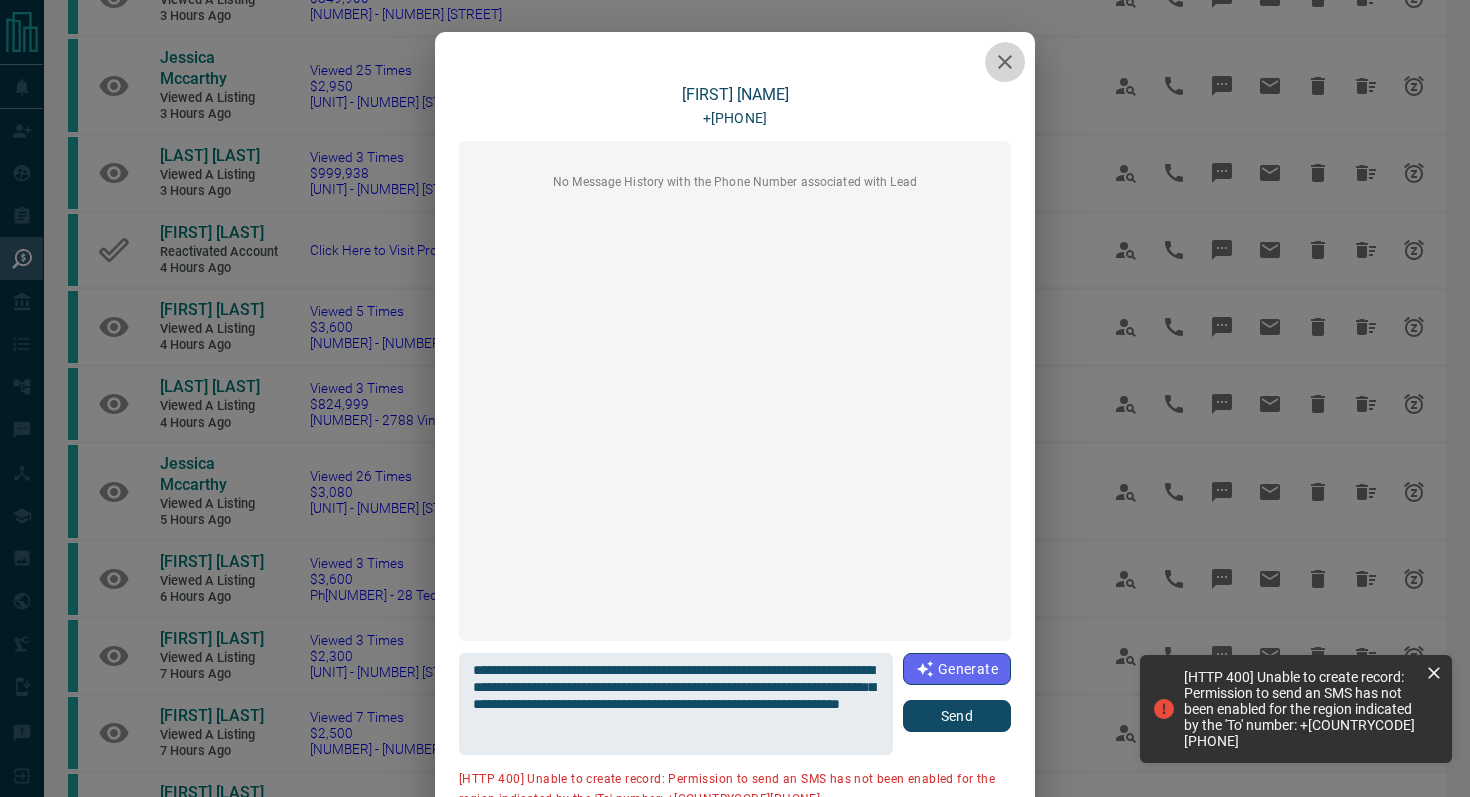 click 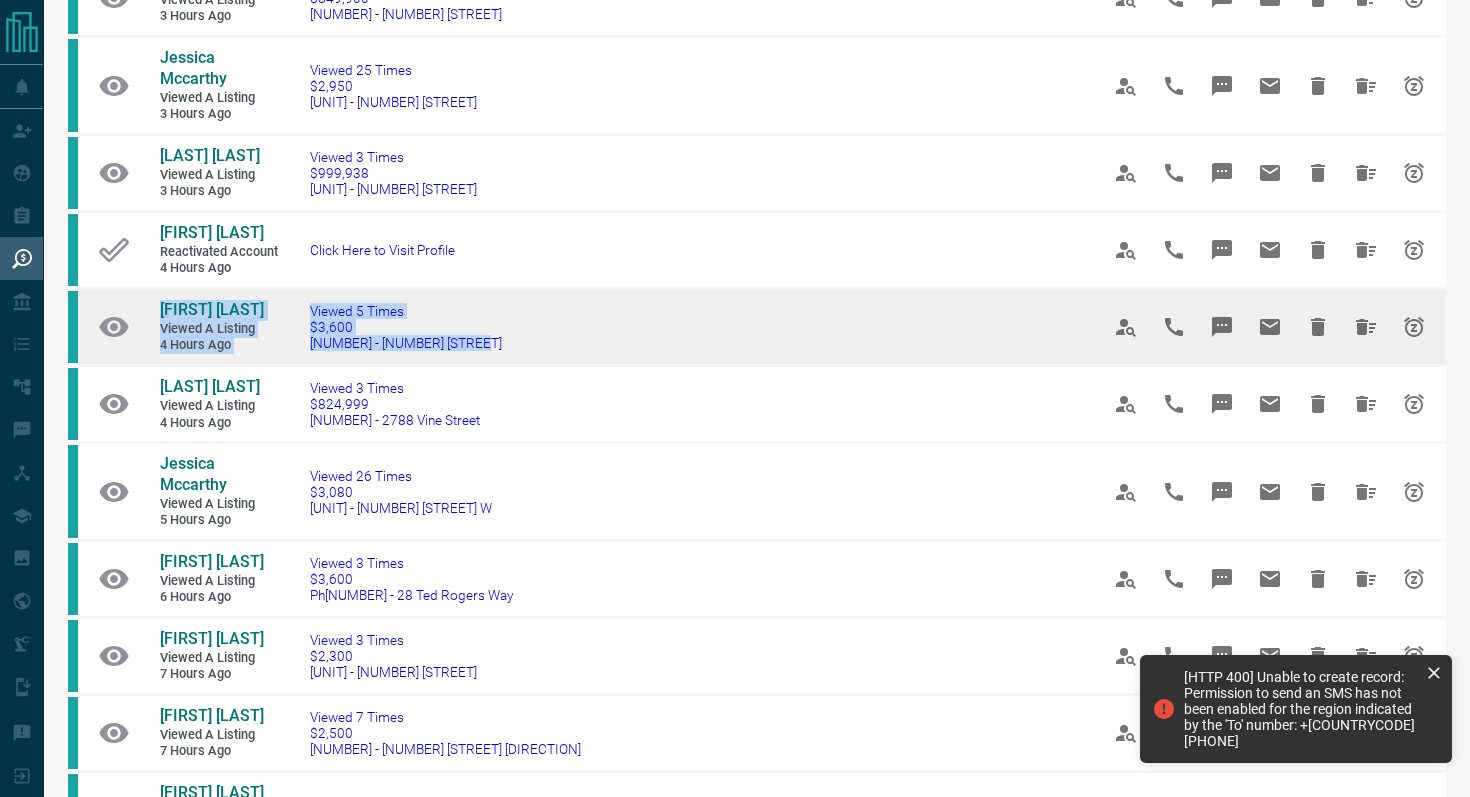 drag, startPoint x: 525, startPoint y: 347, endPoint x: 120, endPoint y: 306, distance: 407.07 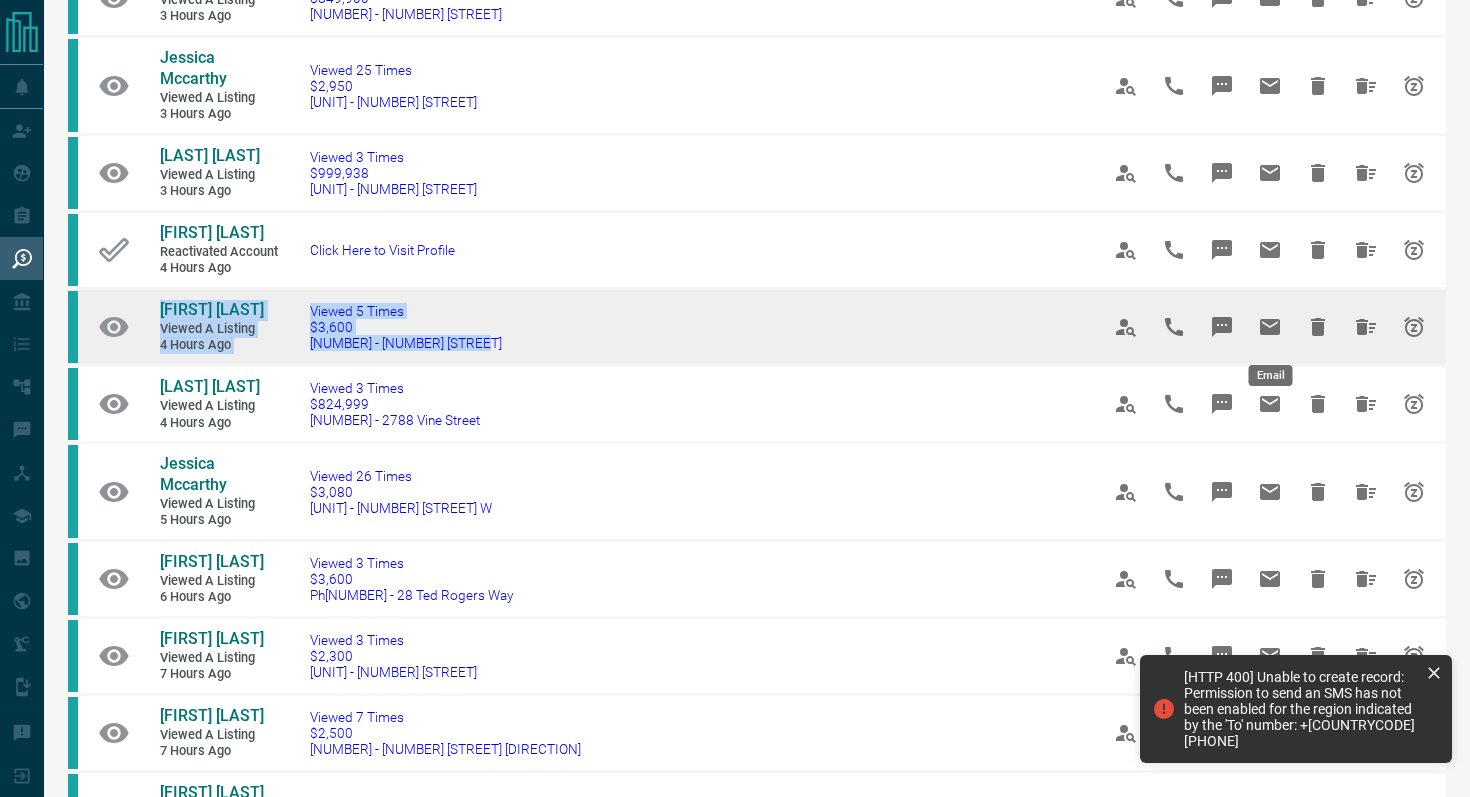 click 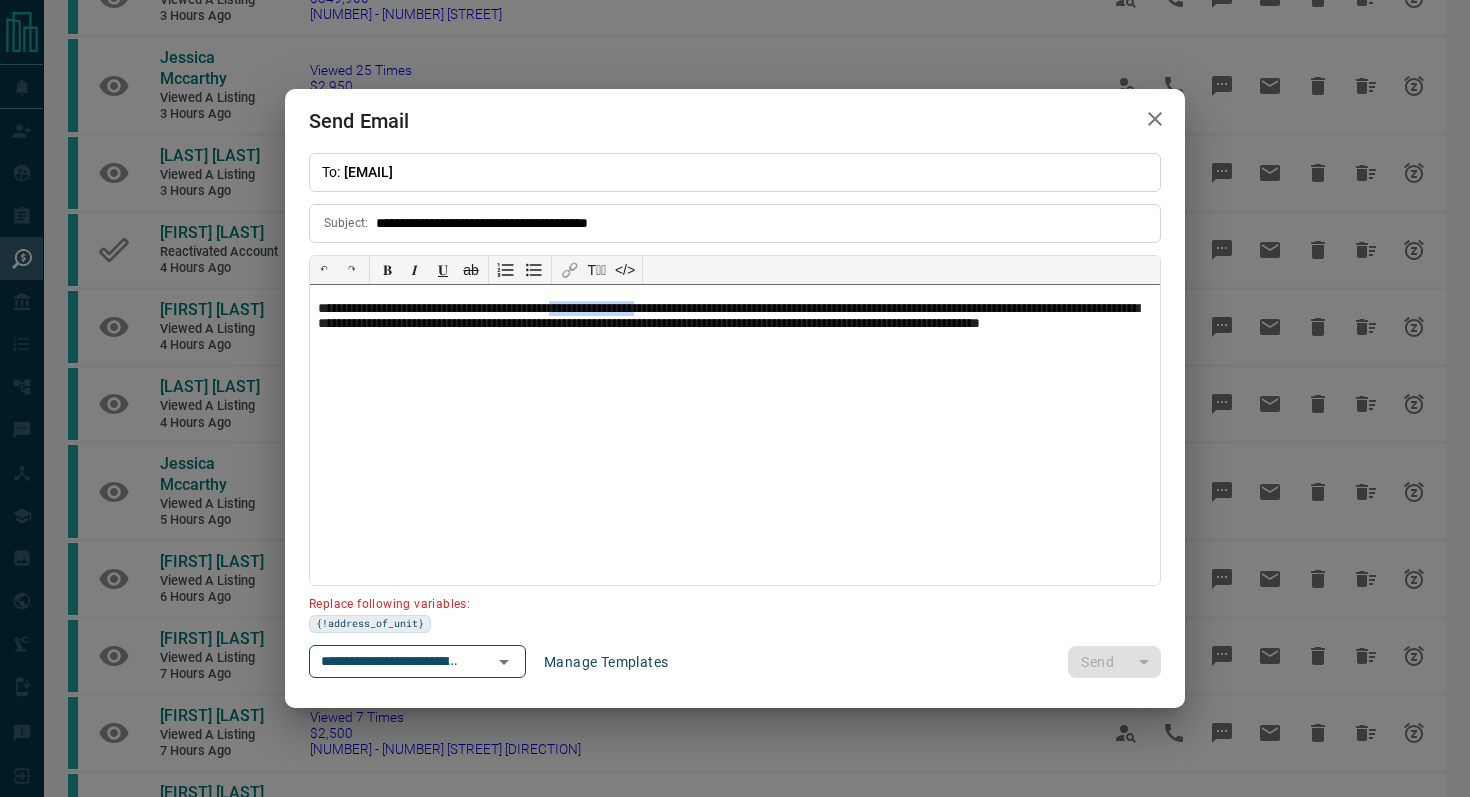 drag, startPoint x: 718, startPoint y: 306, endPoint x: 610, endPoint y: 306, distance: 108 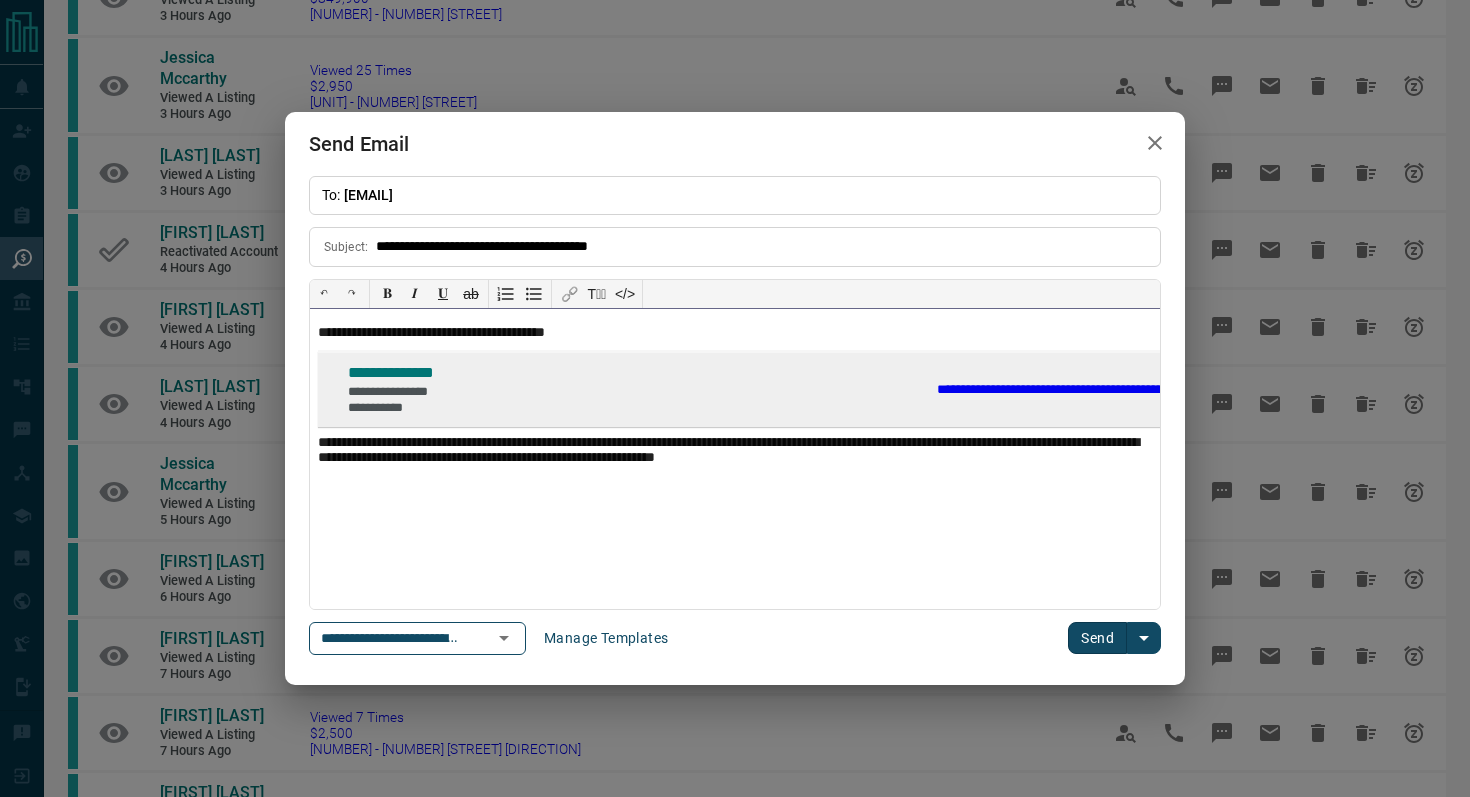 scroll, scrollTop: 0, scrollLeft: 74, axis: horizontal 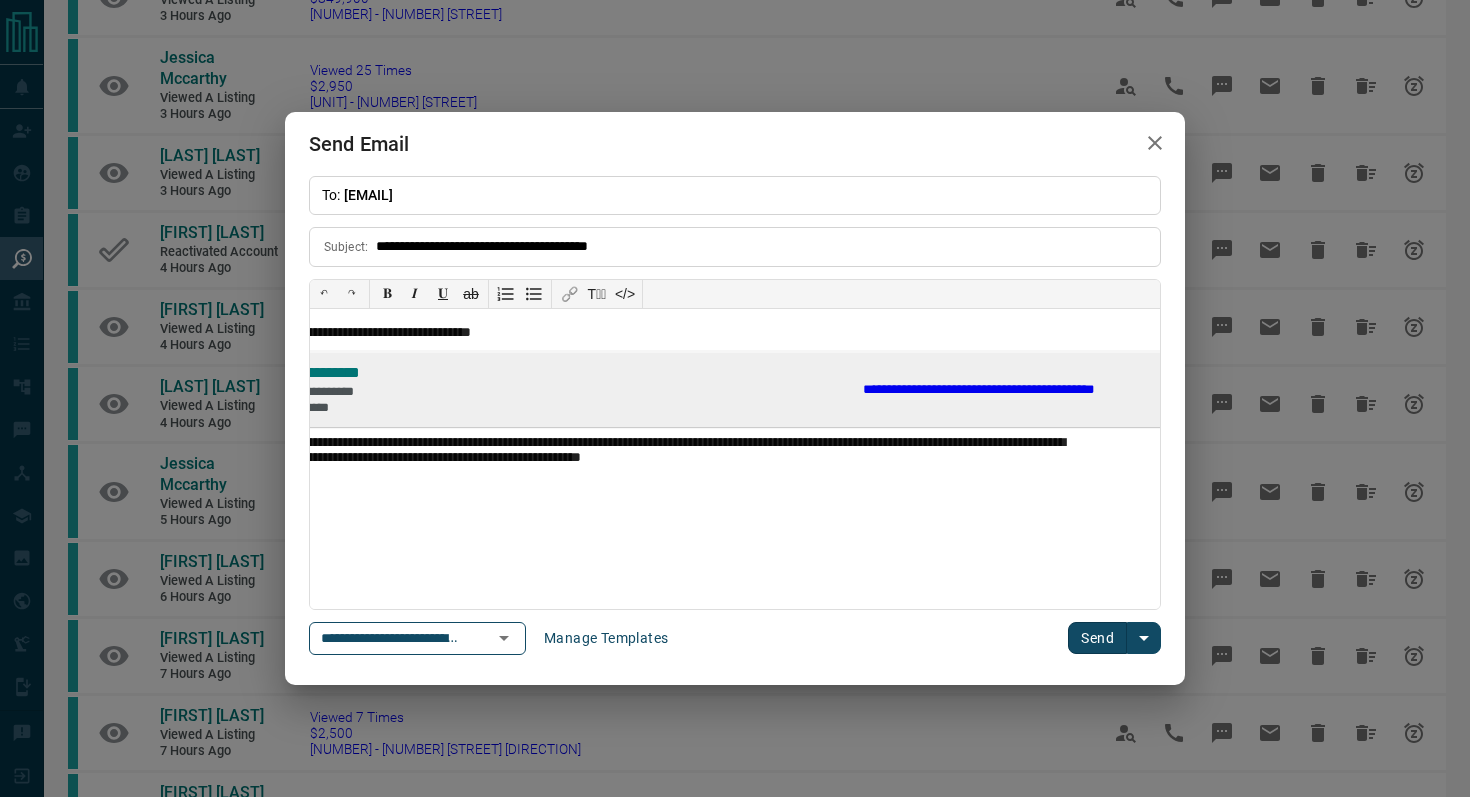 click 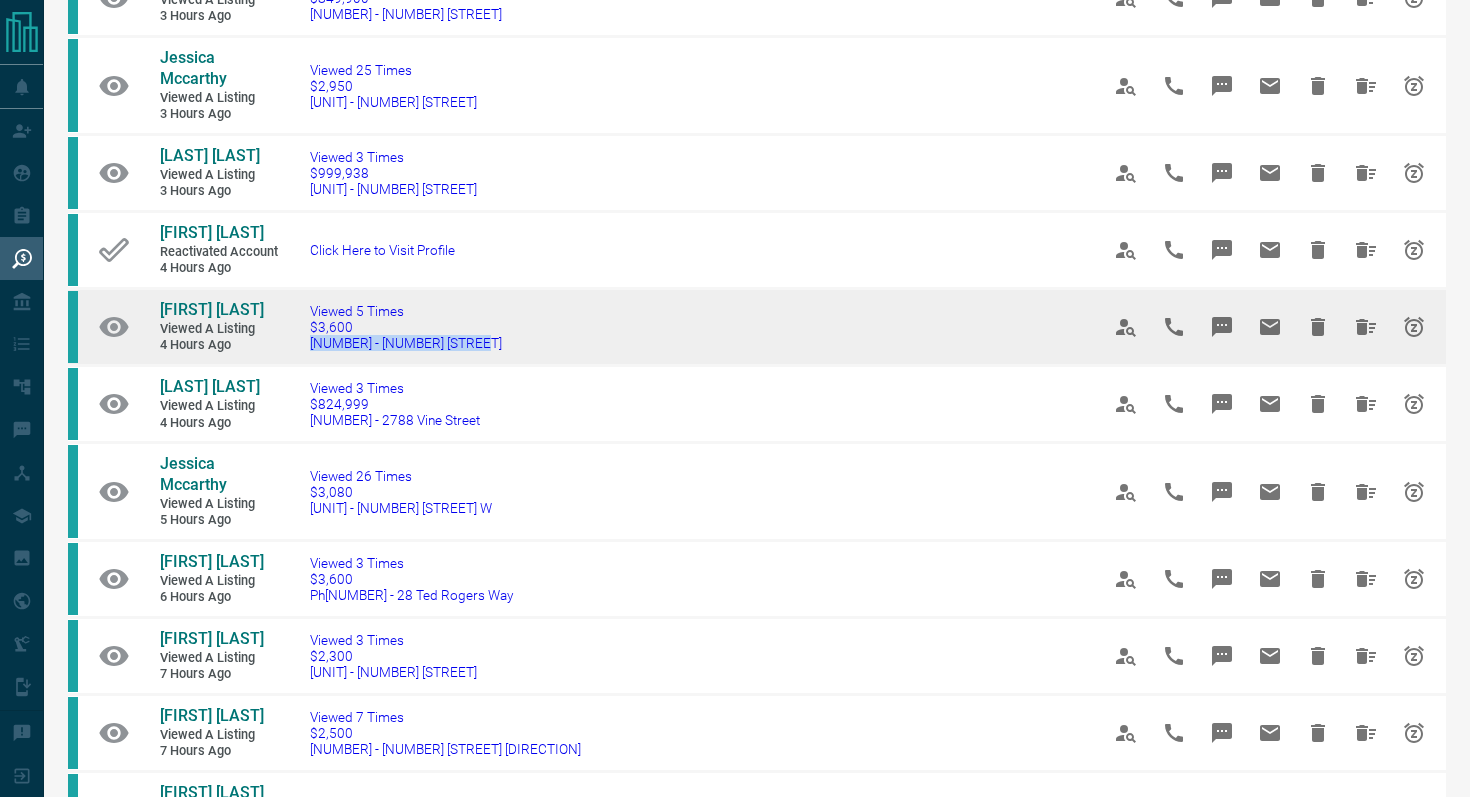 drag, startPoint x: 555, startPoint y: 348, endPoint x: 301, endPoint y: 339, distance: 254.1594 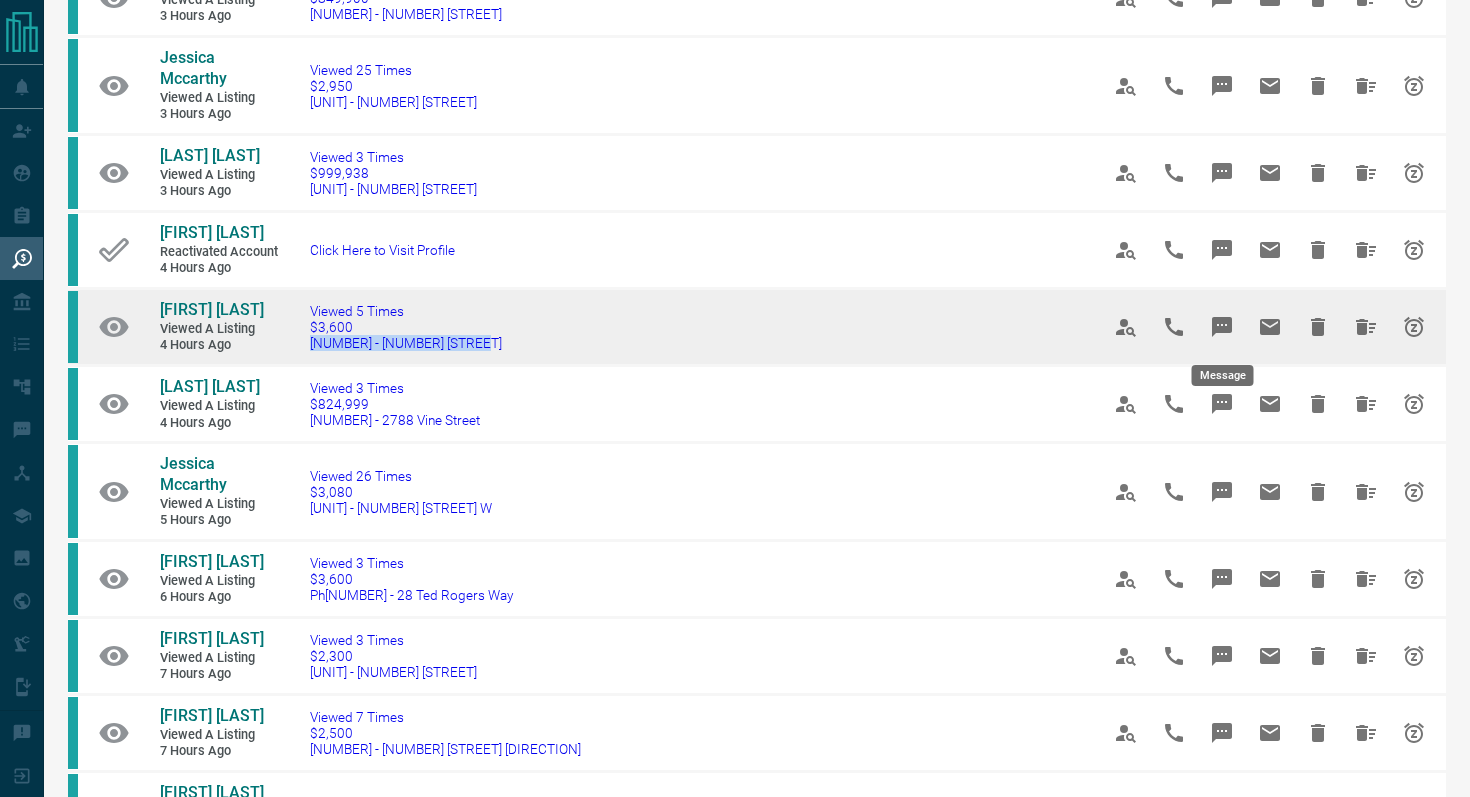 click 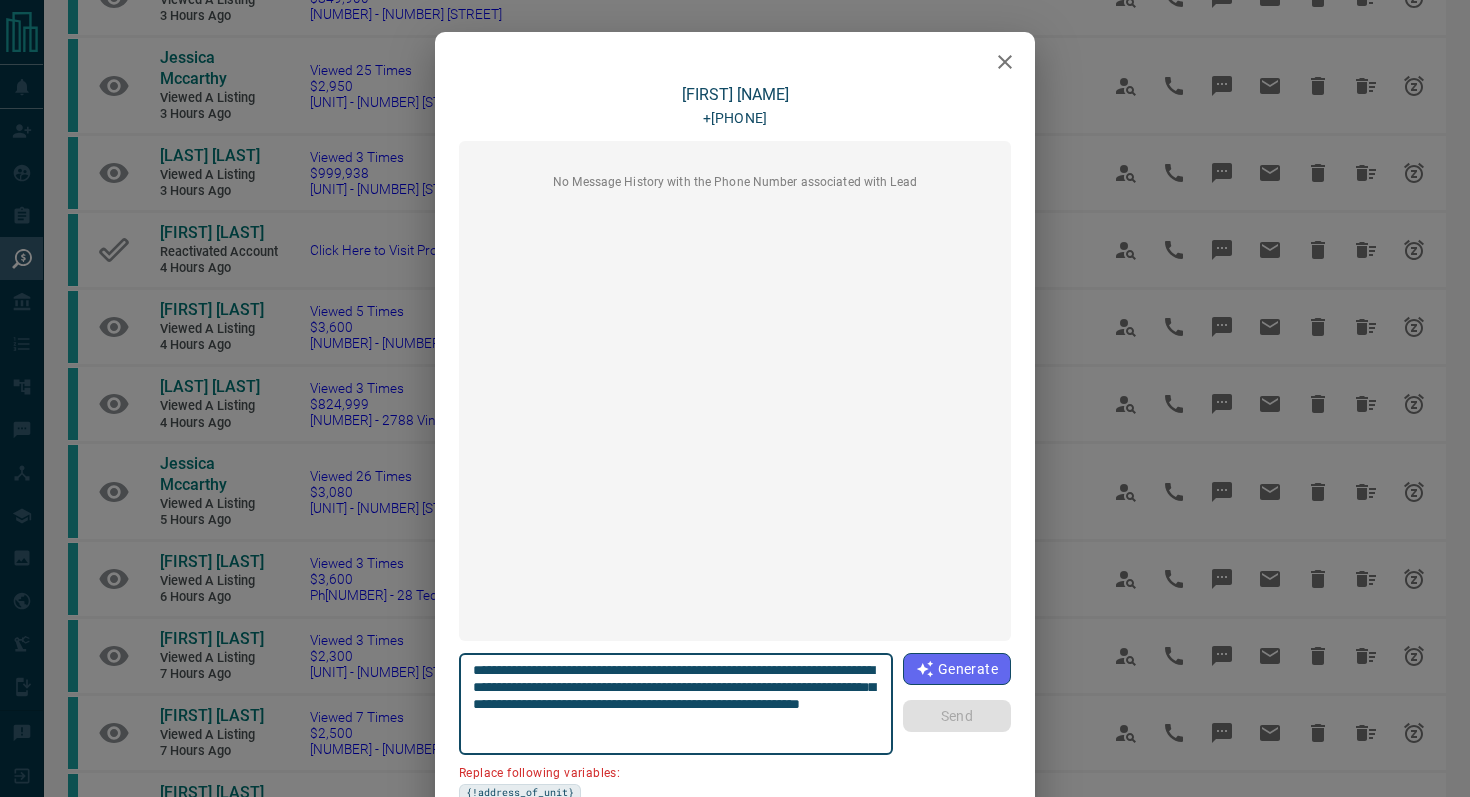 drag, startPoint x: 586, startPoint y: 686, endPoint x: 464, endPoint y: 684, distance: 122.016396 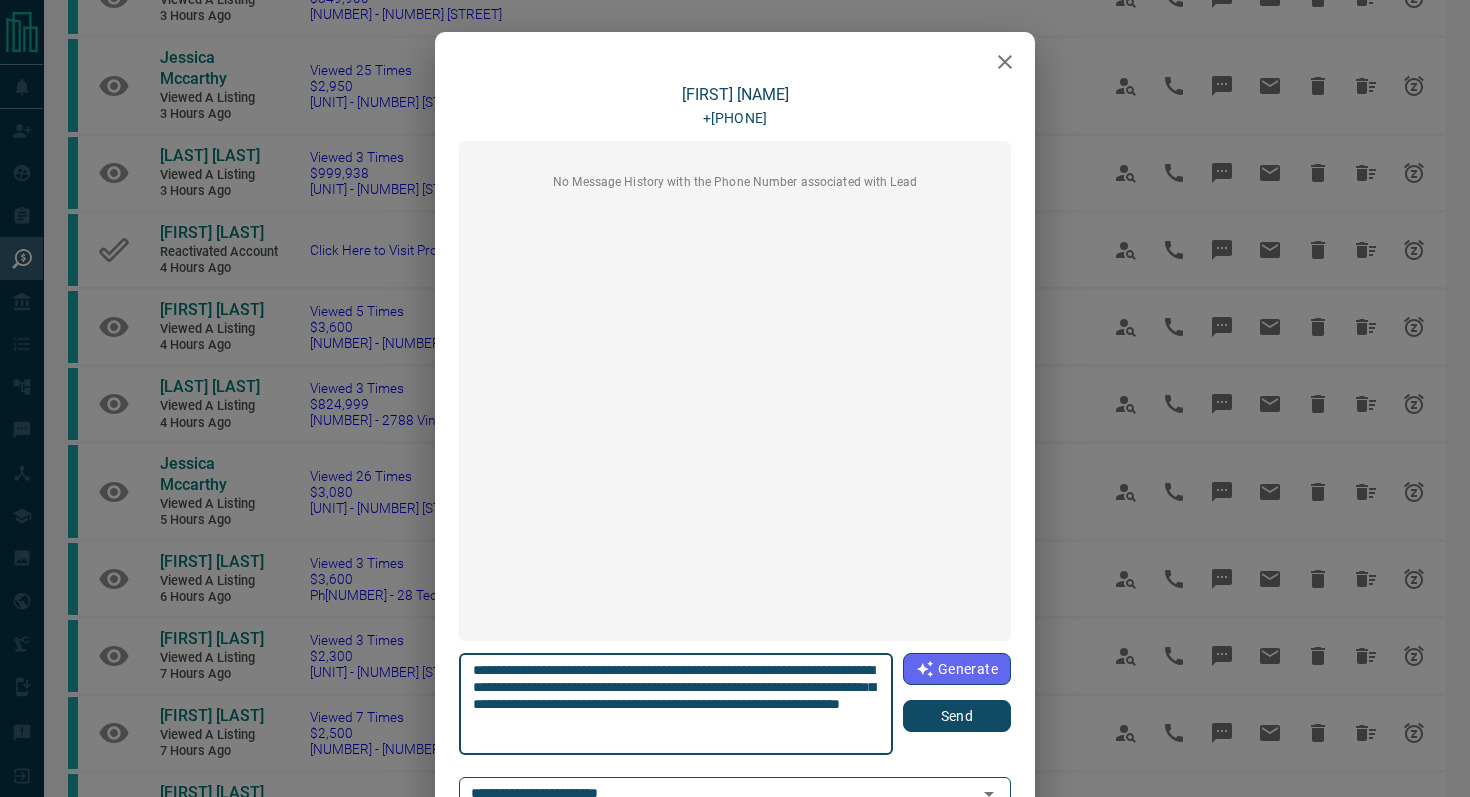 type on "**********" 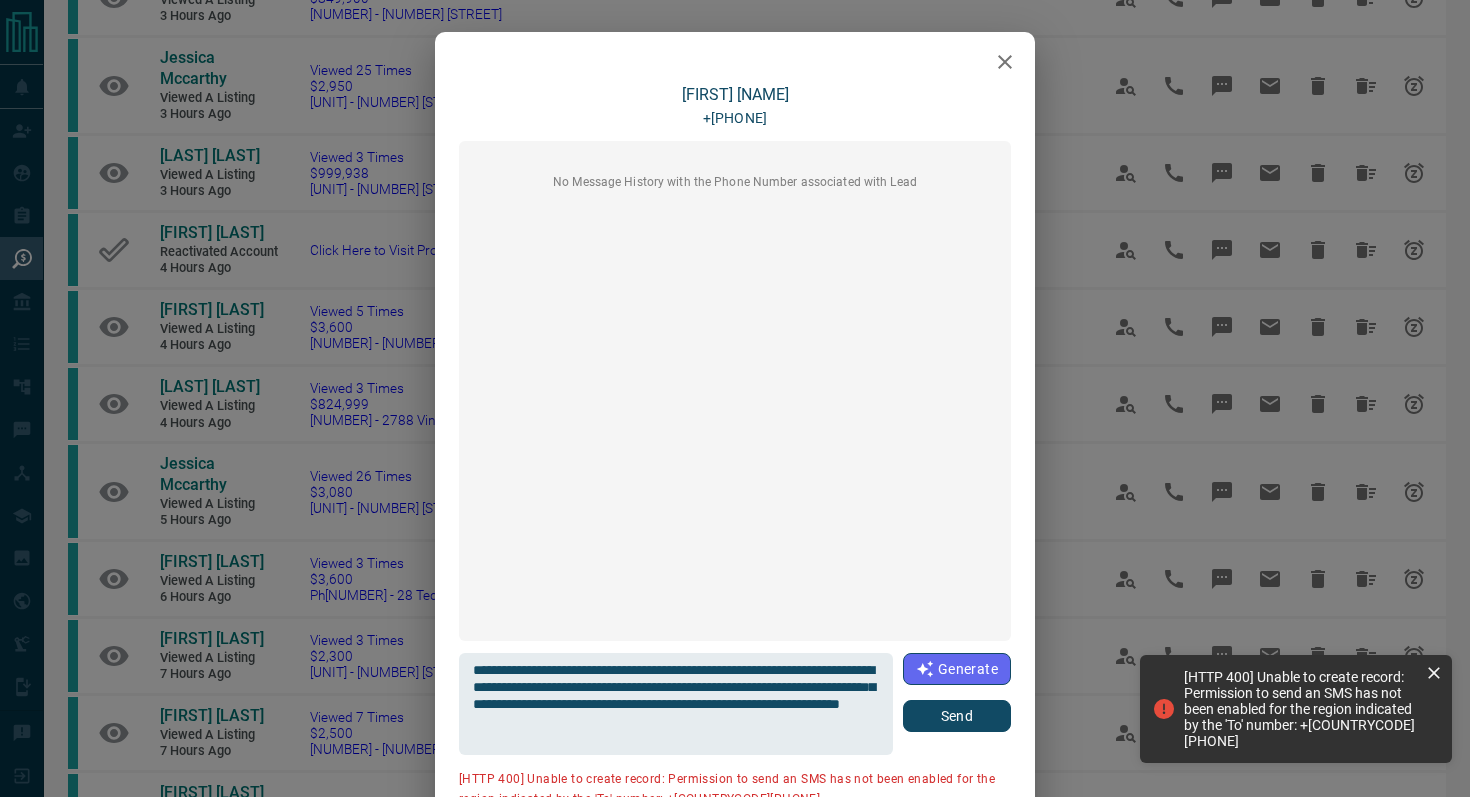 click at bounding box center [735, 57] 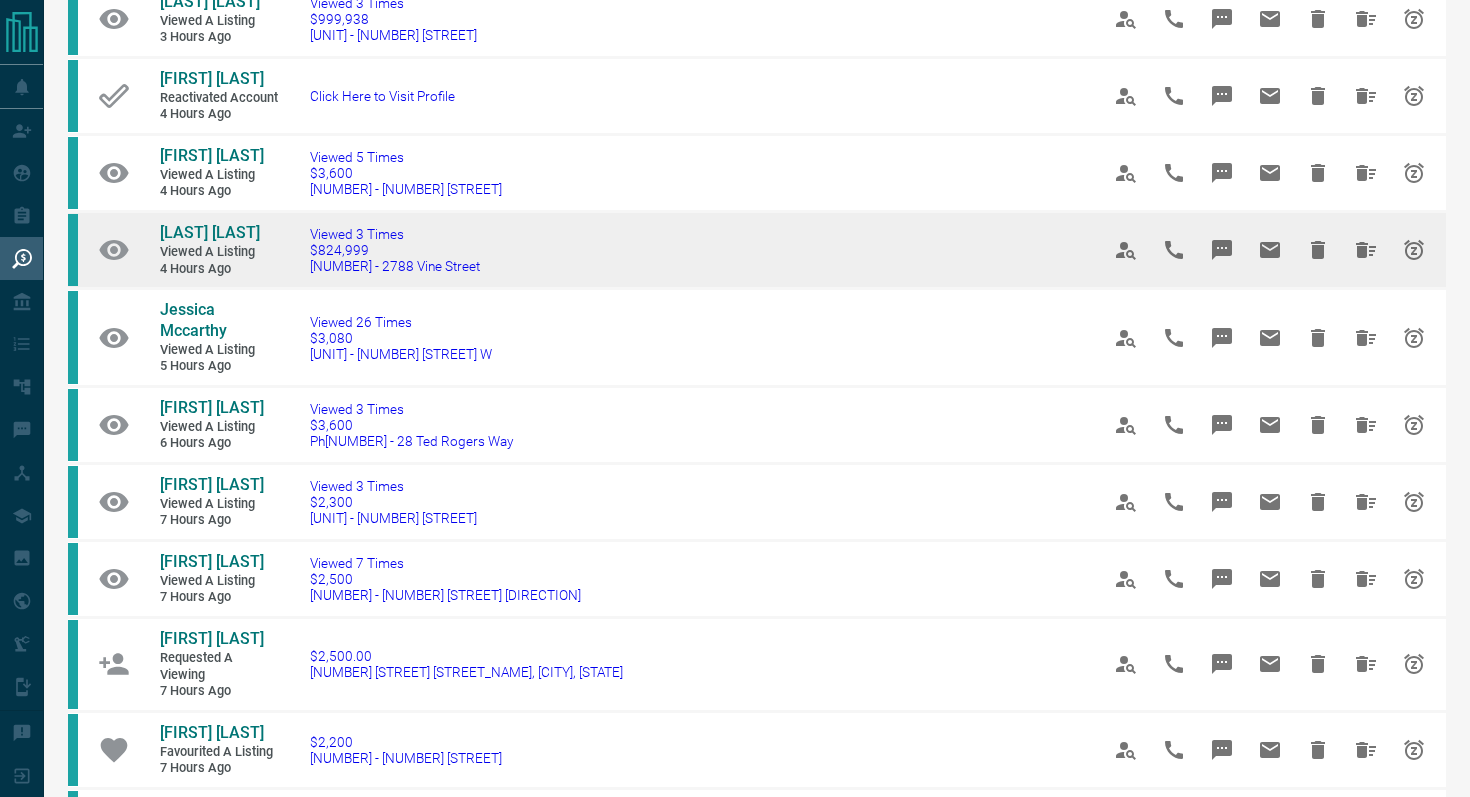 scroll, scrollTop: 424, scrollLeft: 0, axis: vertical 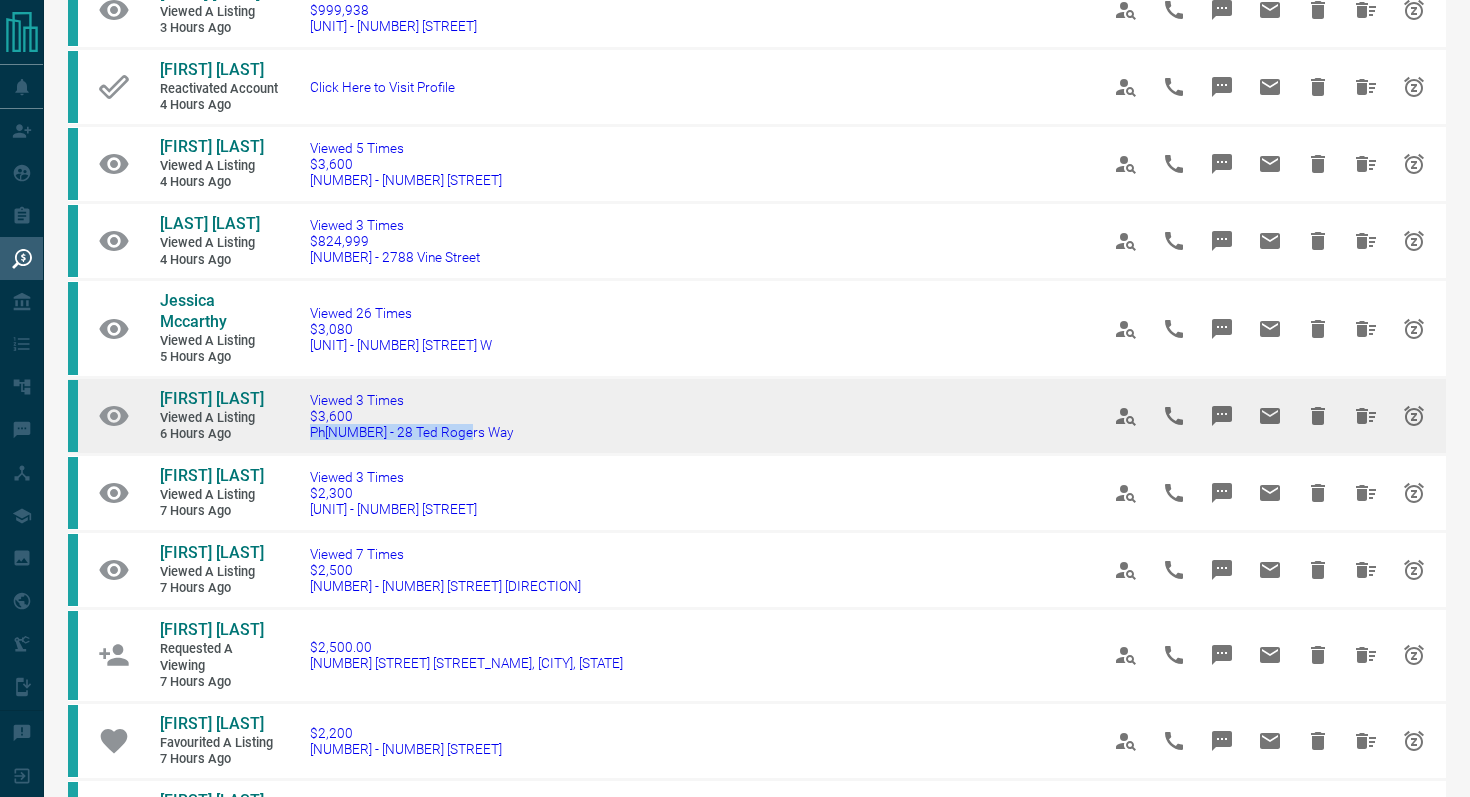 drag, startPoint x: 524, startPoint y: 435, endPoint x: 299, endPoint y: 431, distance: 225.03555 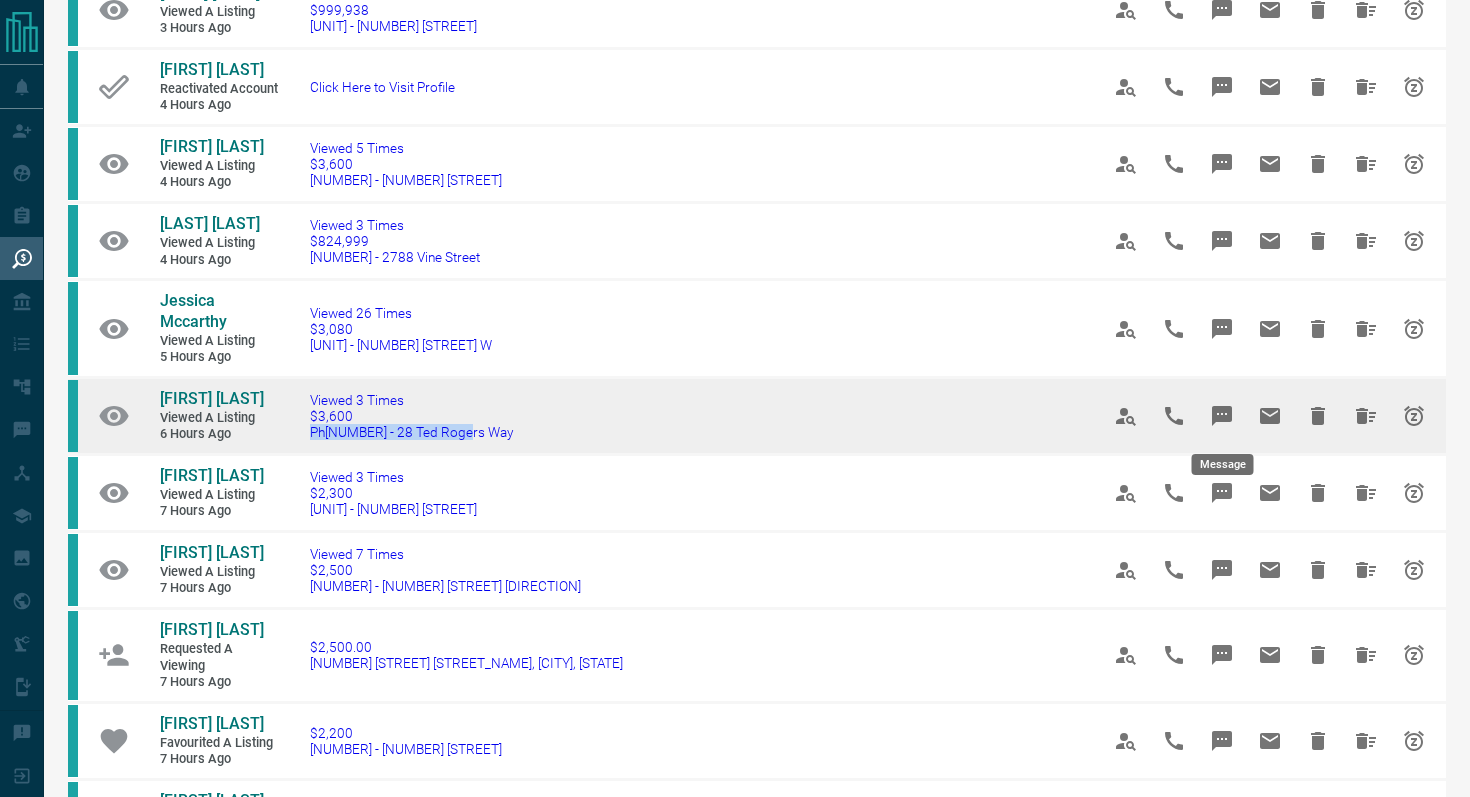click 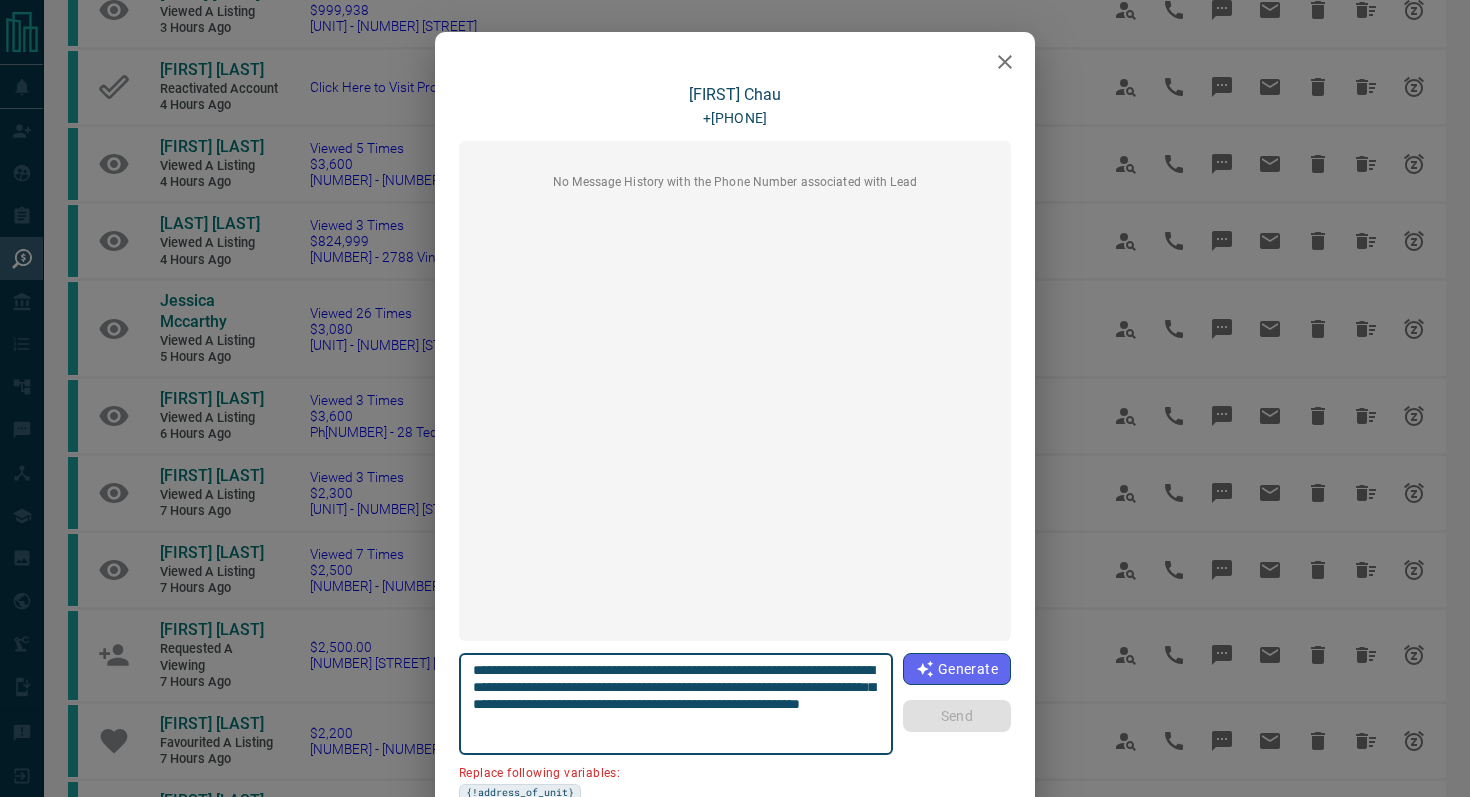 scroll, scrollTop: 168, scrollLeft: 0, axis: vertical 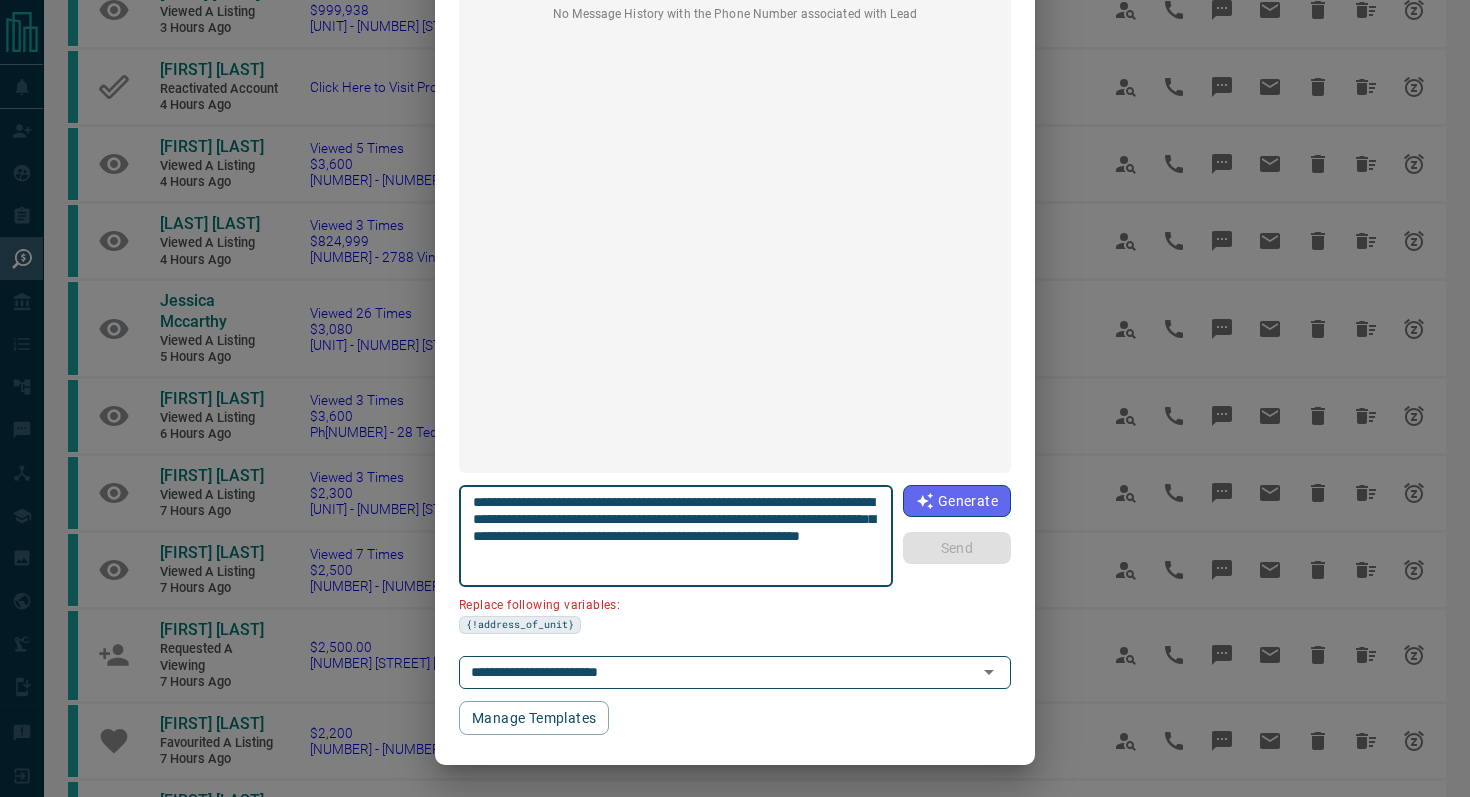 drag, startPoint x: 878, startPoint y: 499, endPoint x: 766, endPoint y: 496, distance: 112.04017 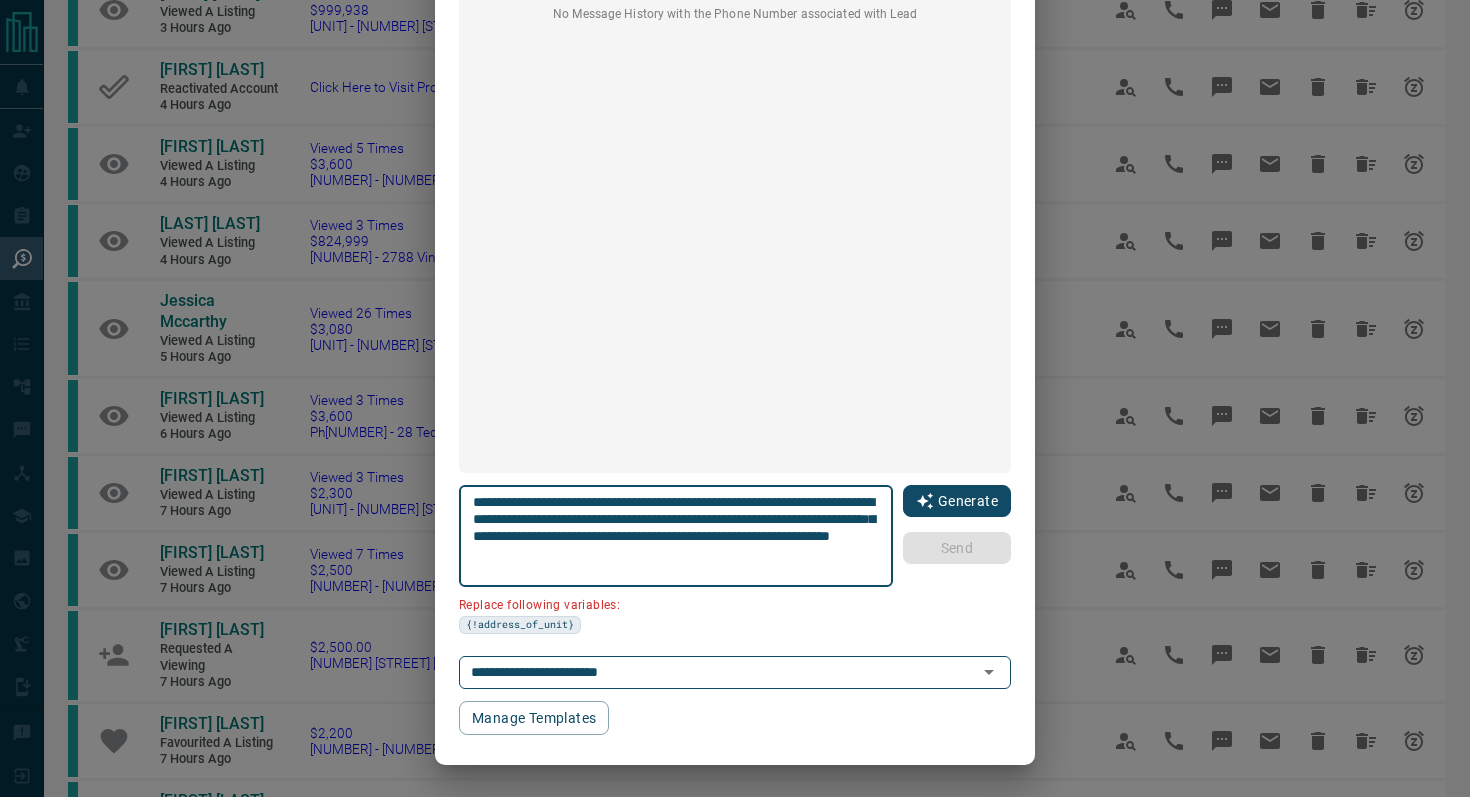 scroll, scrollTop: 121, scrollLeft: 0, axis: vertical 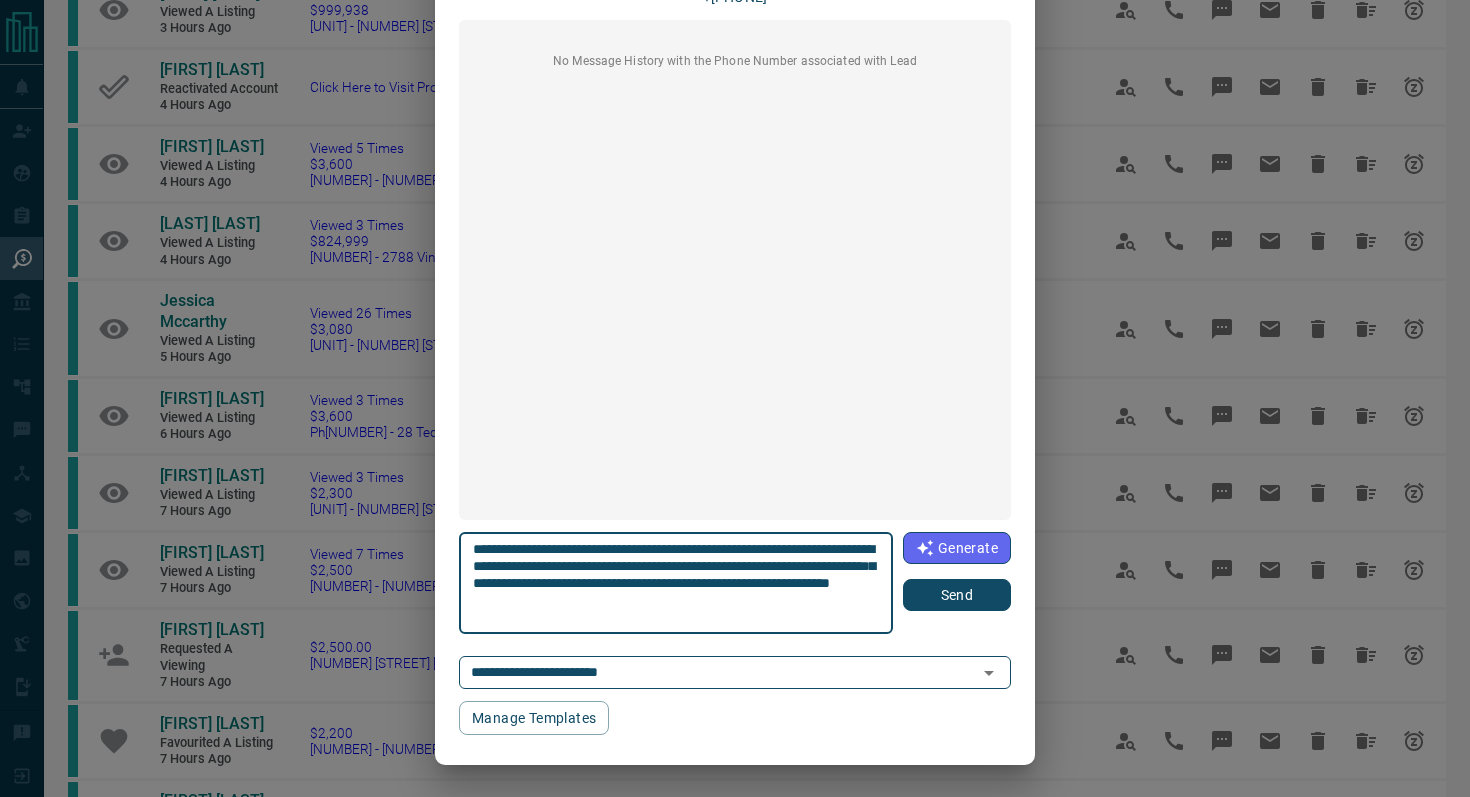 type on "**********" 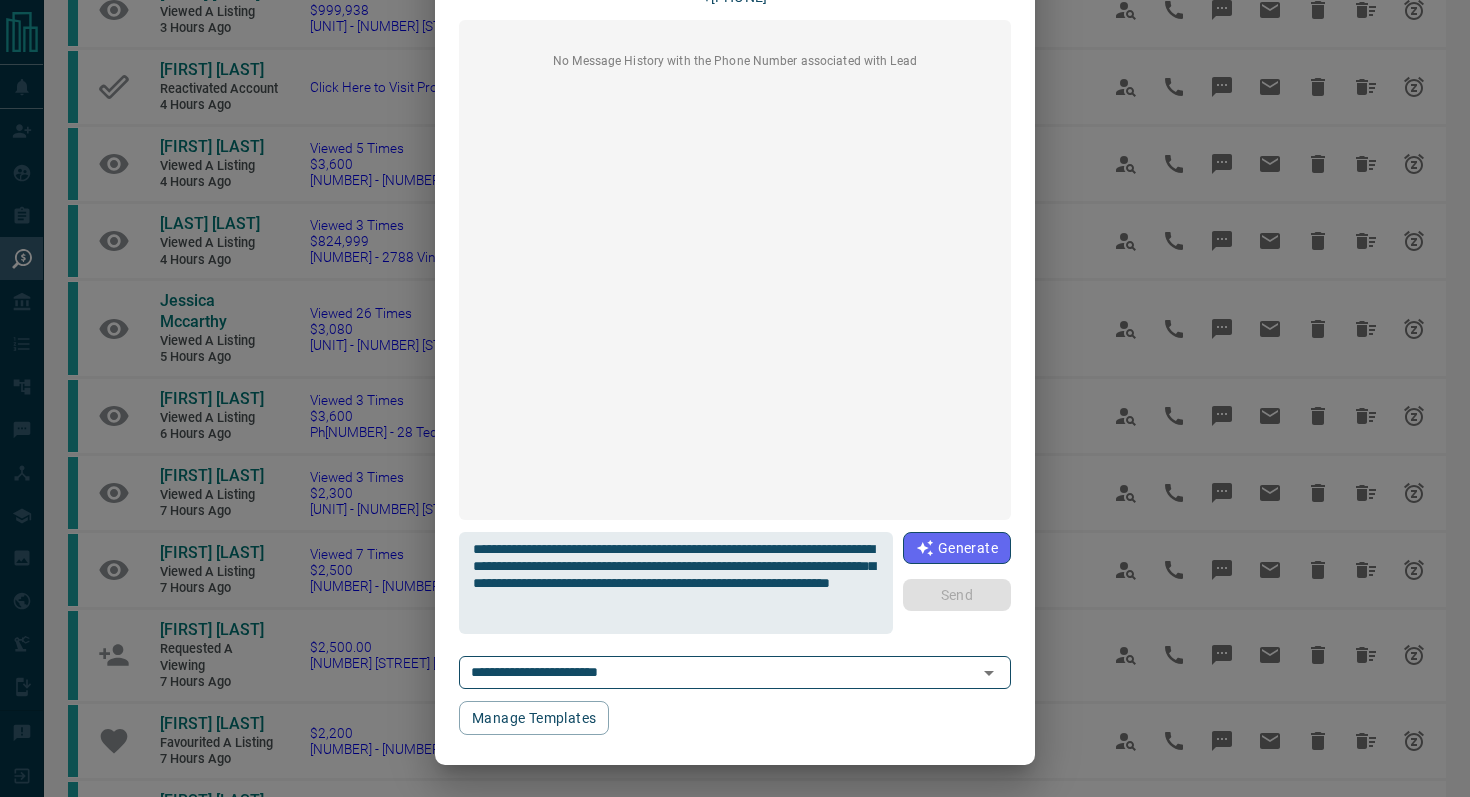 type 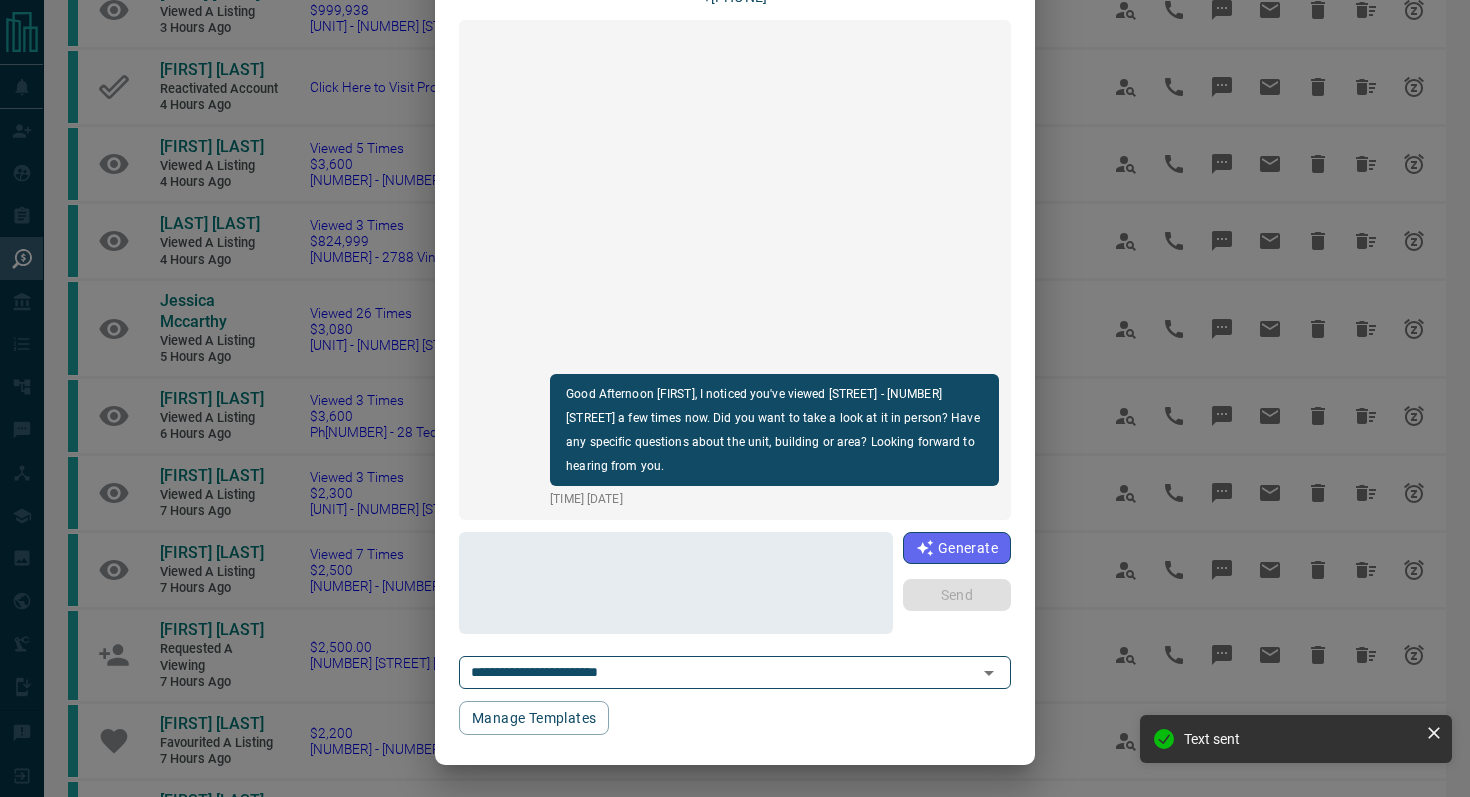 scroll, scrollTop: 0, scrollLeft: 0, axis: both 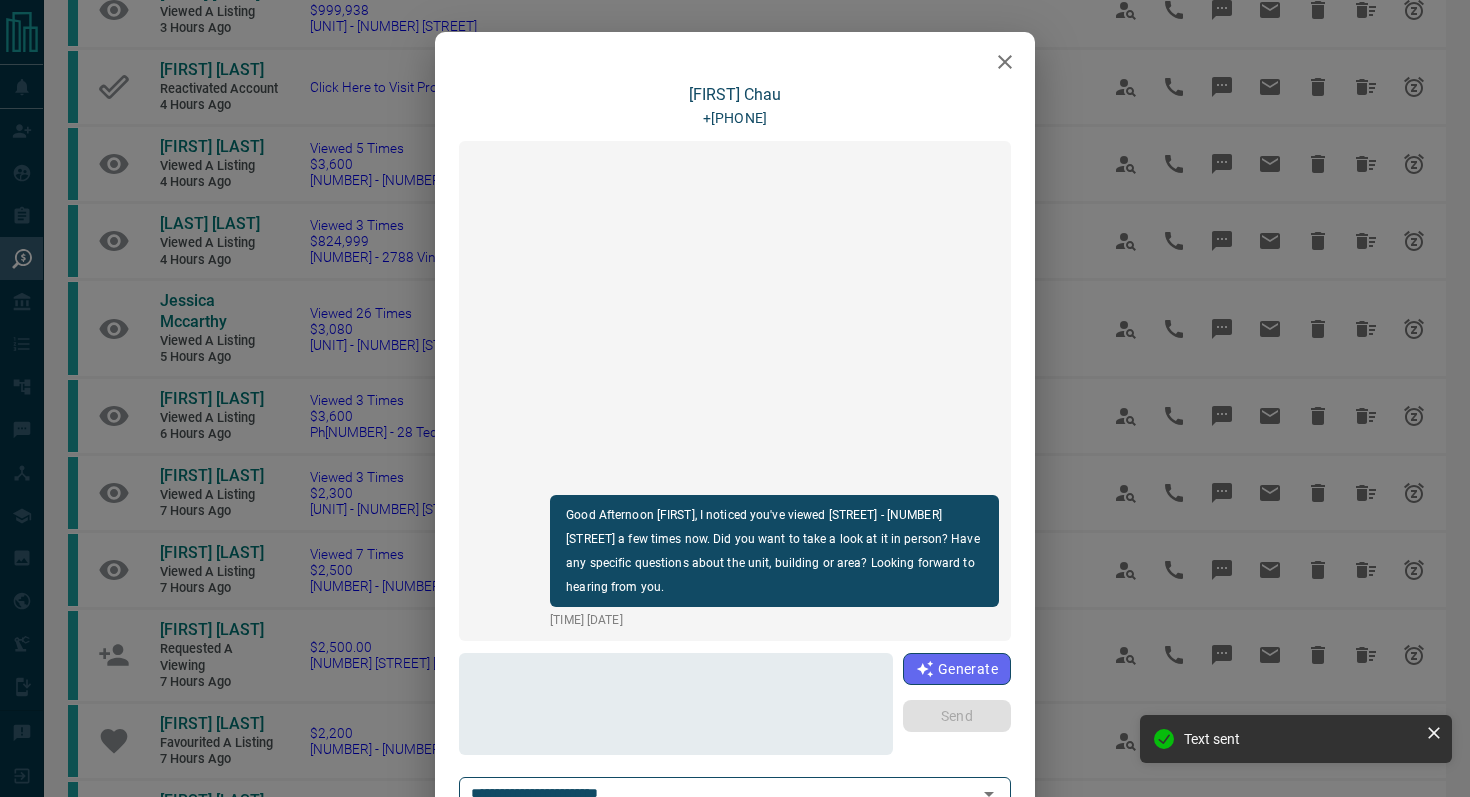 click 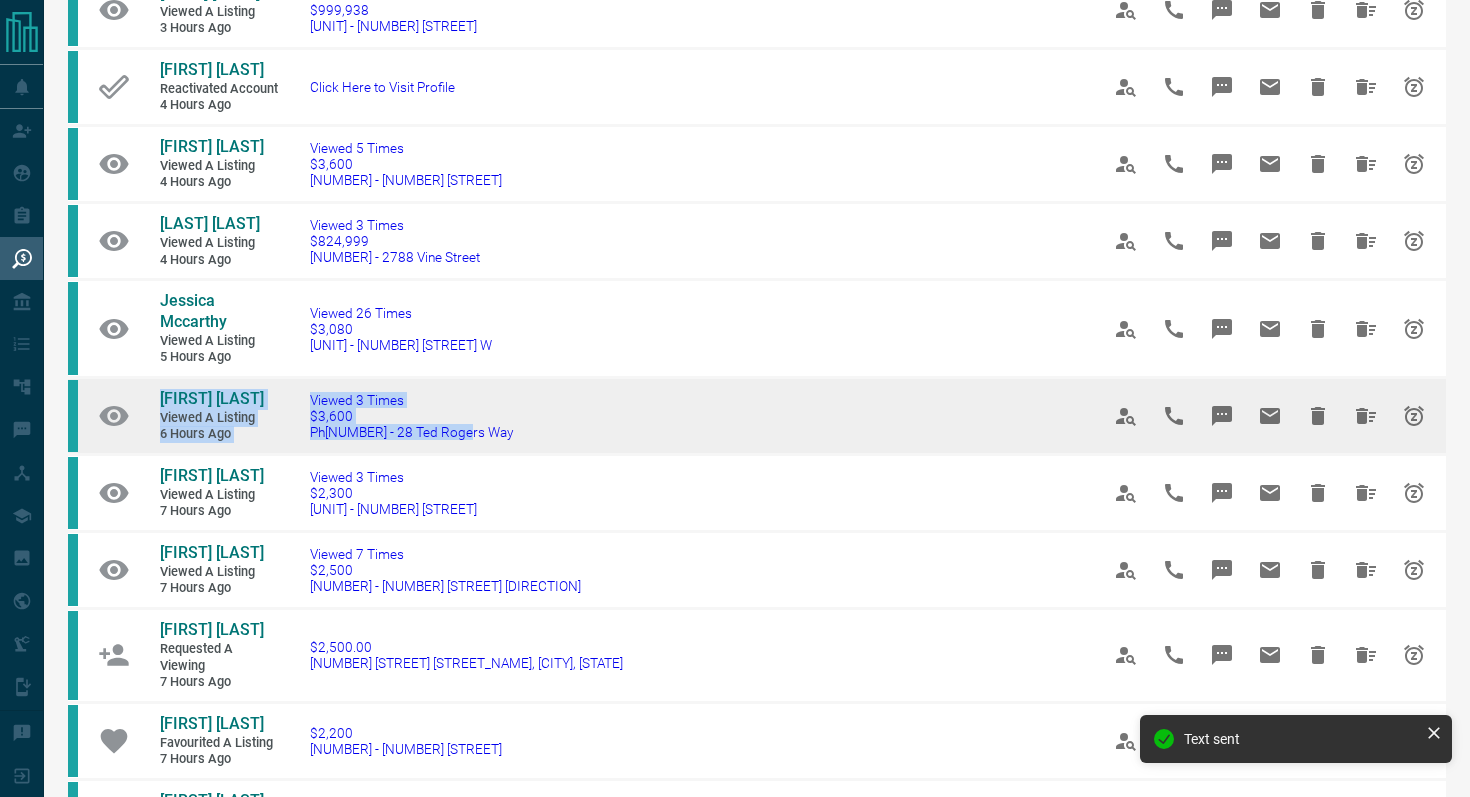 drag, startPoint x: 507, startPoint y: 435, endPoint x: 137, endPoint y: 403, distance: 371.3812 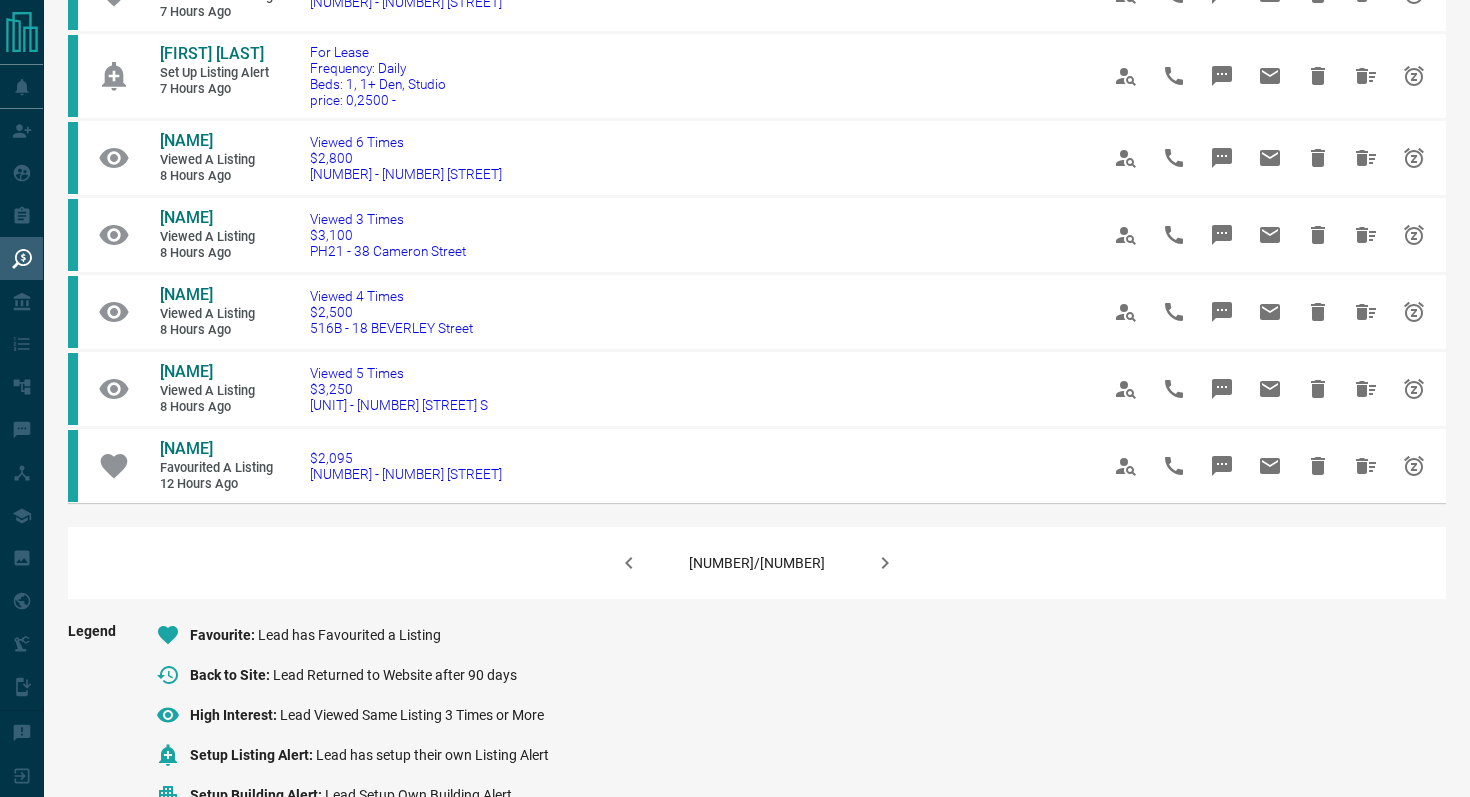 scroll, scrollTop: 1321, scrollLeft: 0, axis: vertical 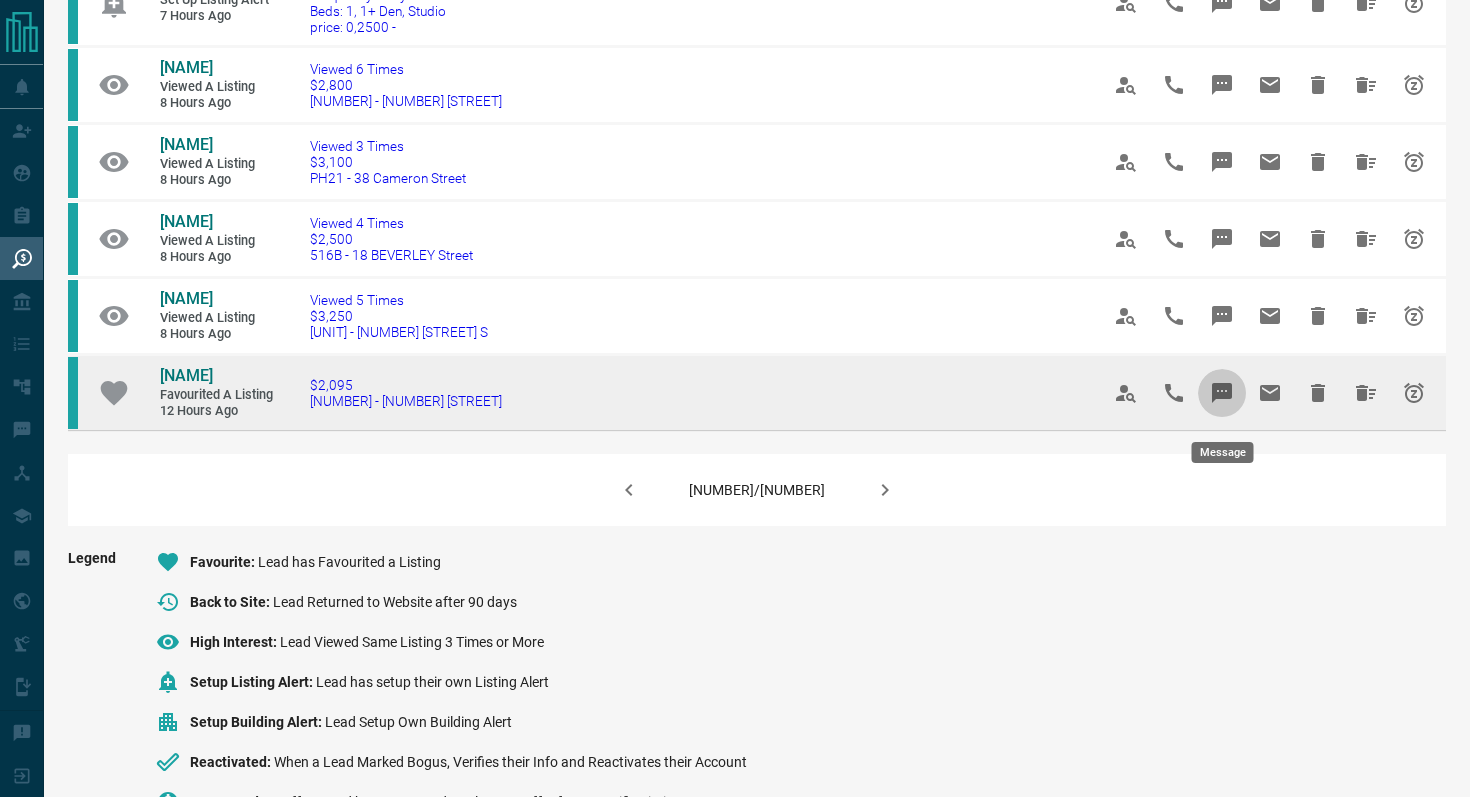 click 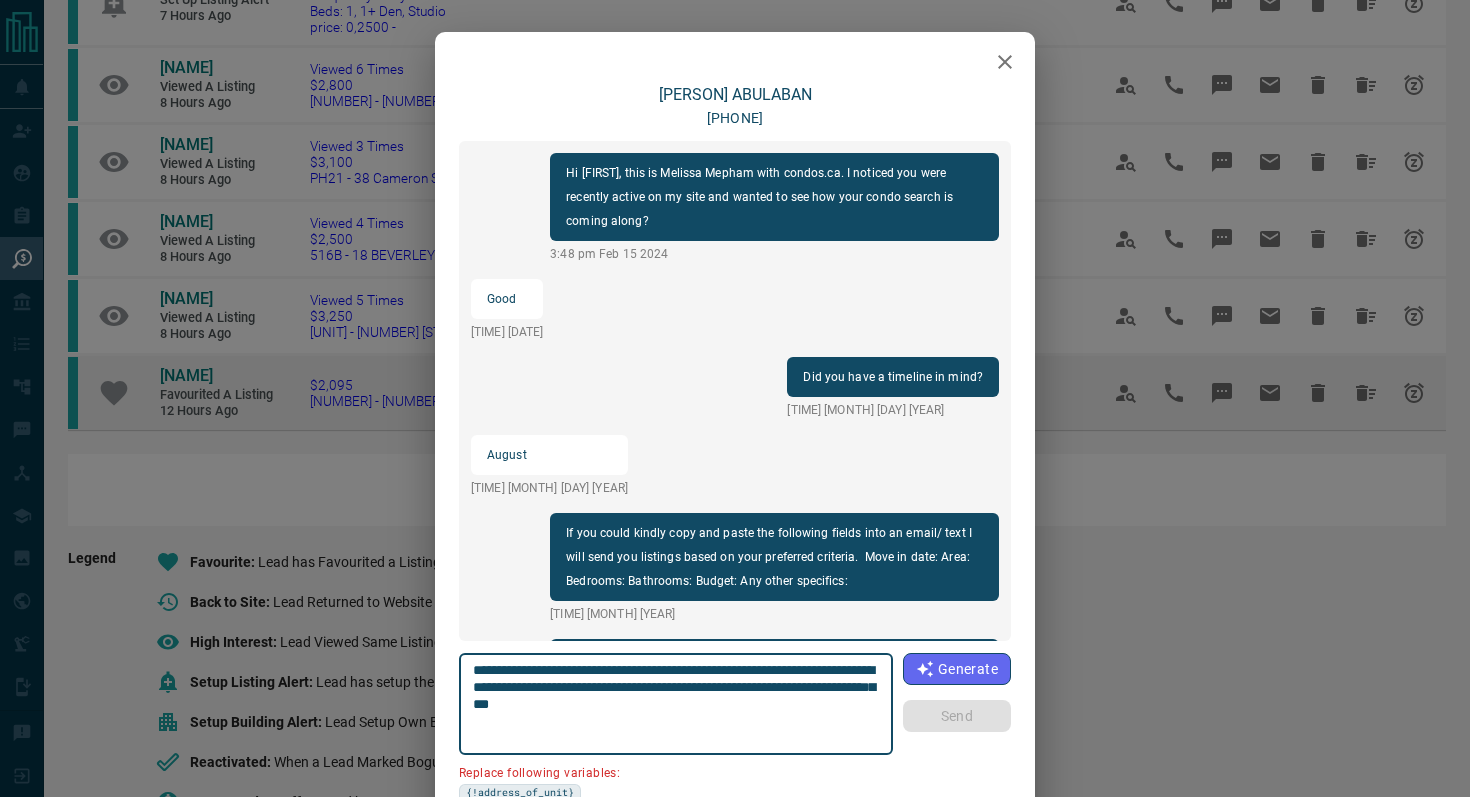 scroll, scrollTop: 846, scrollLeft: 0, axis: vertical 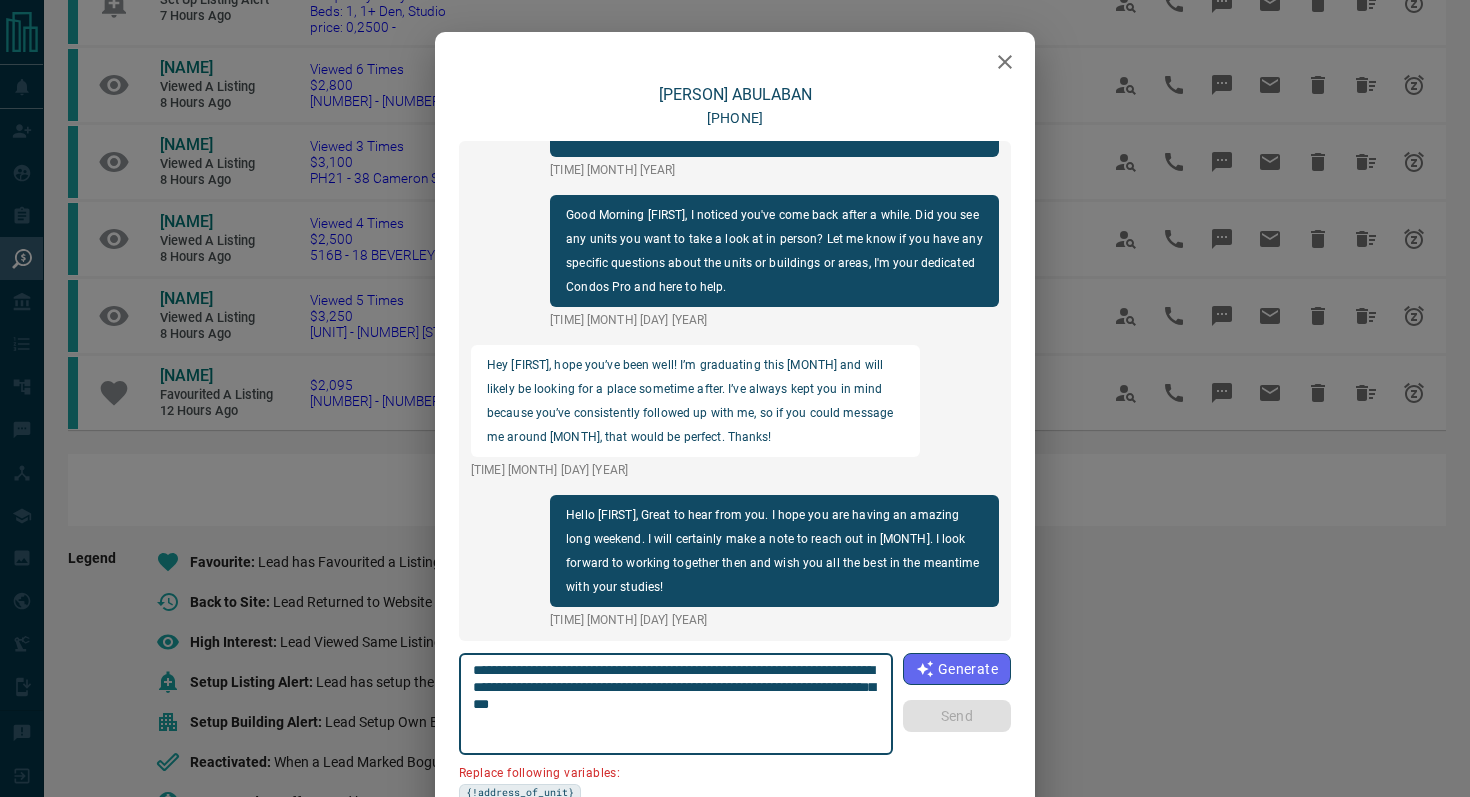 click 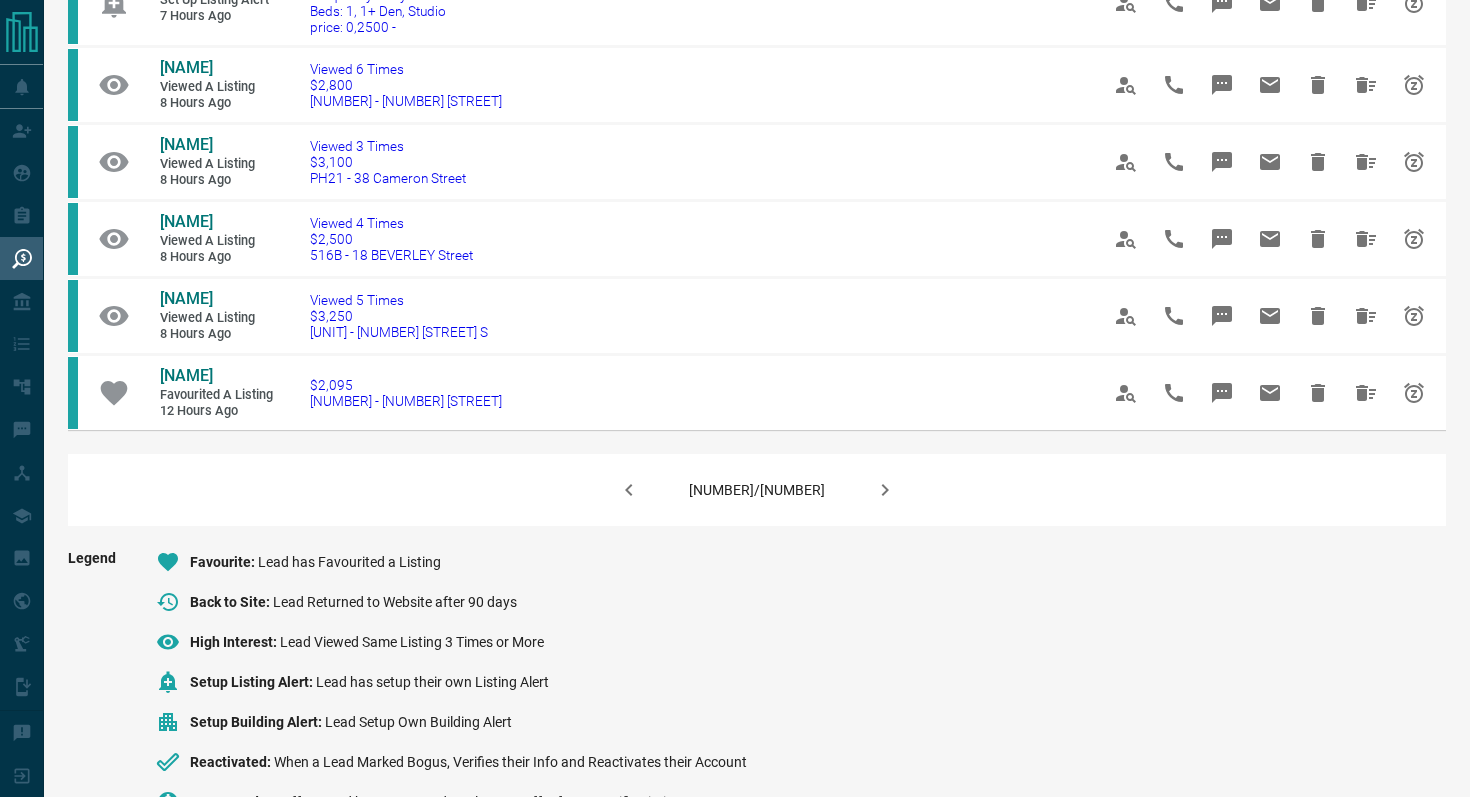 click 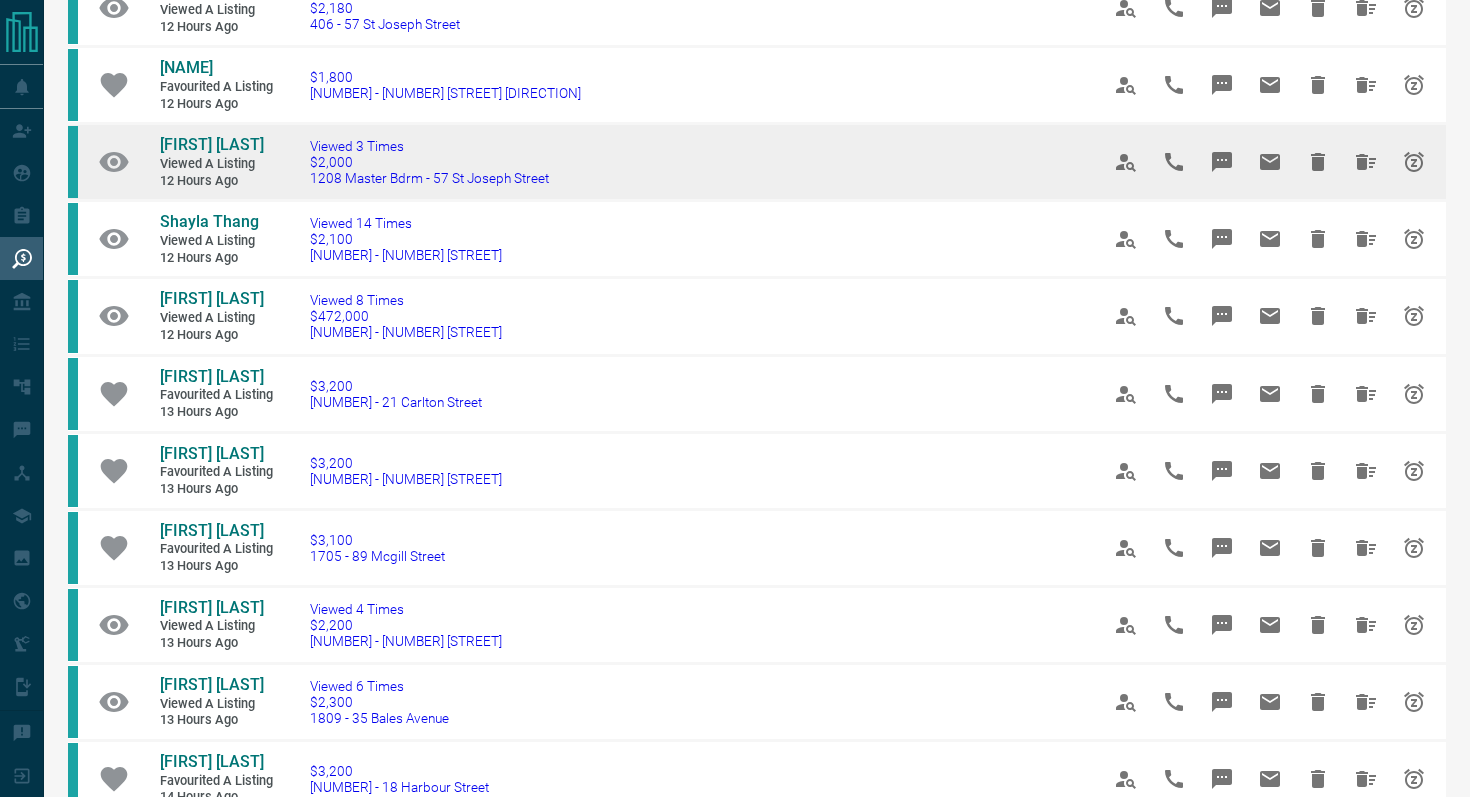 scroll, scrollTop: 638, scrollLeft: 0, axis: vertical 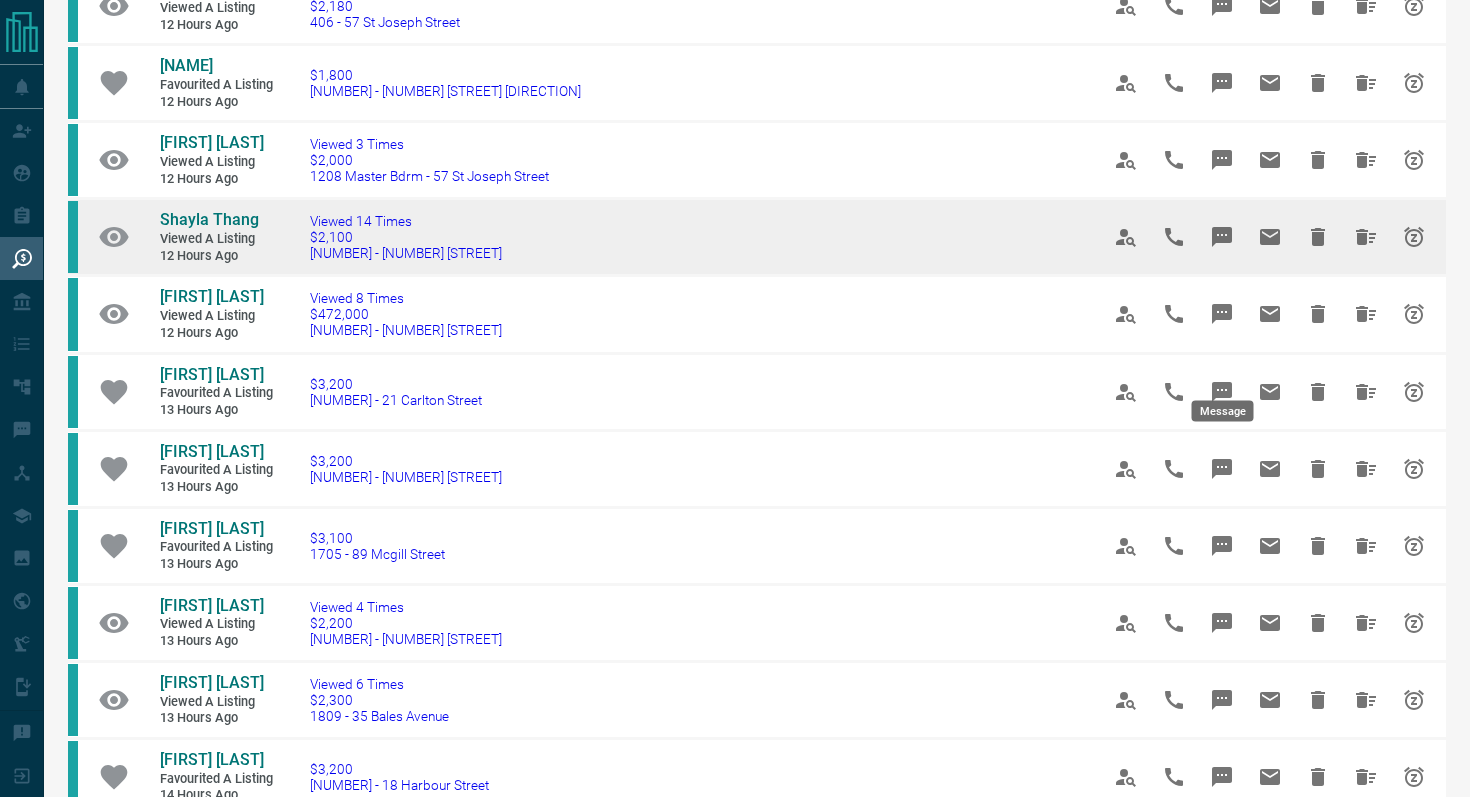 click 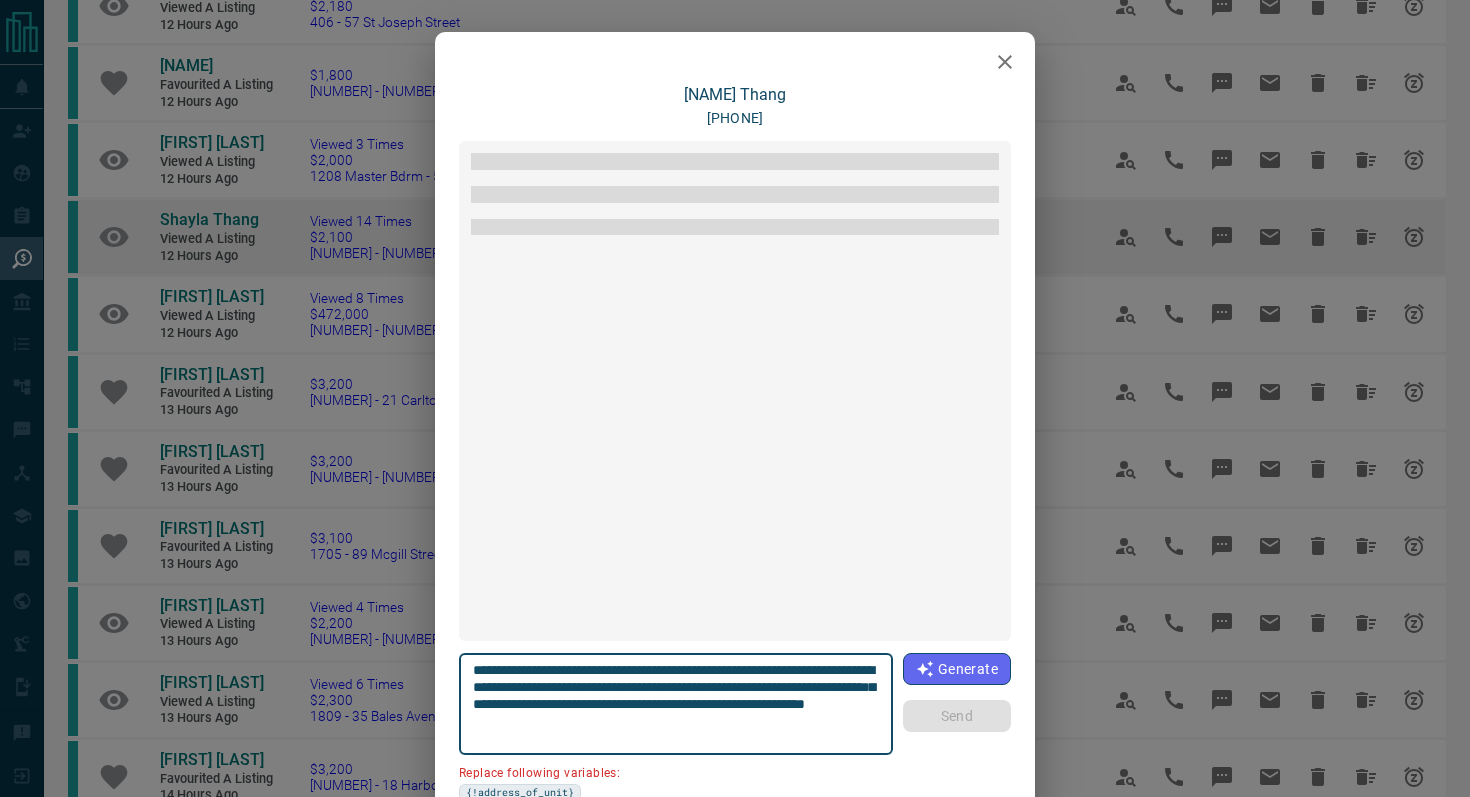scroll, scrollTop: 3714, scrollLeft: 0, axis: vertical 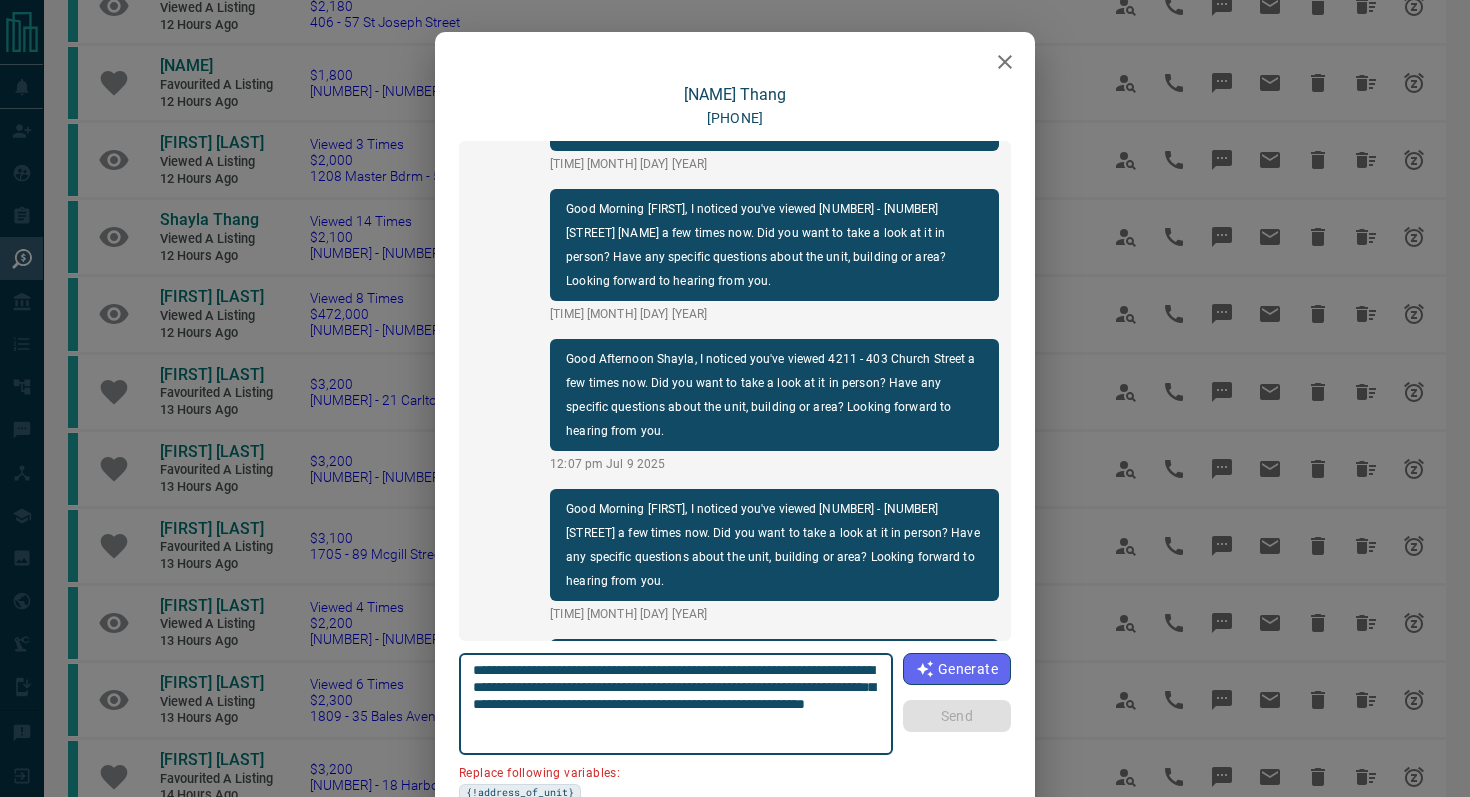 click 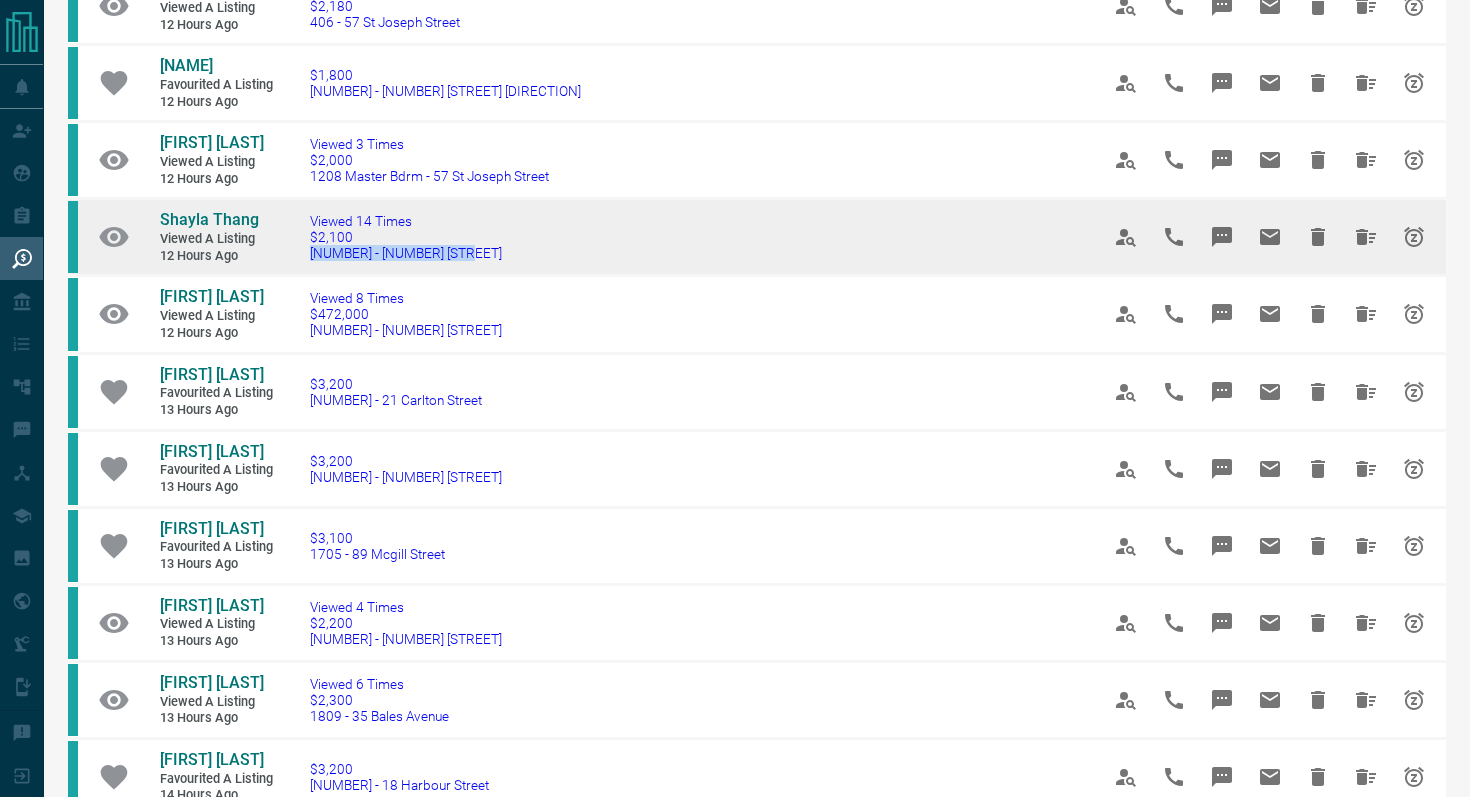 drag, startPoint x: 477, startPoint y: 383, endPoint x: 296, endPoint y: 381, distance: 181.01105 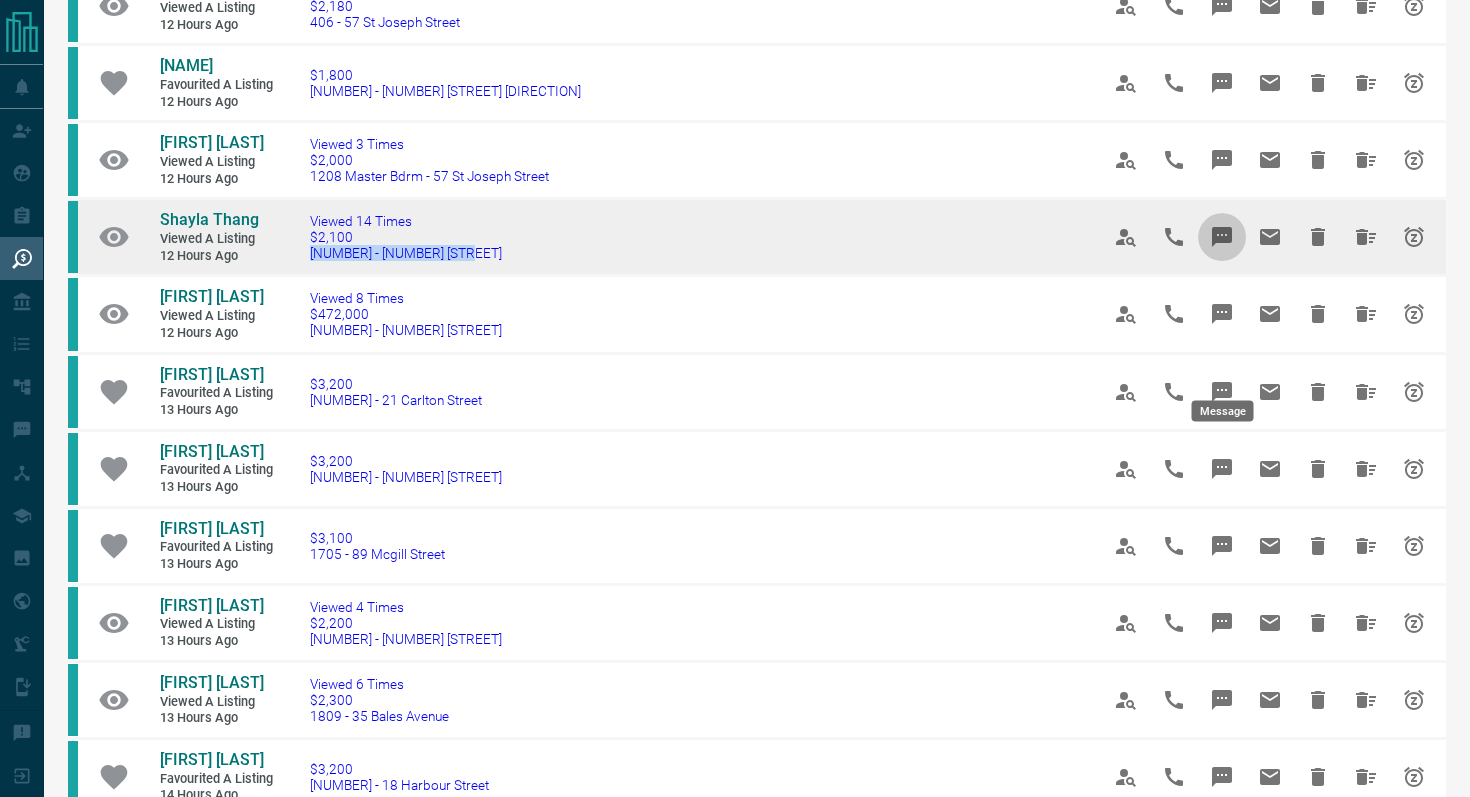 click at bounding box center [1222, 237] 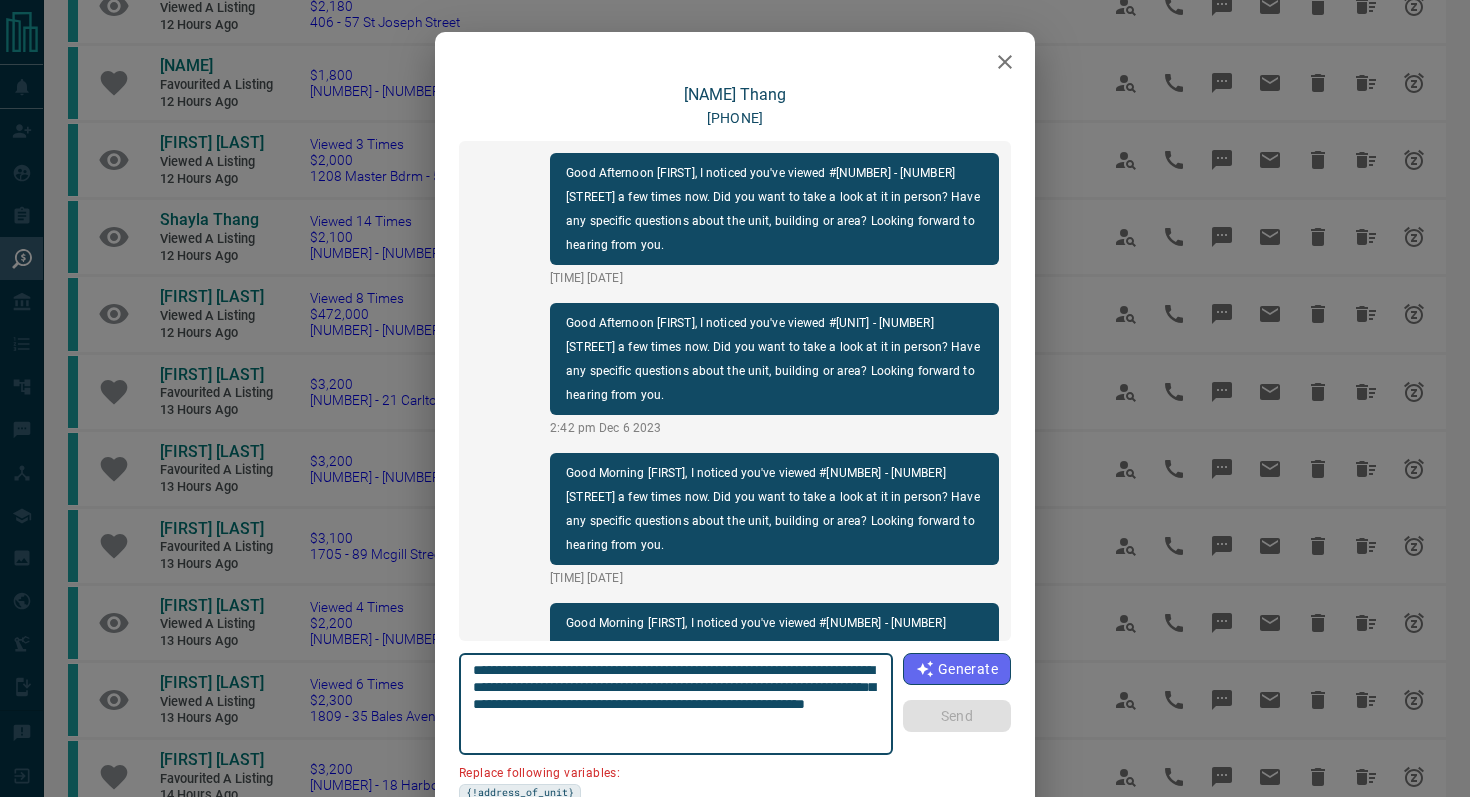 scroll, scrollTop: 3714, scrollLeft: 0, axis: vertical 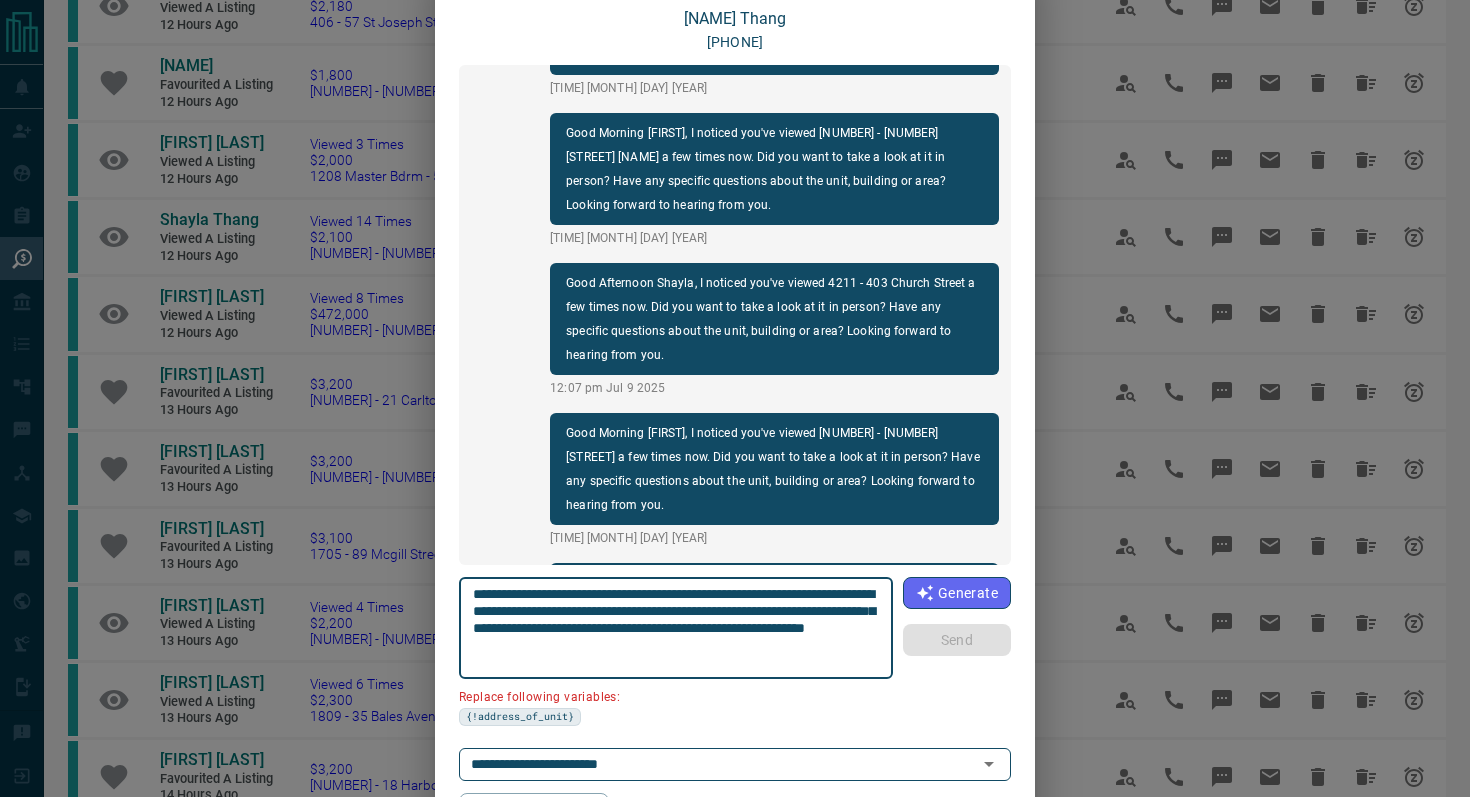 drag, startPoint x: 586, startPoint y: 611, endPoint x: 449, endPoint y: 607, distance: 137.05838 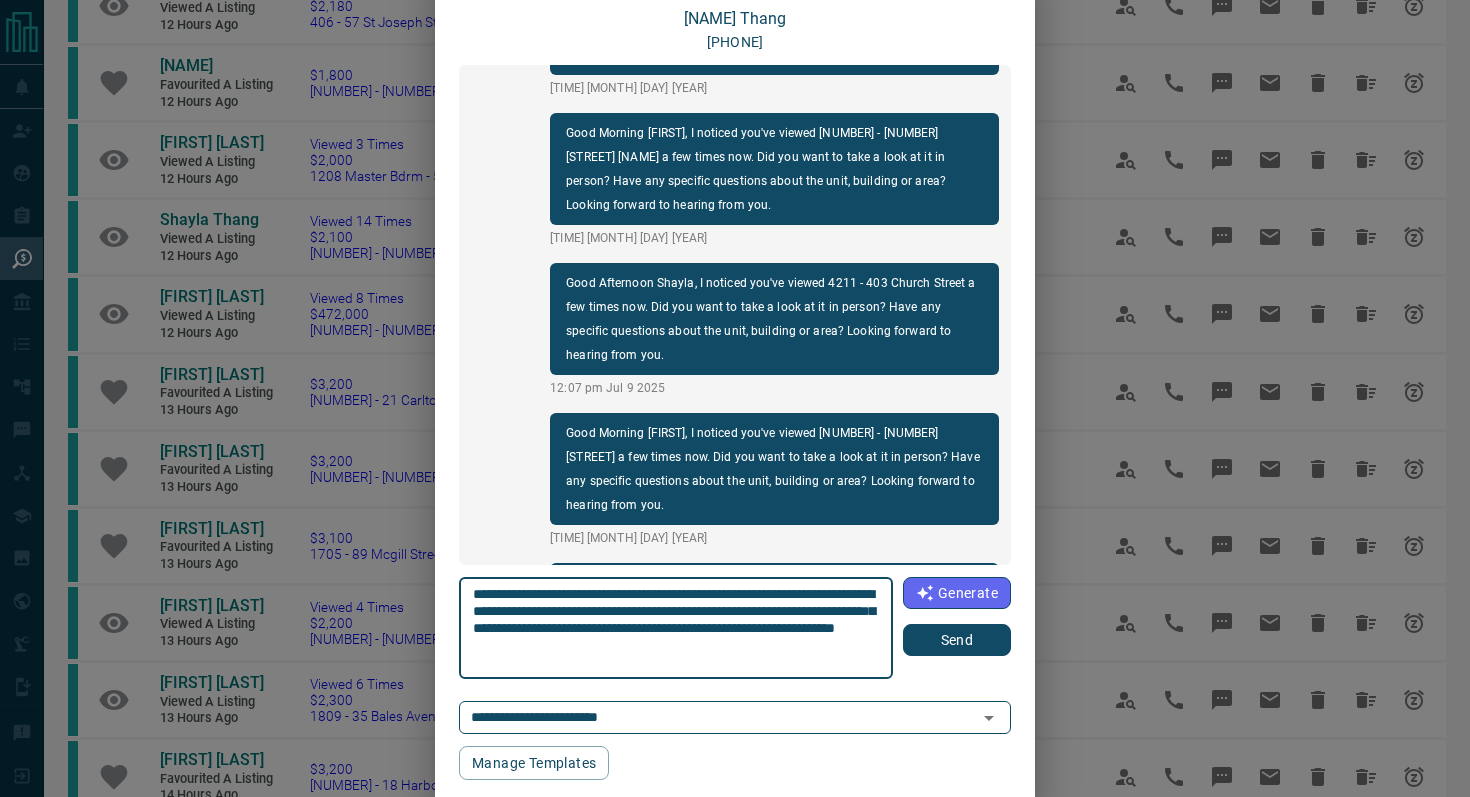 type on "**********" 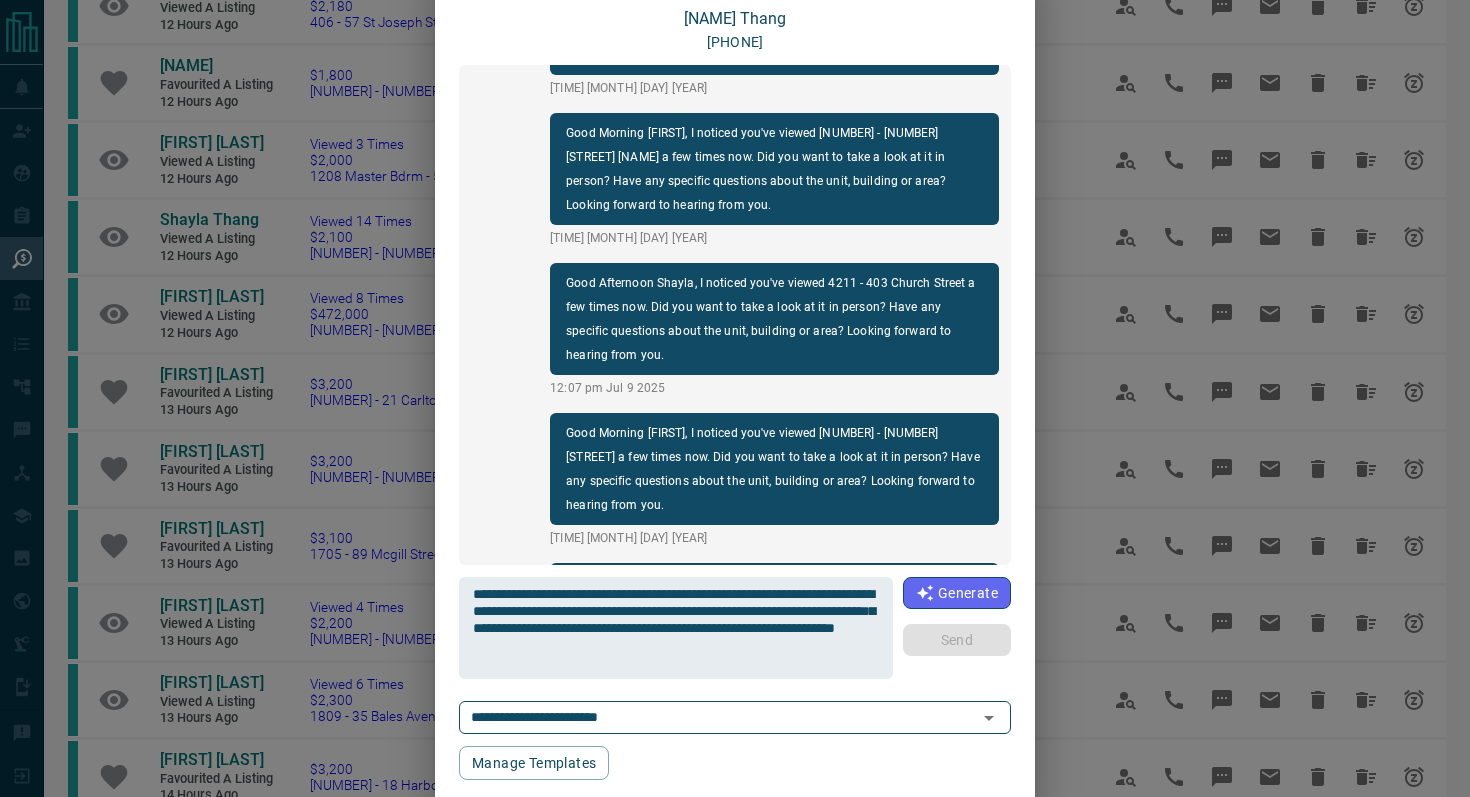 type 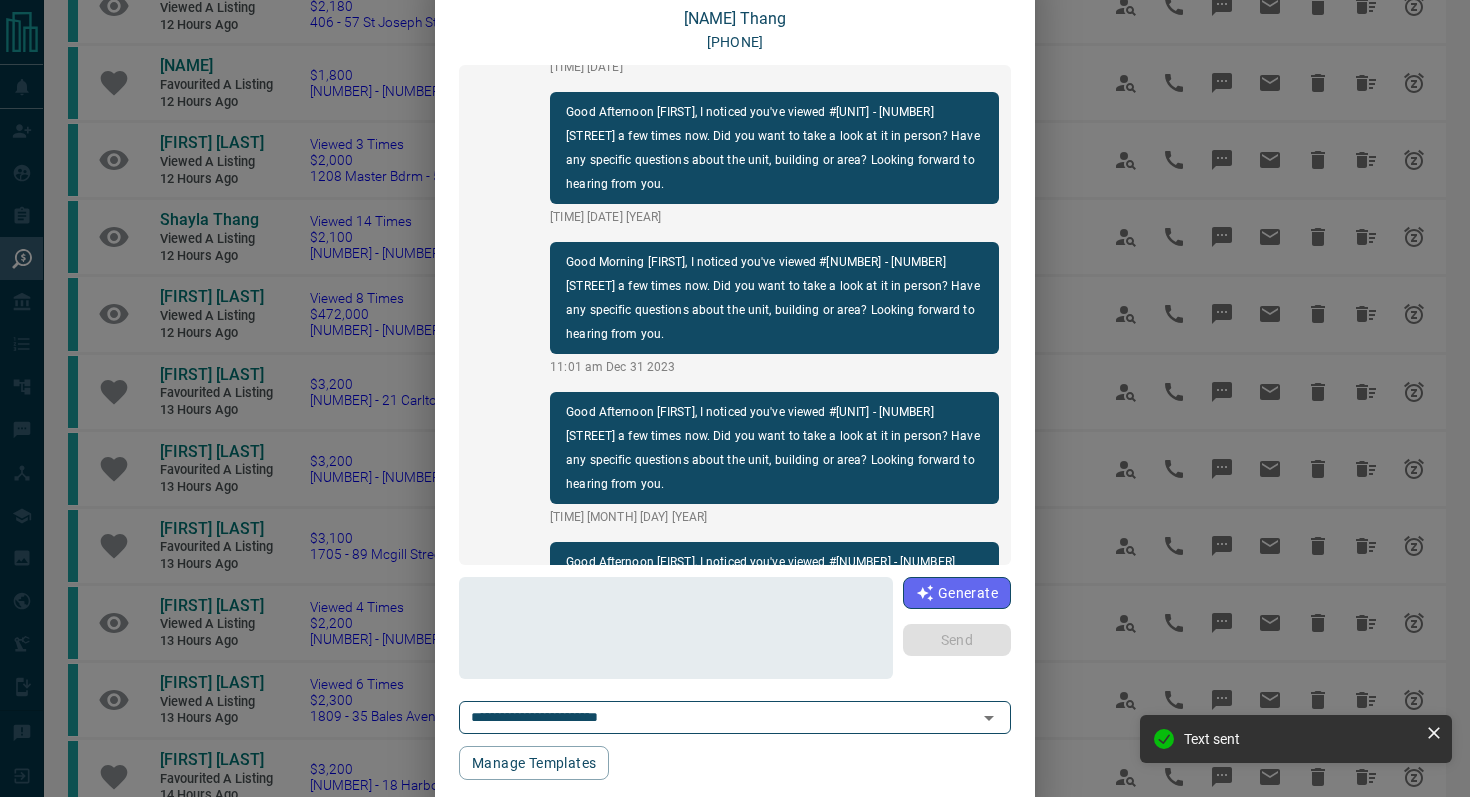 scroll, scrollTop: 0, scrollLeft: 0, axis: both 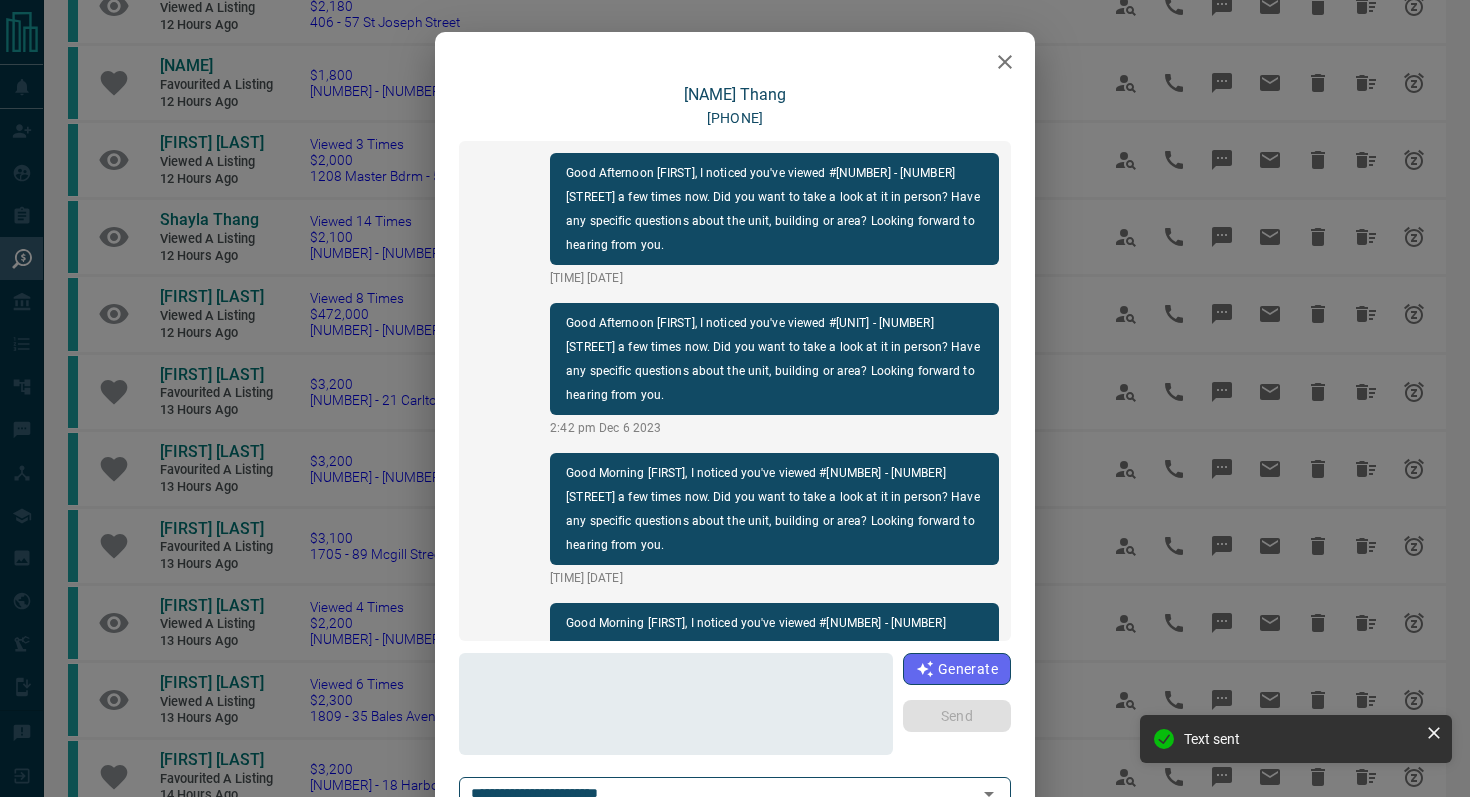 click 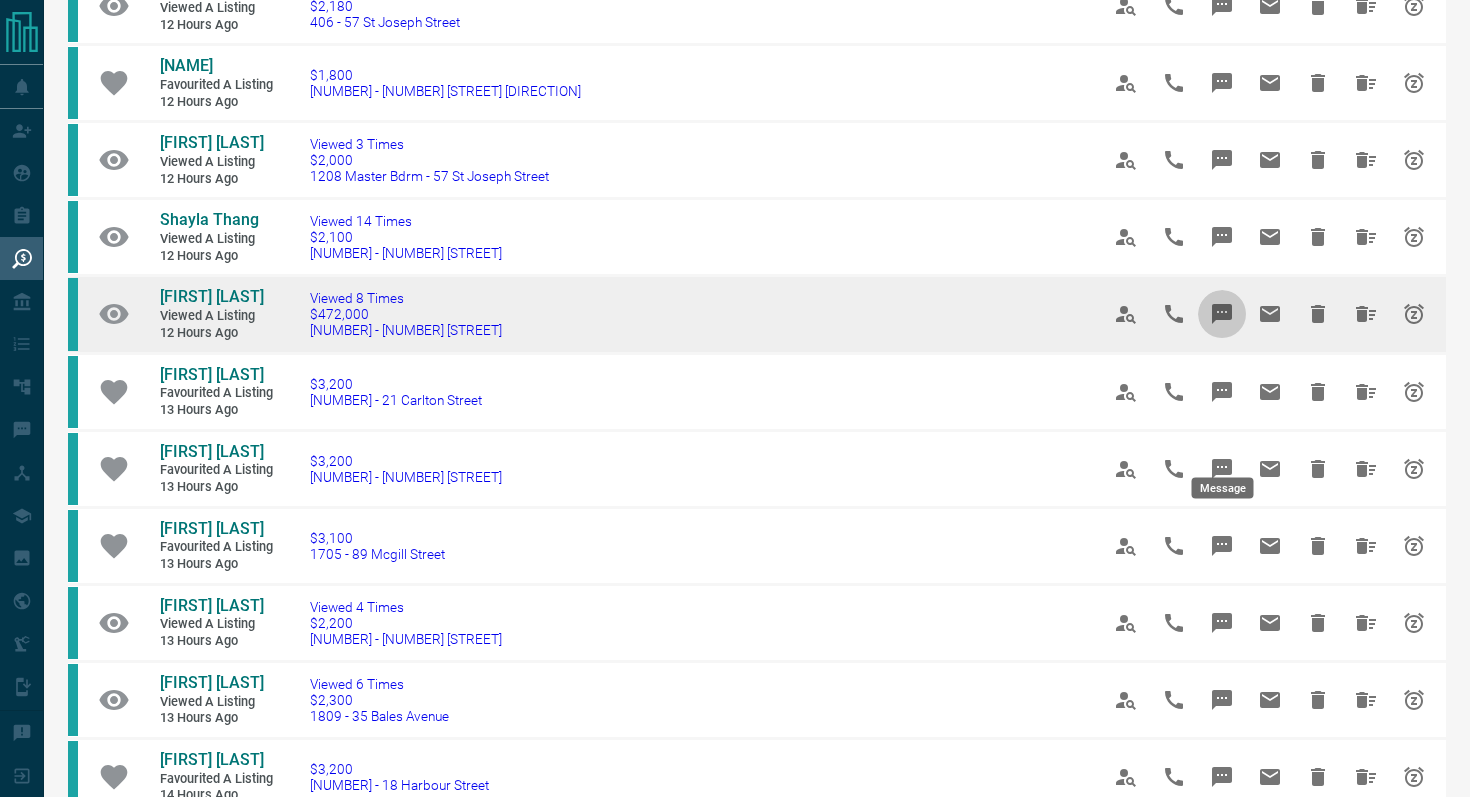 click at bounding box center (1222, 314) 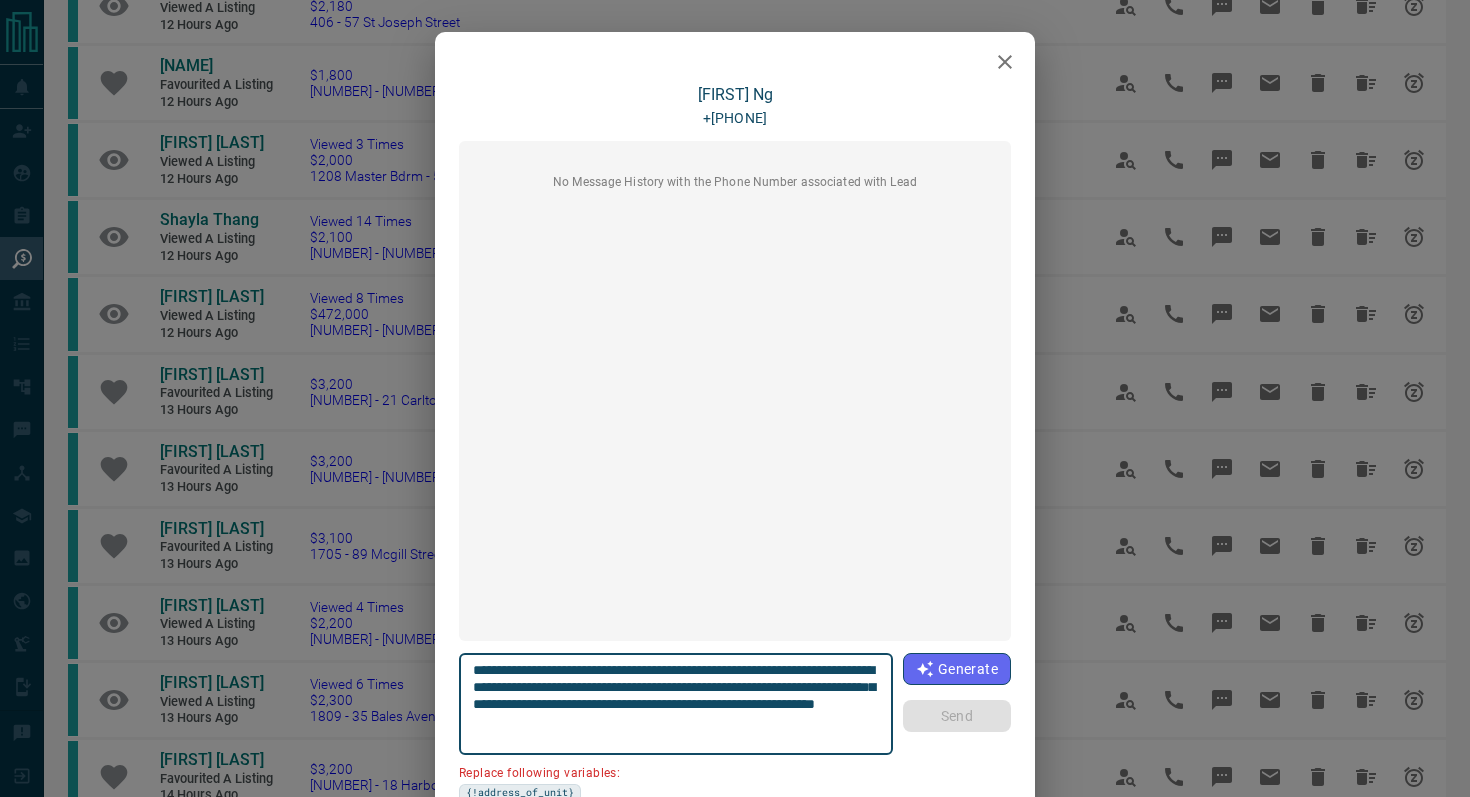 click at bounding box center (1005, 62) 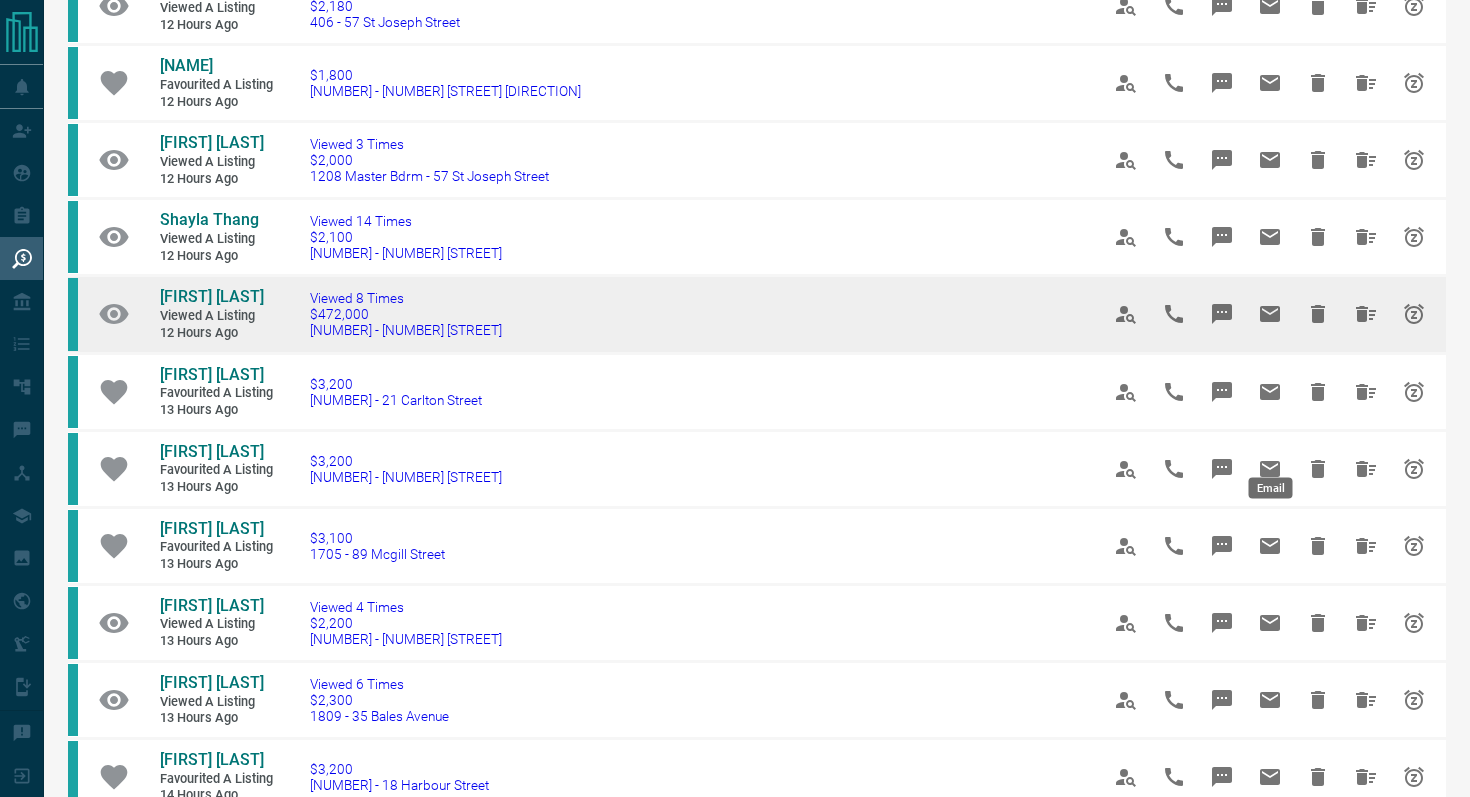 click 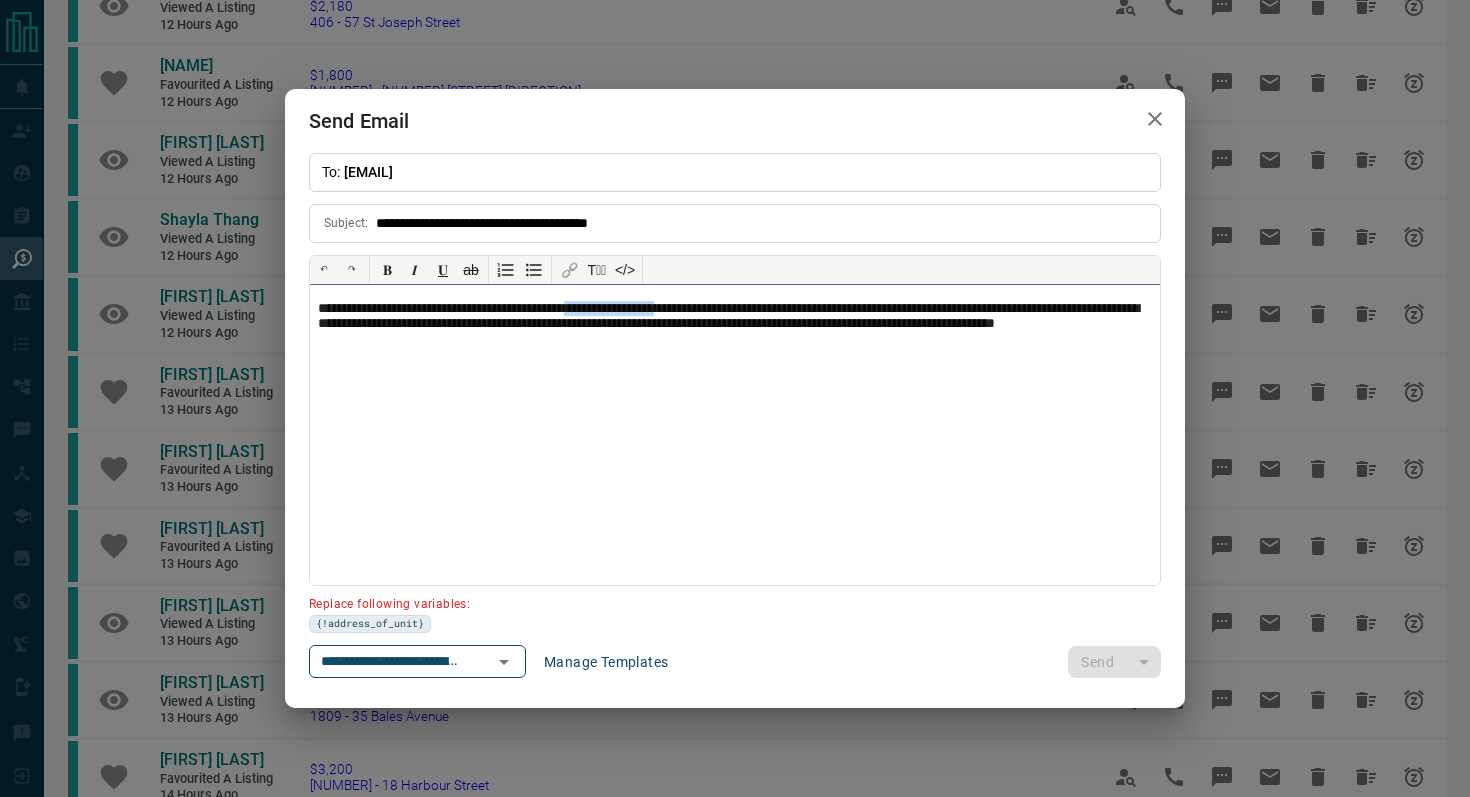 drag, startPoint x: 746, startPoint y: 304, endPoint x: 635, endPoint y: 302, distance: 111.01801 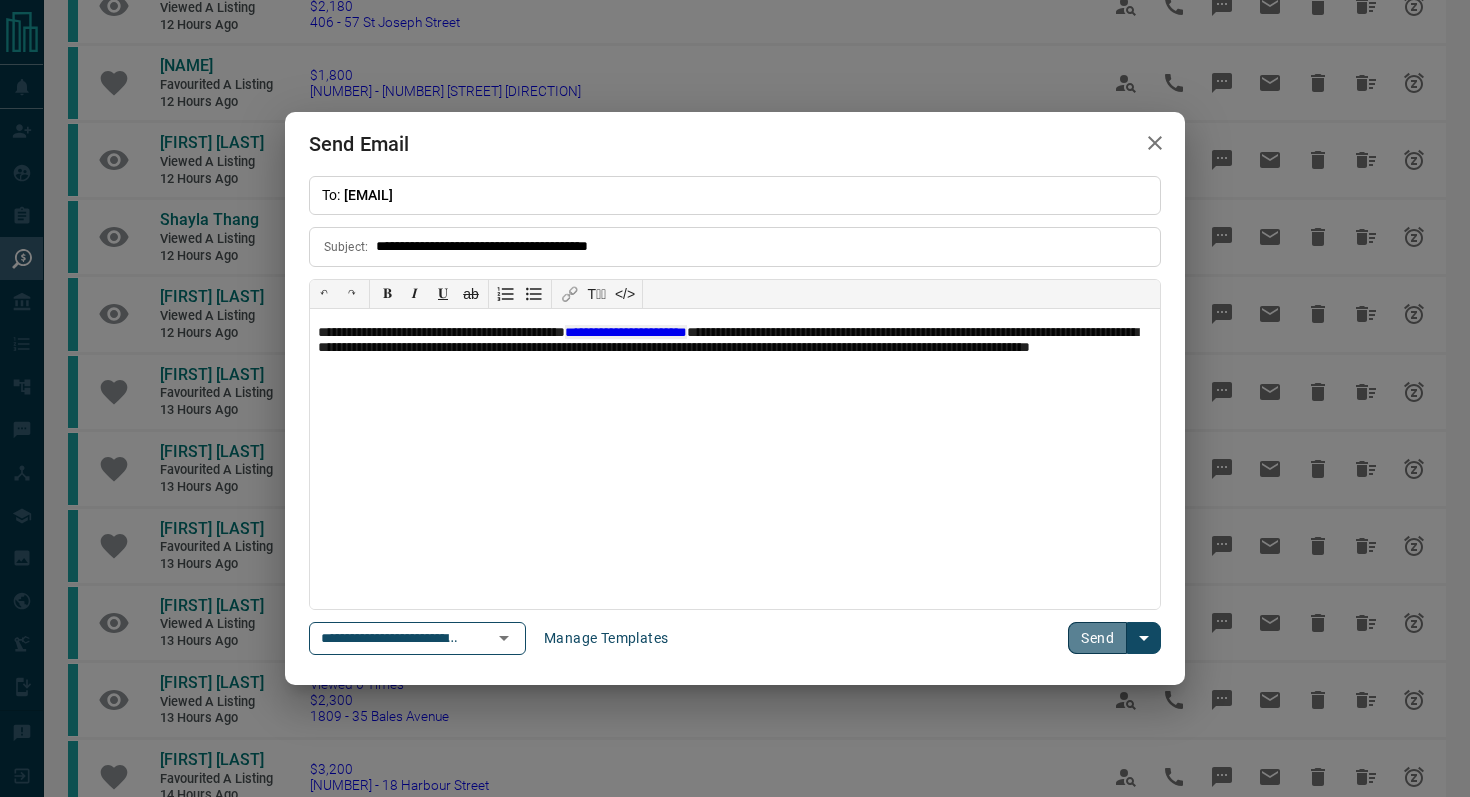 click on "Send" at bounding box center (1097, 638) 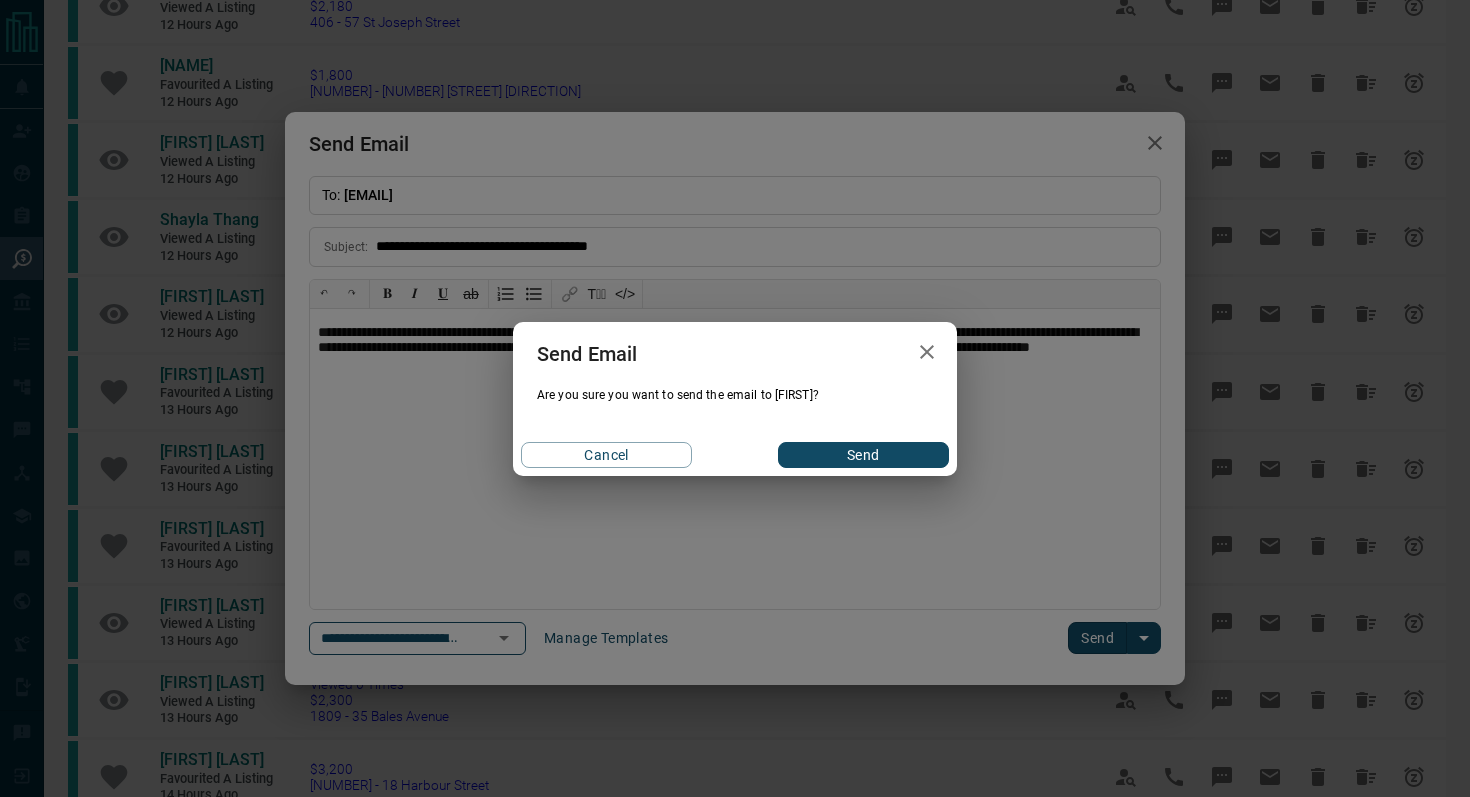 click on "Send" at bounding box center (863, 455) 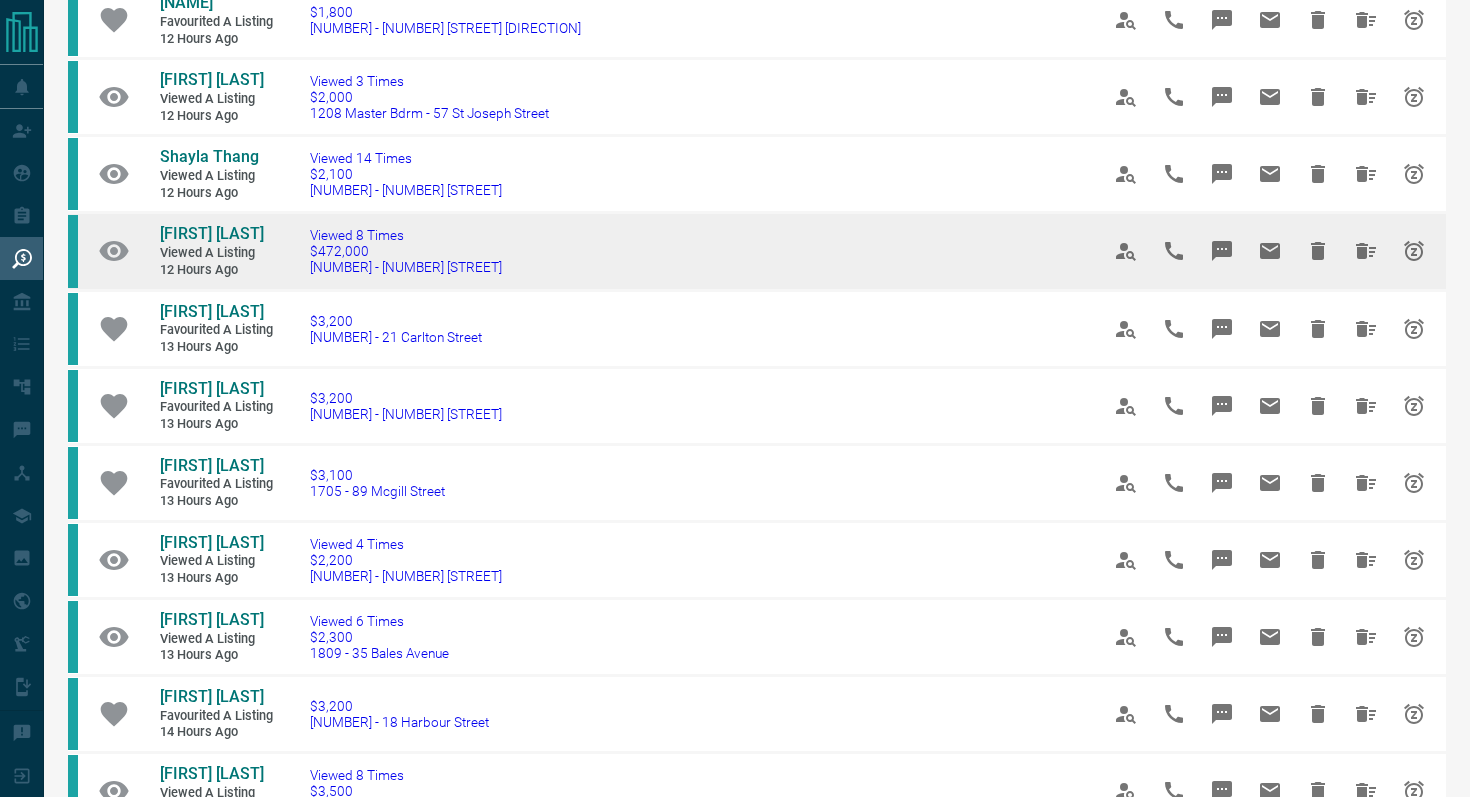 scroll, scrollTop: 708, scrollLeft: 0, axis: vertical 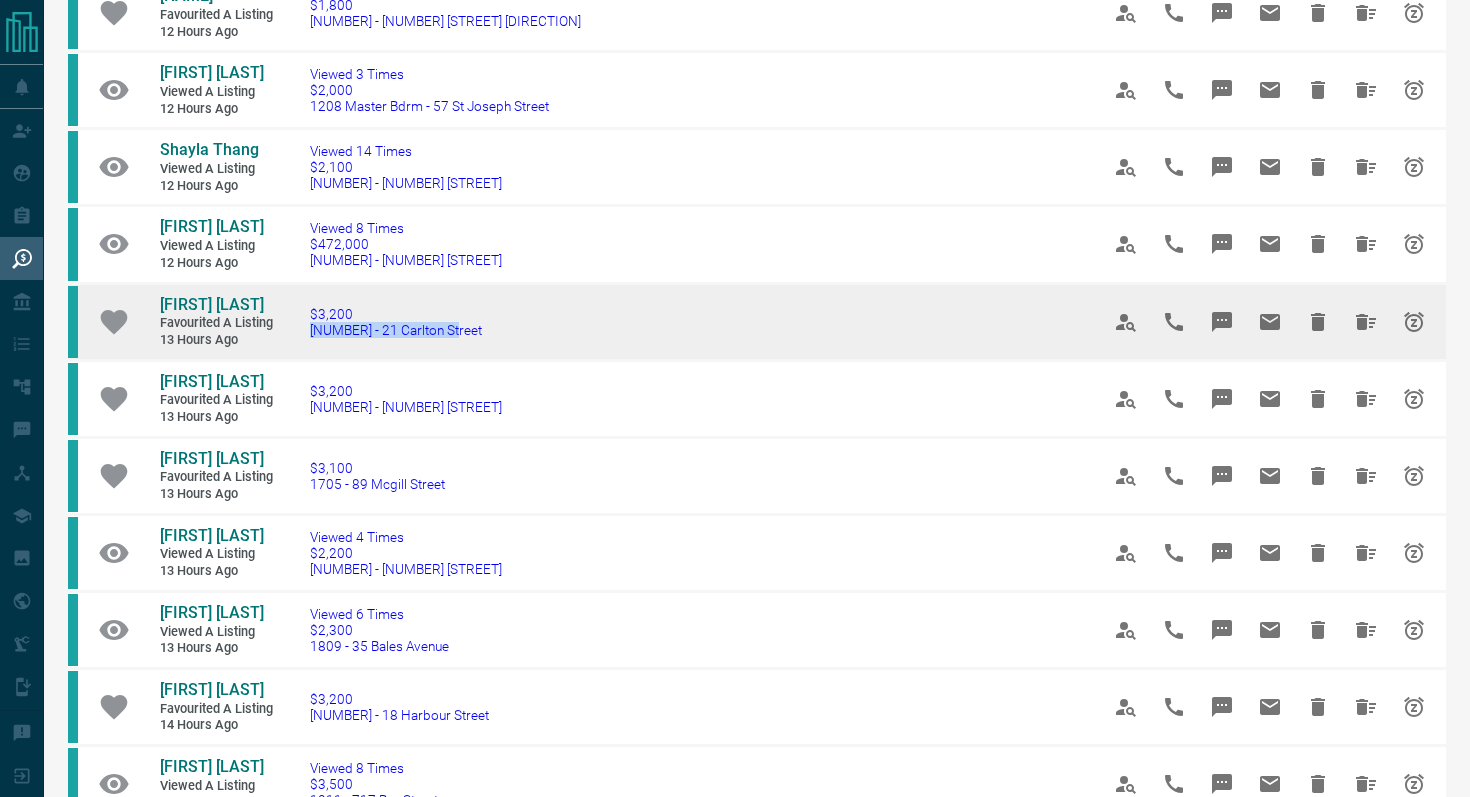 drag, startPoint x: 490, startPoint y: 452, endPoint x: 286, endPoint y: 450, distance: 204.0098 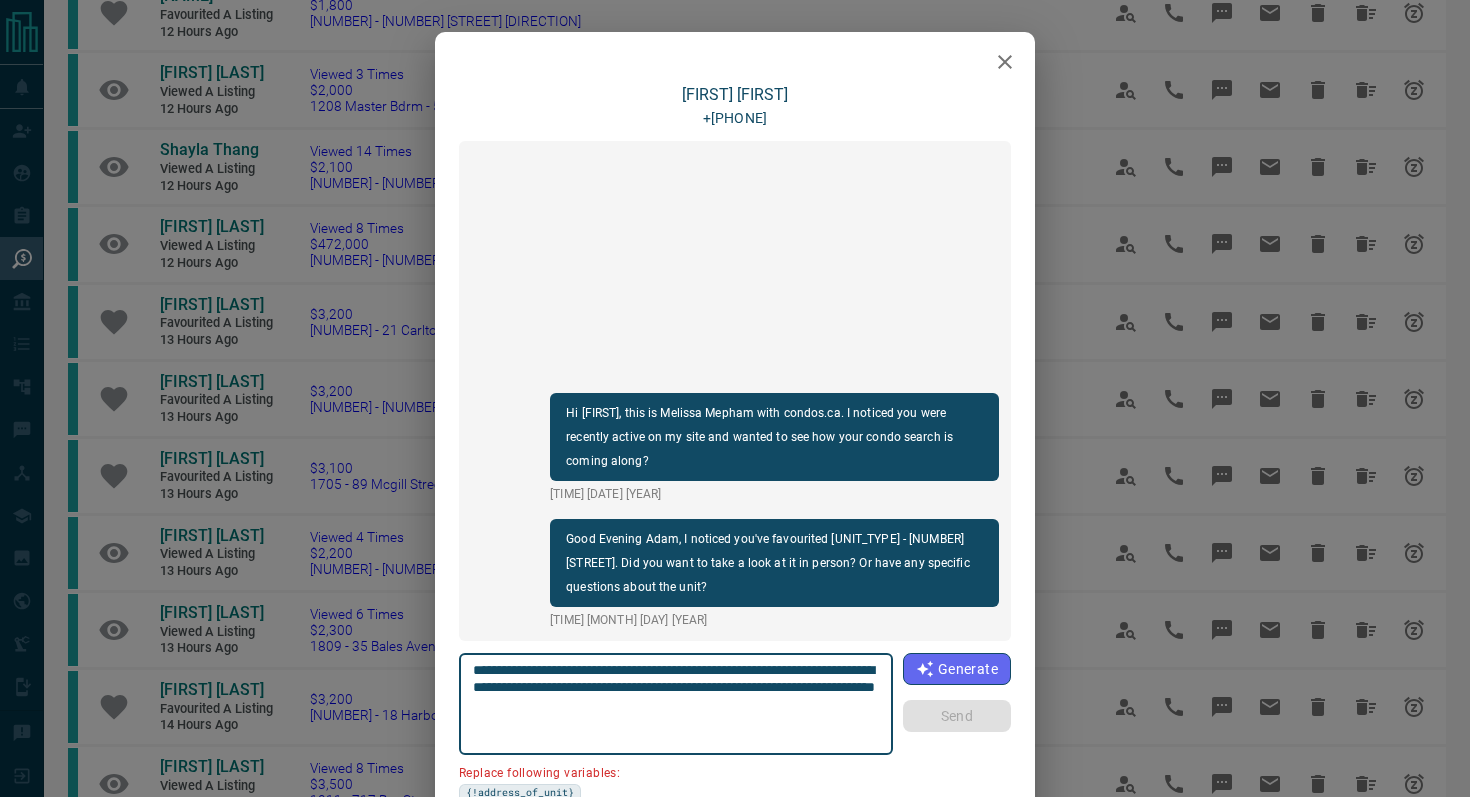 drag, startPoint x: 584, startPoint y: 686, endPoint x: 429, endPoint y: 682, distance: 155.0516 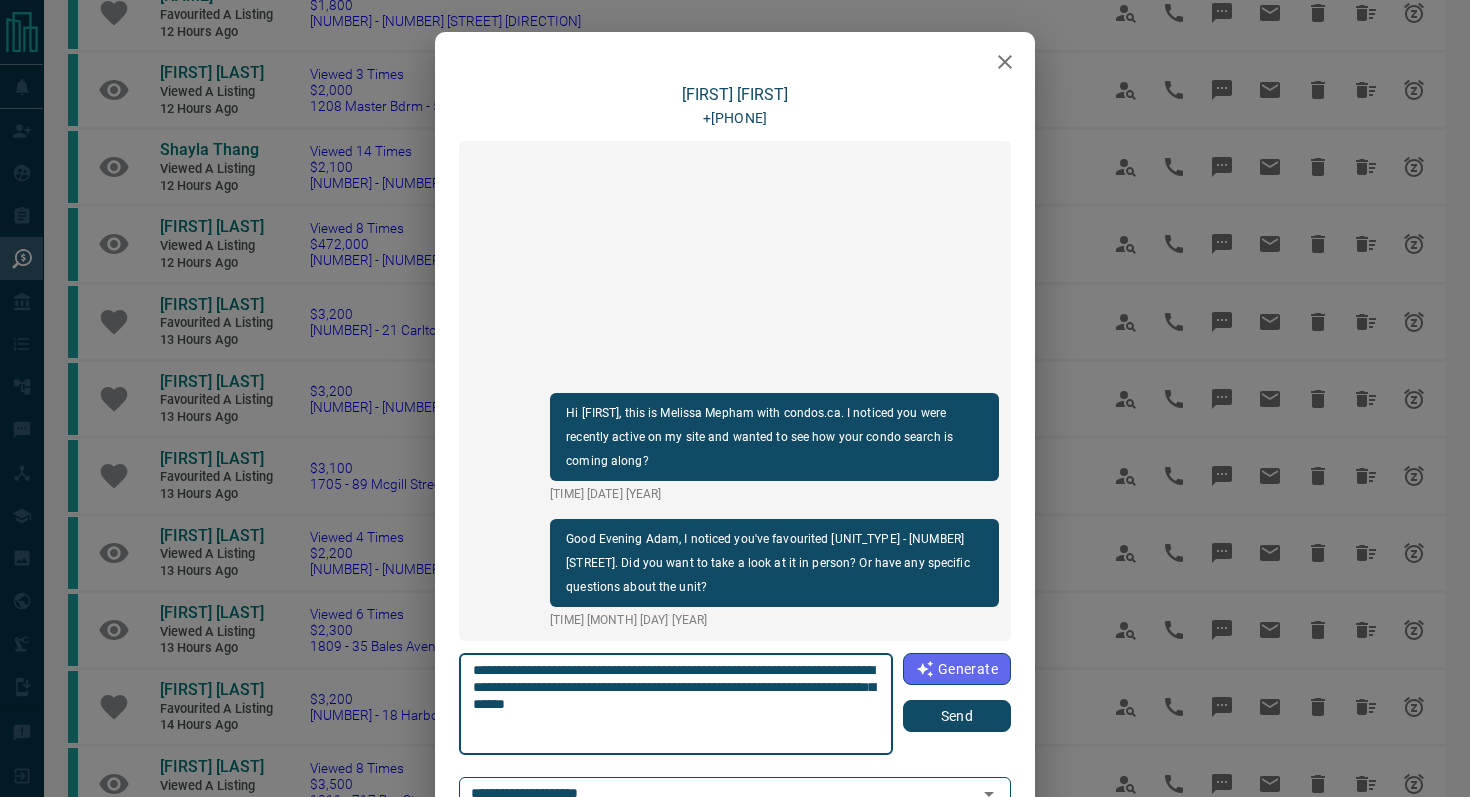 type on "**********" 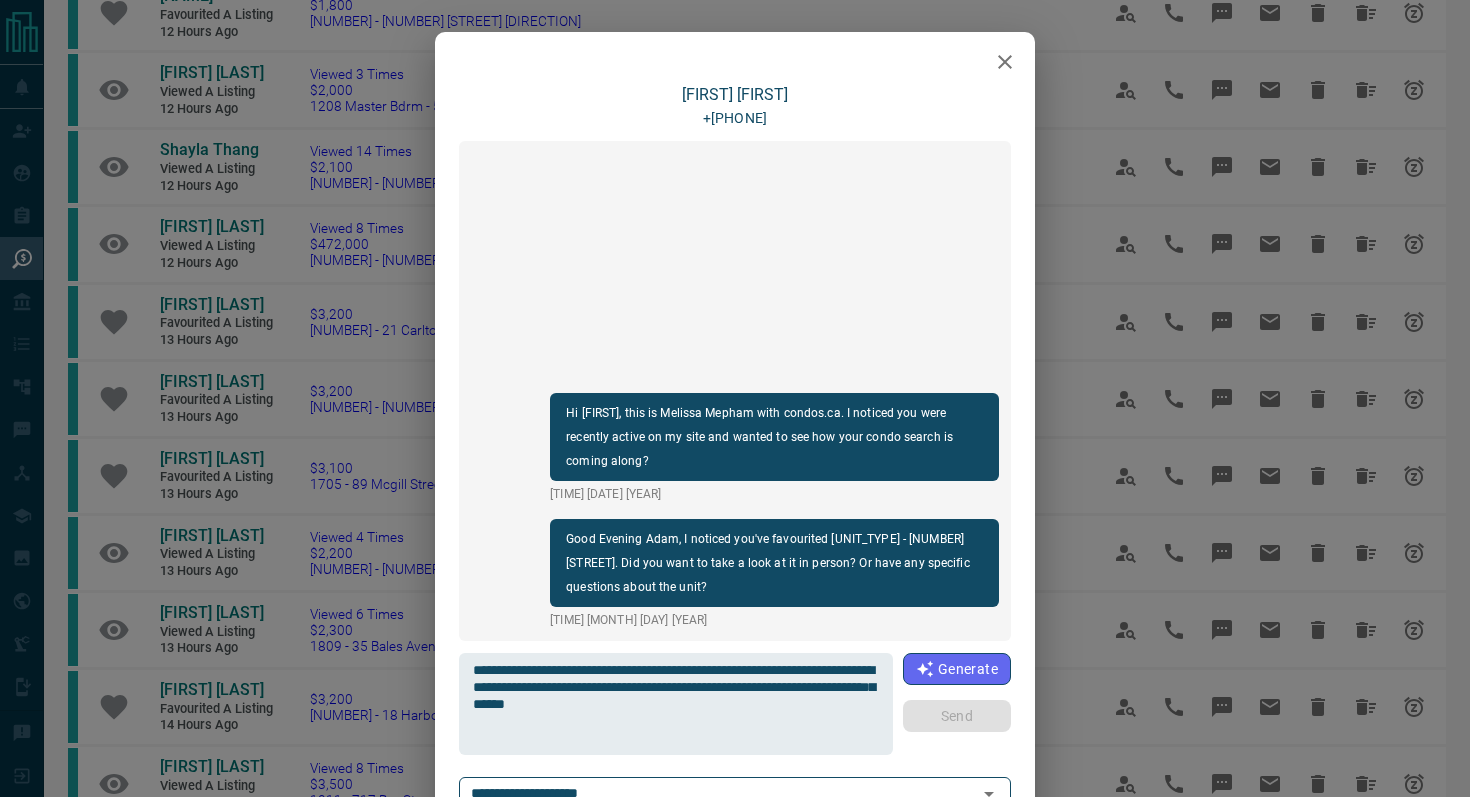 type 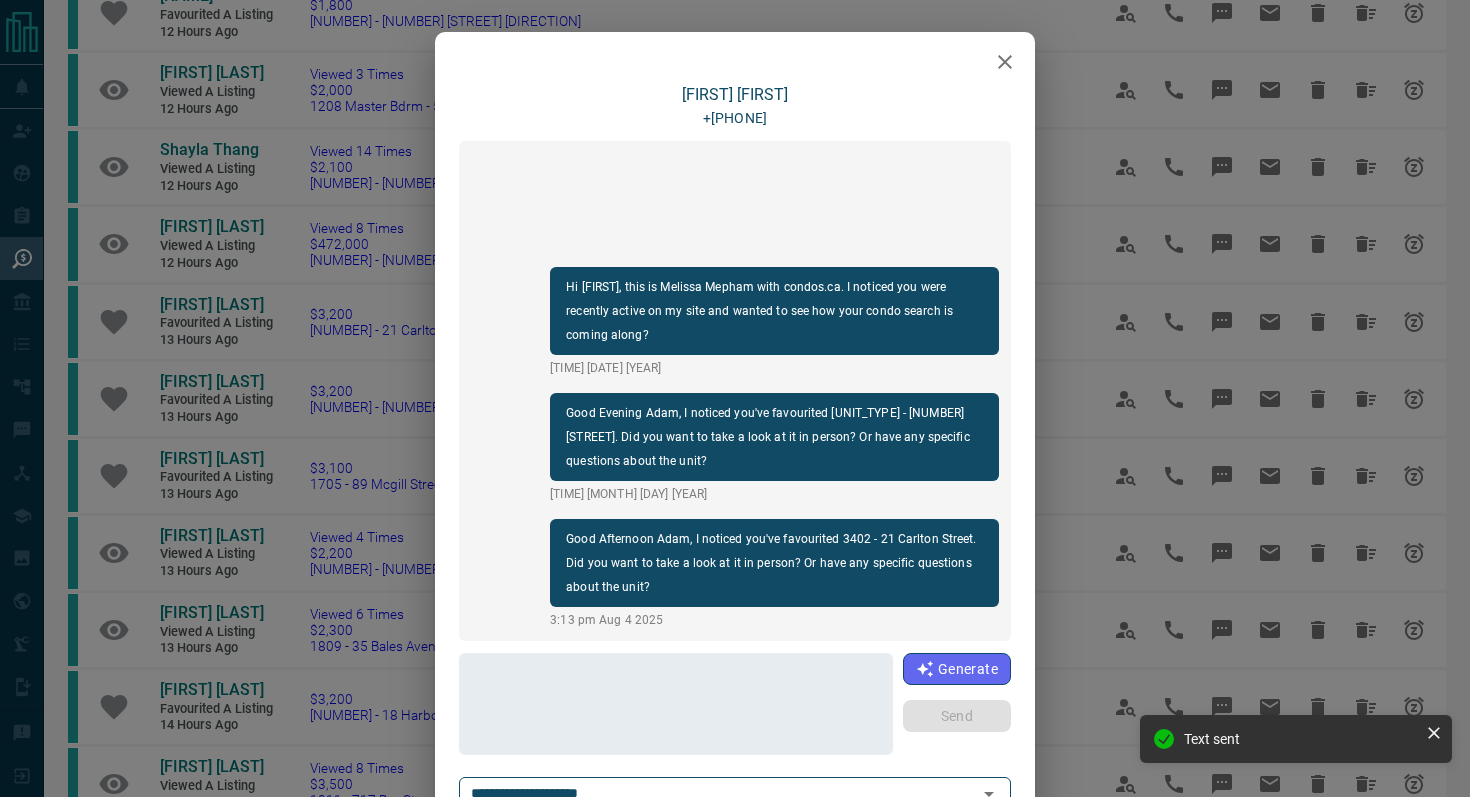click 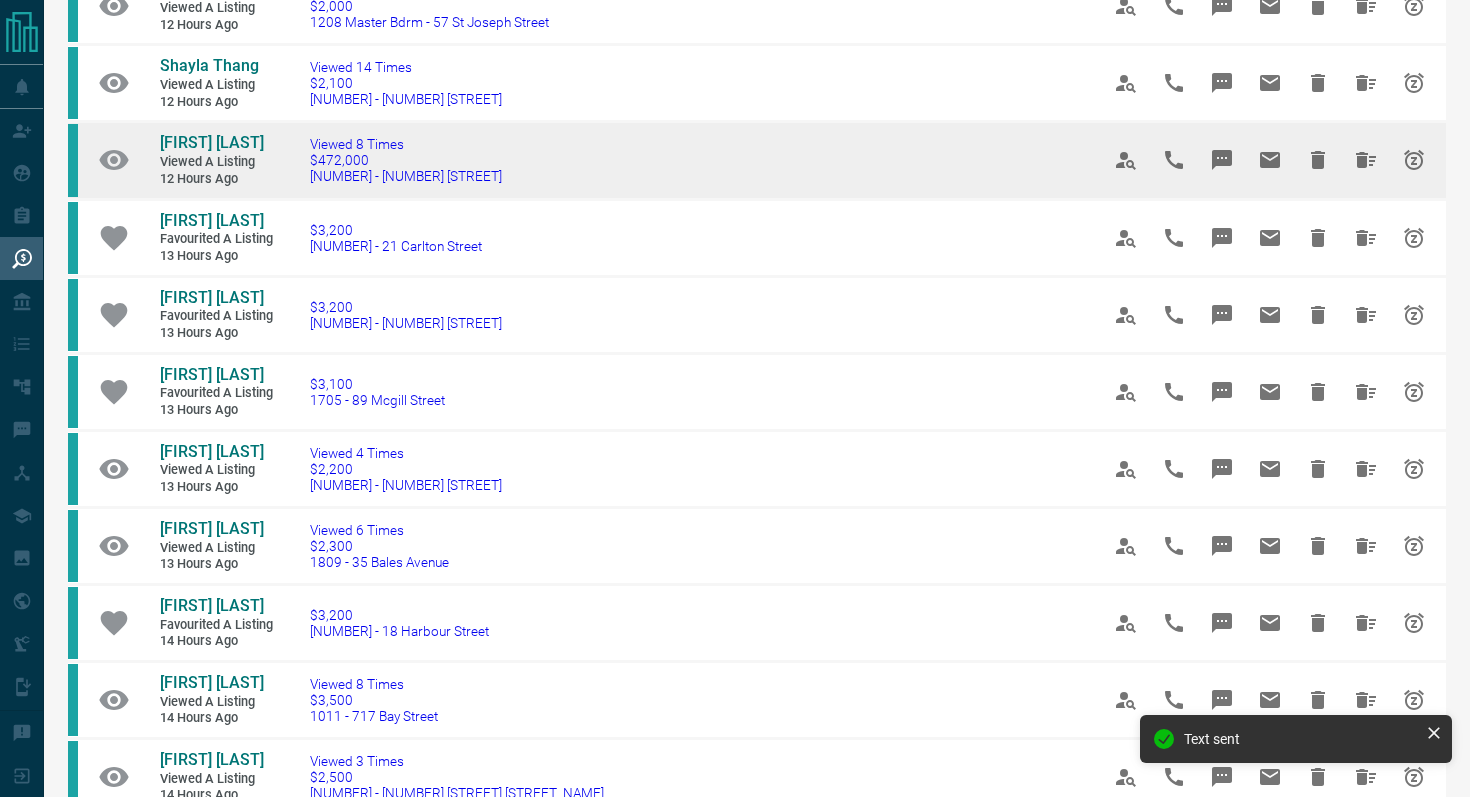 scroll, scrollTop: 799, scrollLeft: 0, axis: vertical 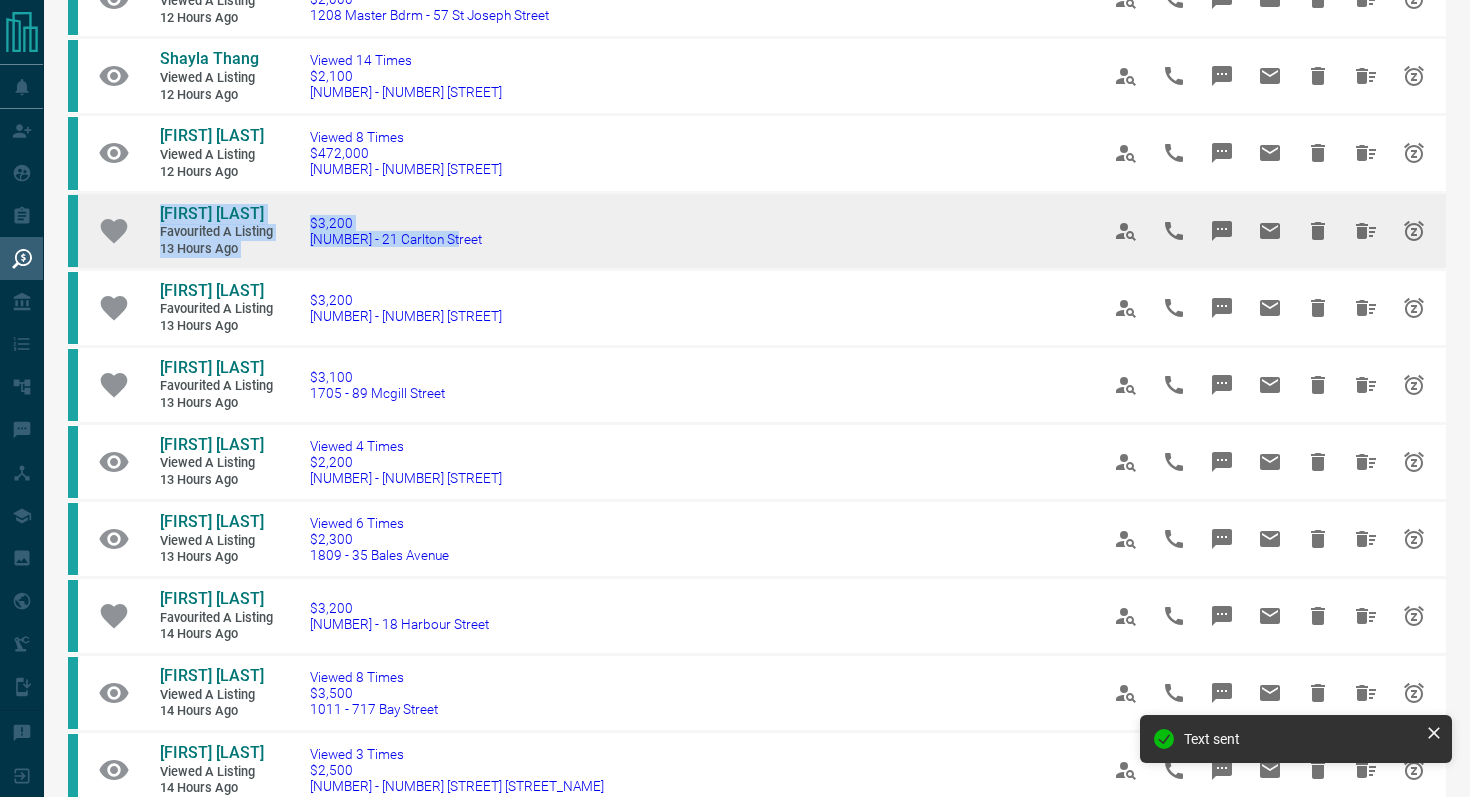 drag, startPoint x: 452, startPoint y: 360, endPoint x: 123, endPoint y: 331, distance: 330.27563 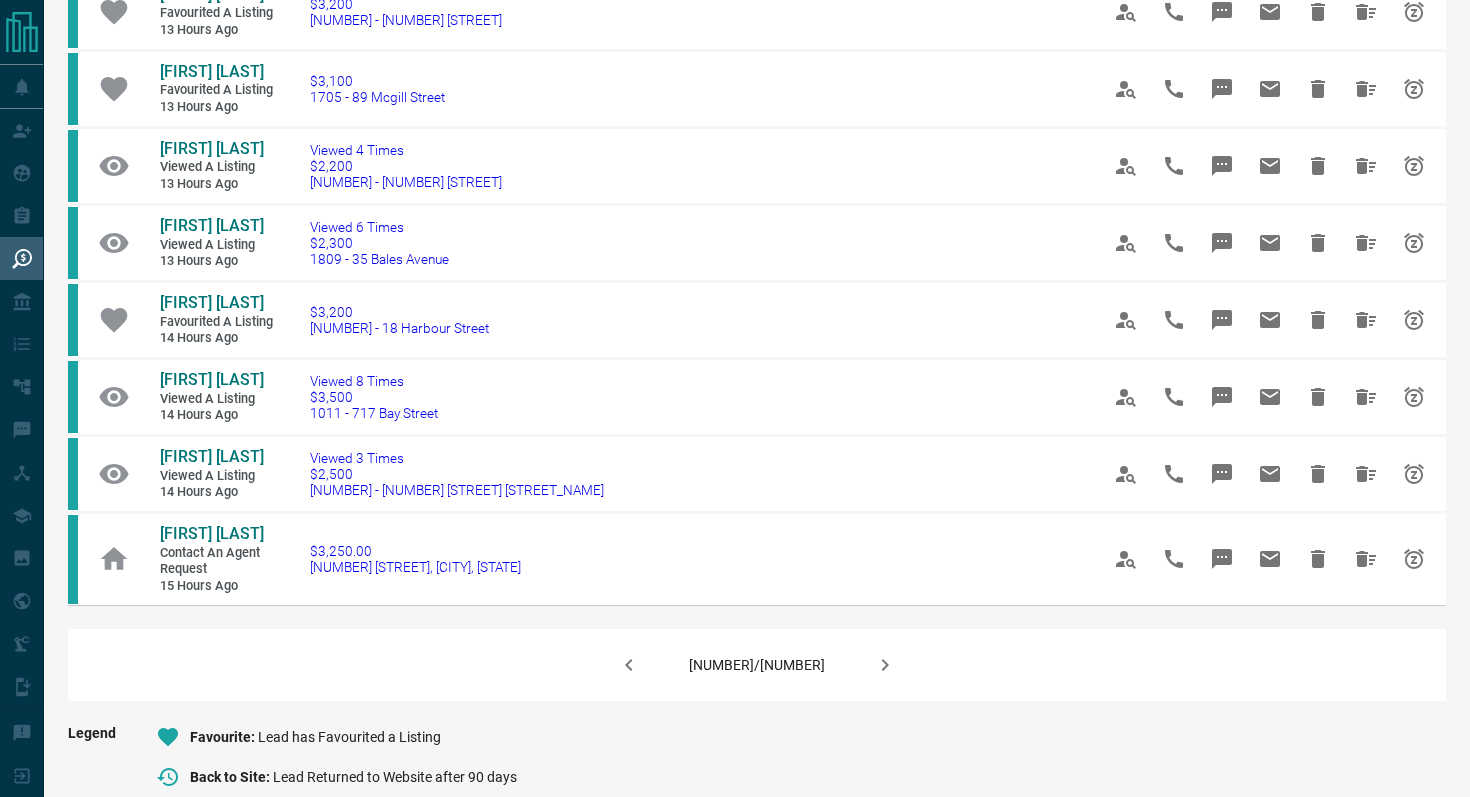 scroll, scrollTop: 1097, scrollLeft: 0, axis: vertical 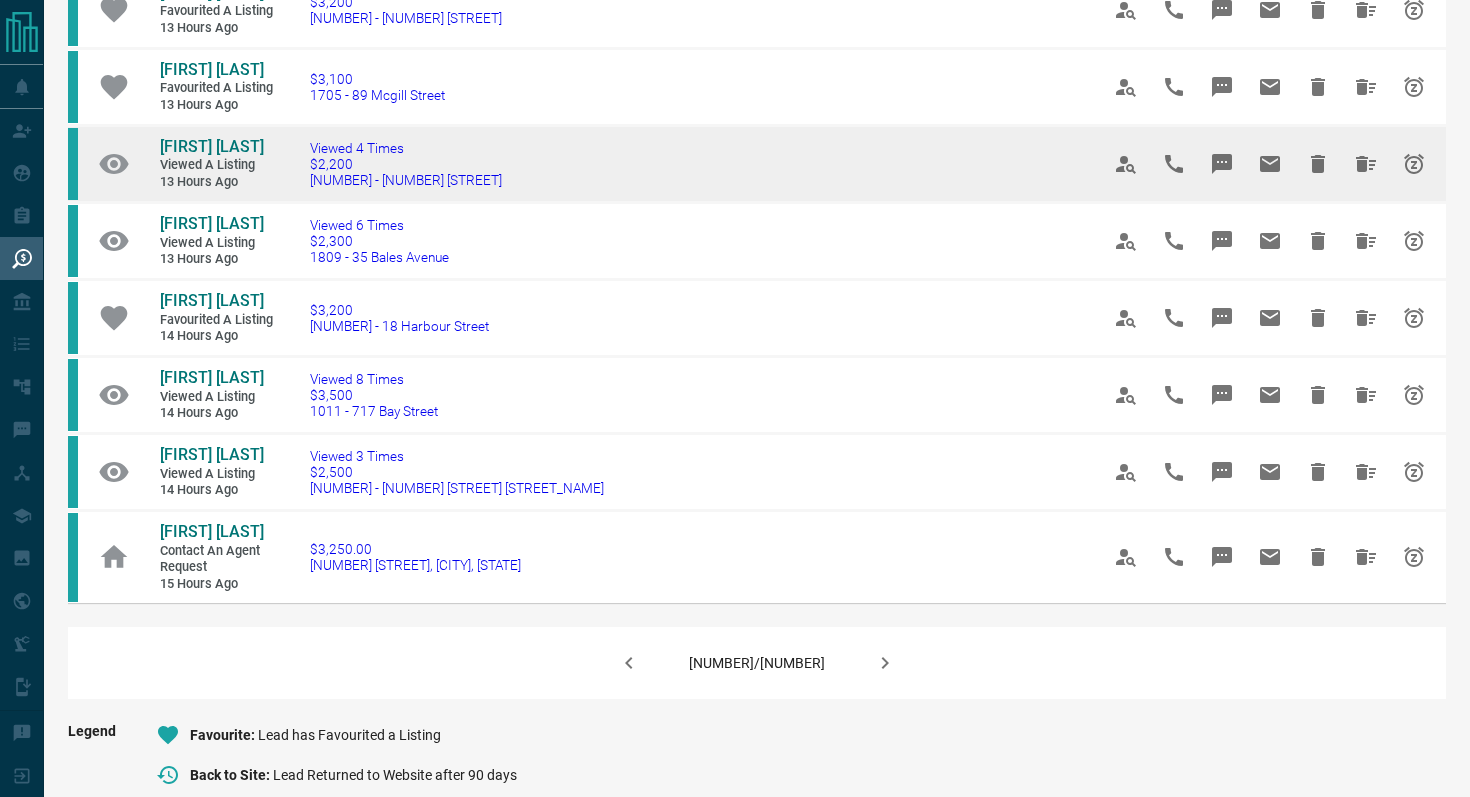 drag, startPoint x: 552, startPoint y: 309, endPoint x: 299, endPoint y: 305, distance: 253.03162 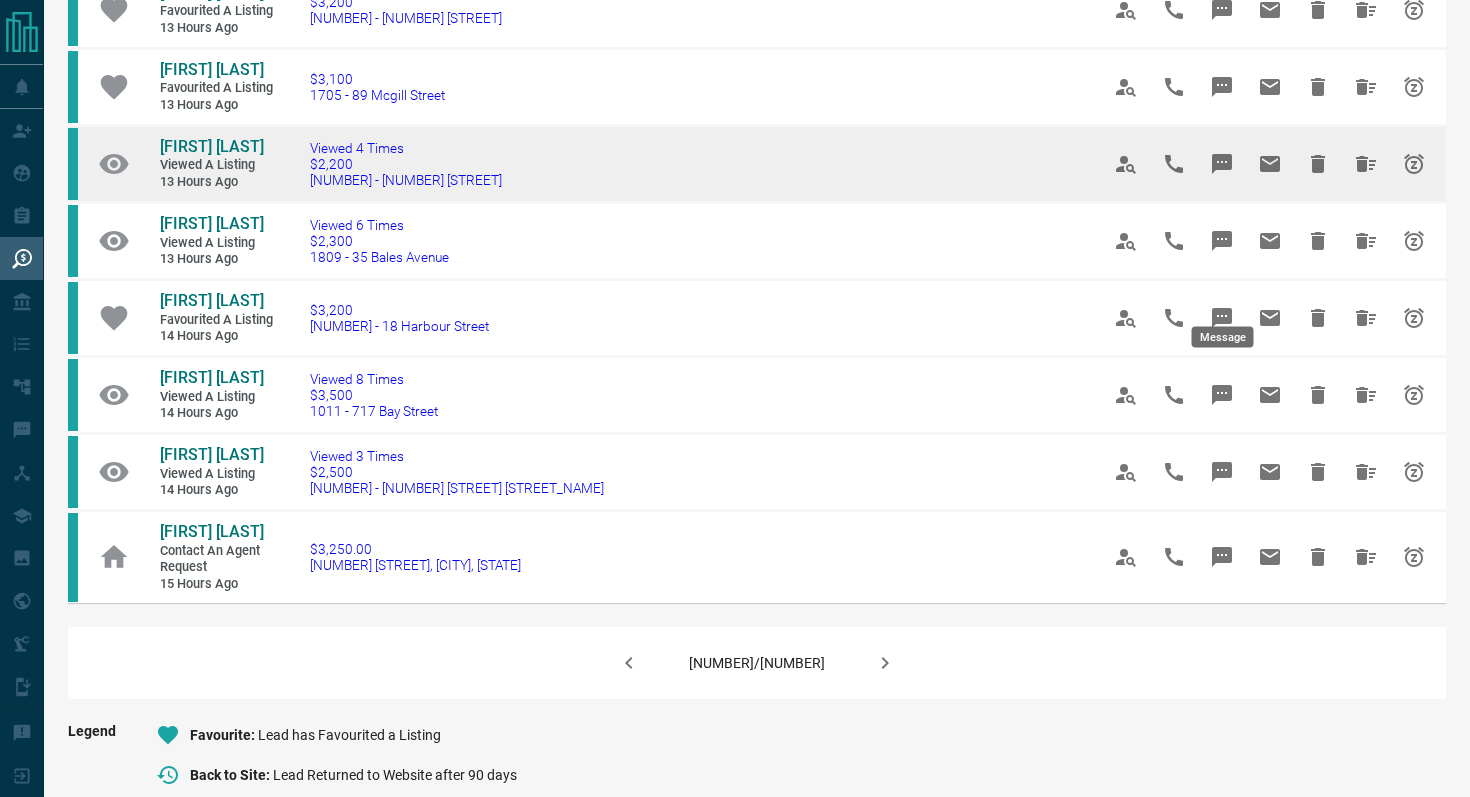 click 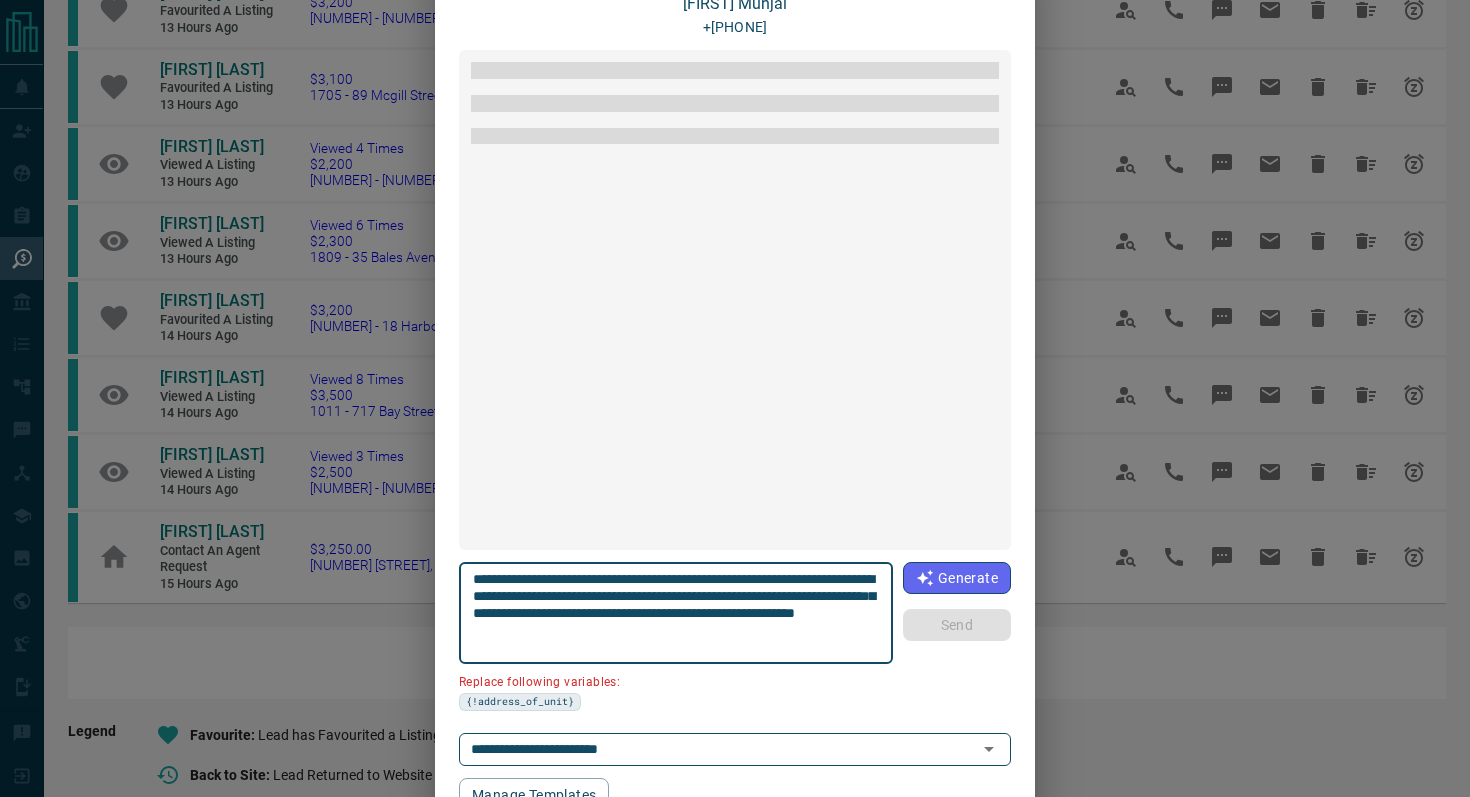 scroll, scrollTop: 168, scrollLeft: 0, axis: vertical 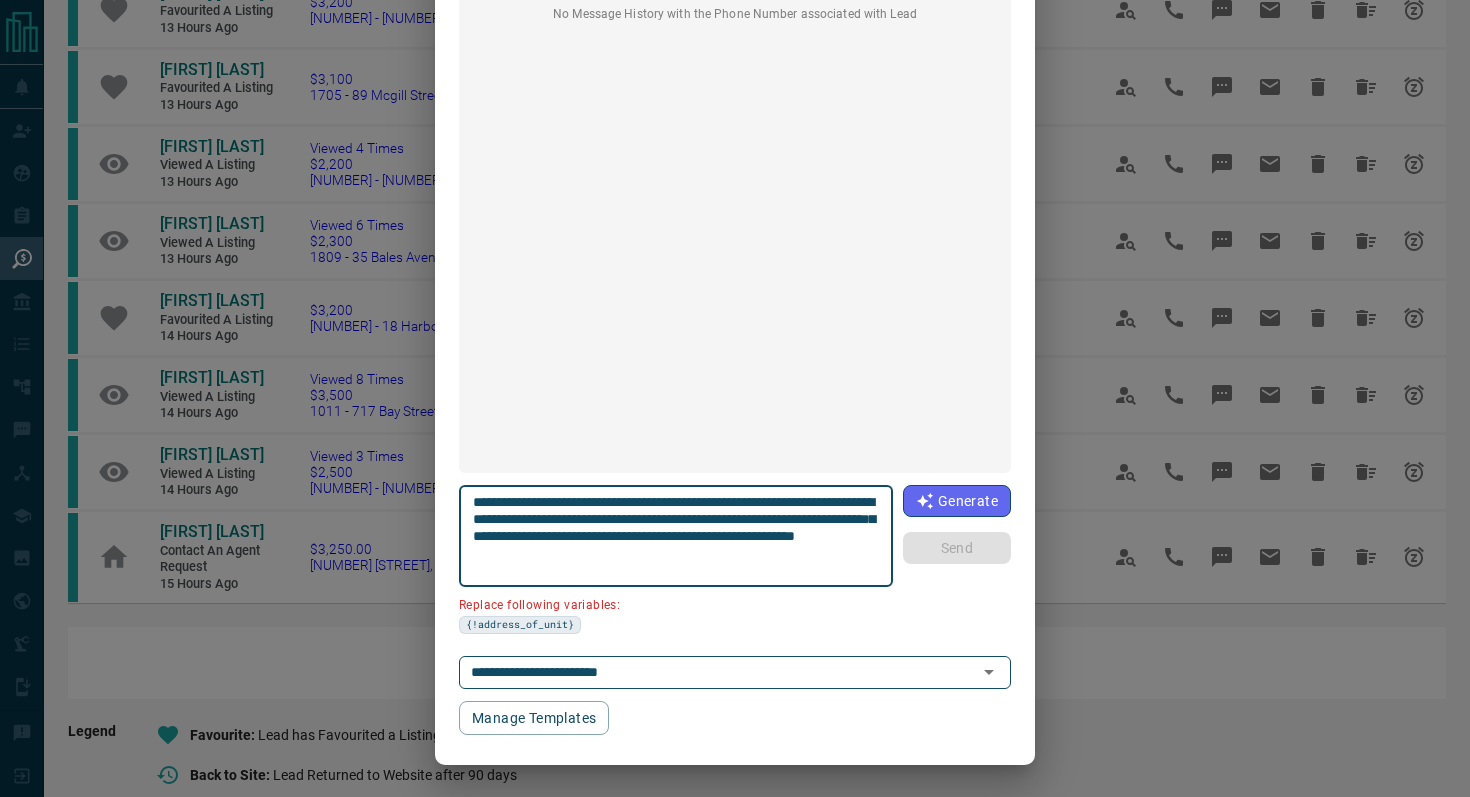 drag, startPoint x: 583, startPoint y: 516, endPoint x: 344, endPoint y: 516, distance: 239 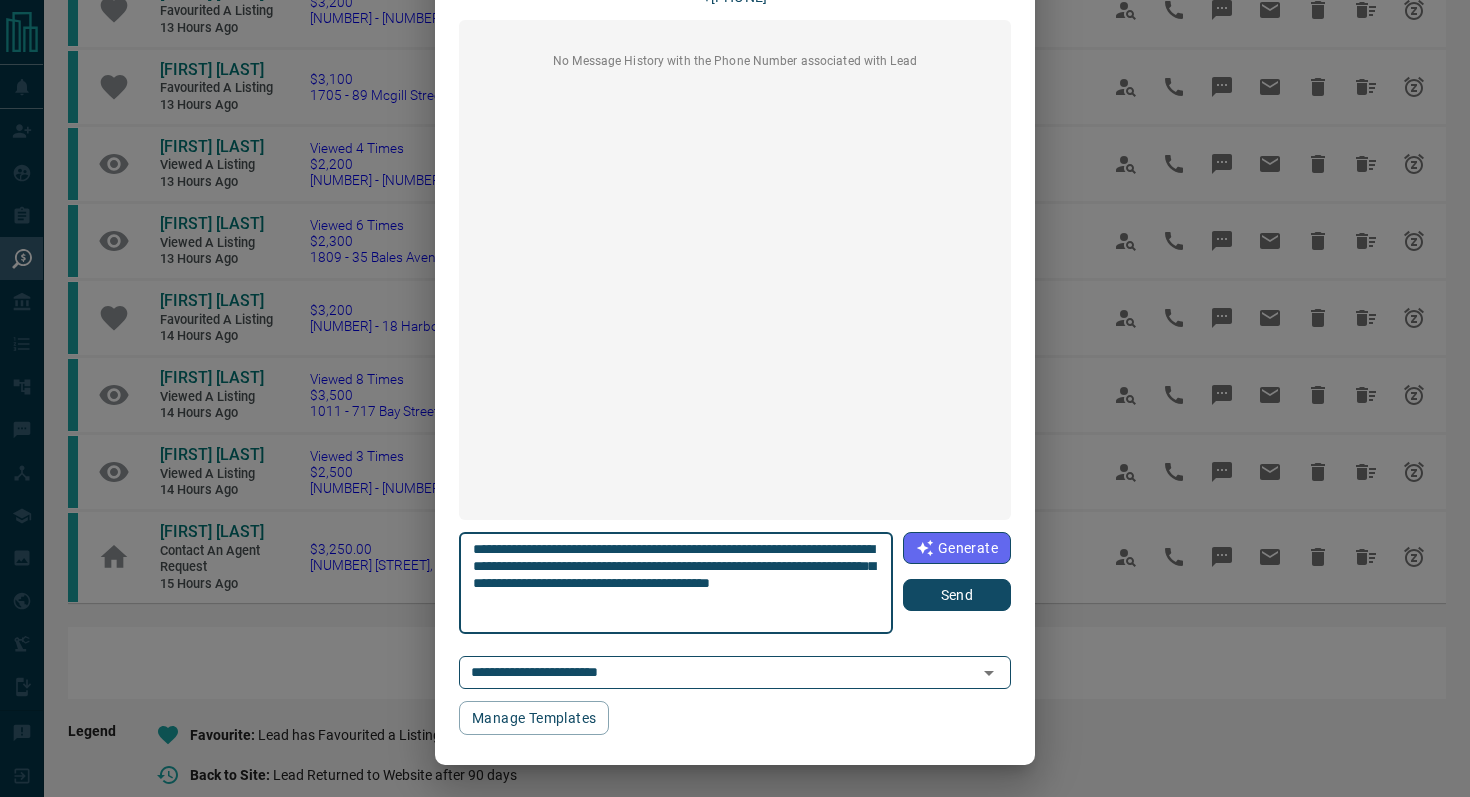 scroll, scrollTop: 121, scrollLeft: 0, axis: vertical 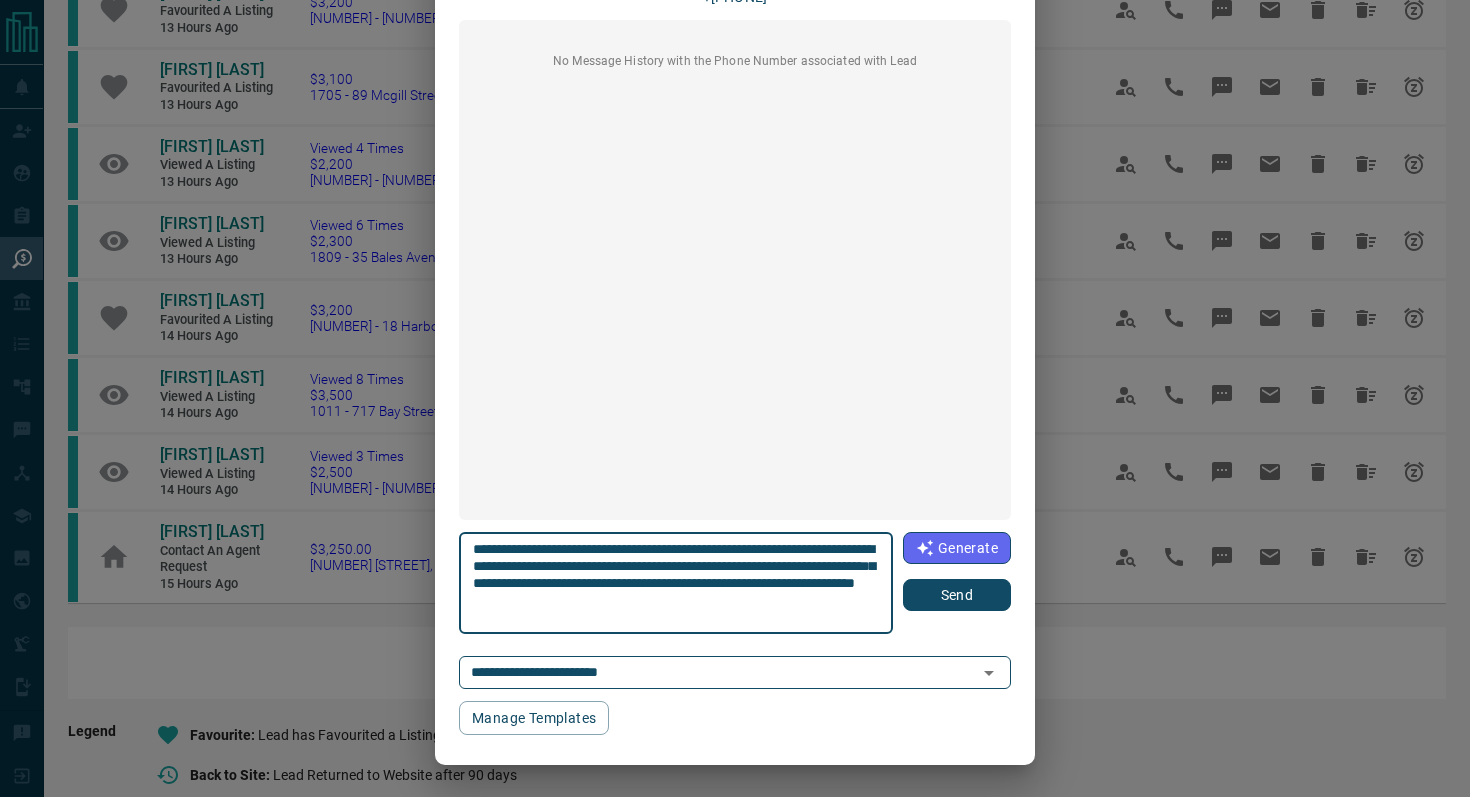 type on "**********" 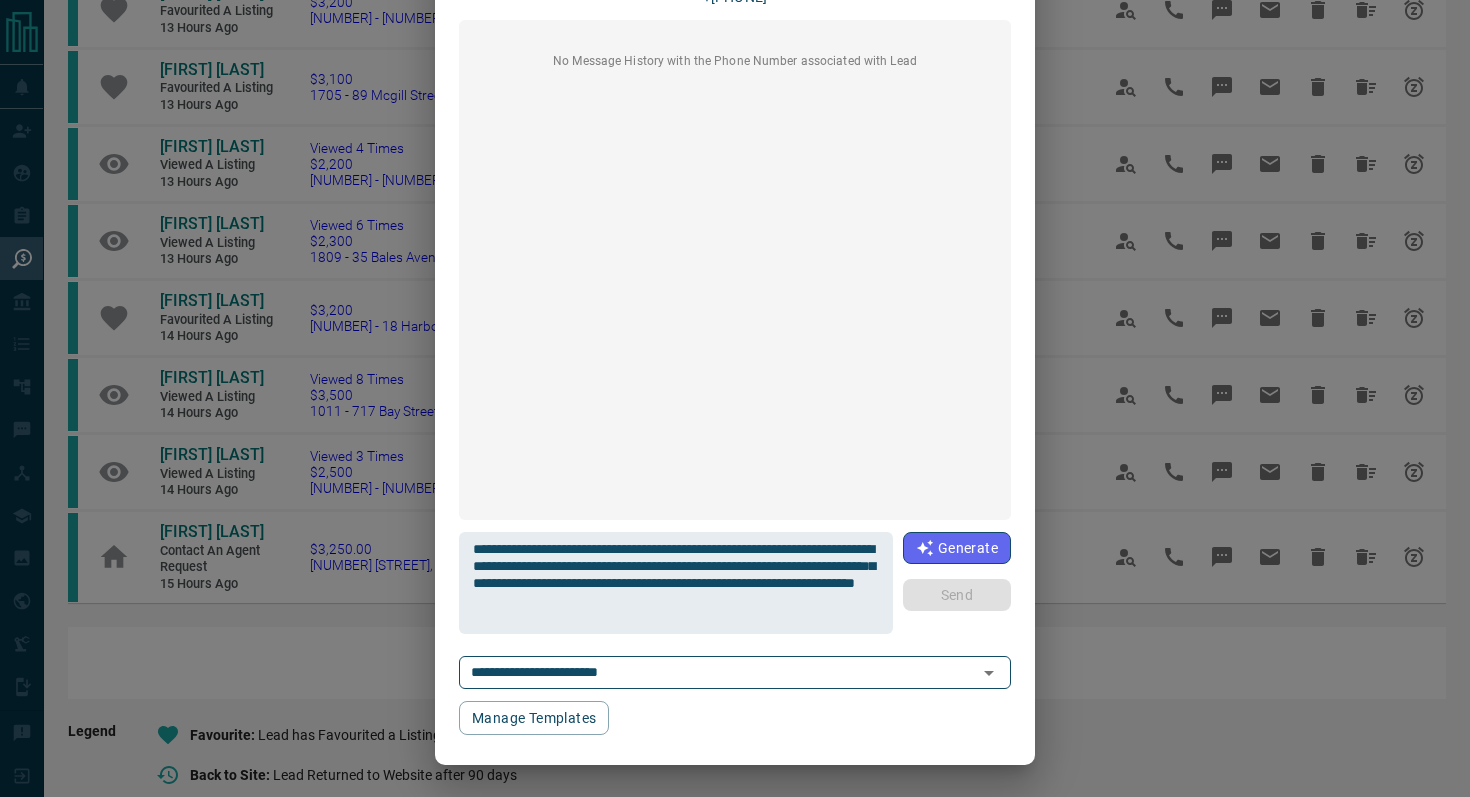 scroll, scrollTop: 0, scrollLeft: 0, axis: both 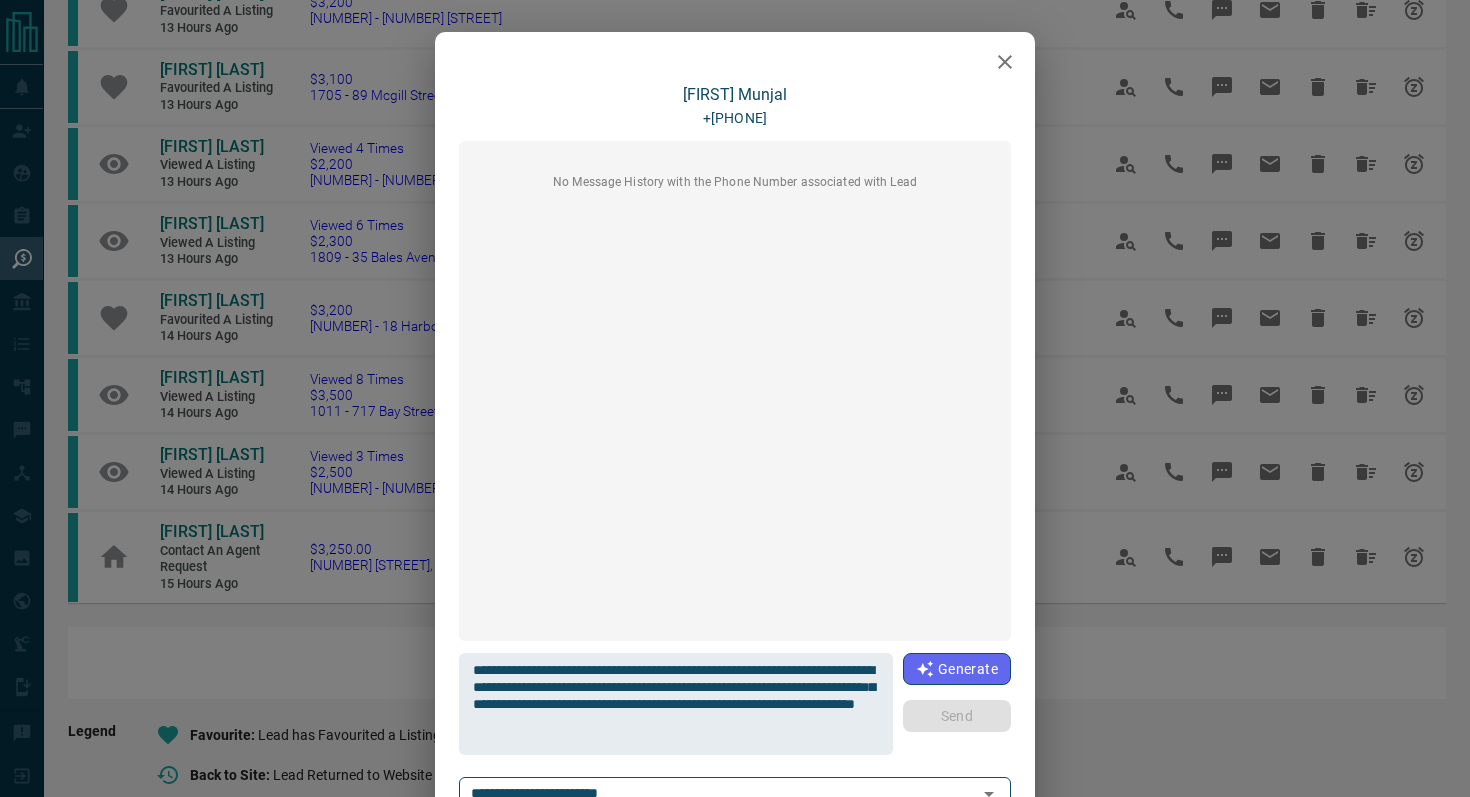 type 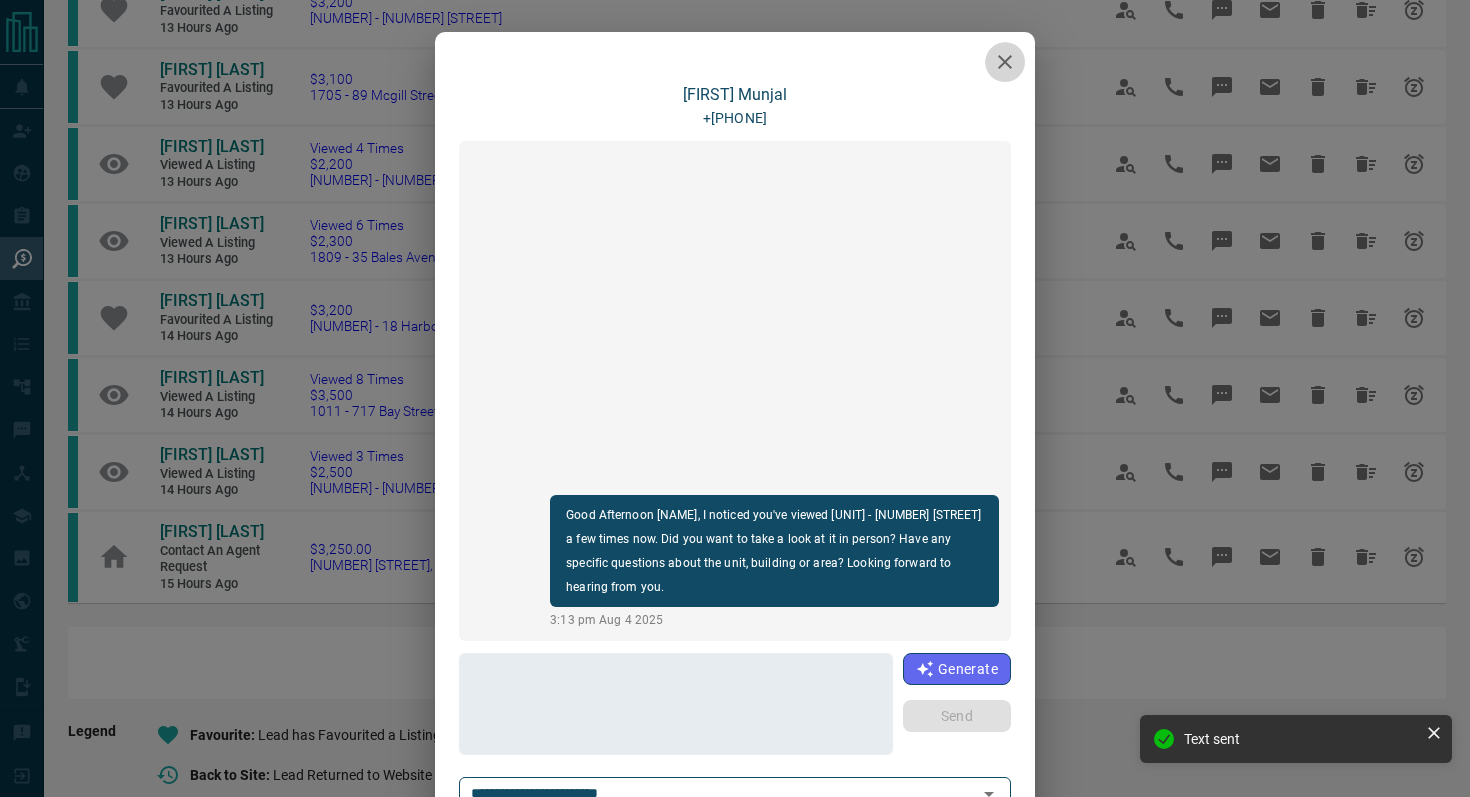 click 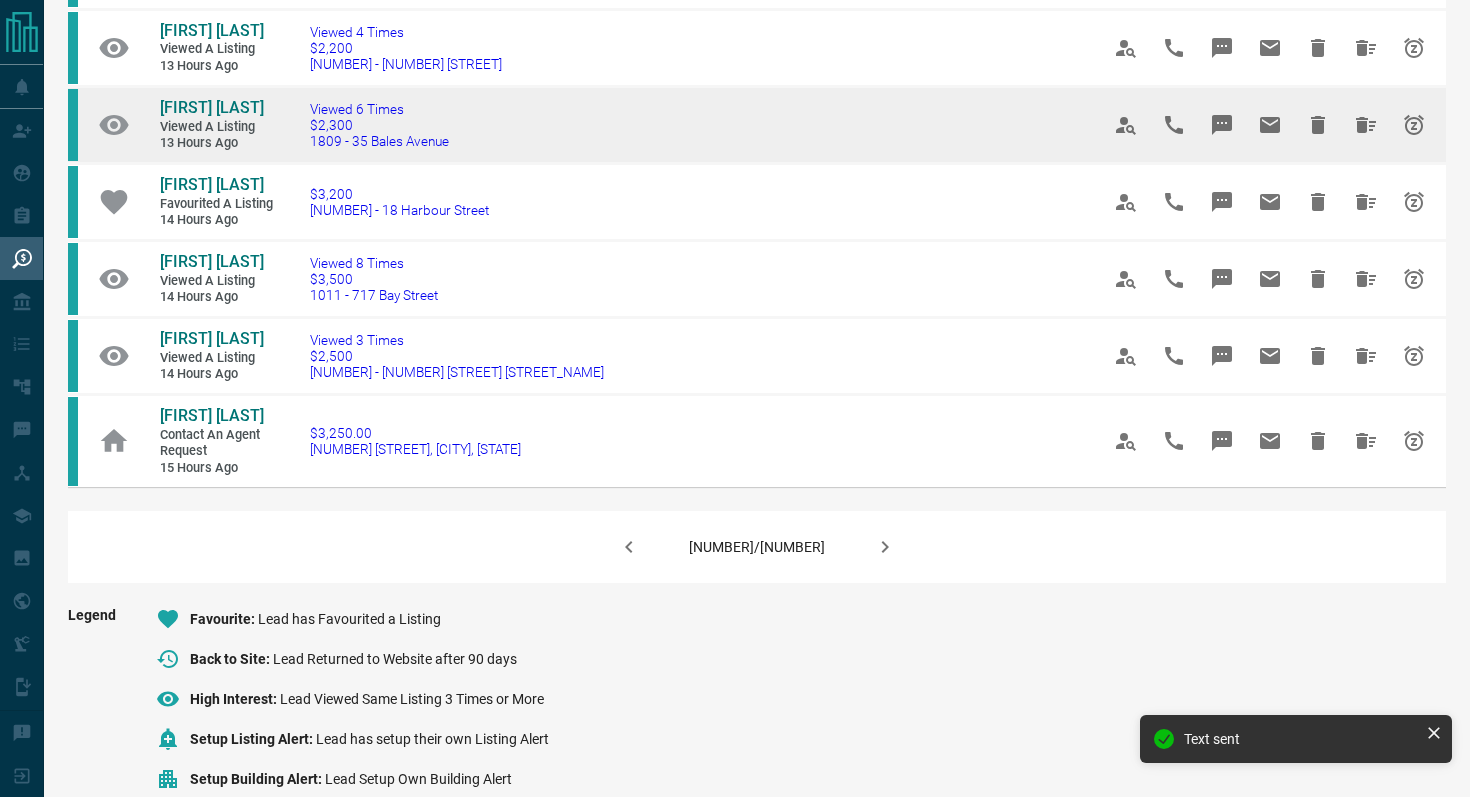 scroll, scrollTop: 1225, scrollLeft: 0, axis: vertical 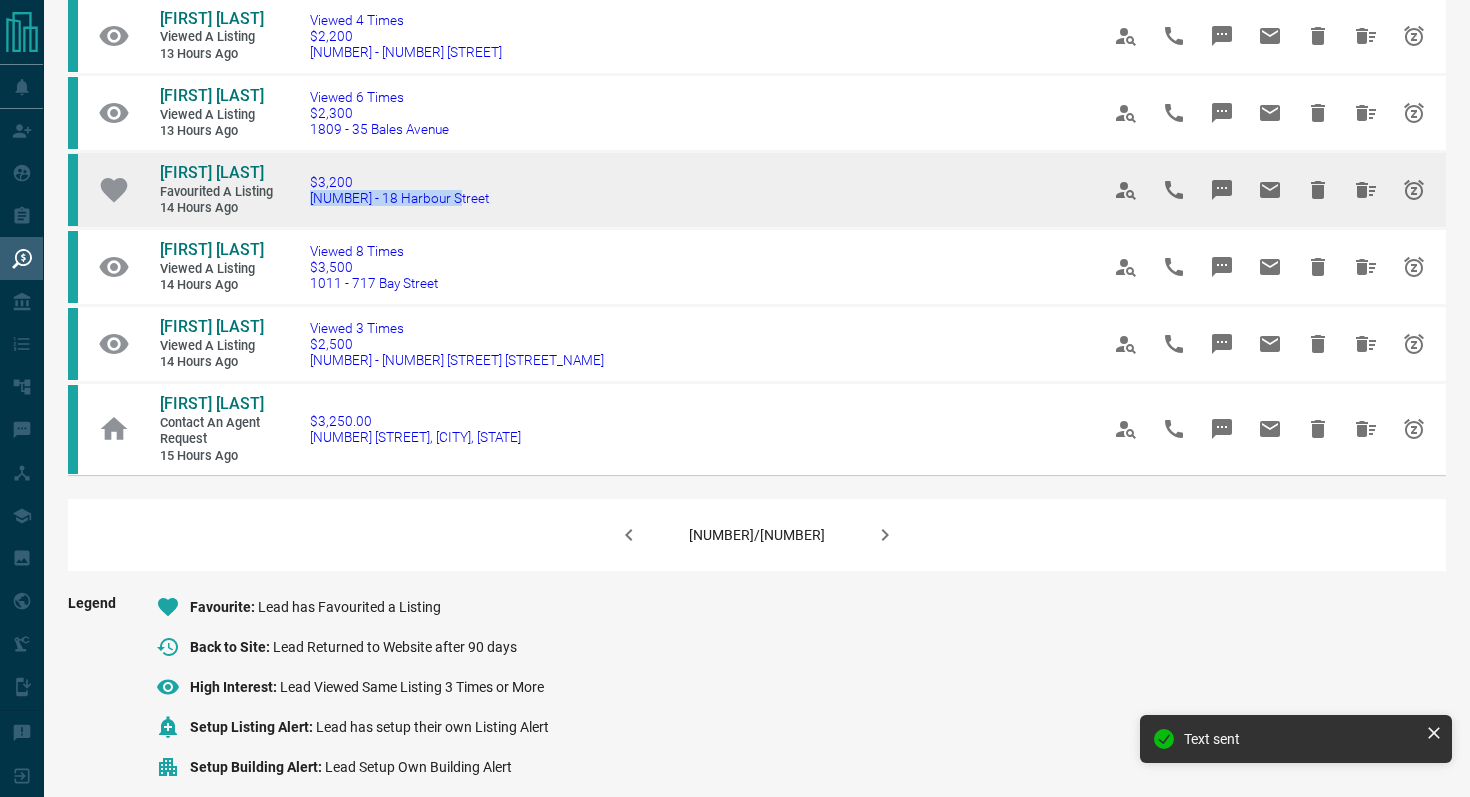 drag, startPoint x: 485, startPoint y: 343, endPoint x: 302, endPoint y: 344, distance: 183.00273 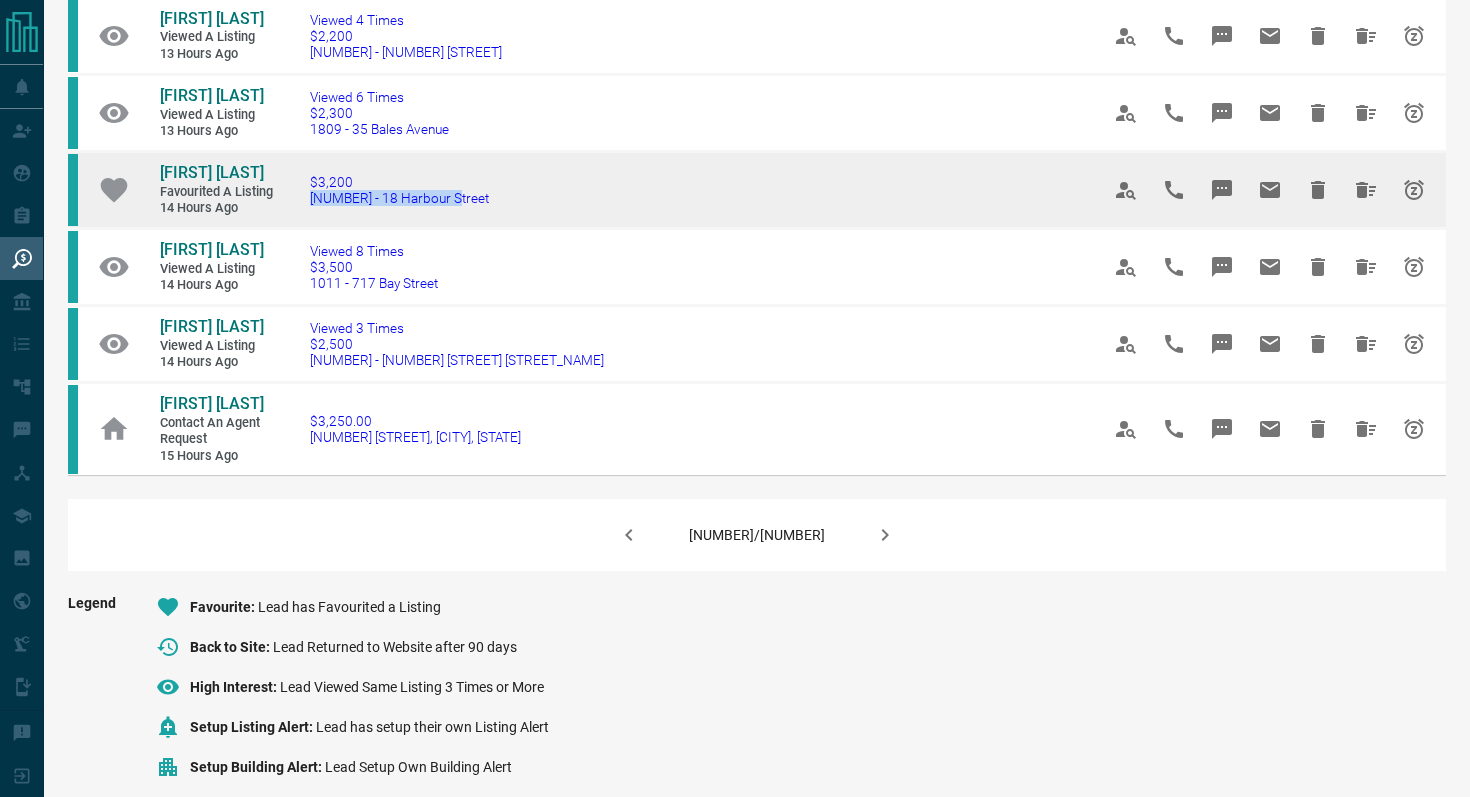 click 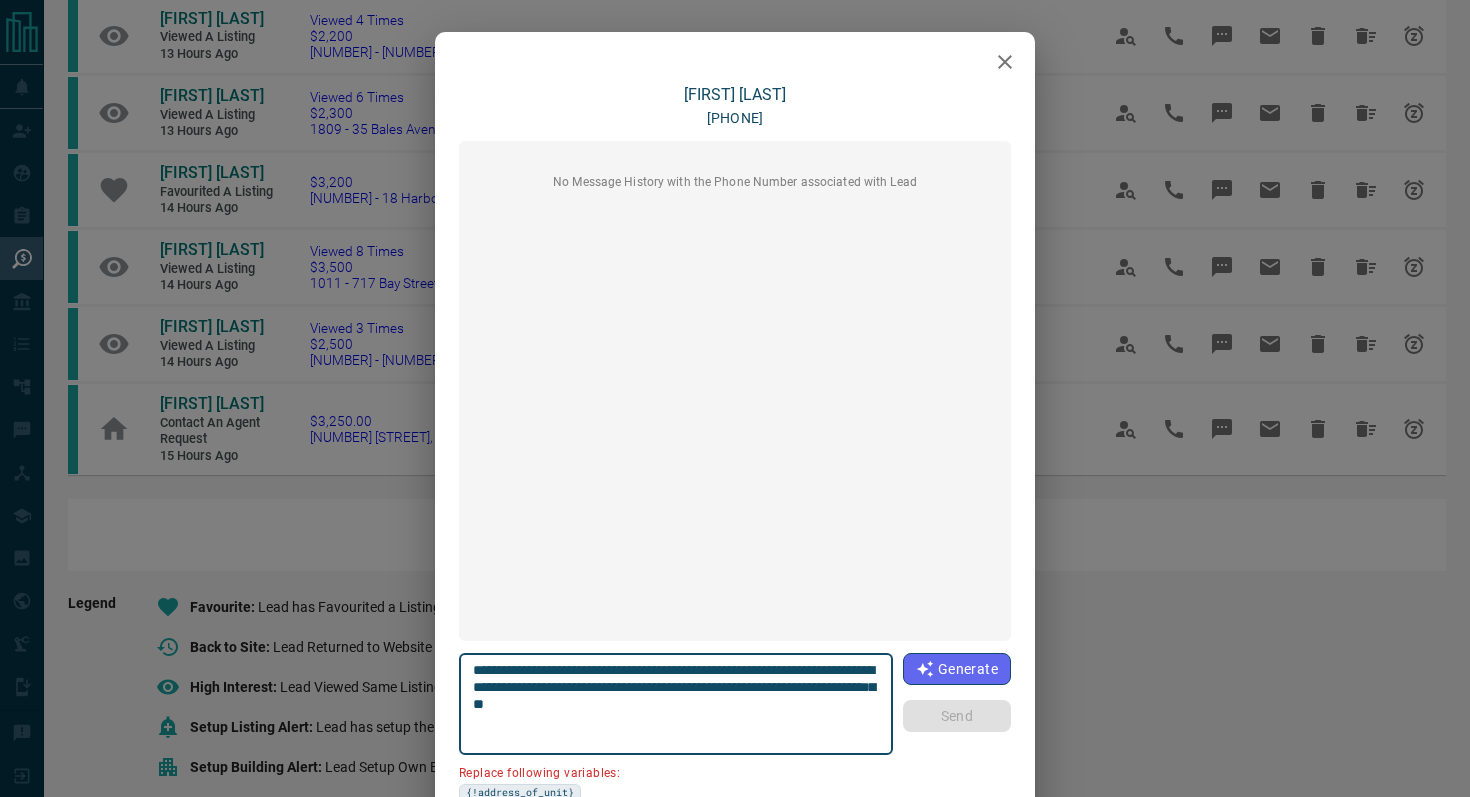scroll, scrollTop: 29, scrollLeft: 0, axis: vertical 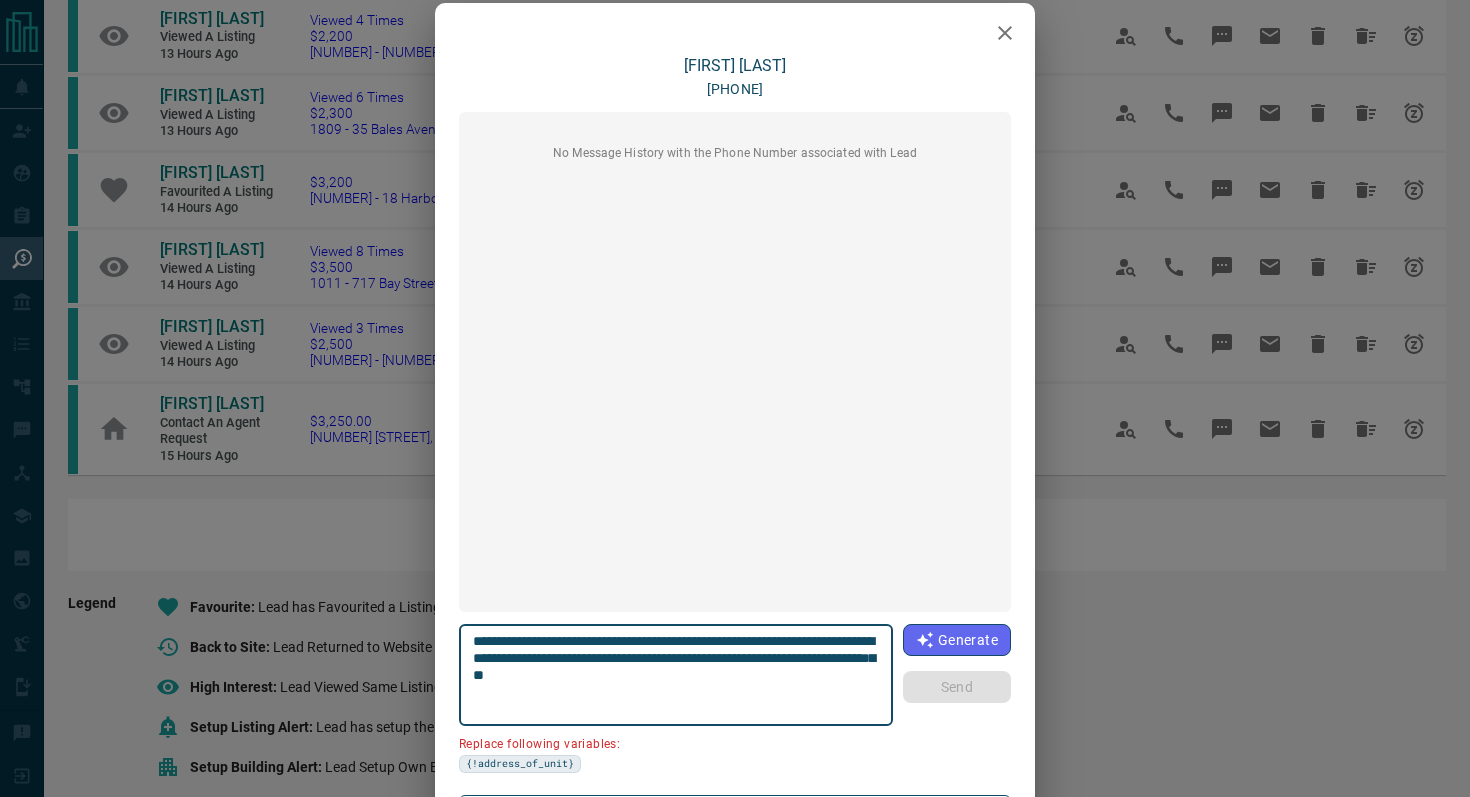 drag, startPoint x: 586, startPoint y: 655, endPoint x: 370, endPoint y: 653, distance: 216.00926 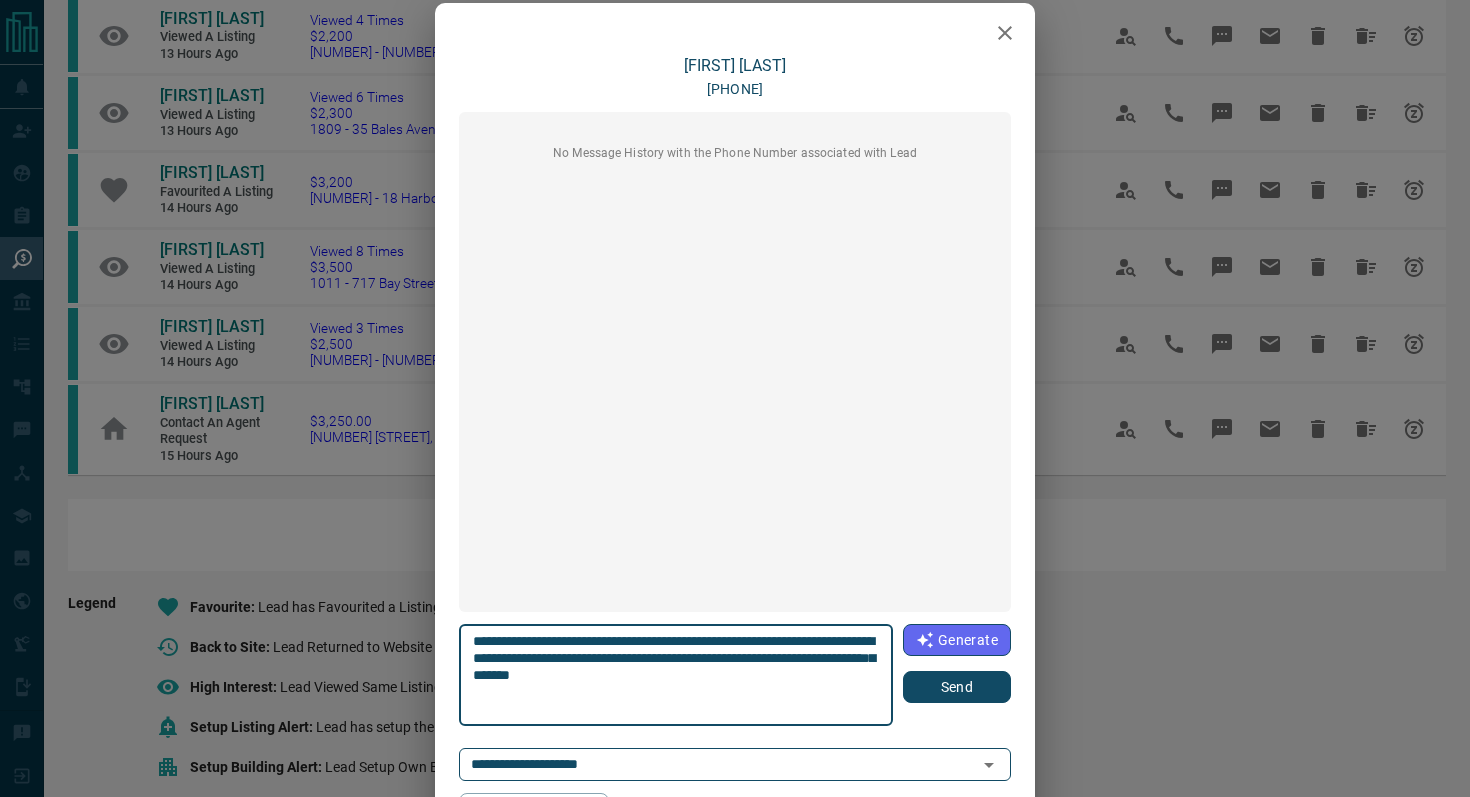 type on "**********" 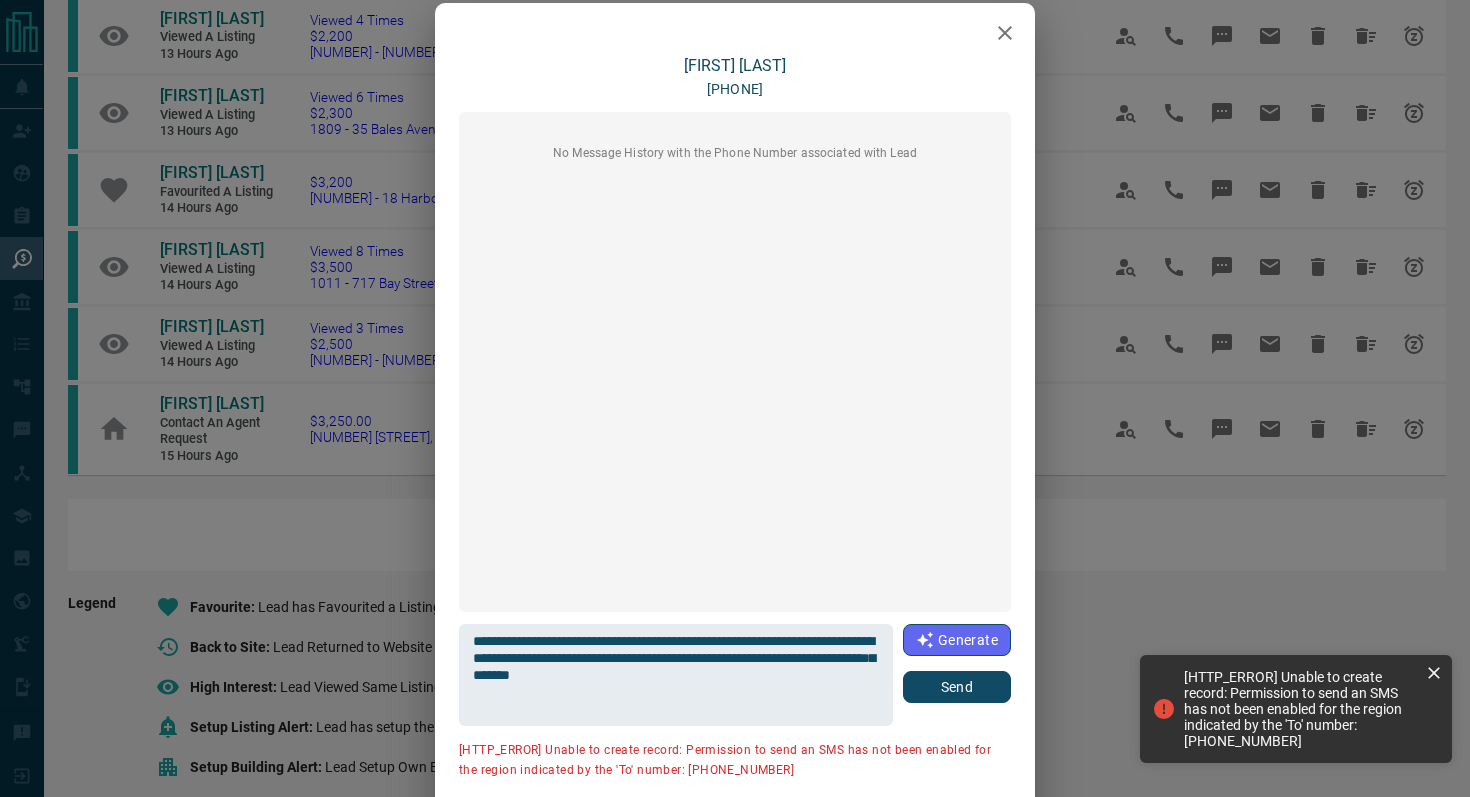click at bounding box center [1005, 33] 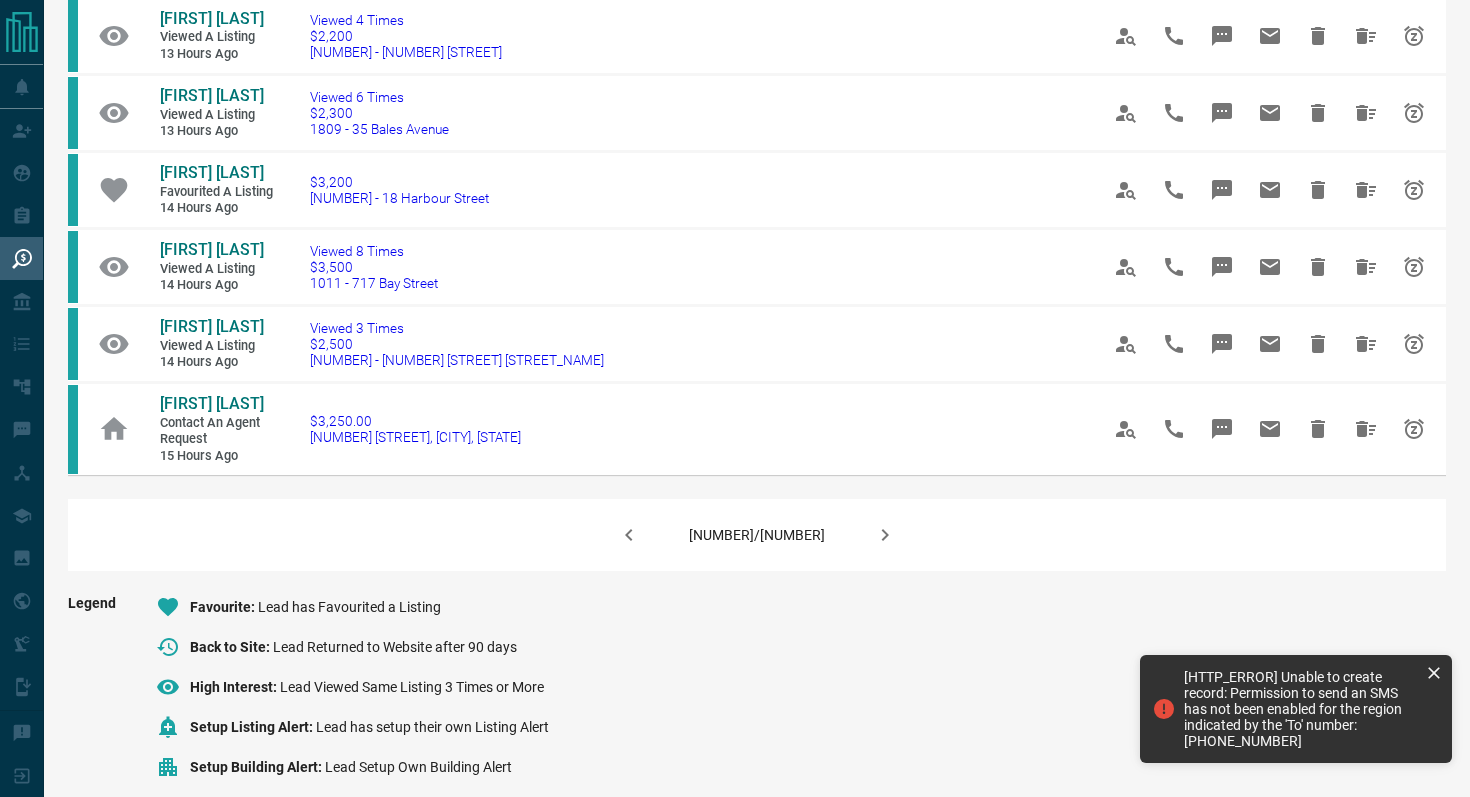 scroll, scrollTop: 0, scrollLeft: 0, axis: both 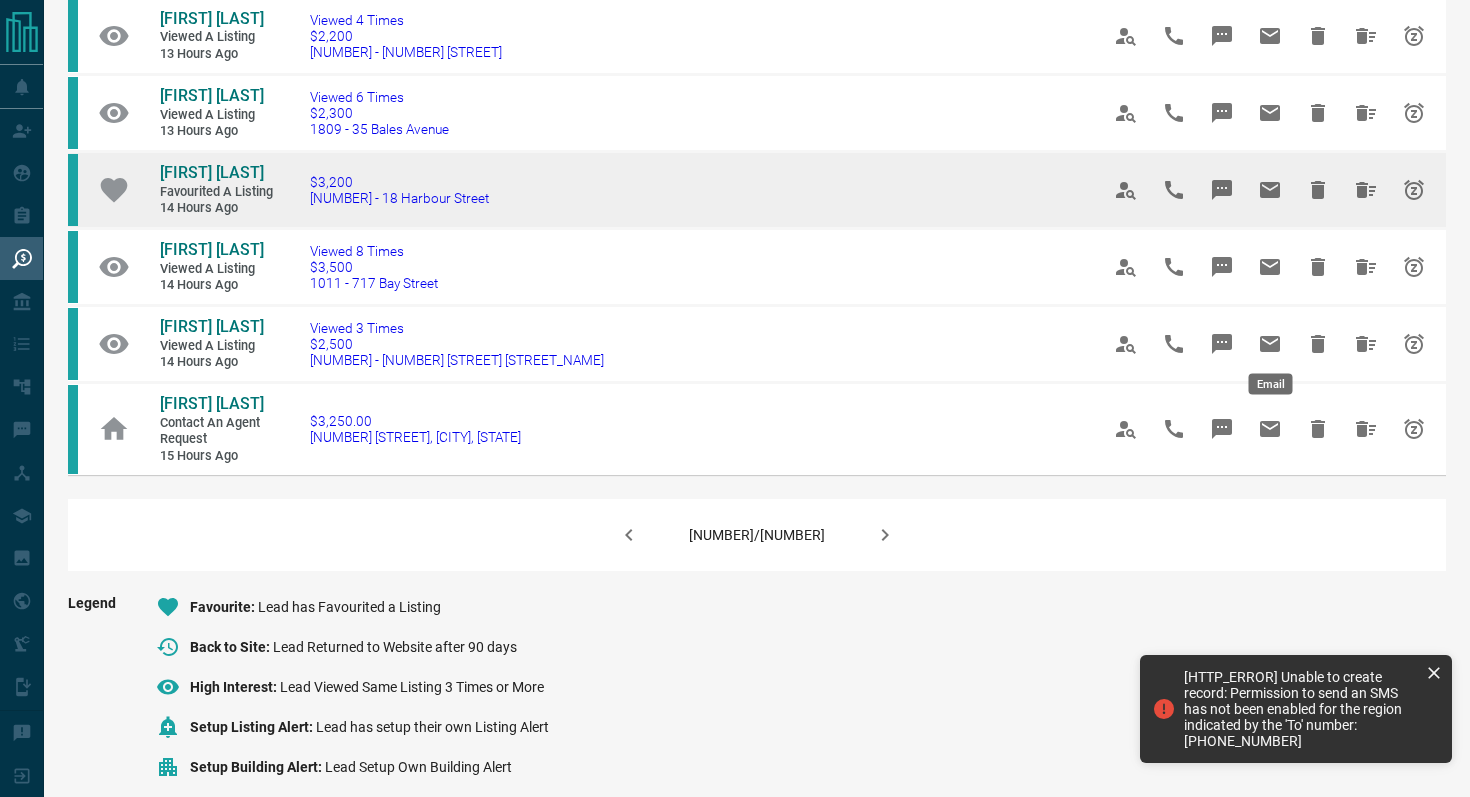 click at bounding box center (1270, 190) 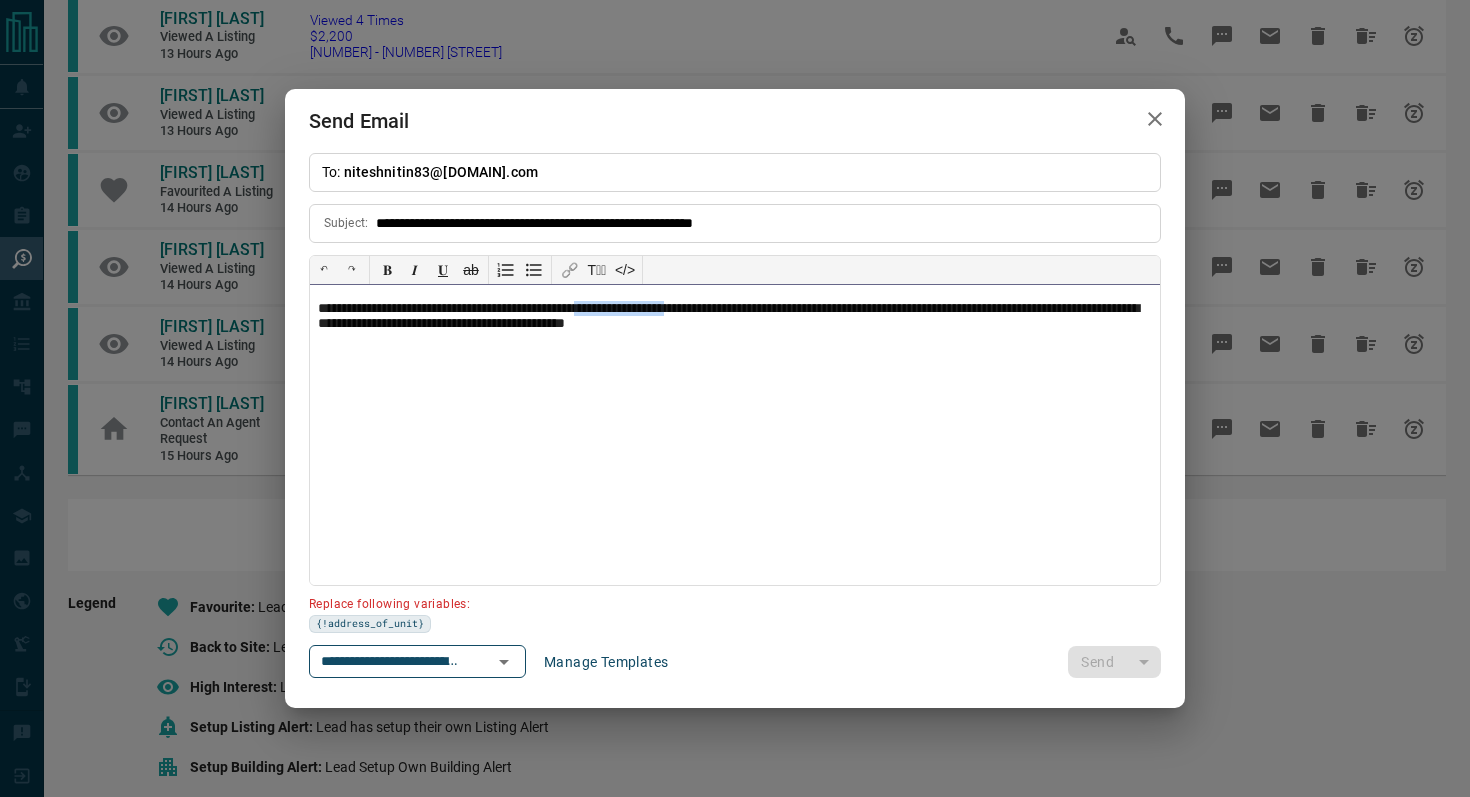 drag, startPoint x: 742, startPoint y: 307, endPoint x: 630, endPoint y: 302, distance: 112.11155 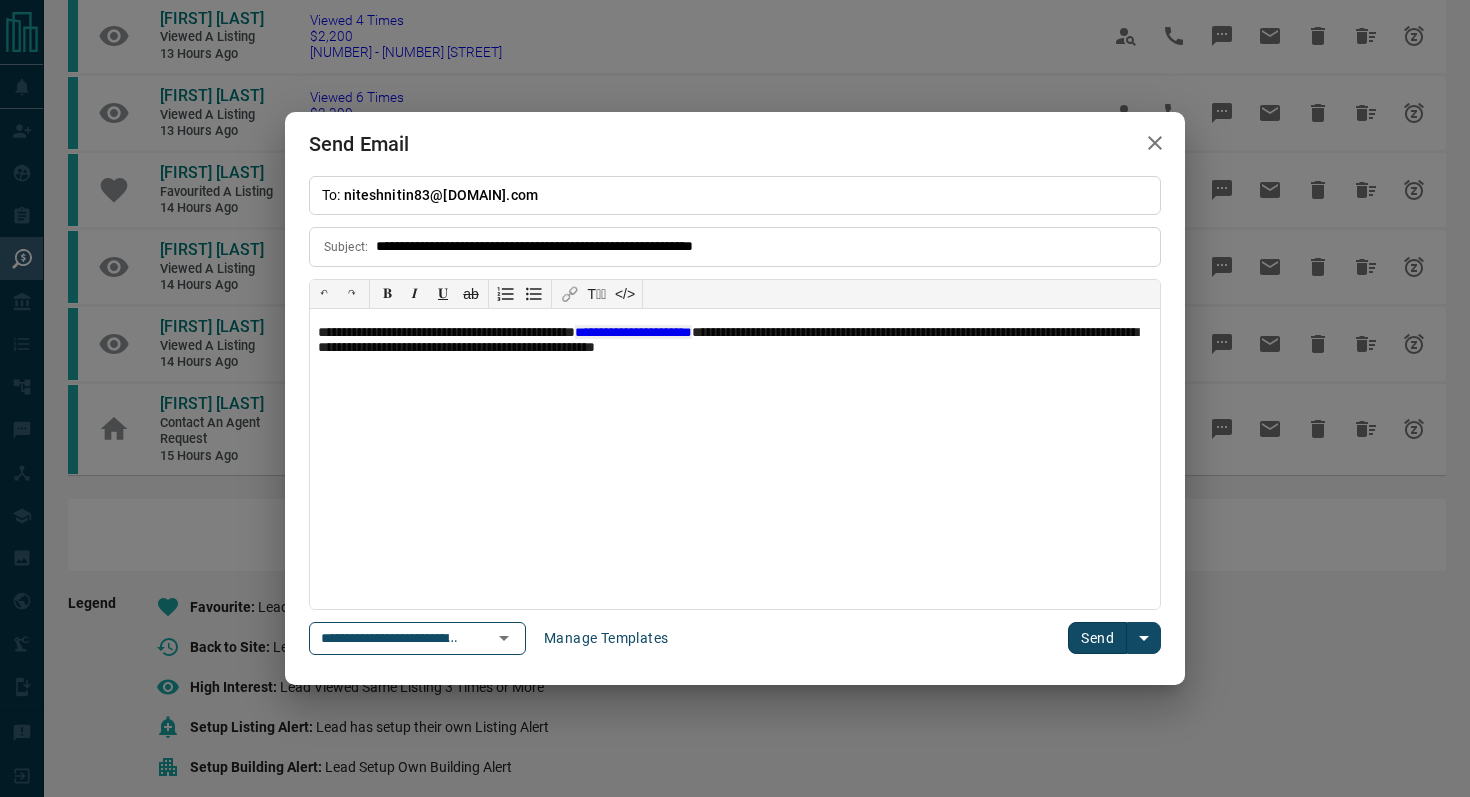 click on "Send" at bounding box center (1097, 638) 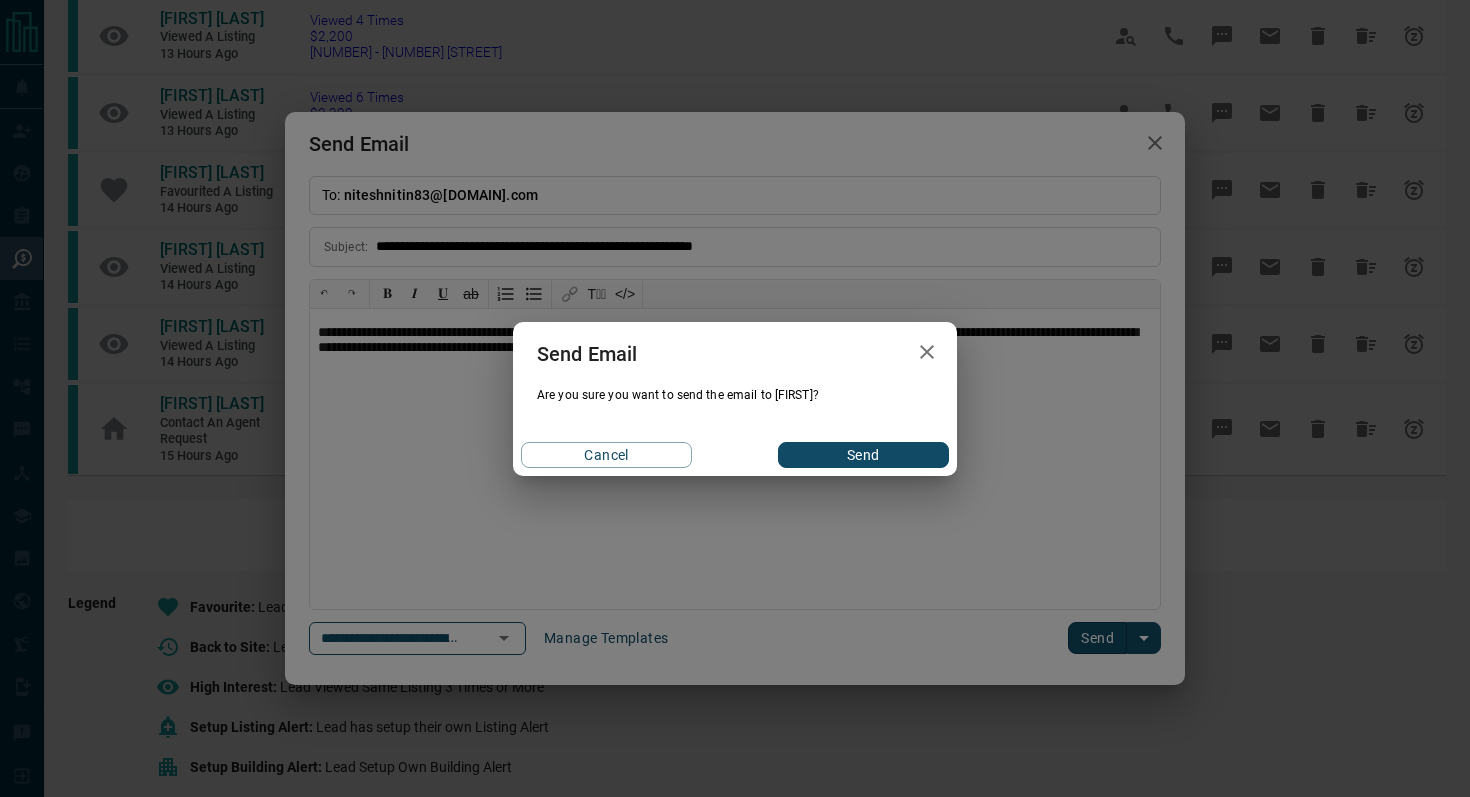 click on "Send" at bounding box center [863, 455] 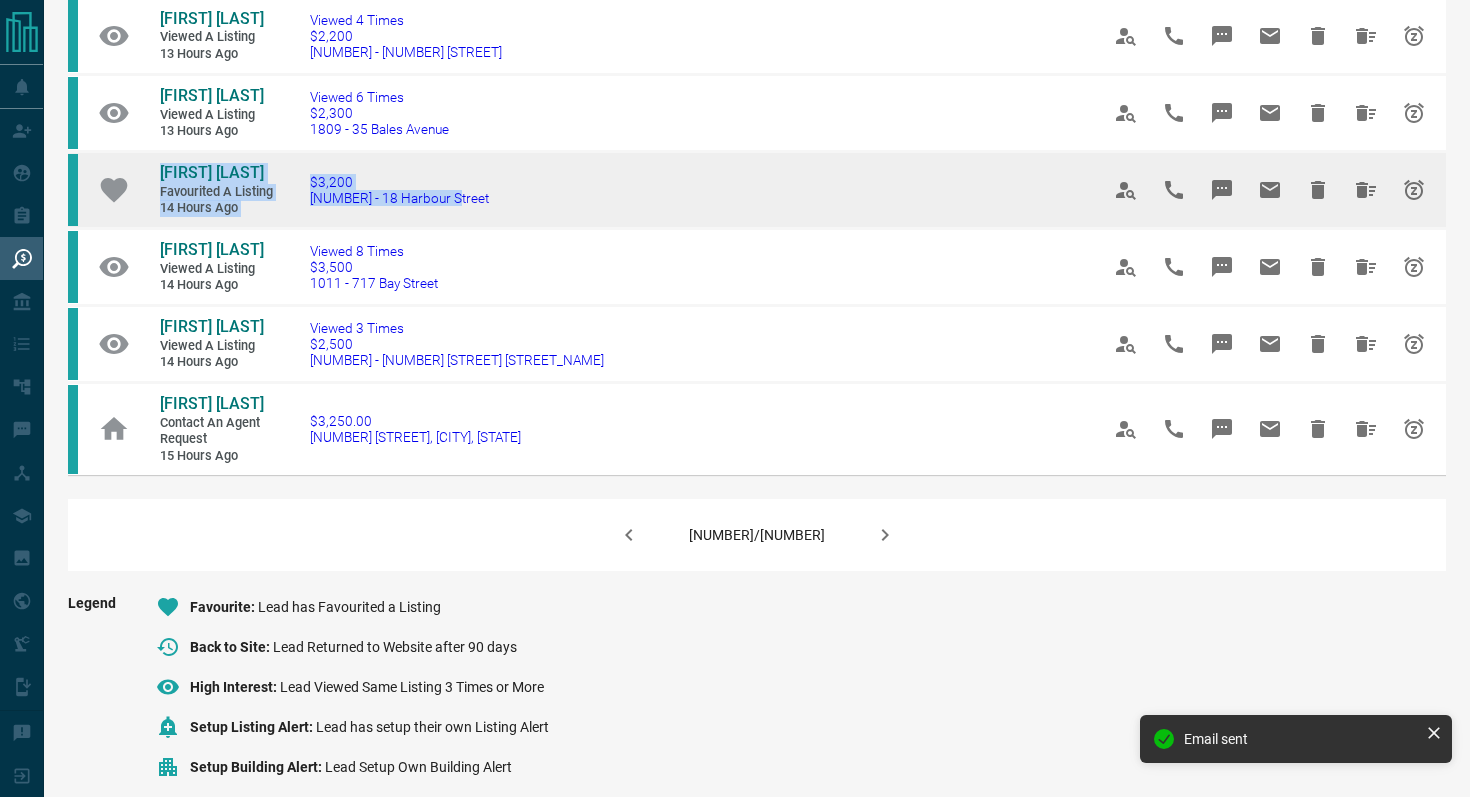 drag, startPoint x: 469, startPoint y: 358, endPoint x: 141, endPoint y: 311, distance: 331.35028 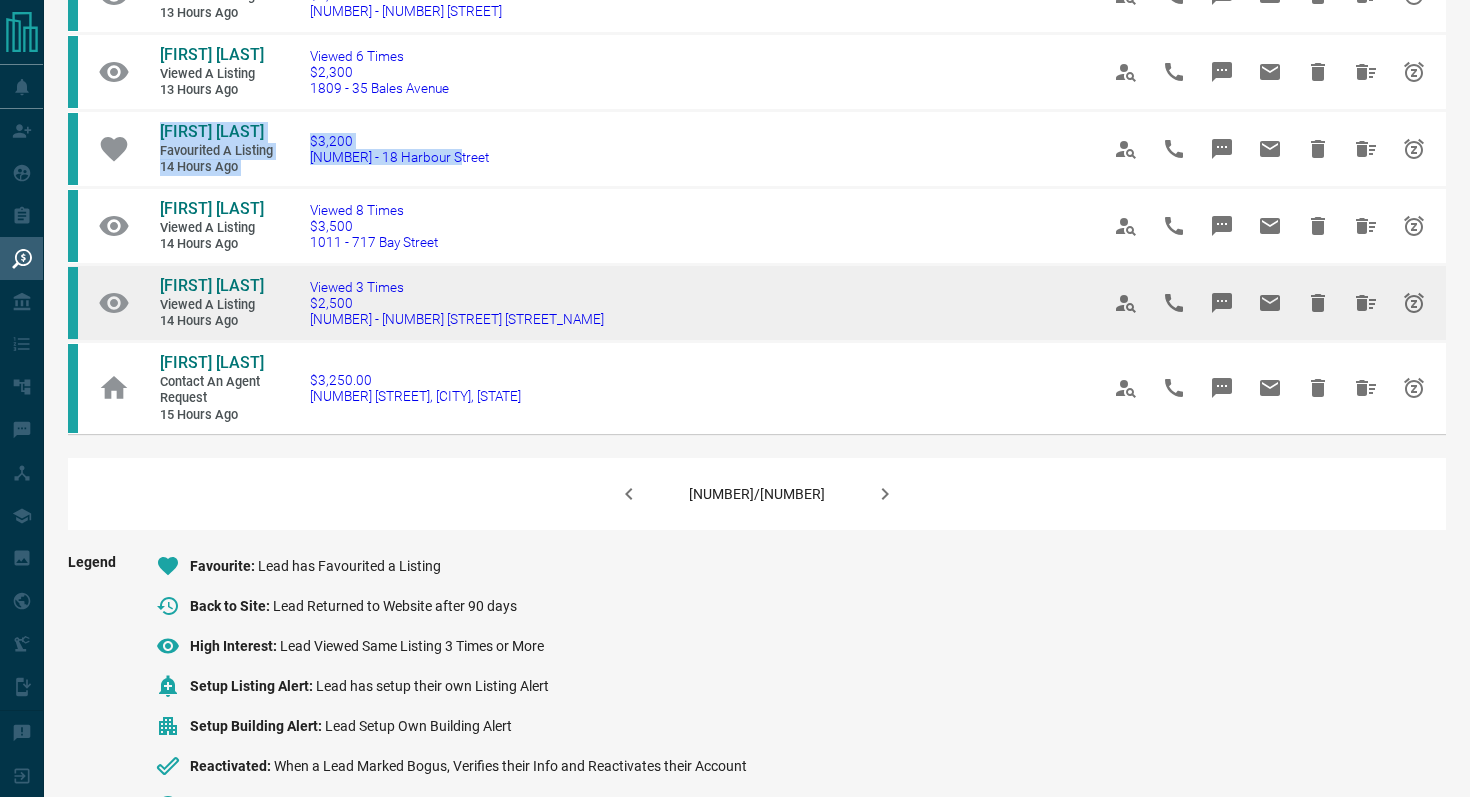 scroll, scrollTop: 1267, scrollLeft: 0, axis: vertical 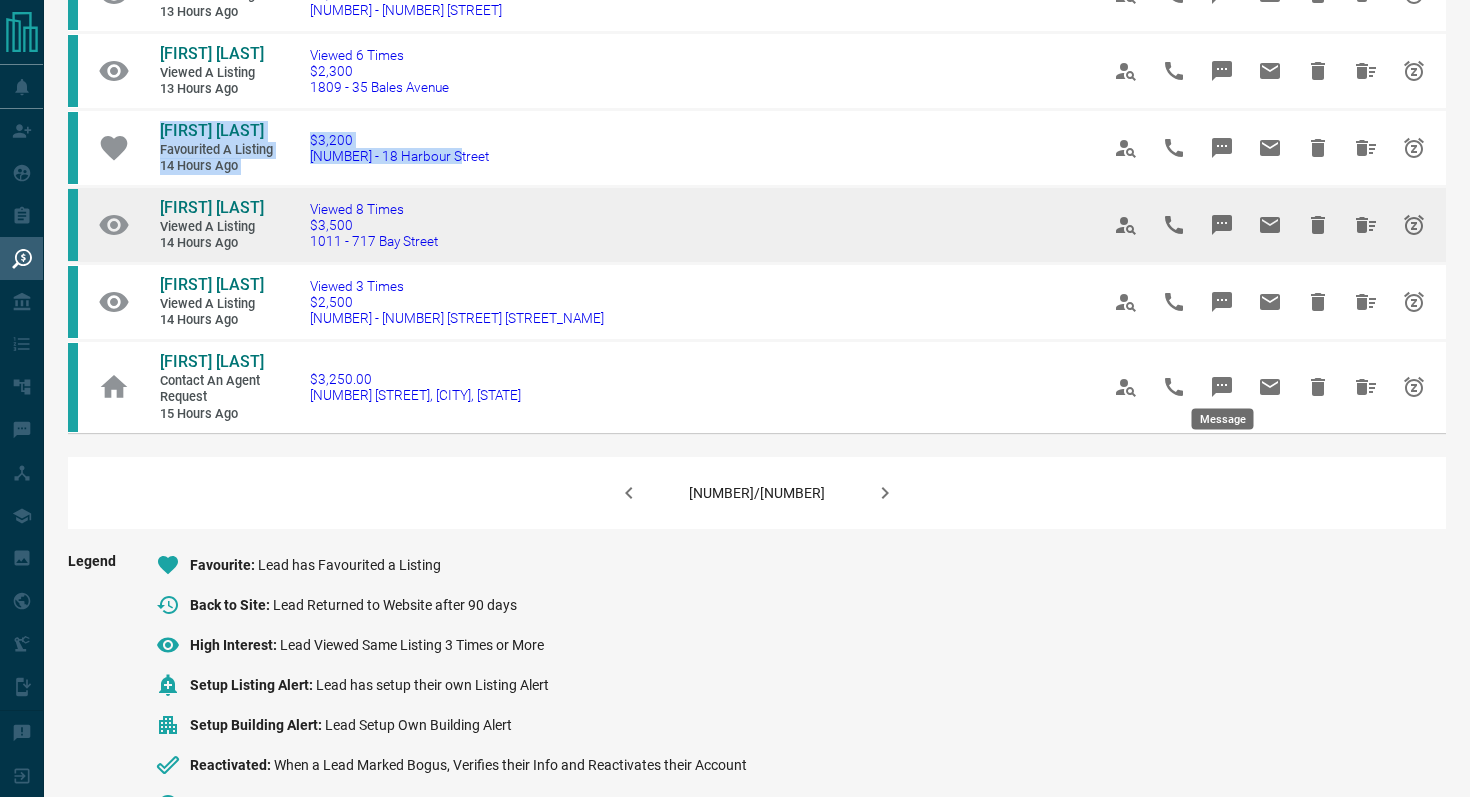 click 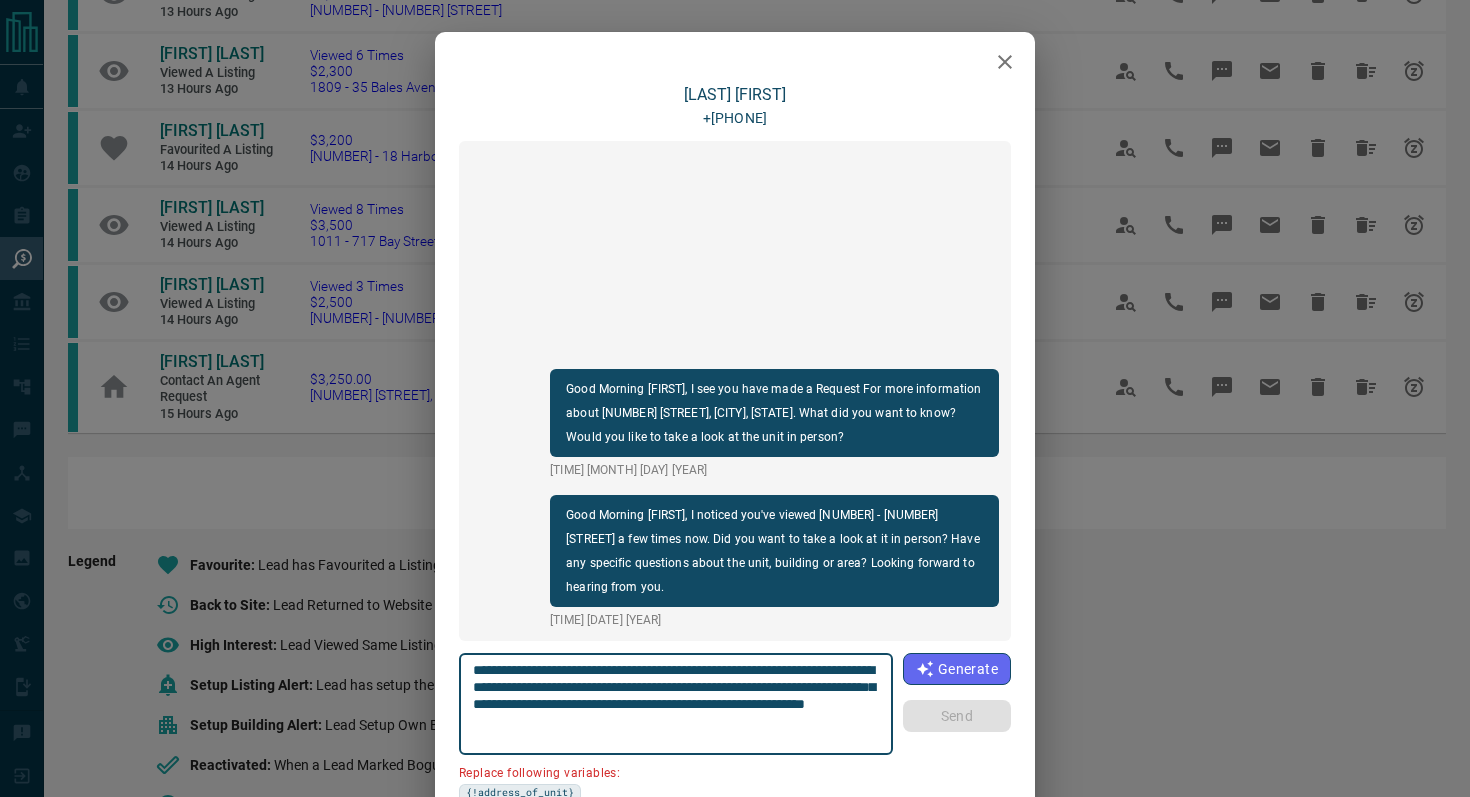 click 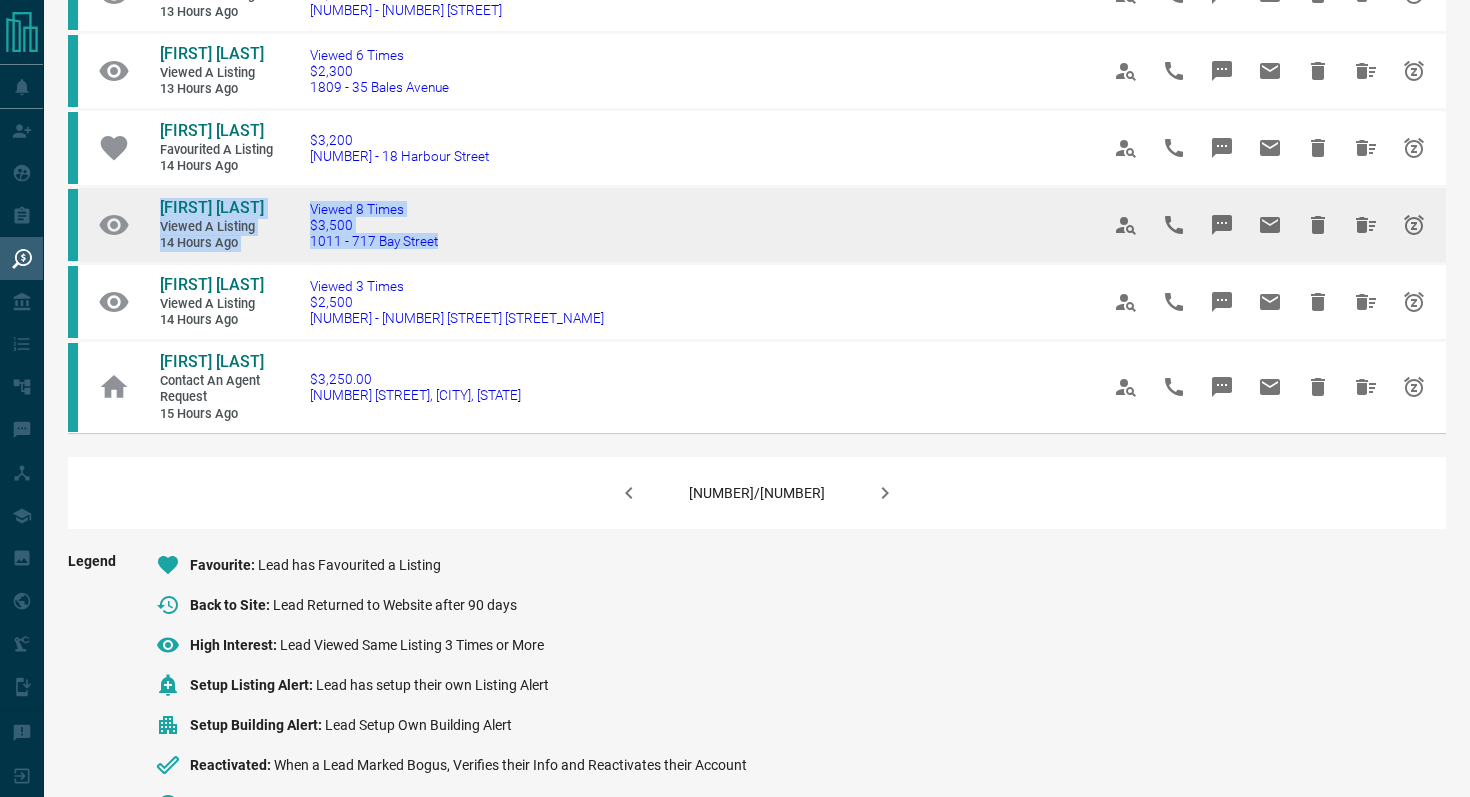 drag, startPoint x: 484, startPoint y: 390, endPoint x: 117, endPoint y: 351, distance: 369.06638 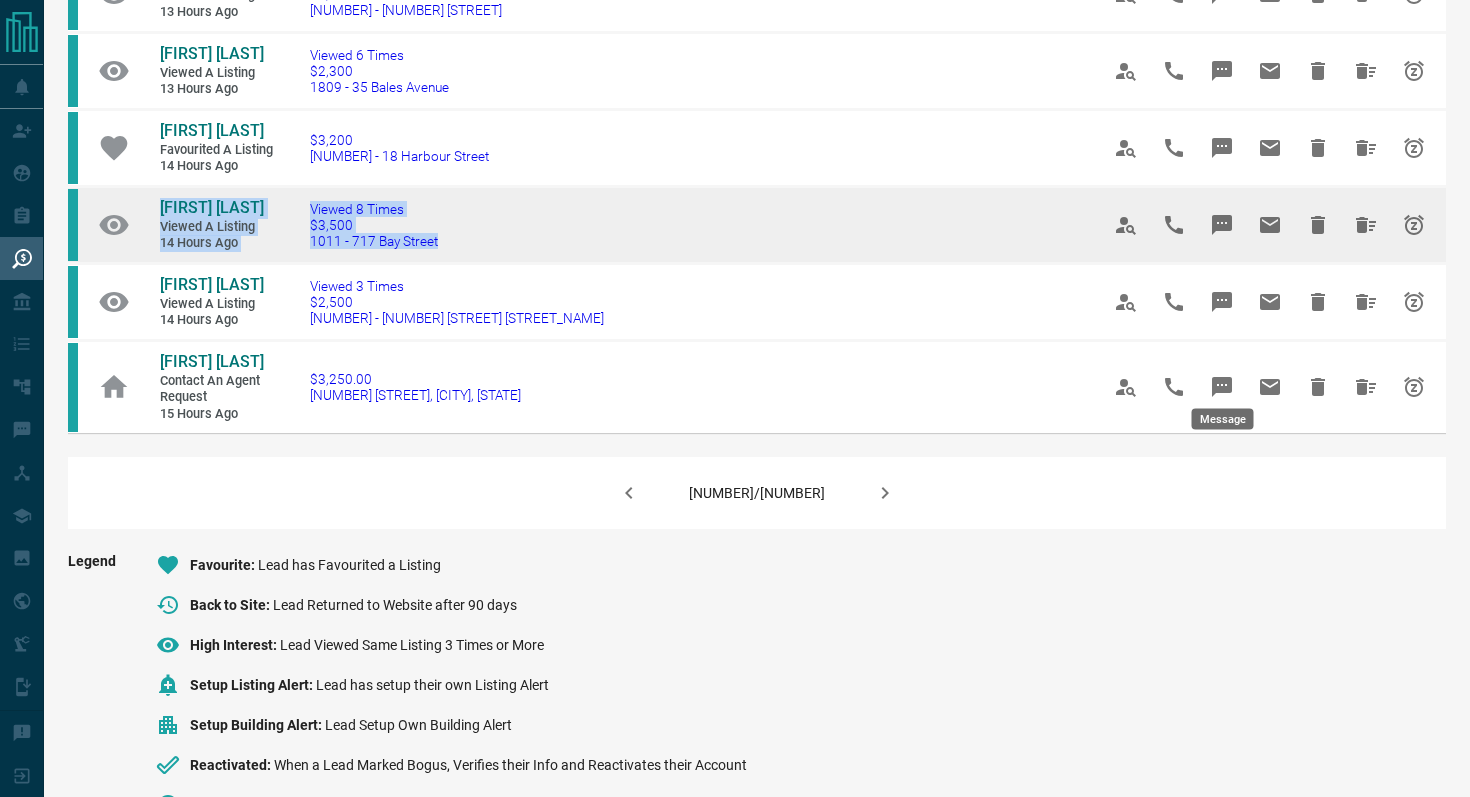 click 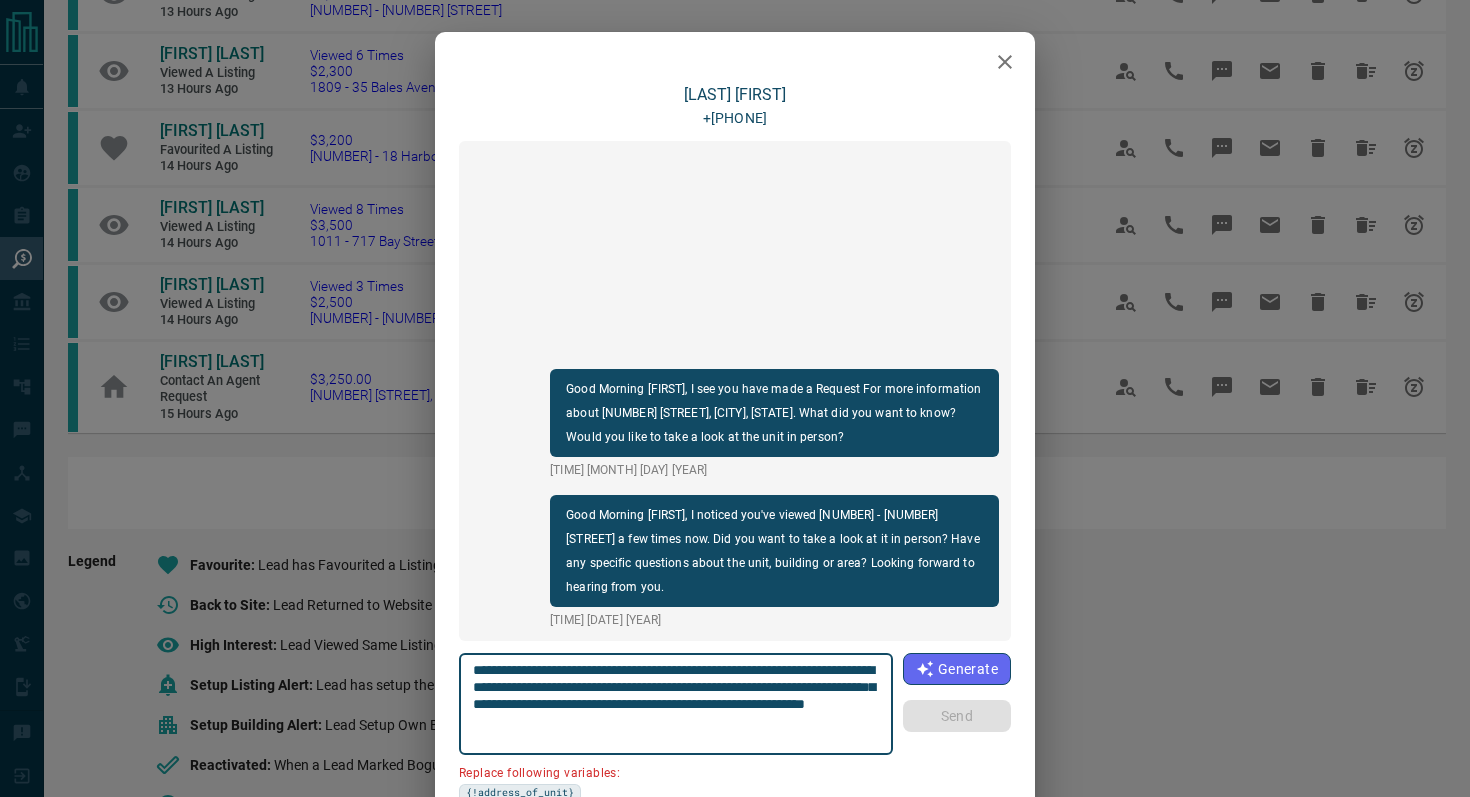 scroll, scrollTop: 98, scrollLeft: 0, axis: vertical 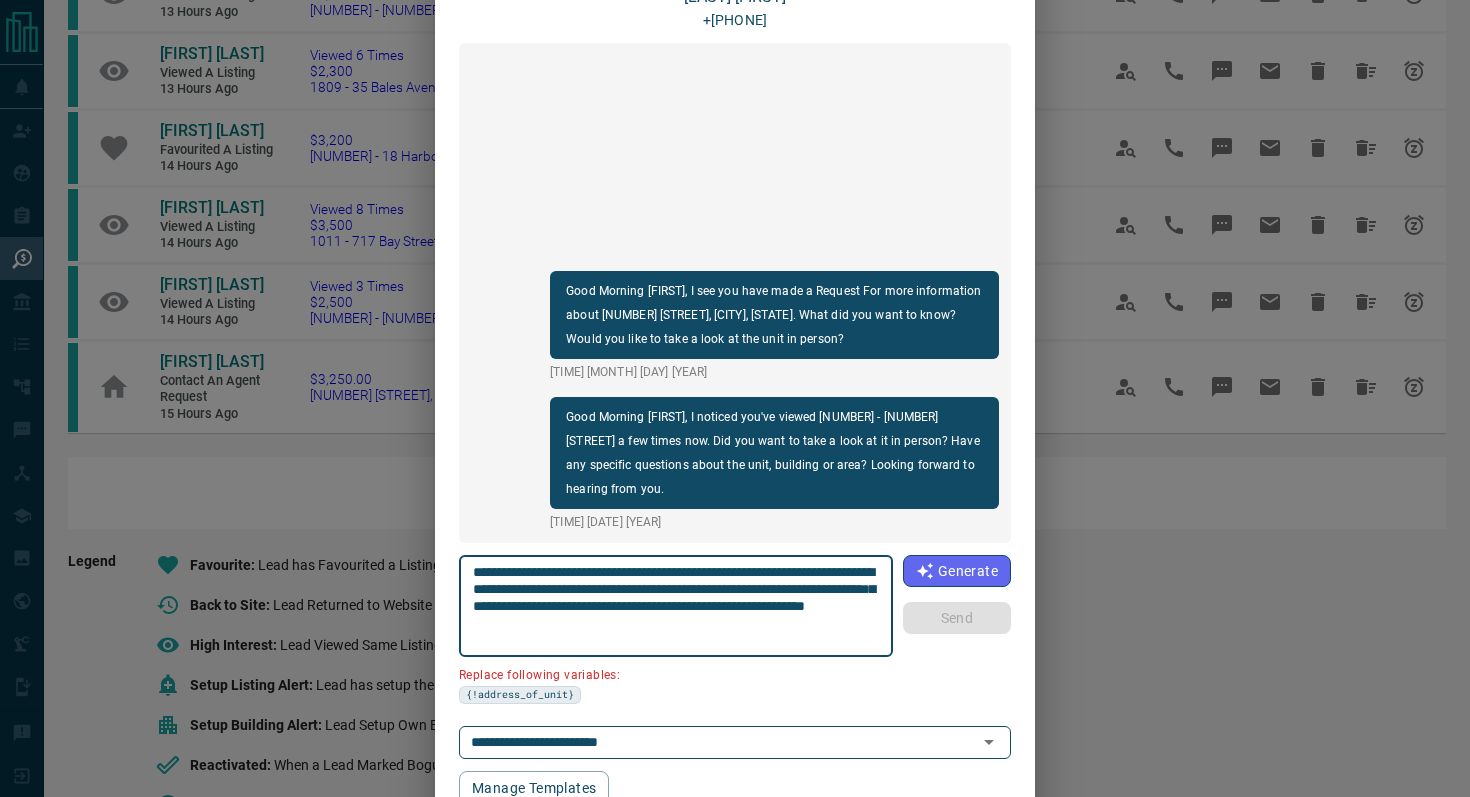 drag, startPoint x: 586, startPoint y: 589, endPoint x: 379, endPoint y: 582, distance: 207.11832 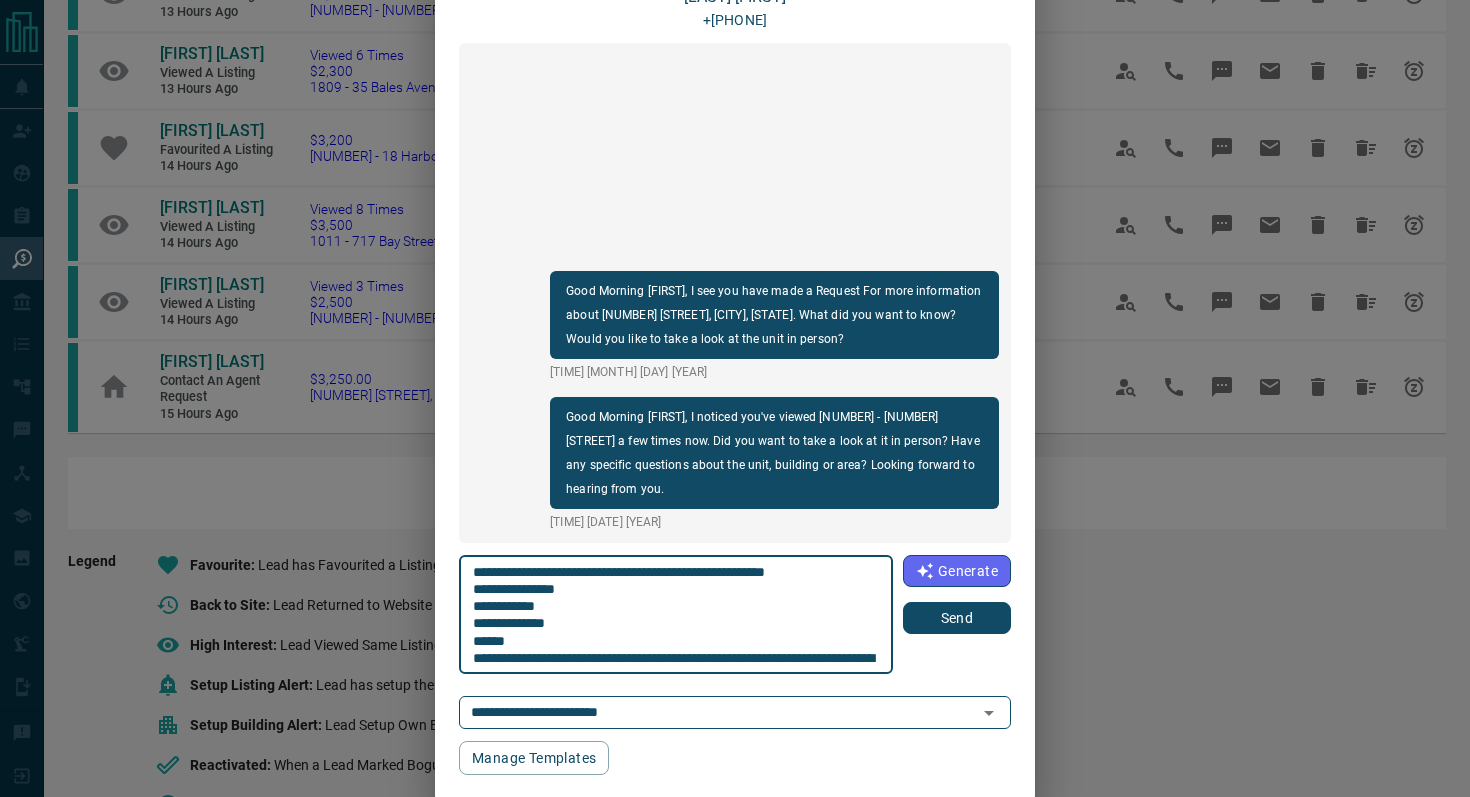 scroll, scrollTop: 1, scrollLeft: 0, axis: vertical 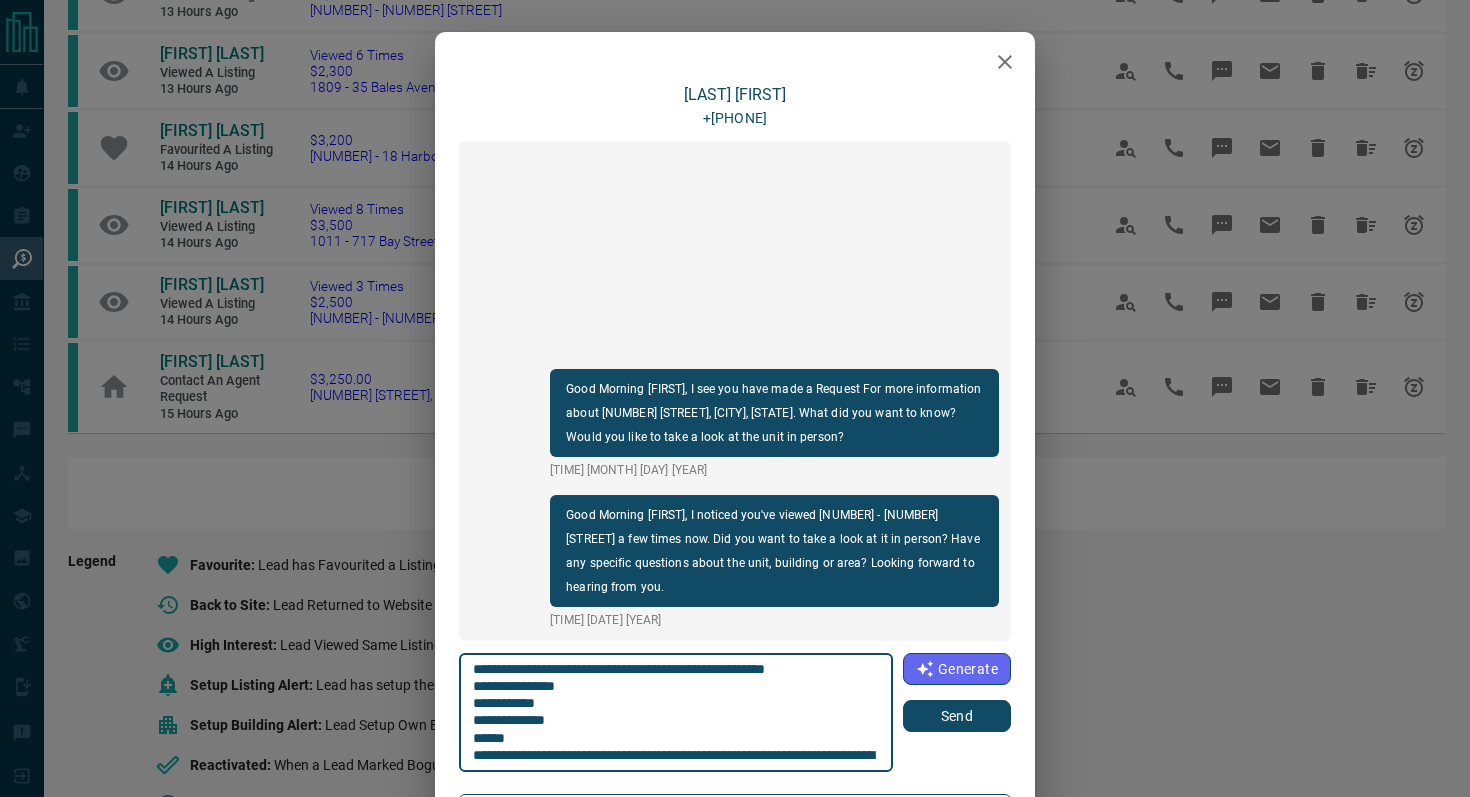 type on "**********" 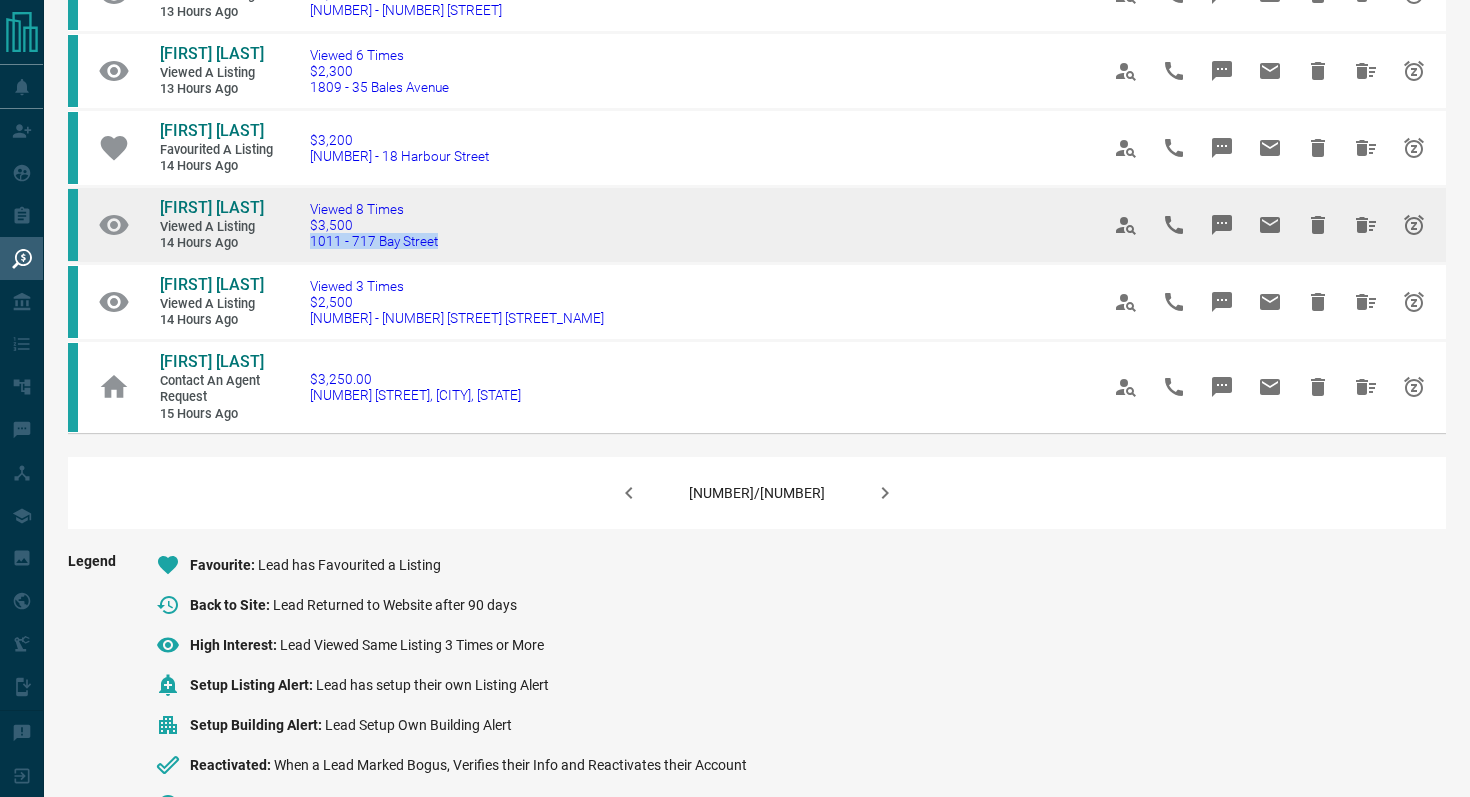 drag, startPoint x: 476, startPoint y: 394, endPoint x: 304, endPoint y: 387, distance: 172.14238 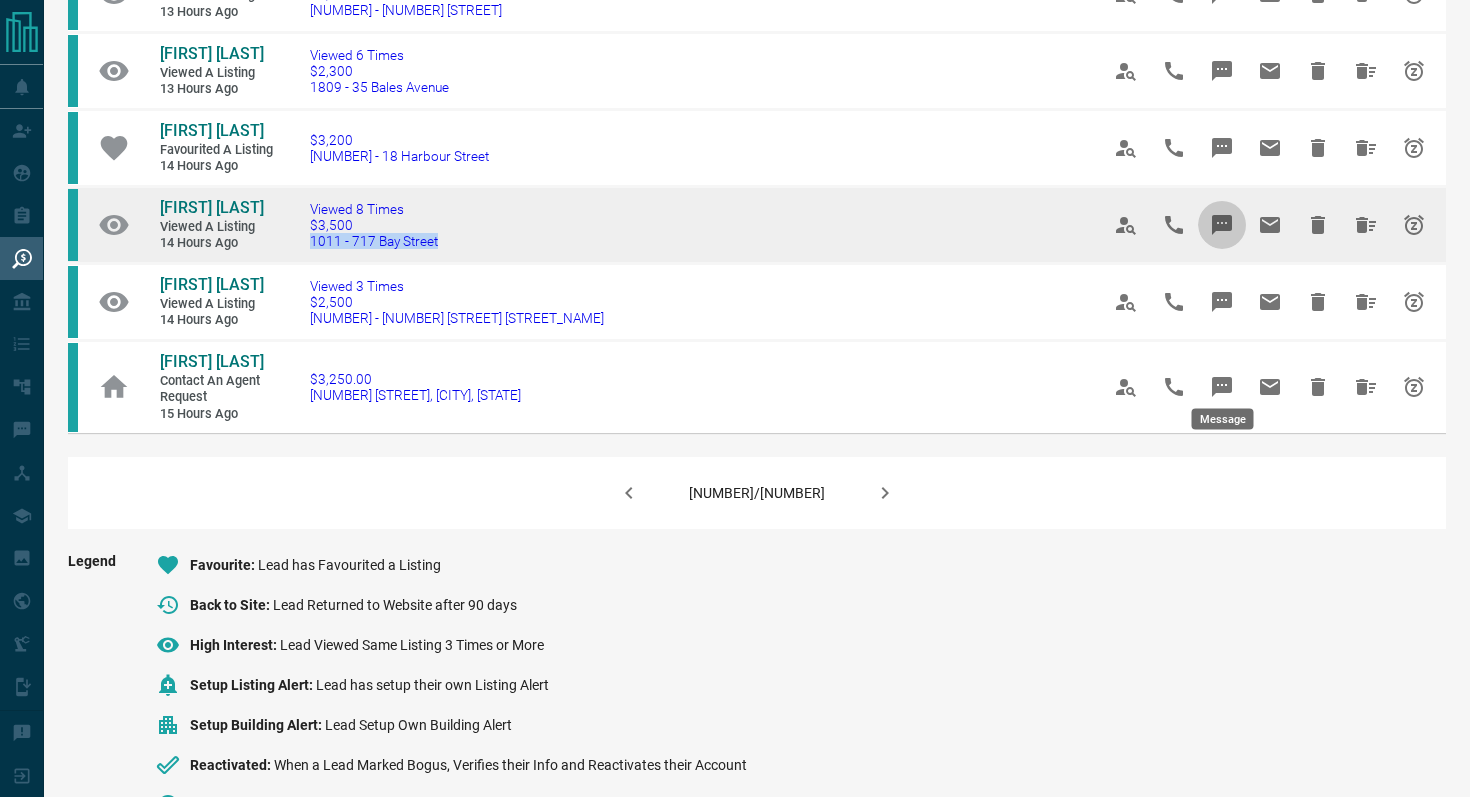 click 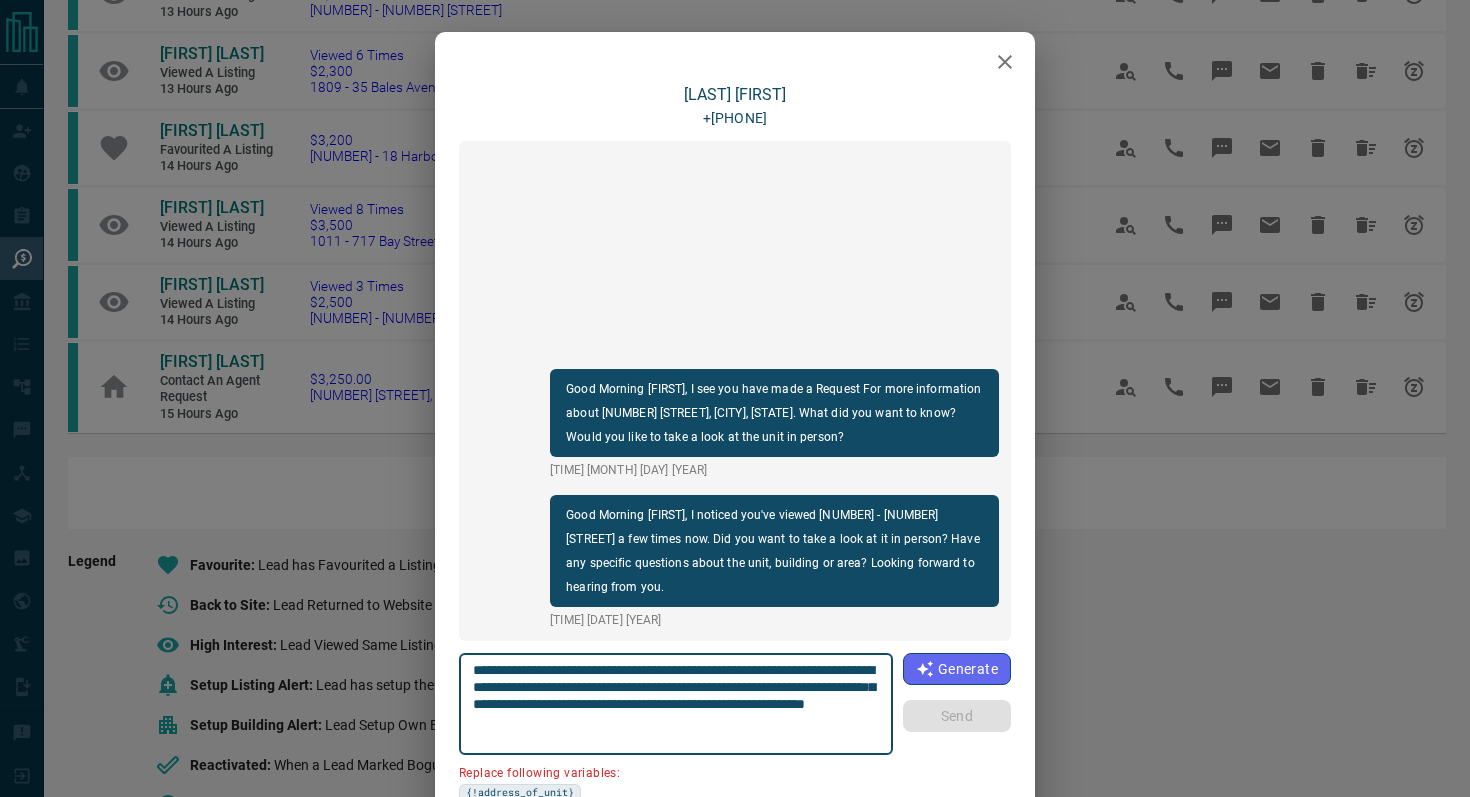 drag, startPoint x: 579, startPoint y: 687, endPoint x: 405, endPoint y: 687, distance: 174 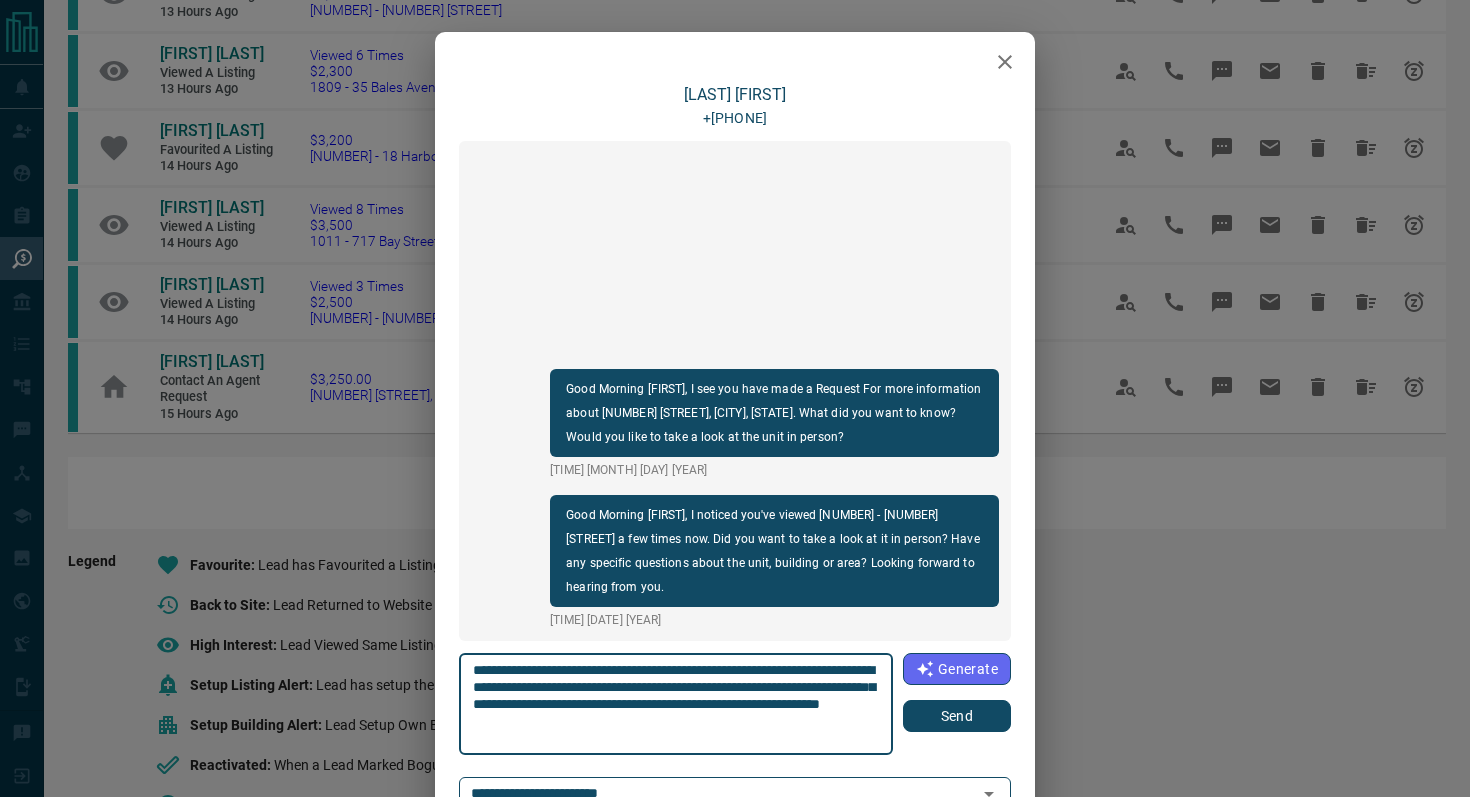 type on "**********" 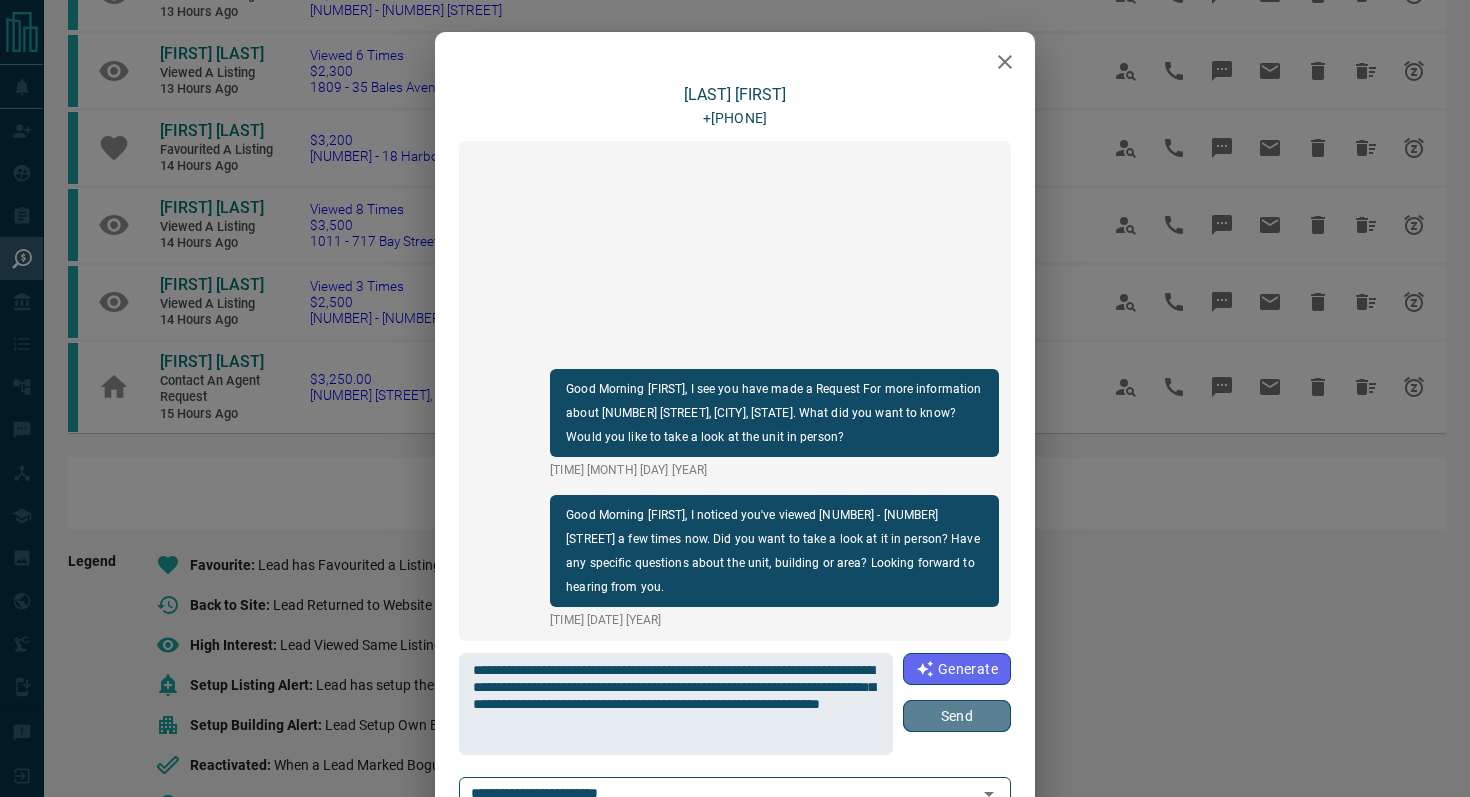 click on "Send" at bounding box center (957, 716) 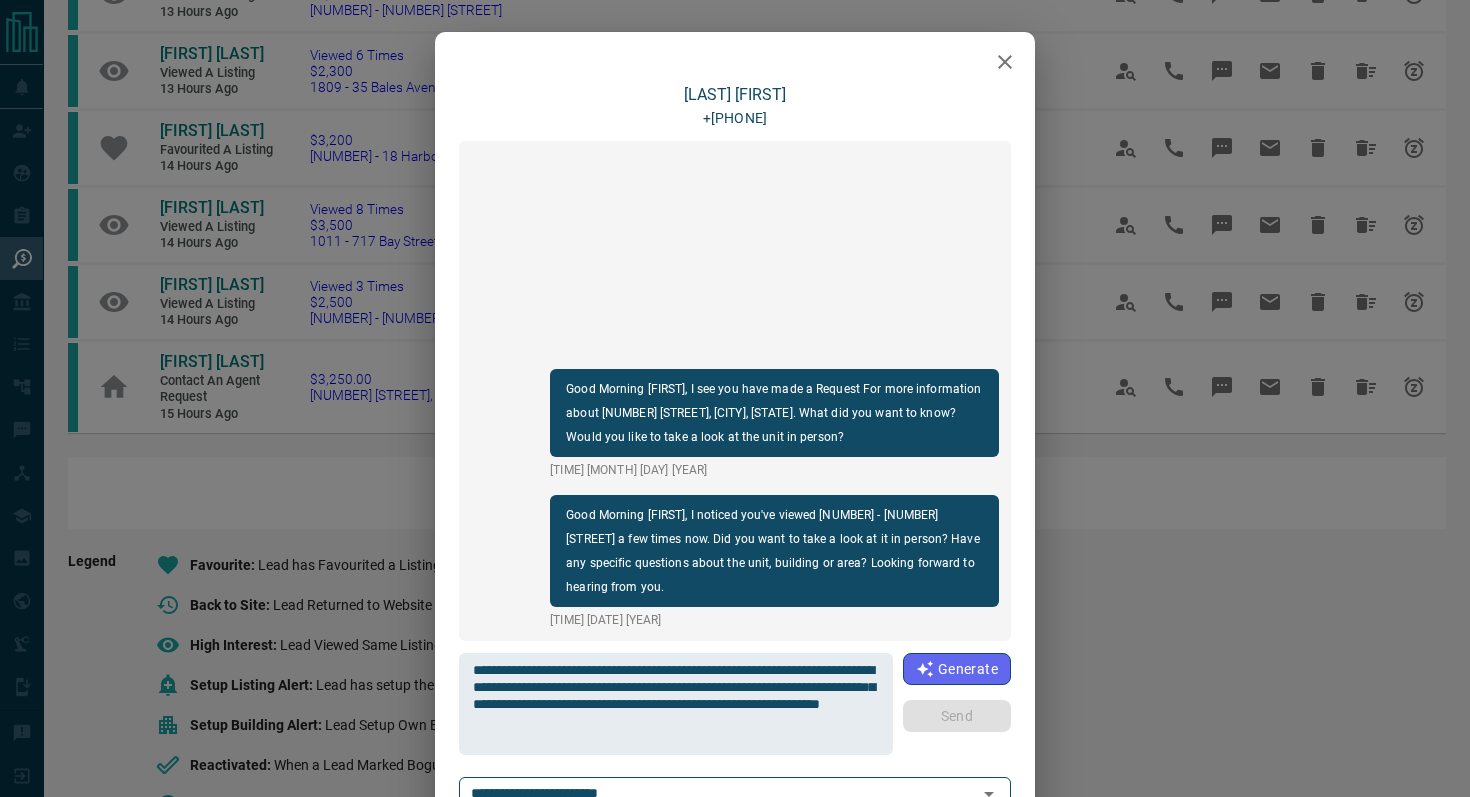 type 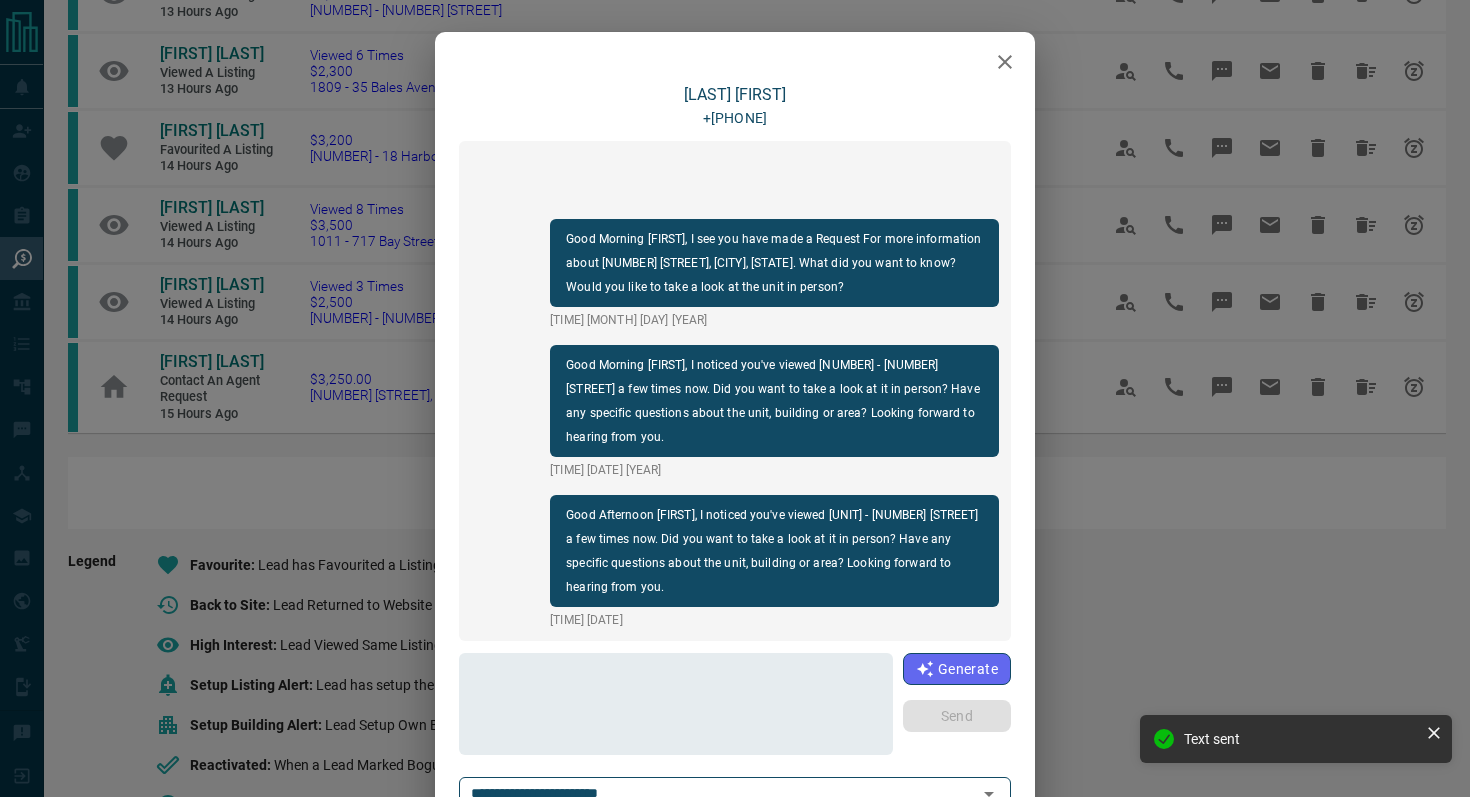 click 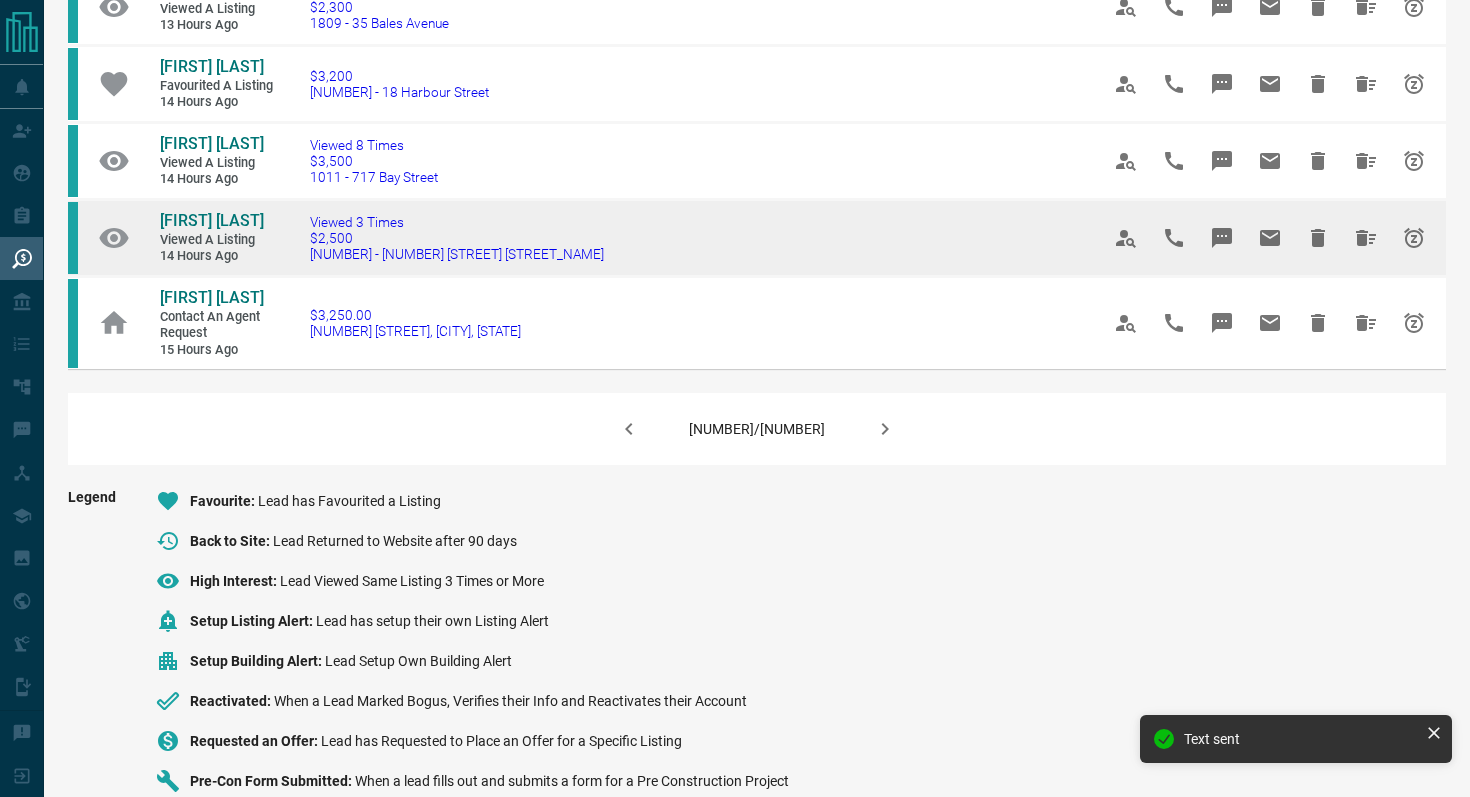 scroll, scrollTop: 1336, scrollLeft: 0, axis: vertical 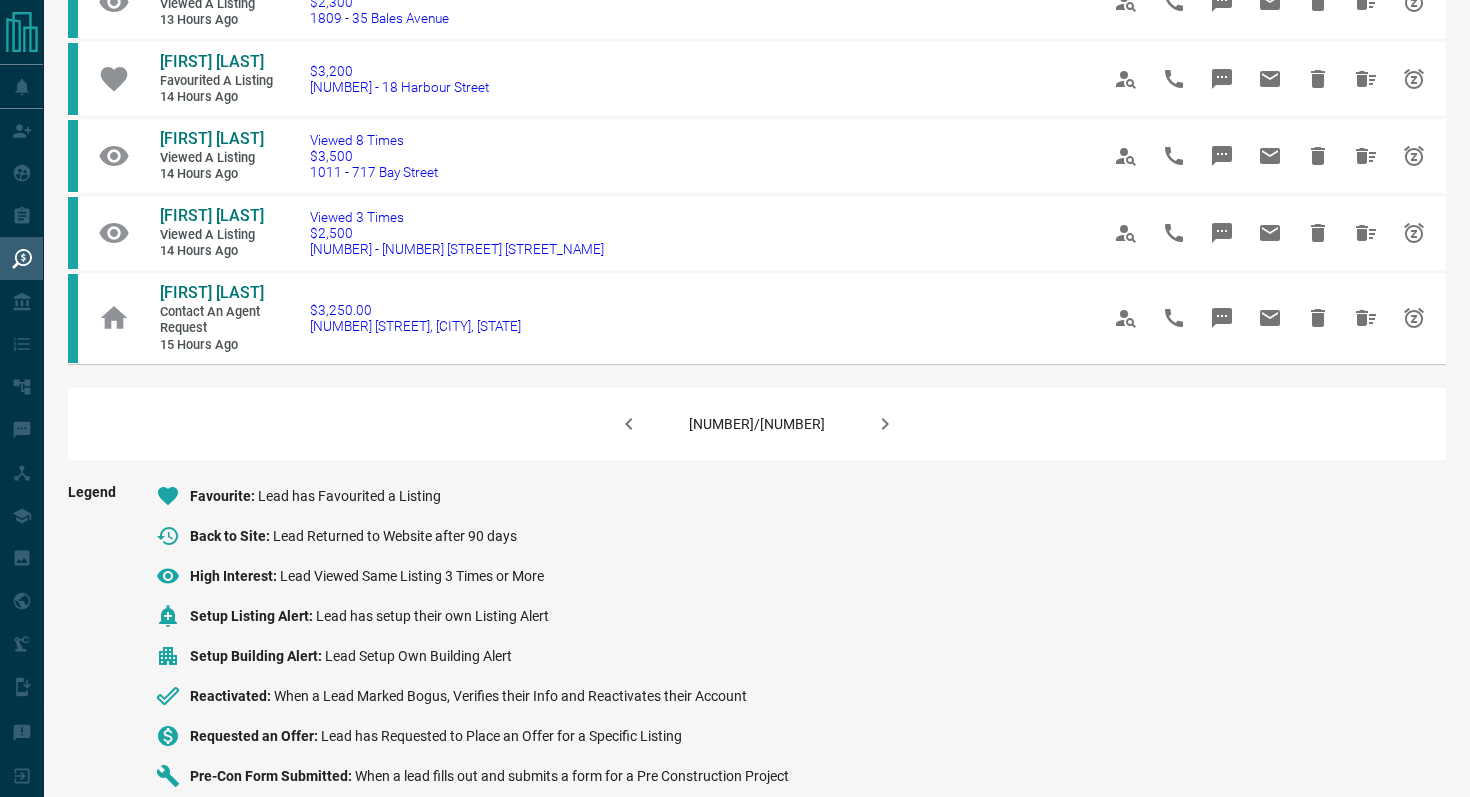 click 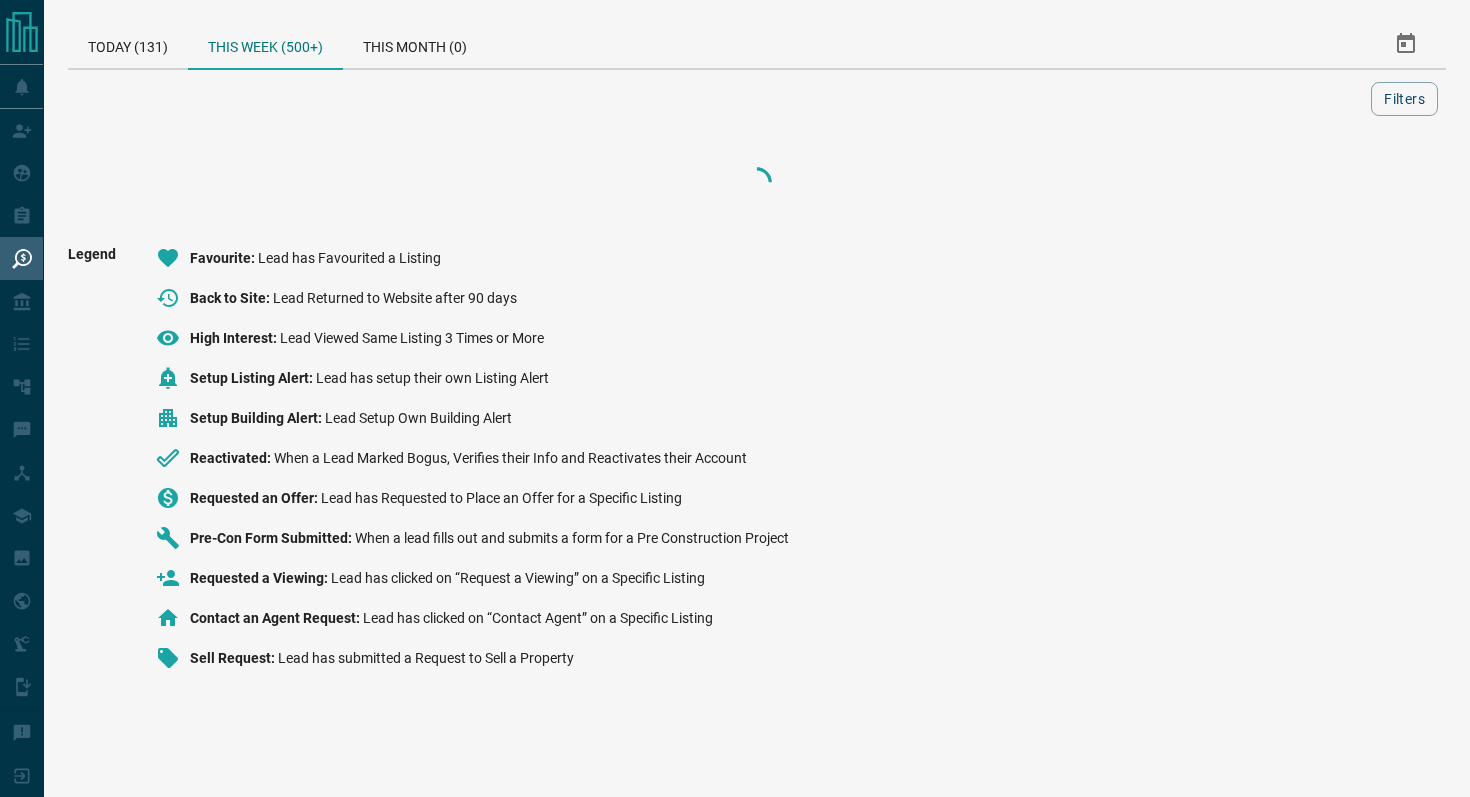 scroll, scrollTop: 0, scrollLeft: 0, axis: both 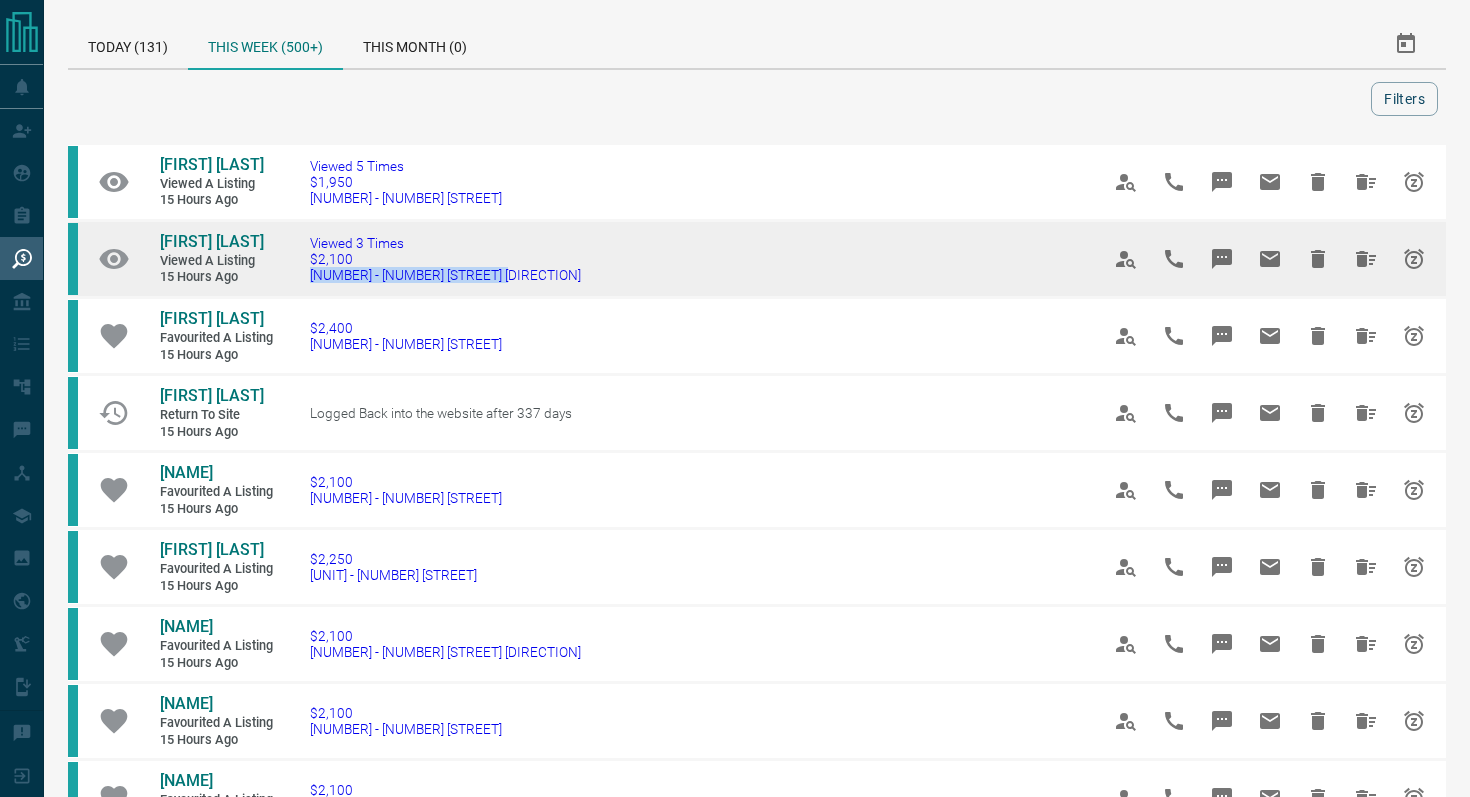 drag, startPoint x: 587, startPoint y: 281, endPoint x: 282, endPoint y: 276, distance: 305.041 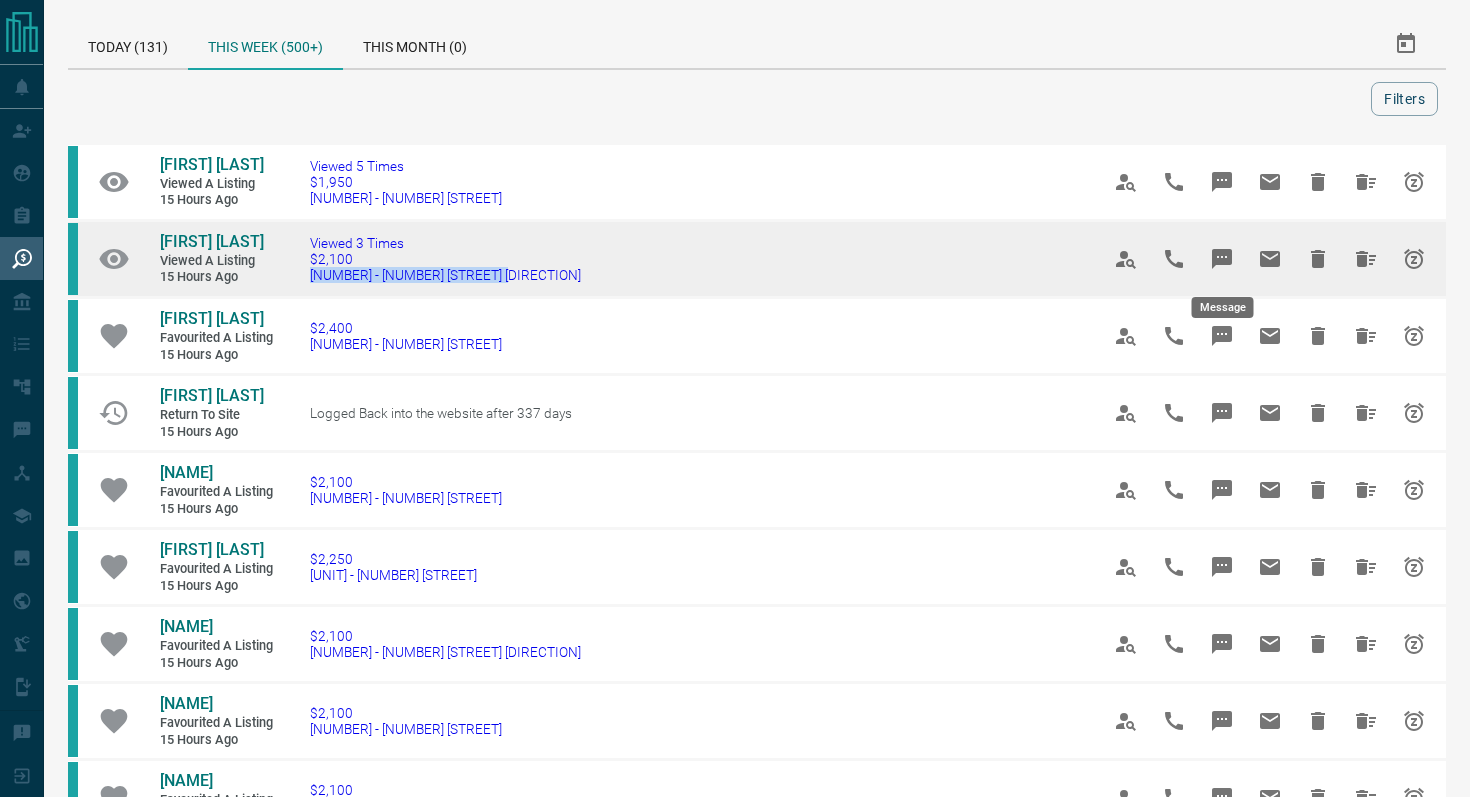 click at bounding box center [1222, 259] 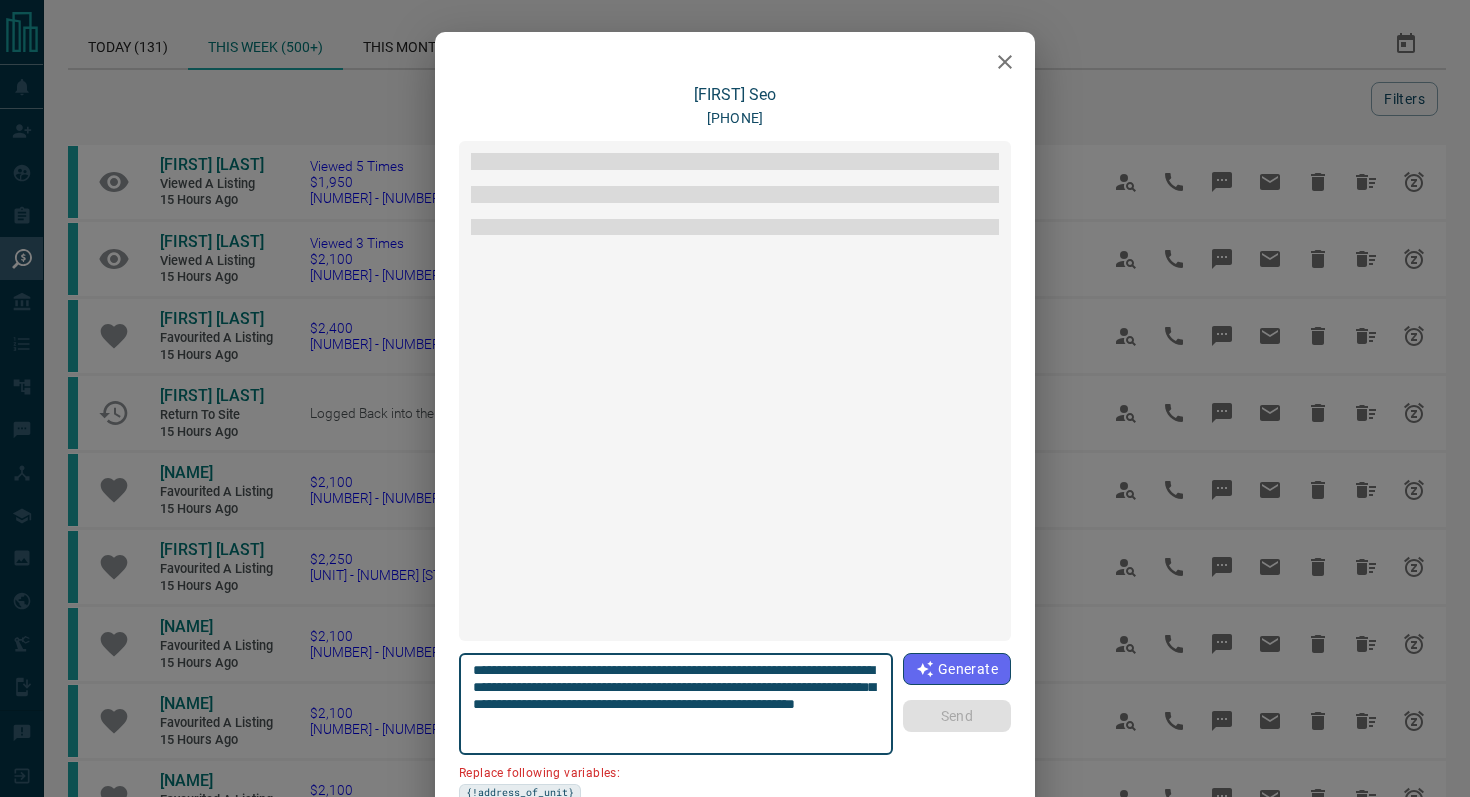 scroll, scrollTop: 414, scrollLeft: 0, axis: vertical 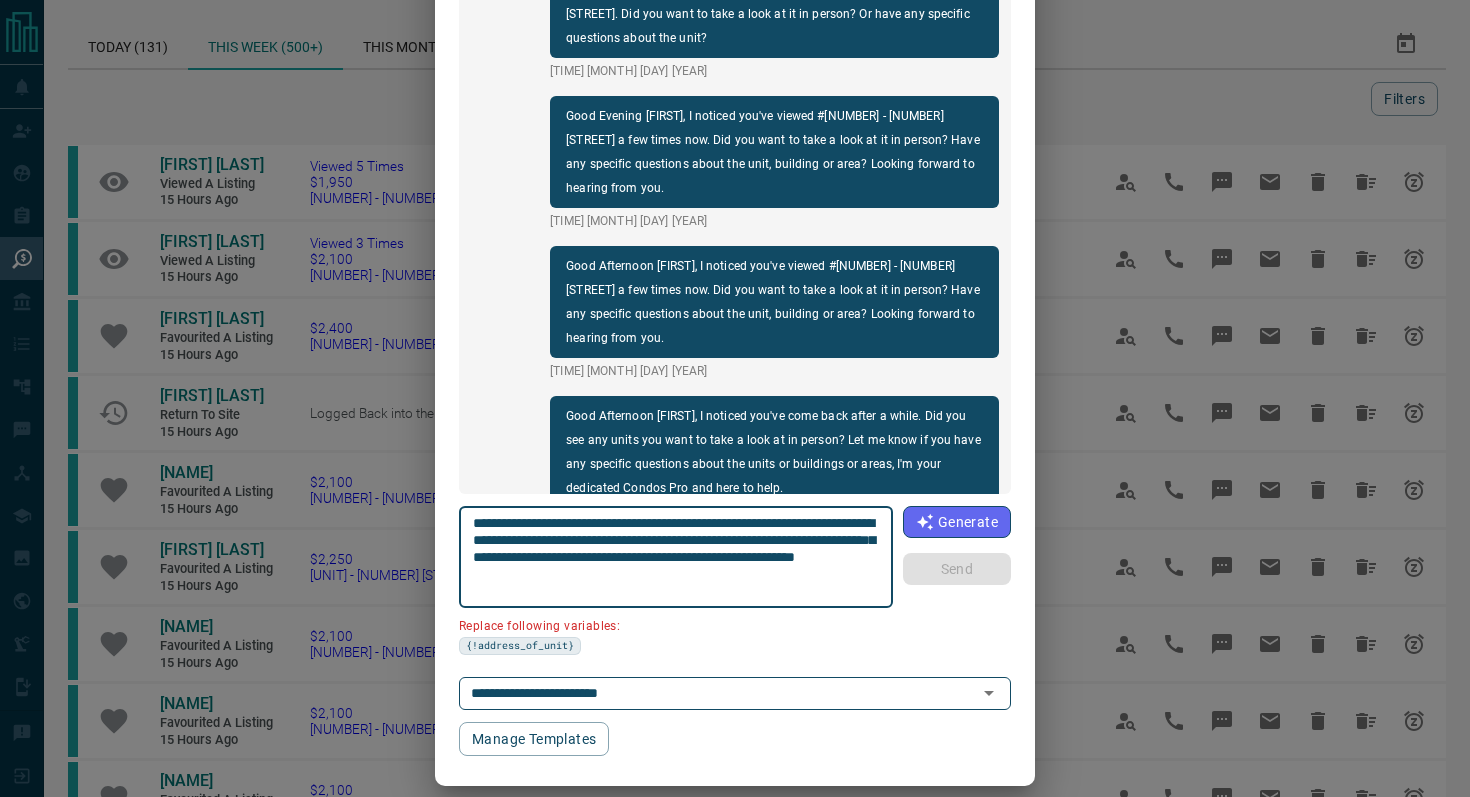 drag, startPoint x: 869, startPoint y: 522, endPoint x: 757, endPoint y: 516, distance: 112.1606 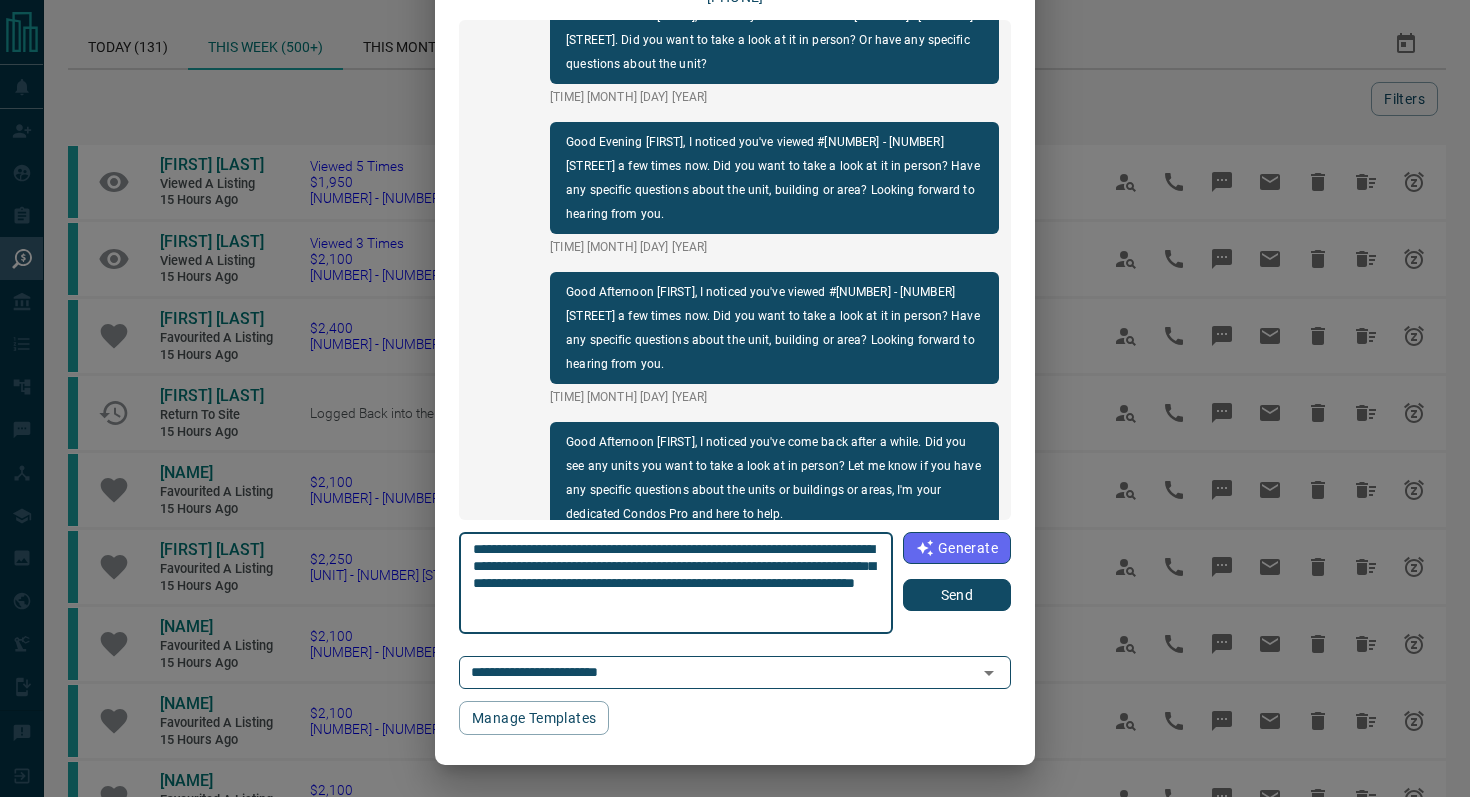 scroll, scrollTop: 121, scrollLeft: 0, axis: vertical 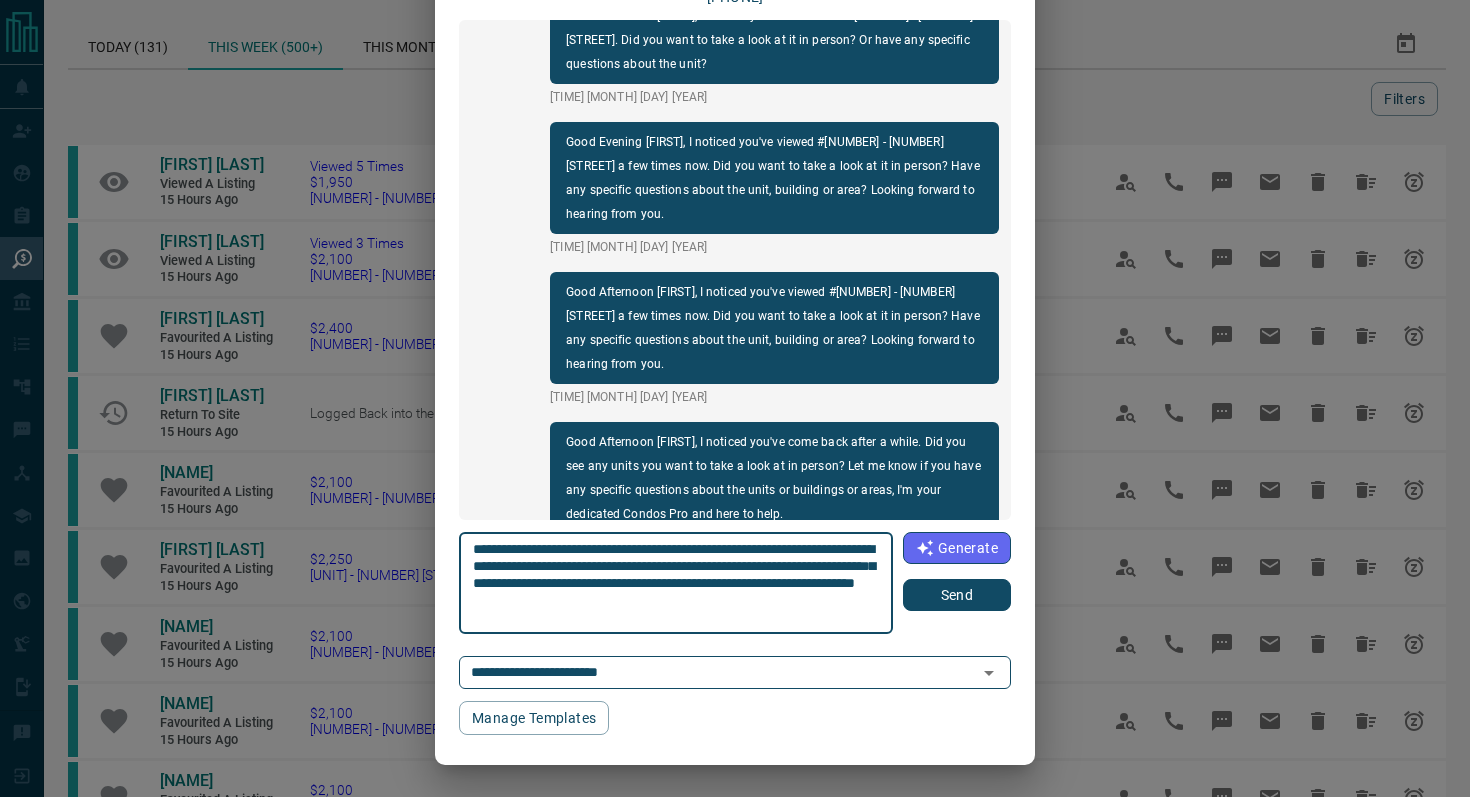 type on "**********" 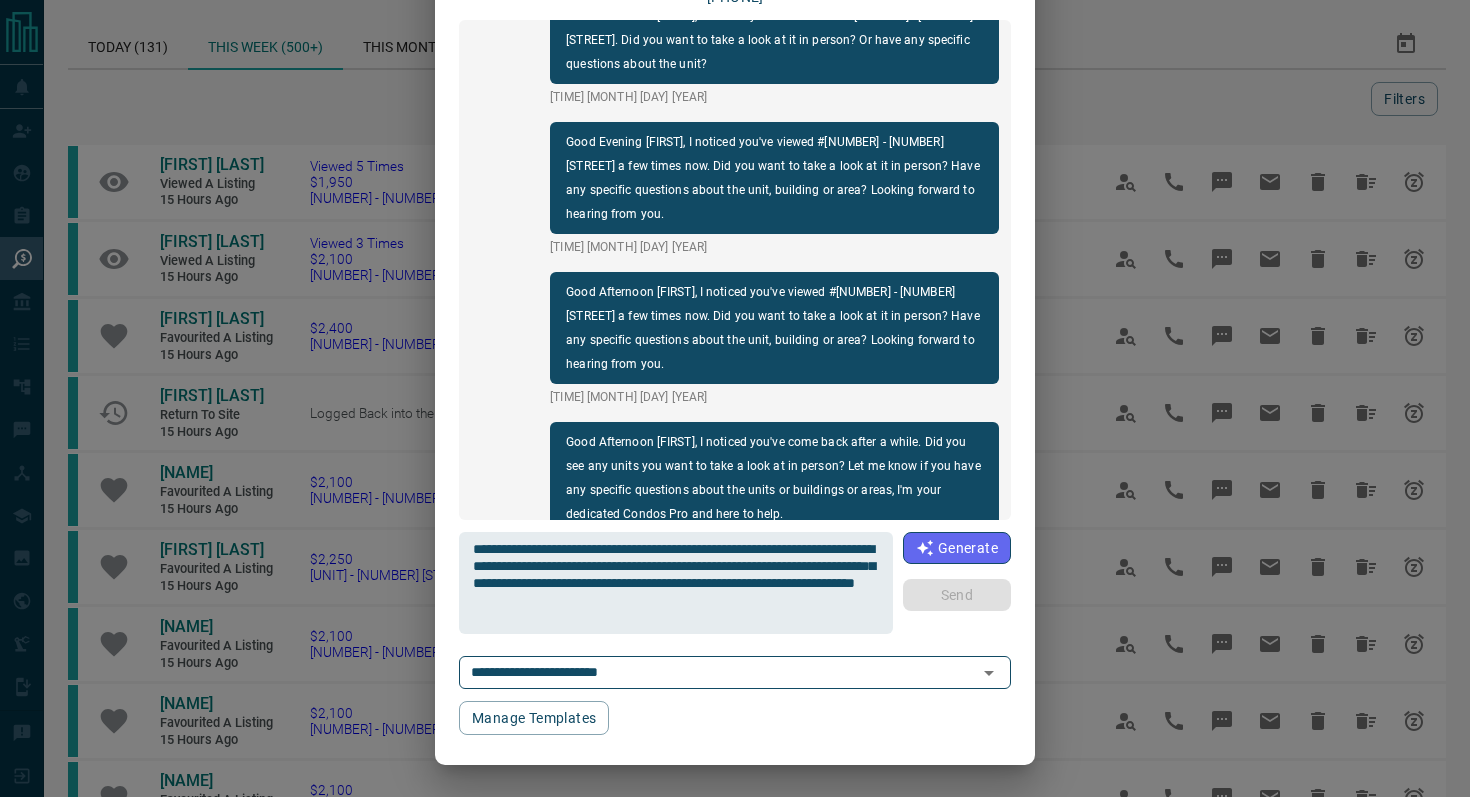 type 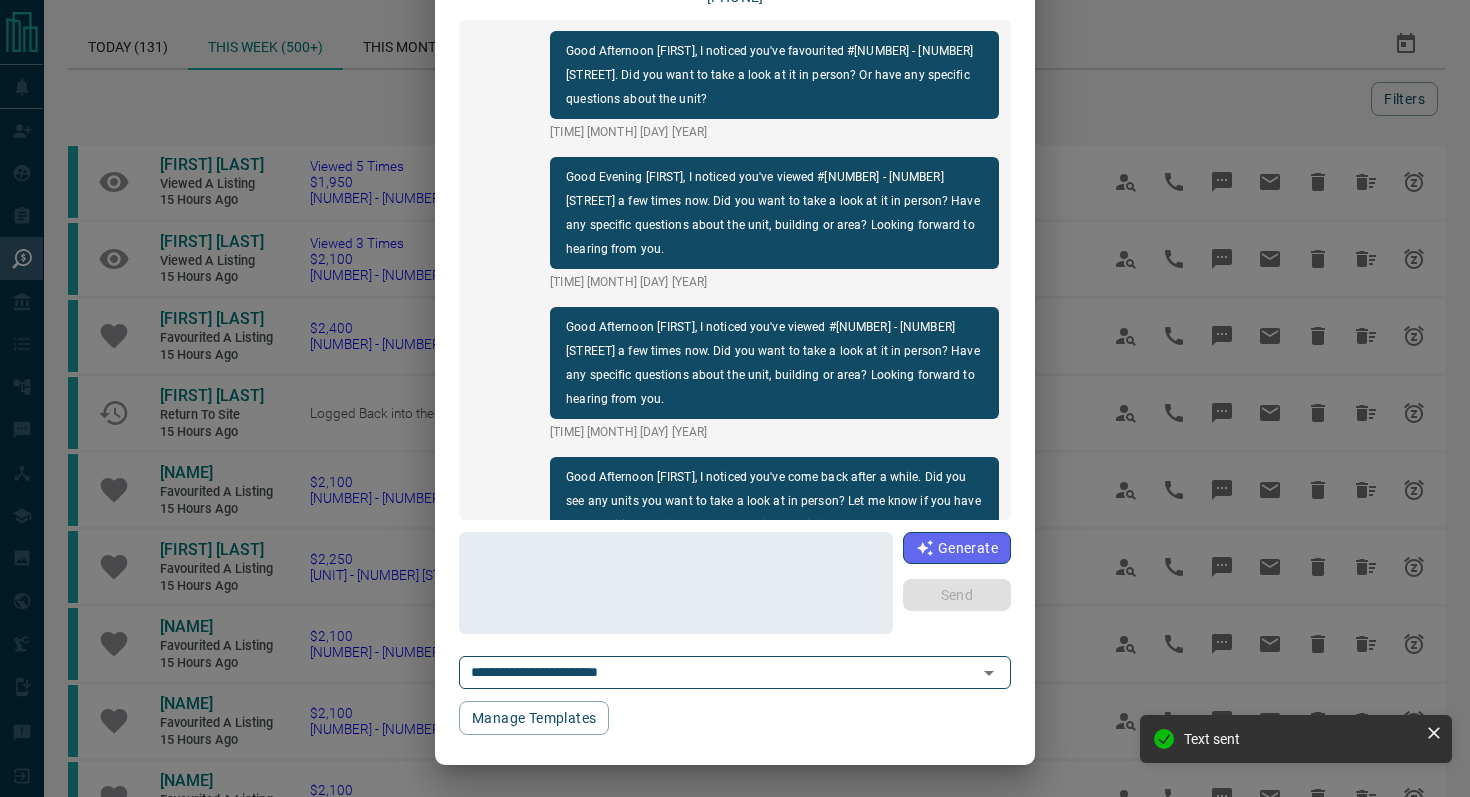 scroll, scrollTop: 0, scrollLeft: 0, axis: both 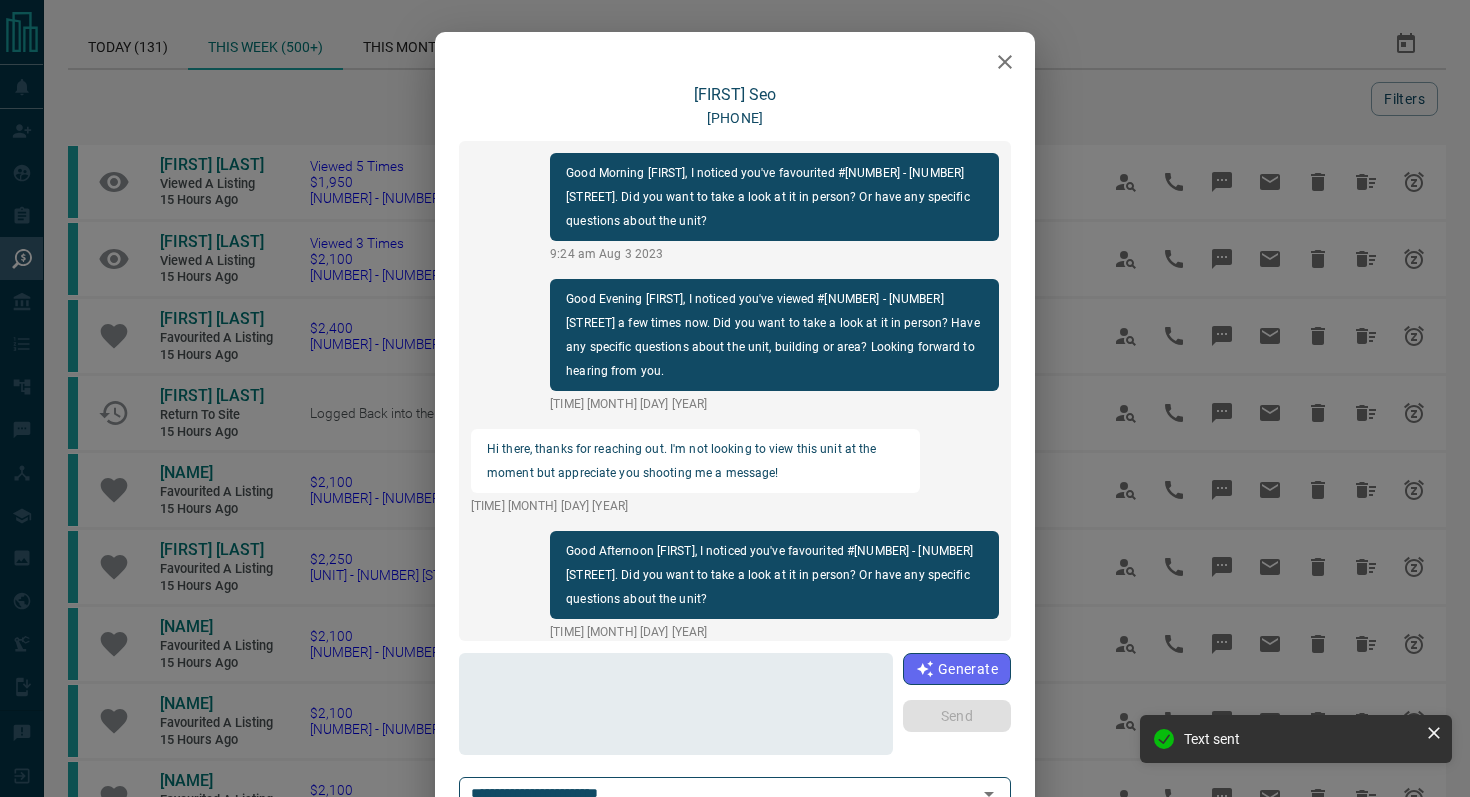 click 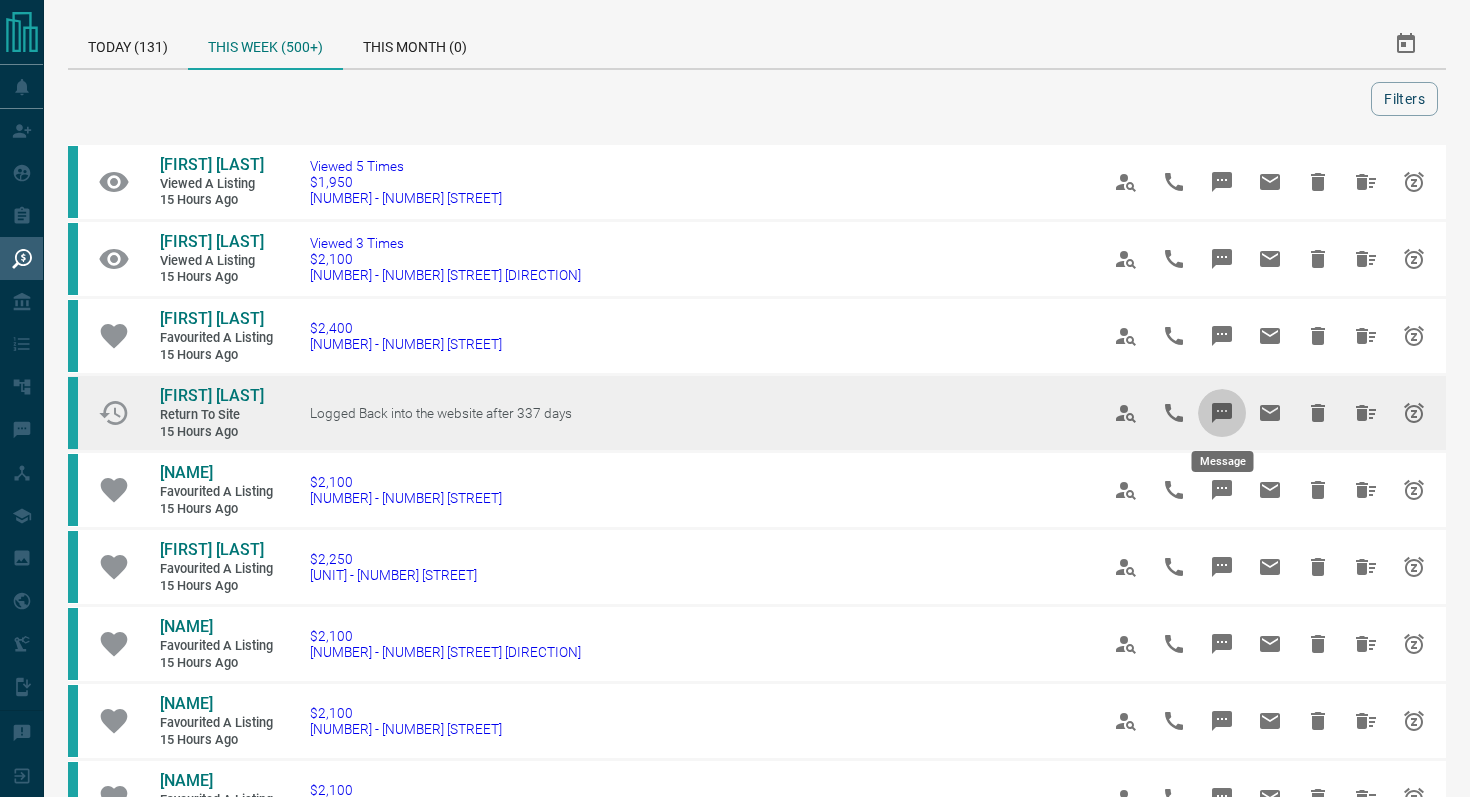 click 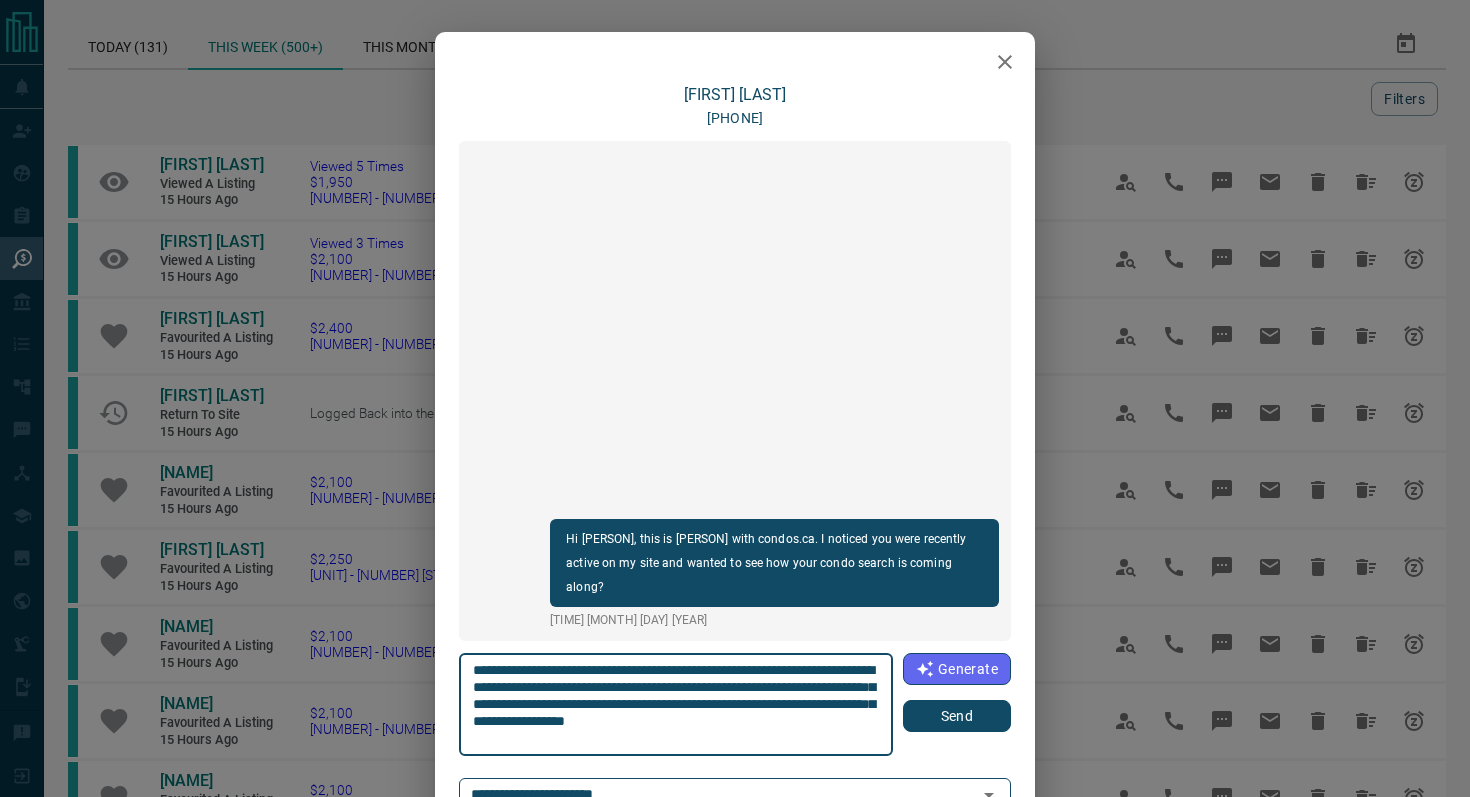 click on "Send" at bounding box center [957, 716] 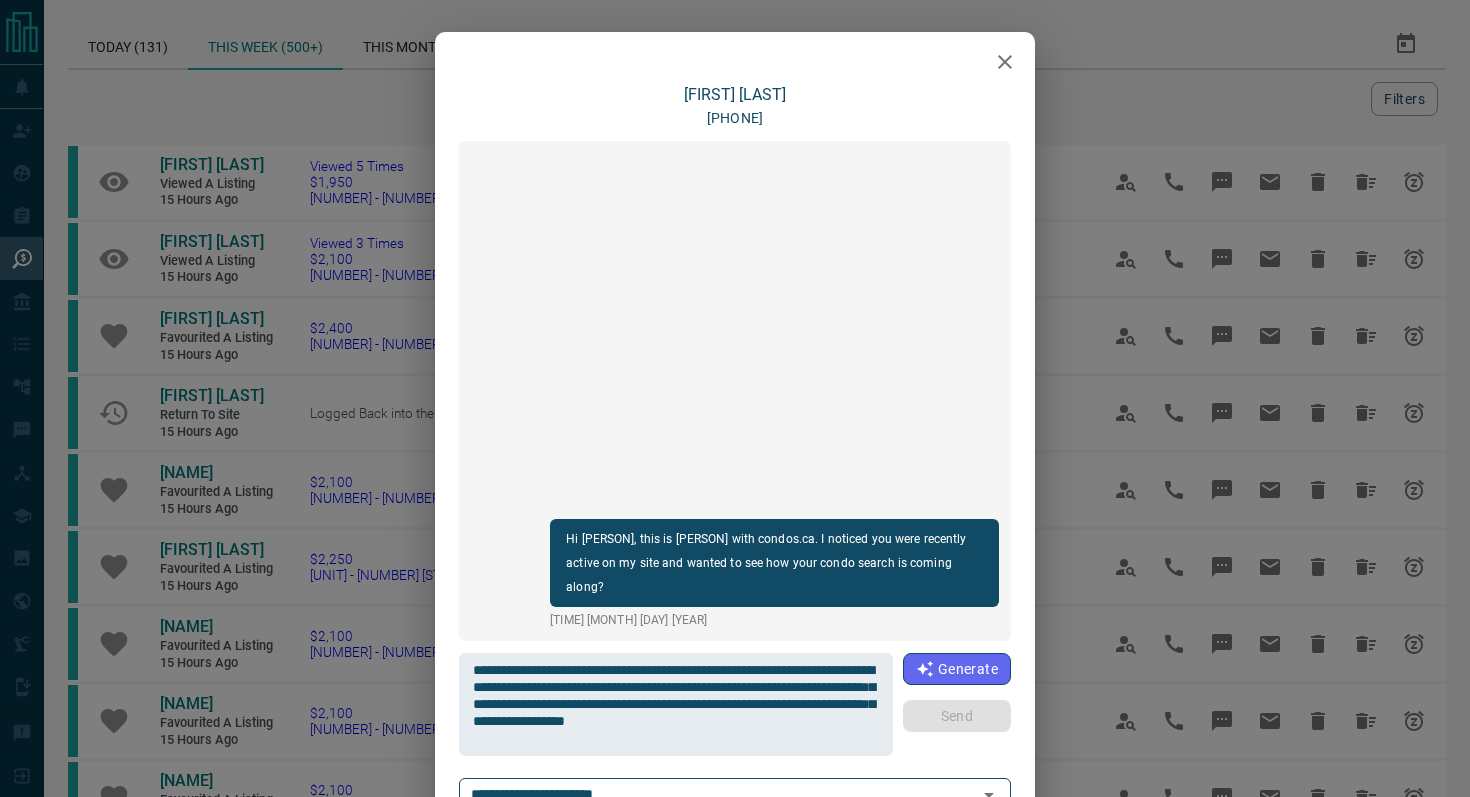 type 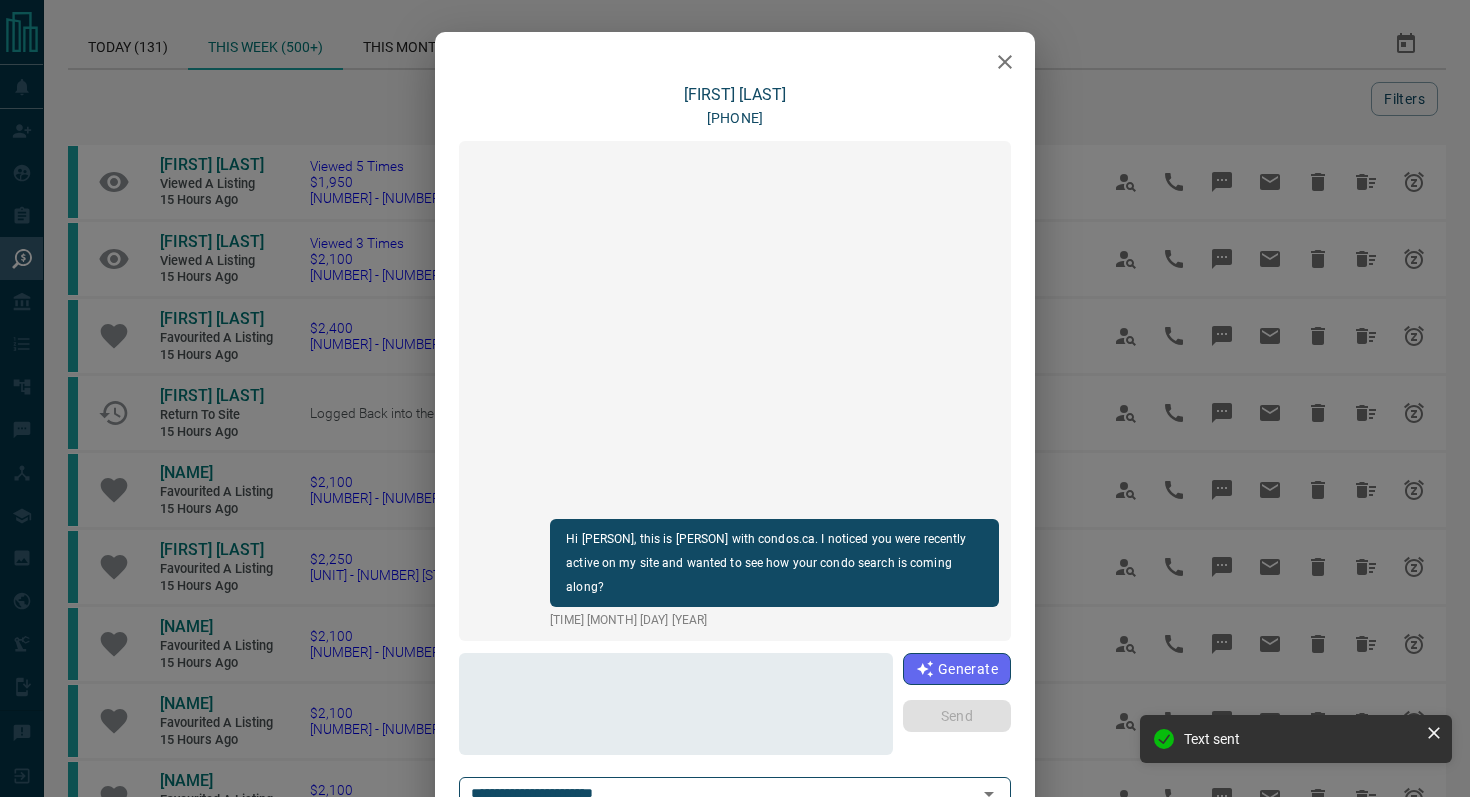 click 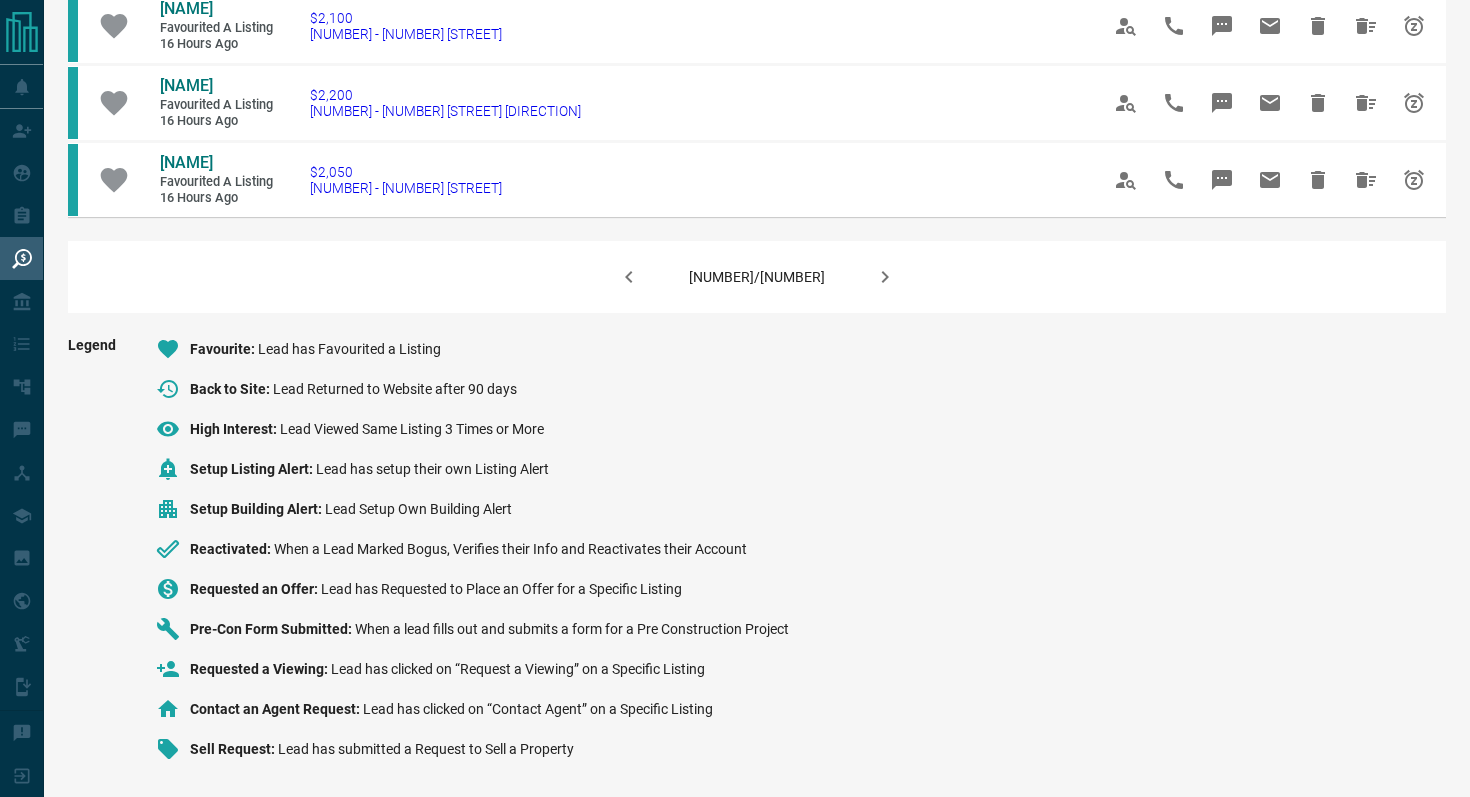 scroll, scrollTop: 1539, scrollLeft: 0, axis: vertical 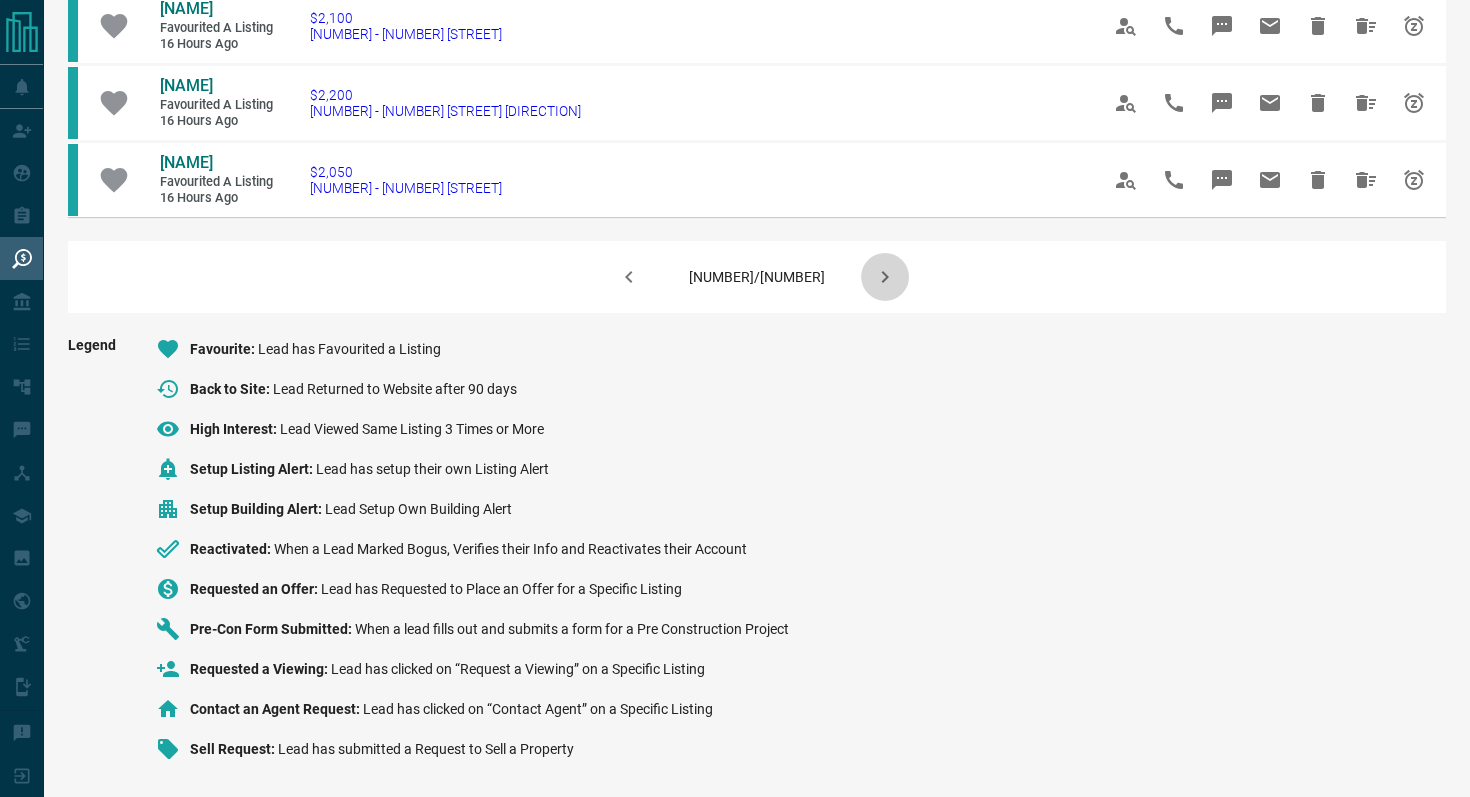 click 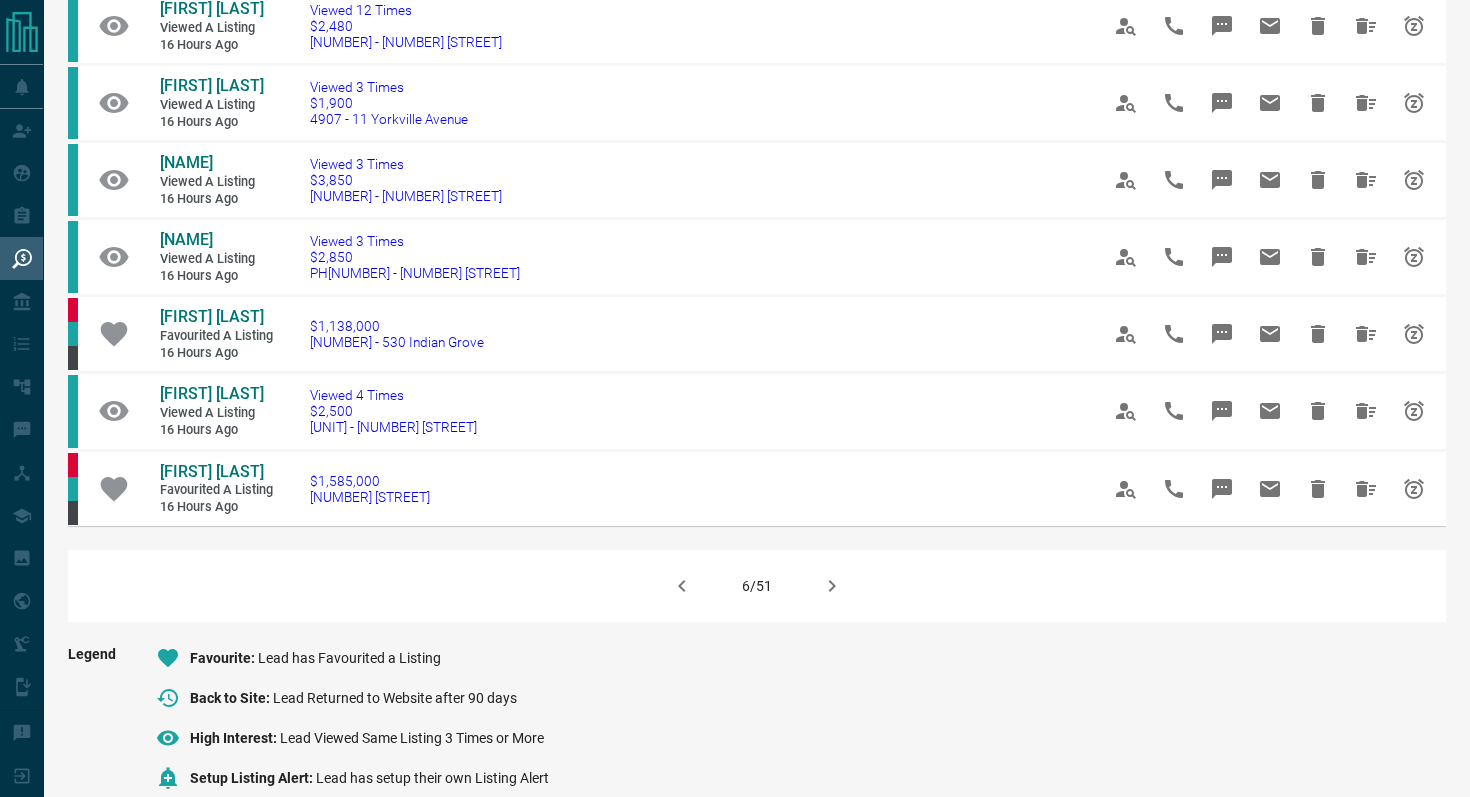 scroll, scrollTop: 1179, scrollLeft: 0, axis: vertical 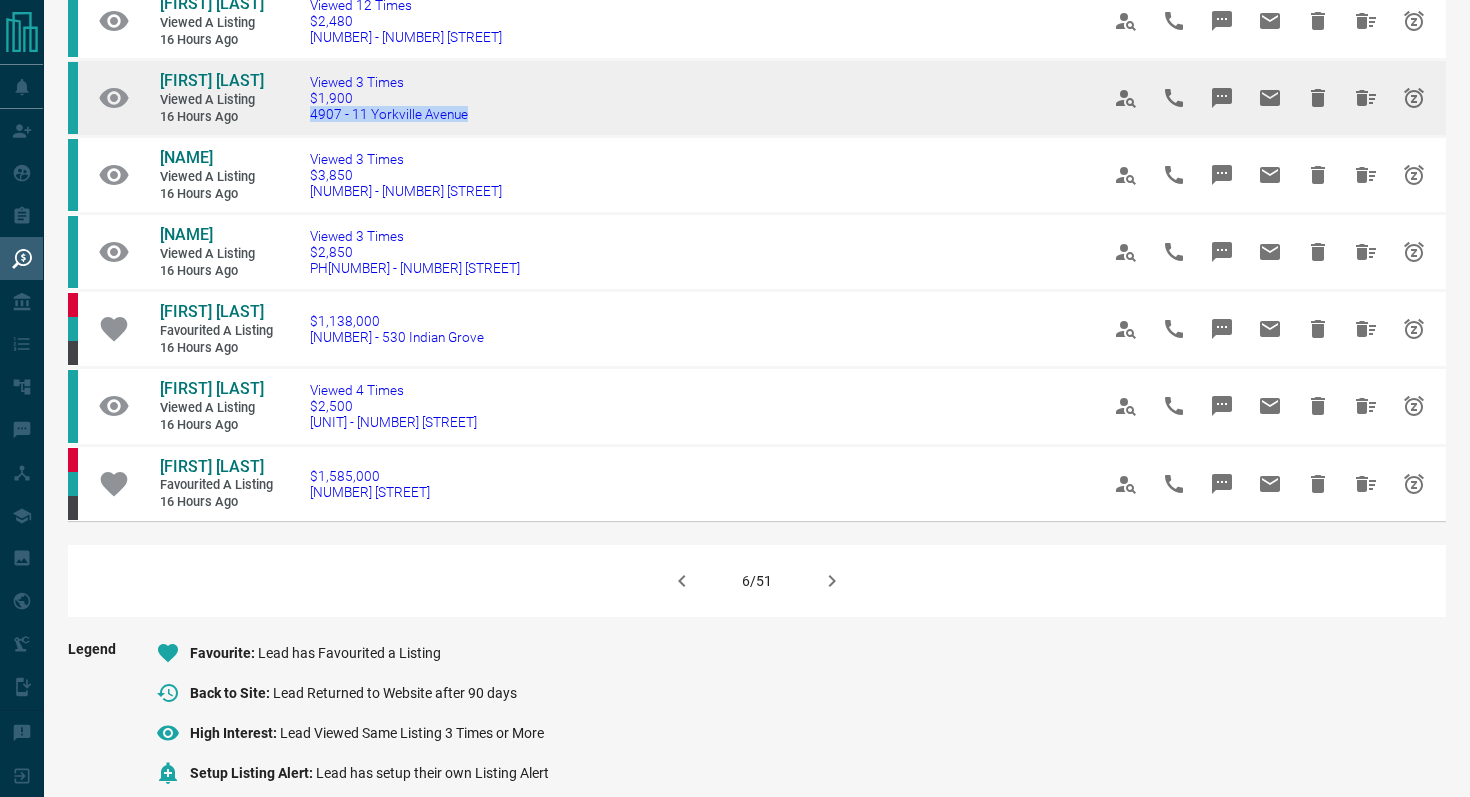 drag, startPoint x: 527, startPoint y: 250, endPoint x: 291, endPoint y: 250, distance: 236 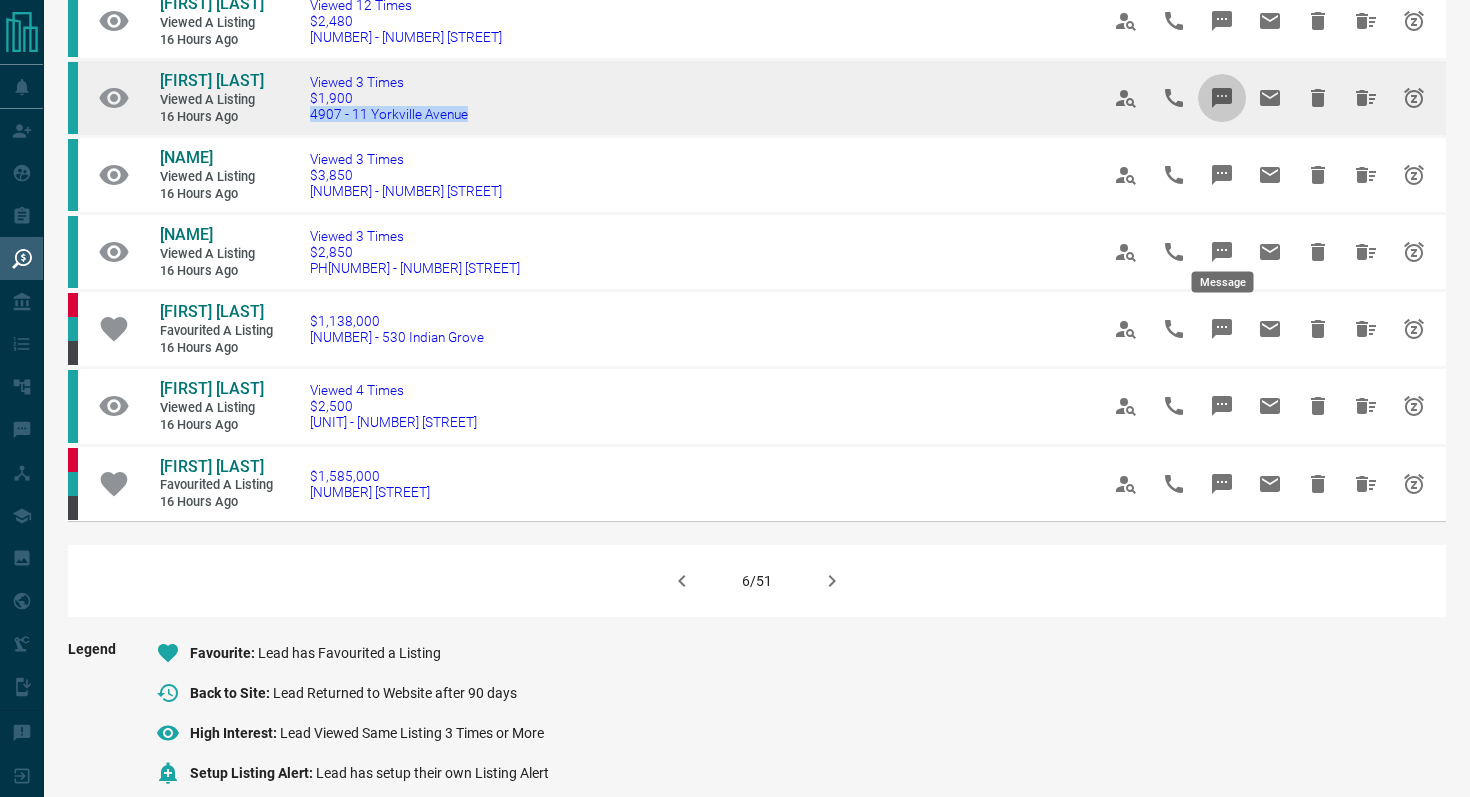 click 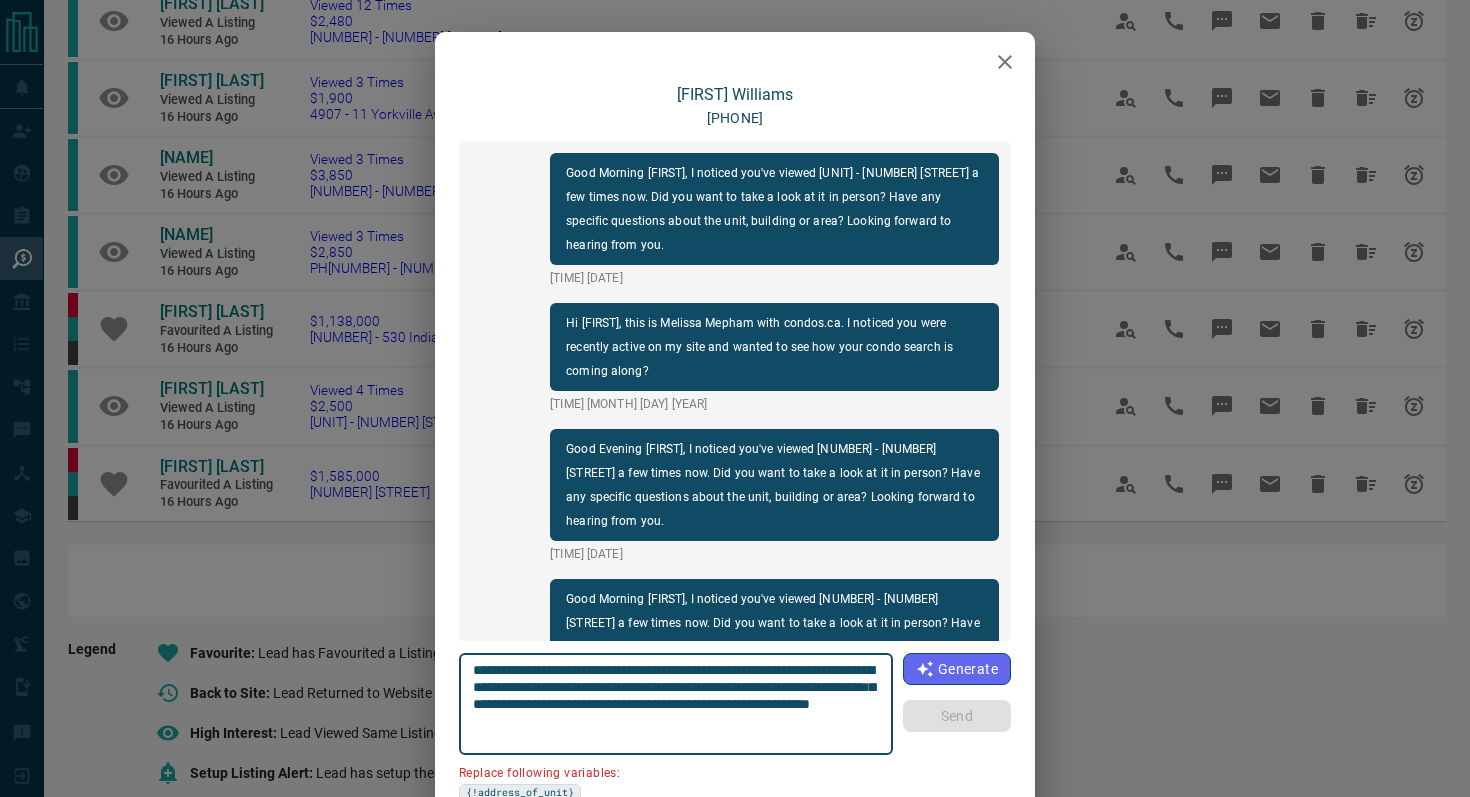 scroll, scrollTop: 84, scrollLeft: 0, axis: vertical 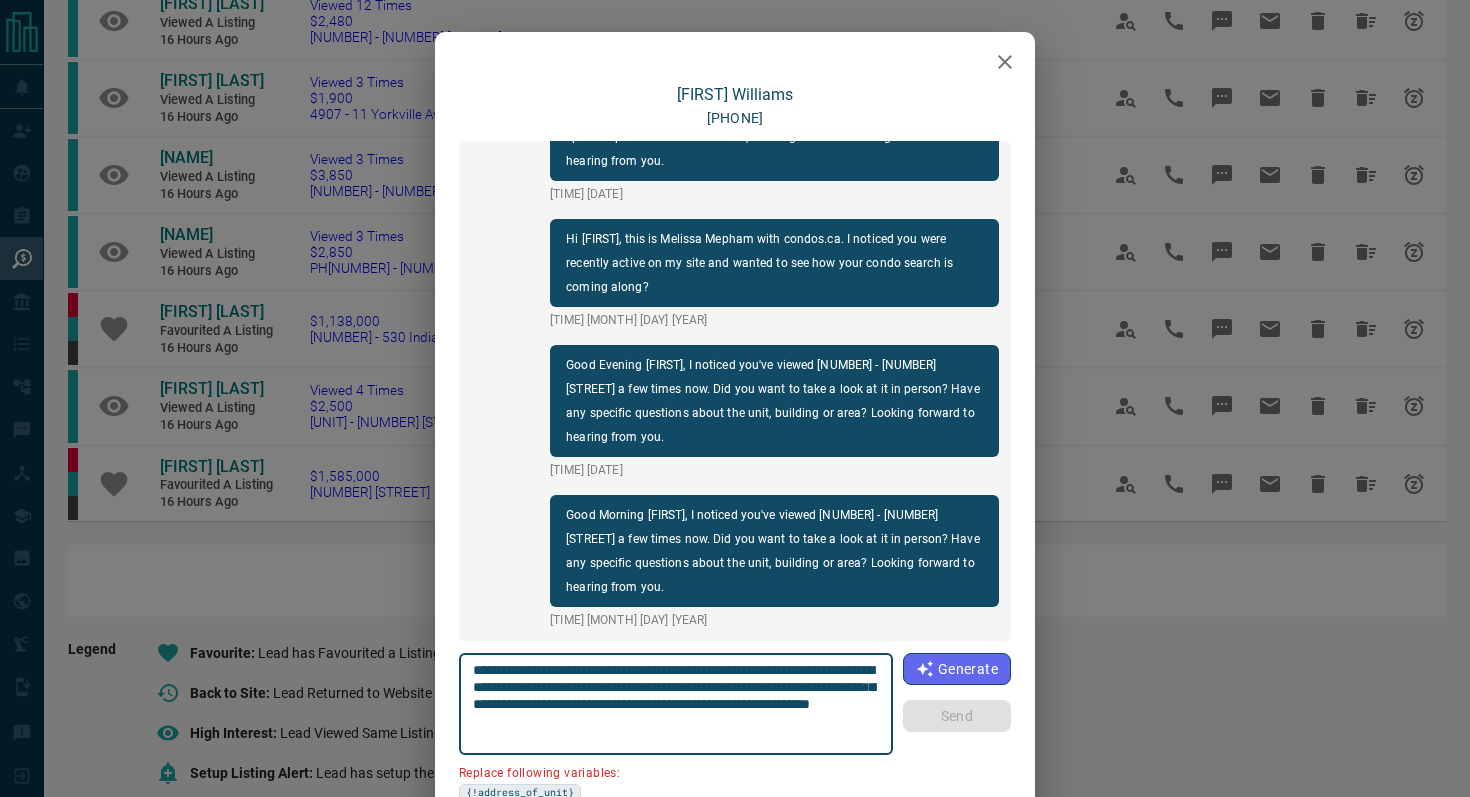 drag, startPoint x: 589, startPoint y: 684, endPoint x: 381, endPoint y: 684, distance: 208 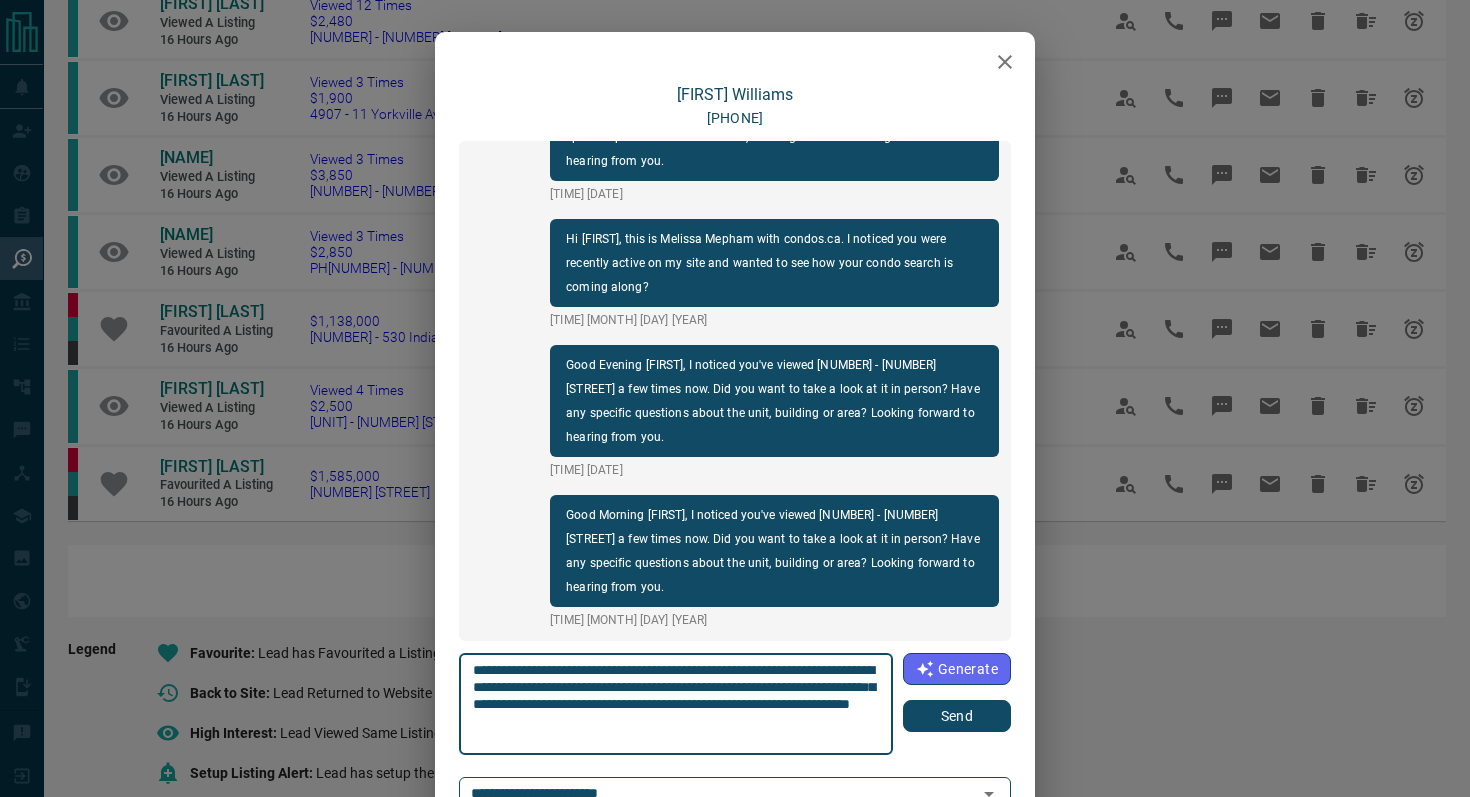 type on "**********" 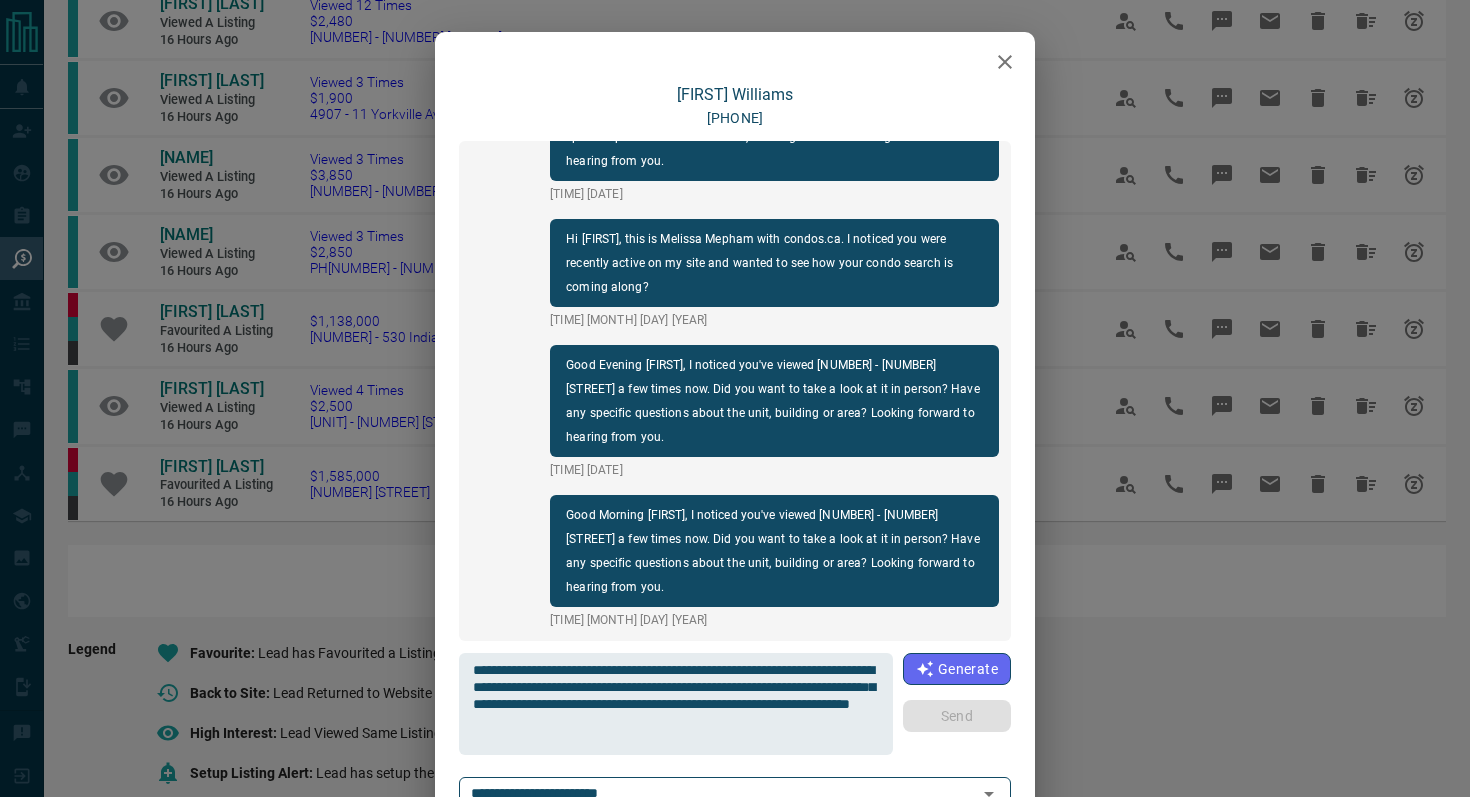 type 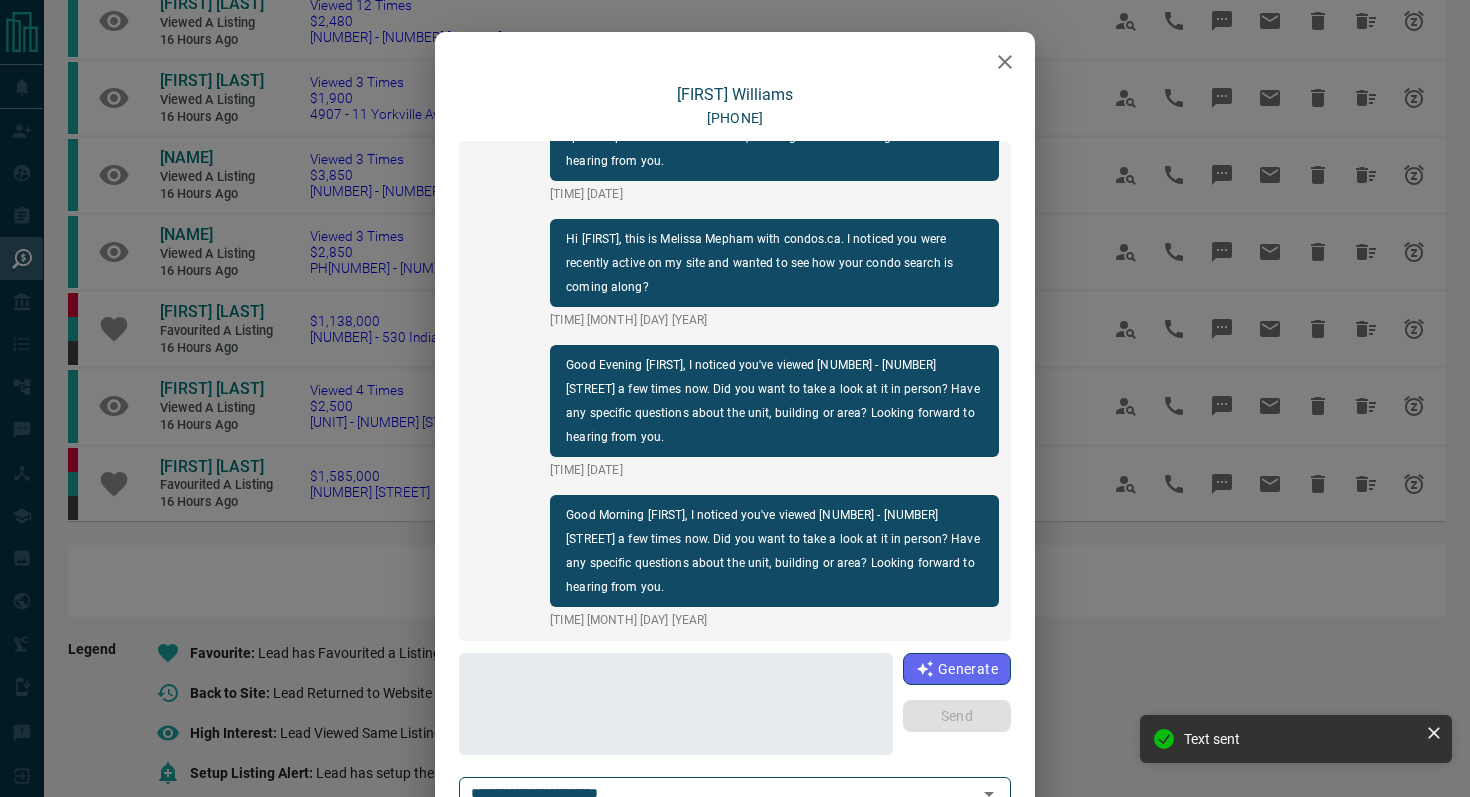 scroll, scrollTop: 234, scrollLeft: 0, axis: vertical 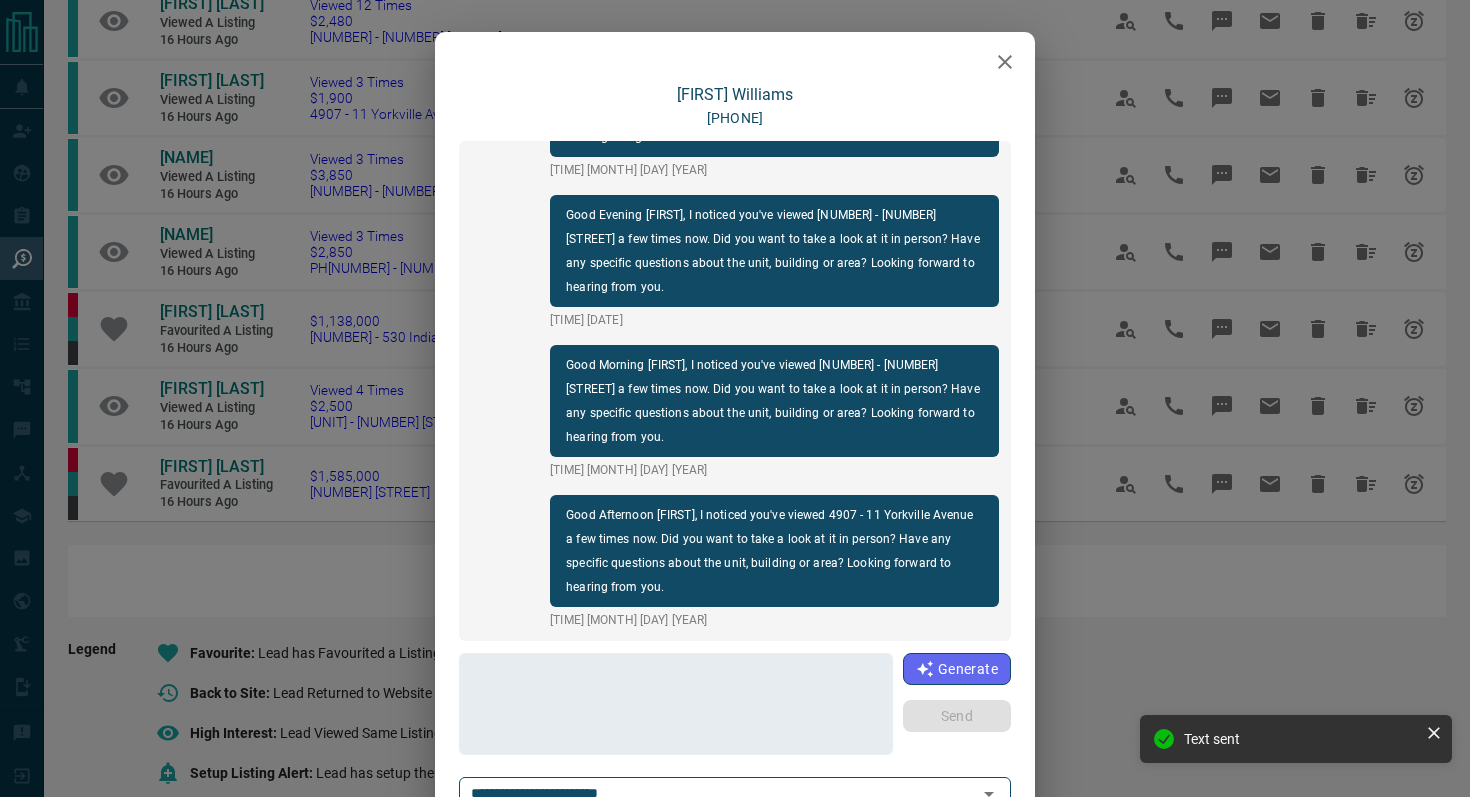 click at bounding box center (735, 57) 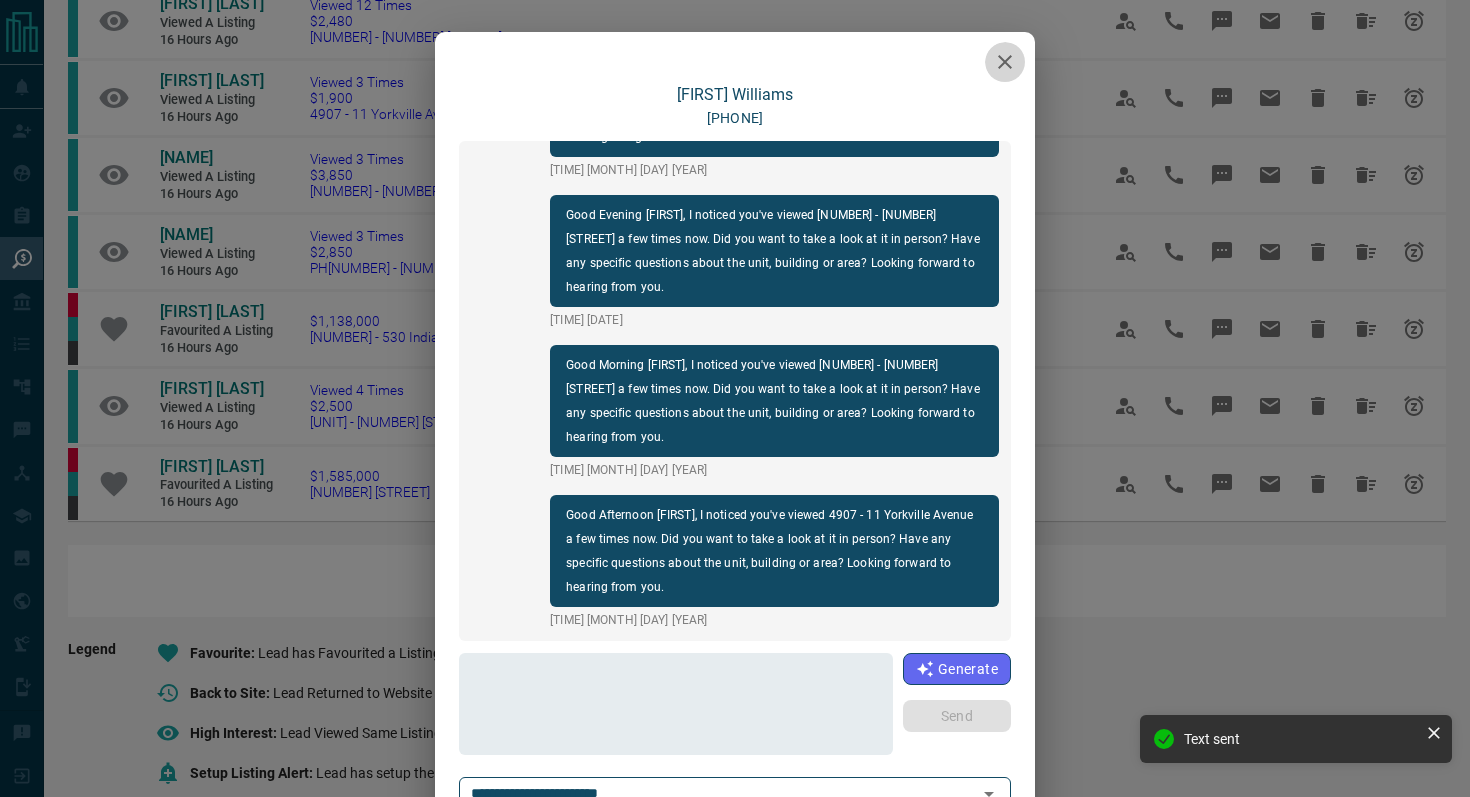 click 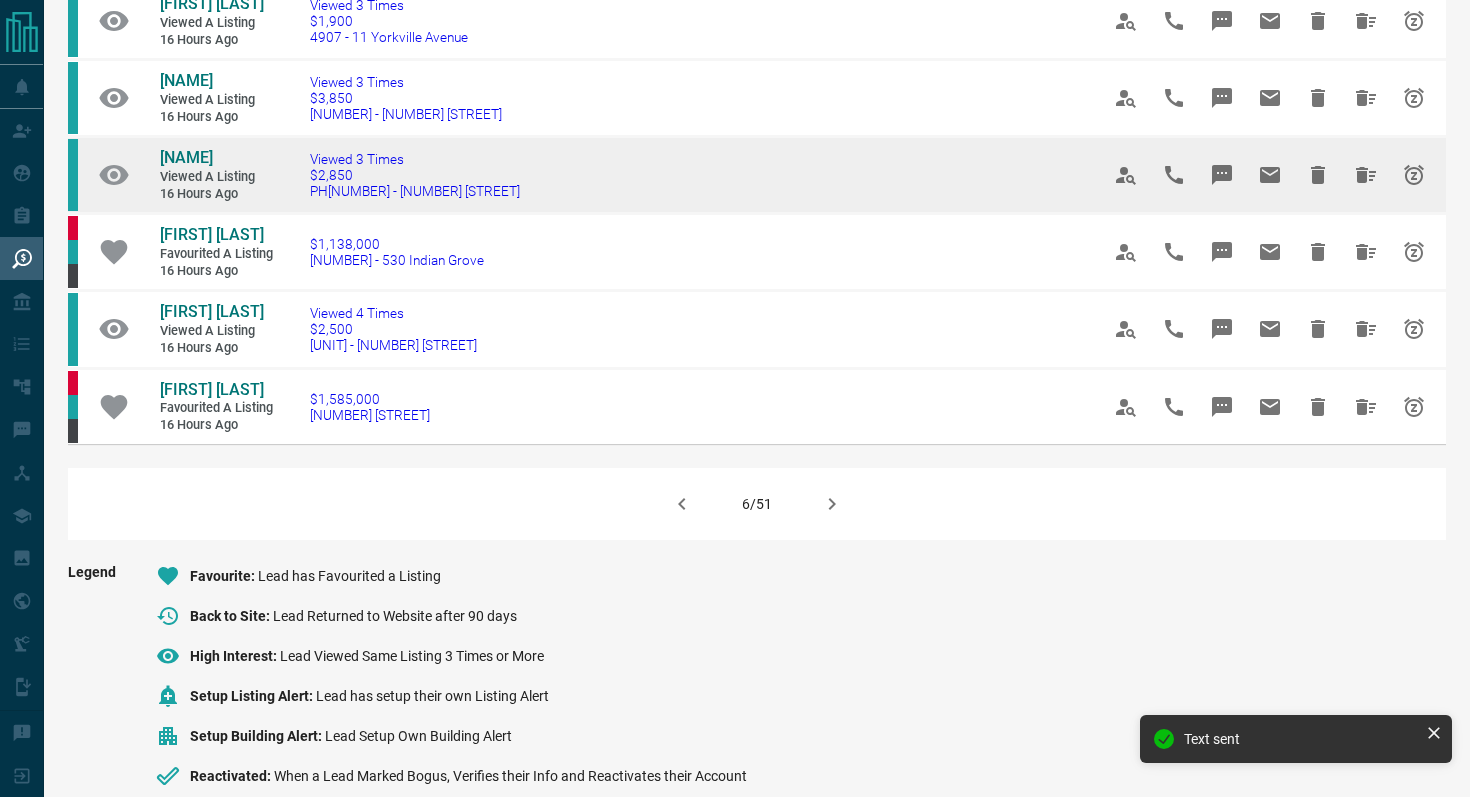 scroll, scrollTop: 1258, scrollLeft: 0, axis: vertical 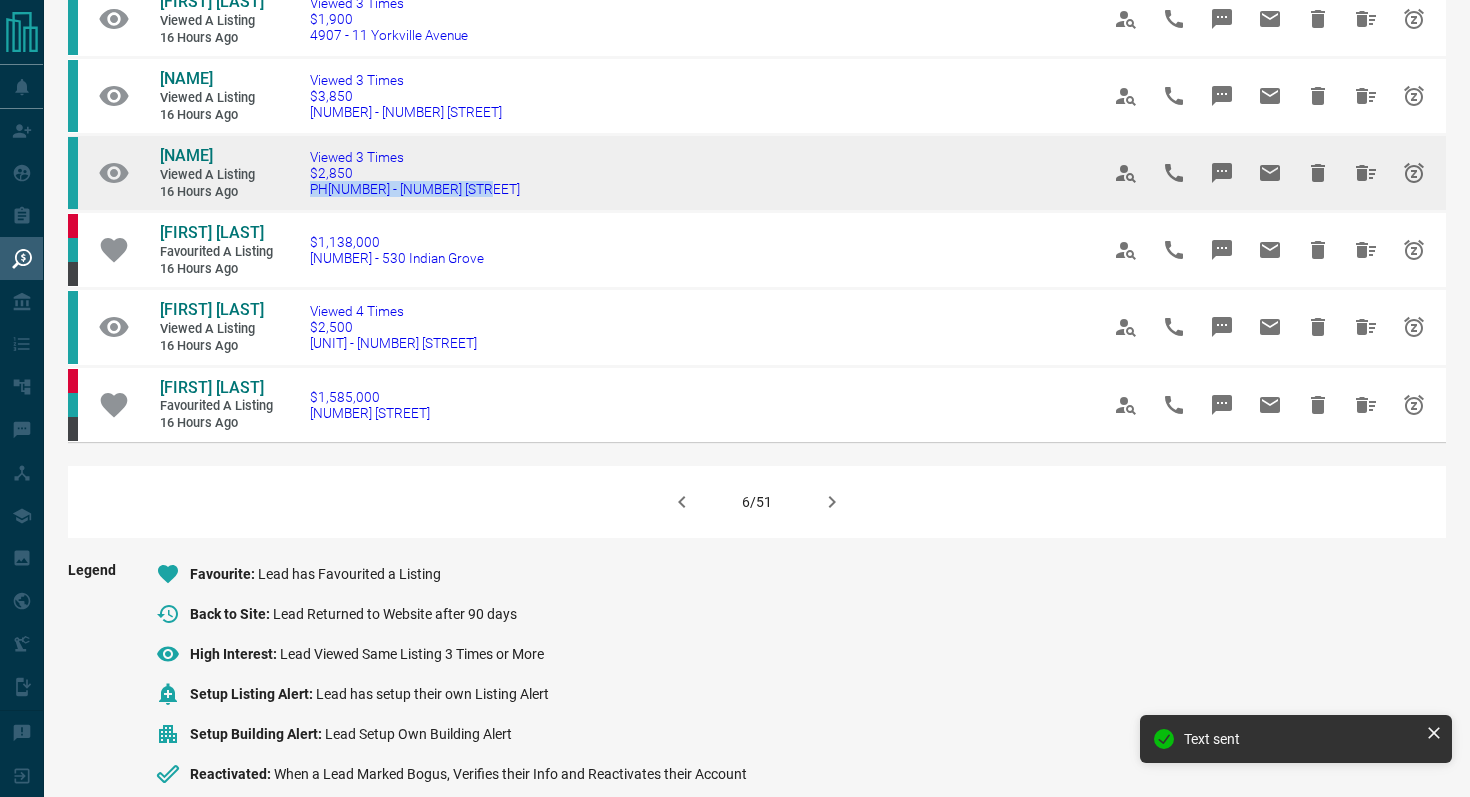drag, startPoint x: 530, startPoint y: 366, endPoint x: 283, endPoint y: 362, distance: 247.03238 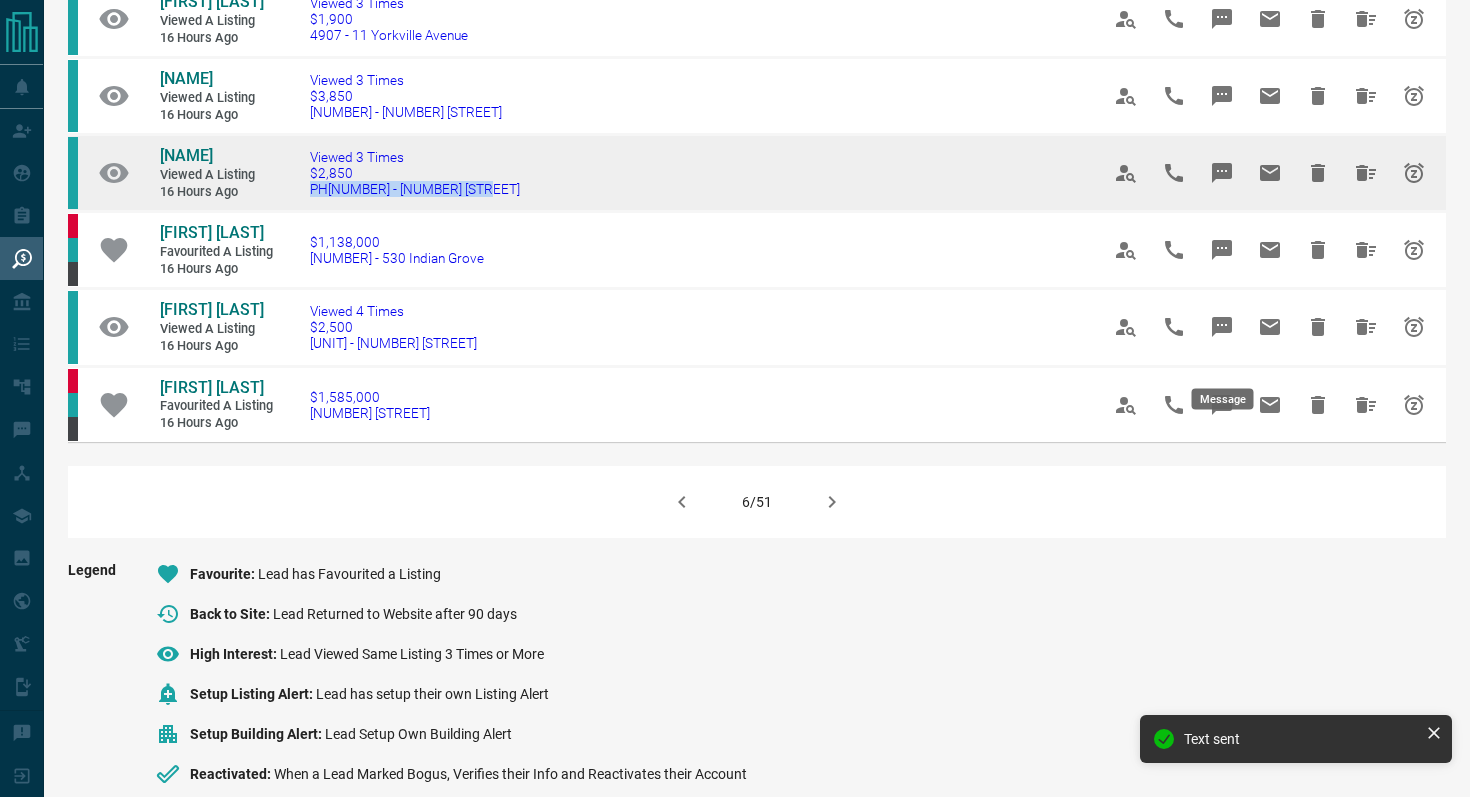 click 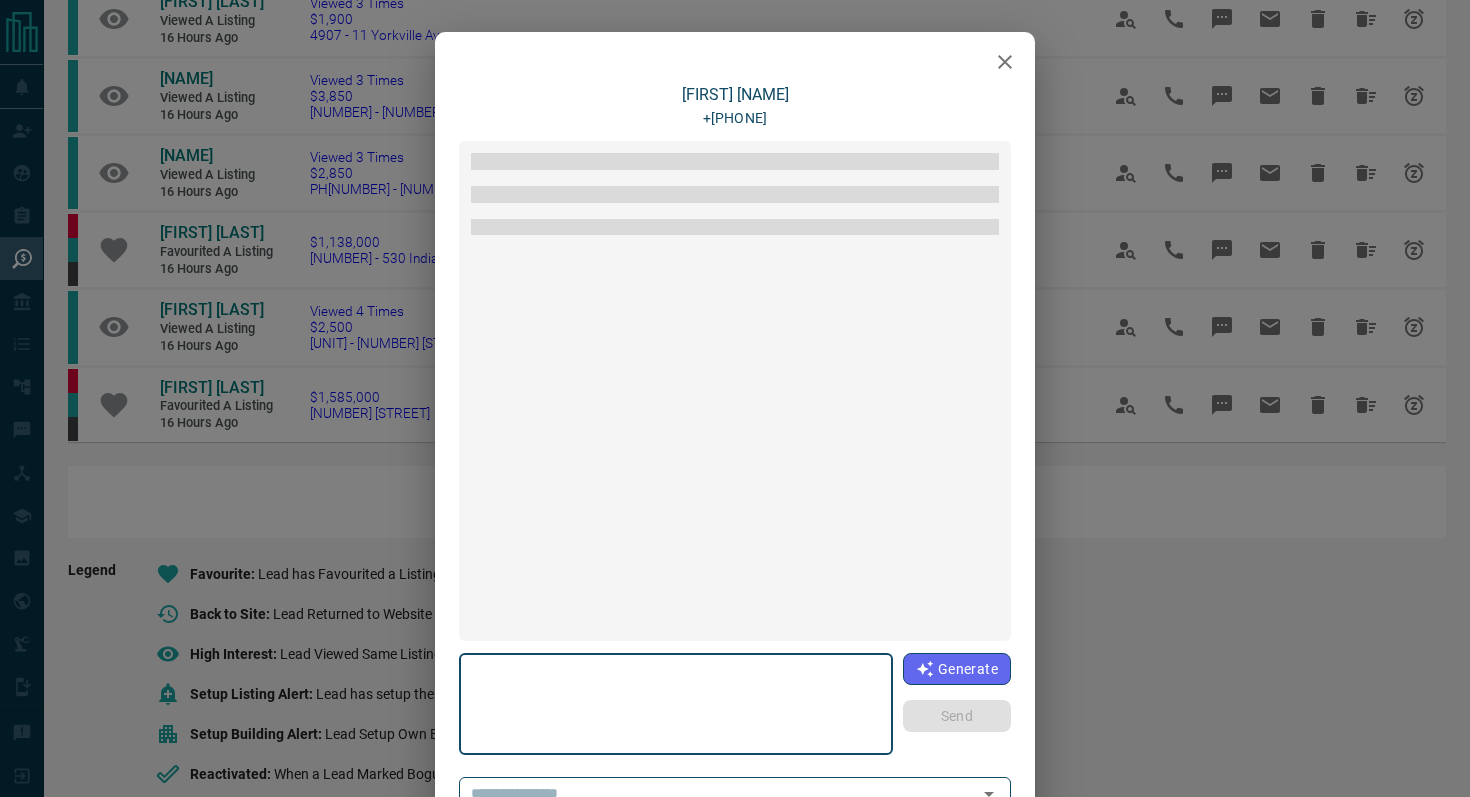 type on "**********" 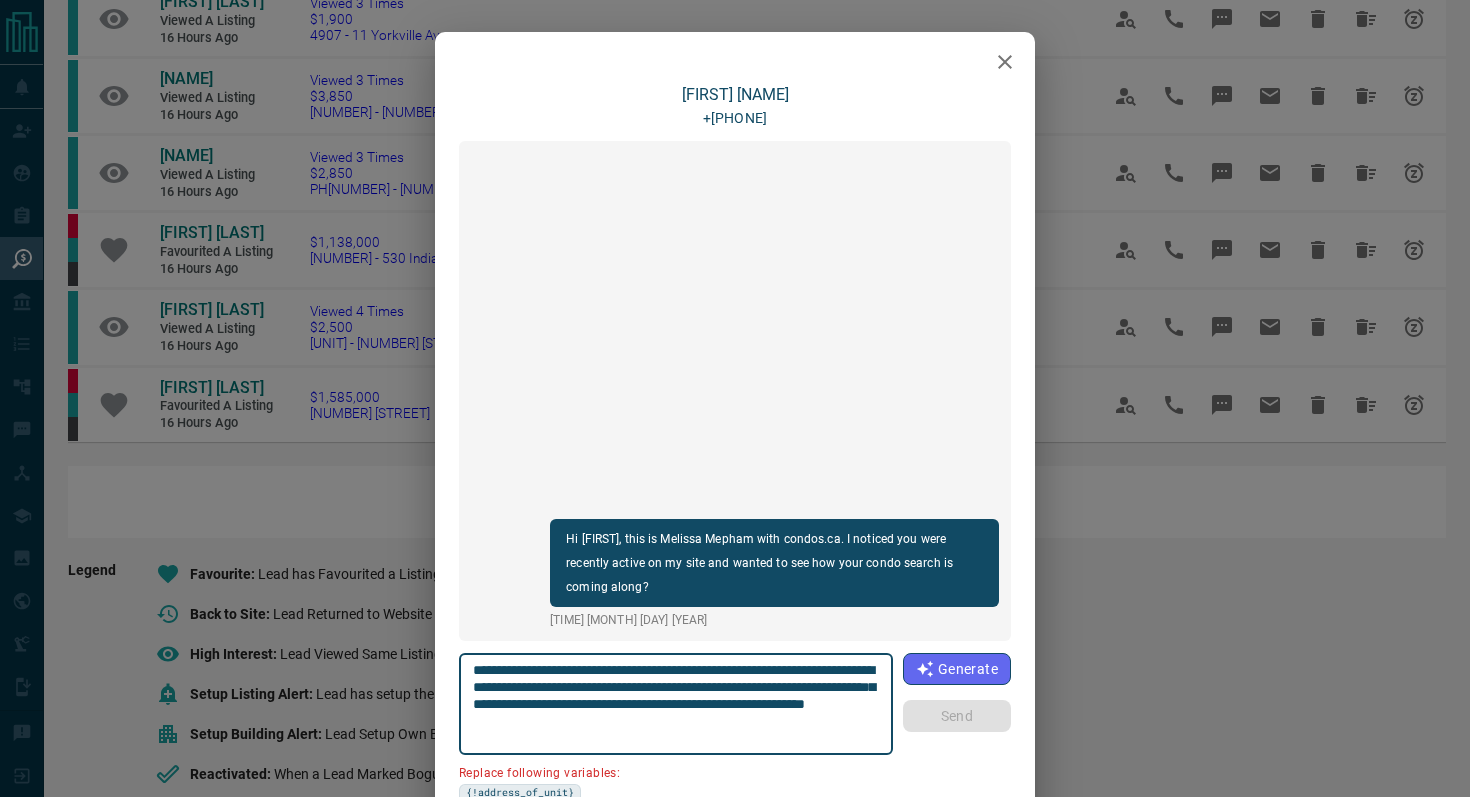 scroll, scrollTop: 125, scrollLeft: 0, axis: vertical 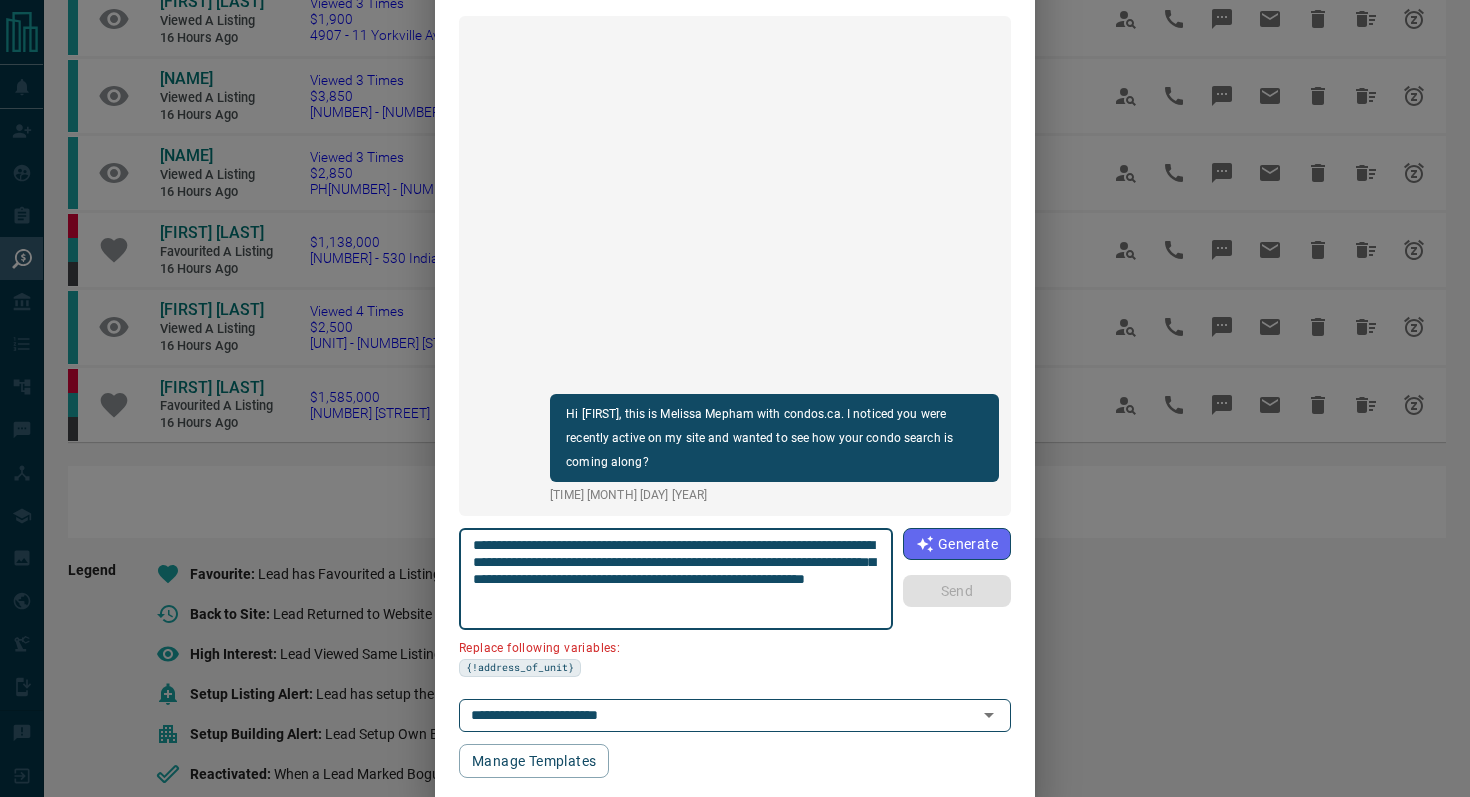 drag, startPoint x: 585, startPoint y: 560, endPoint x: 290, endPoint y: 552, distance: 295.10846 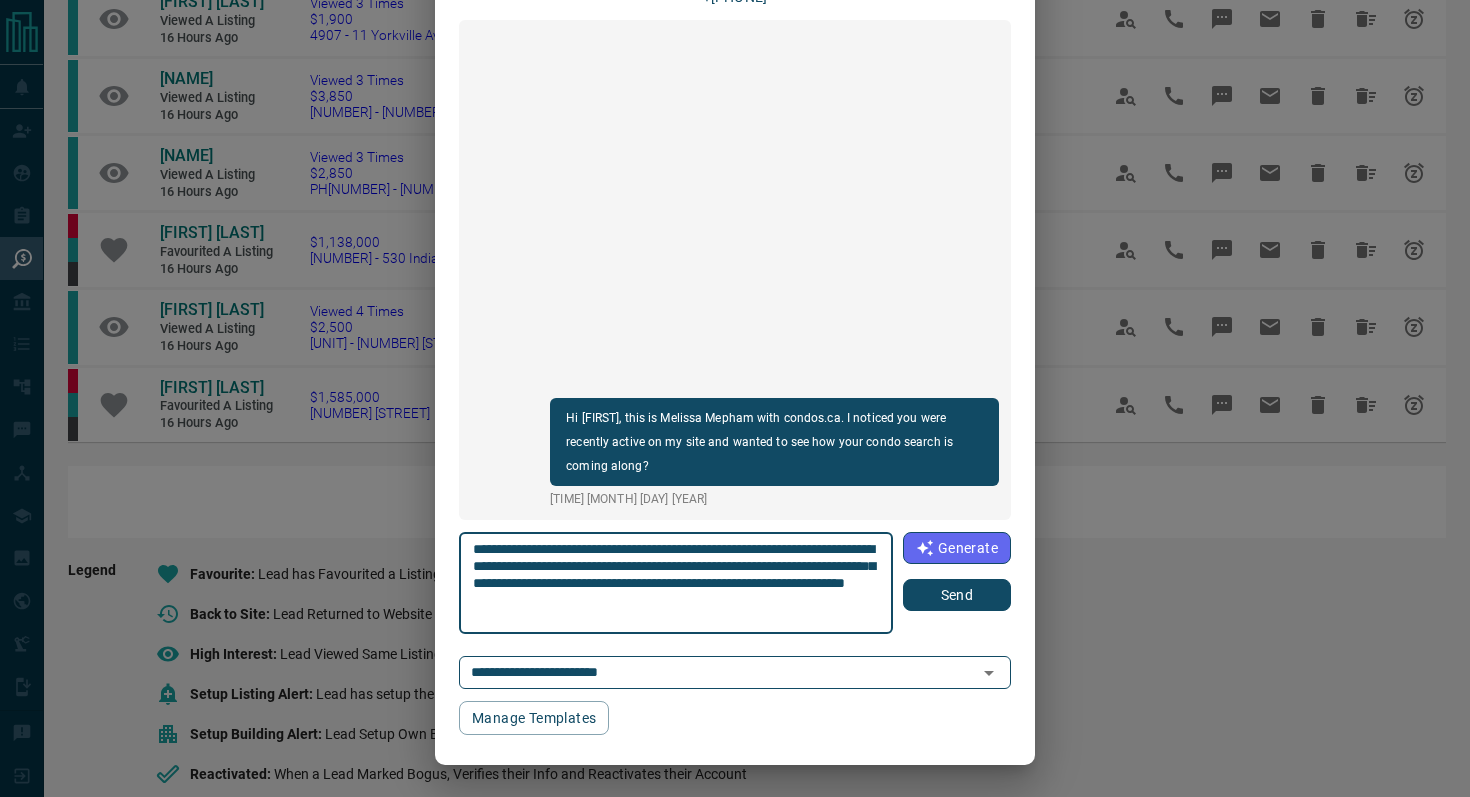 scroll, scrollTop: 121, scrollLeft: 0, axis: vertical 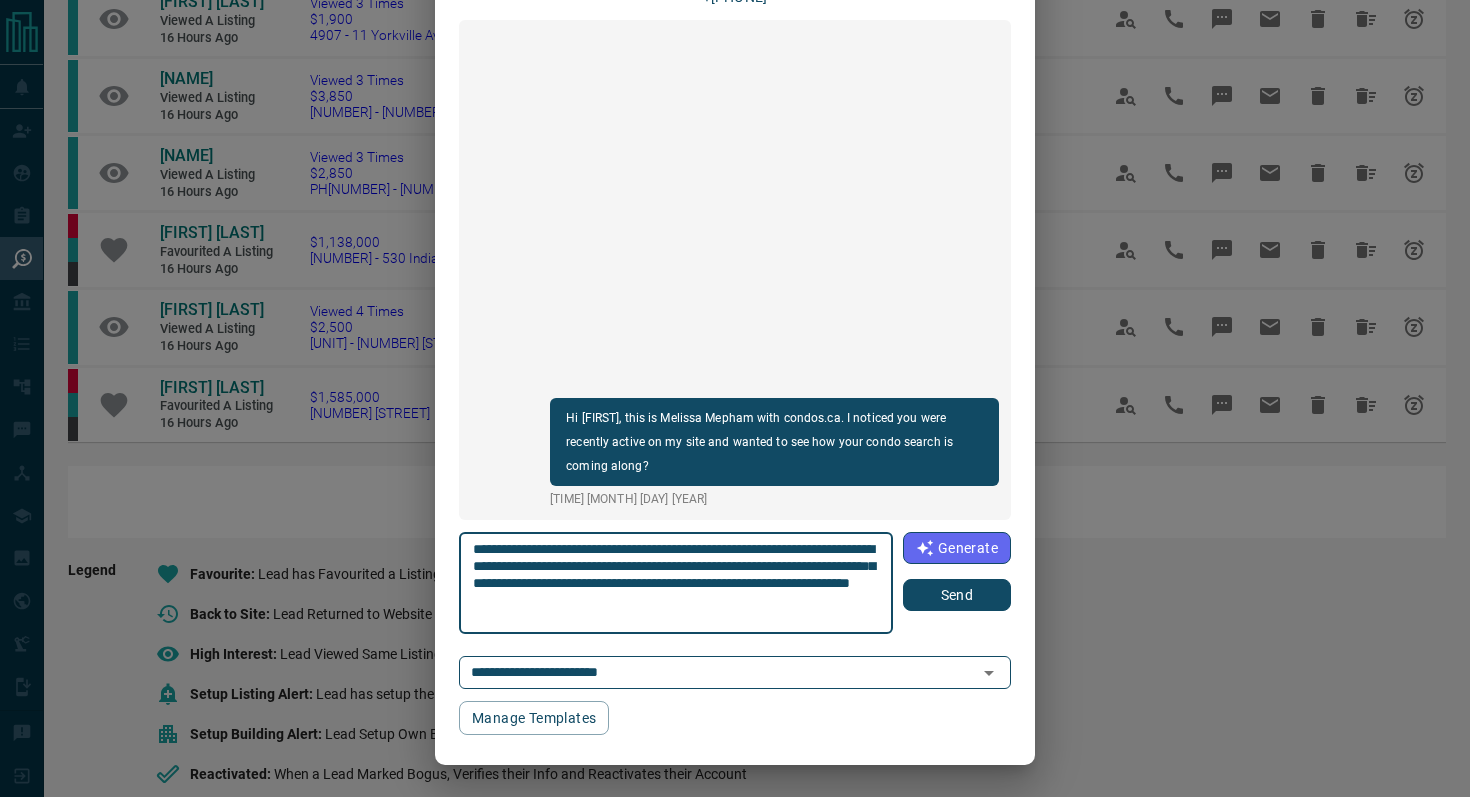type on "**********" 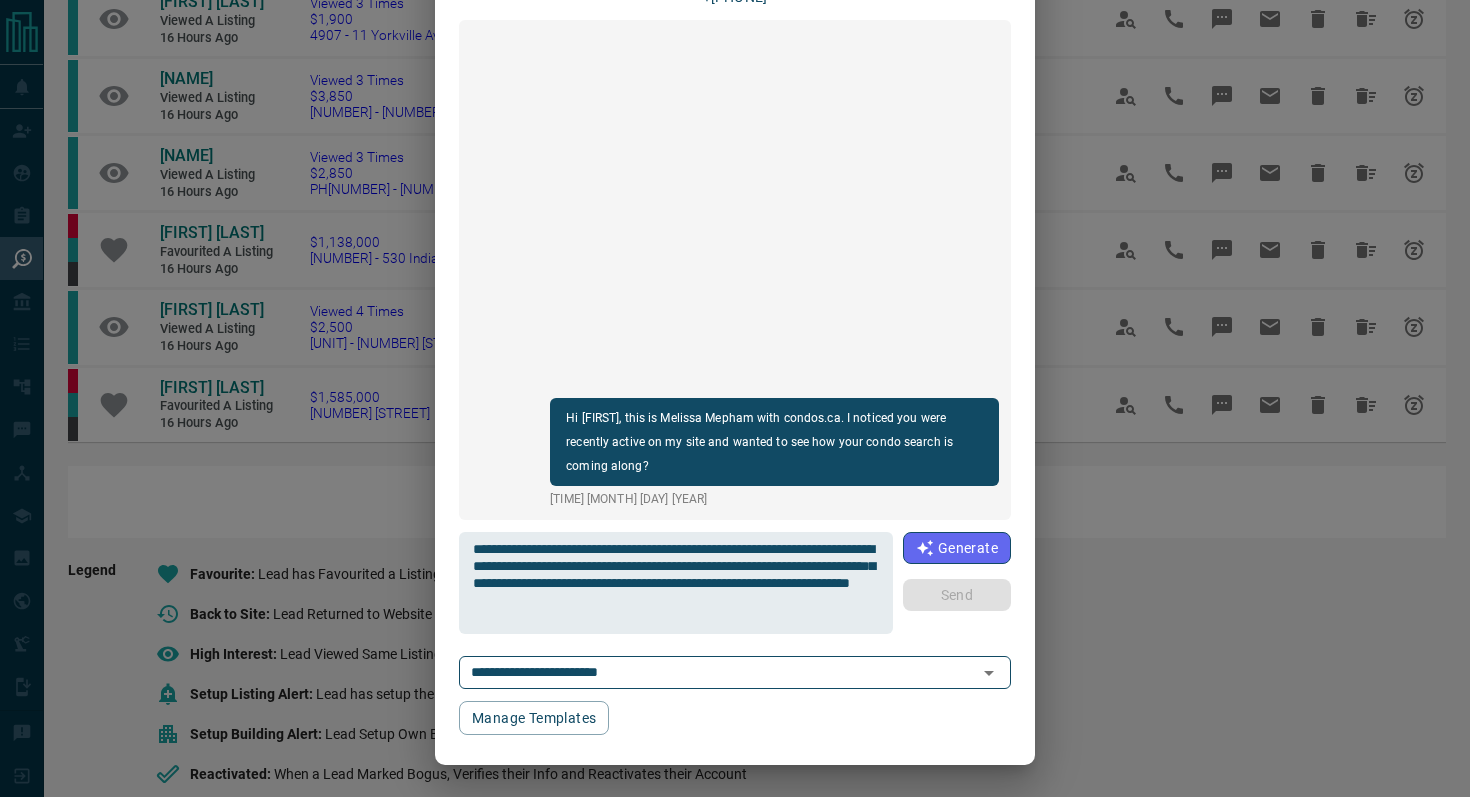 type 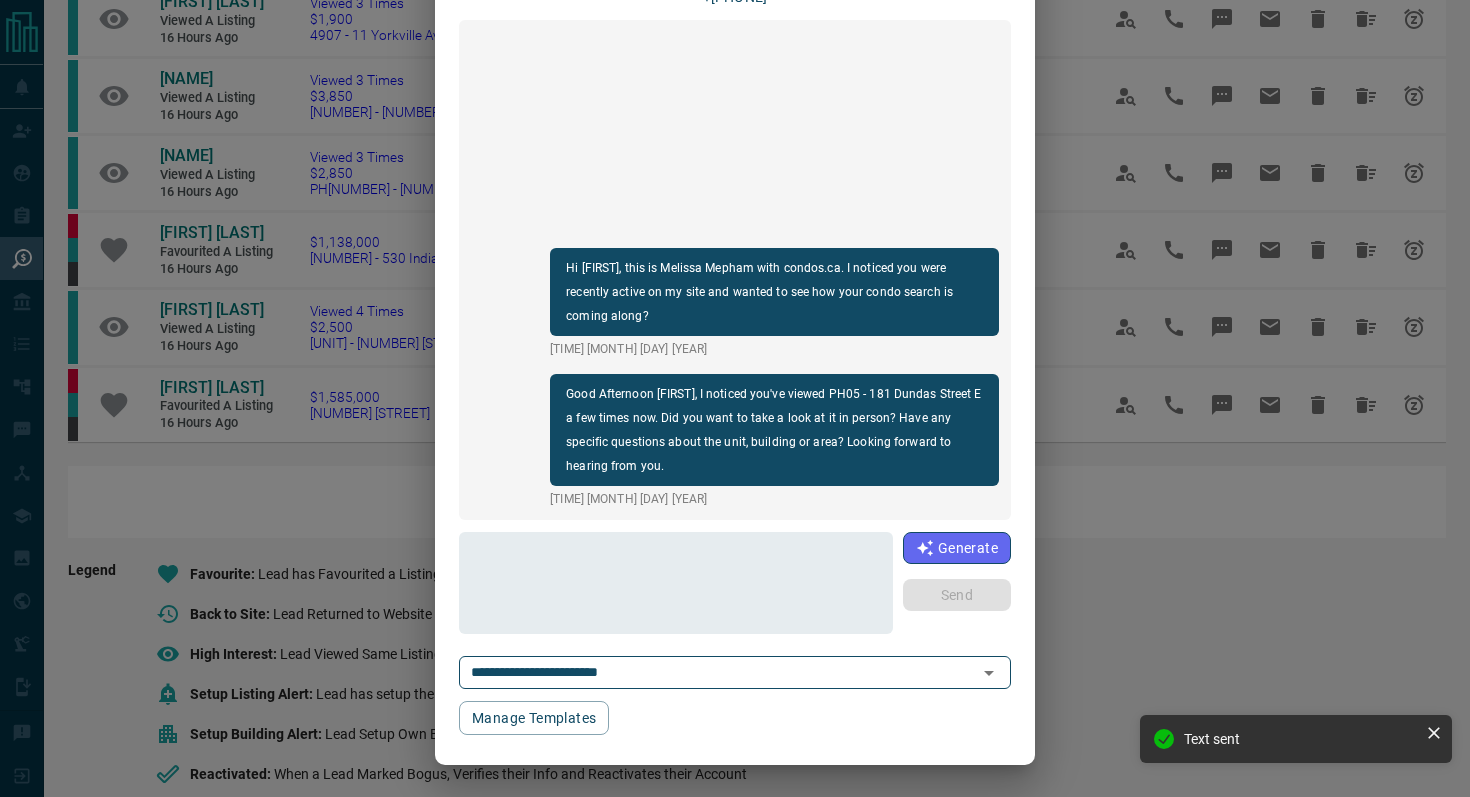 scroll, scrollTop: 0, scrollLeft: 0, axis: both 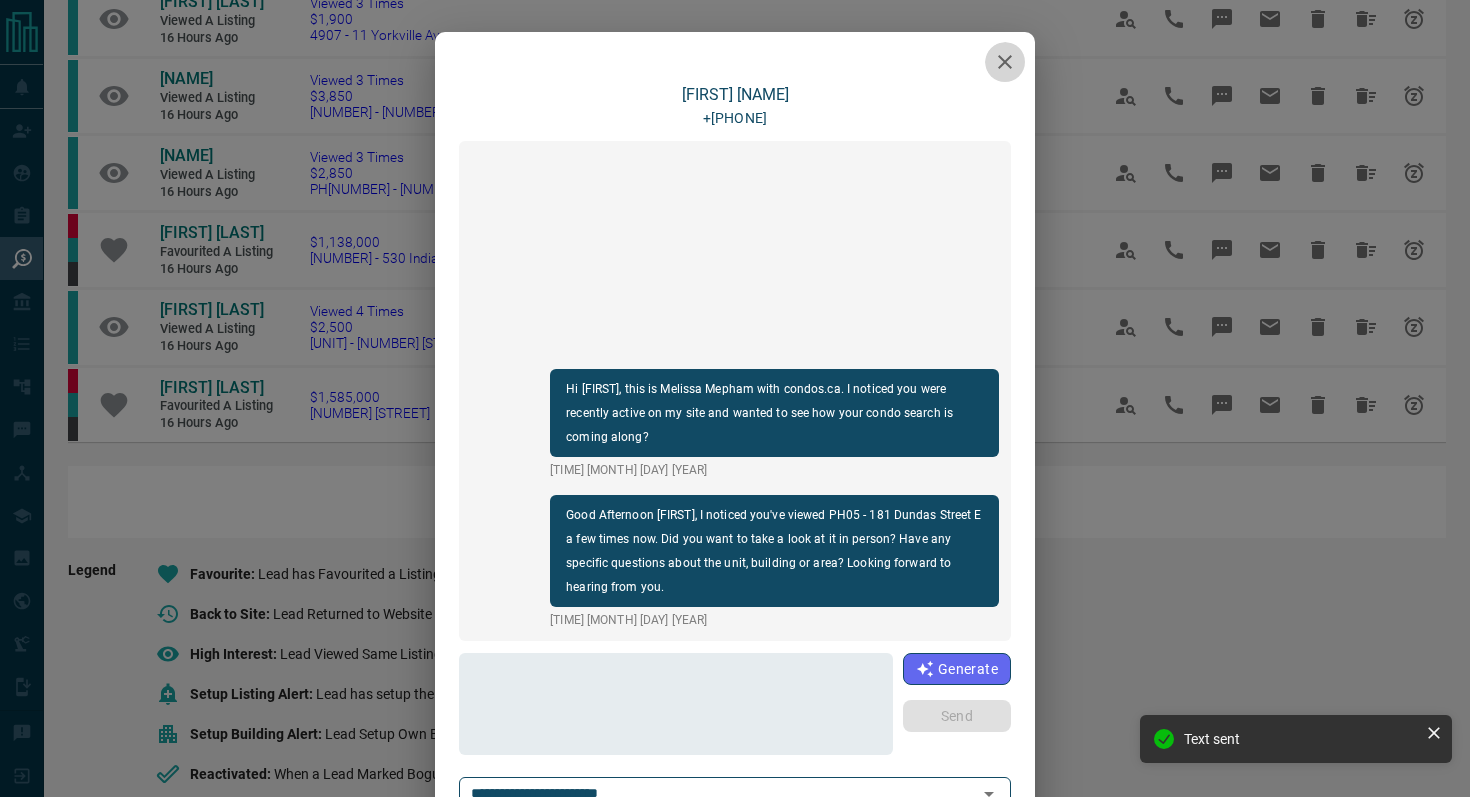 click 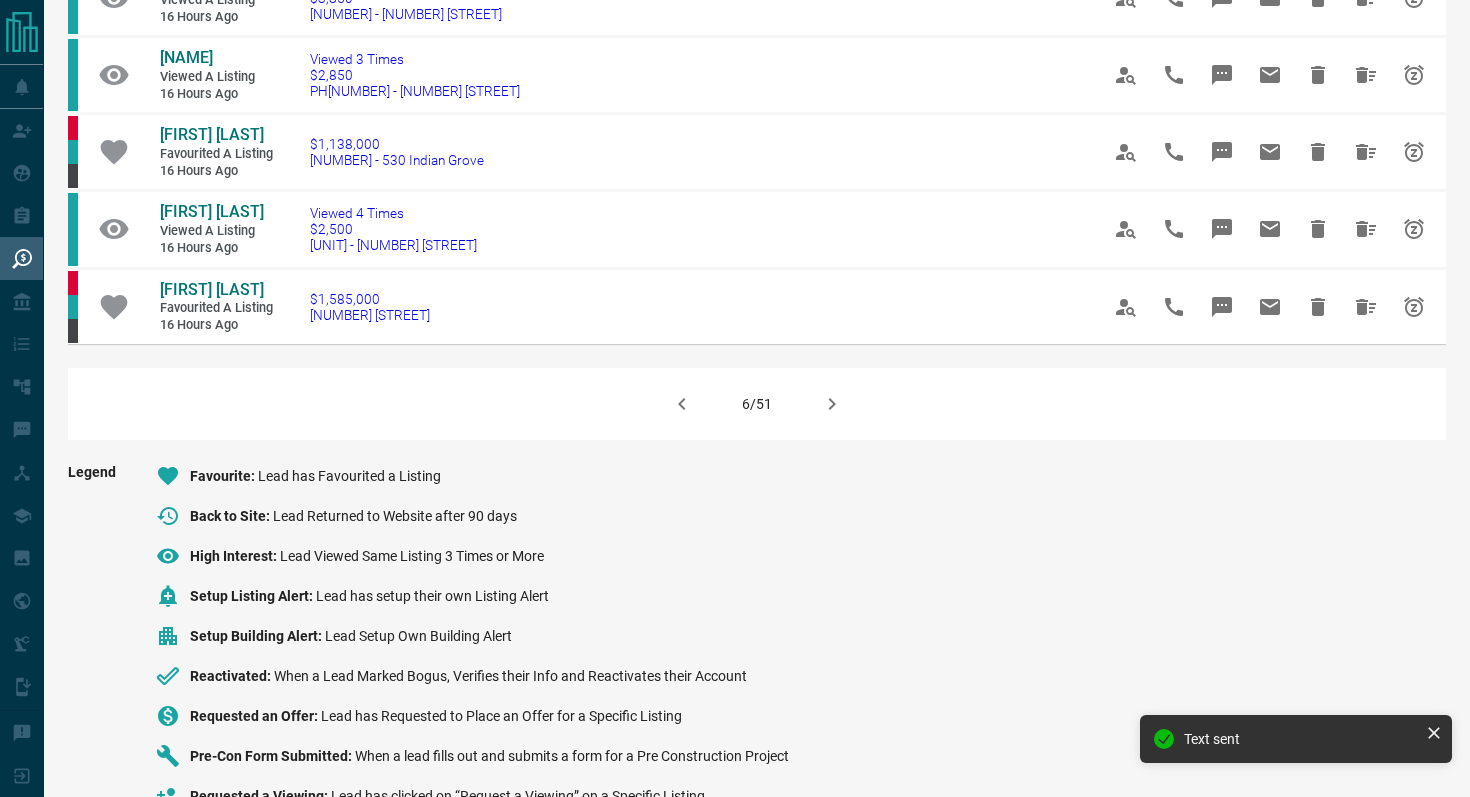 scroll, scrollTop: 1358, scrollLeft: 0, axis: vertical 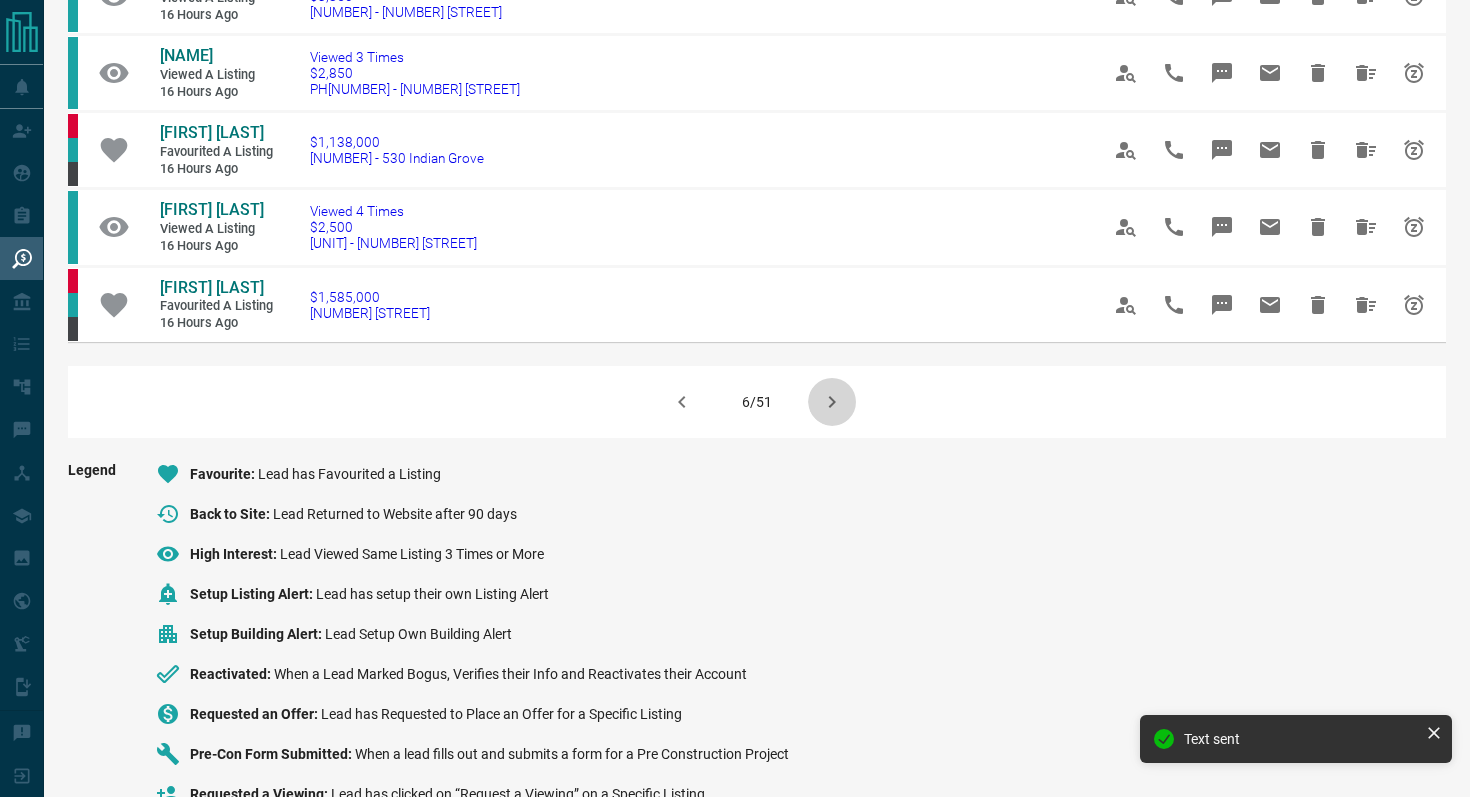 click 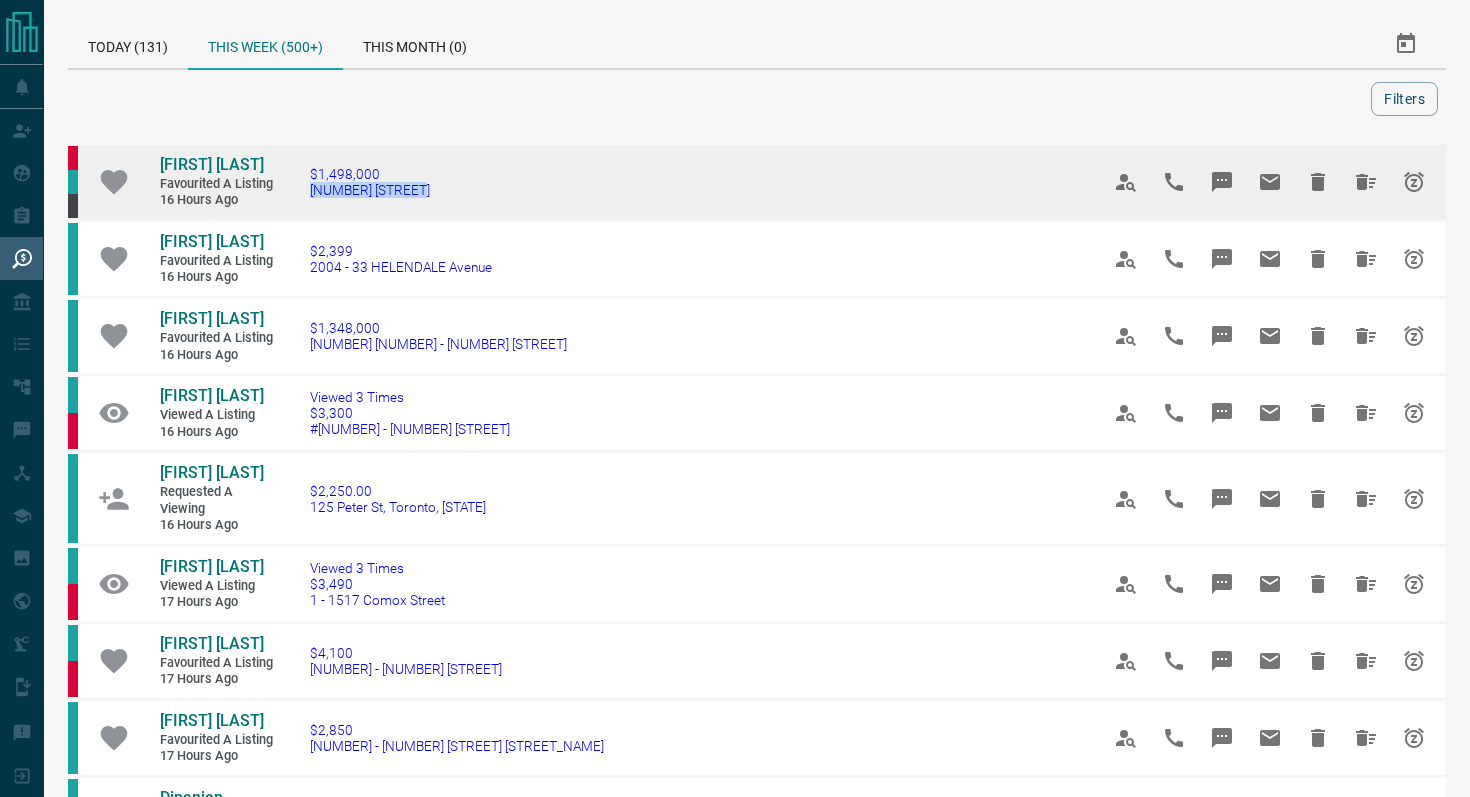 drag, startPoint x: 465, startPoint y: 195, endPoint x: 303, endPoint y: 192, distance: 162.02777 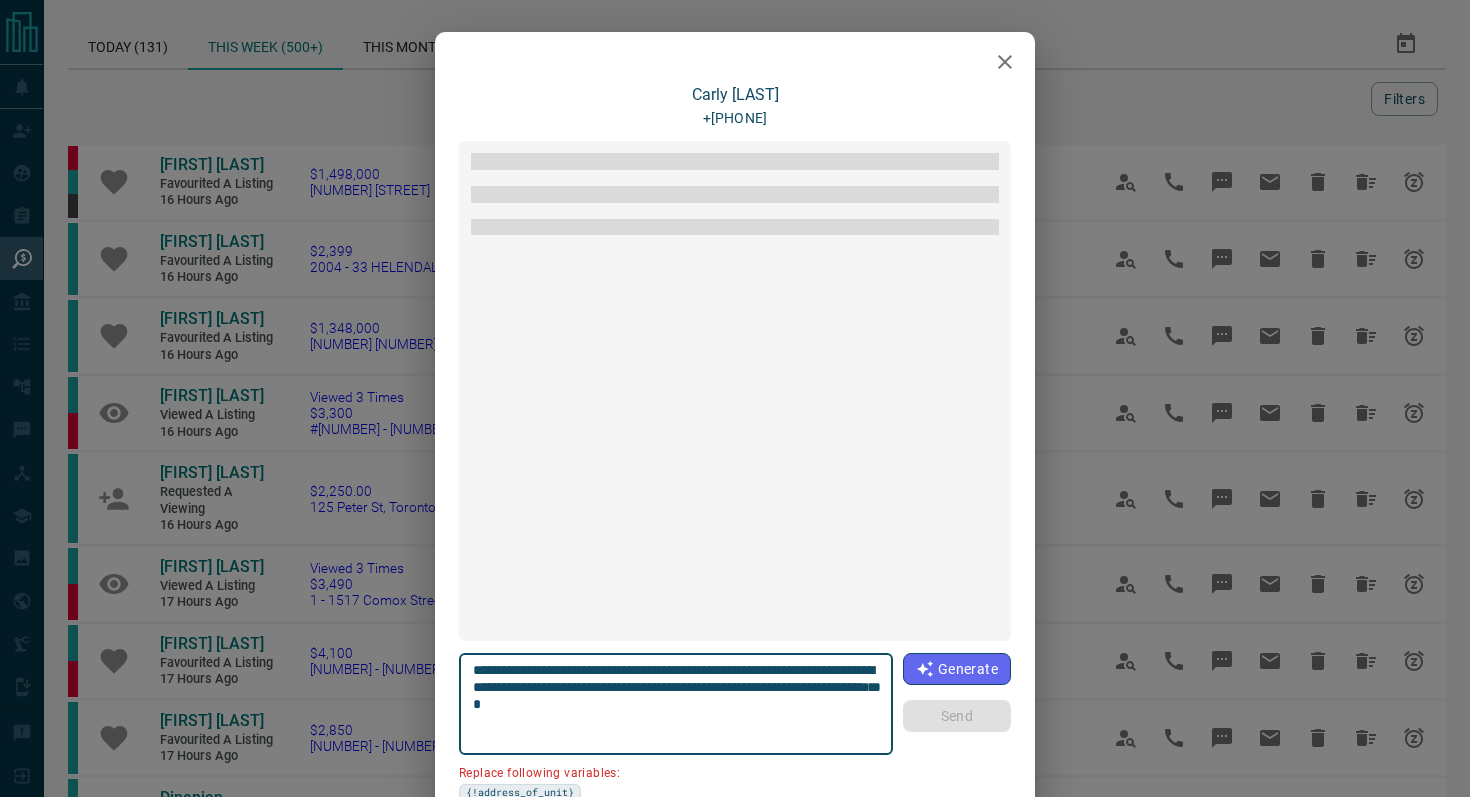 scroll, scrollTop: 2004, scrollLeft: 0, axis: vertical 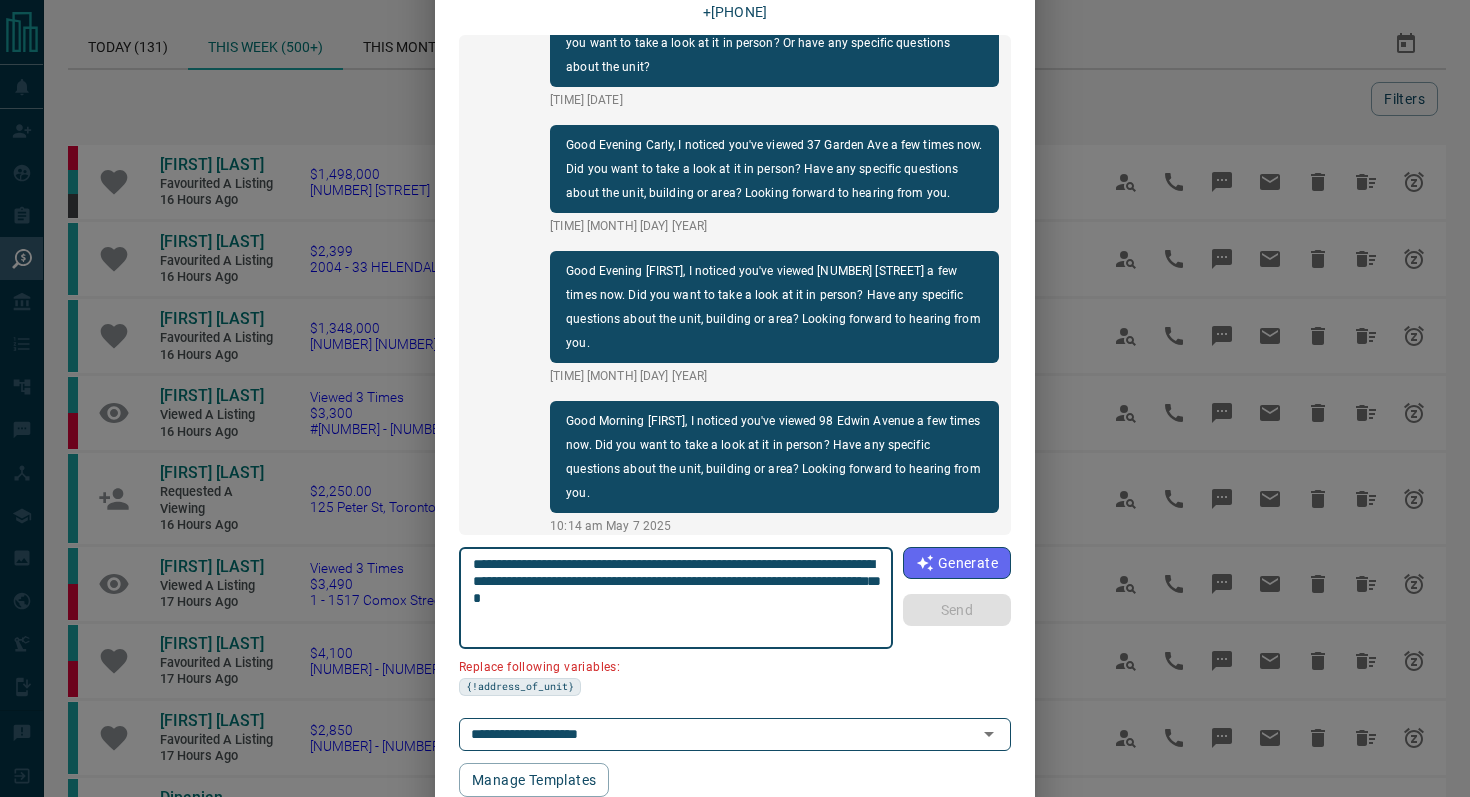 drag, startPoint x: 584, startPoint y: 582, endPoint x: 355, endPoint y: 581, distance: 229.00218 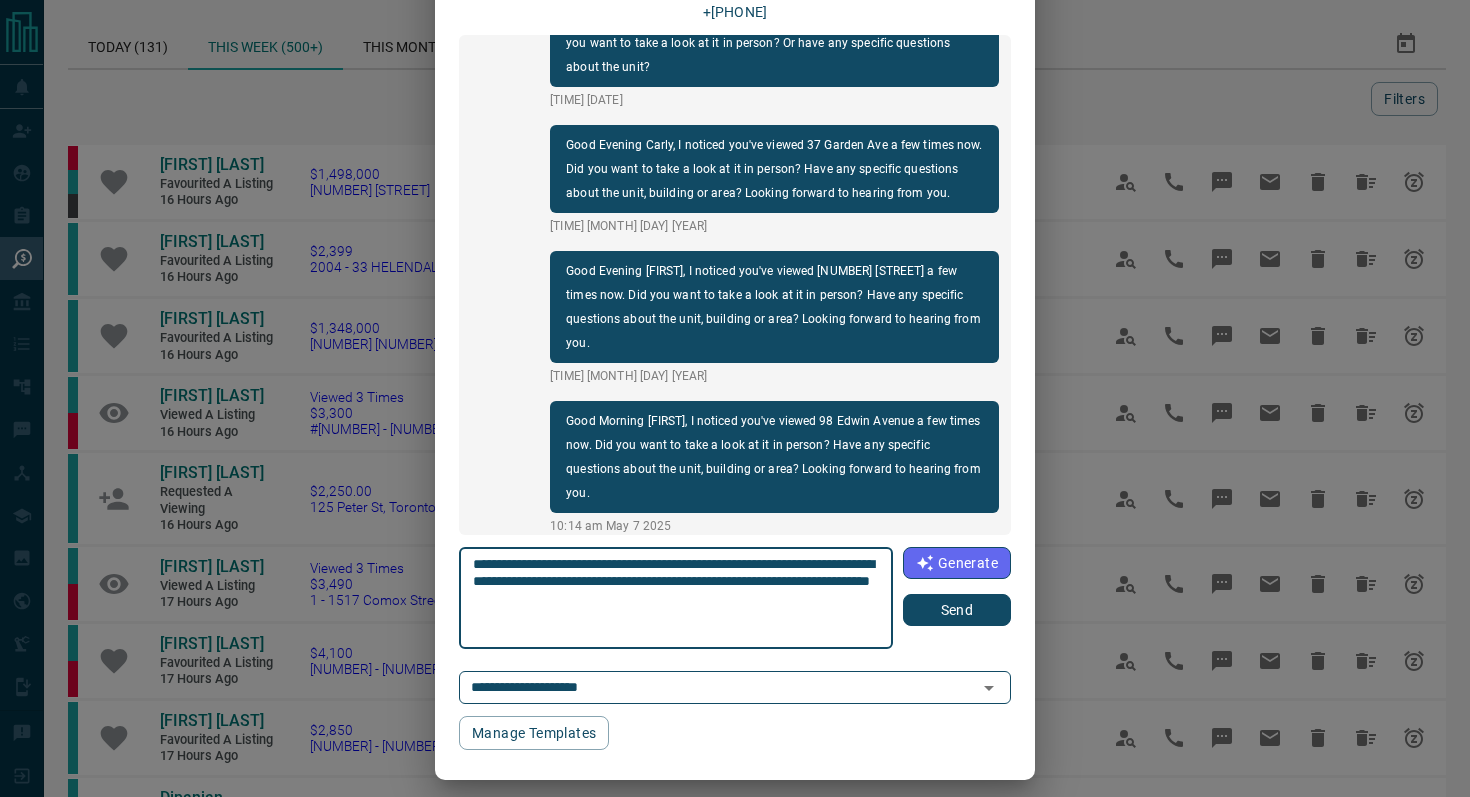 type on "**********" 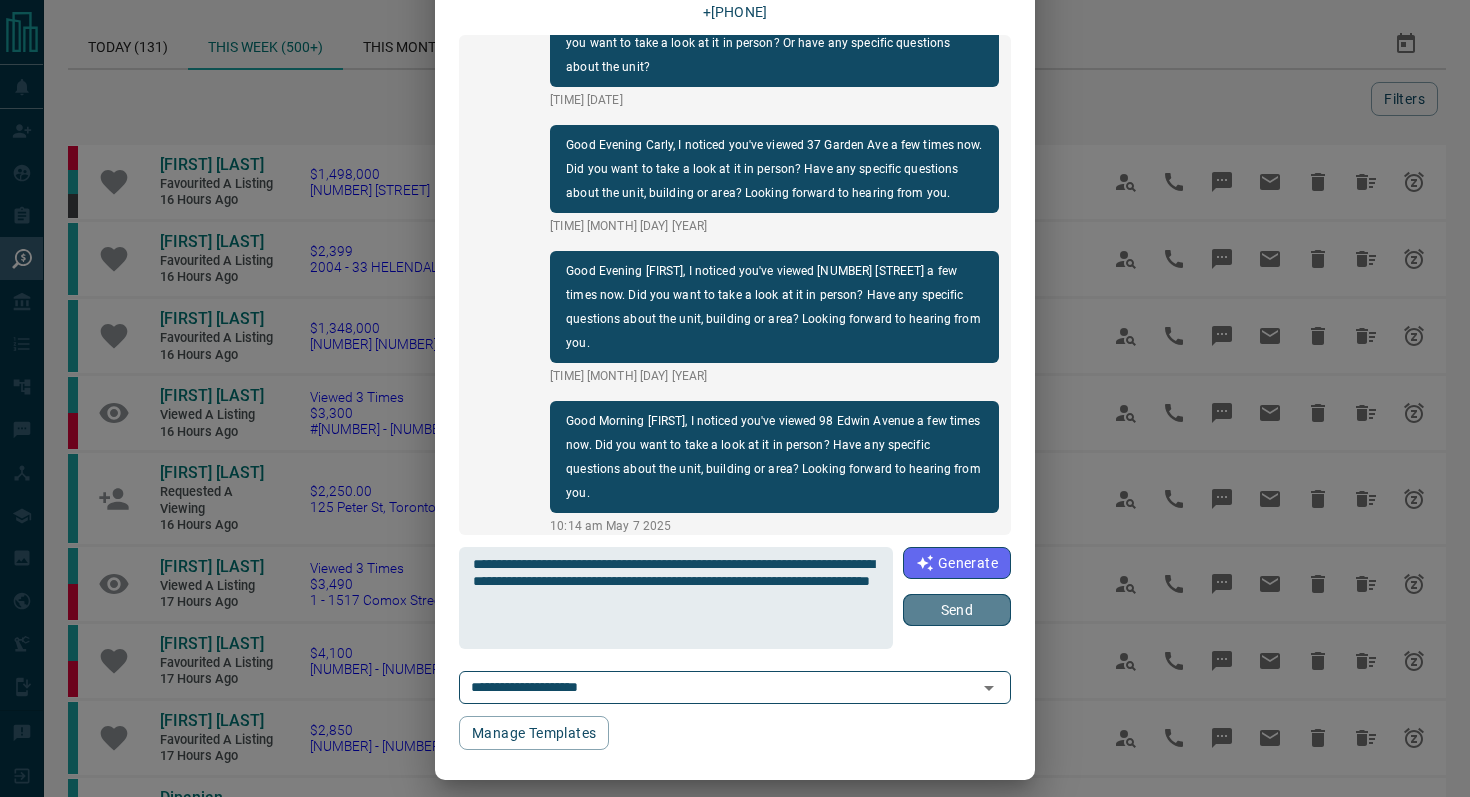 click on "Send" at bounding box center (957, 610) 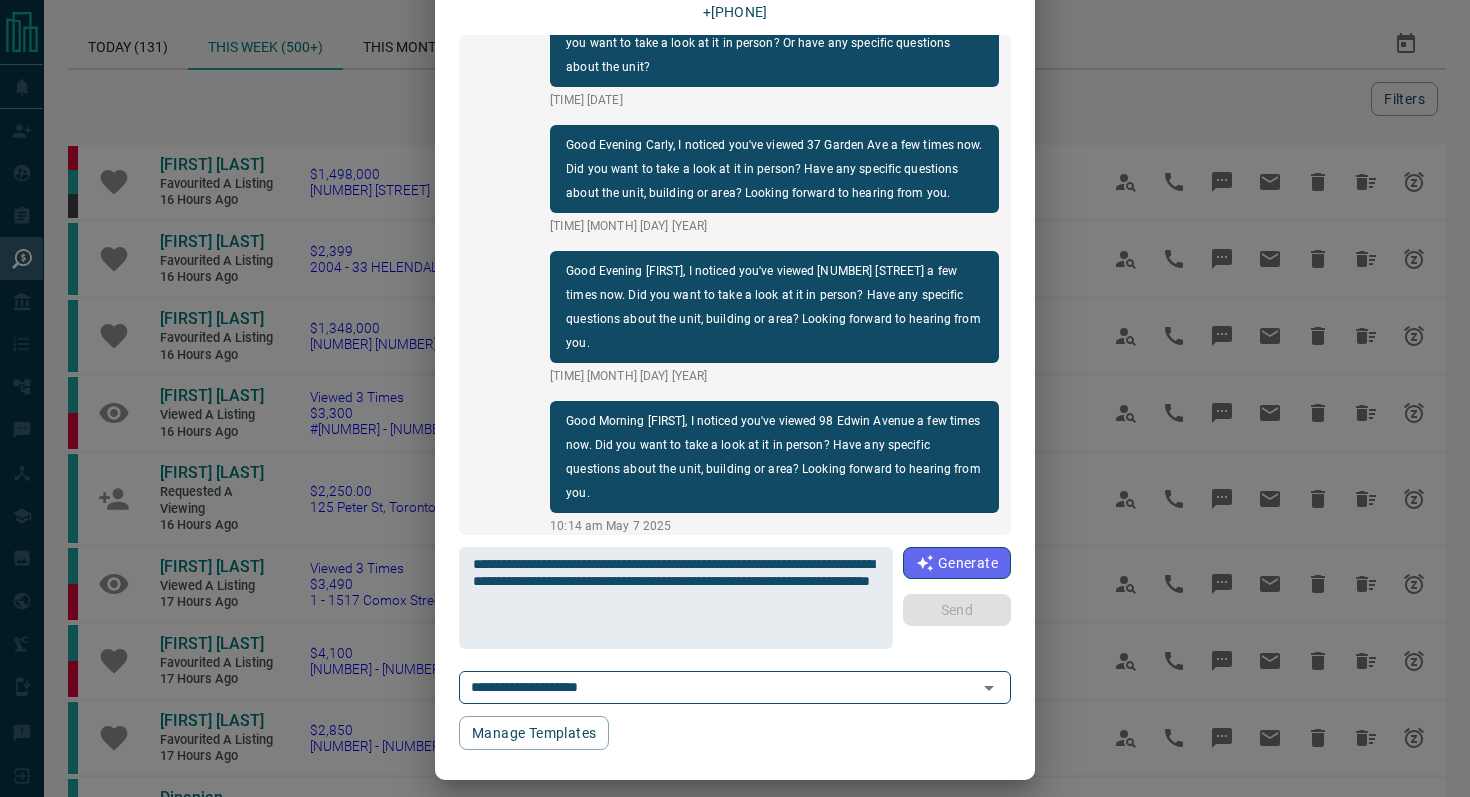 type 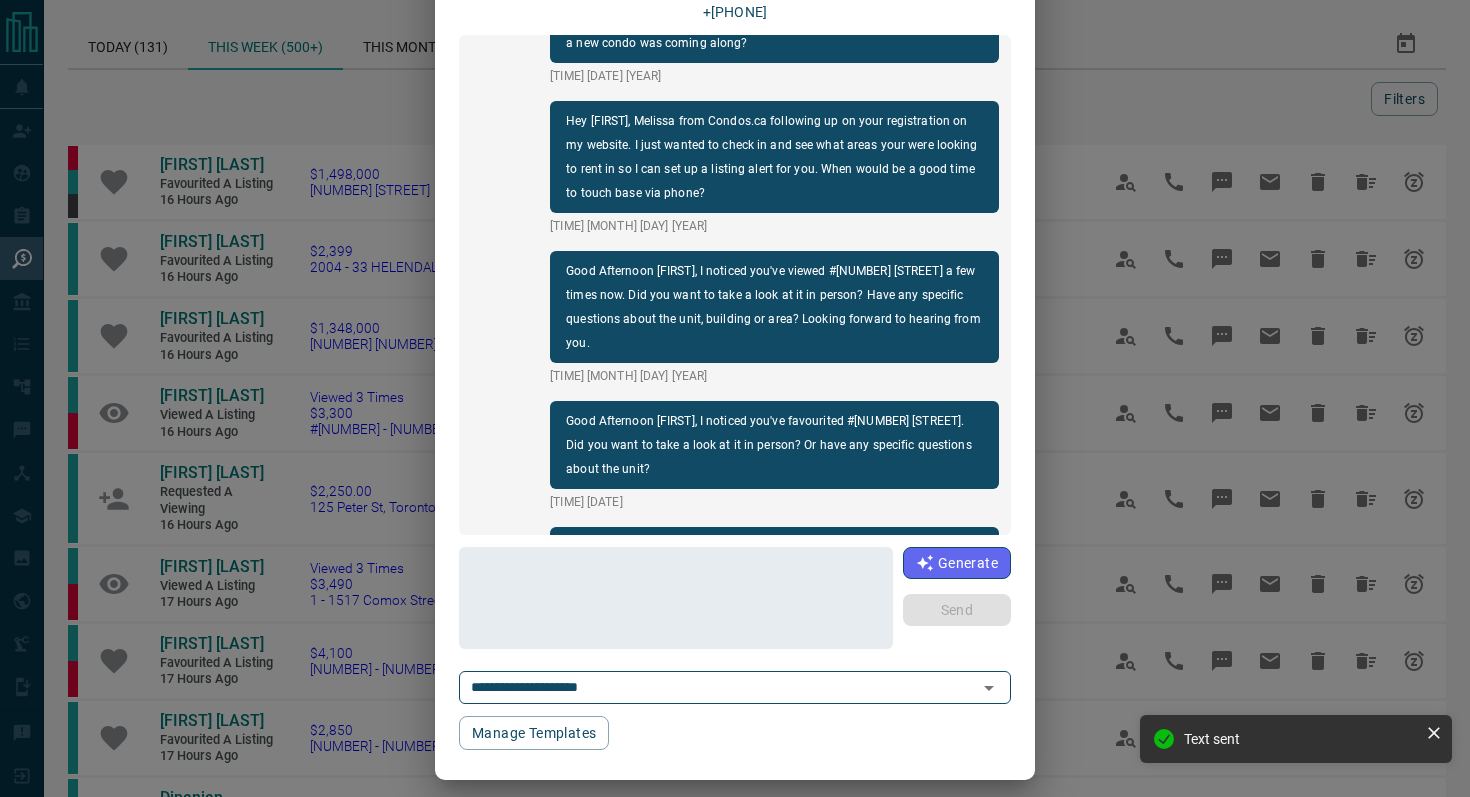 scroll, scrollTop: 0, scrollLeft: 0, axis: both 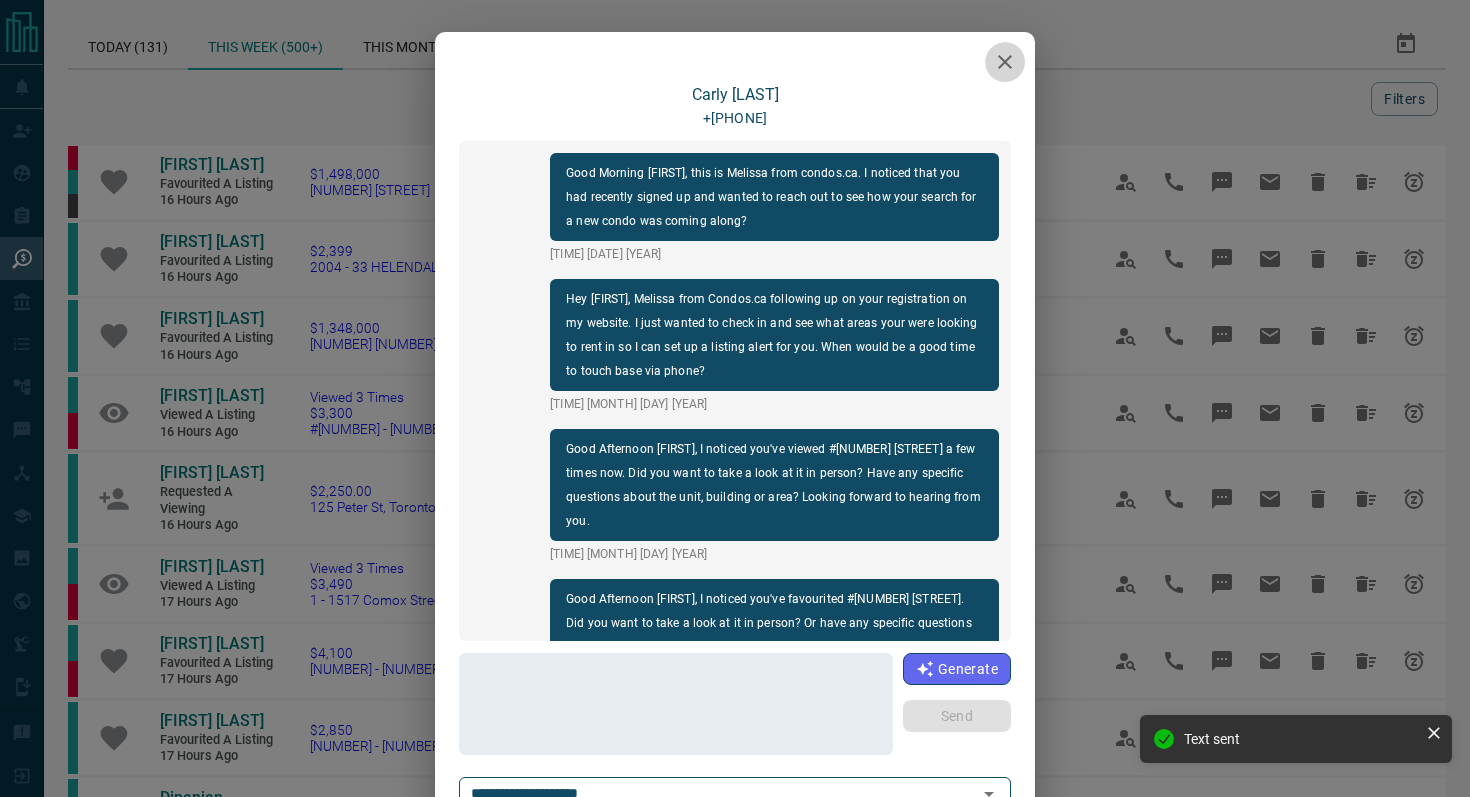 click 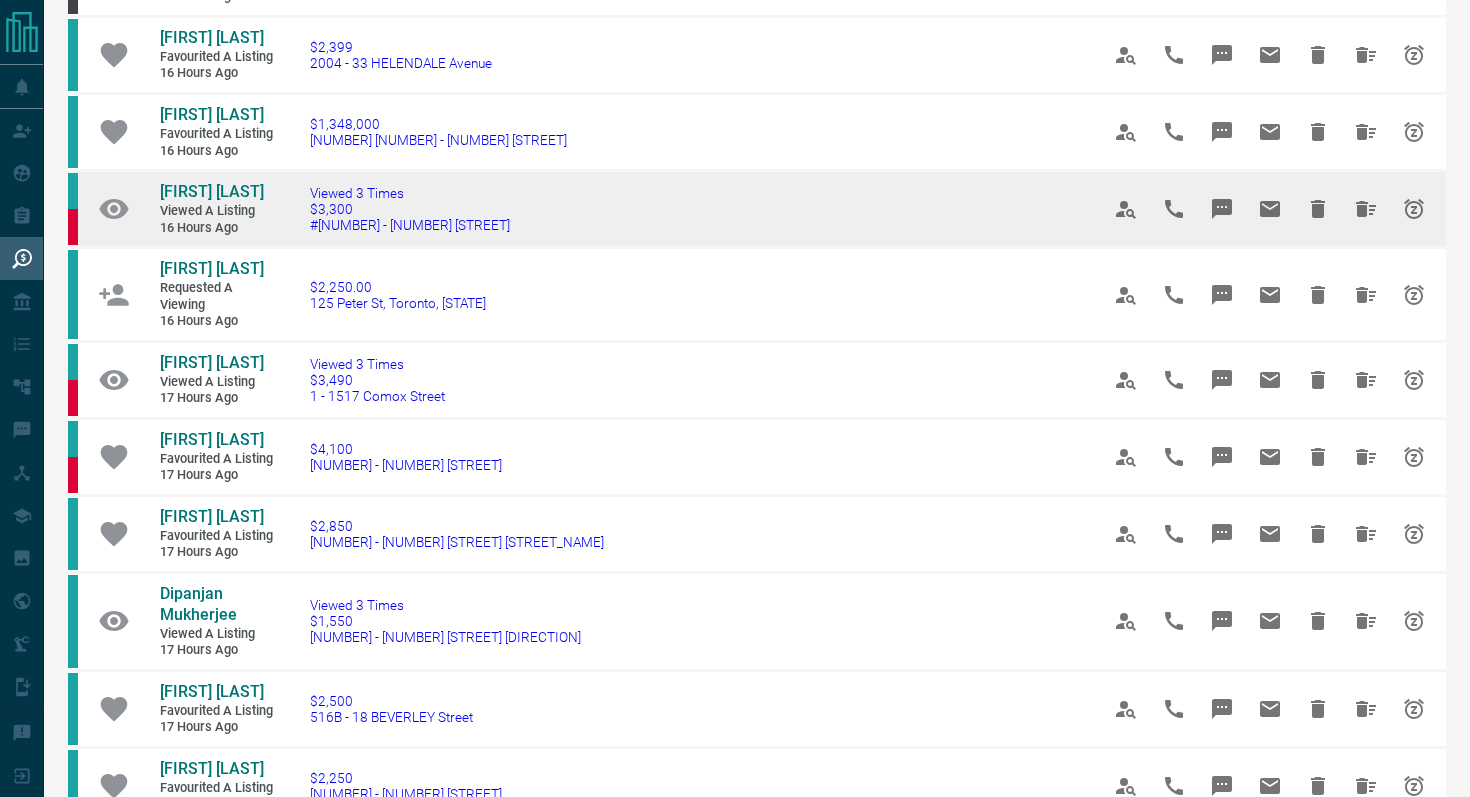 scroll, scrollTop: 184, scrollLeft: 0, axis: vertical 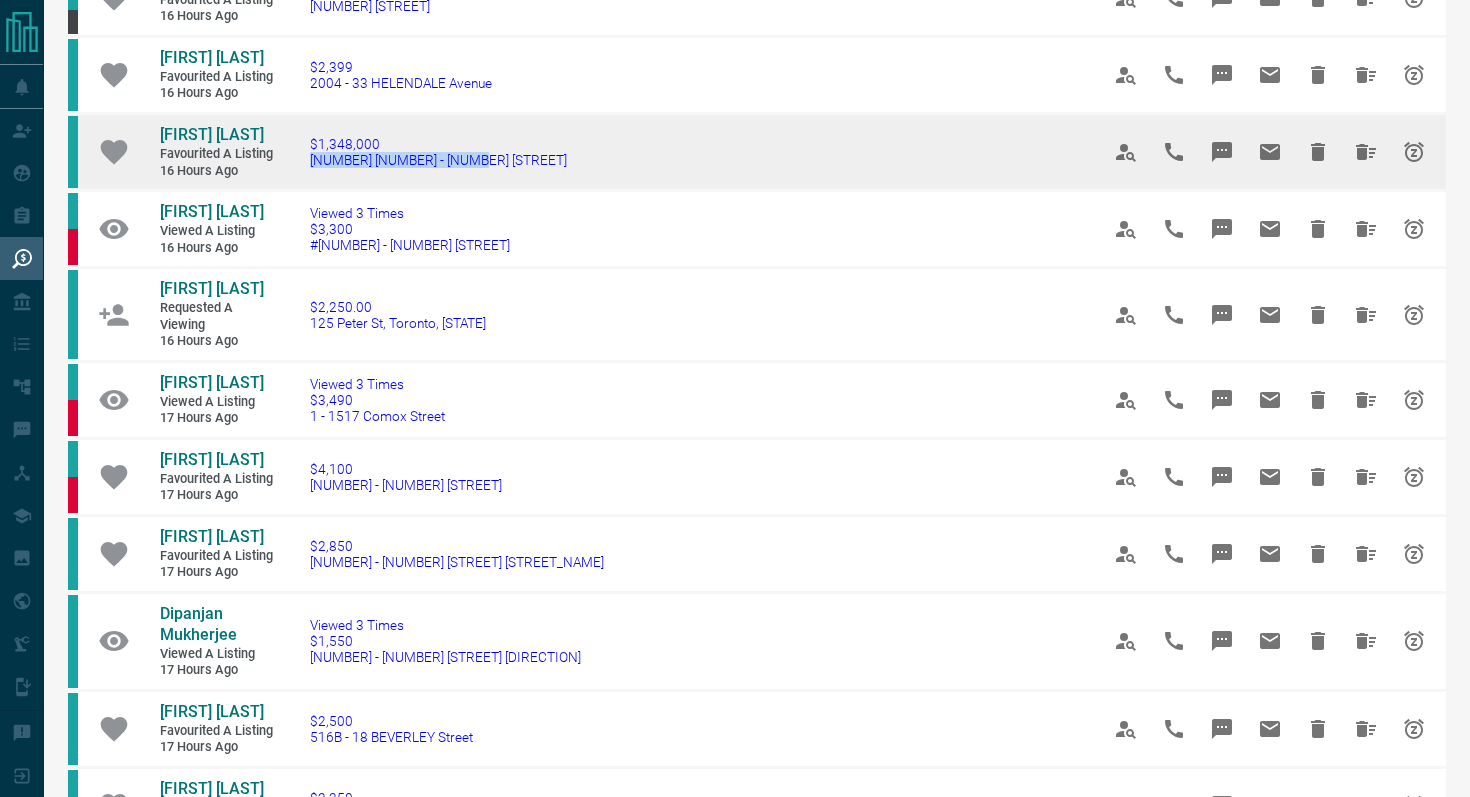 drag, startPoint x: 513, startPoint y: 153, endPoint x: 296, endPoint y: 154, distance: 217.0023 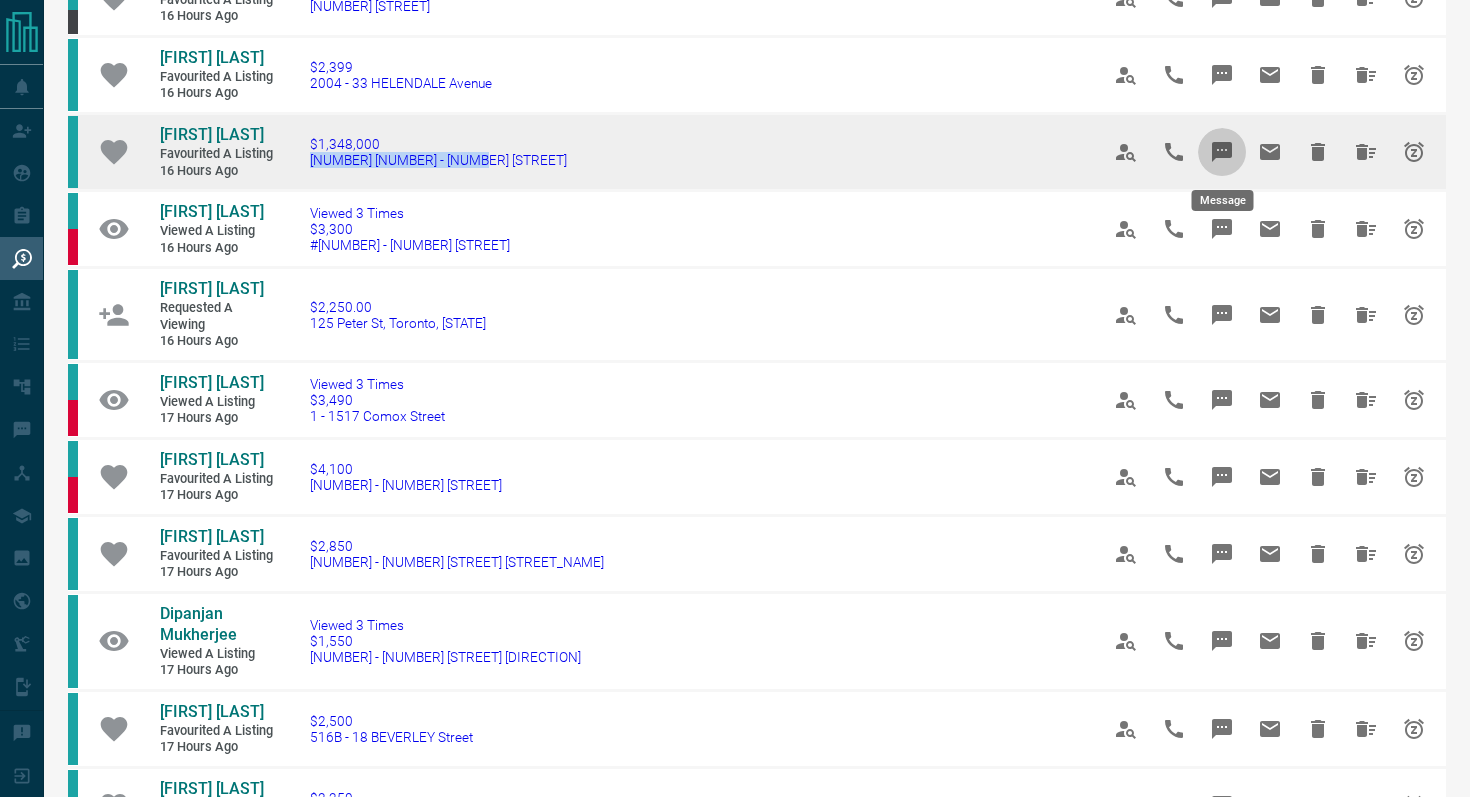 click 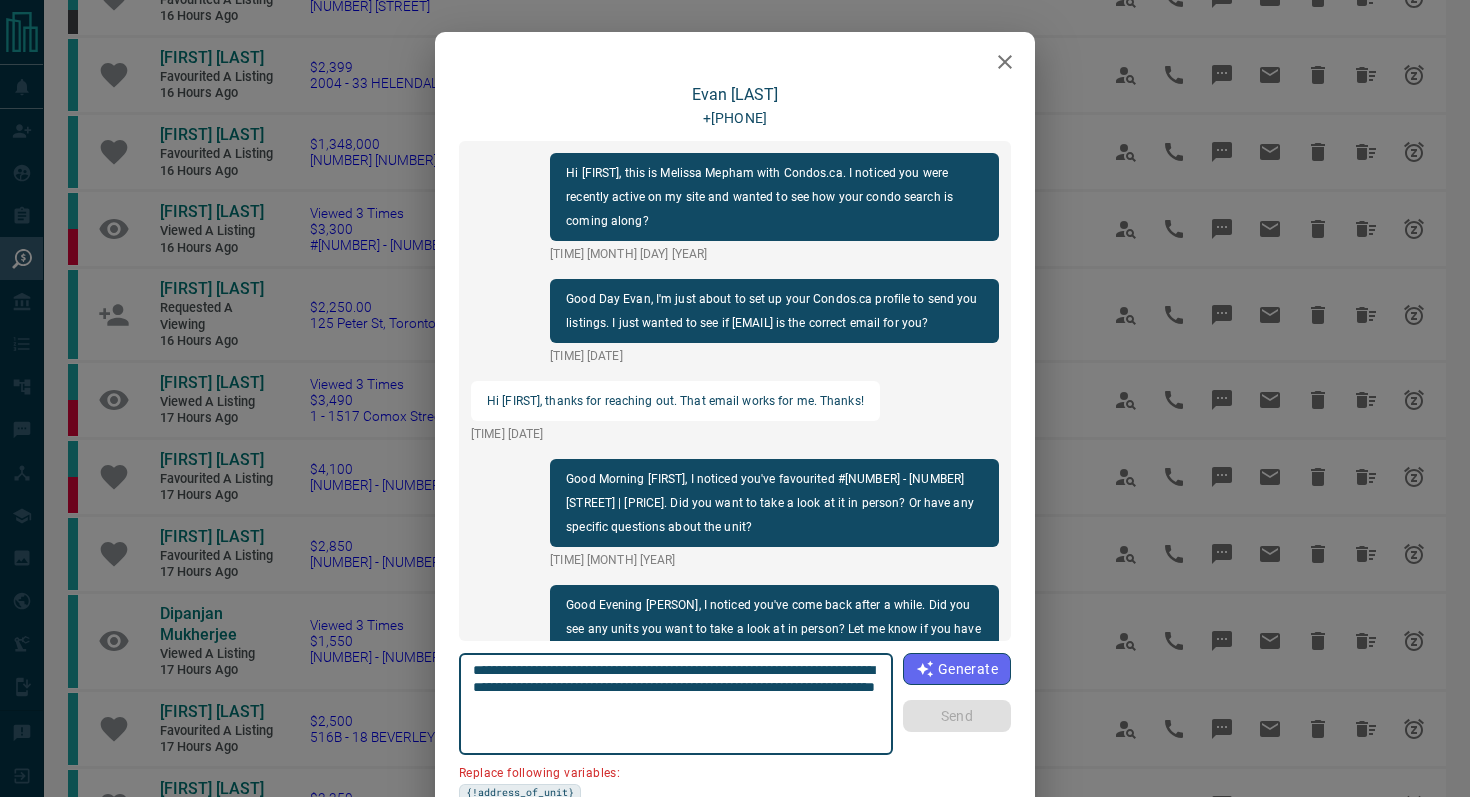 scroll, scrollTop: 342, scrollLeft: 0, axis: vertical 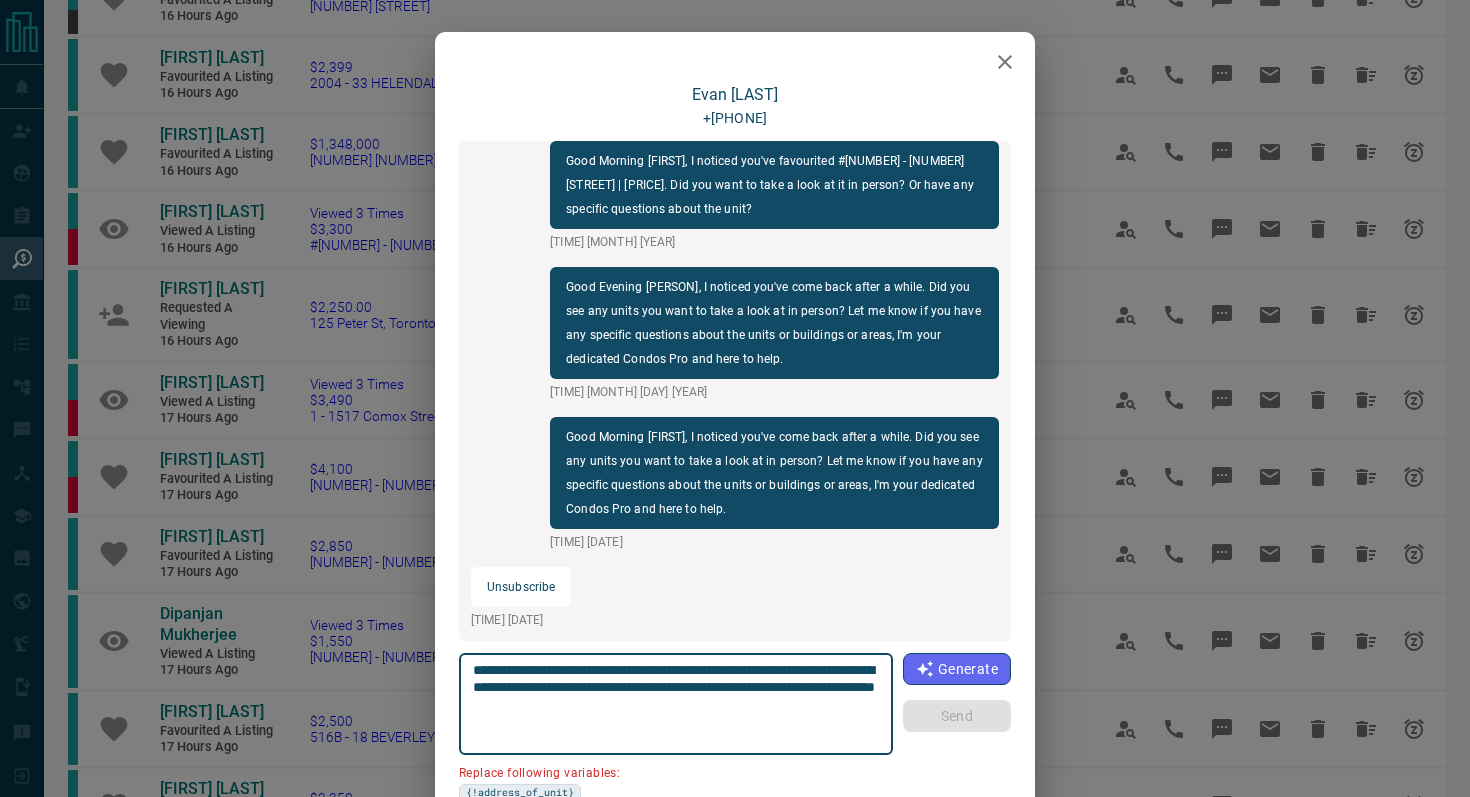drag, startPoint x: 586, startPoint y: 686, endPoint x: 322, endPoint y: 686, distance: 264 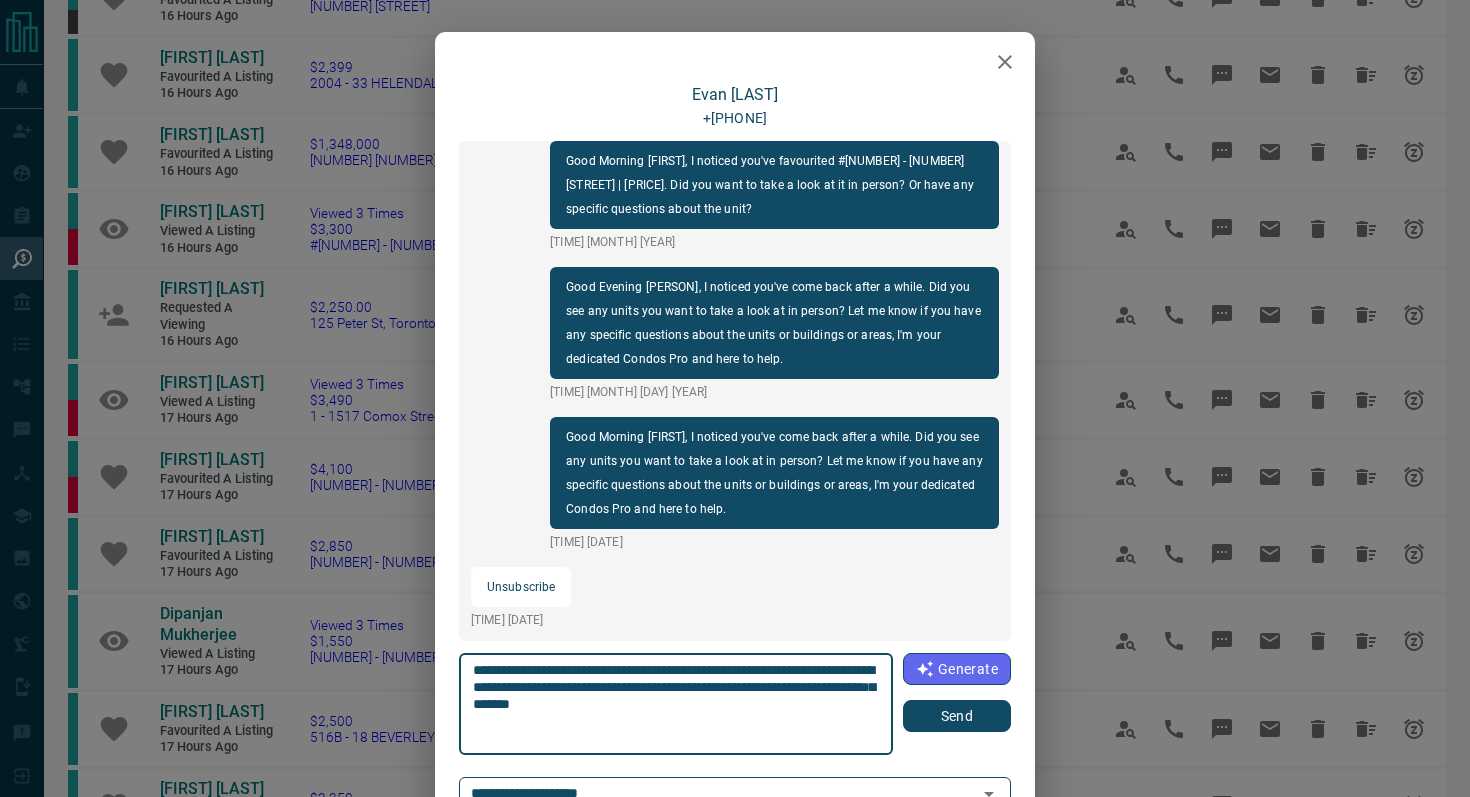 type on "**********" 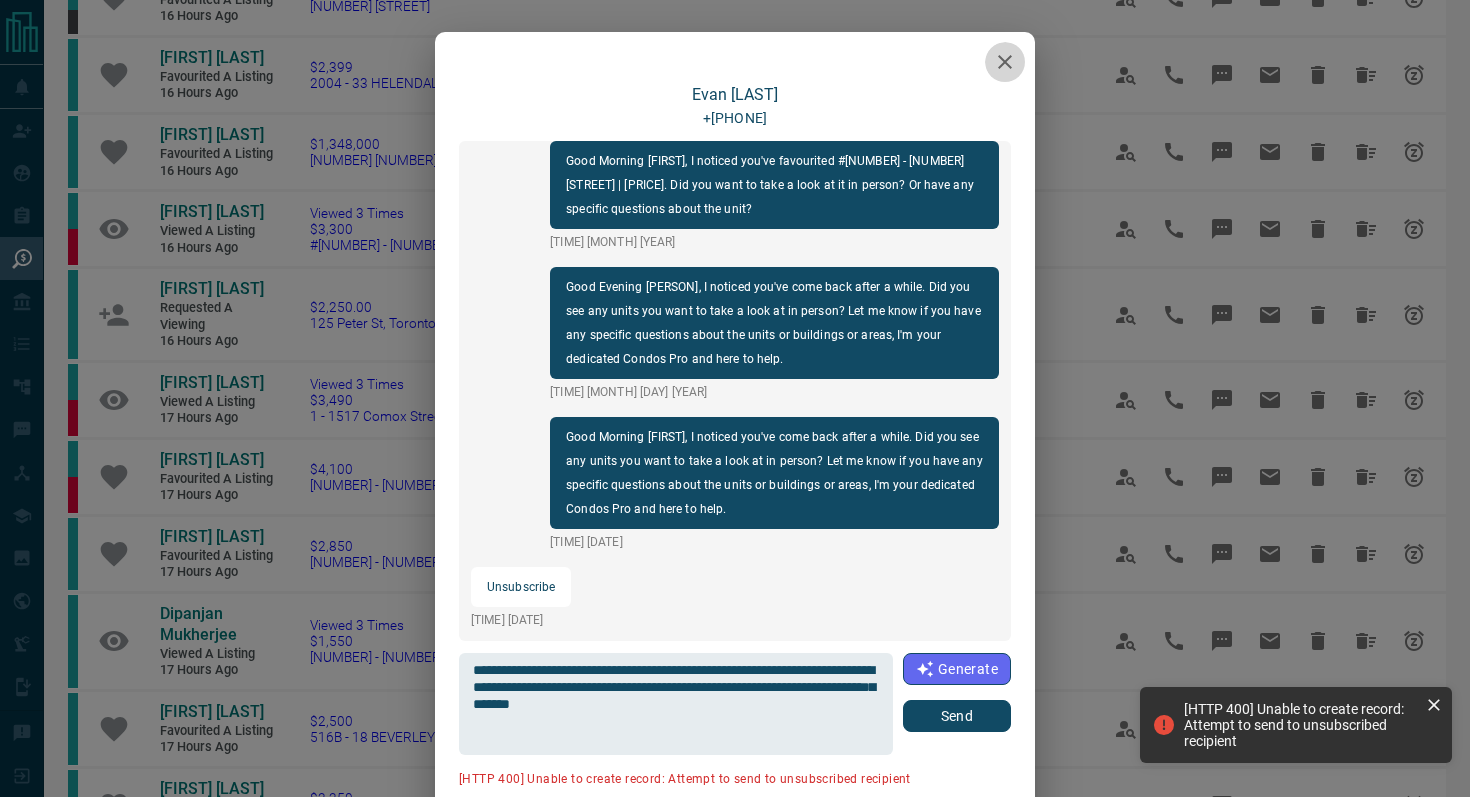 click 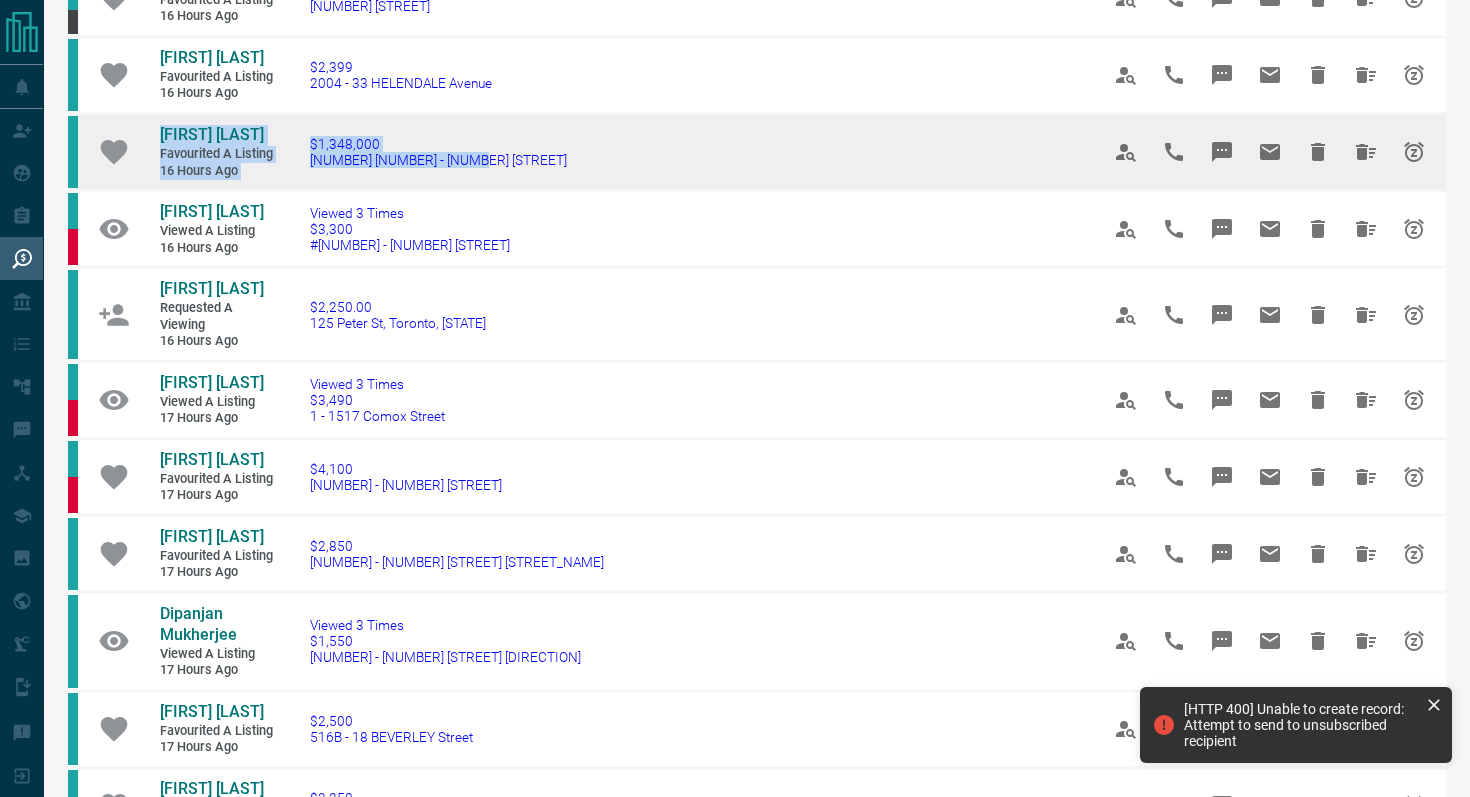 drag, startPoint x: 550, startPoint y: 173, endPoint x: 113, endPoint y: 115, distance: 440.83215 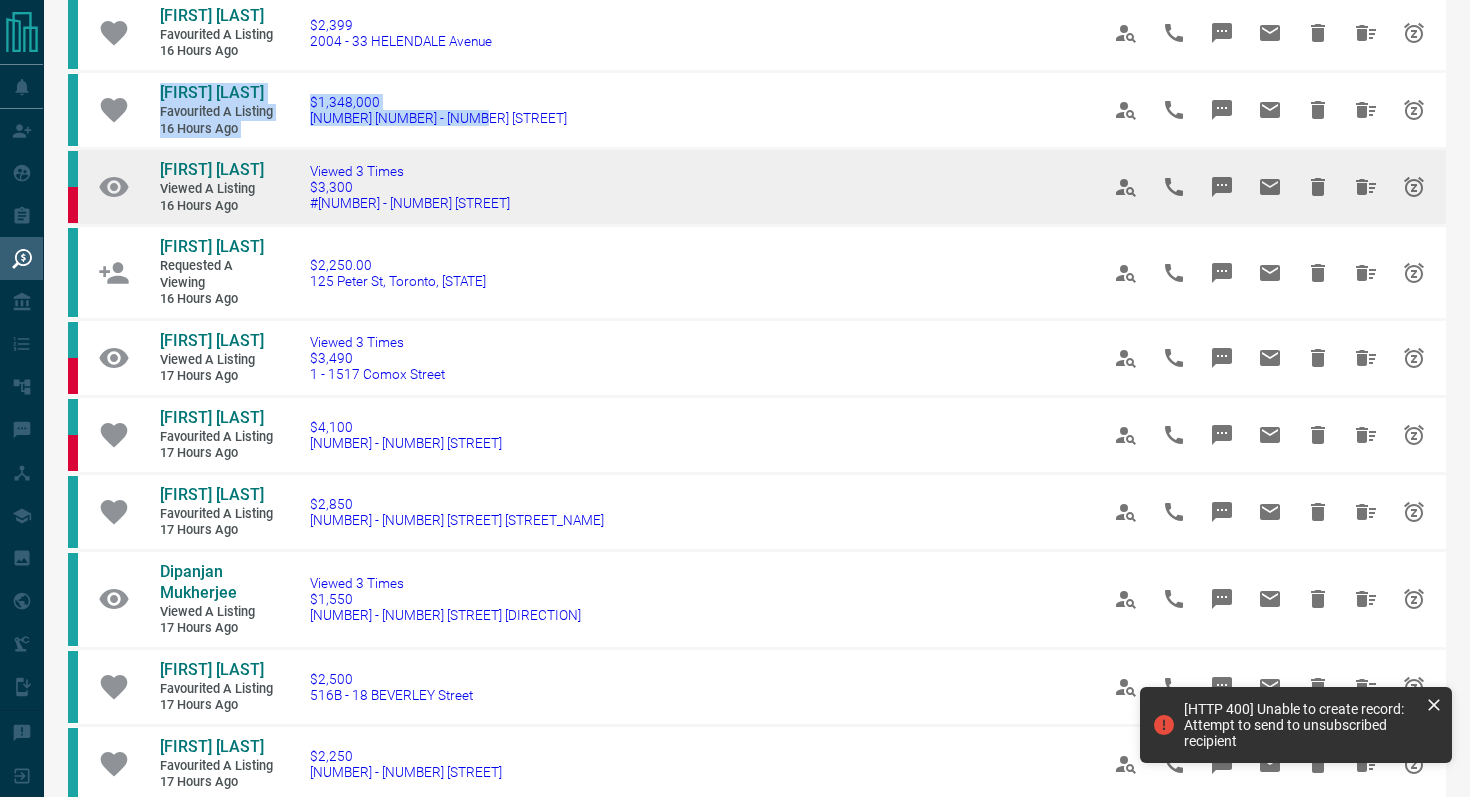 scroll, scrollTop: 228, scrollLeft: 0, axis: vertical 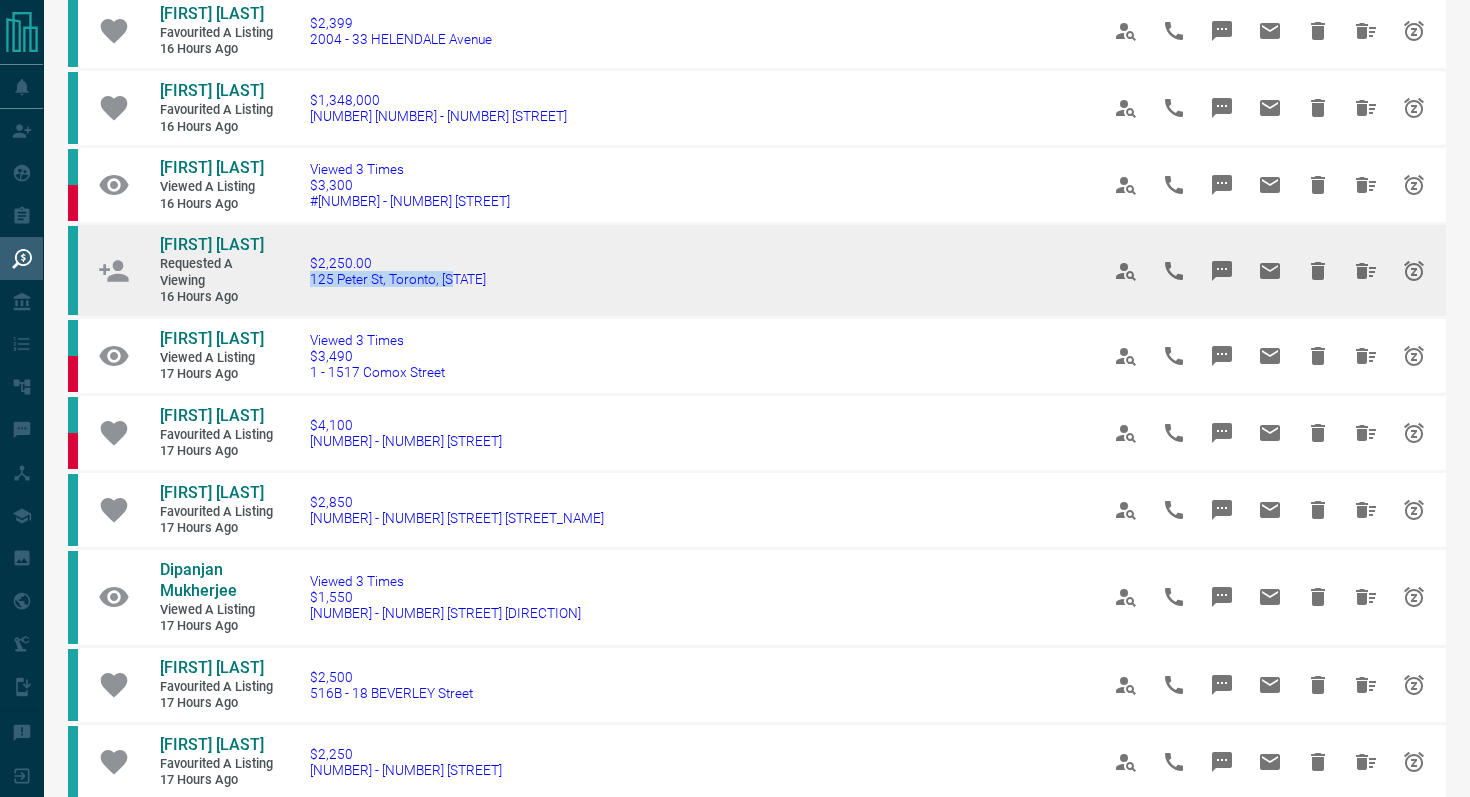 drag, startPoint x: 536, startPoint y: 284, endPoint x: 303, endPoint y: 277, distance: 233.10513 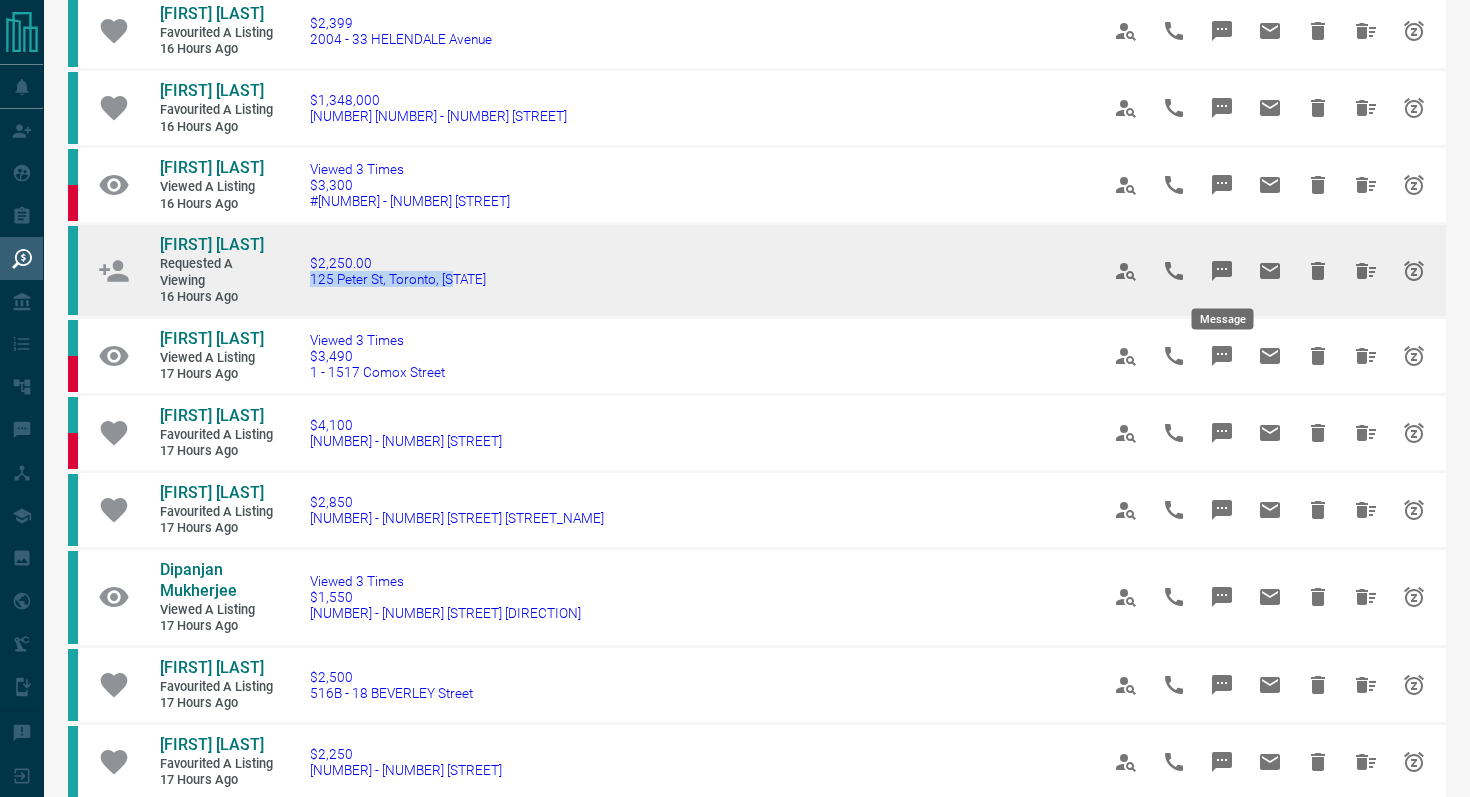 click 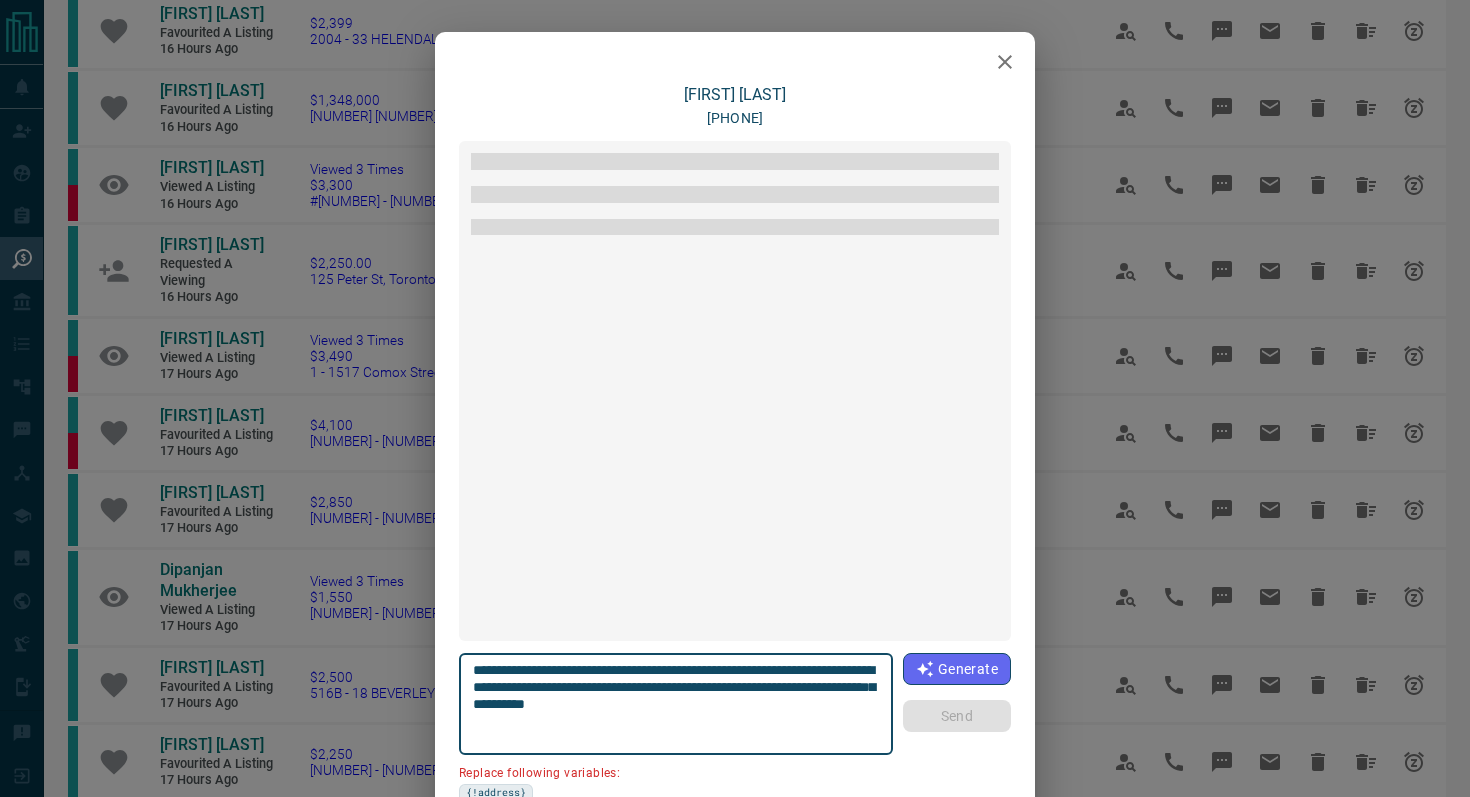 scroll, scrollTop: 6, scrollLeft: 0, axis: vertical 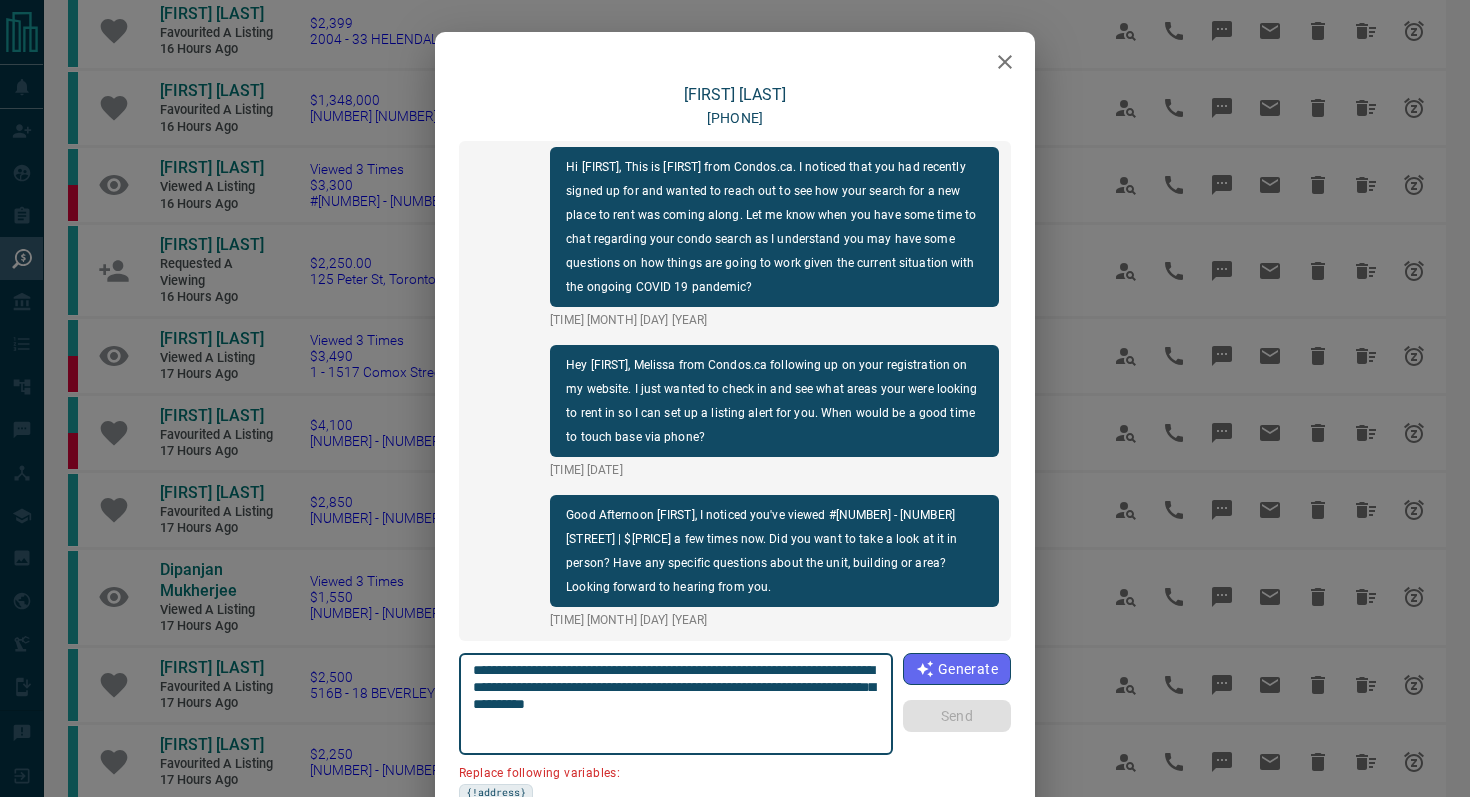 drag, startPoint x: 560, startPoint y: 685, endPoint x: 496, endPoint y: 680, distance: 64.195015 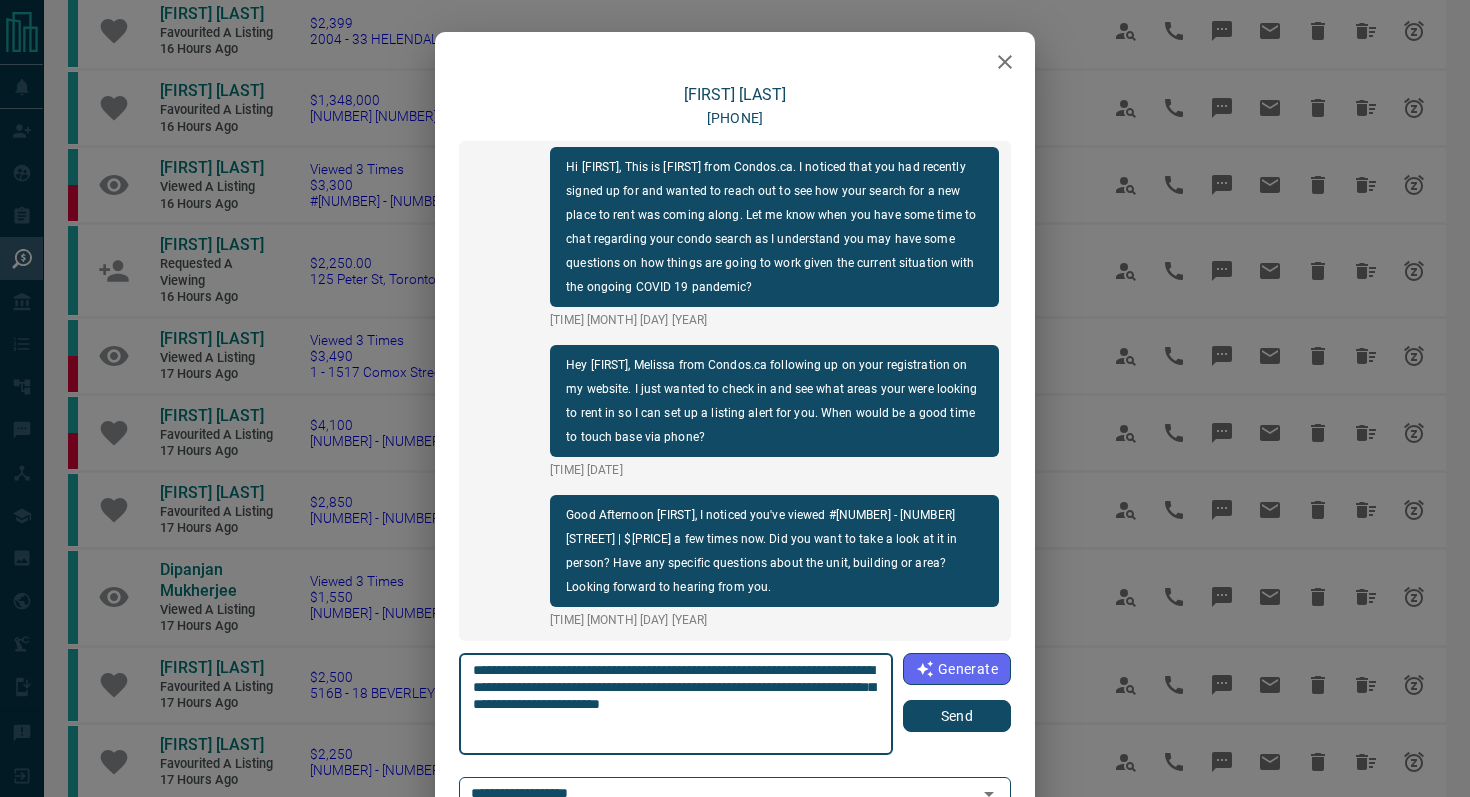 type on "**********" 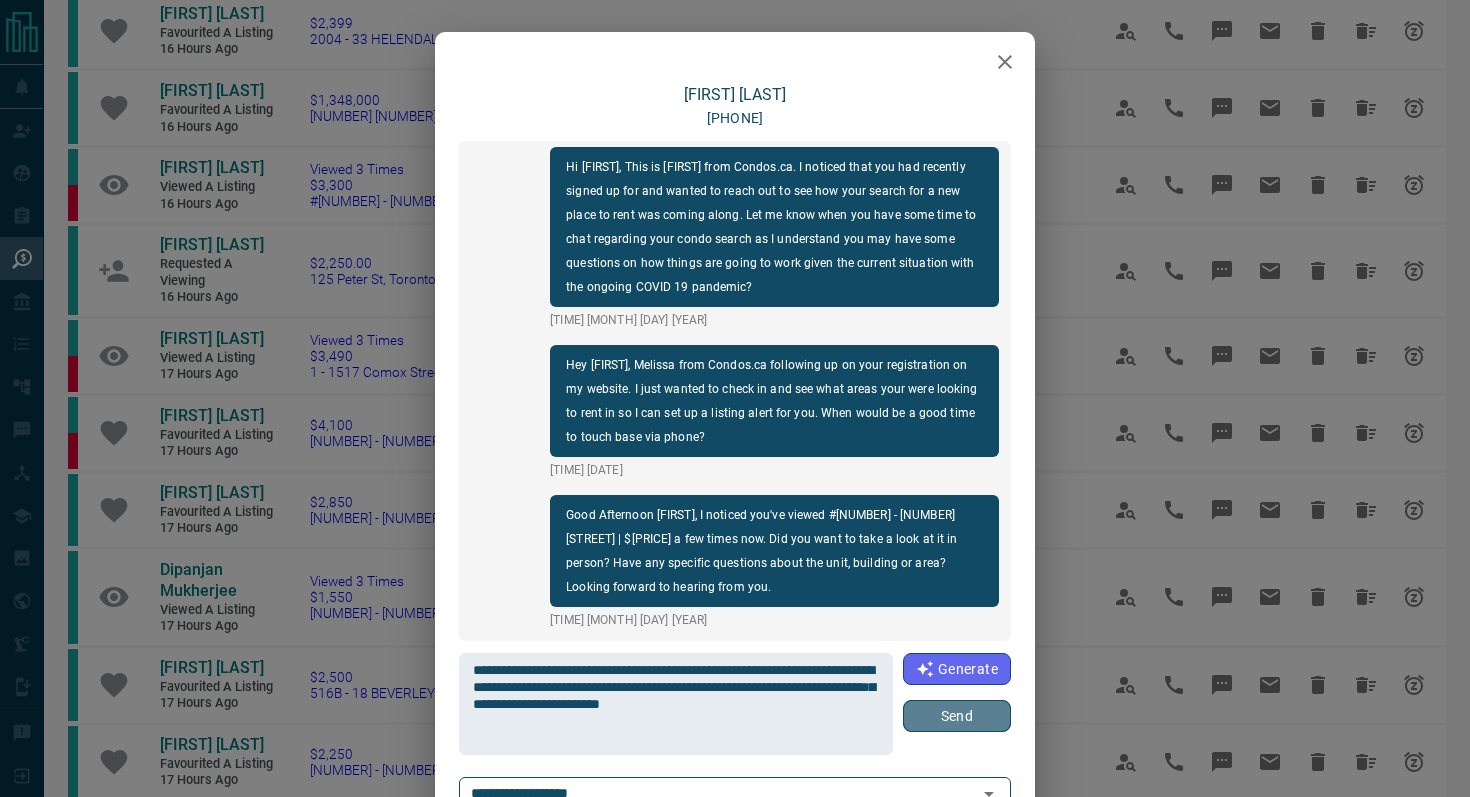 click on "Send" at bounding box center [957, 716] 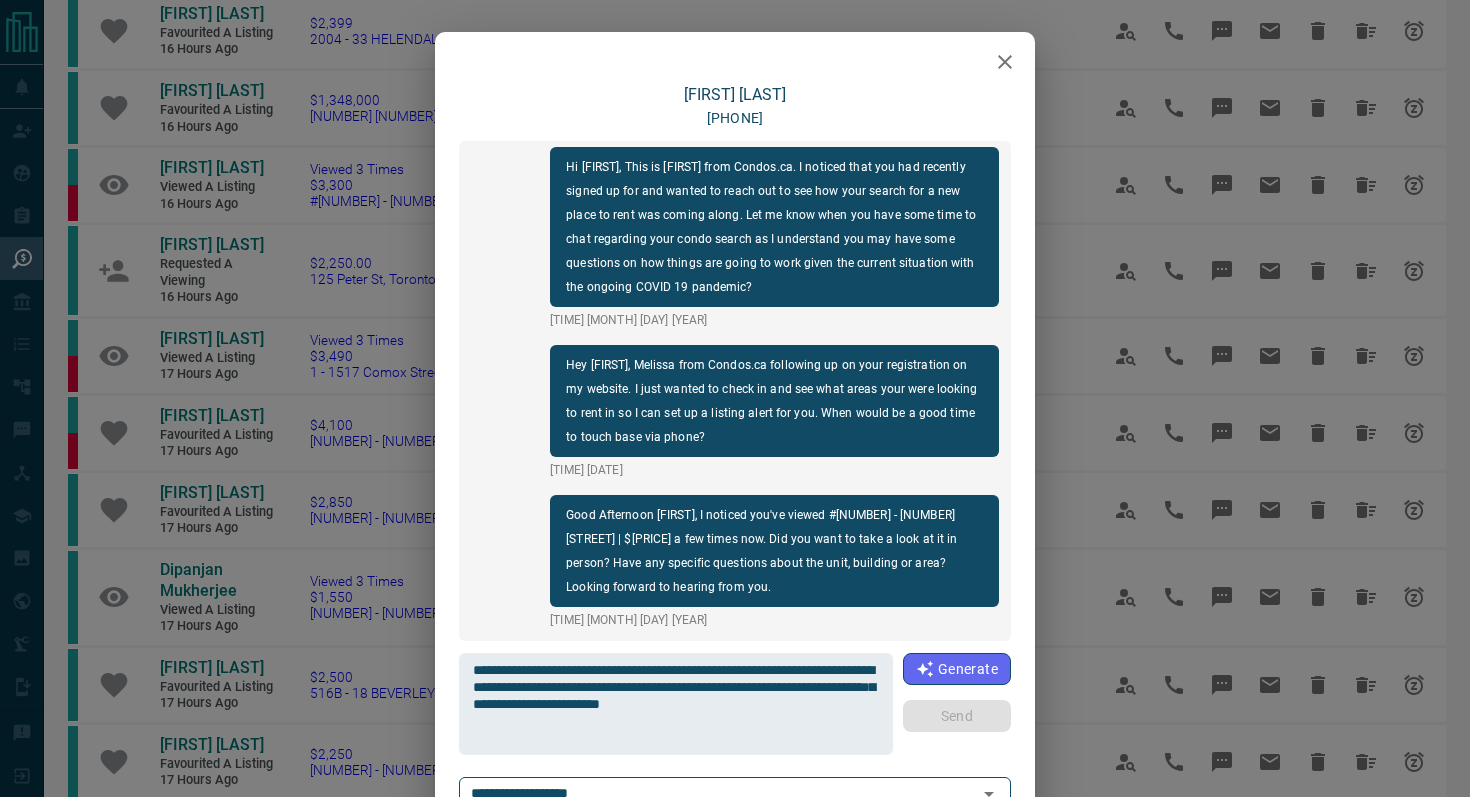 type 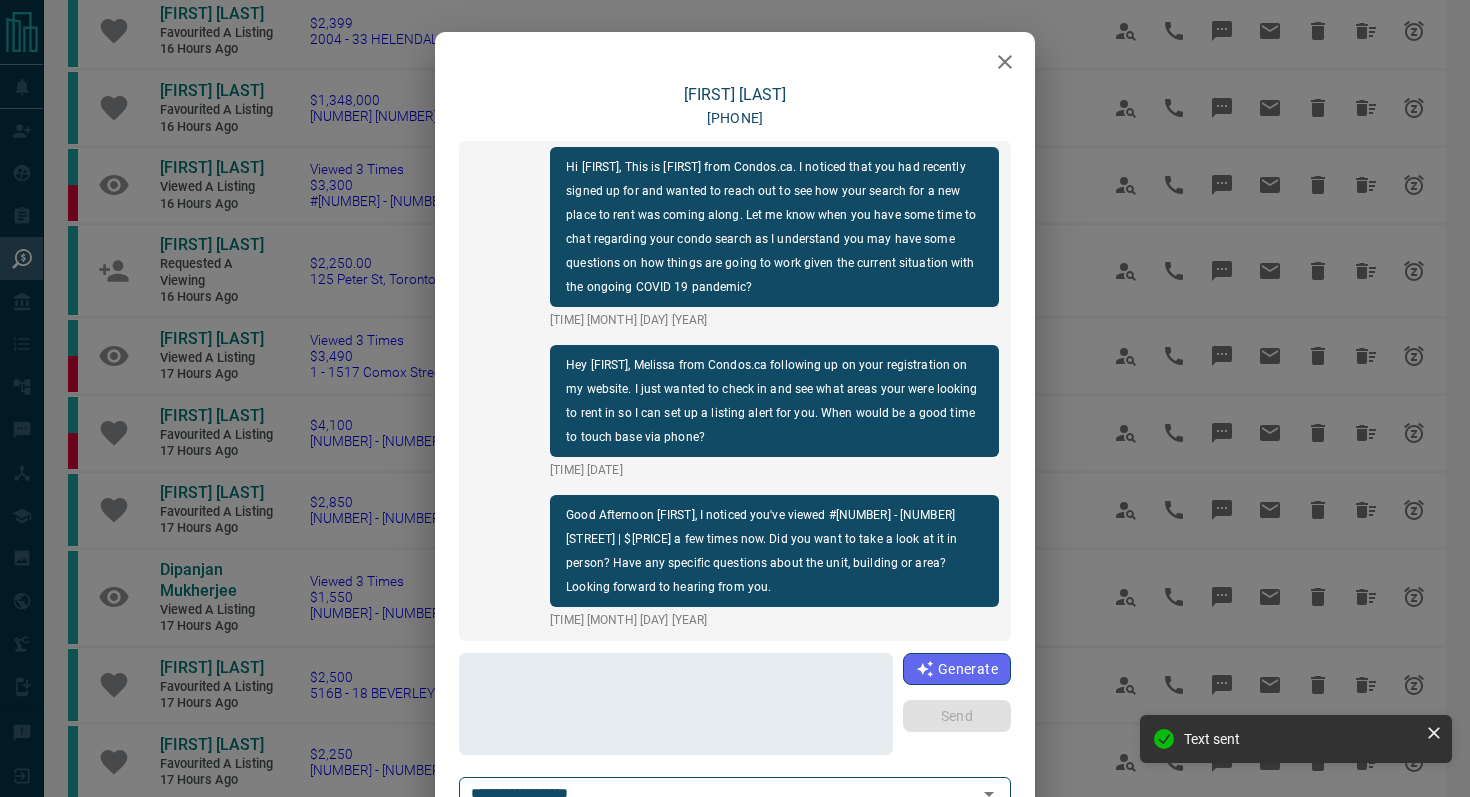 scroll, scrollTop: 132, scrollLeft: 0, axis: vertical 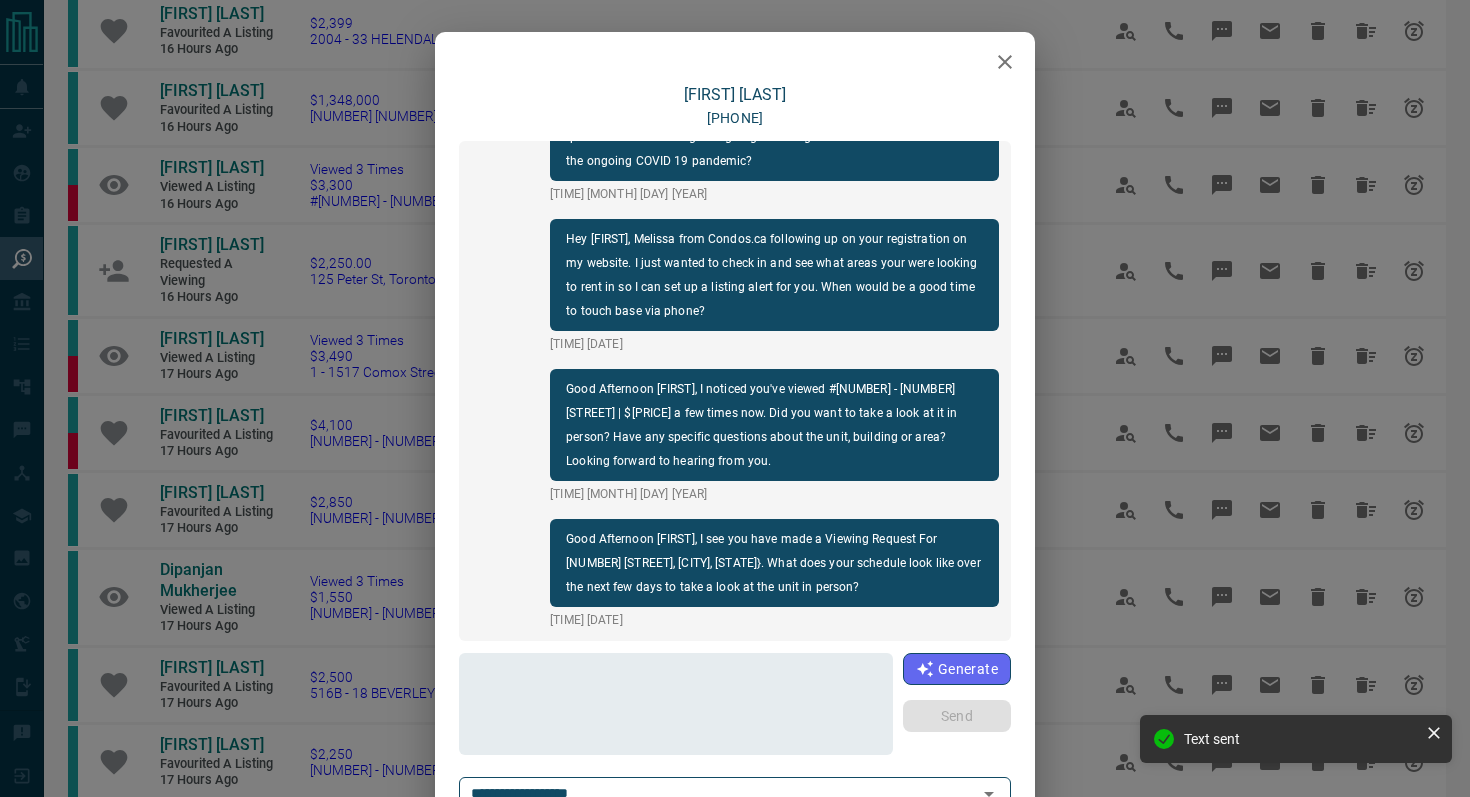 click 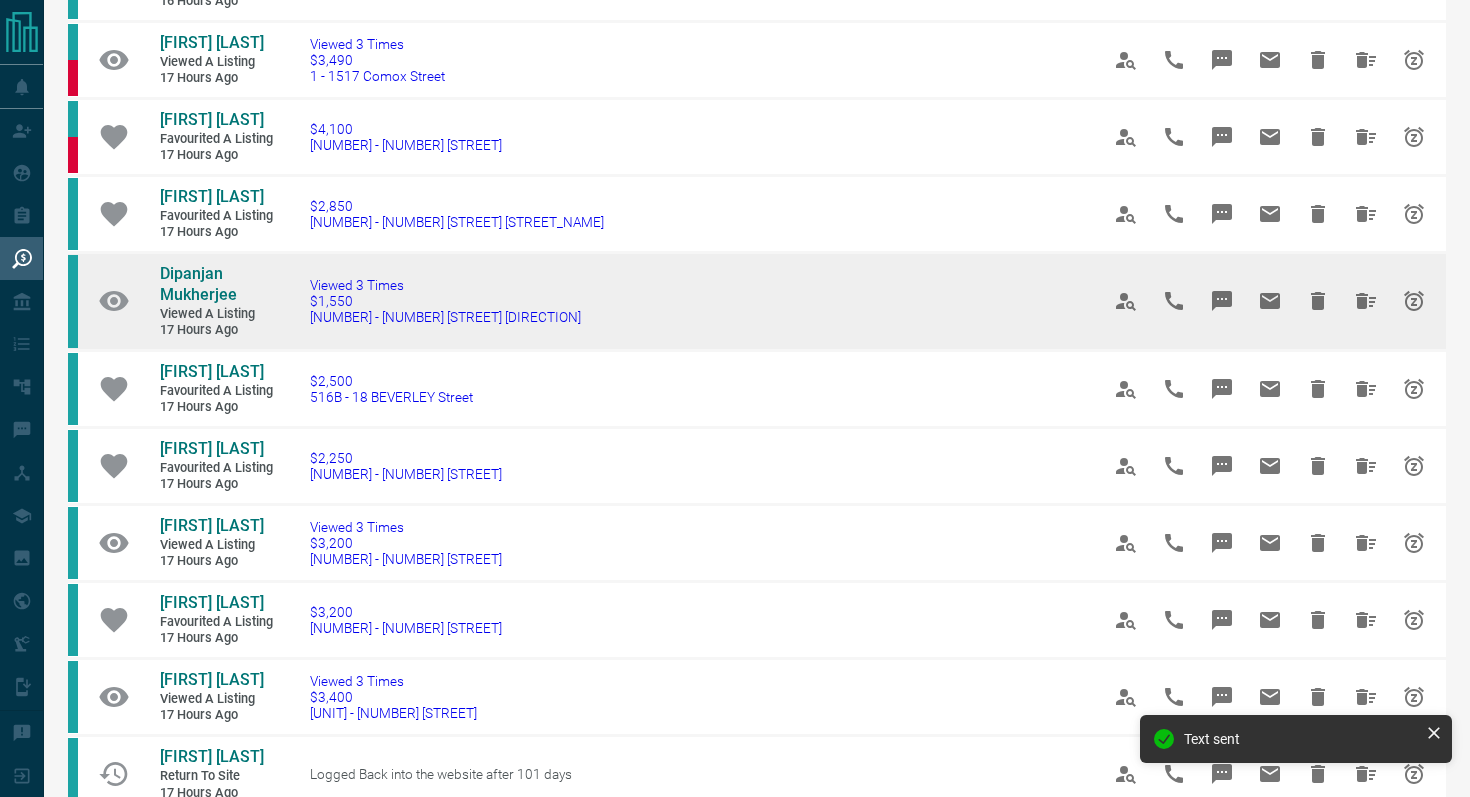 scroll, scrollTop: 528, scrollLeft: 0, axis: vertical 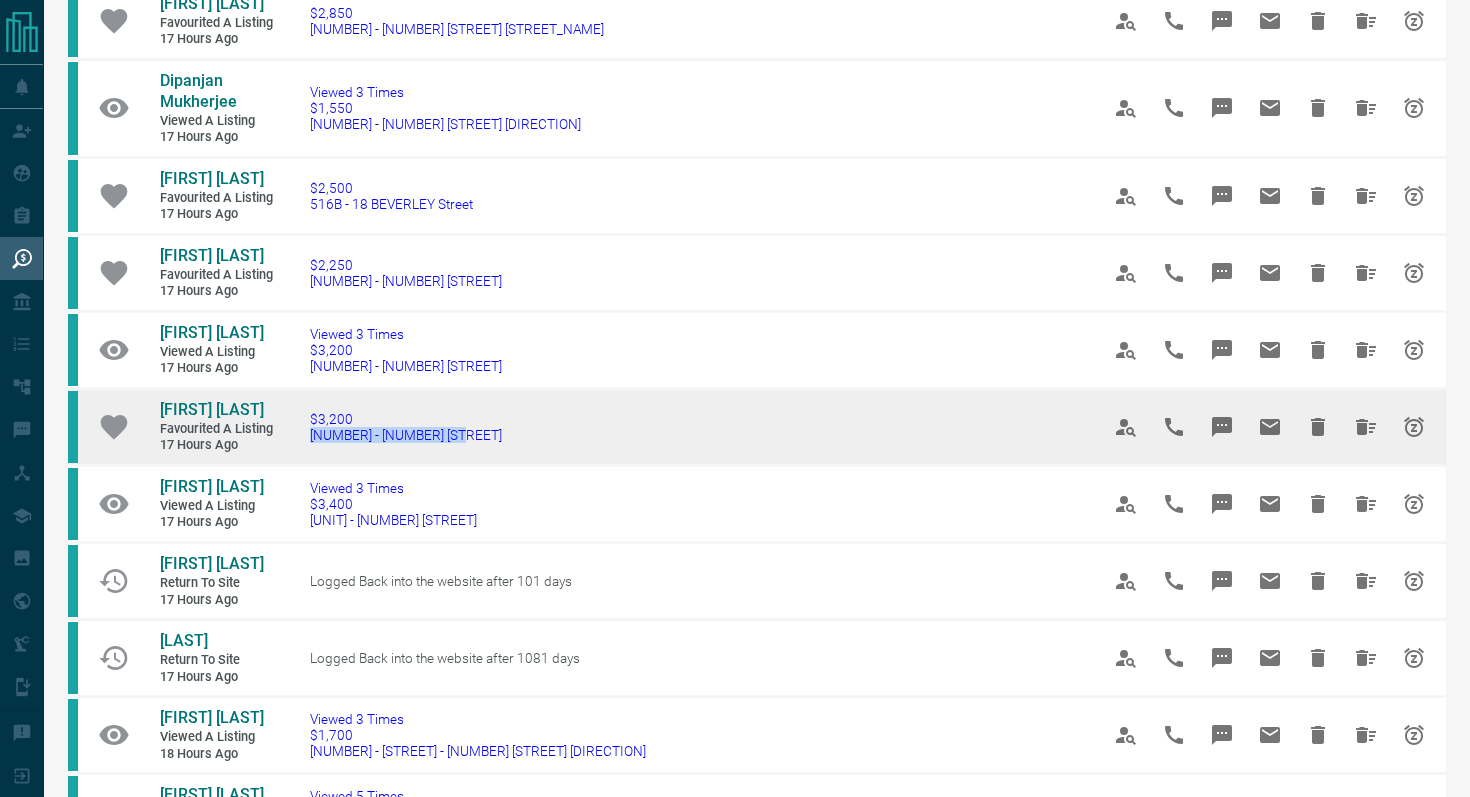 drag, startPoint x: 516, startPoint y: 437, endPoint x: 303, endPoint y: 430, distance: 213.11499 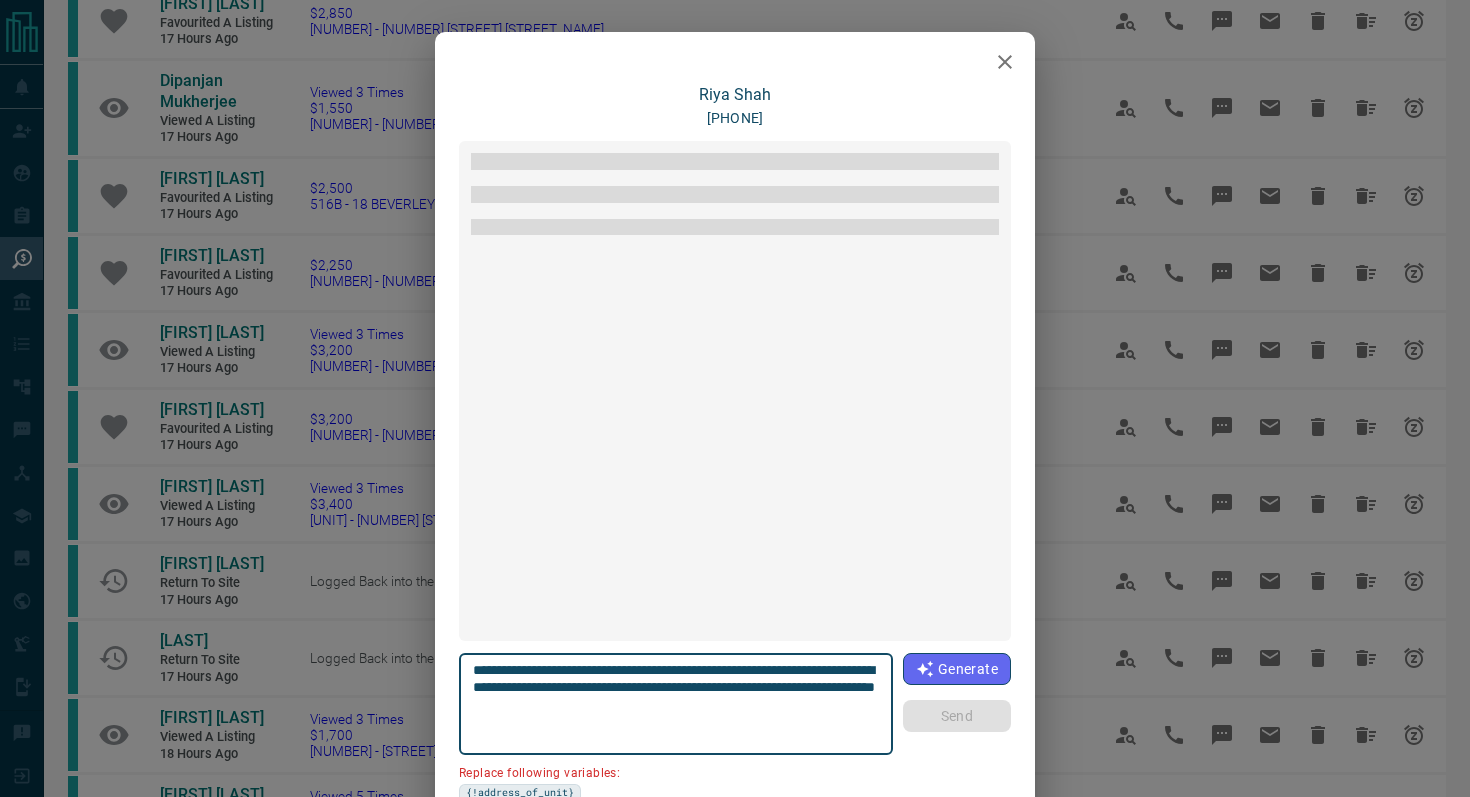 scroll, scrollTop: 84, scrollLeft: 0, axis: vertical 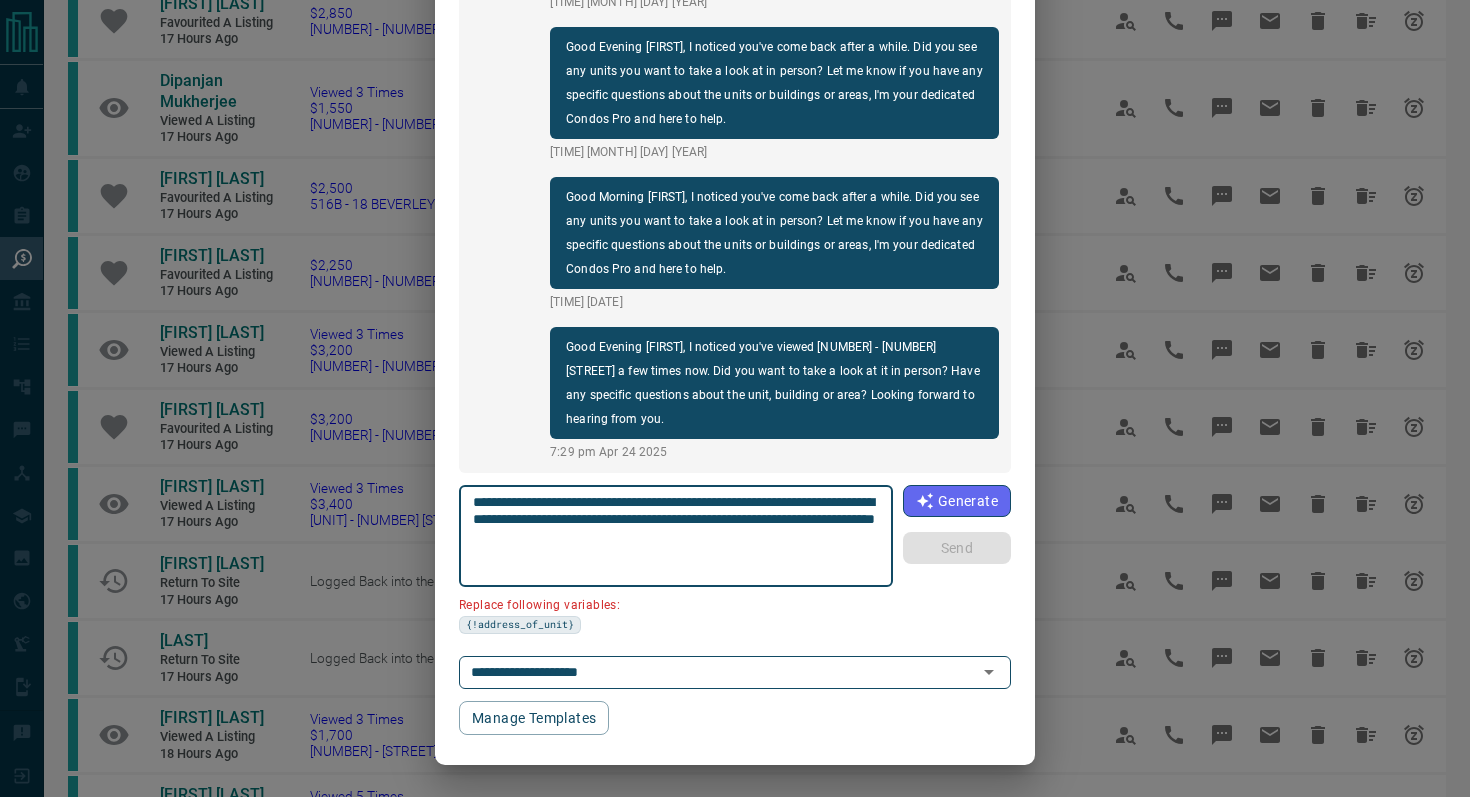 drag, startPoint x: 585, startPoint y: 517, endPoint x: 391, endPoint y: 516, distance: 194.00258 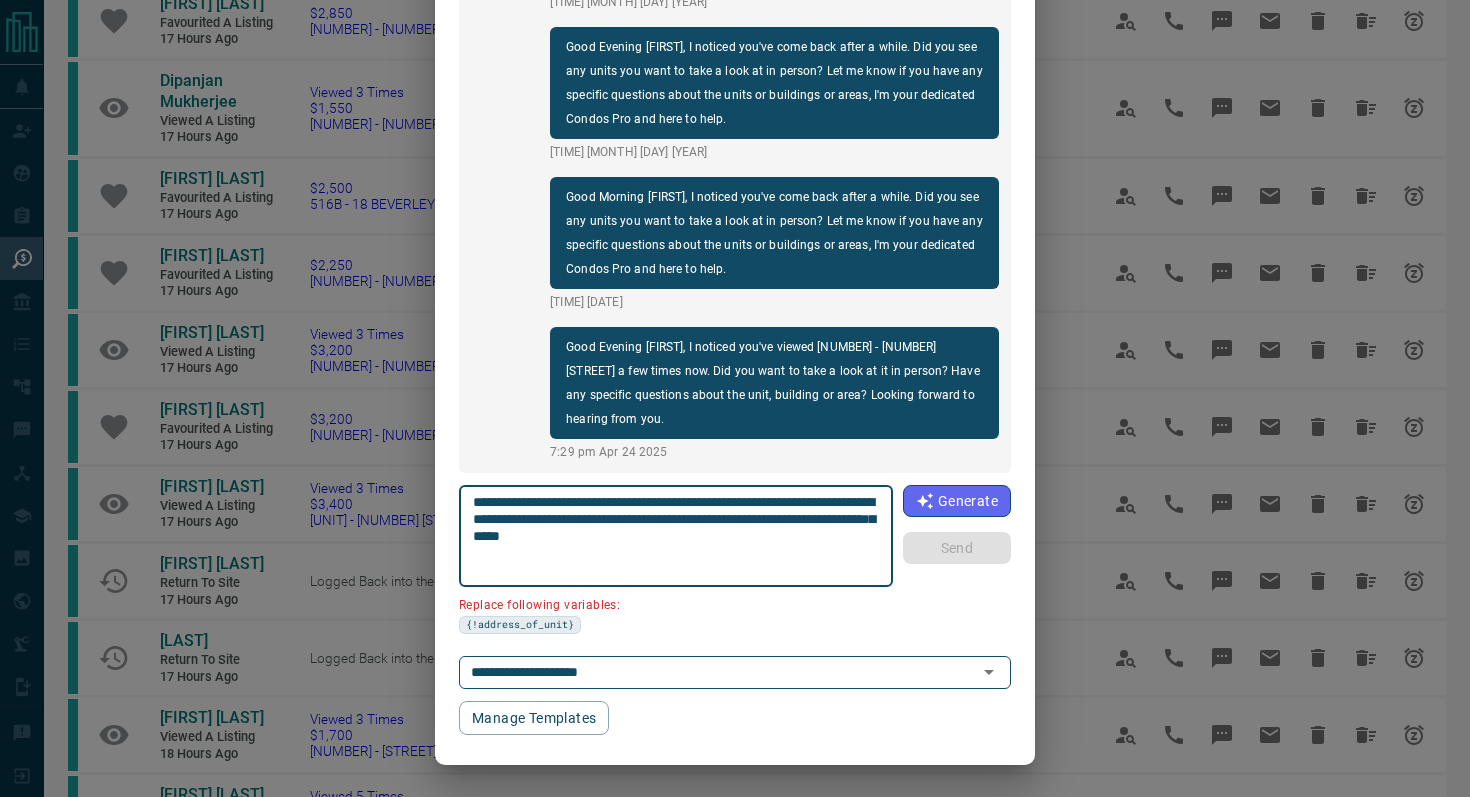 scroll, scrollTop: 121, scrollLeft: 0, axis: vertical 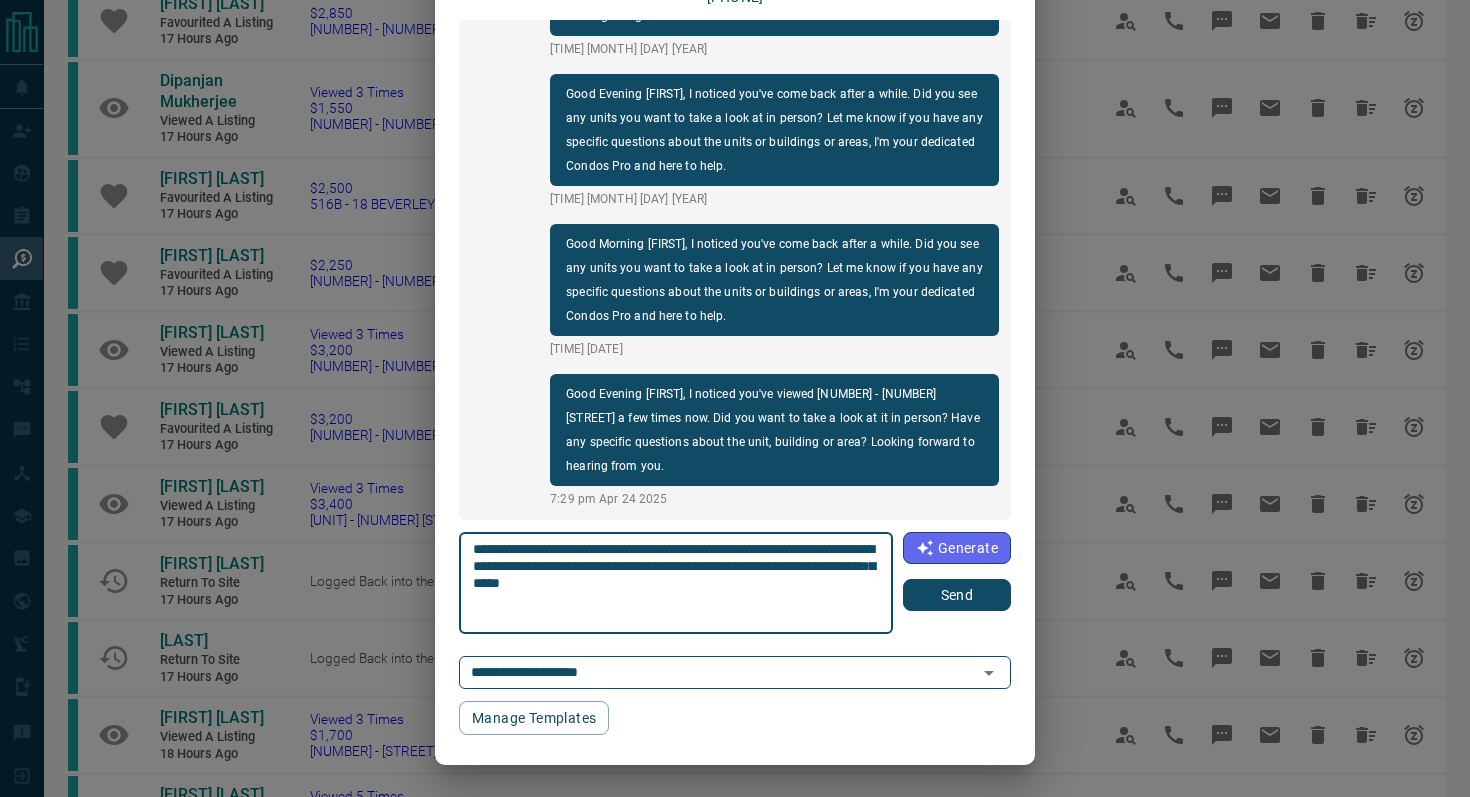 type on "**********" 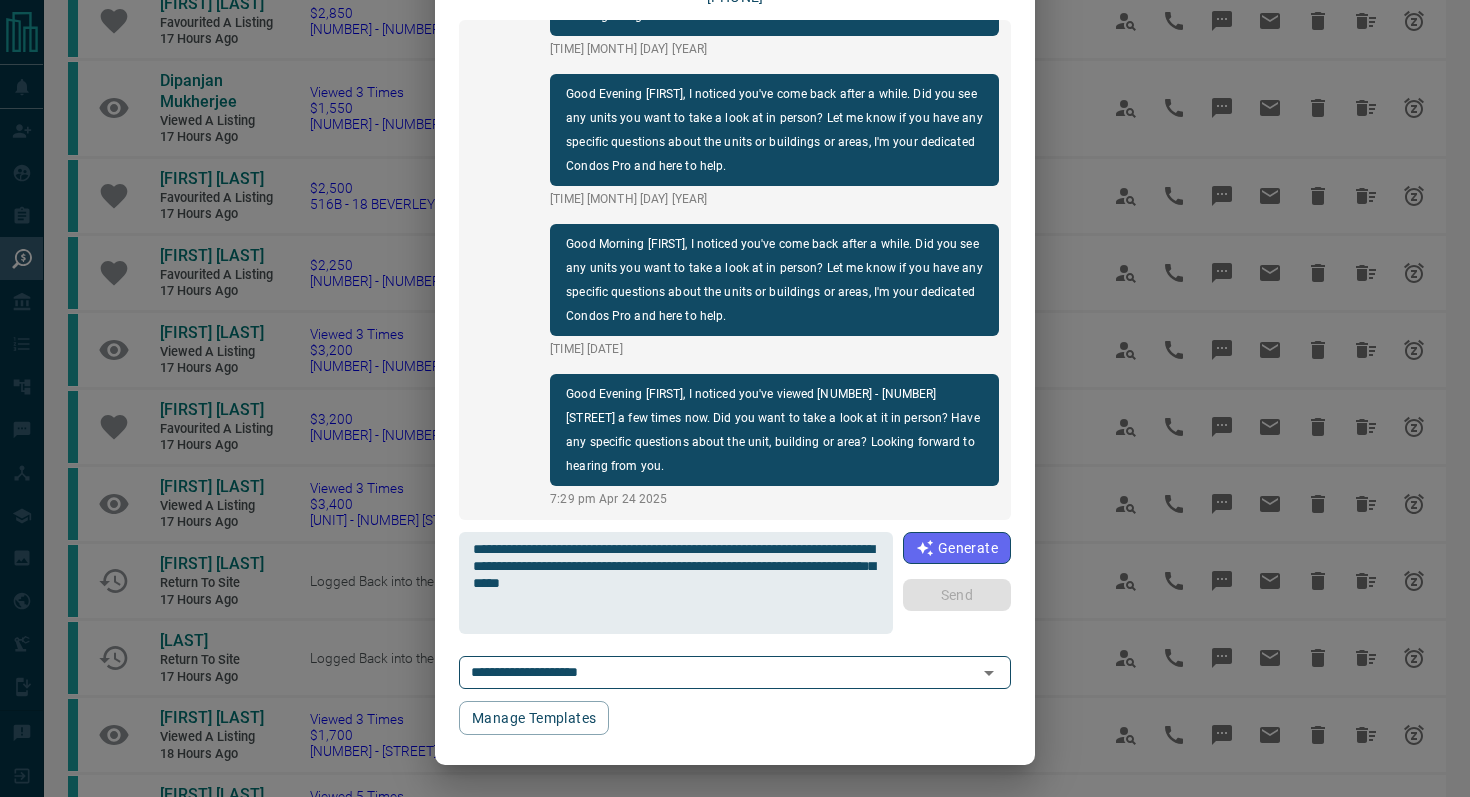 type 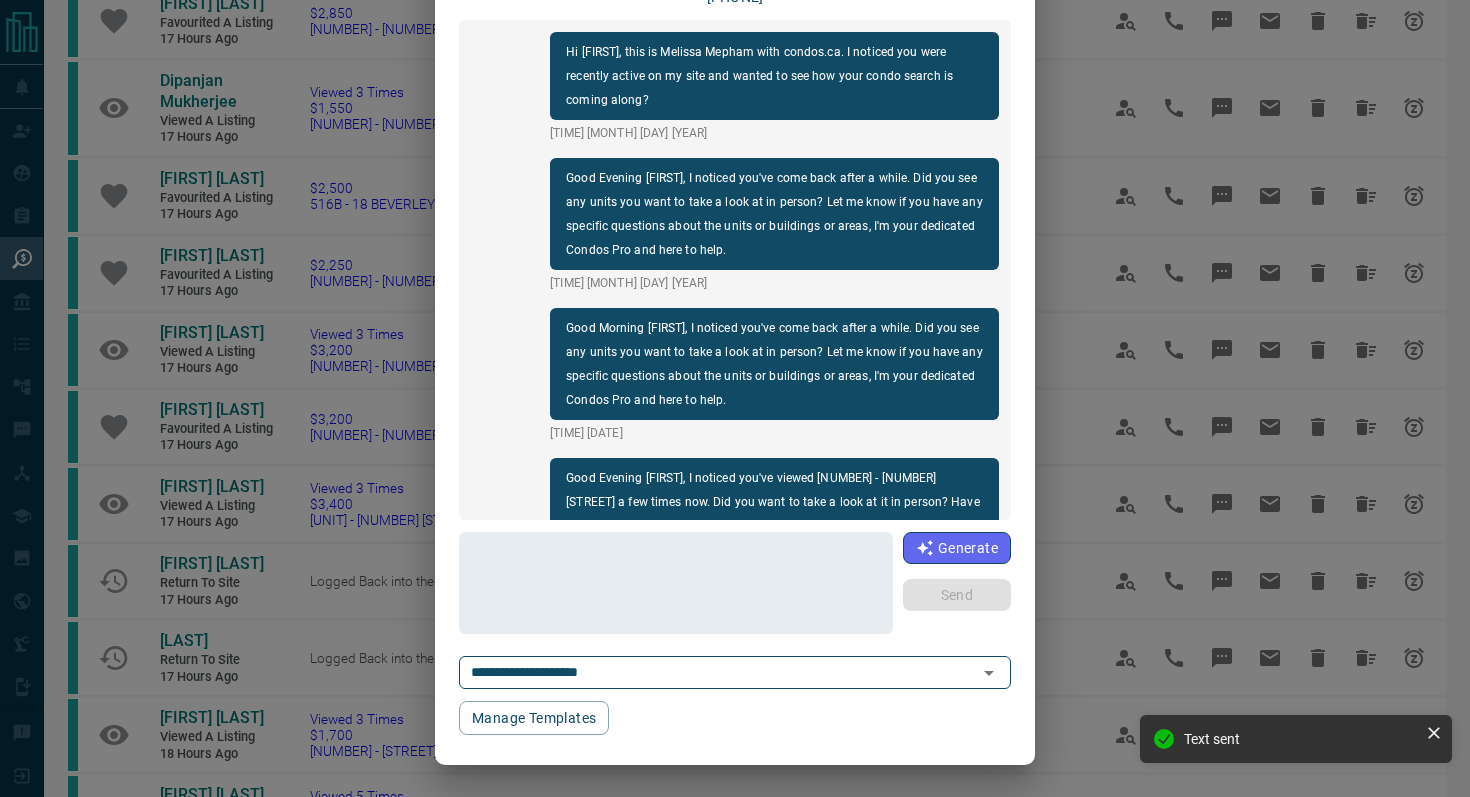 scroll, scrollTop: 0, scrollLeft: 0, axis: both 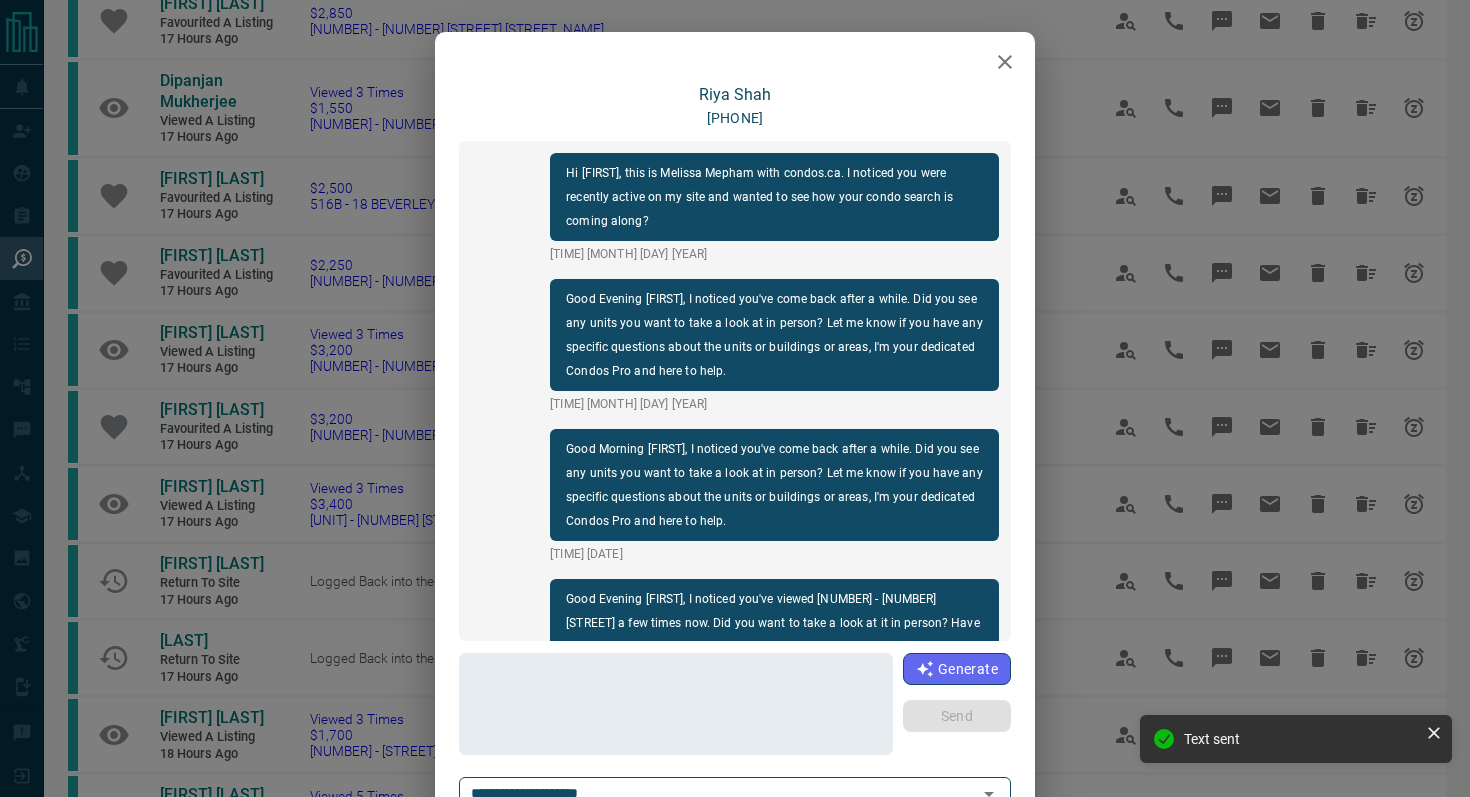 click at bounding box center [1005, 62] 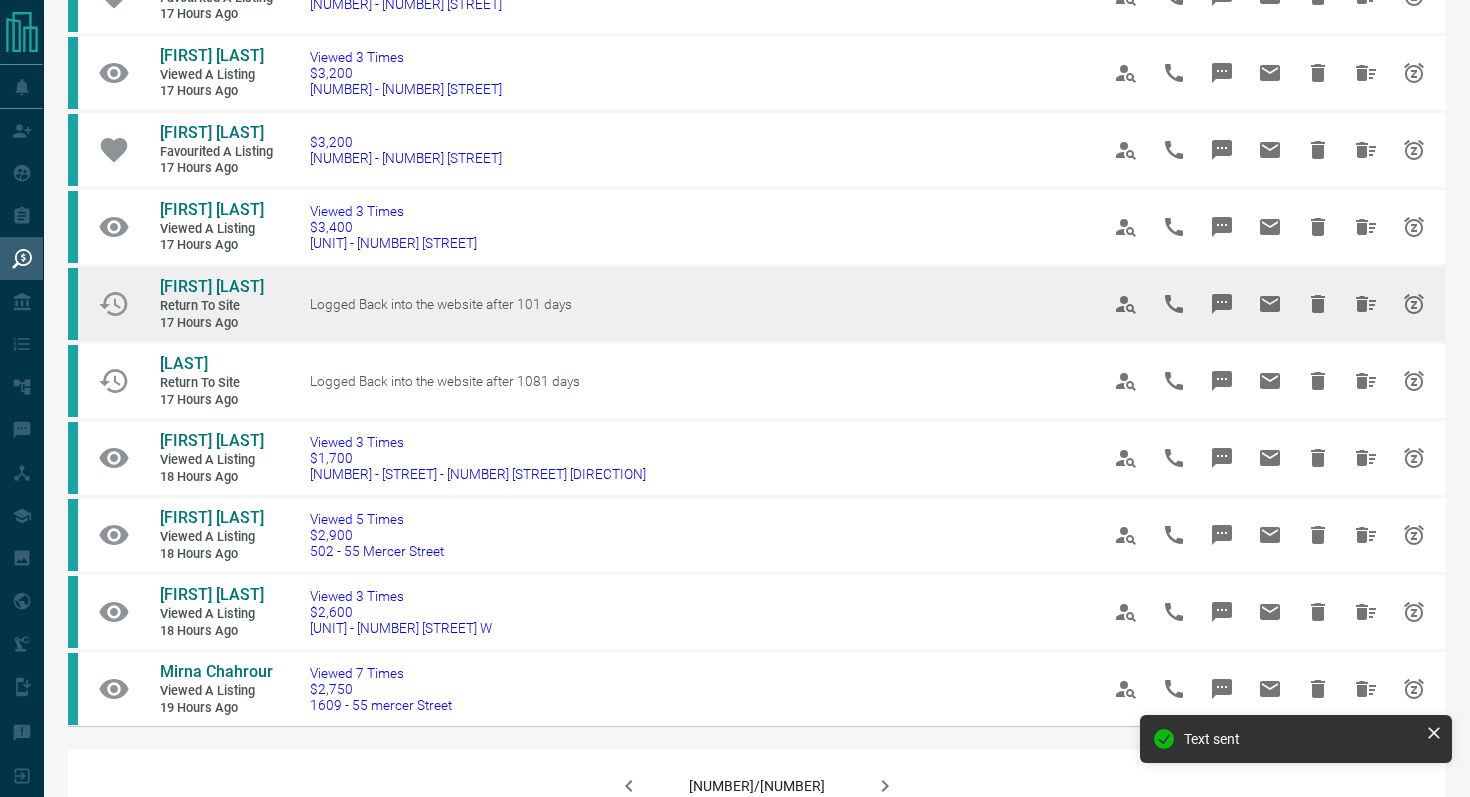 scroll, scrollTop: 993, scrollLeft: 0, axis: vertical 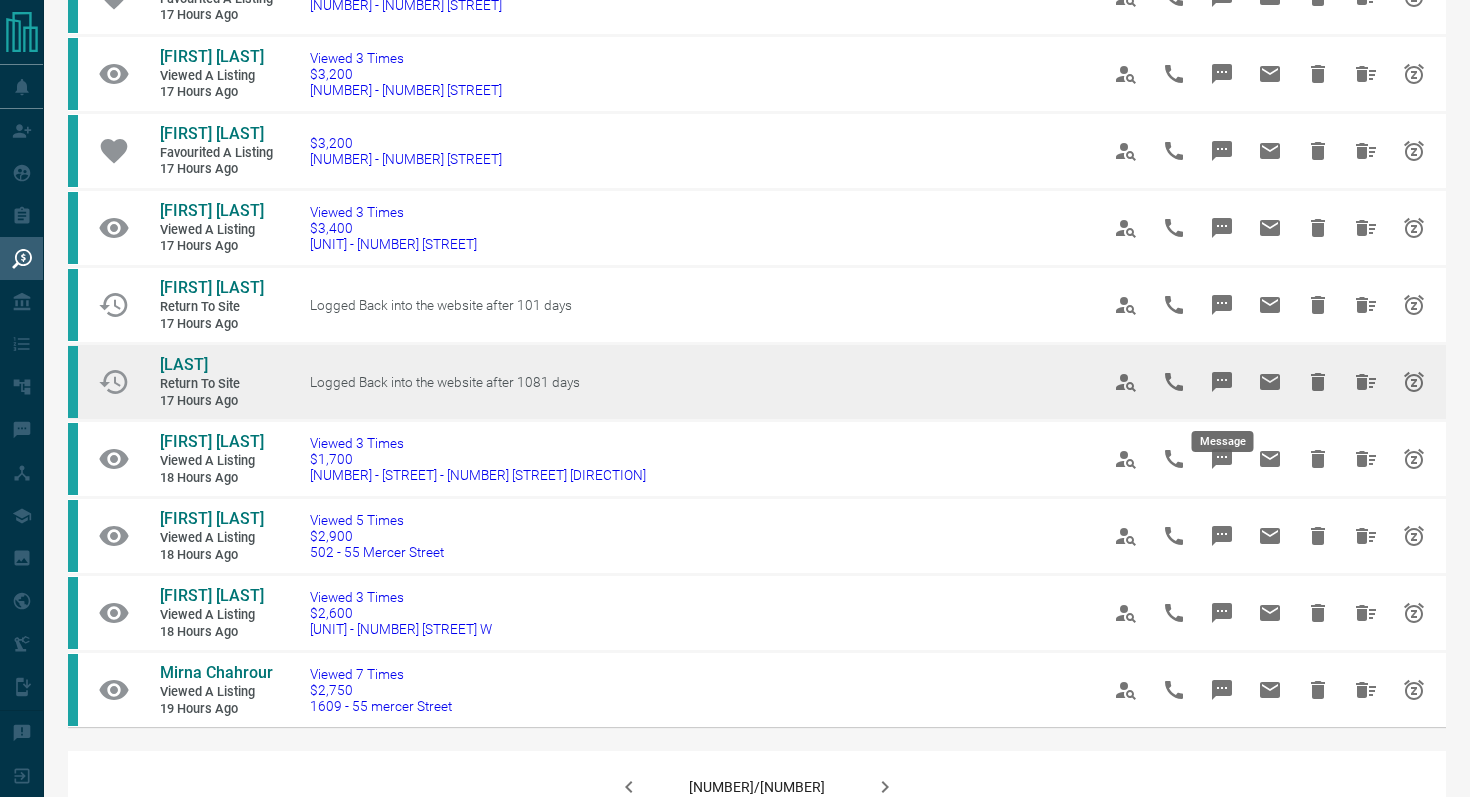 click 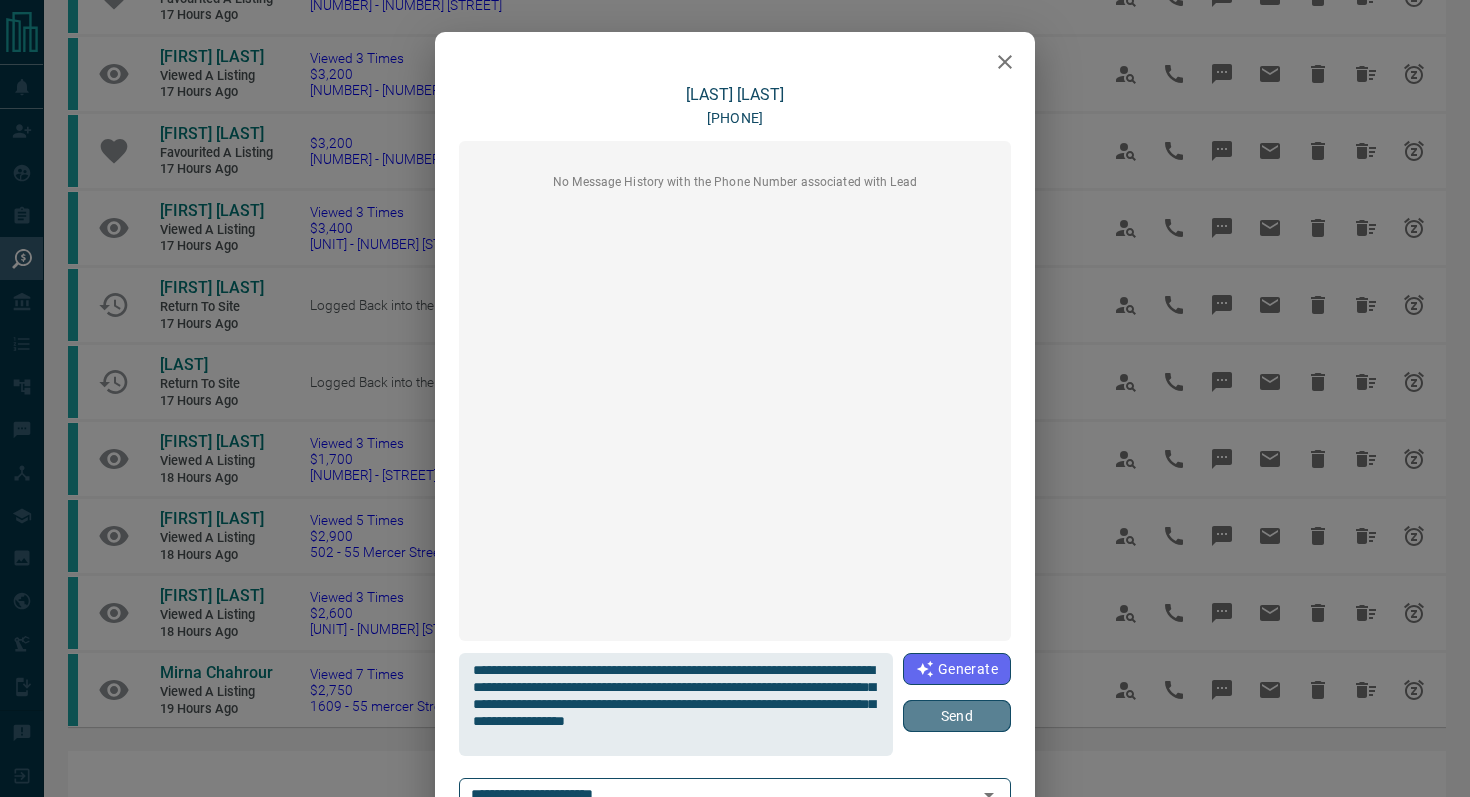 click on "Send" at bounding box center [957, 716] 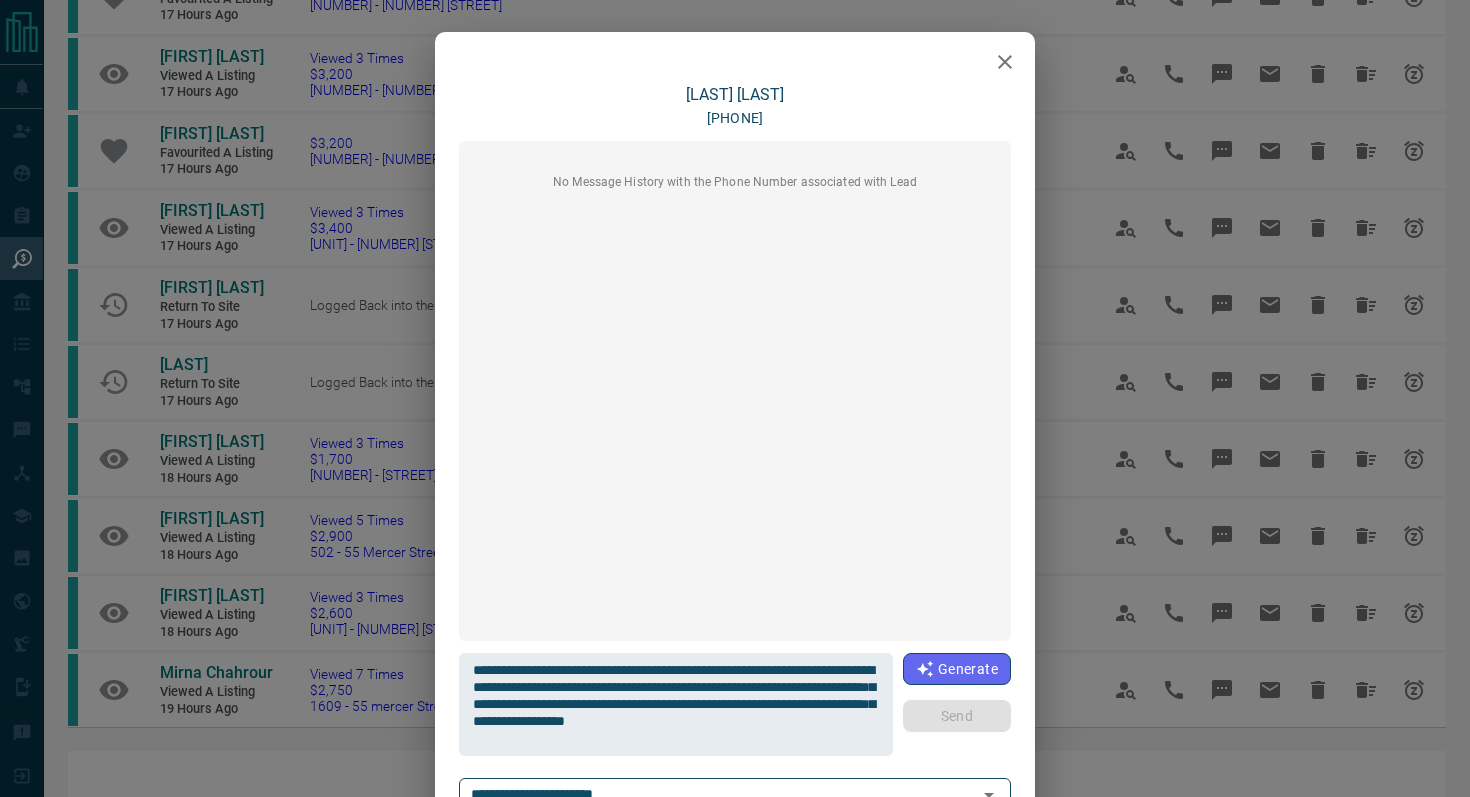 type 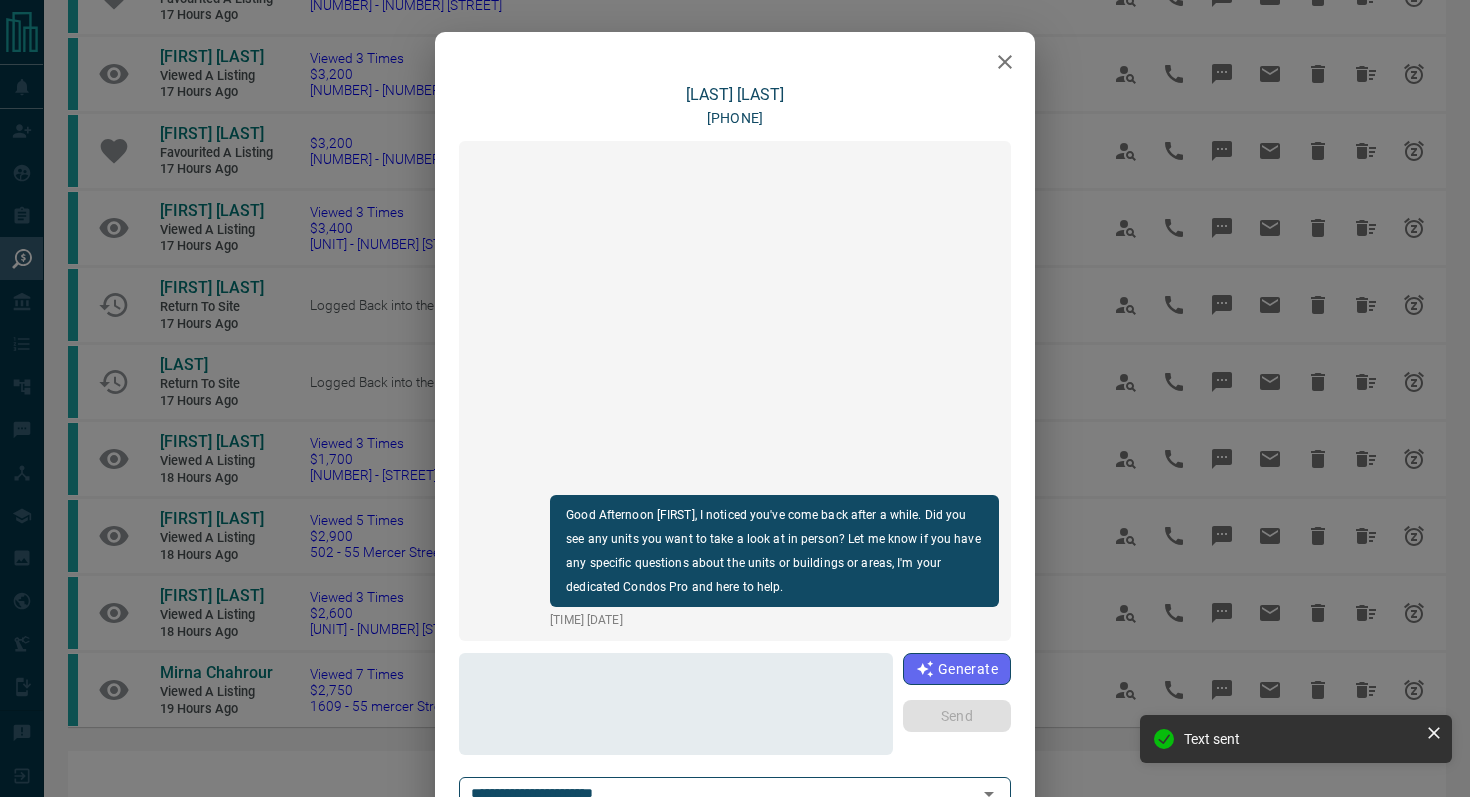 click 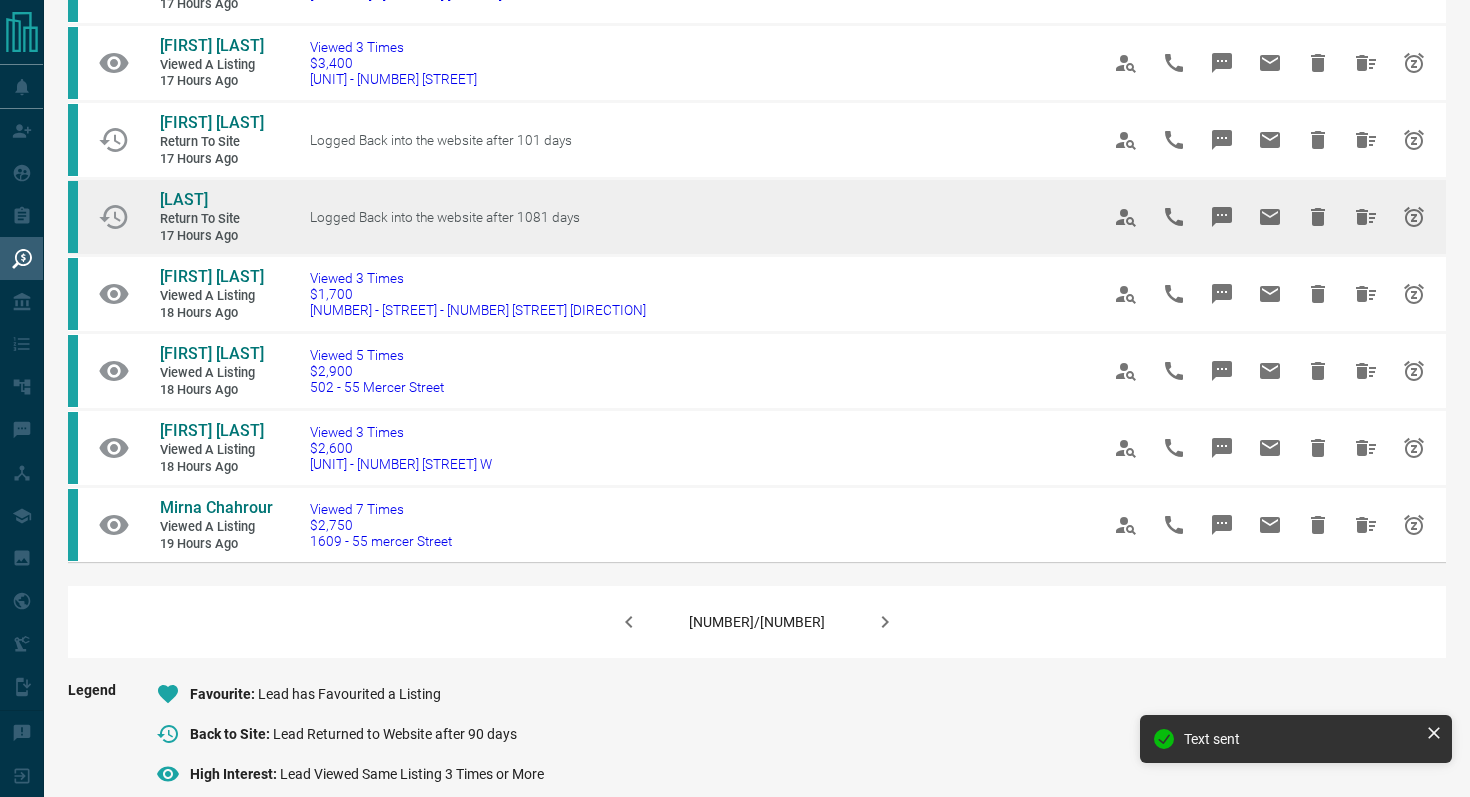 scroll, scrollTop: 1176, scrollLeft: 0, axis: vertical 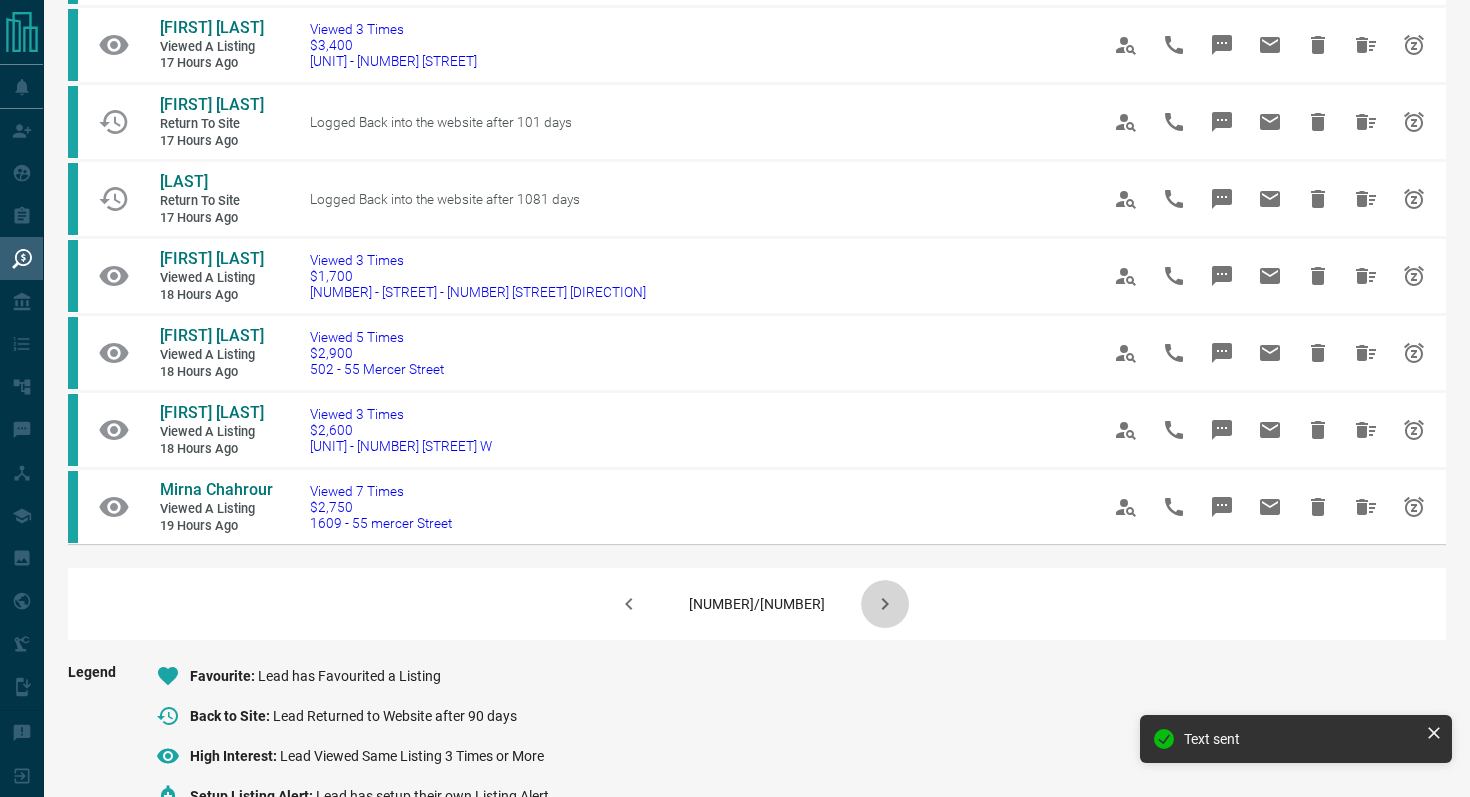 click 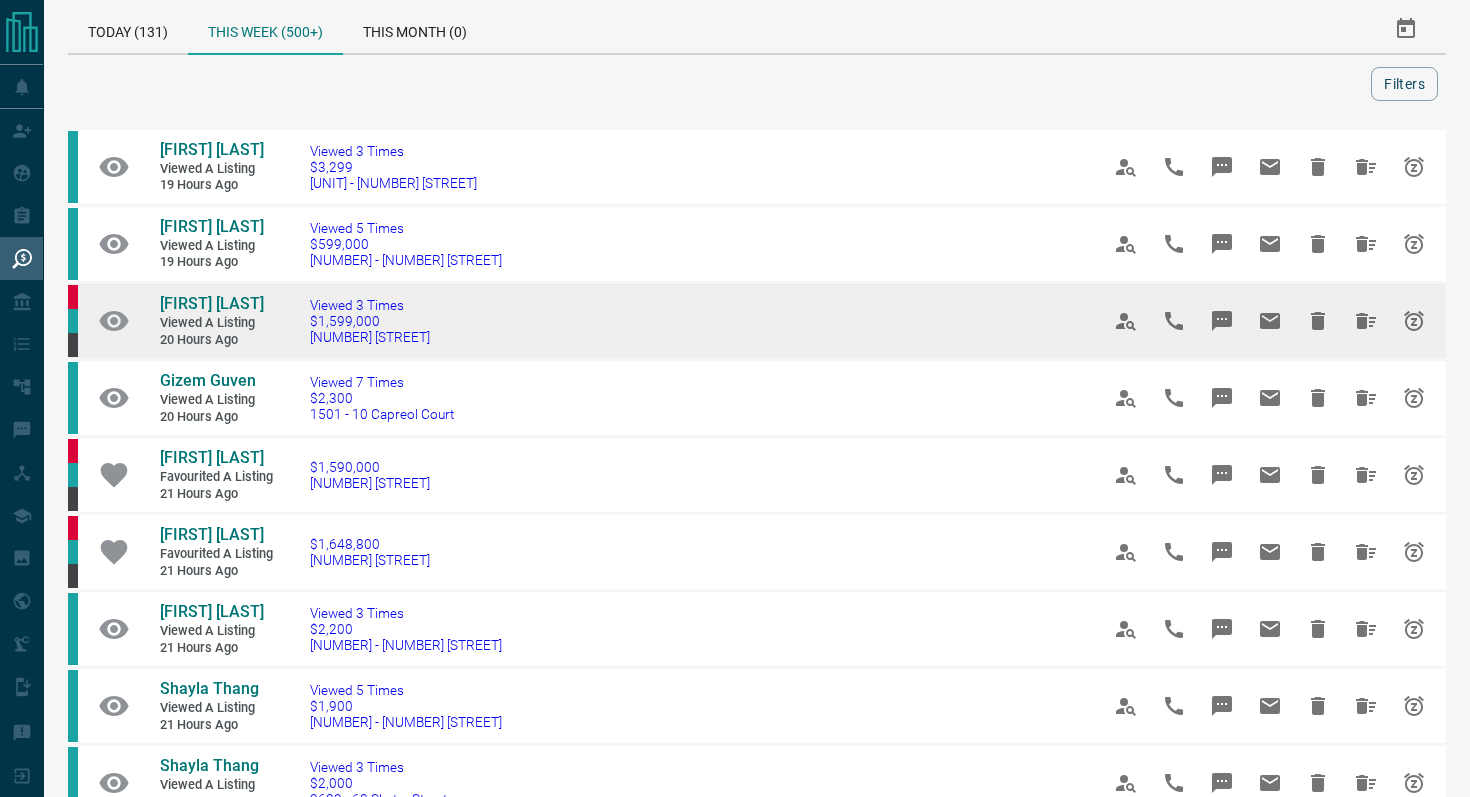 scroll, scrollTop: 18, scrollLeft: 0, axis: vertical 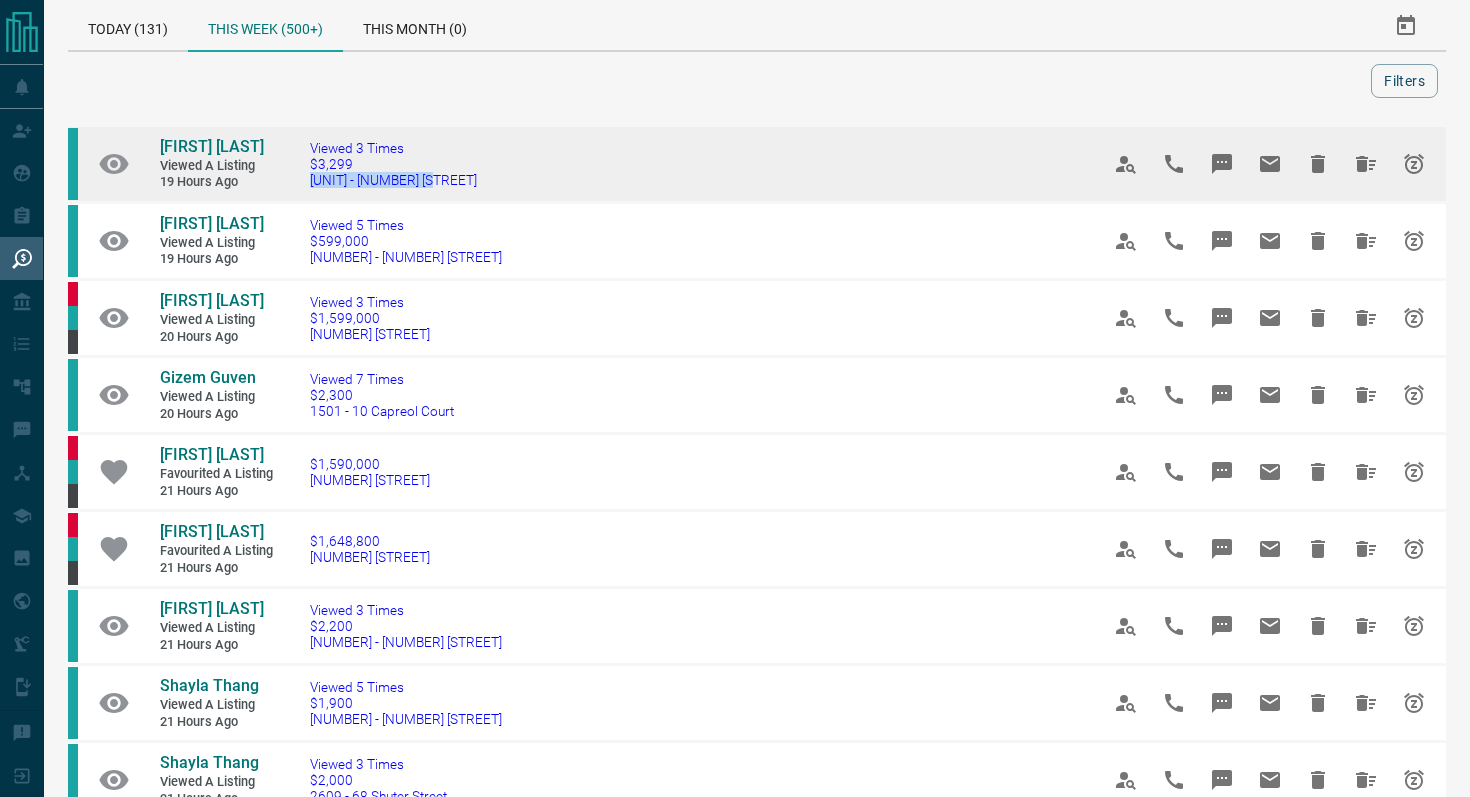 drag, startPoint x: 467, startPoint y: 181, endPoint x: 307, endPoint y: 177, distance: 160.04999 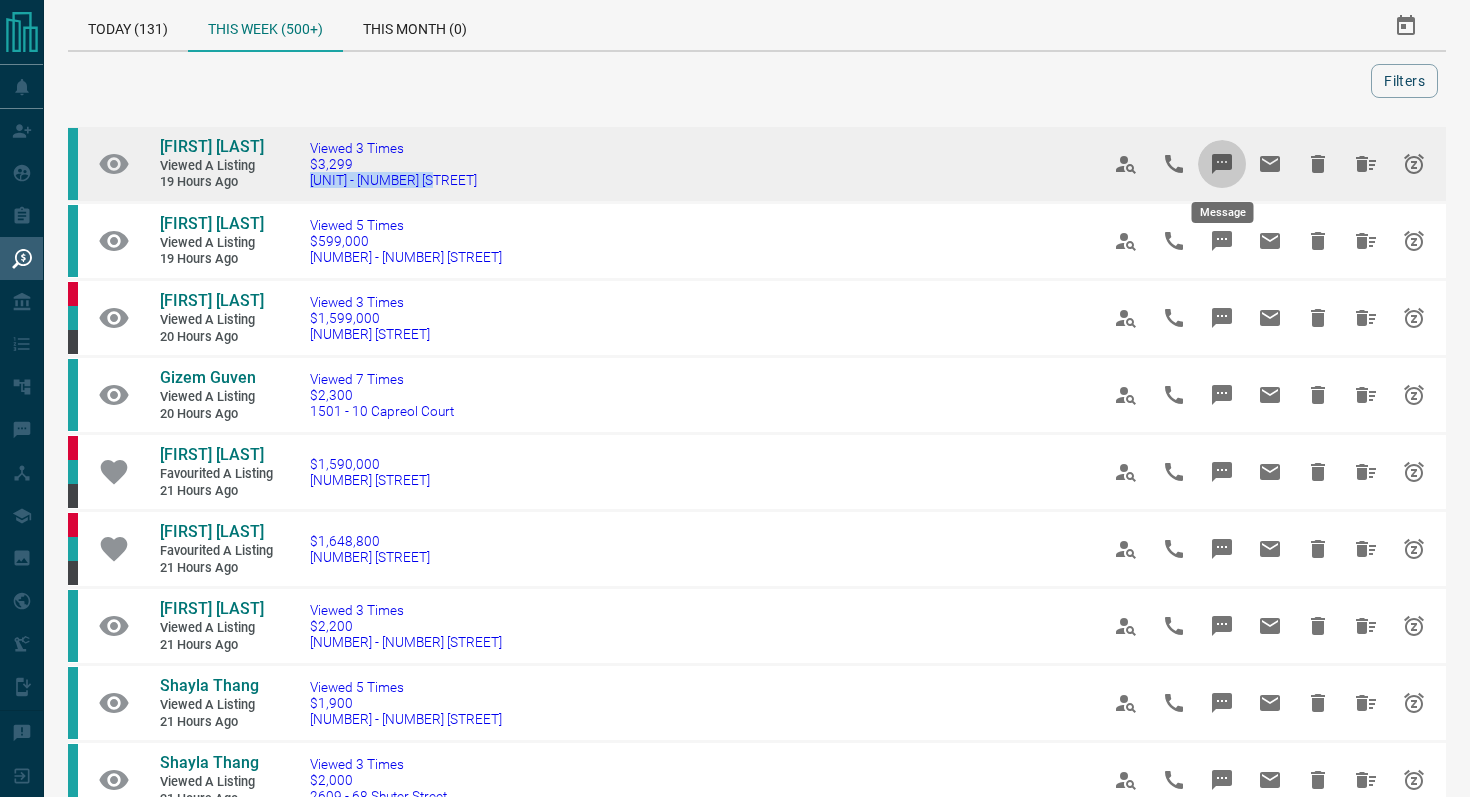 click at bounding box center [1222, 164] 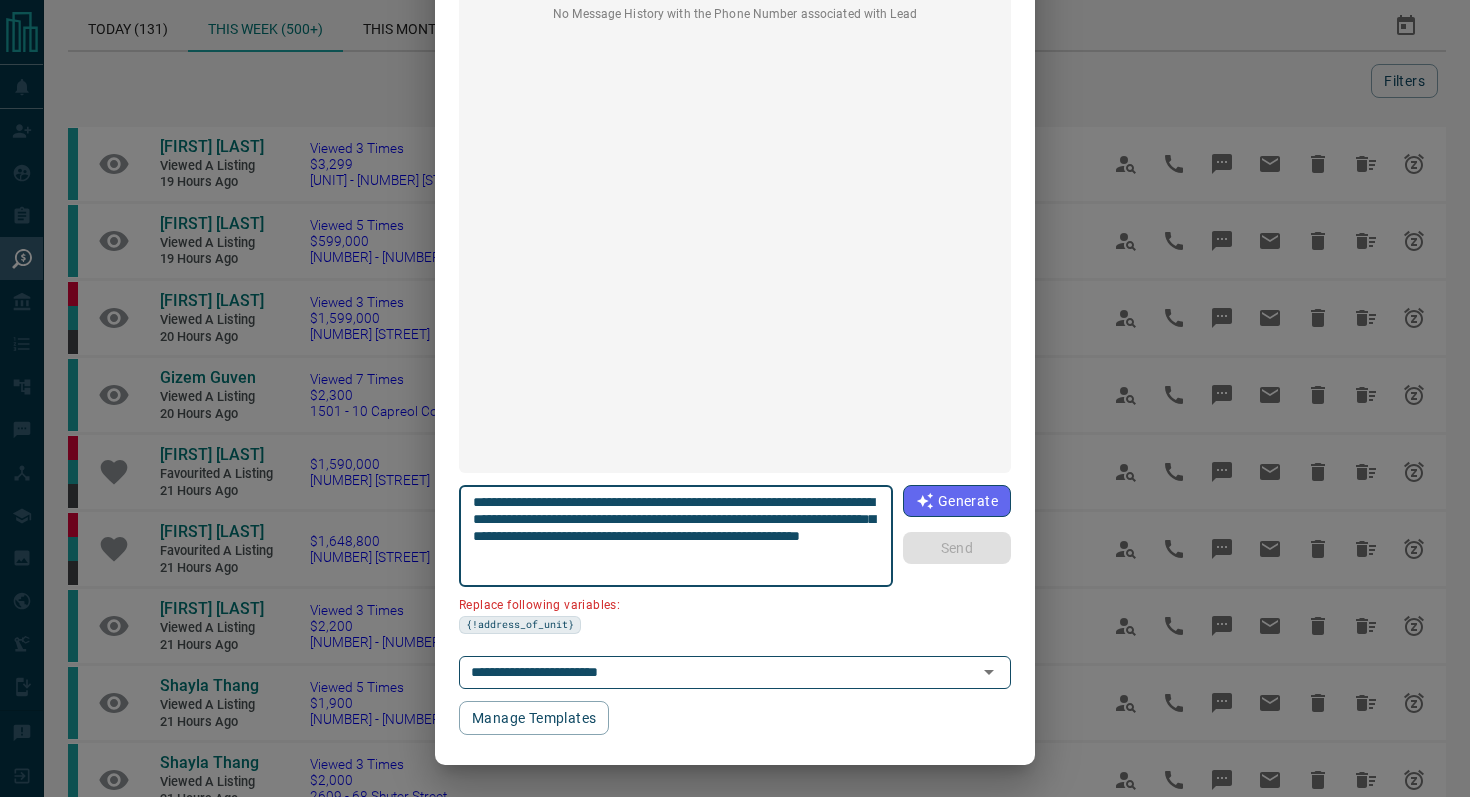 scroll, scrollTop: 0, scrollLeft: 0, axis: both 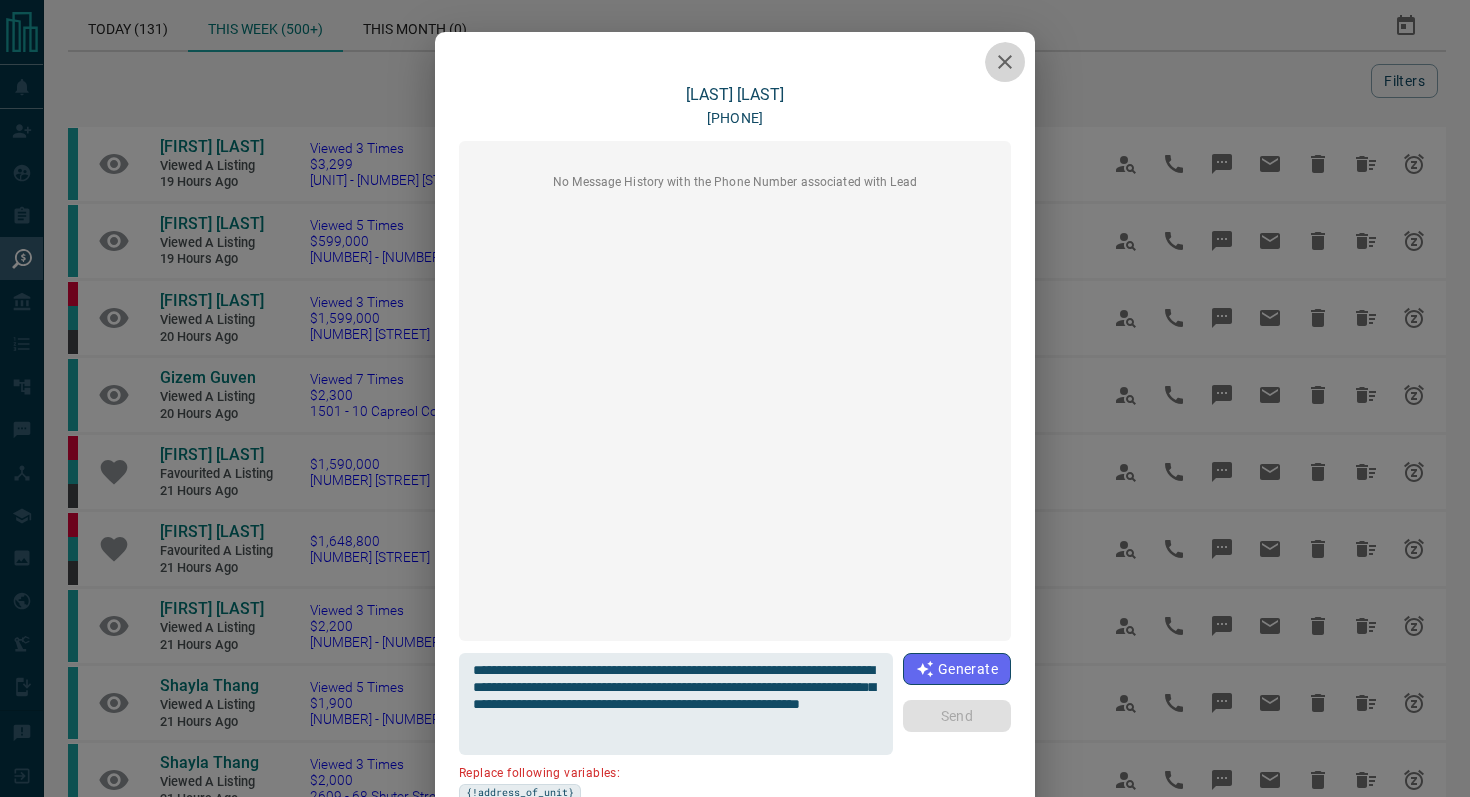 click 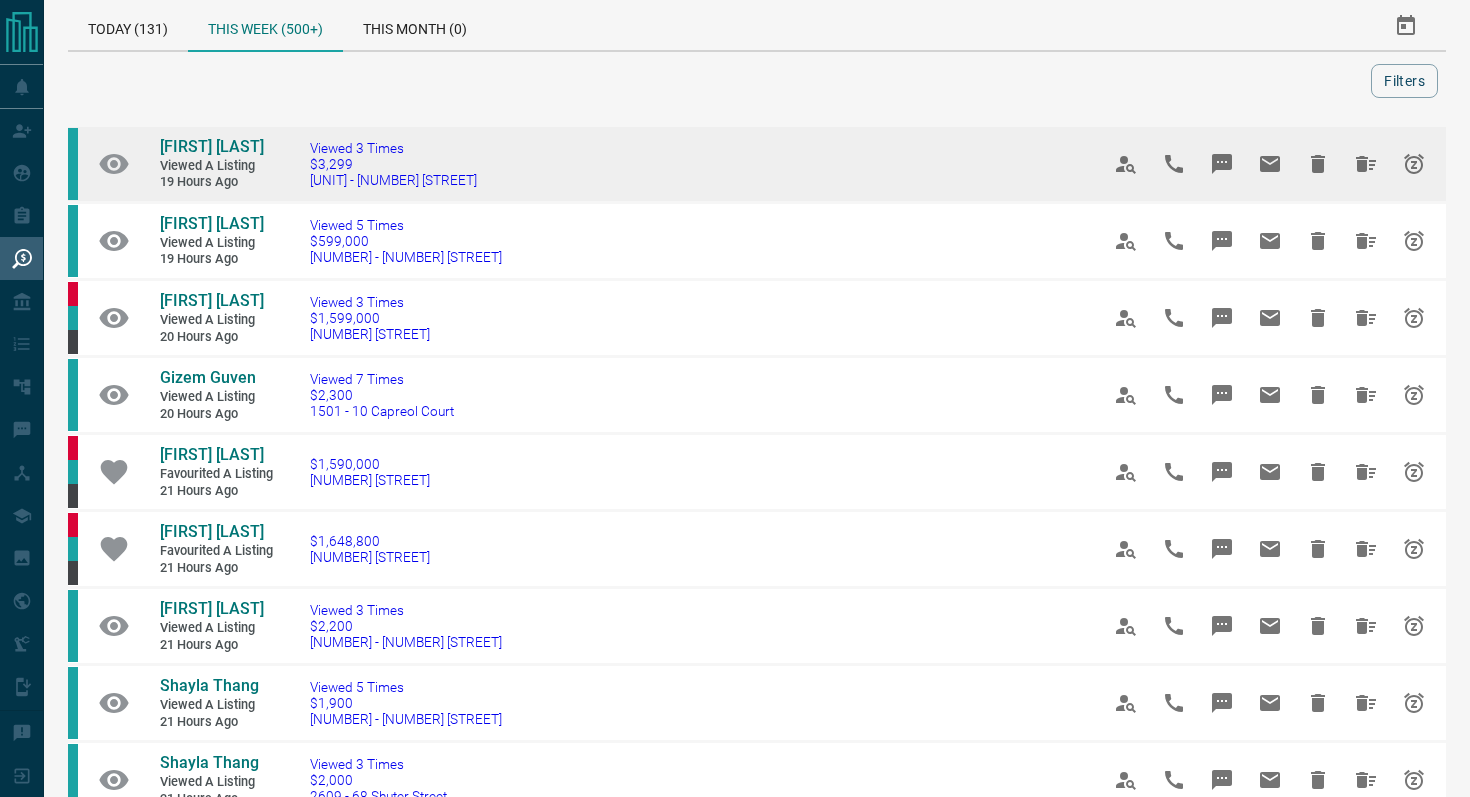 click 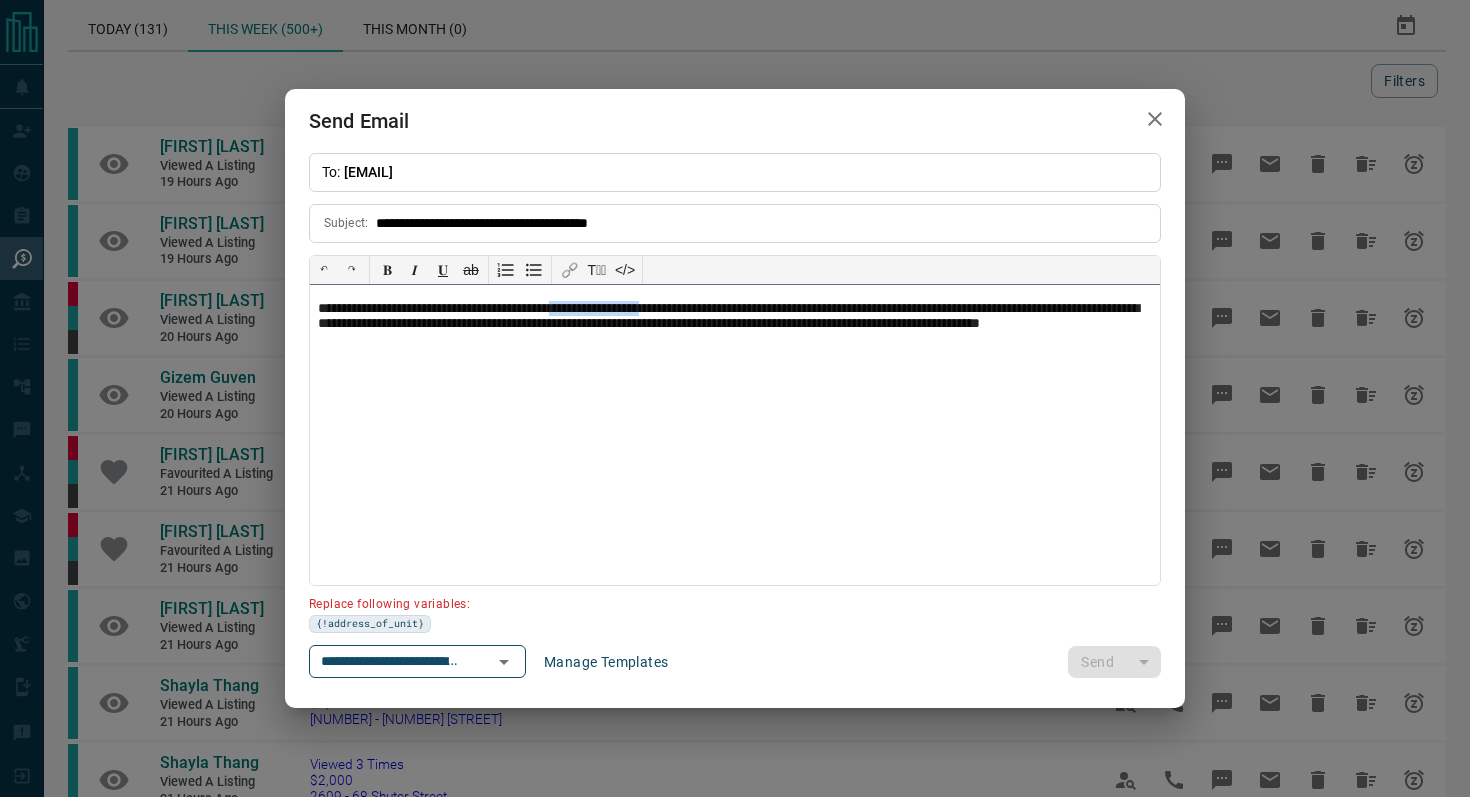 drag, startPoint x: 718, startPoint y: 307, endPoint x: 604, endPoint y: 303, distance: 114.07015 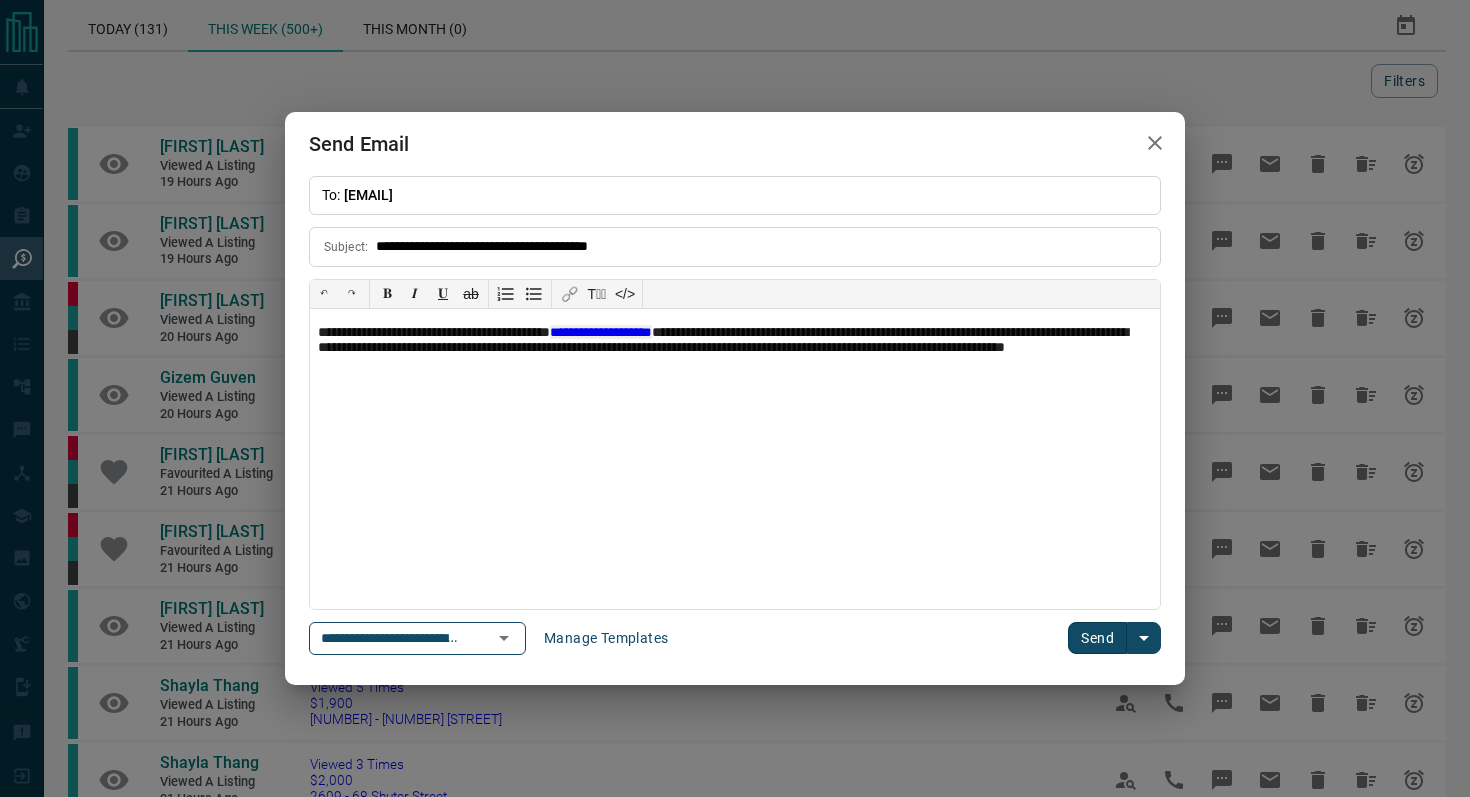 click on "Send" at bounding box center (1097, 638) 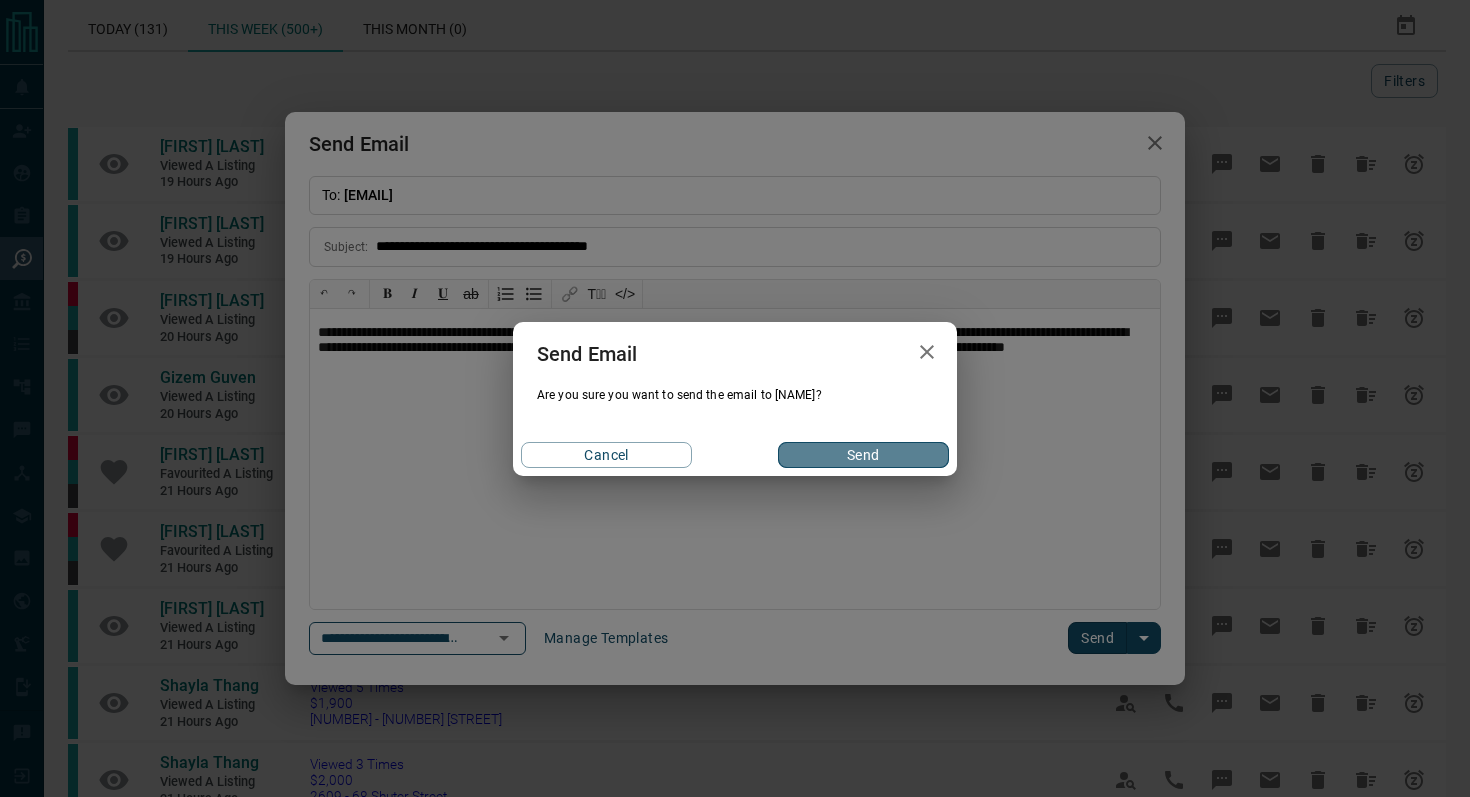 click on "Send" at bounding box center (863, 455) 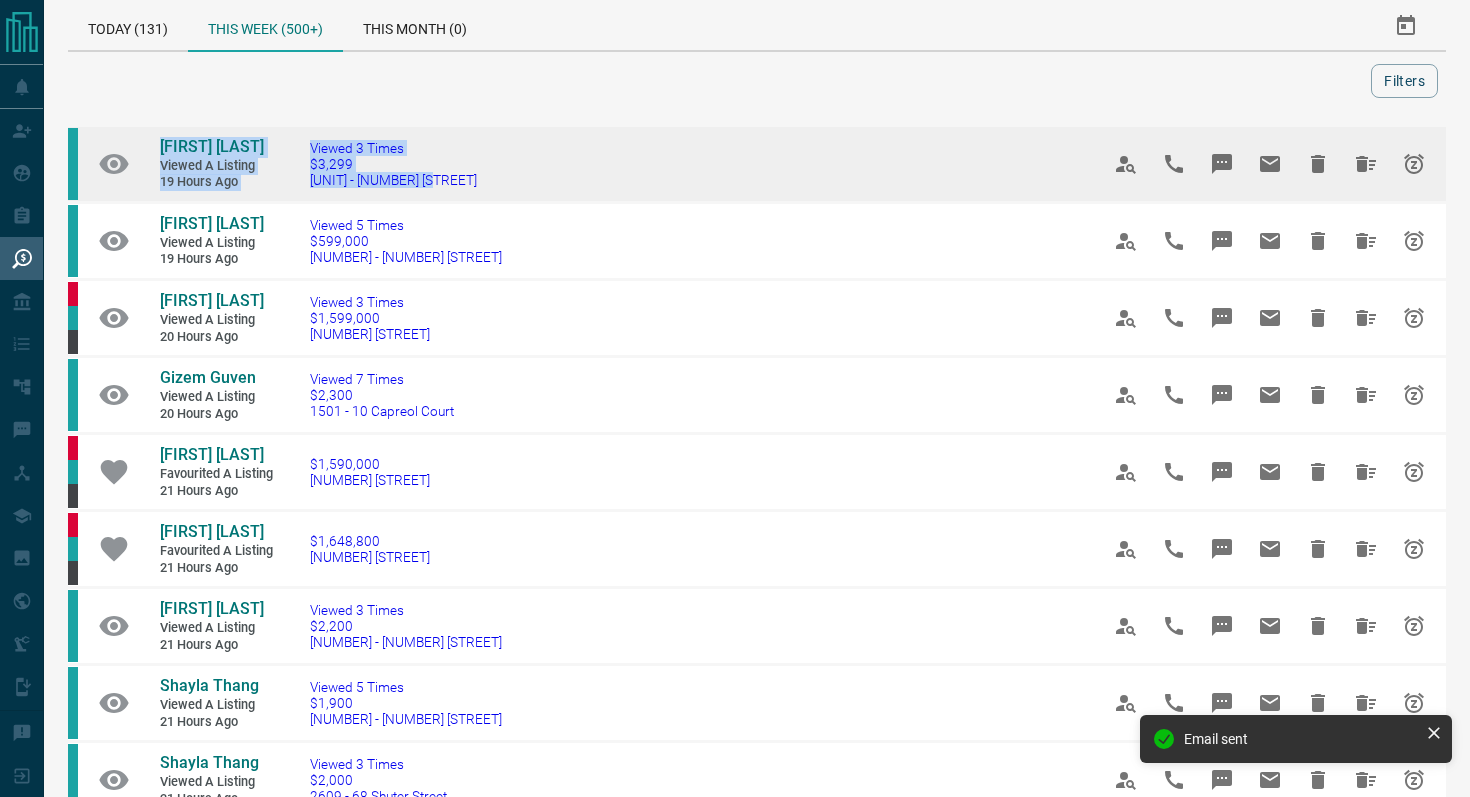 drag, startPoint x: 502, startPoint y: 173, endPoint x: 125, endPoint y: 143, distance: 378.19174 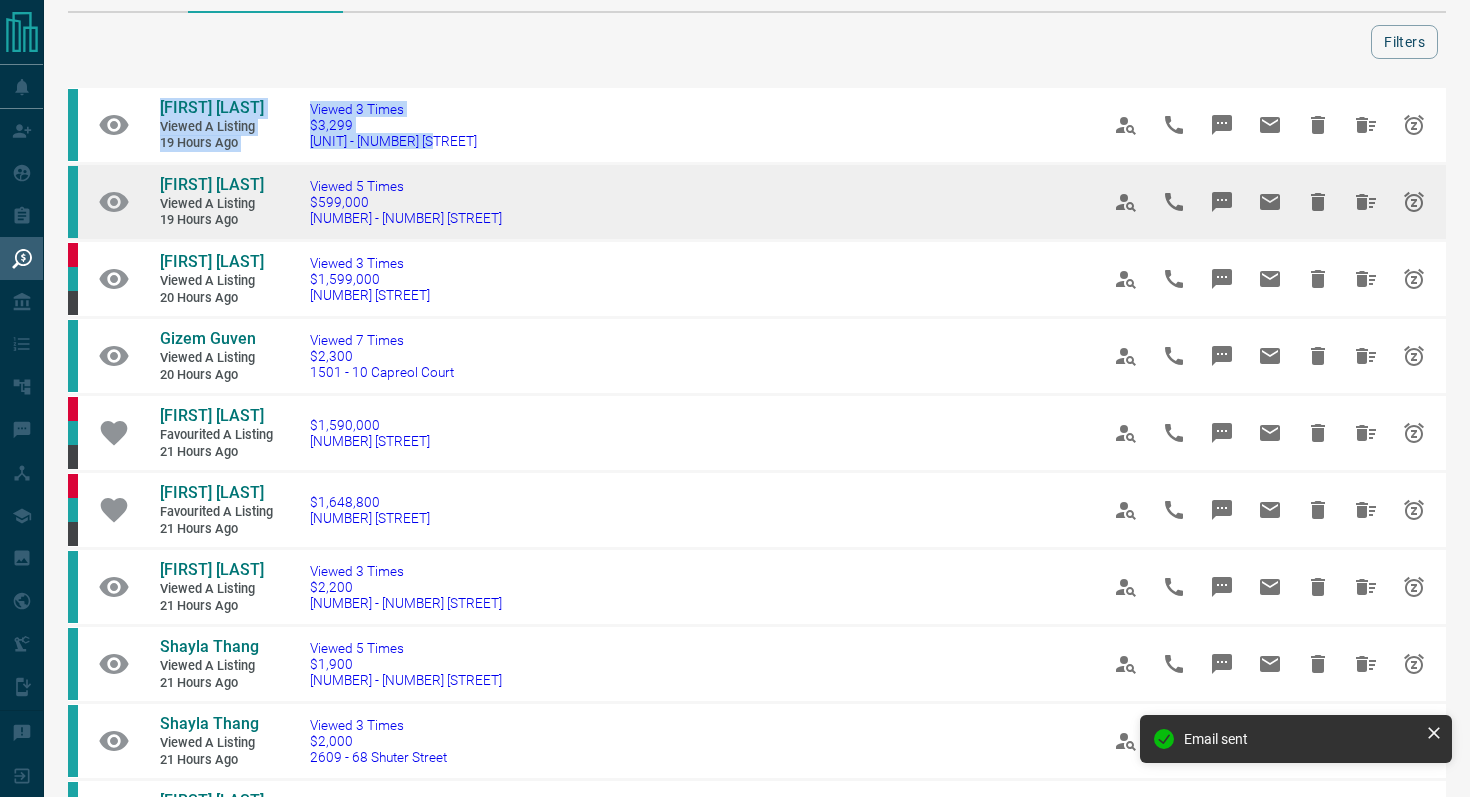 scroll, scrollTop: 61, scrollLeft: 0, axis: vertical 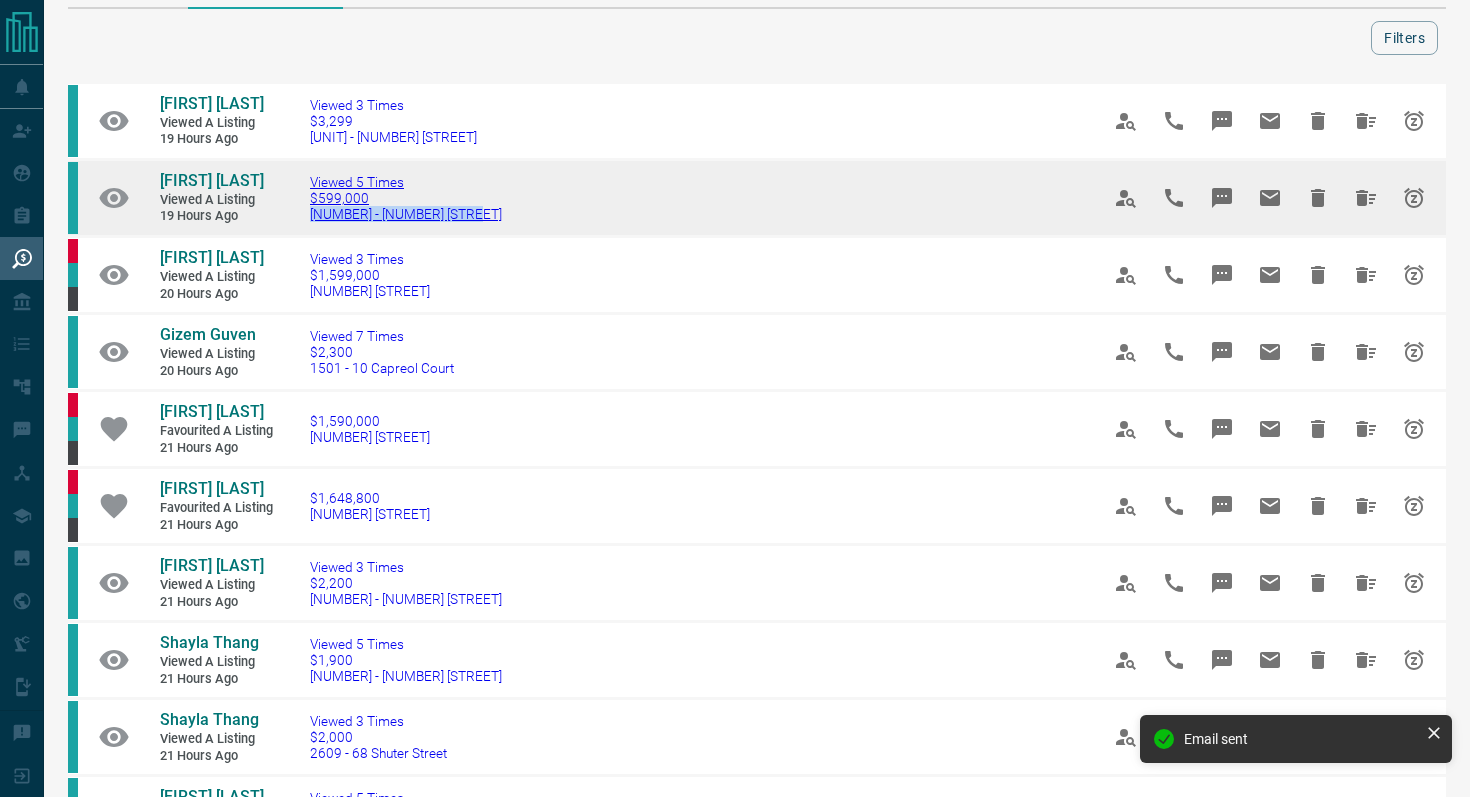 drag, startPoint x: 485, startPoint y: 217, endPoint x: 310, endPoint y: 215, distance: 175.01143 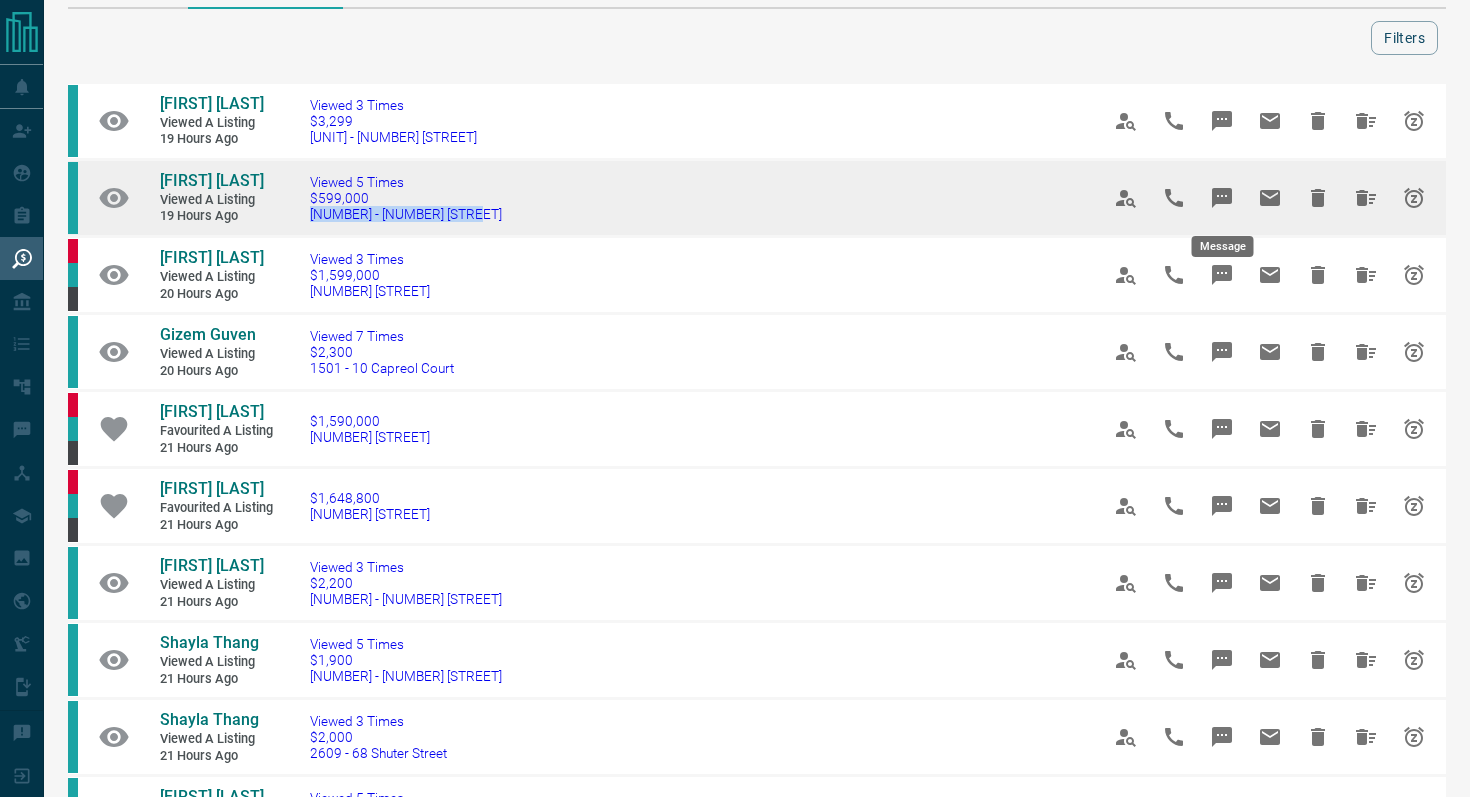 click 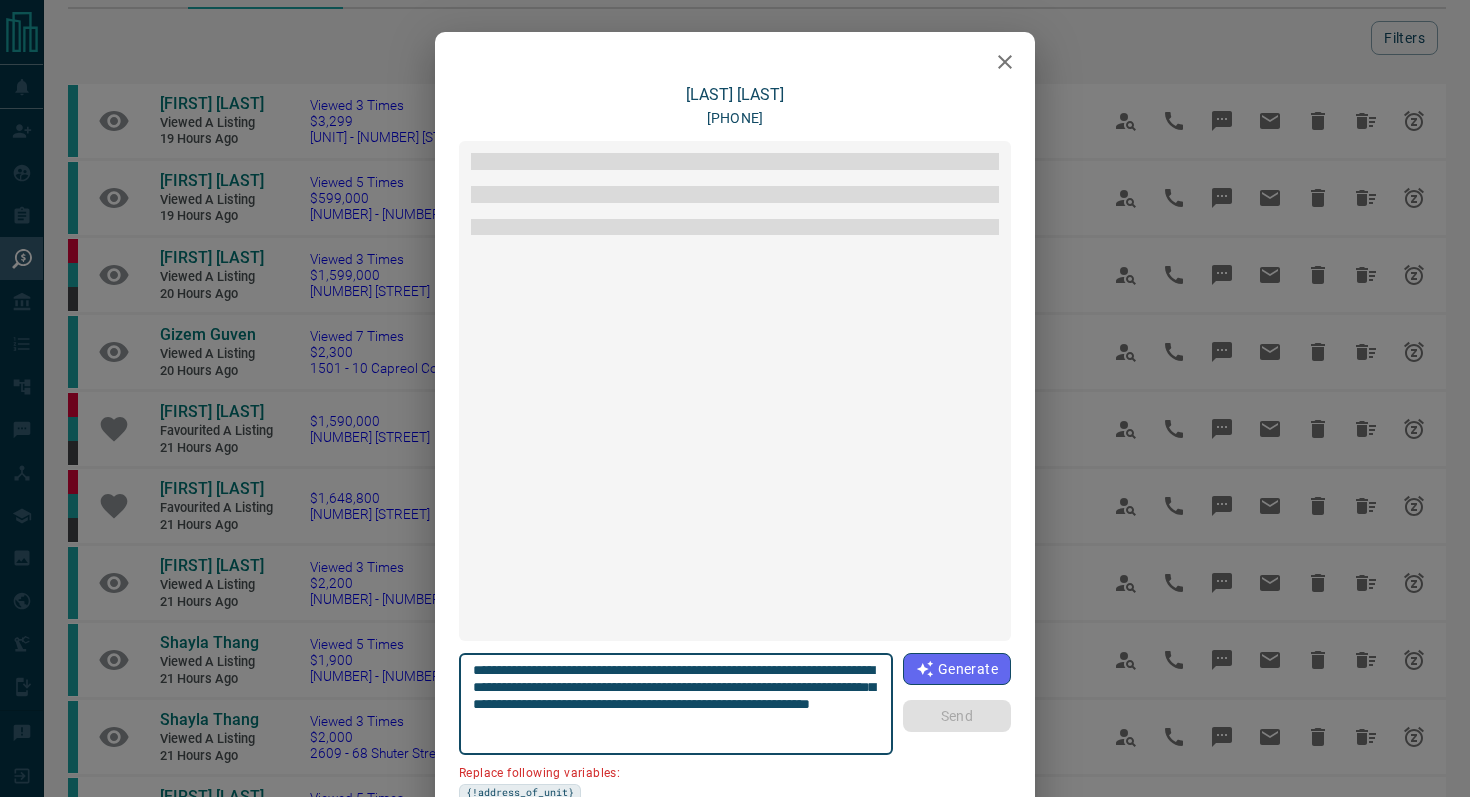 scroll, scrollTop: 732, scrollLeft: 0, axis: vertical 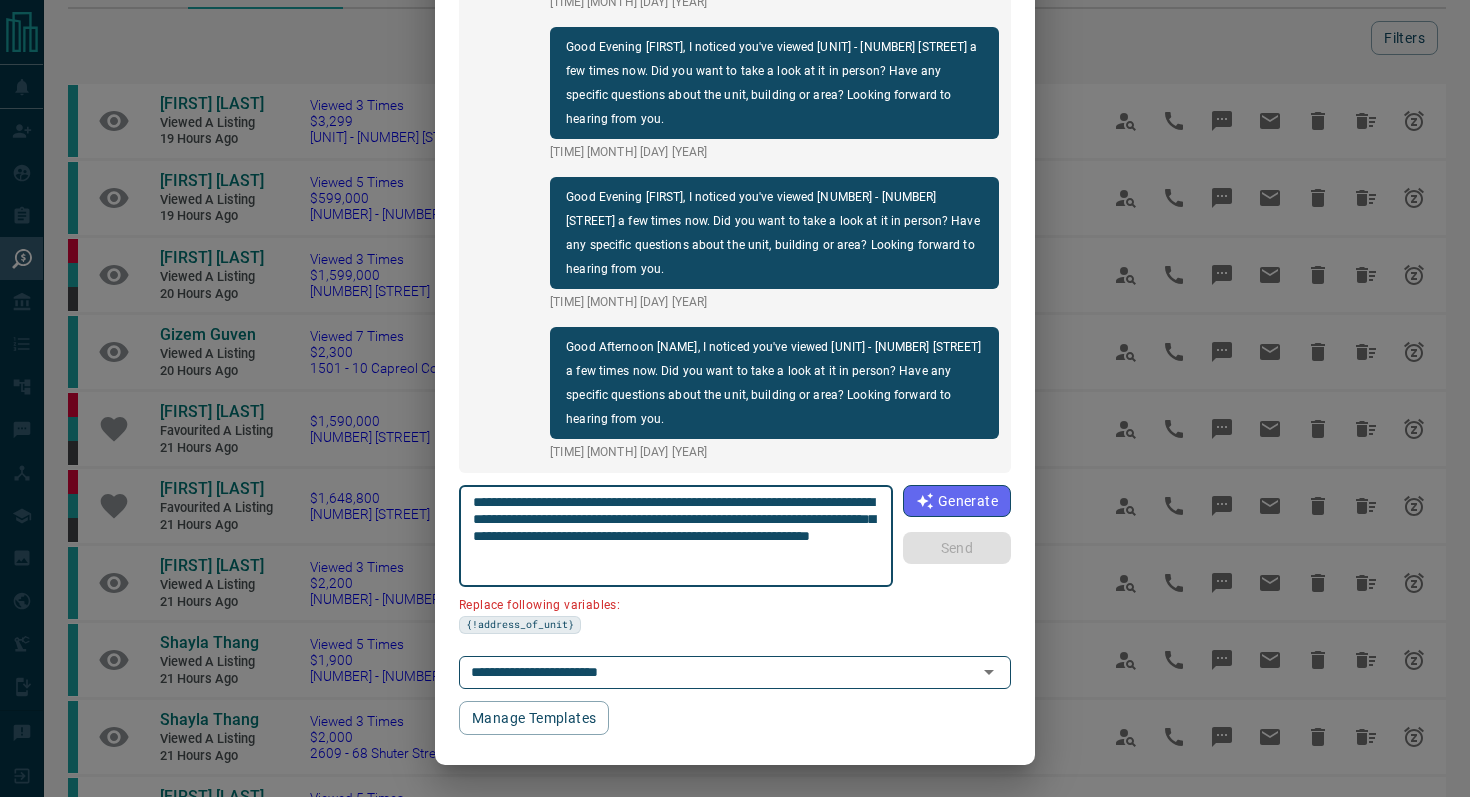 drag, startPoint x: 583, startPoint y: 518, endPoint x: 443, endPoint y: 515, distance: 140.03214 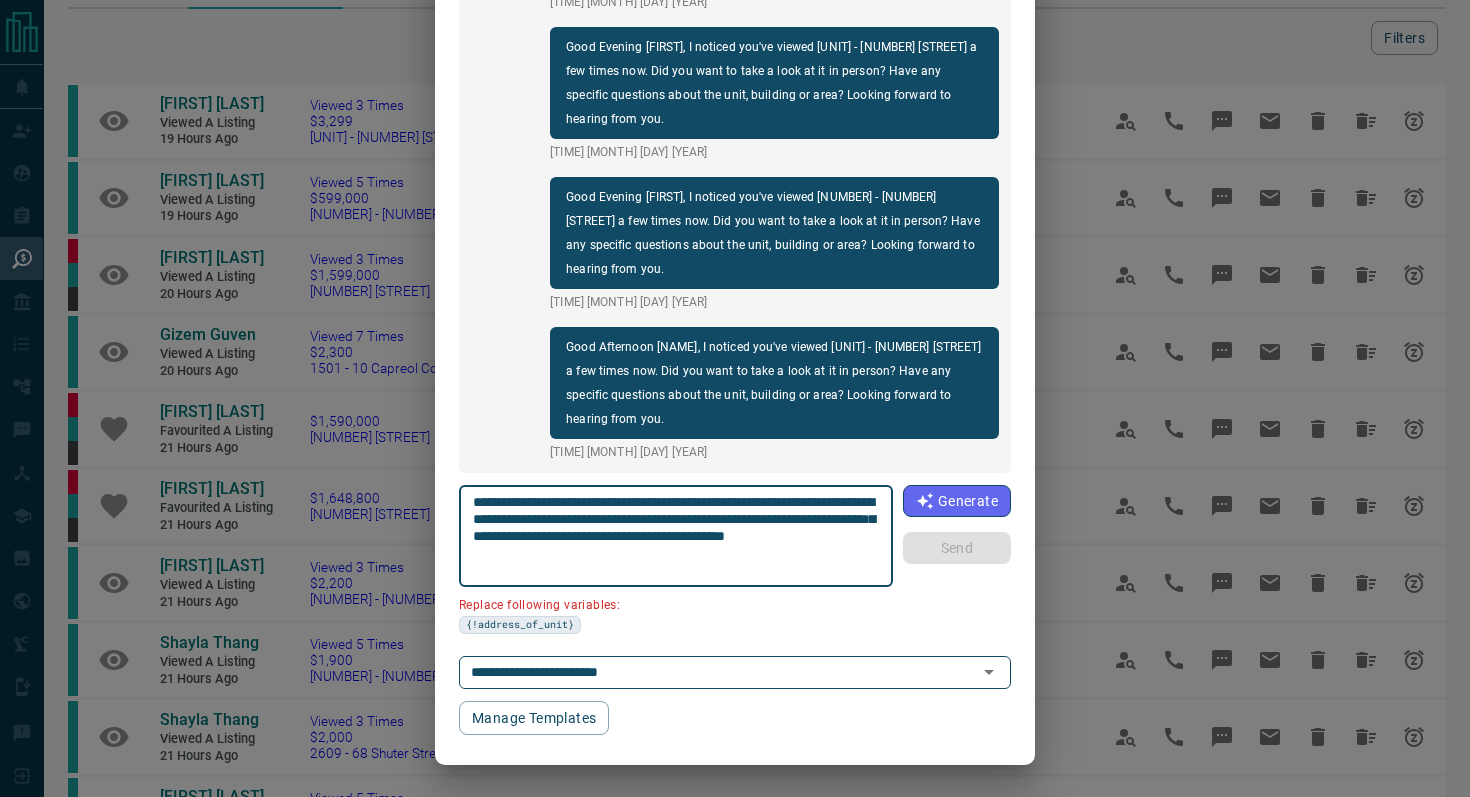 scroll, scrollTop: 121, scrollLeft: 0, axis: vertical 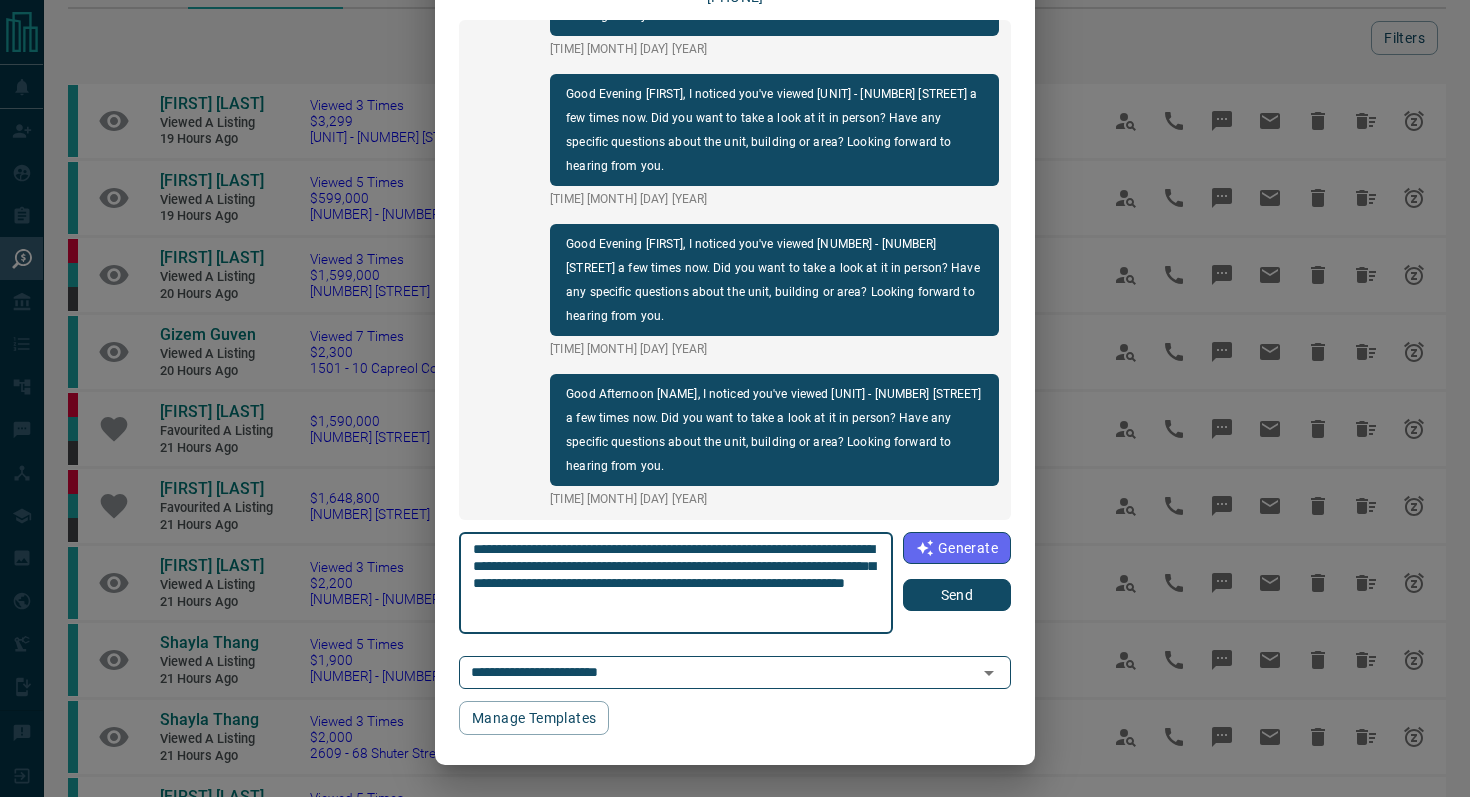 type on "**********" 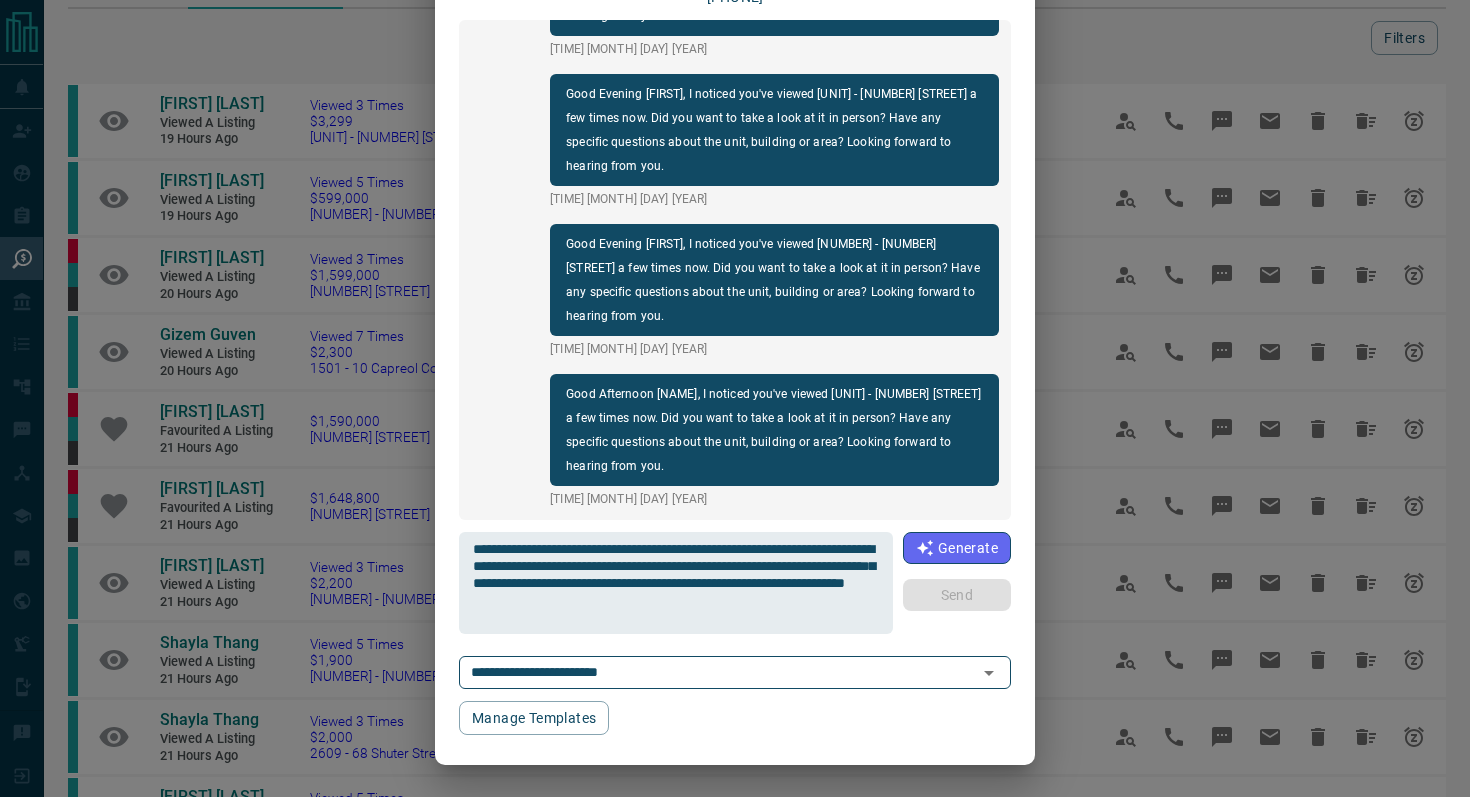 type 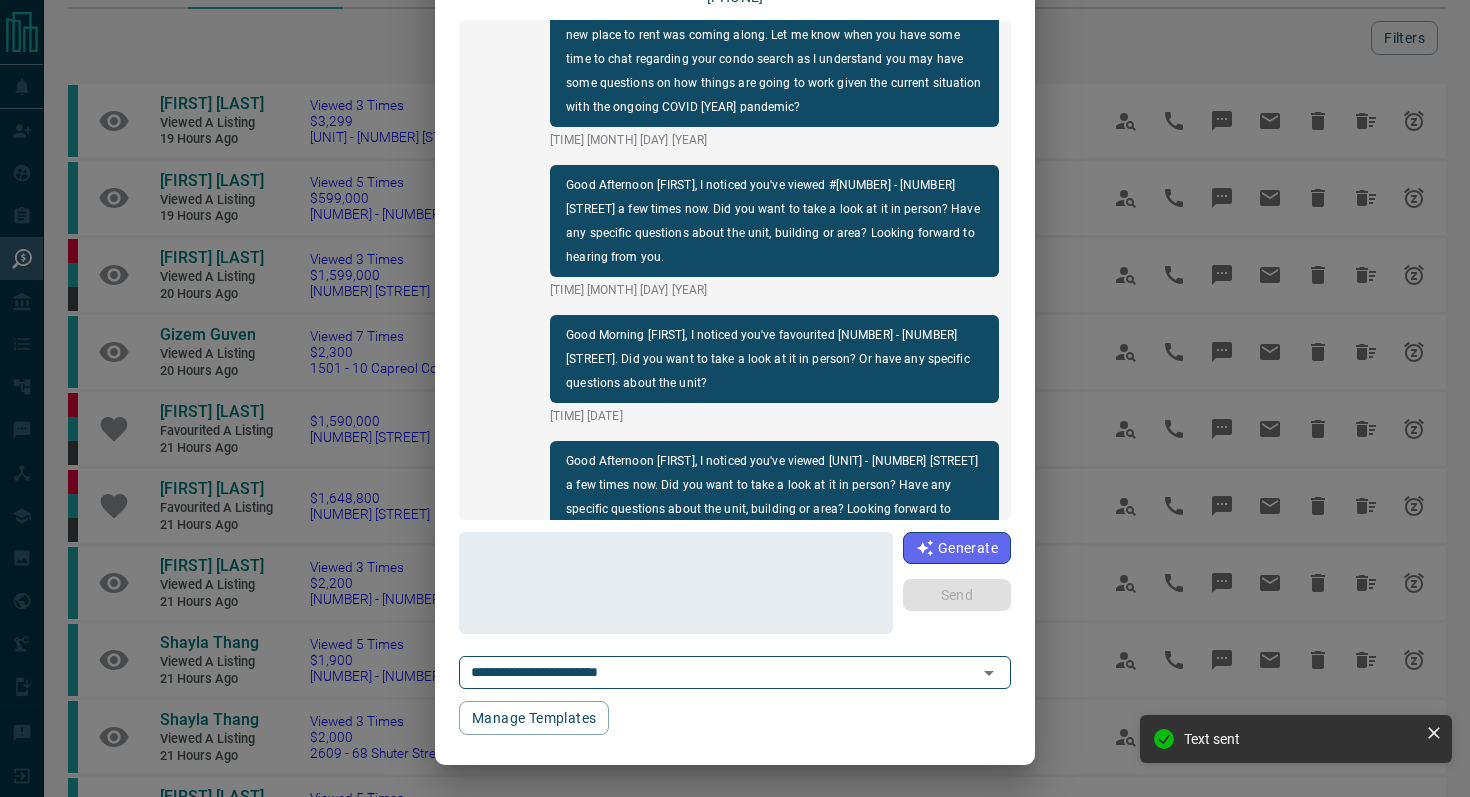 scroll, scrollTop: 0, scrollLeft: 0, axis: both 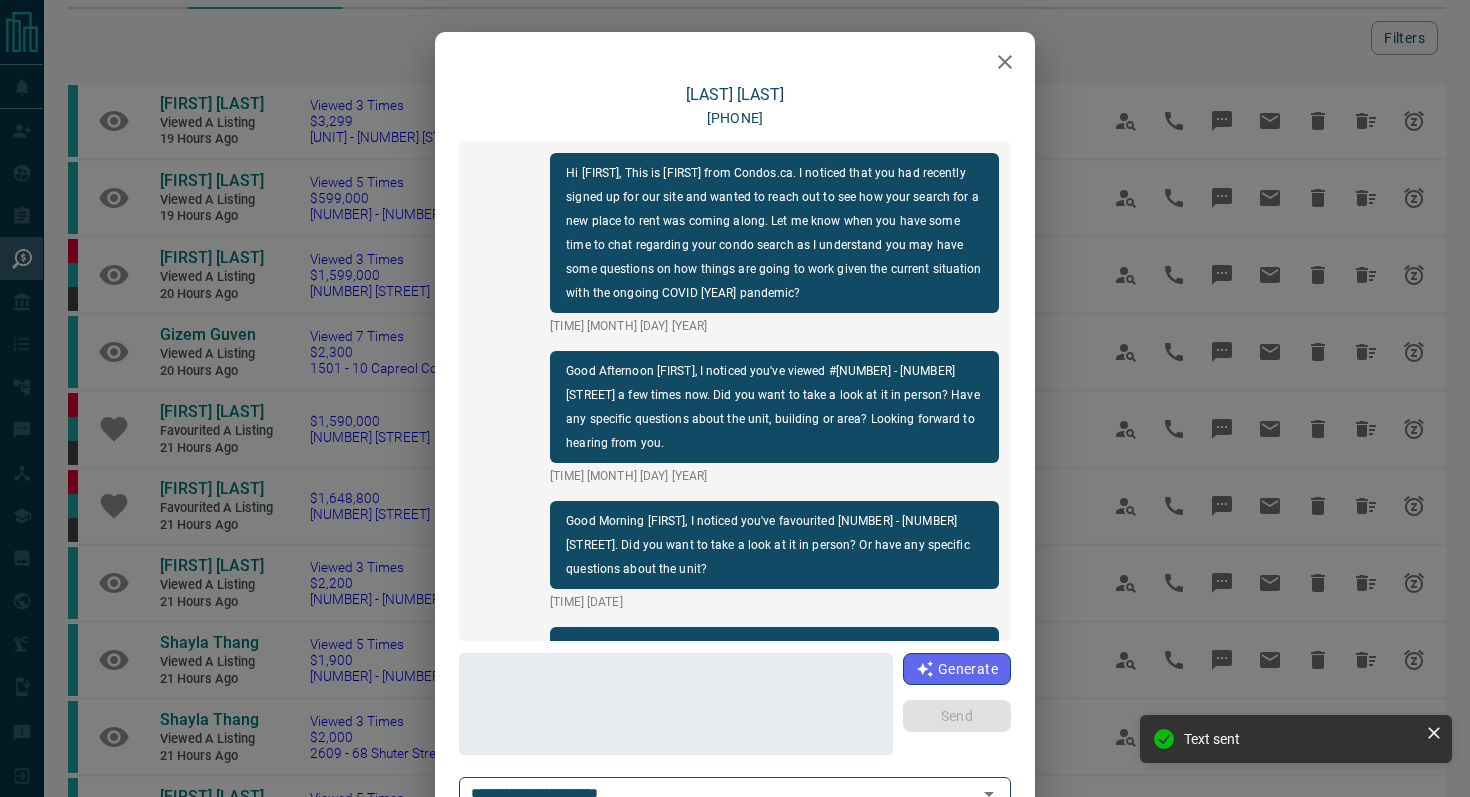 click 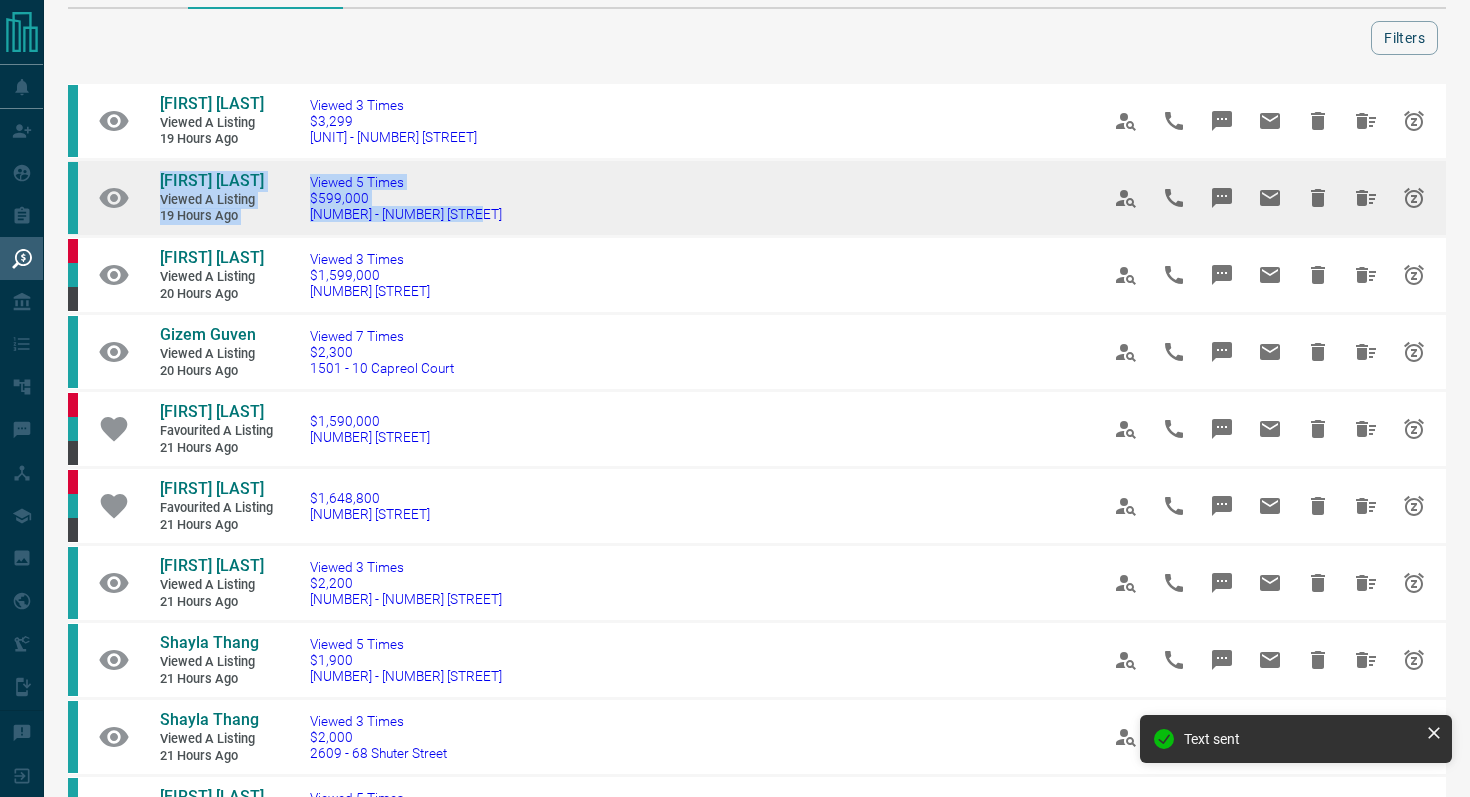 drag, startPoint x: 488, startPoint y: 215, endPoint x: 127, endPoint y: 173, distance: 363.435 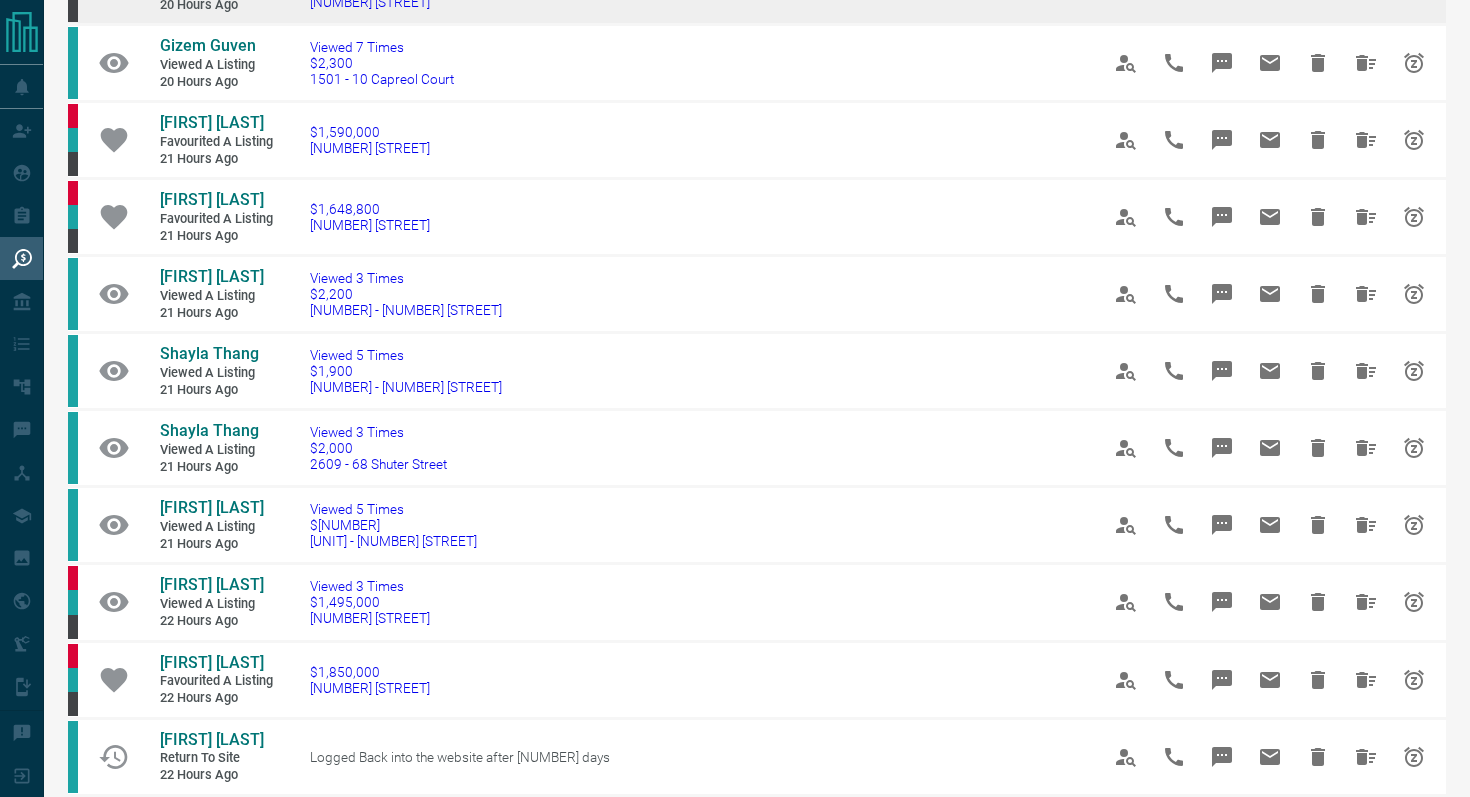 scroll, scrollTop: 415, scrollLeft: 0, axis: vertical 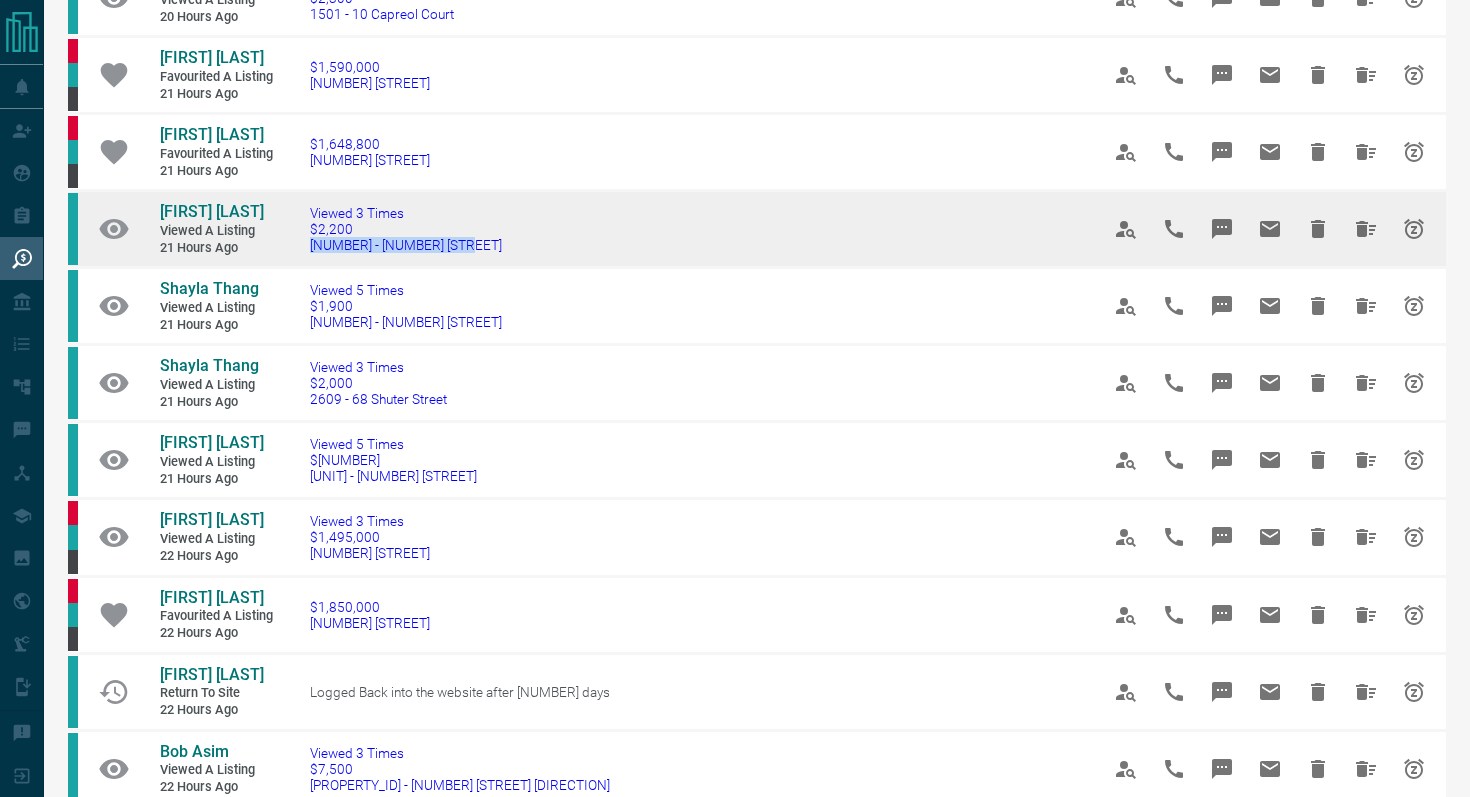 drag, startPoint x: 497, startPoint y: 251, endPoint x: 300, endPoint y: 245, distance: 197.09135 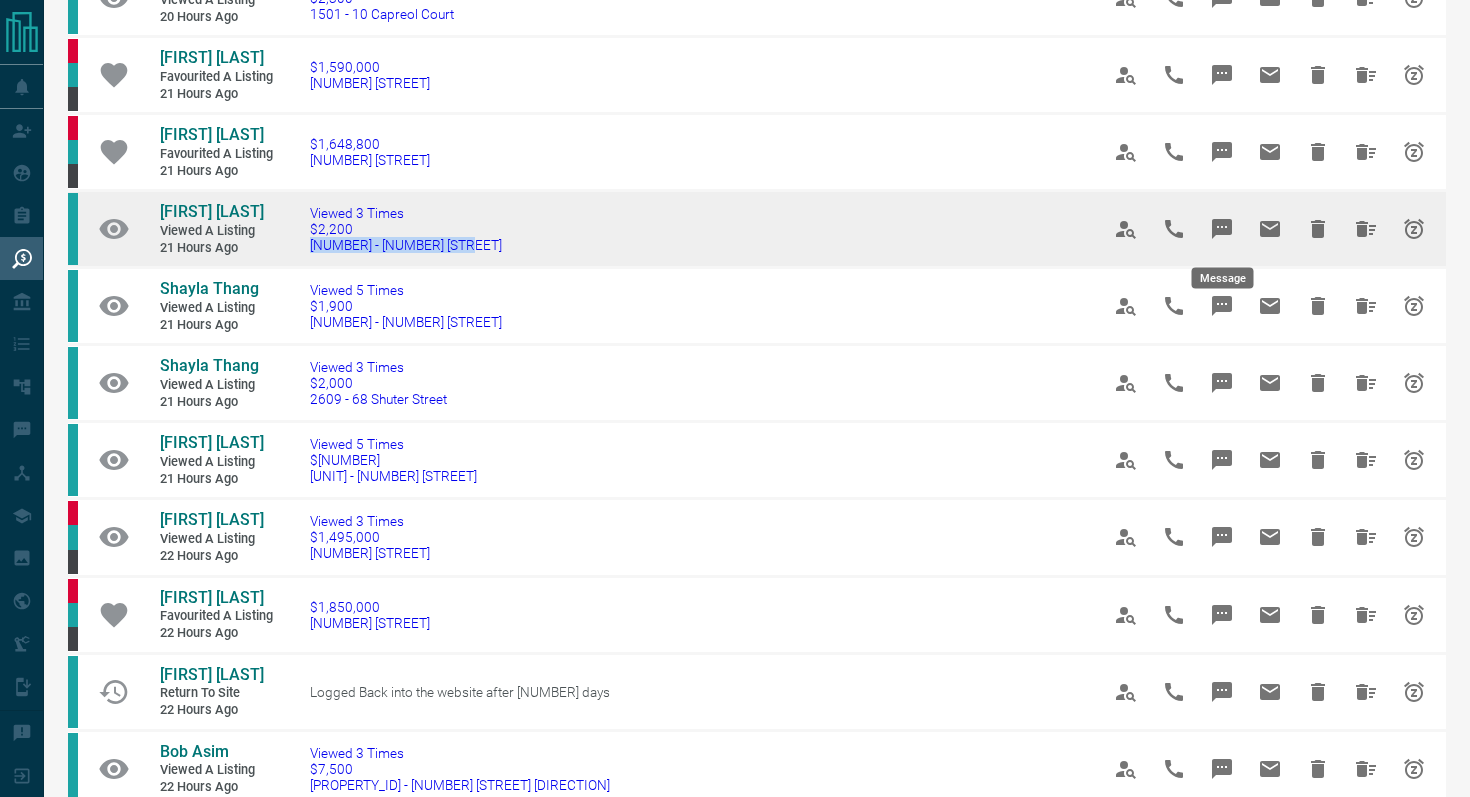 click 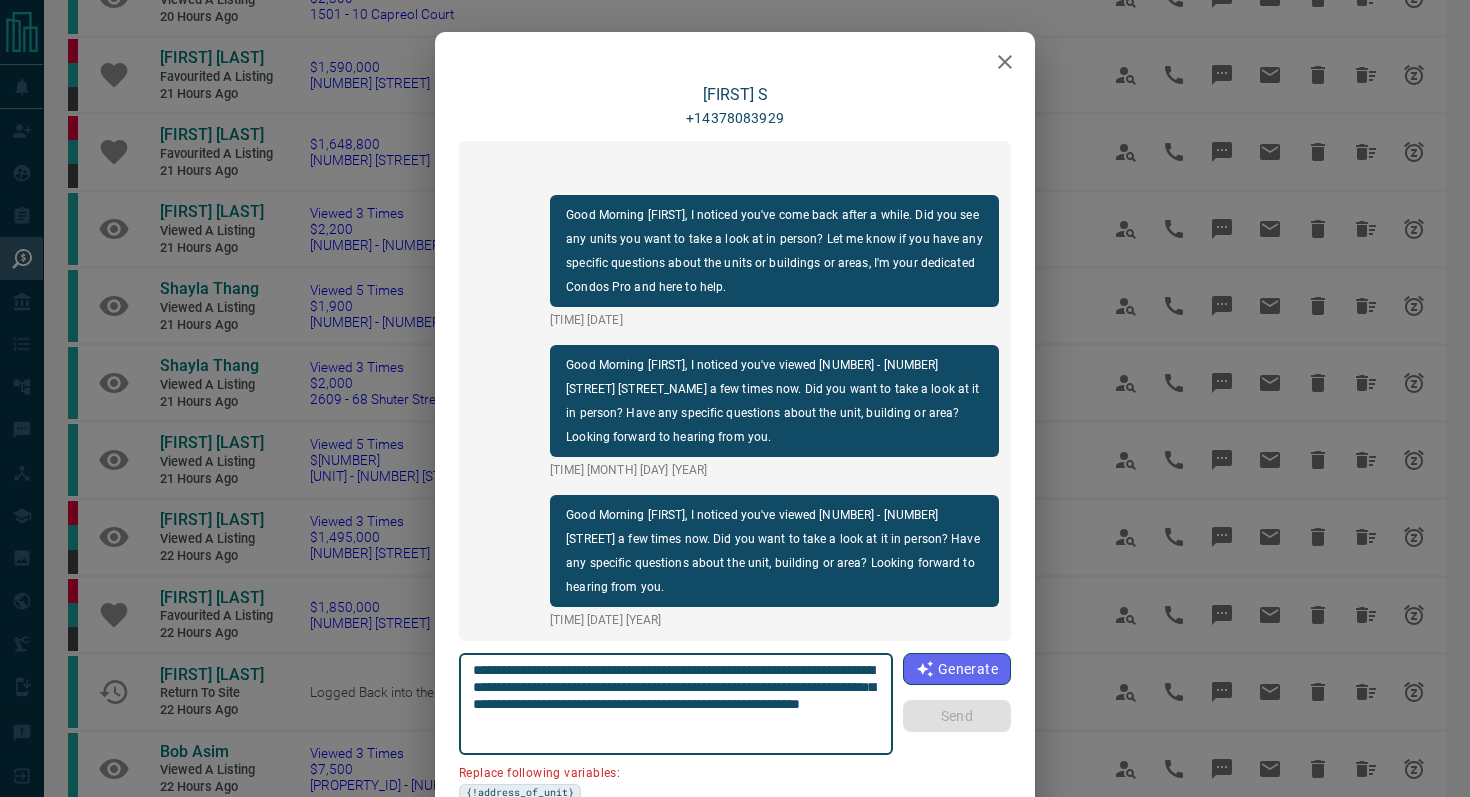 click 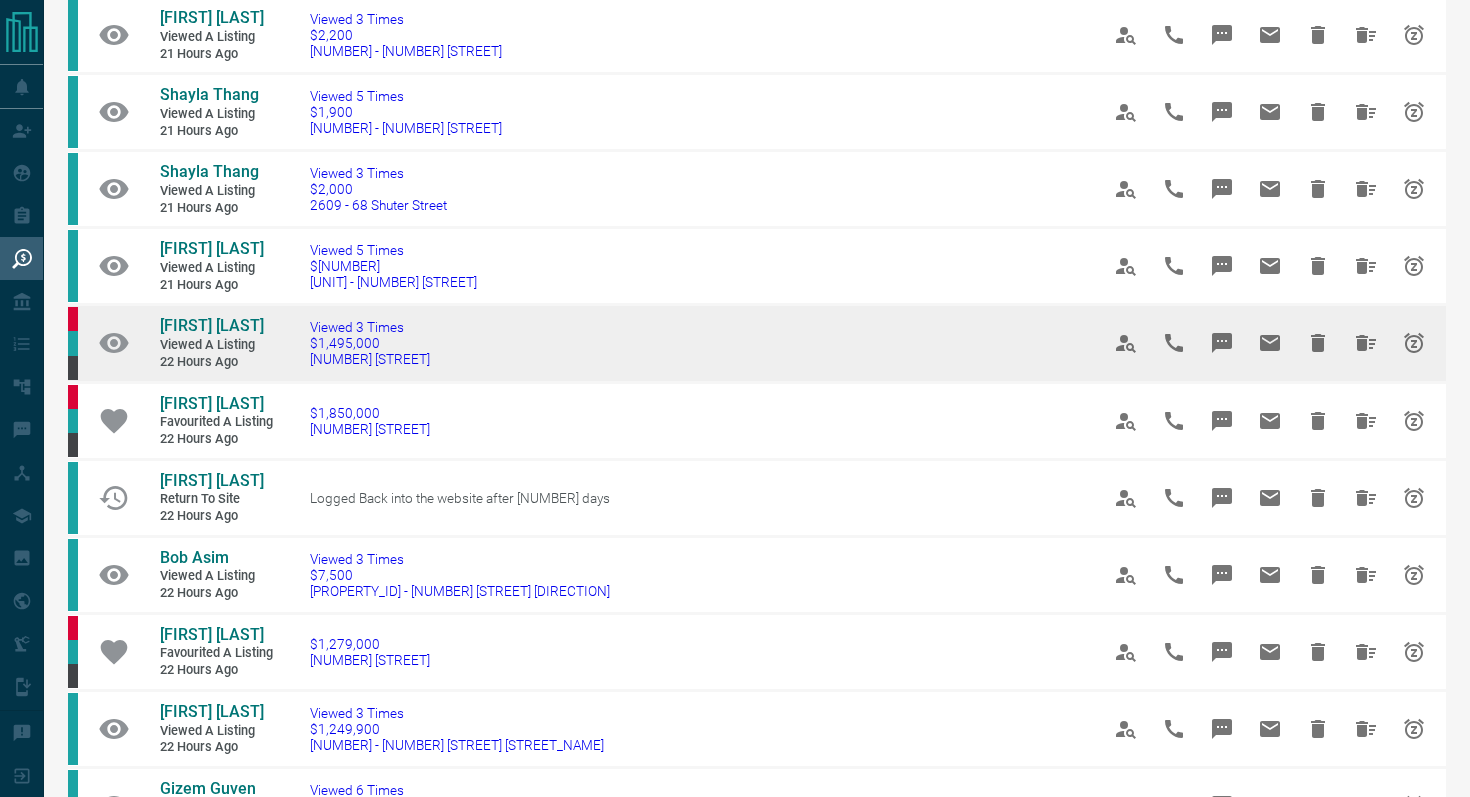 scroll, scrollTop: 643, scrollLeft: 0, axis: vertical 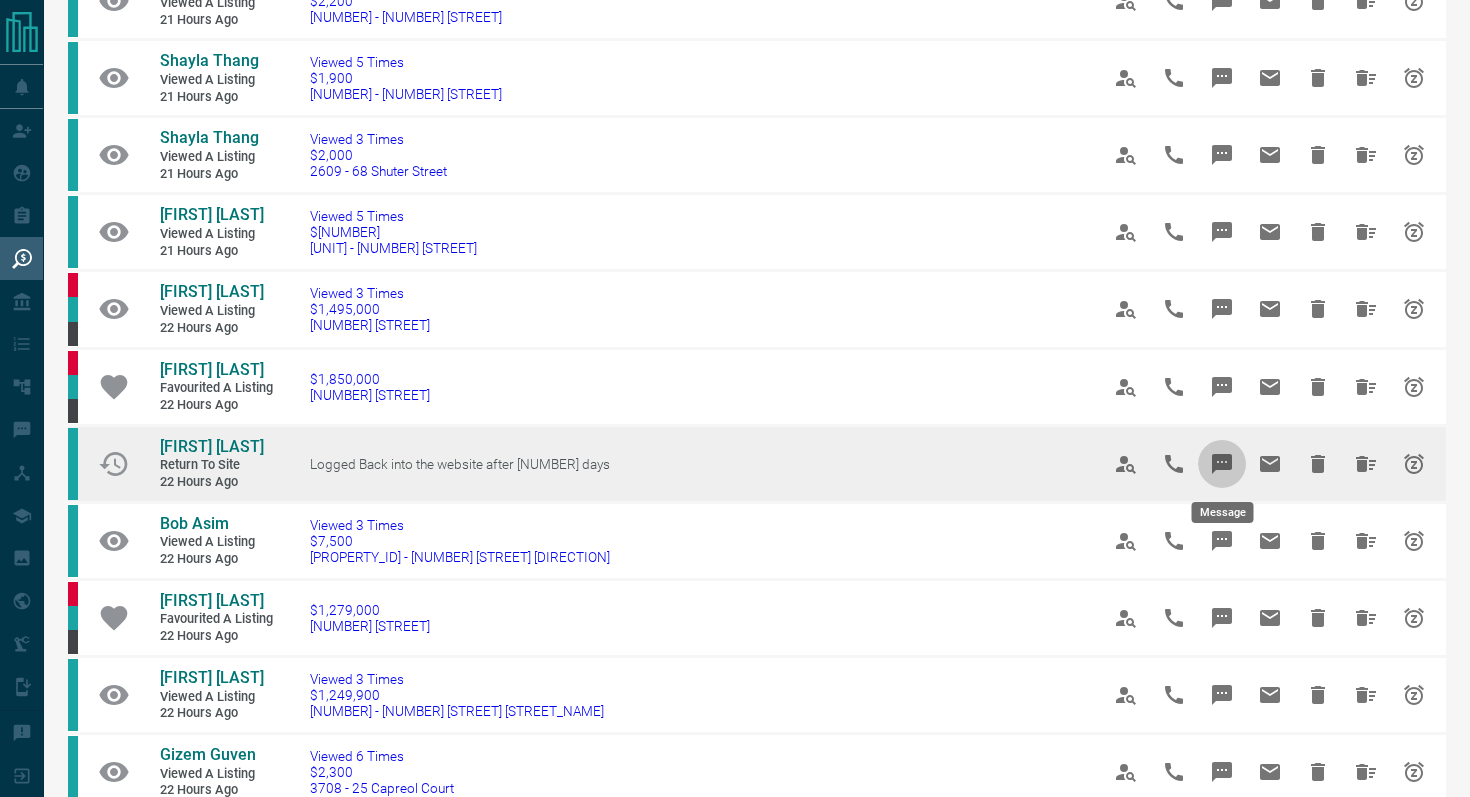 click 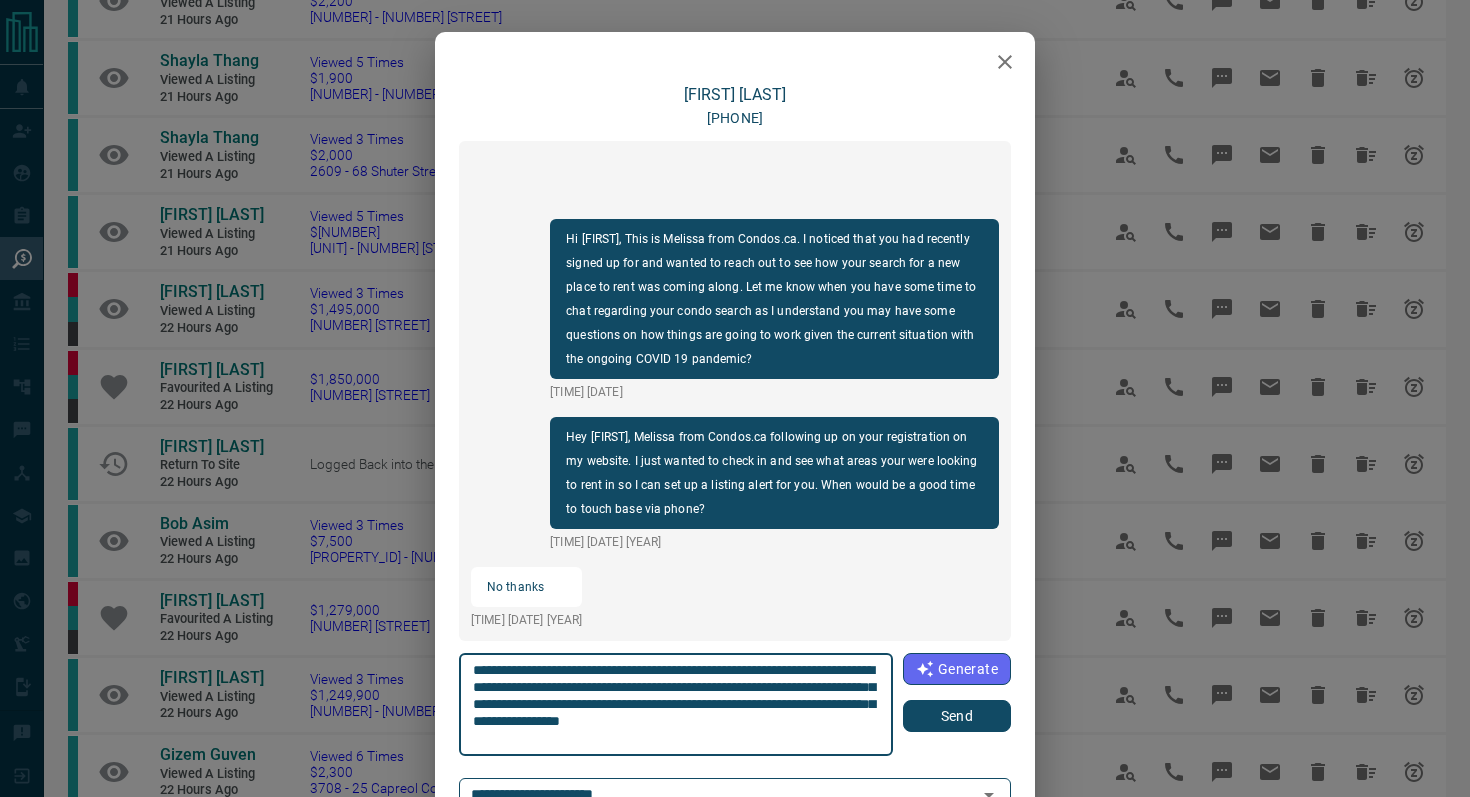 click on "Send" at bounding box center (957, 716) 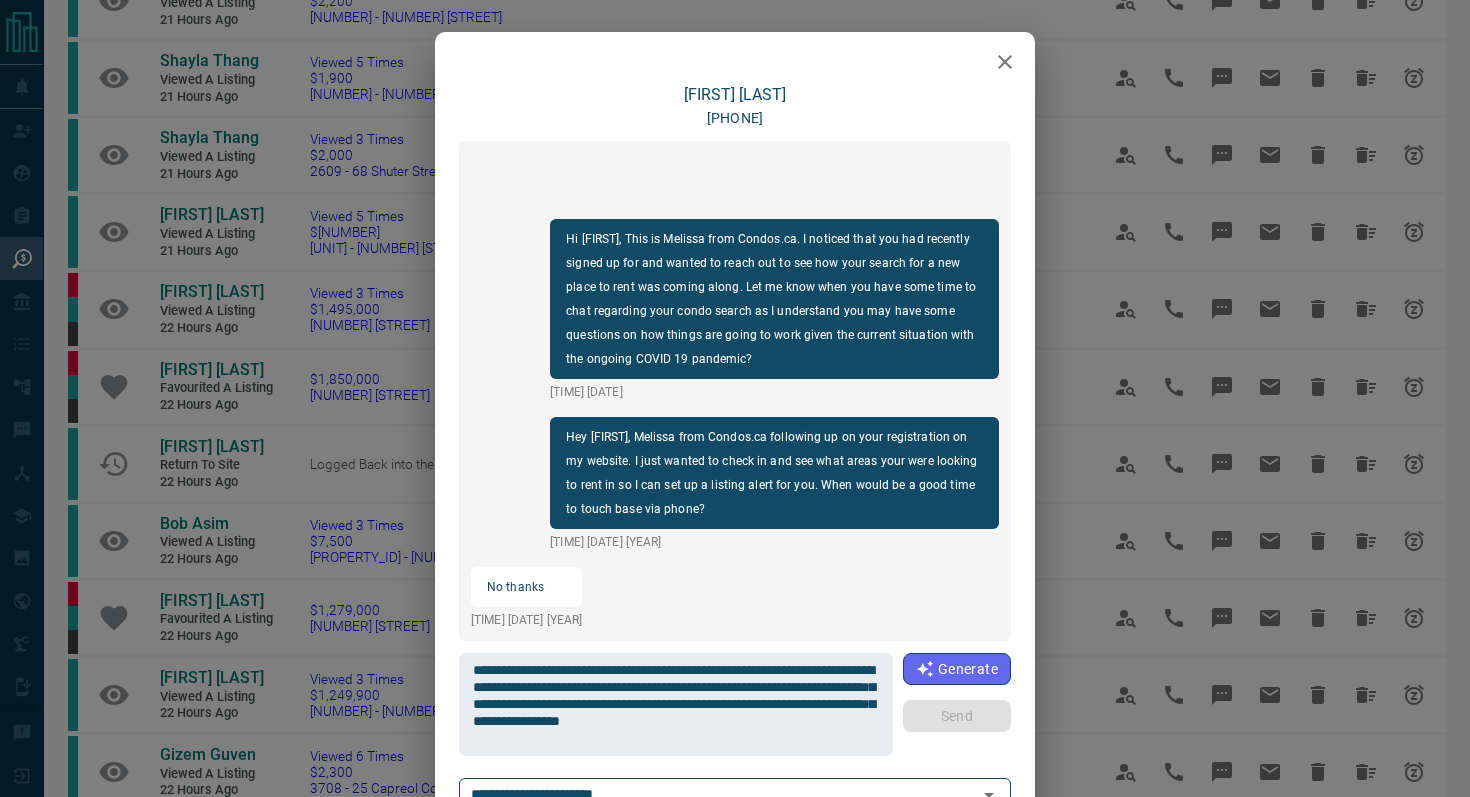 type 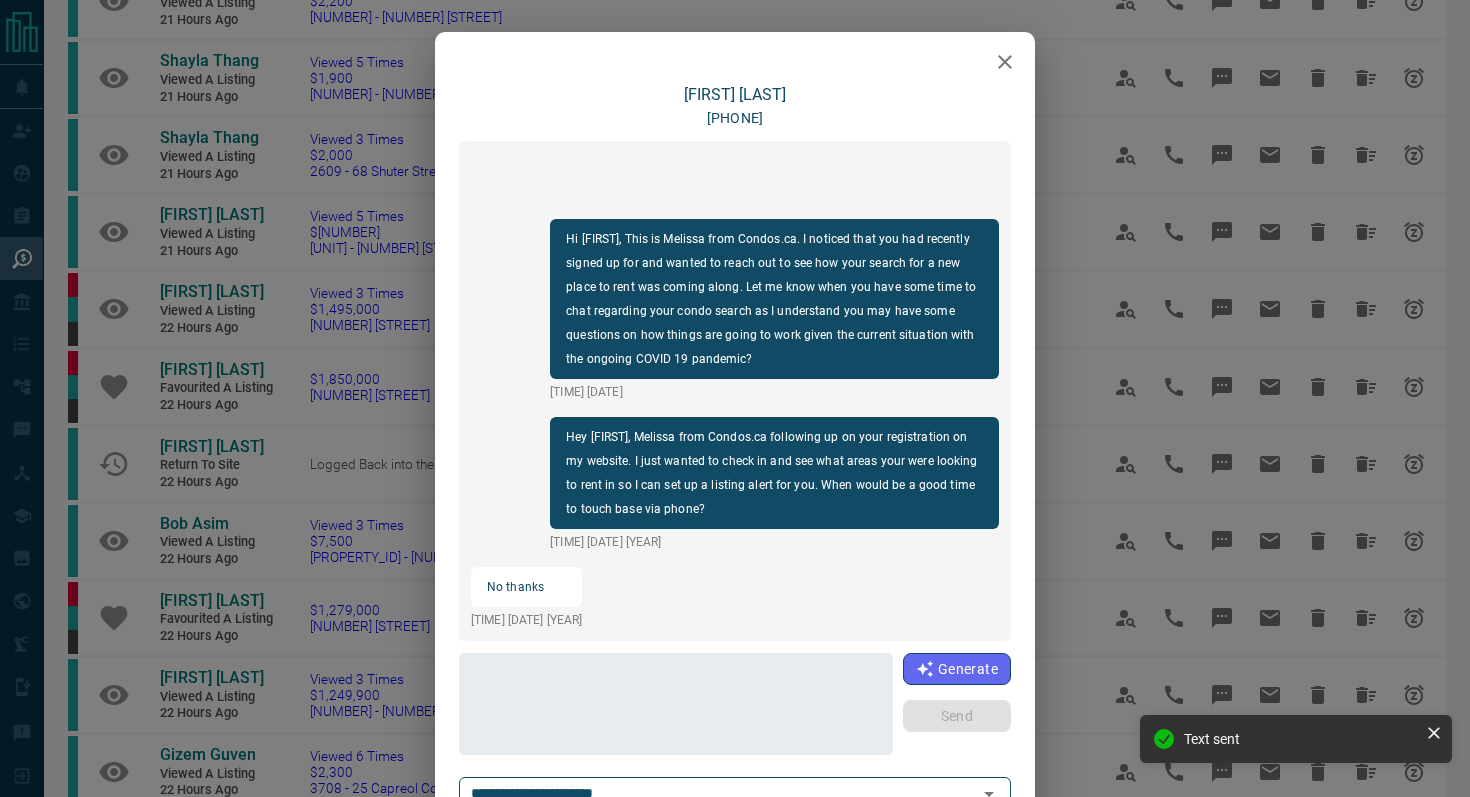 scroll, scrollTop: 84, scrollLeft: 0, axis: vertical 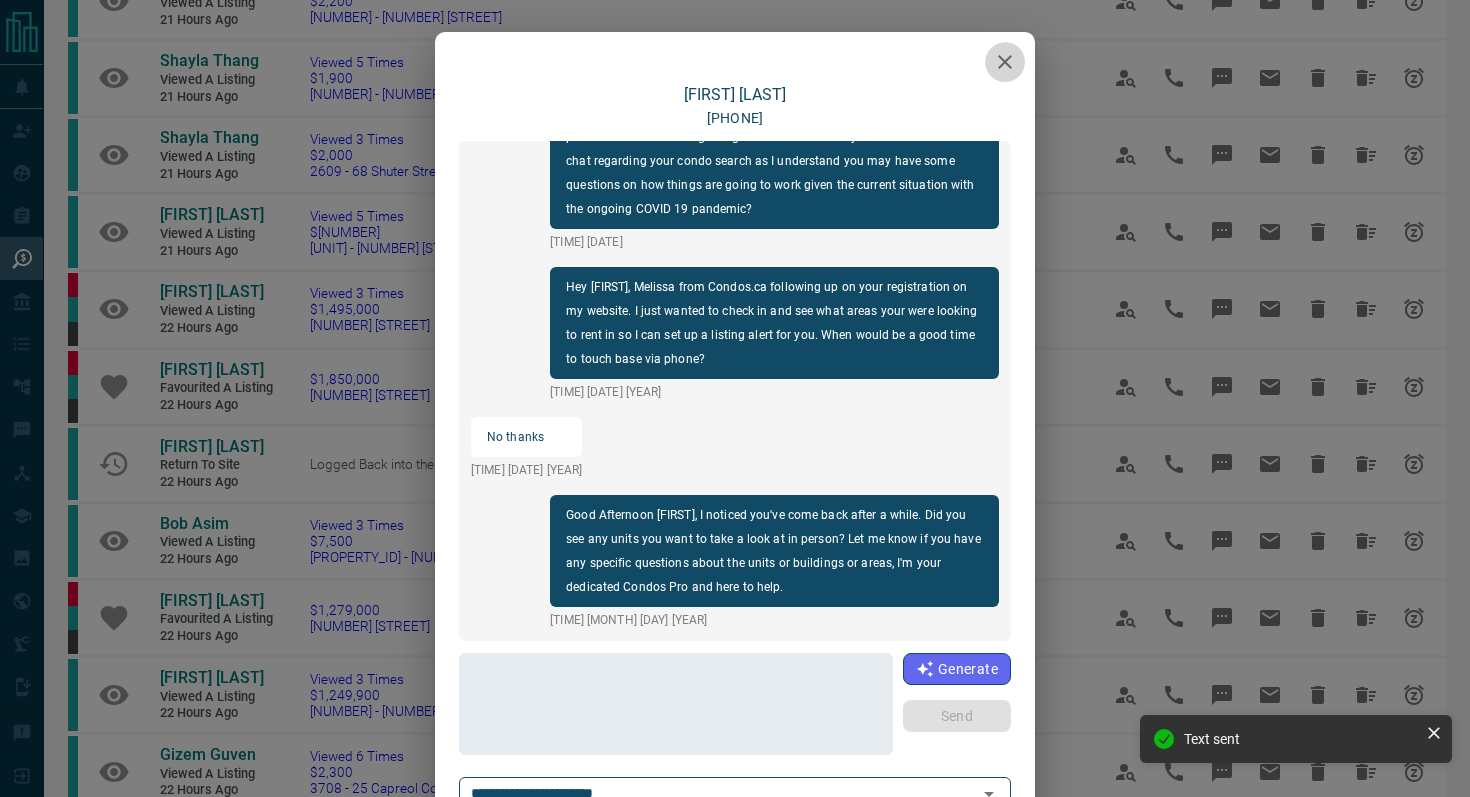 click 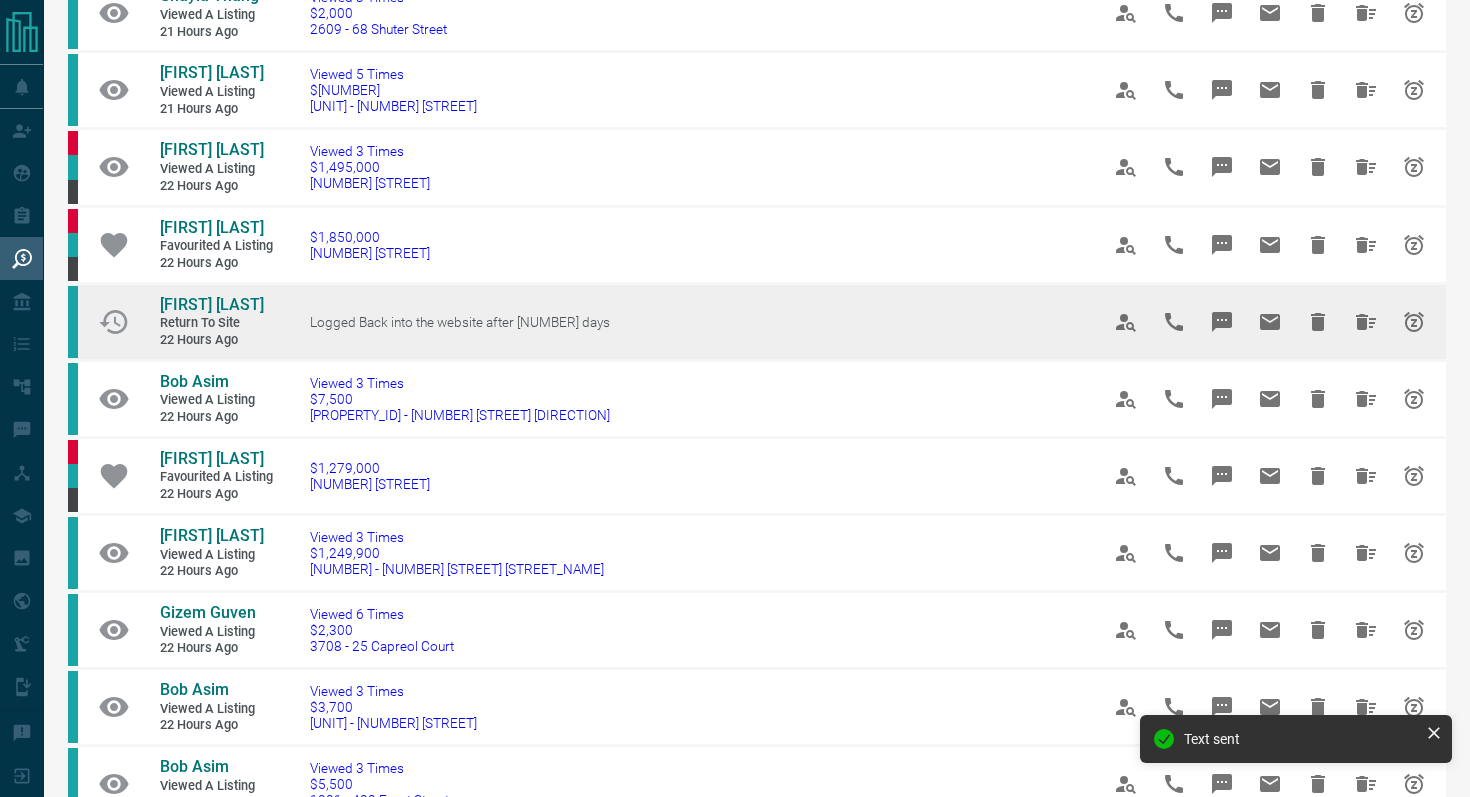 scroll, scrollTop: 787, scrollLeft: 0, axis: vertical 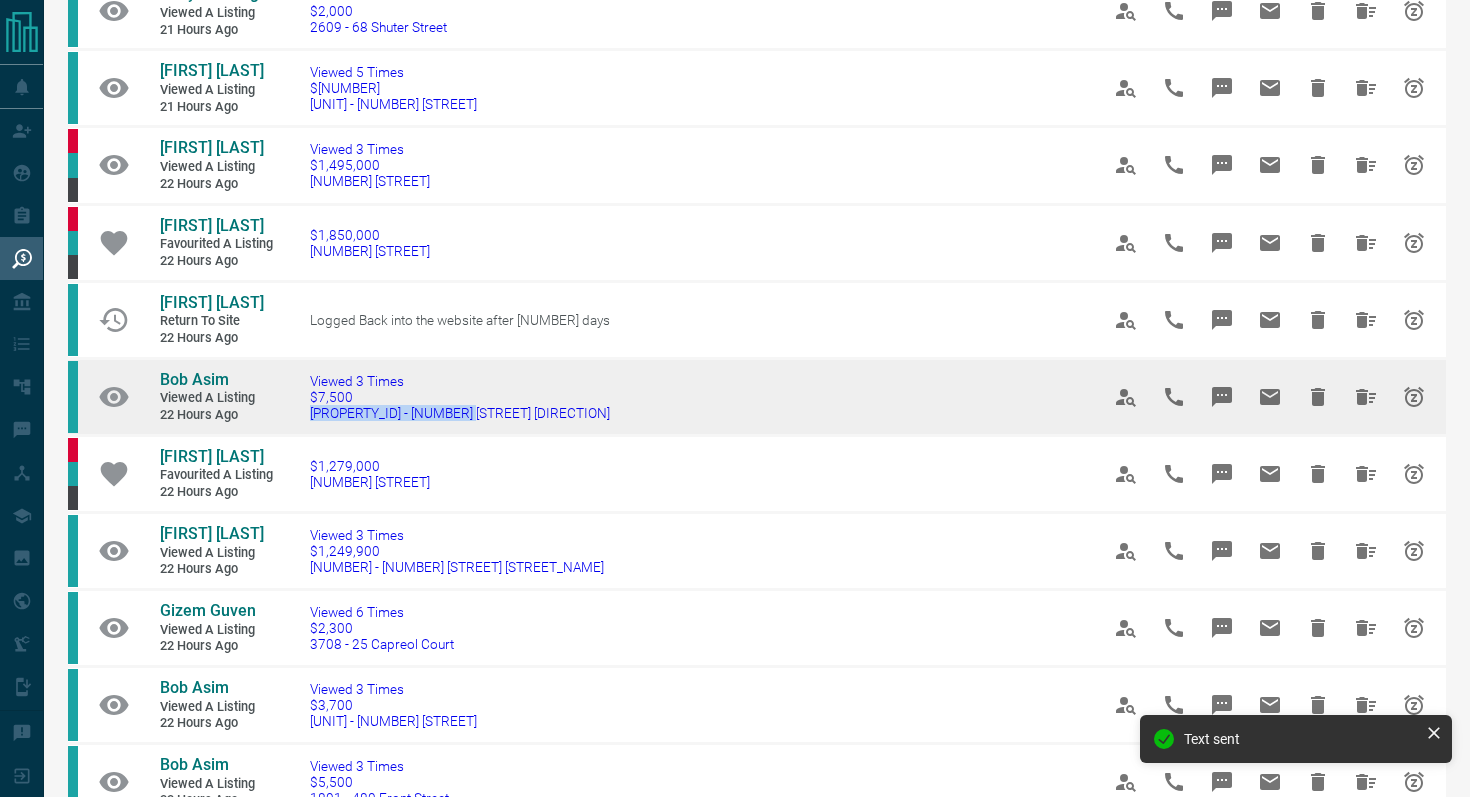 drag, startPoint x: 536, startPoint y: 423, endPoint x: 298, endPoint y: 410, distance: 238.35478 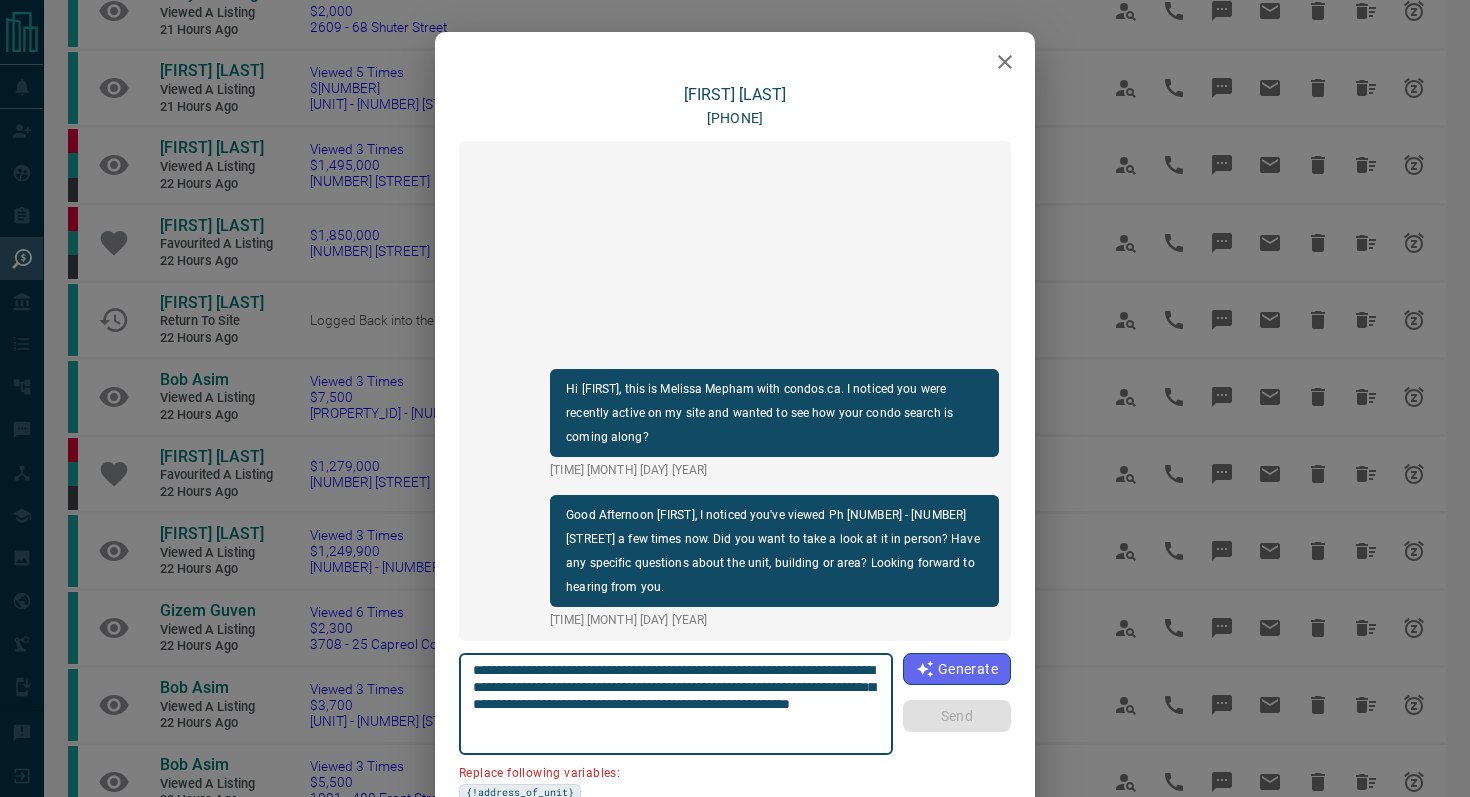 scroll, scrollTop: 102, scrollLeft: 0, axis: vertical 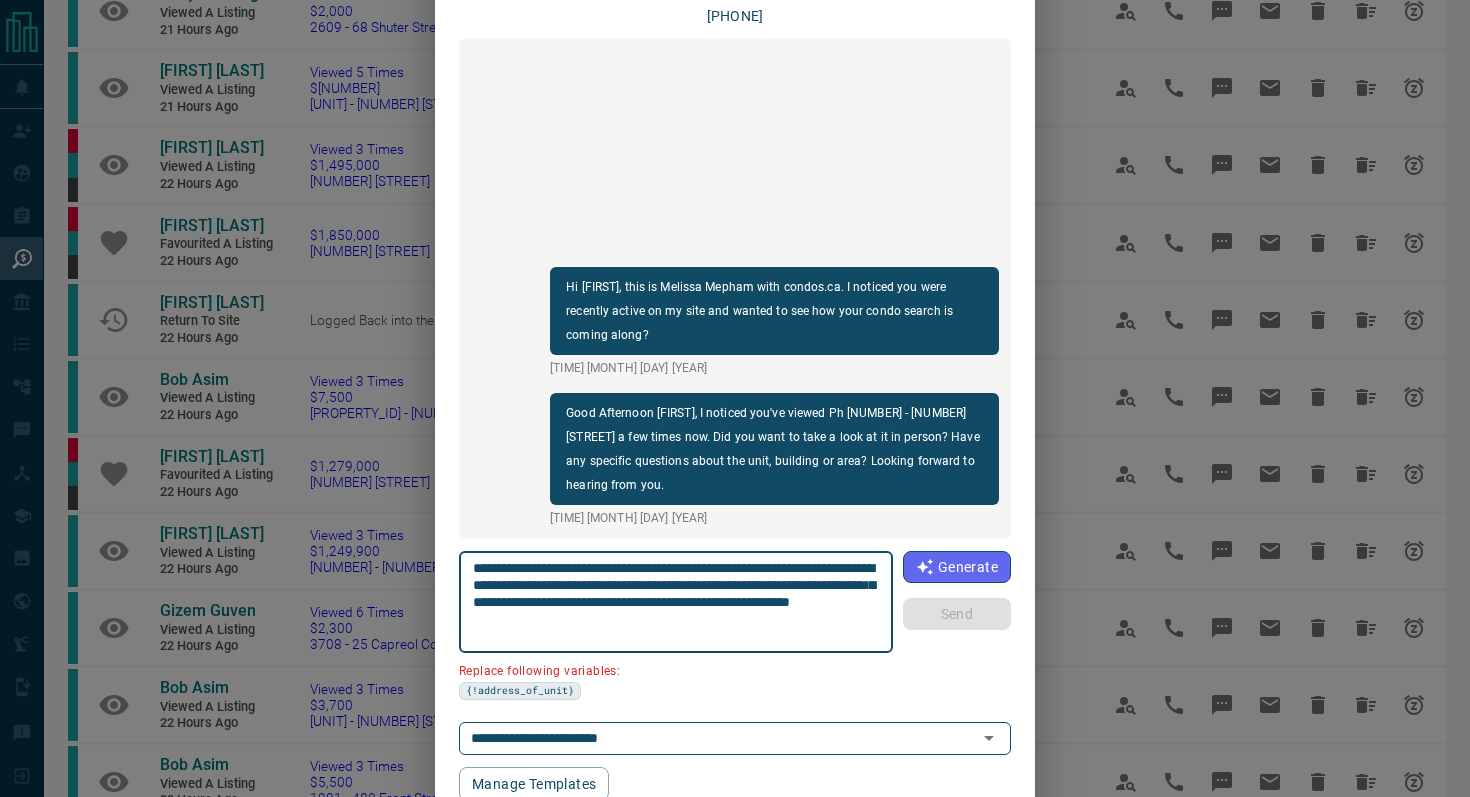 drag, startPoint x: 874, startPoint y: 566, endPoint x: 756, endPoint y: 568, distance: 118.016945 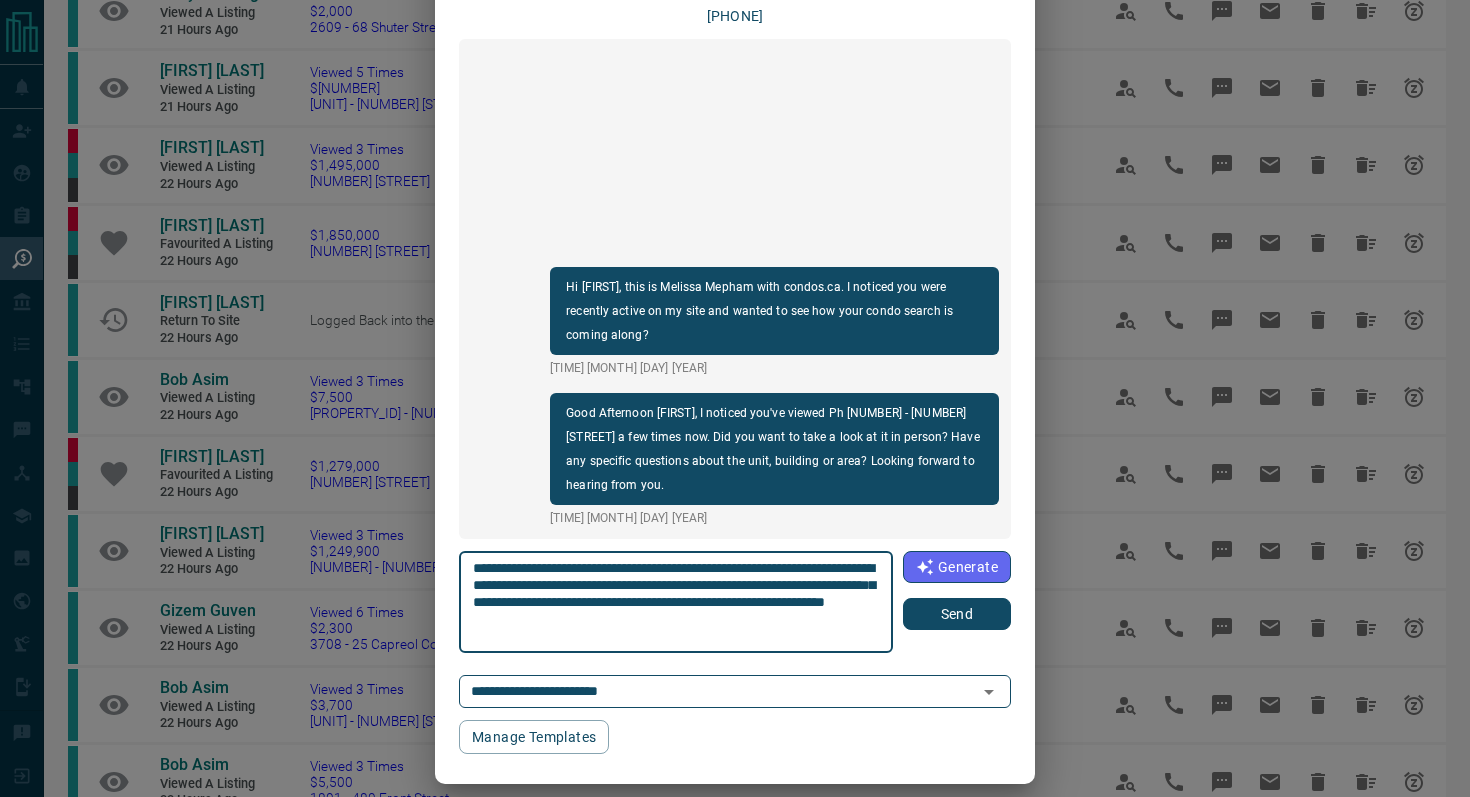 type on "**********" 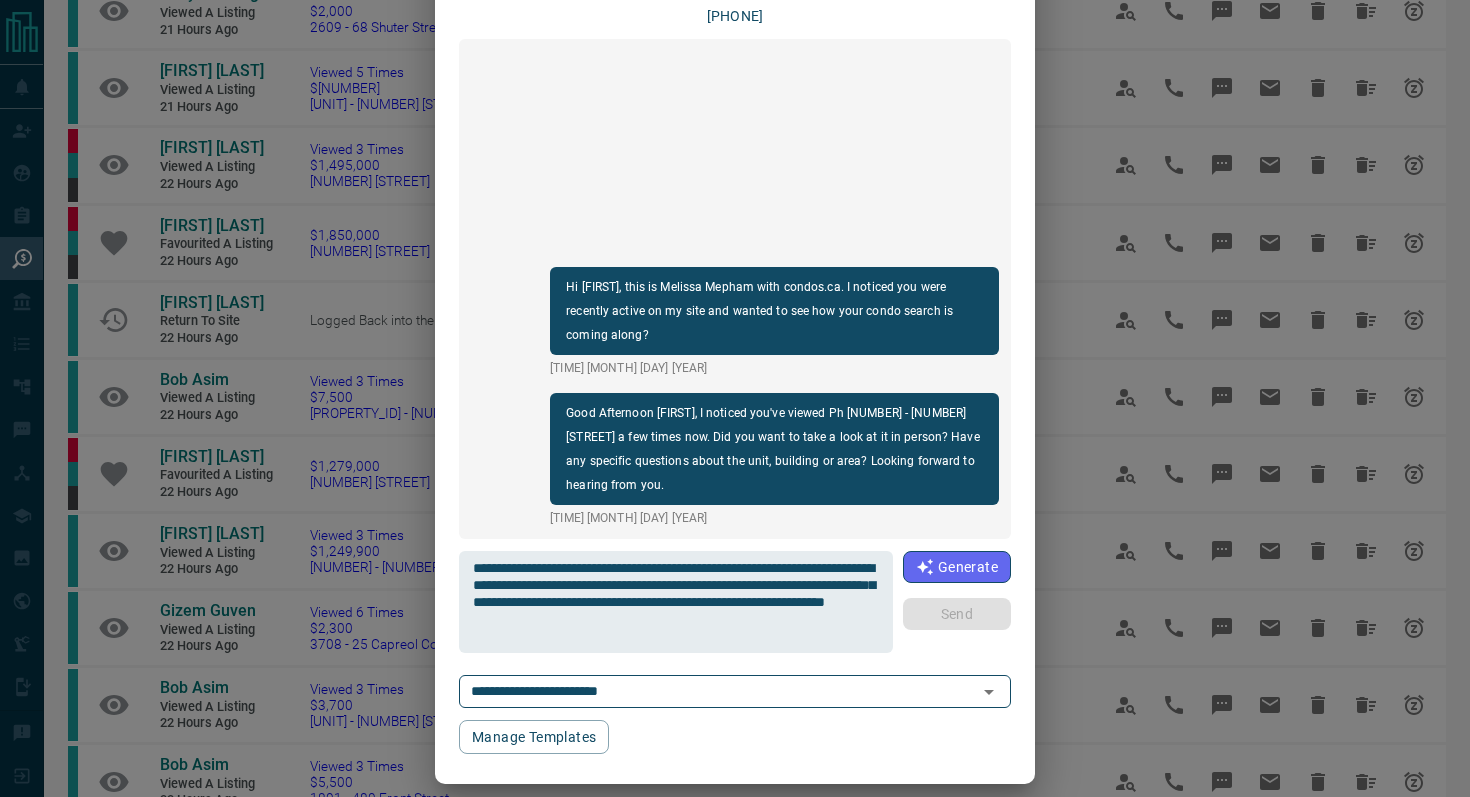type 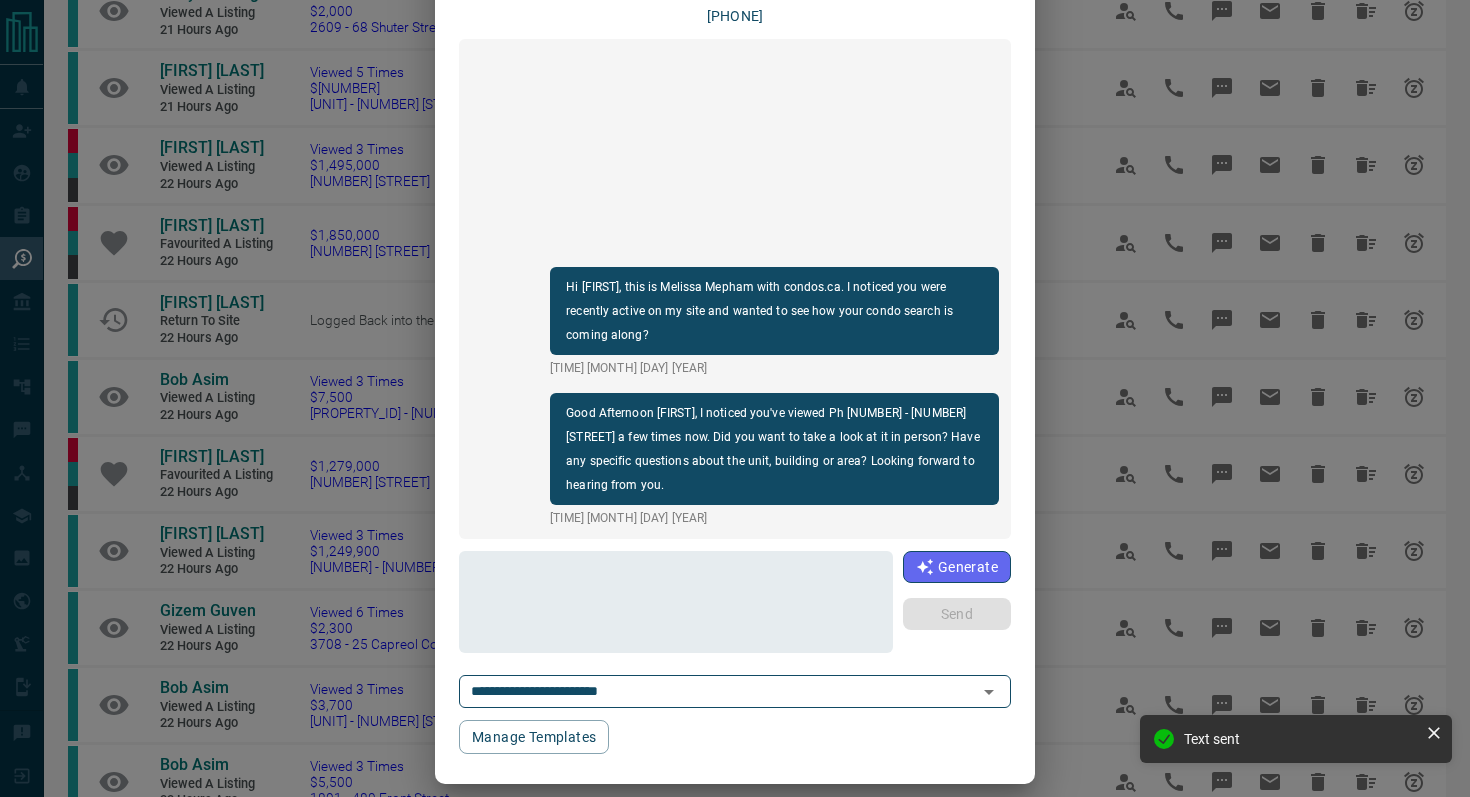 scroll, scrollTop: 0, scrollLeft: 0, axis: both 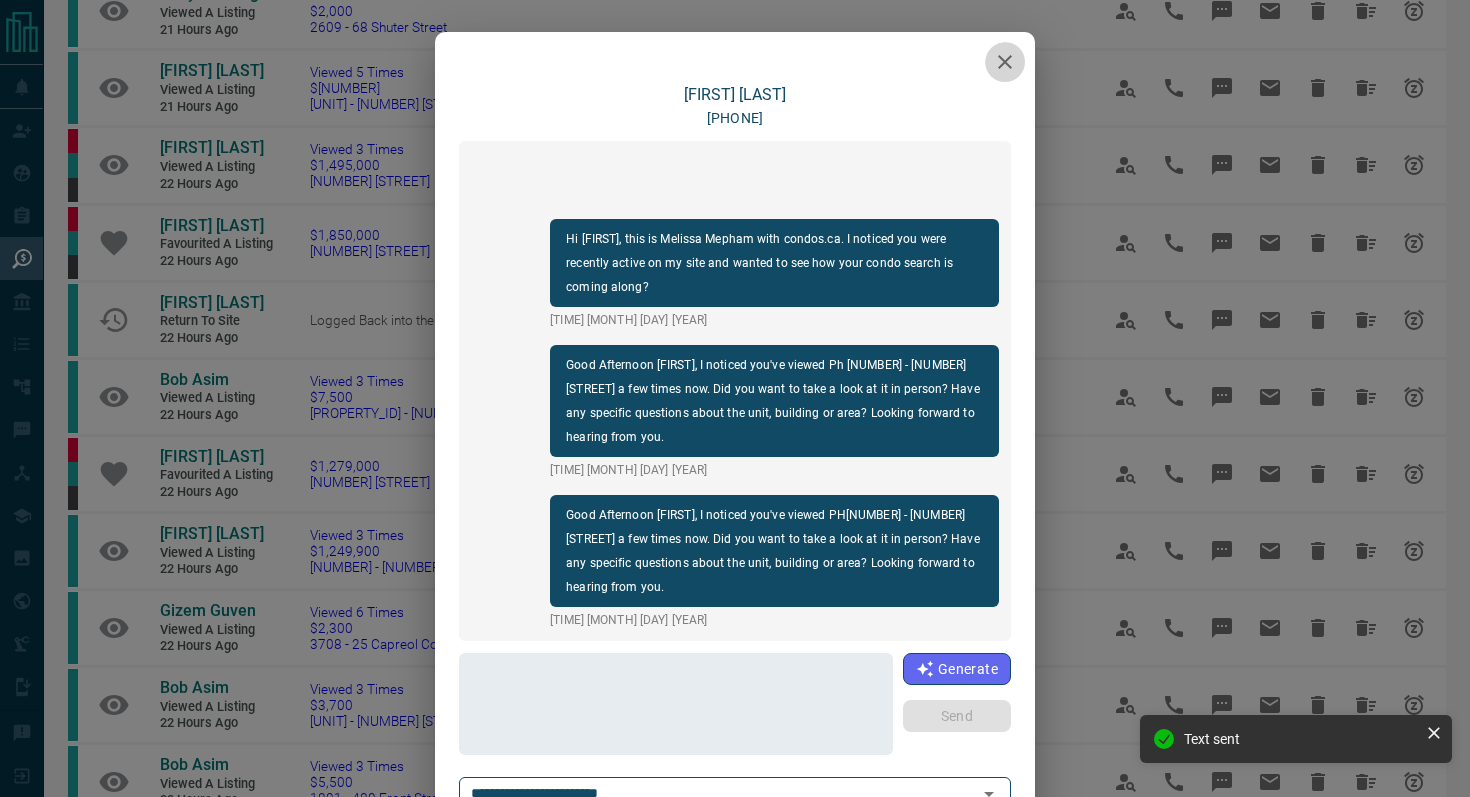 click at bounding box center [1005, 62] 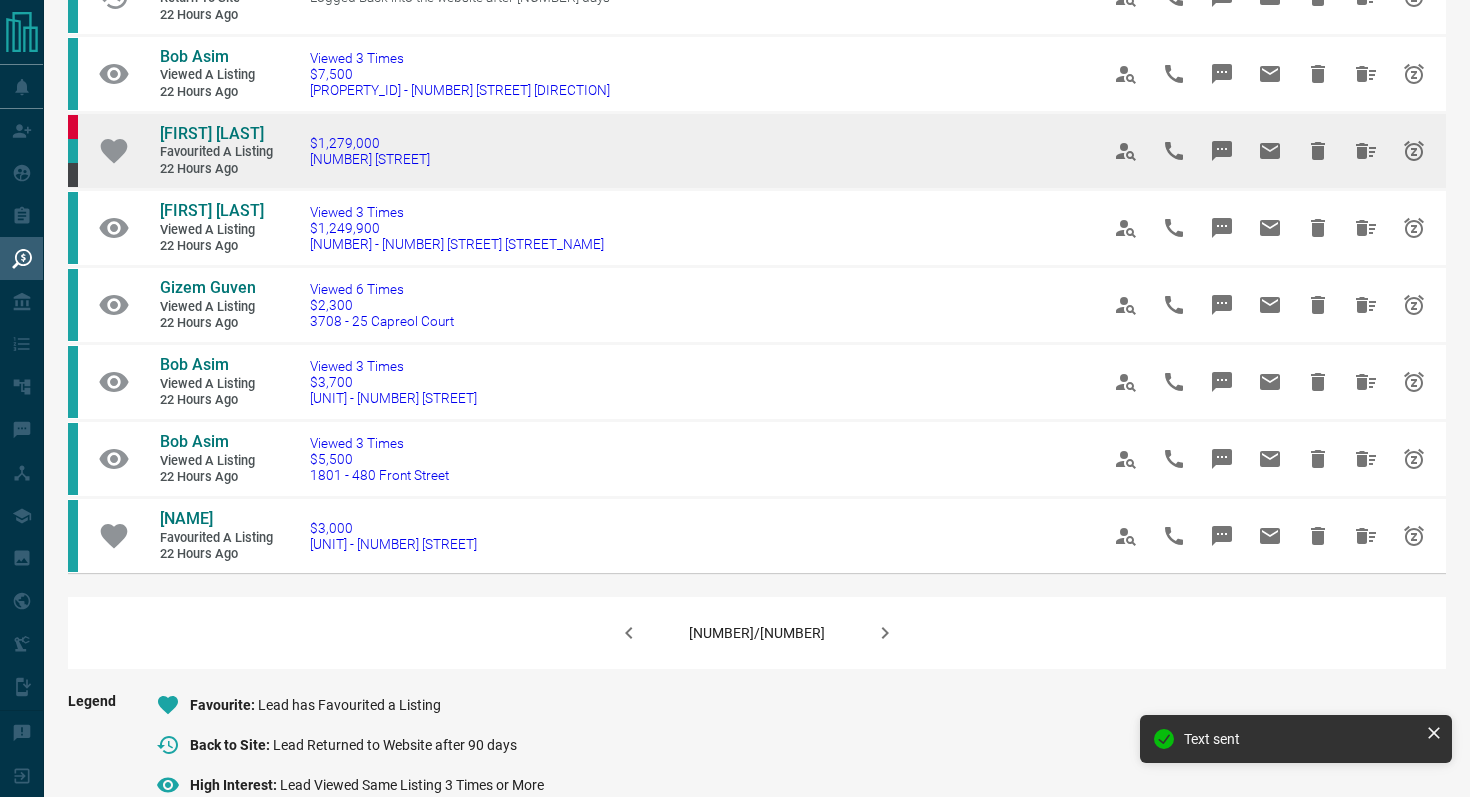 scroll, scrollTop: 1115, scrollLeft: 0, axis: vertical 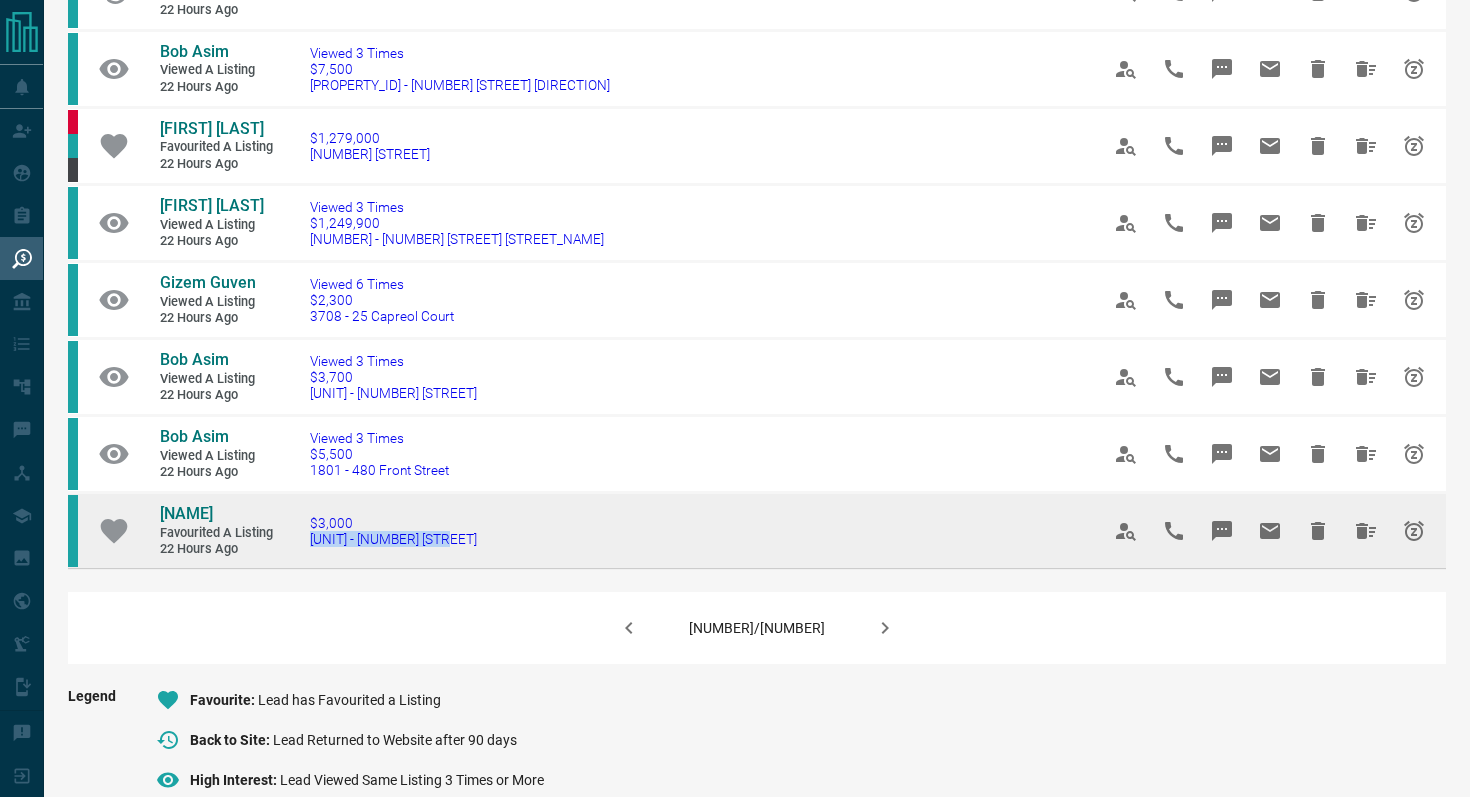 drag, startPoint x: 475, startPoint y: 539, endPoint x: 302, endPoint y: 535, distance: 173.04623 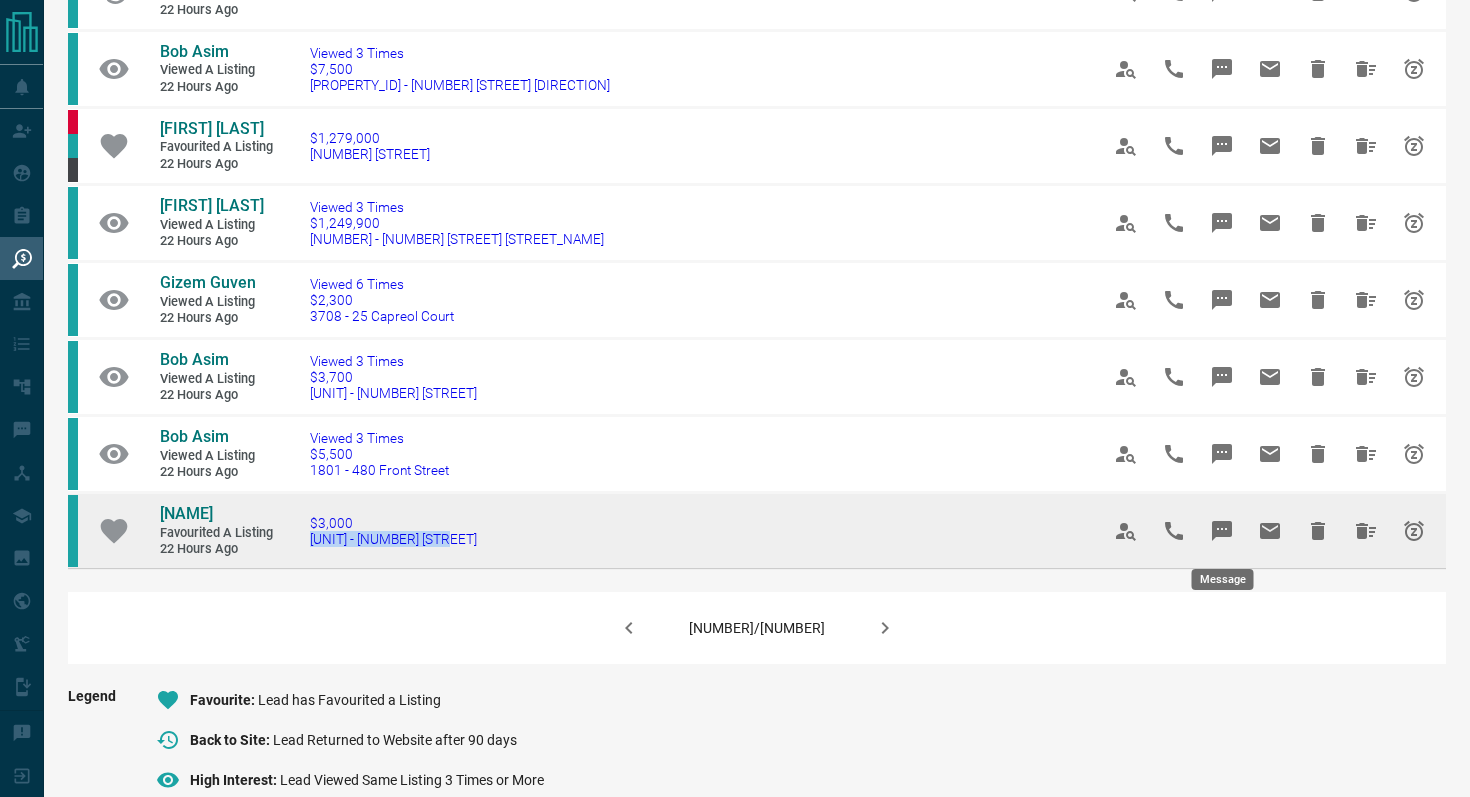 click 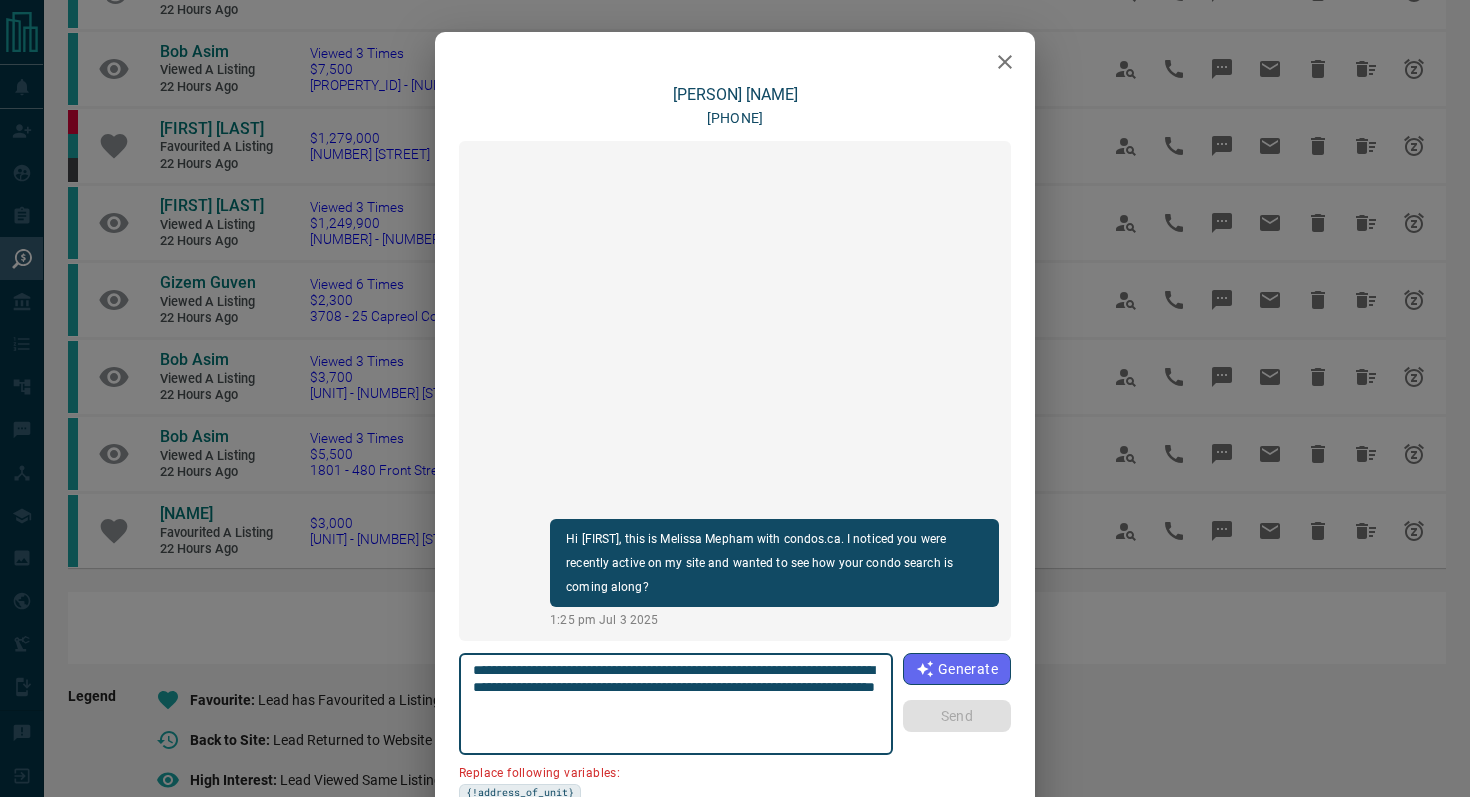 drag, startPoint x: 587, startPoint y: 688, endPoint x: 369, endPoint y: 693, distance: 218.05733 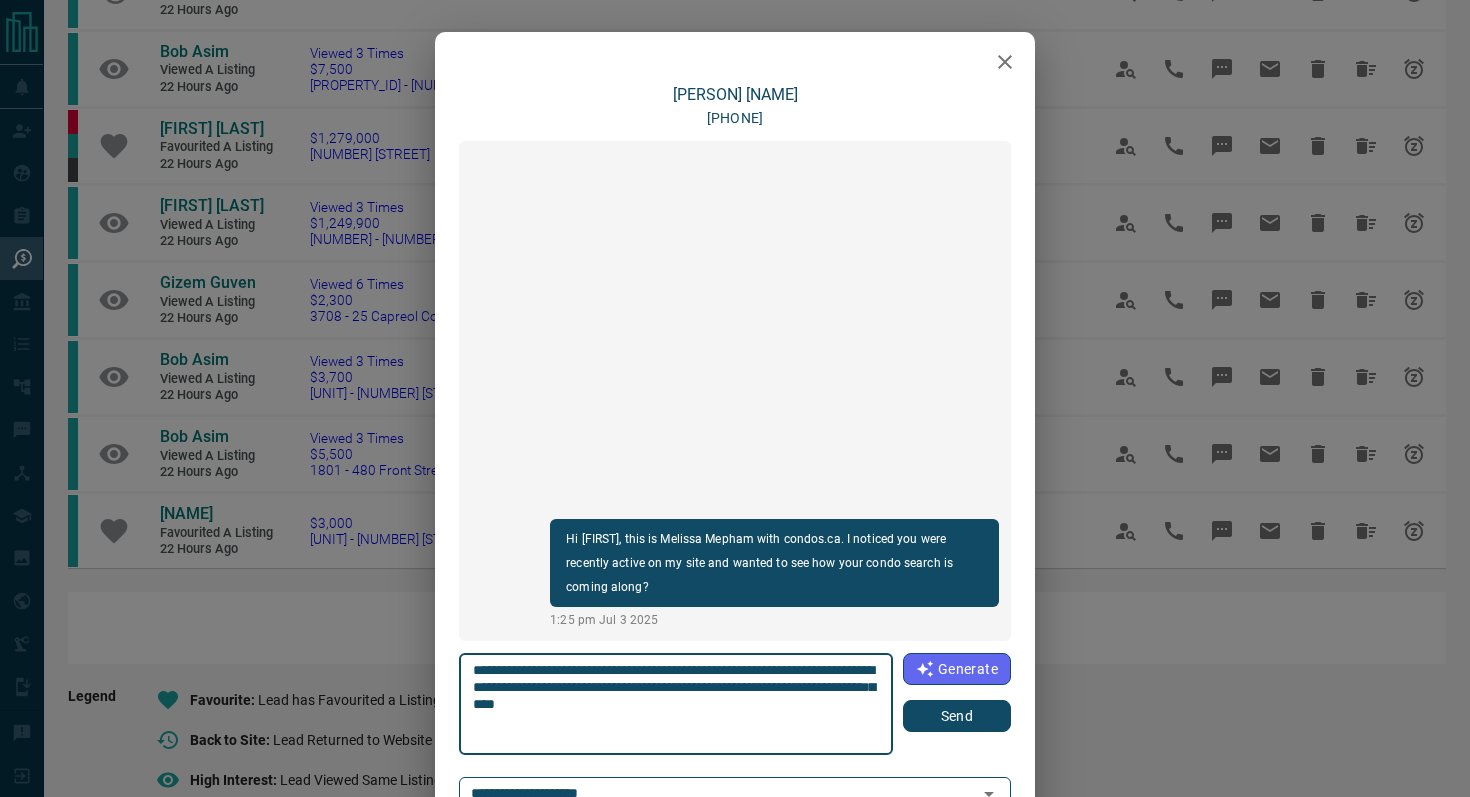 type on "**********" 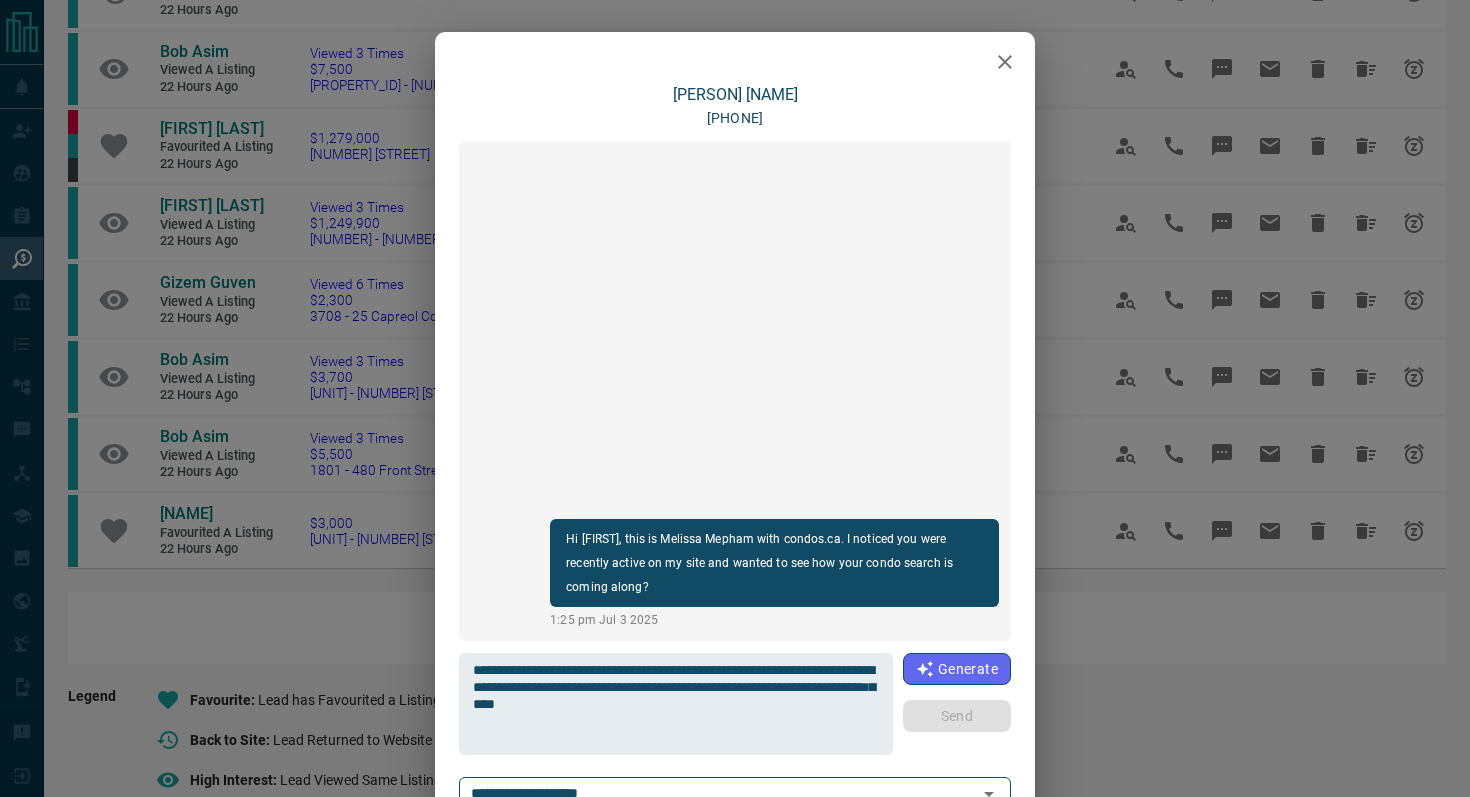 type 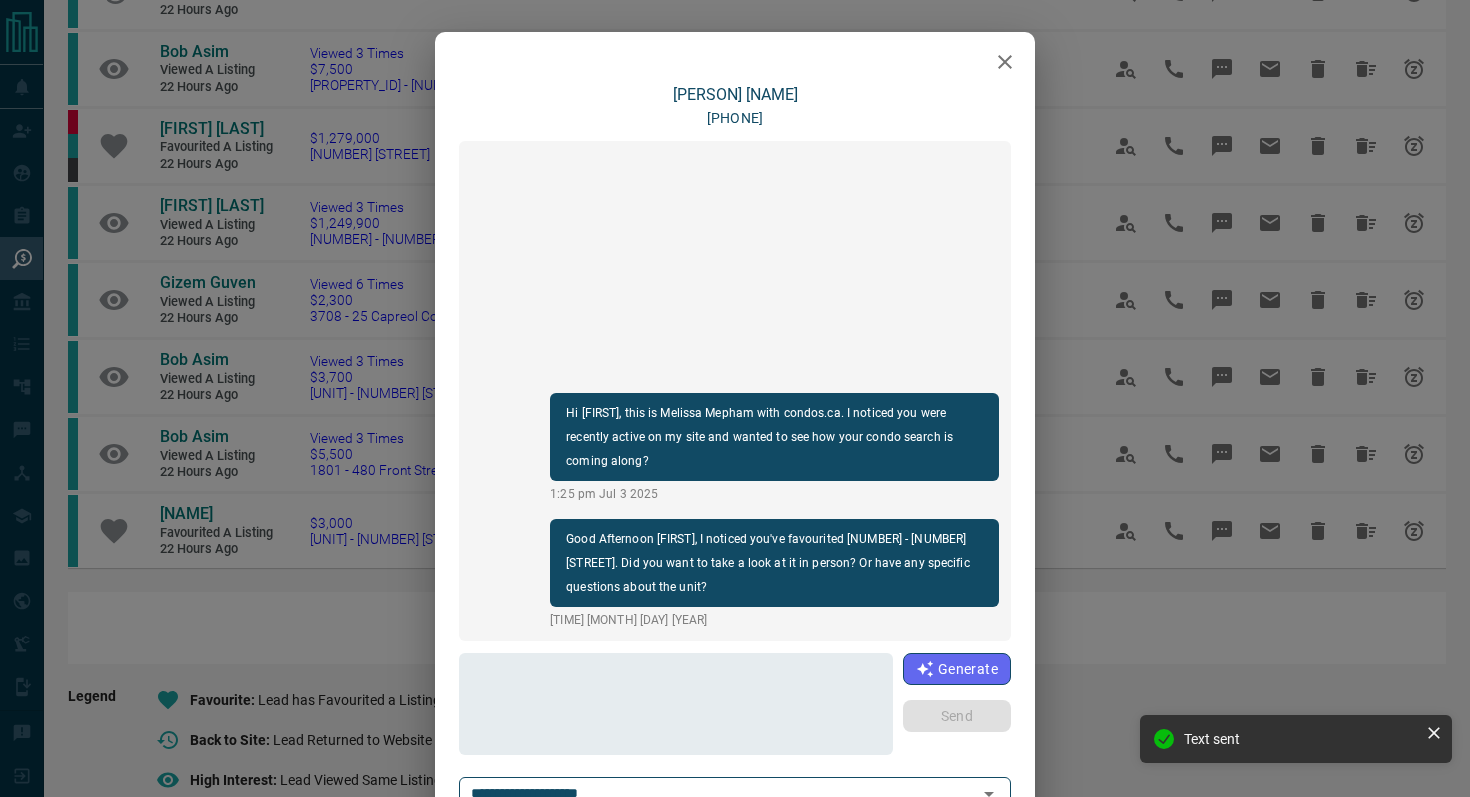 click 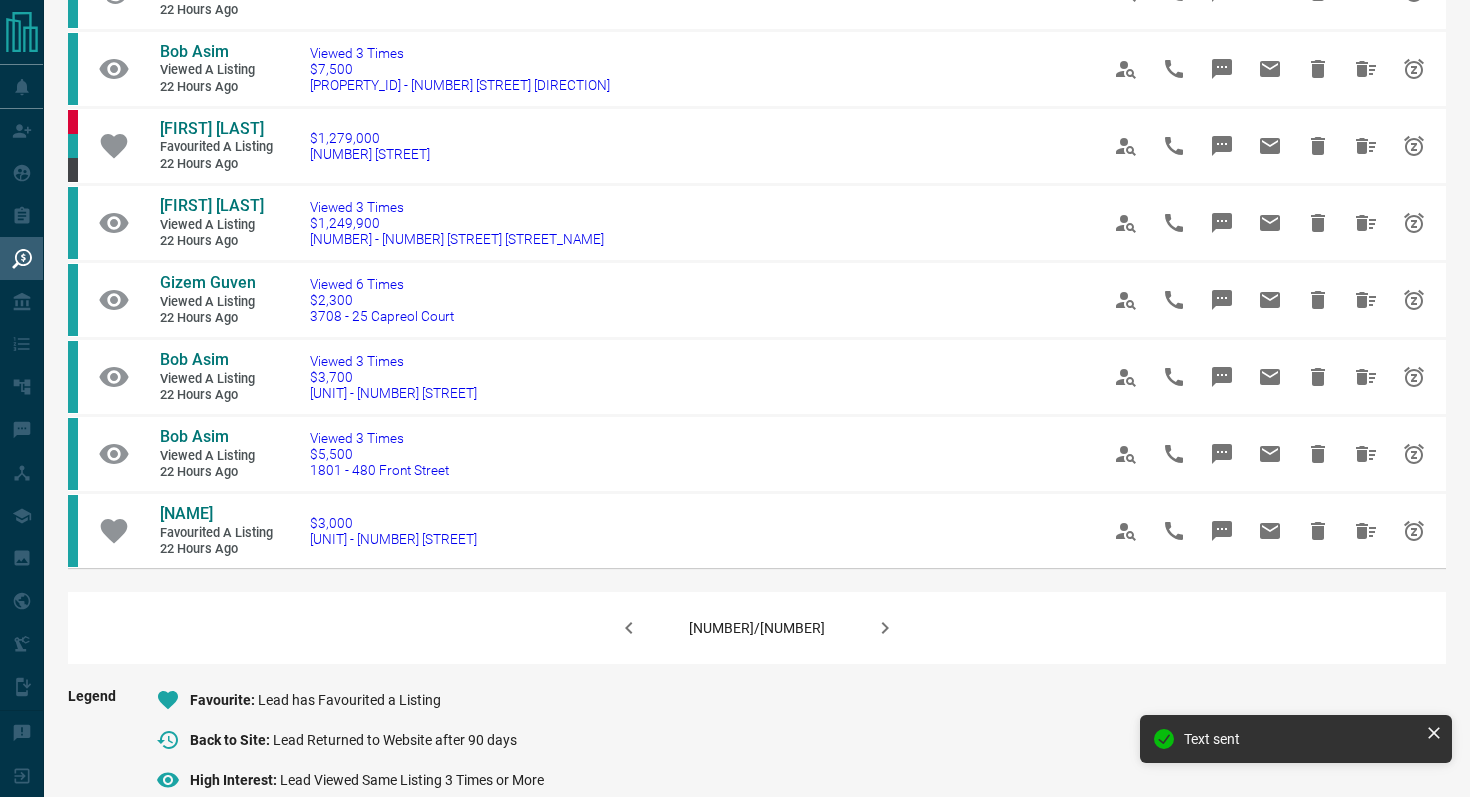 click 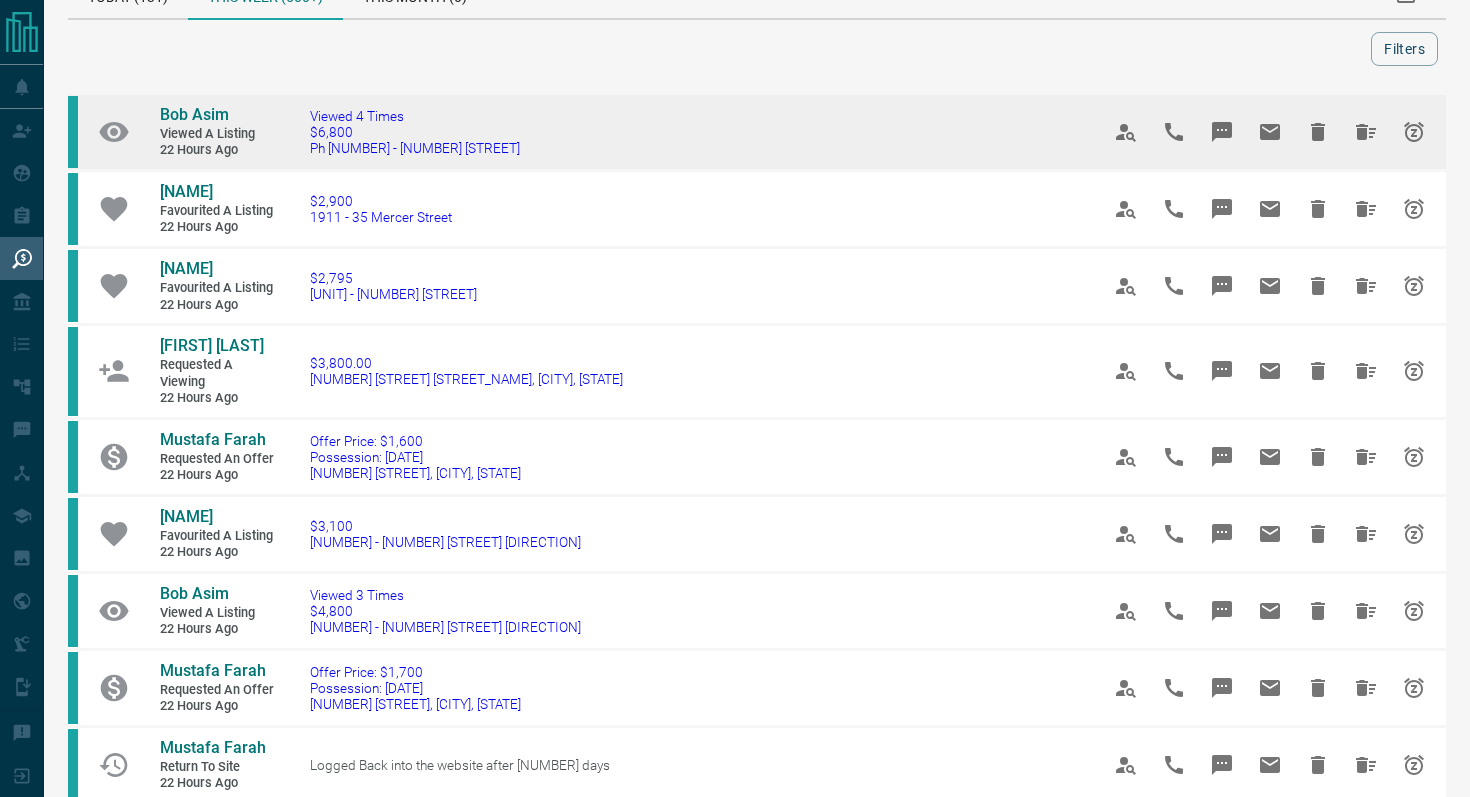 scroll, scrollTop: 66, scrollLeft: 0, axis: vertical 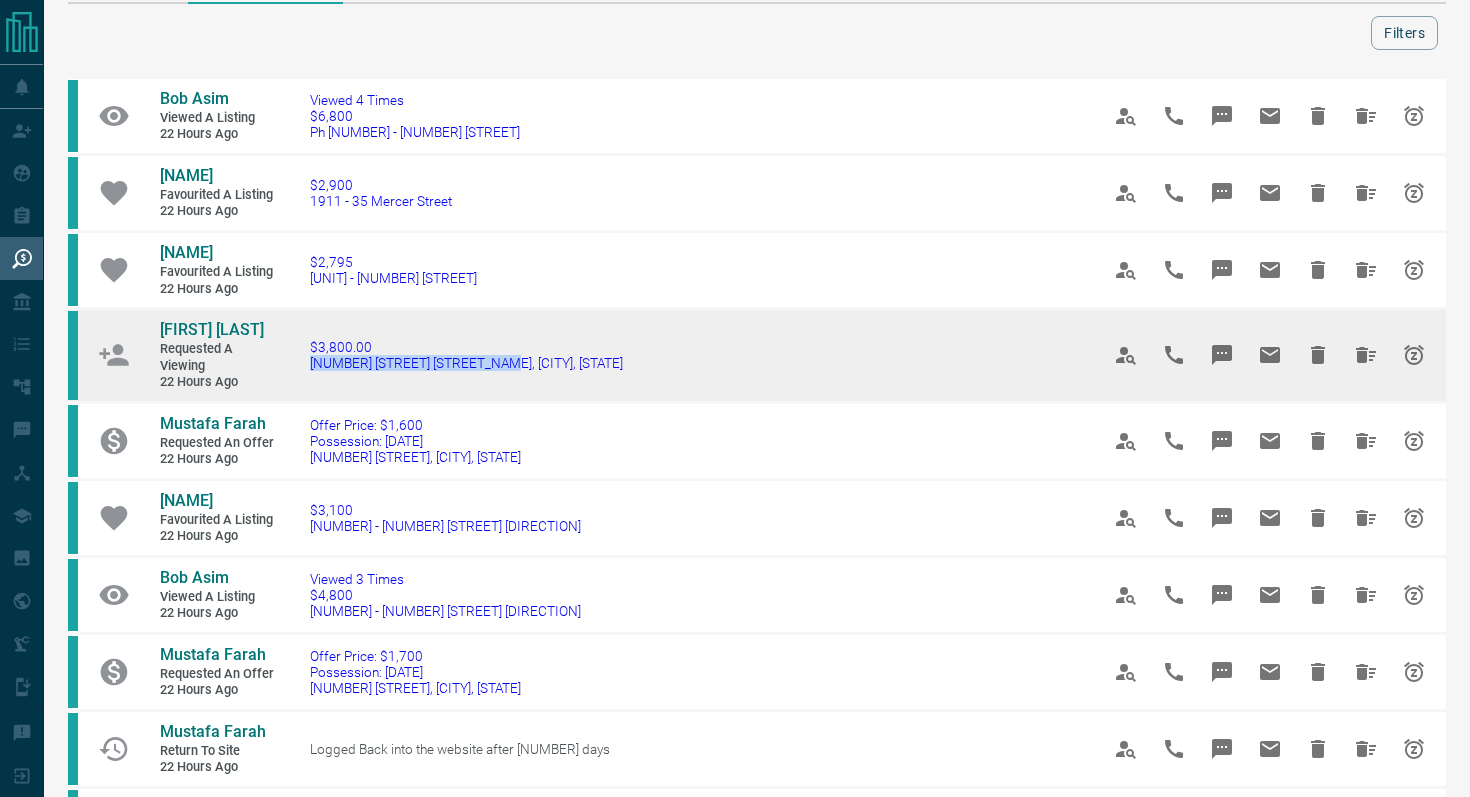 drag, startPoint x: 519, startPoint y: 371, endPoint x: 302, endPoint y: 365, distance: 217.08293 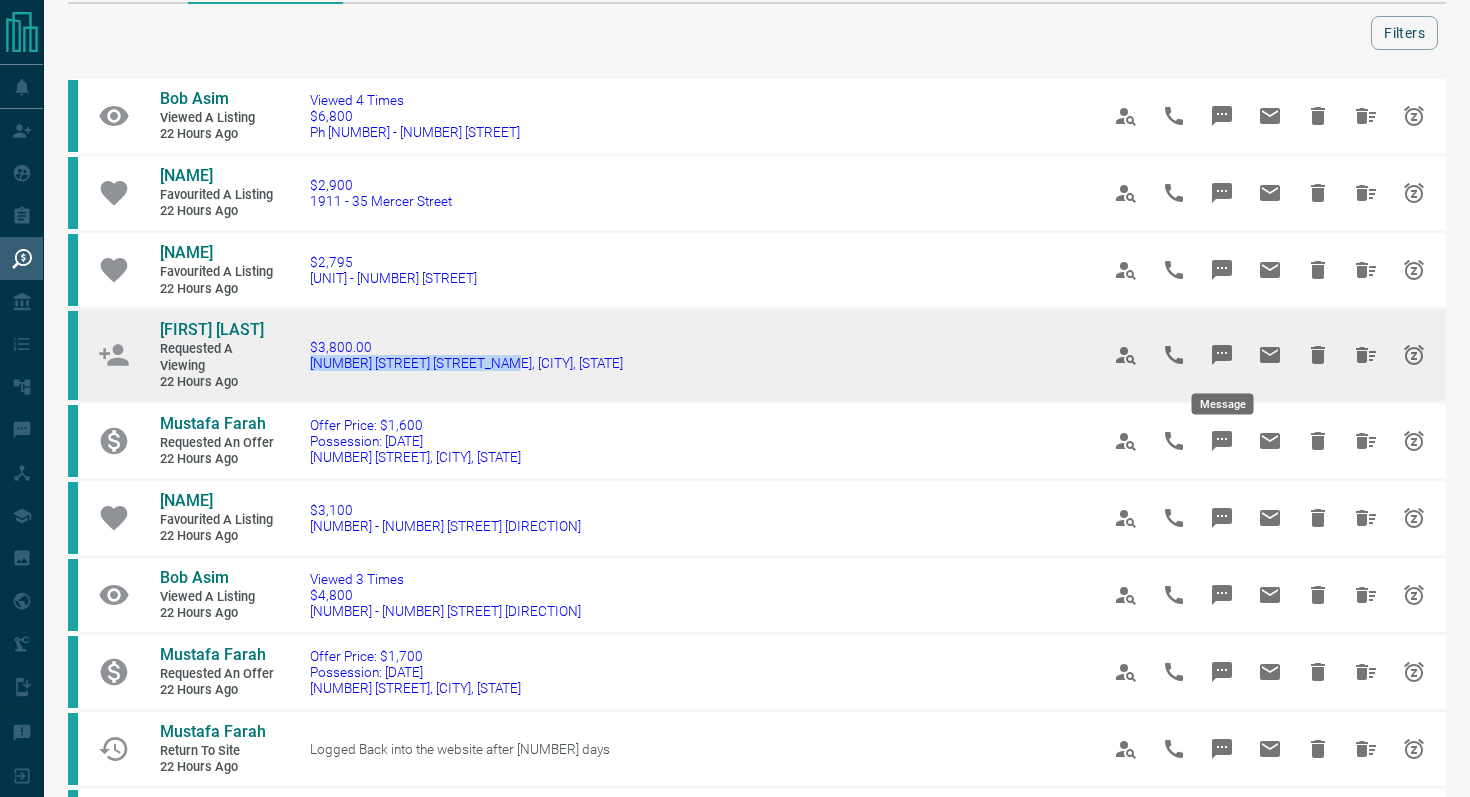 click 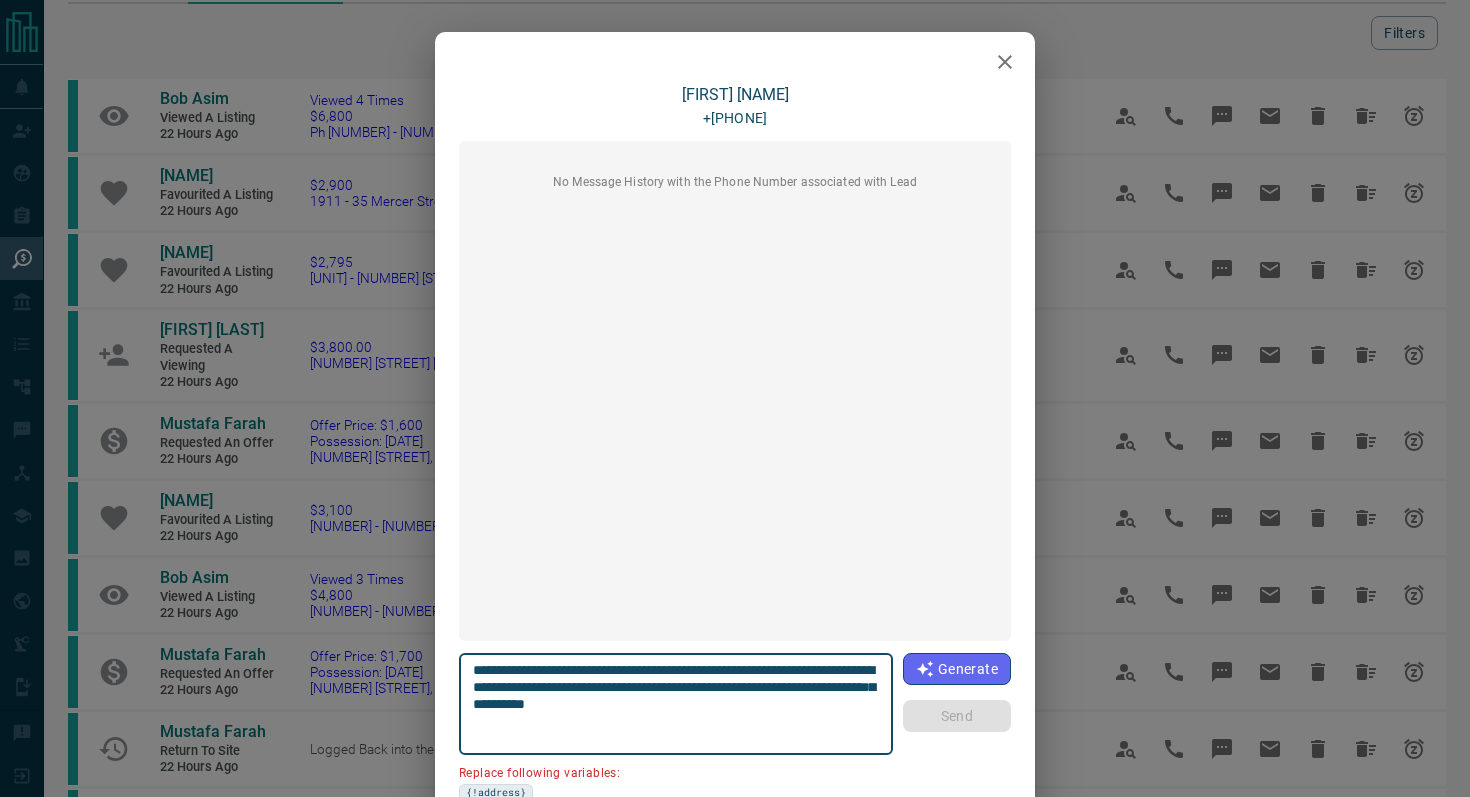 click 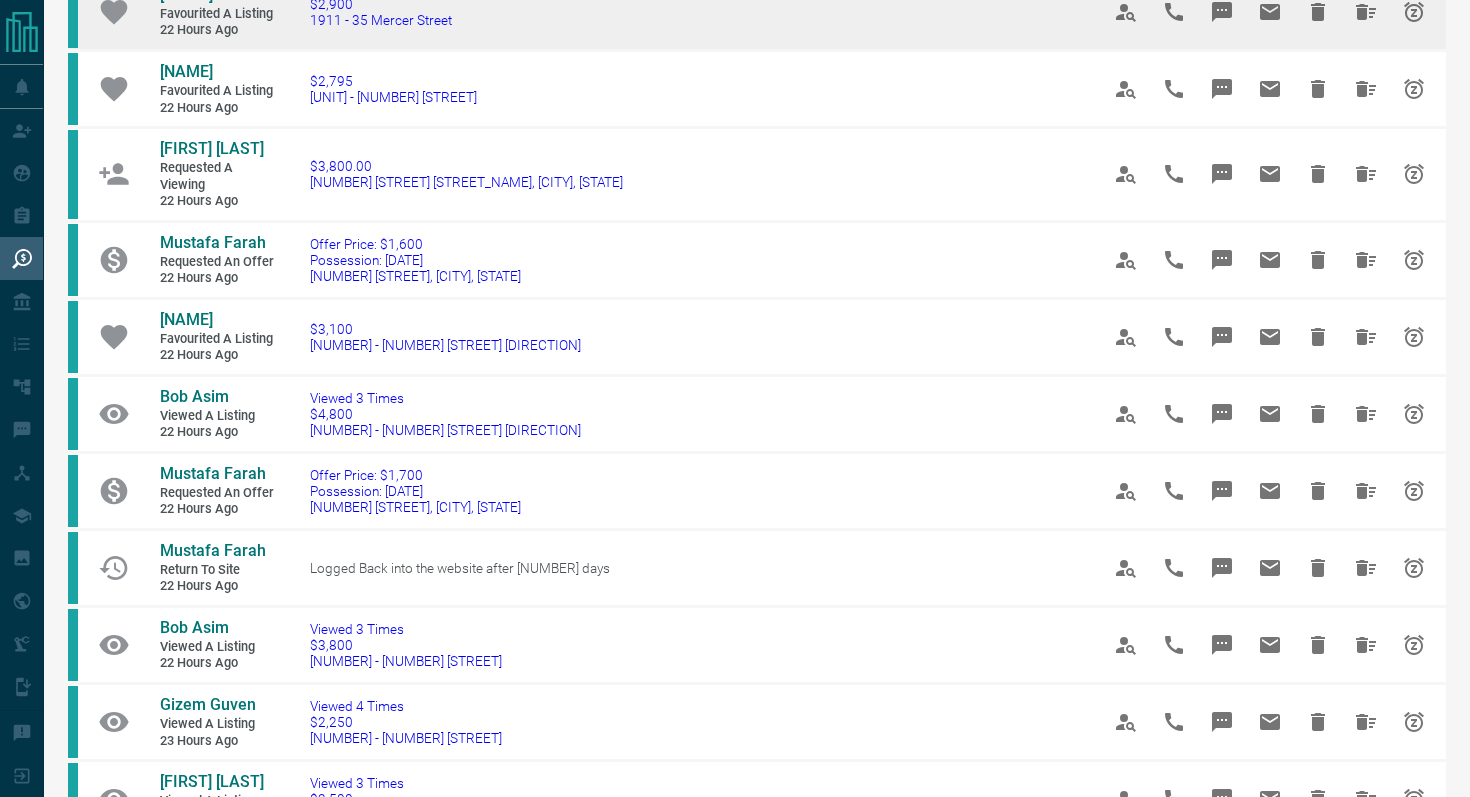 scroll, scrollTop: 258, scrollLeft: 0, axis: vertical 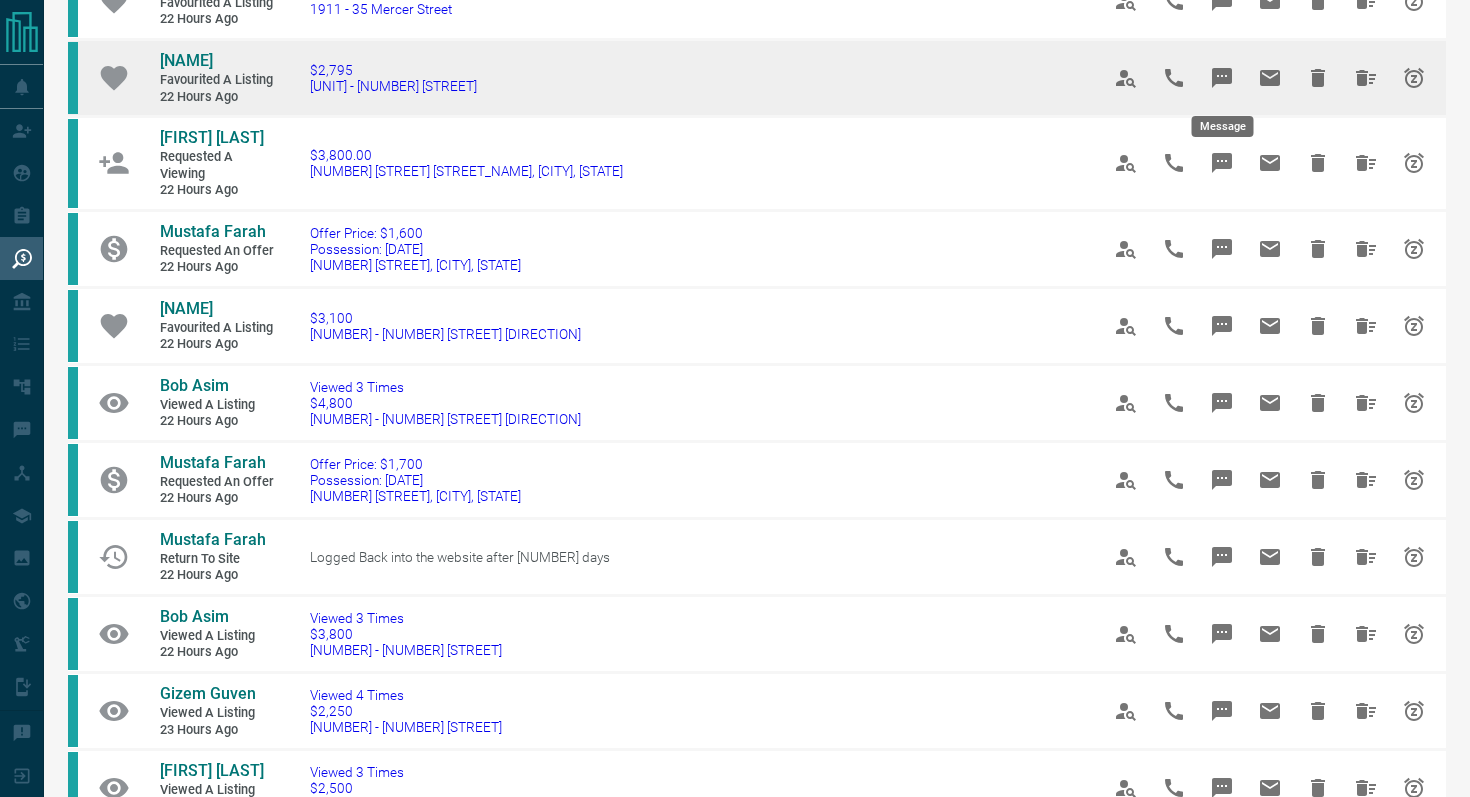 click 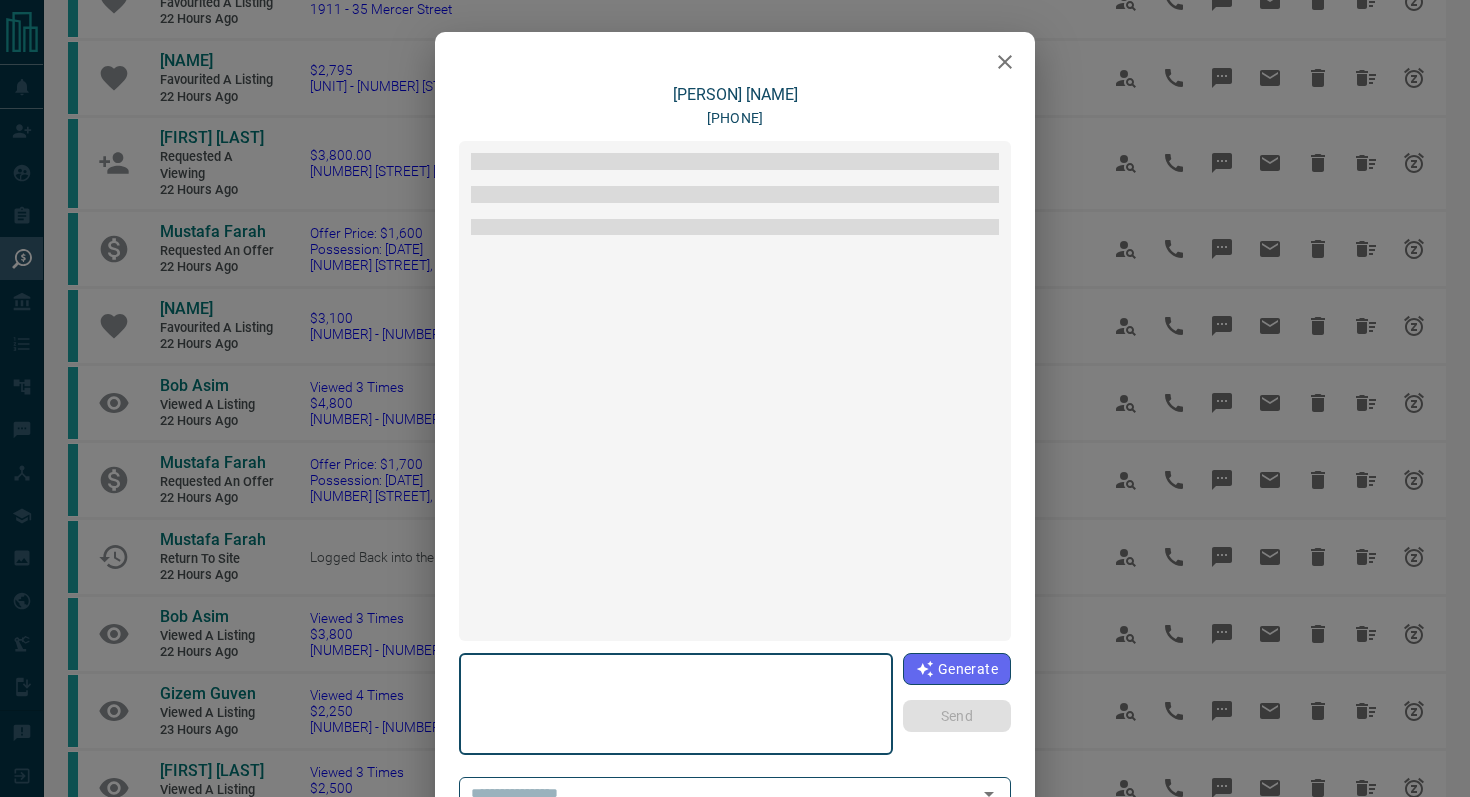 type on "**********" 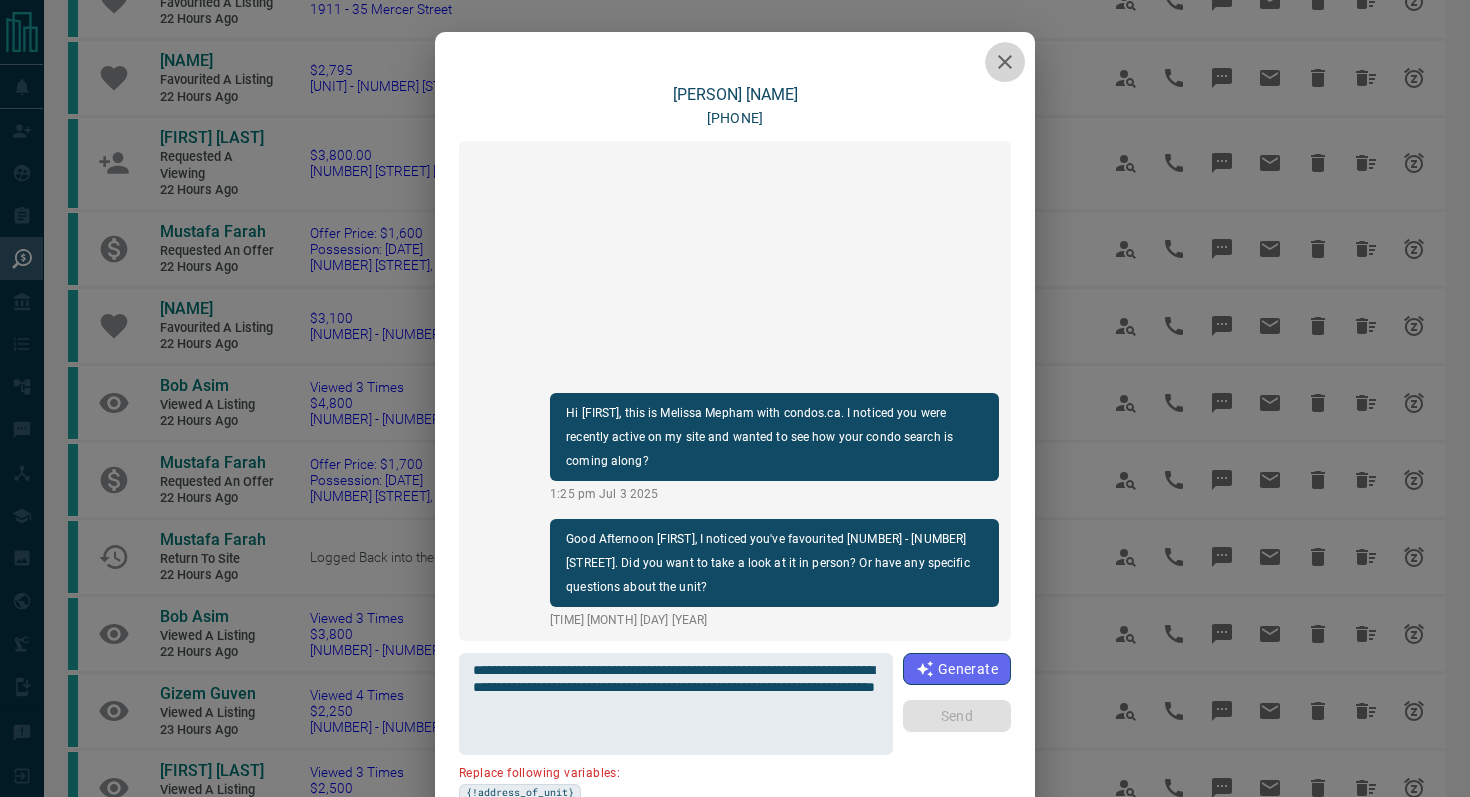 click at bounding box center [1005, 62] 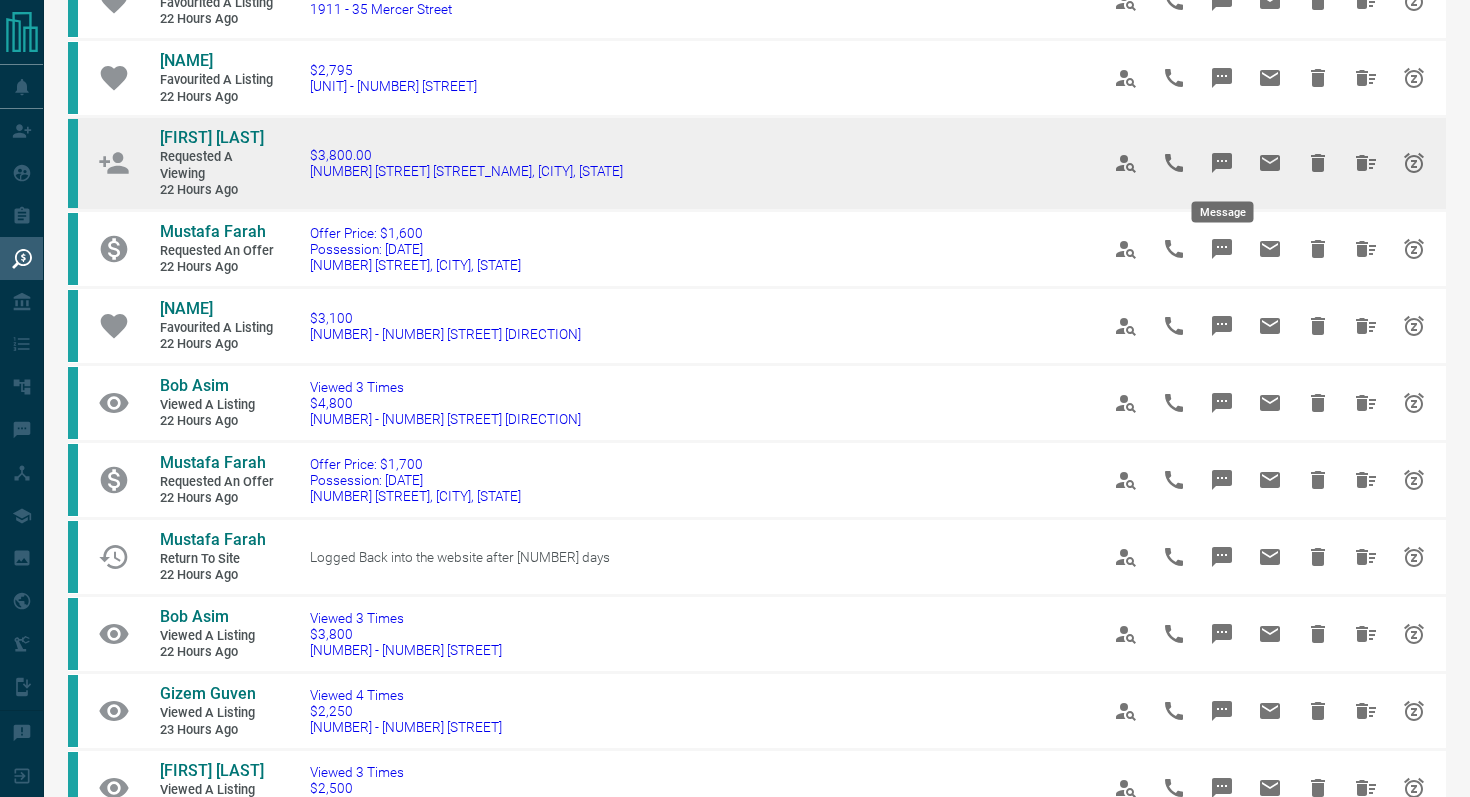click 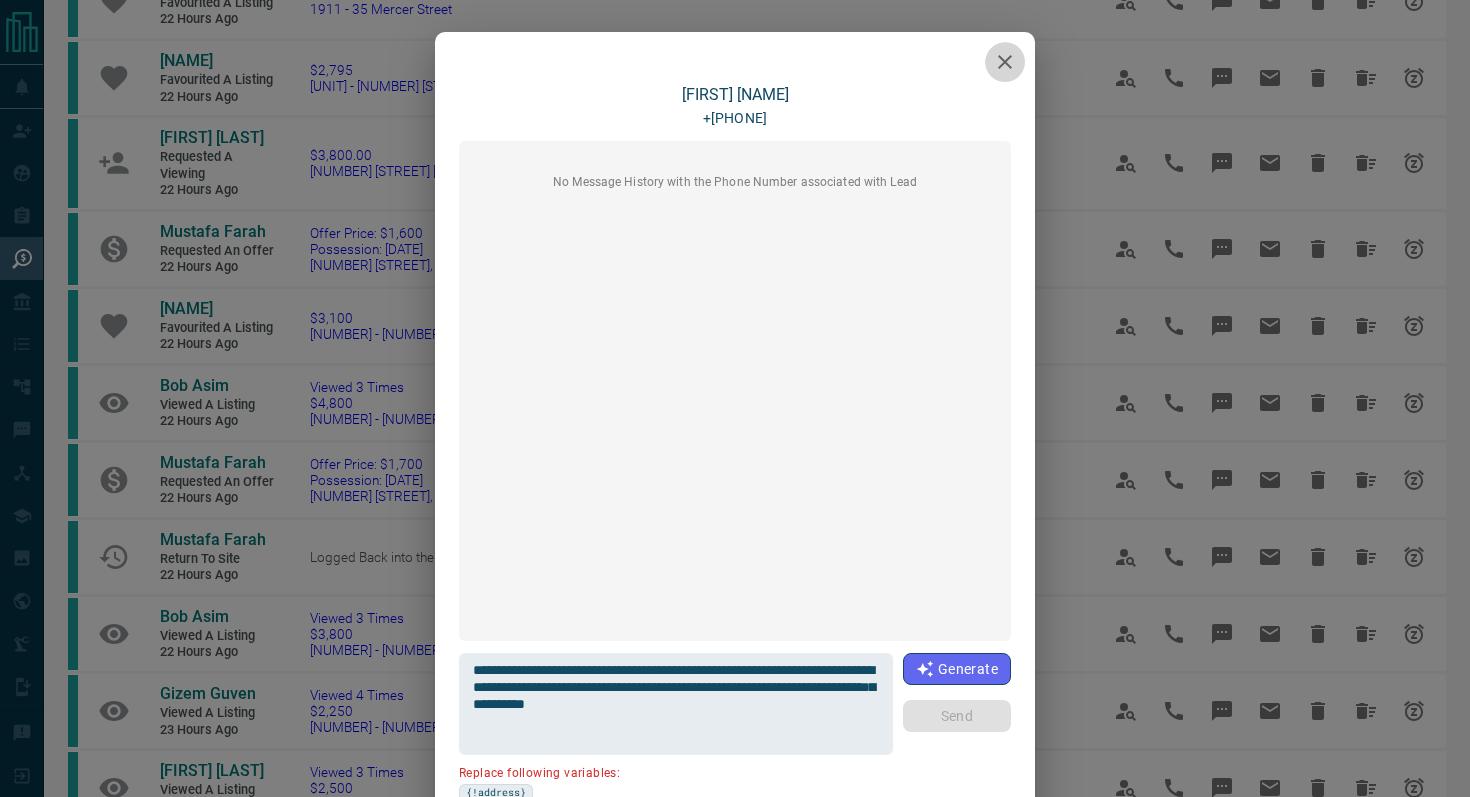 click 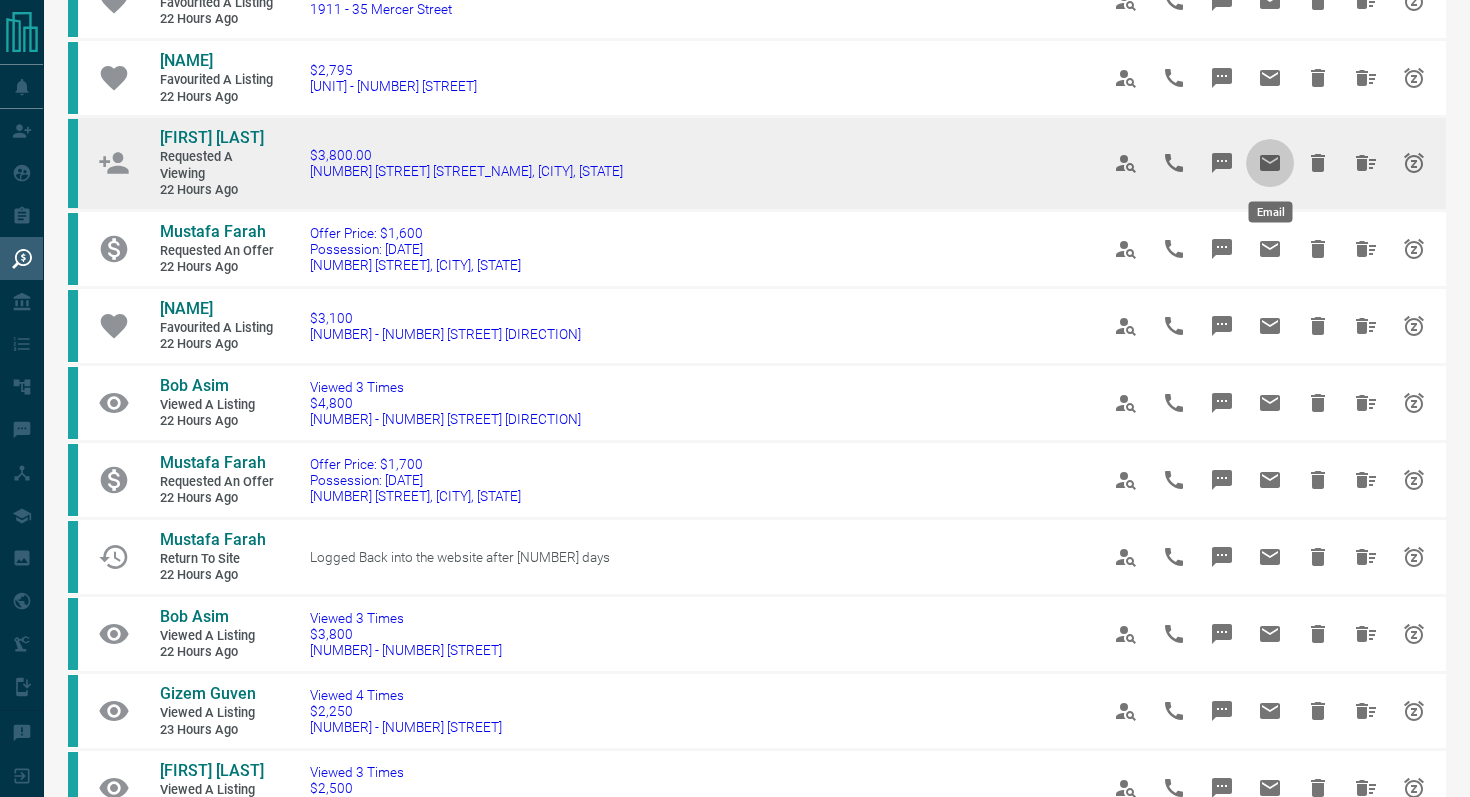click 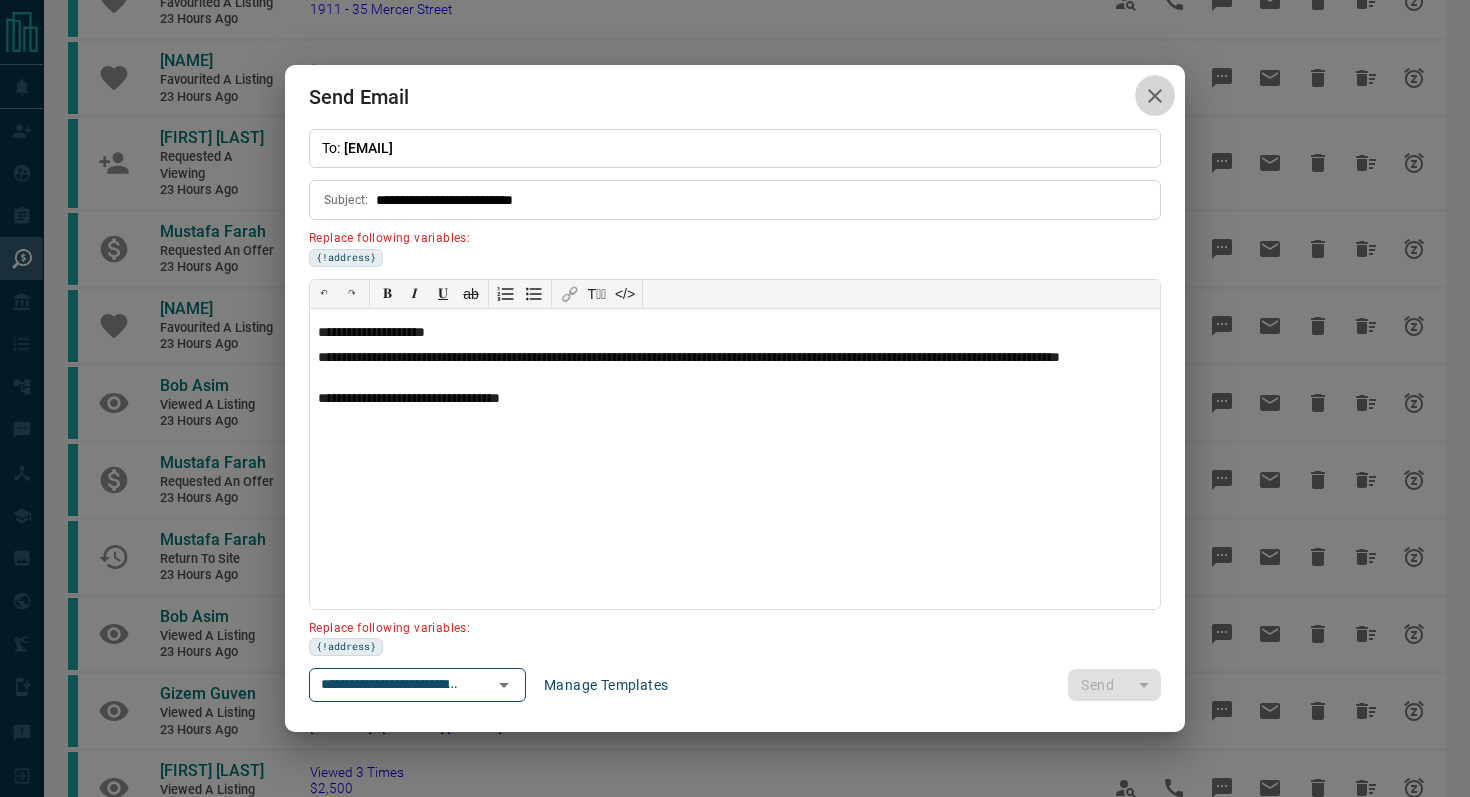 click 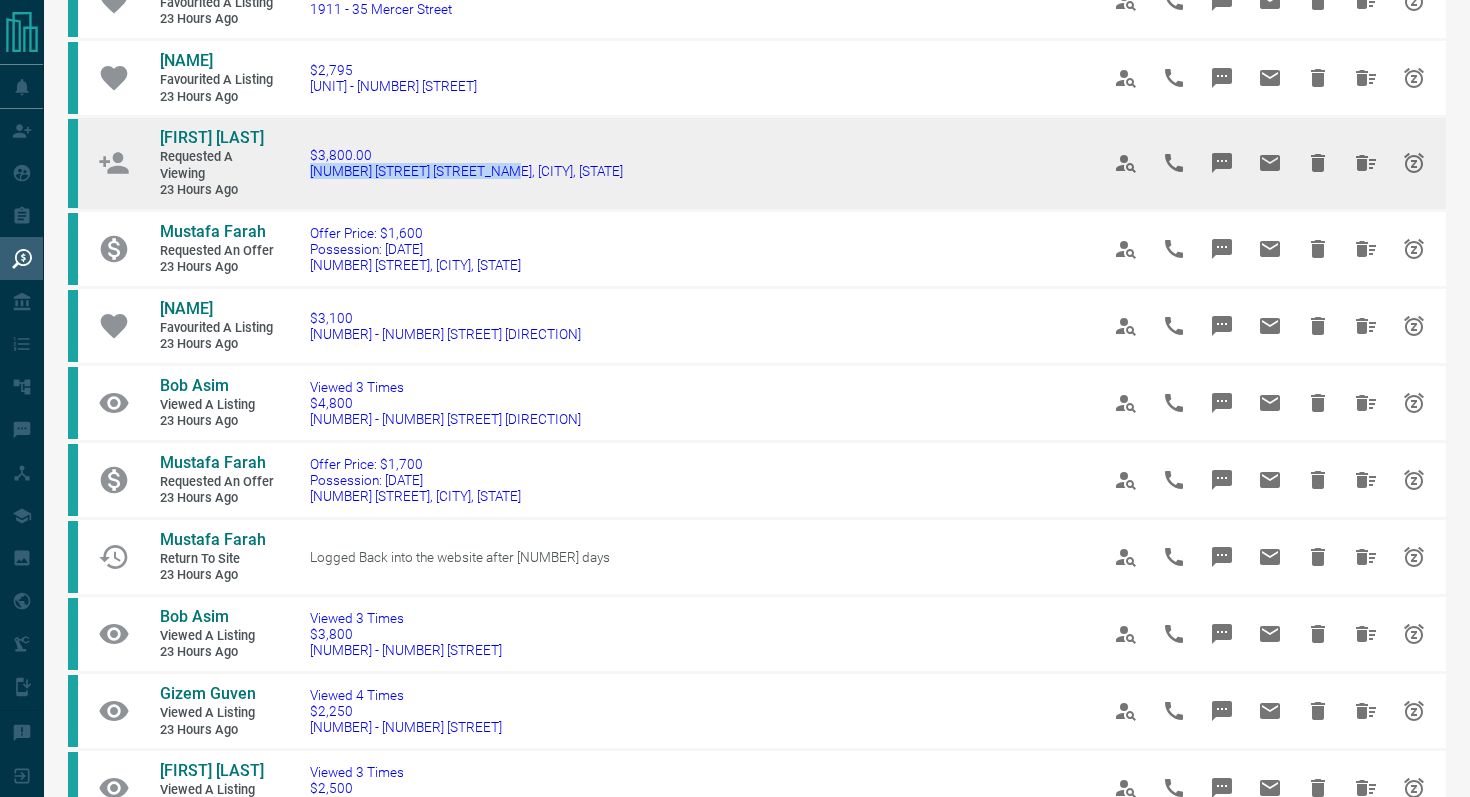 drag, startPoint x: 532, startPoint y: 168, endPoint x: 301, endPoint y: 171, distance: 231.01949 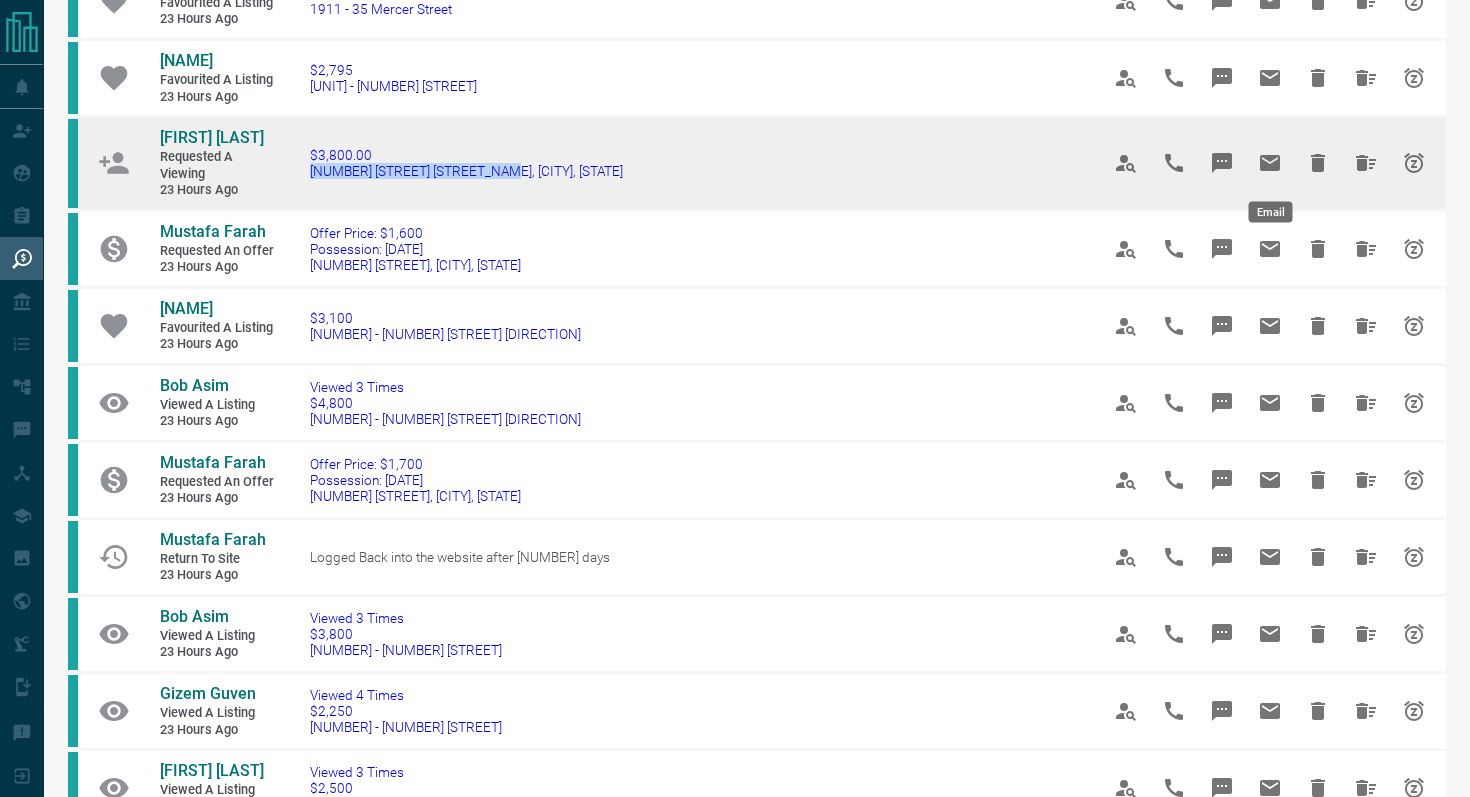 click 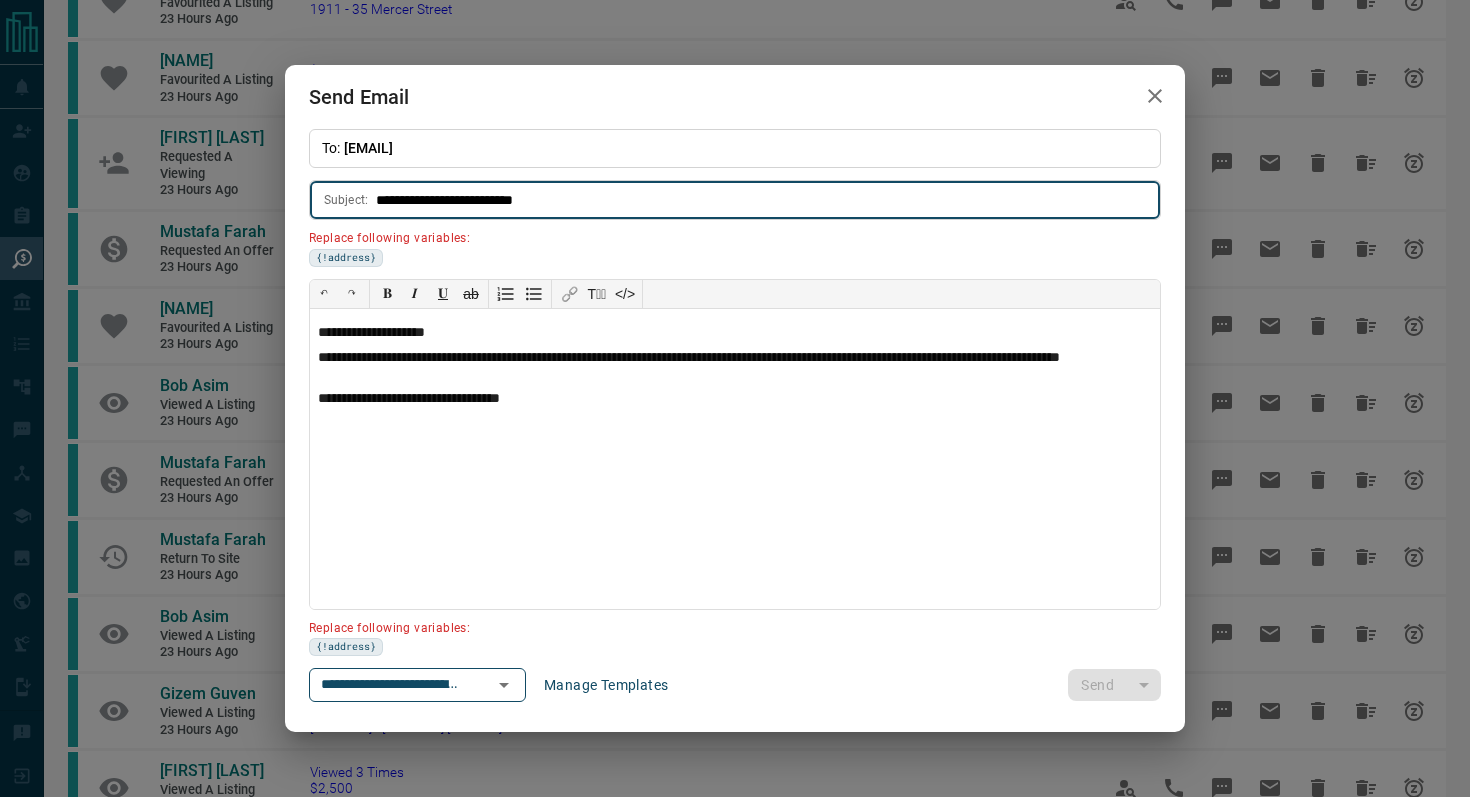 drag, startPoint x: 582, startPoint y: 204, endPoint x: 491, endPoint y: 207, distance: 91.04944 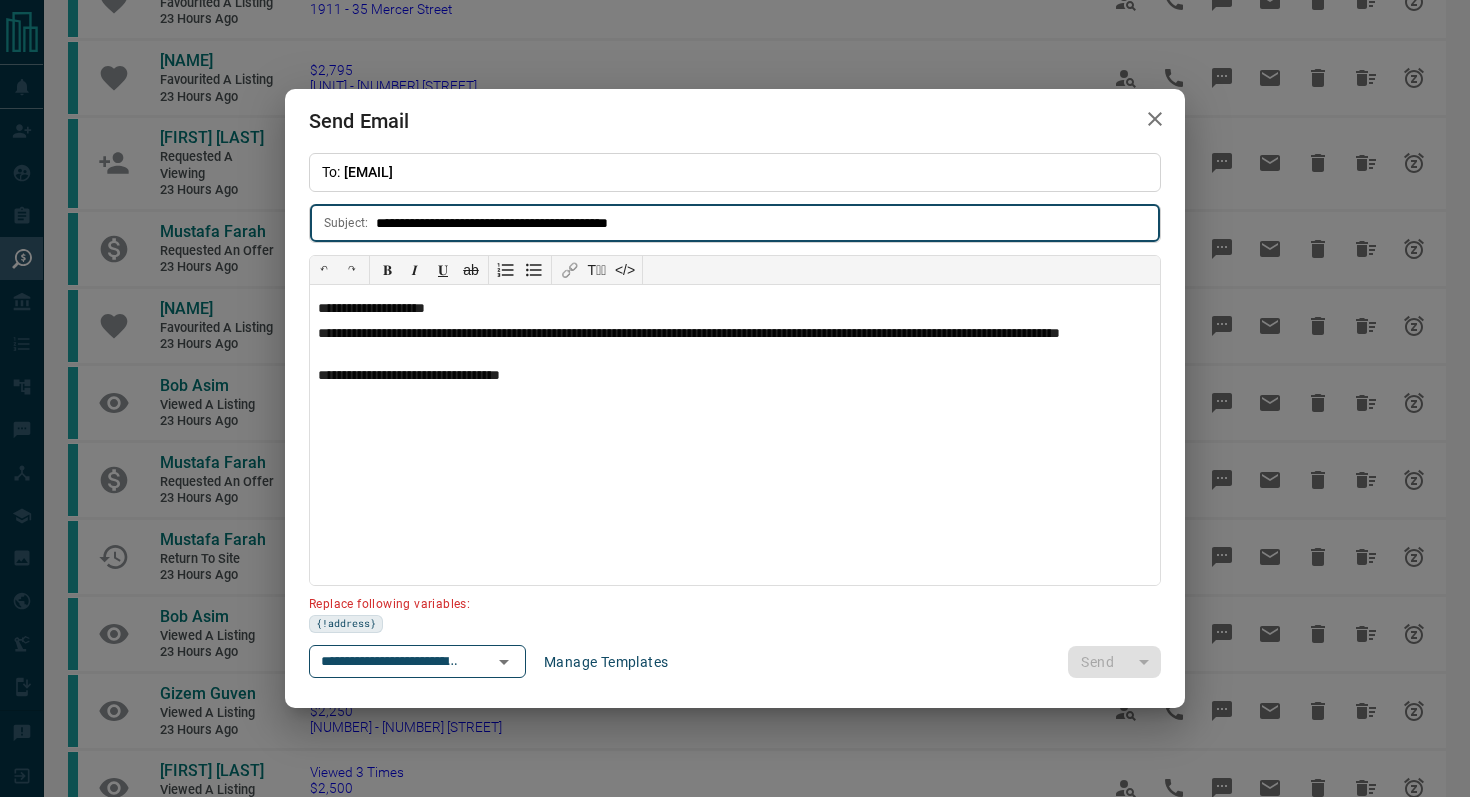 type on "**********" 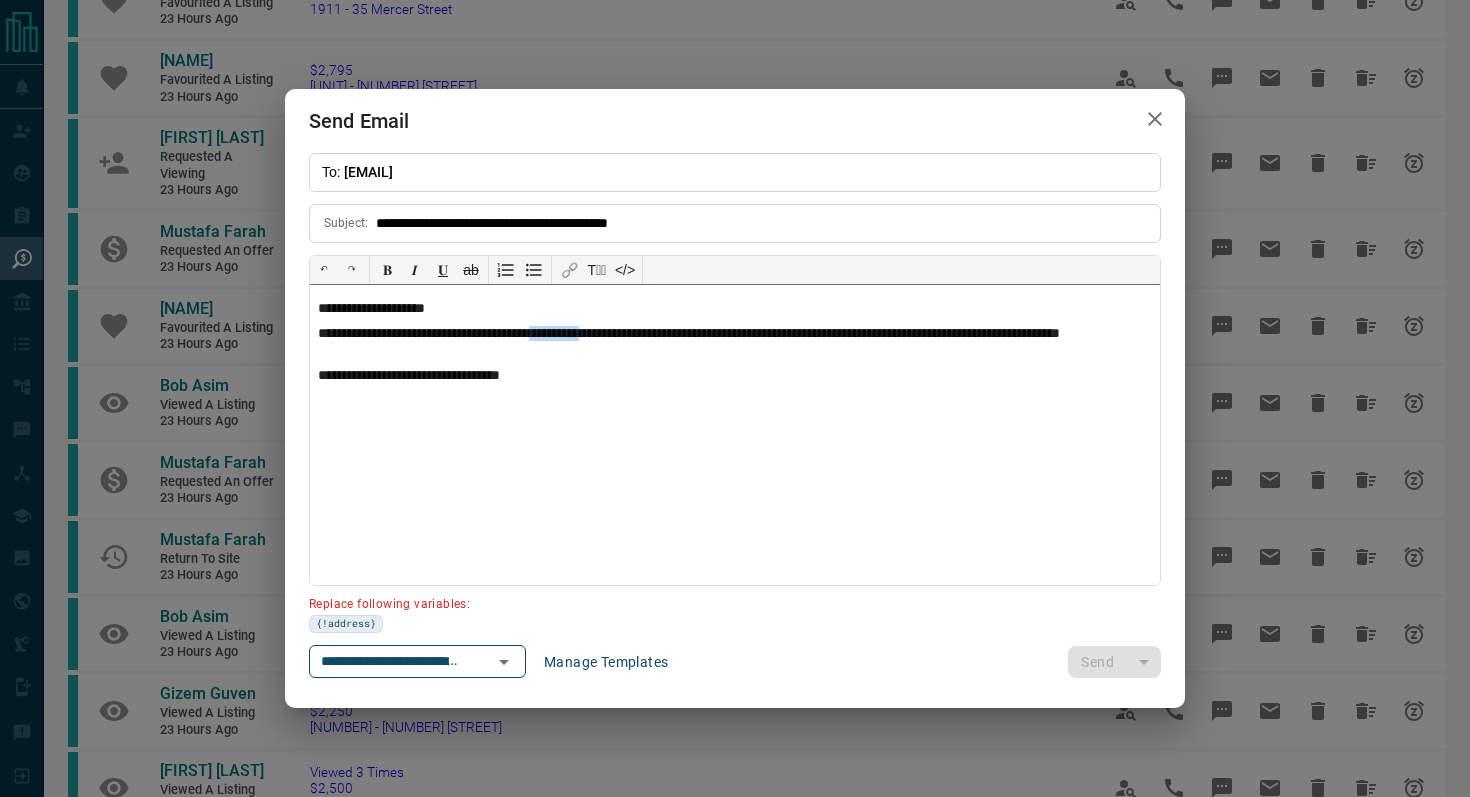 drag, startPoint x: 653, startPoint y: 337, endPoint x: 591, endPoint y: 336, distance: 62.008064 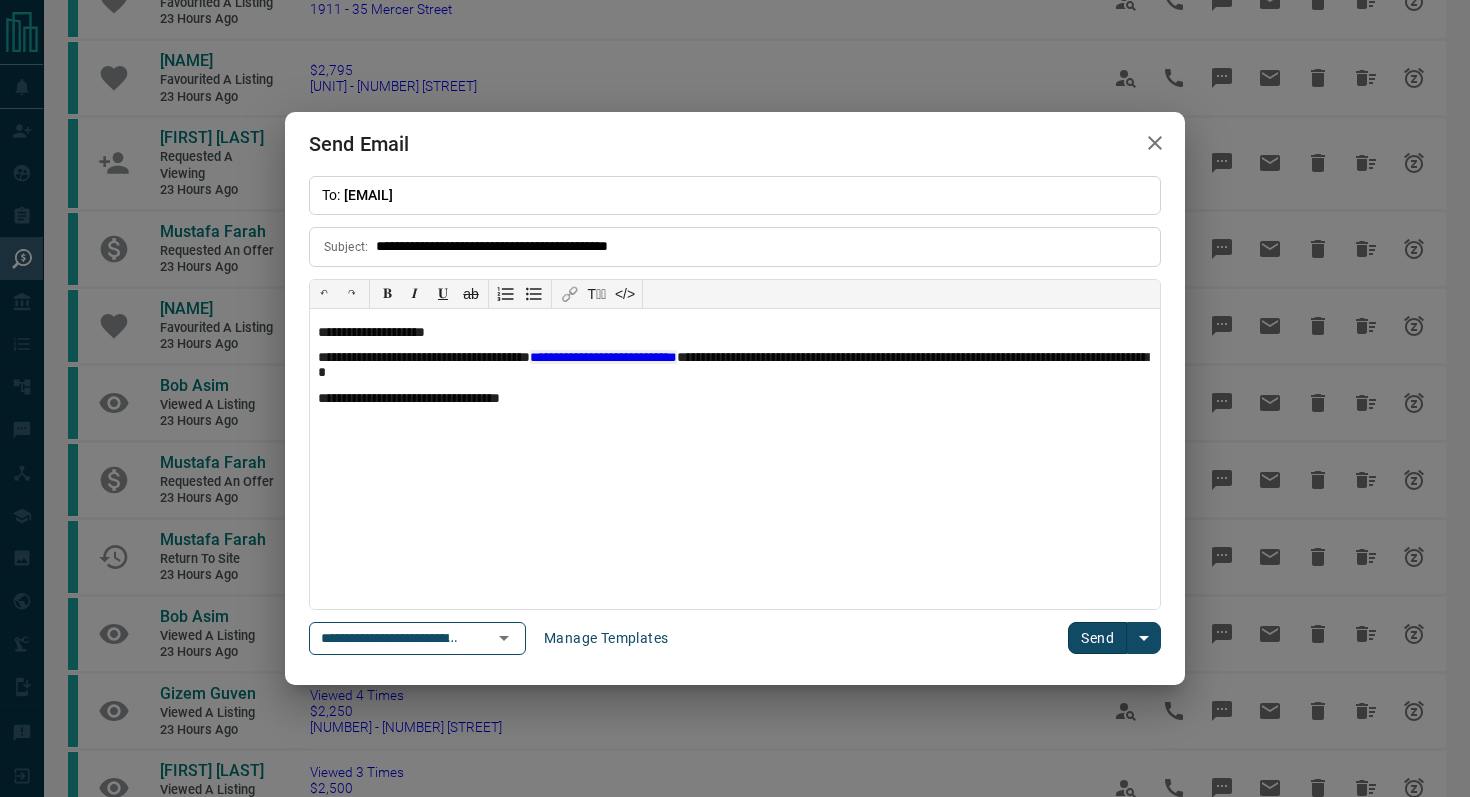 click on "Send" at bounding box center (1097, 638) 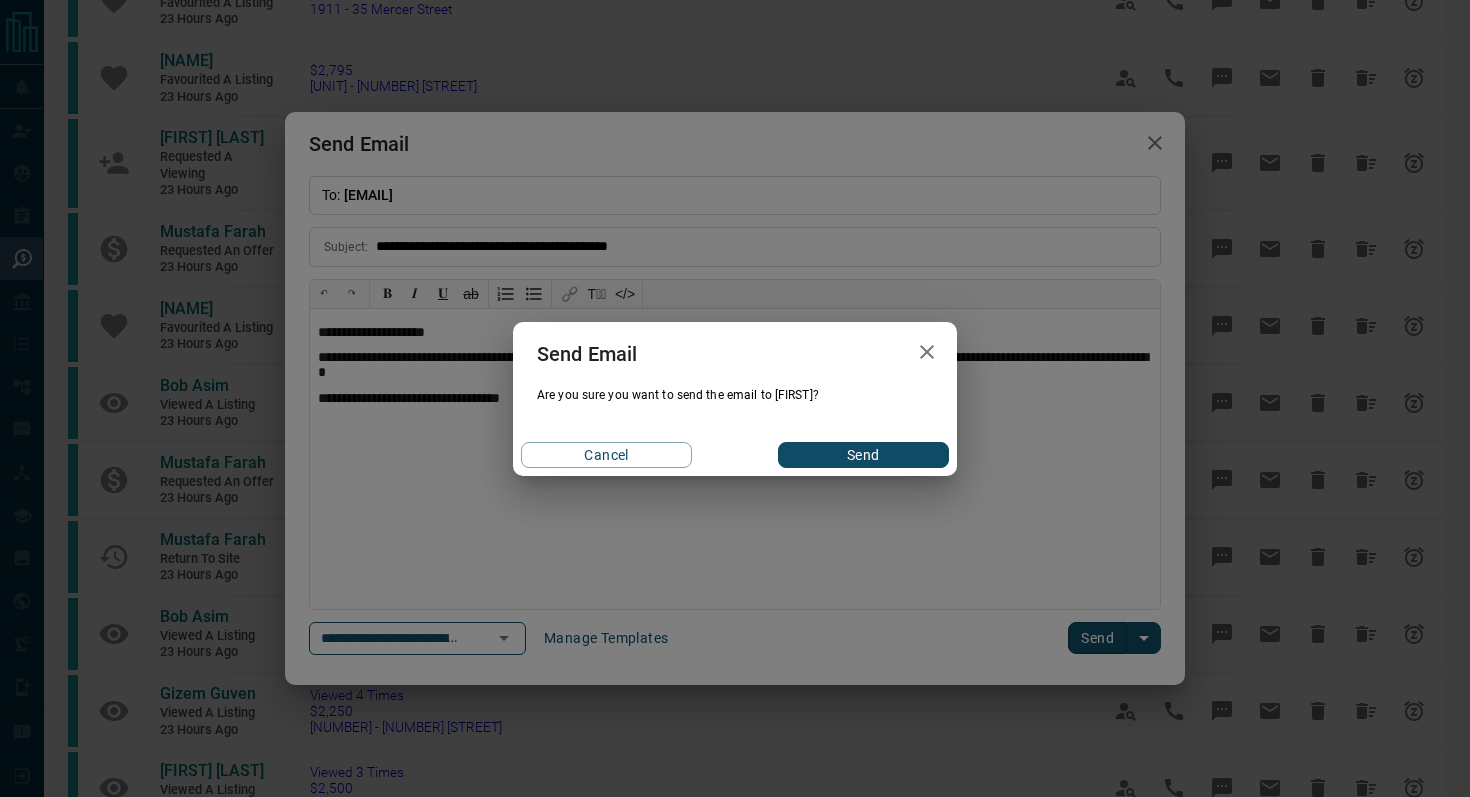 click on "Send" at bounding box center [863, 455] 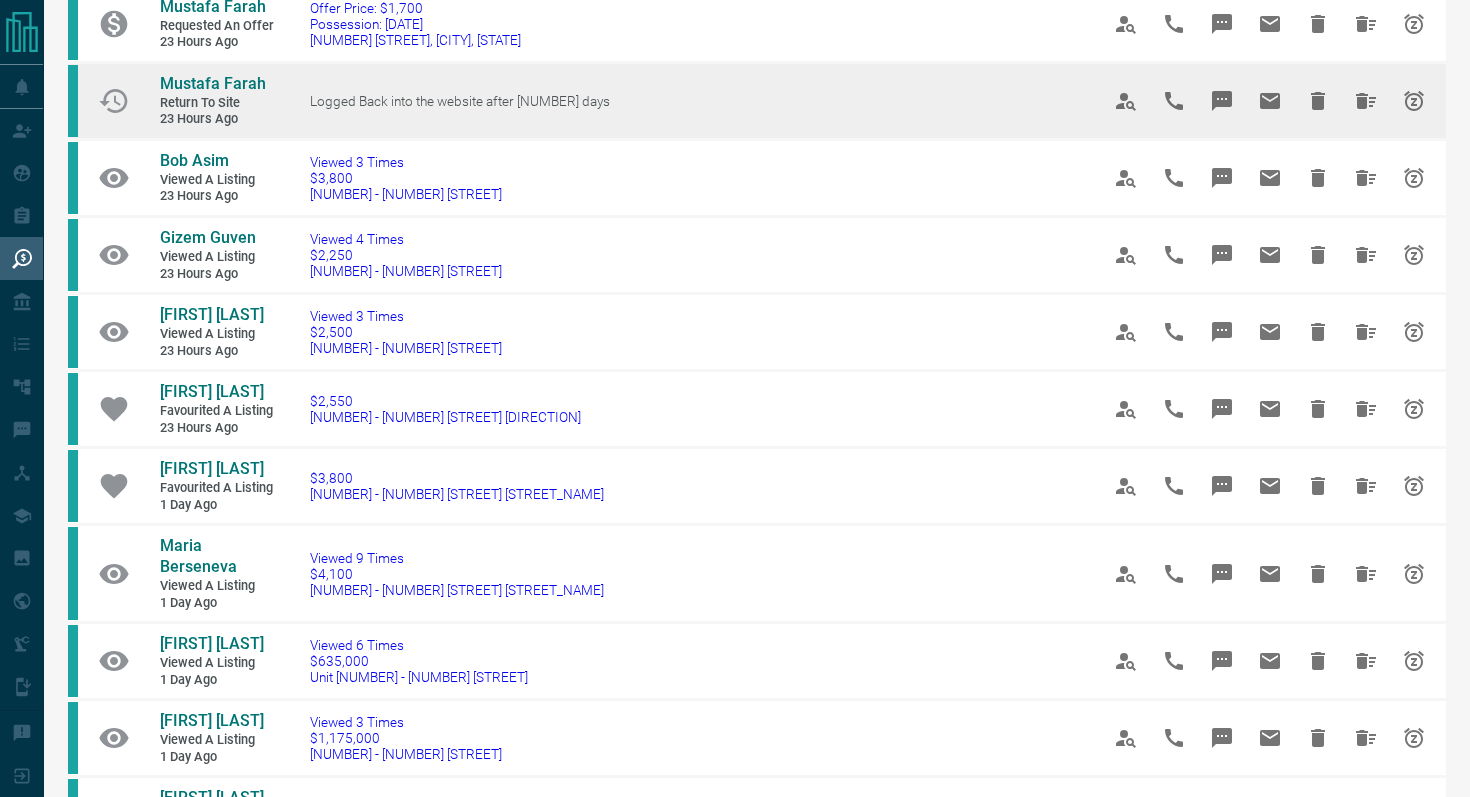 scroll, scrollTop: 718, scrollLeft: 0, axis: vertical 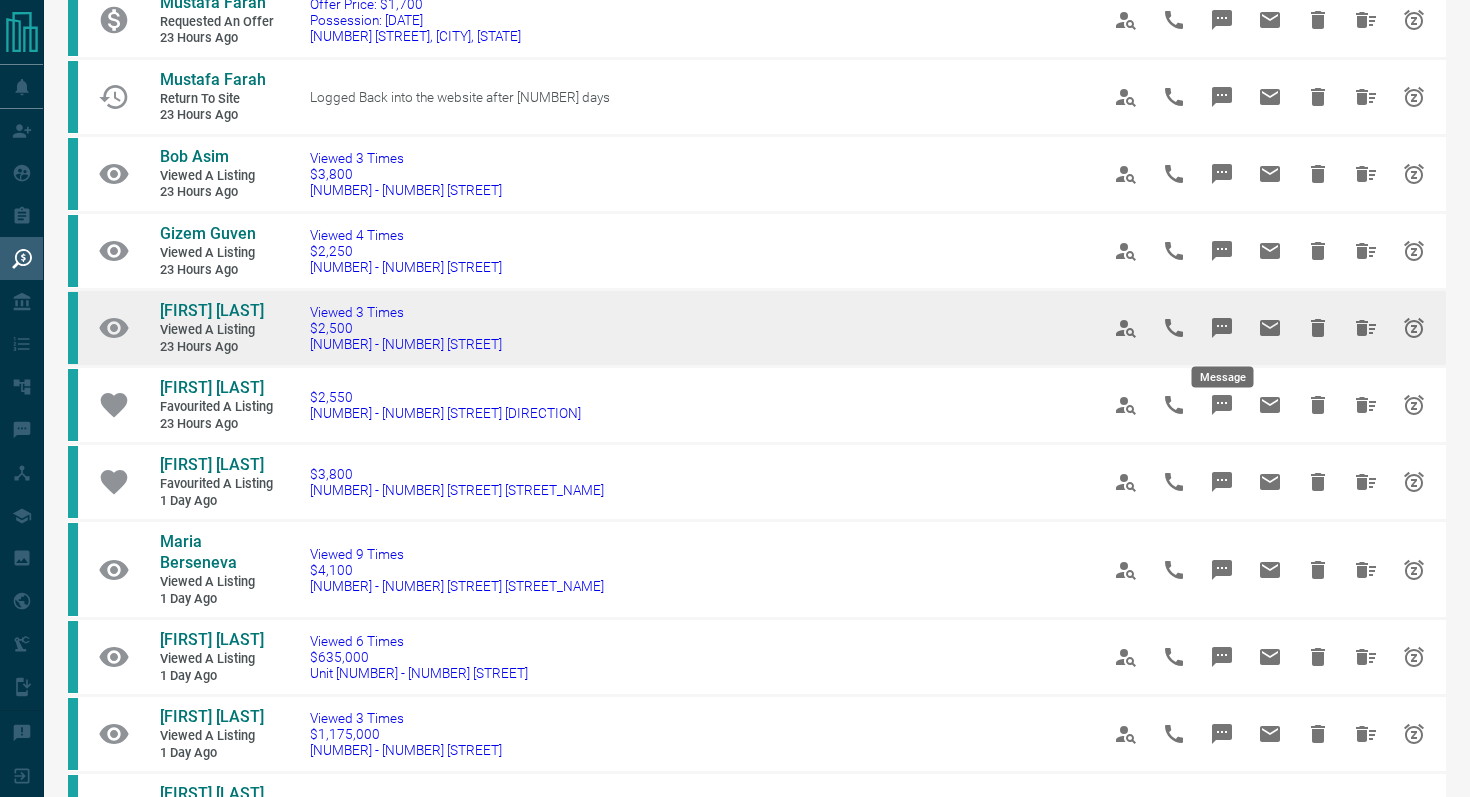 click 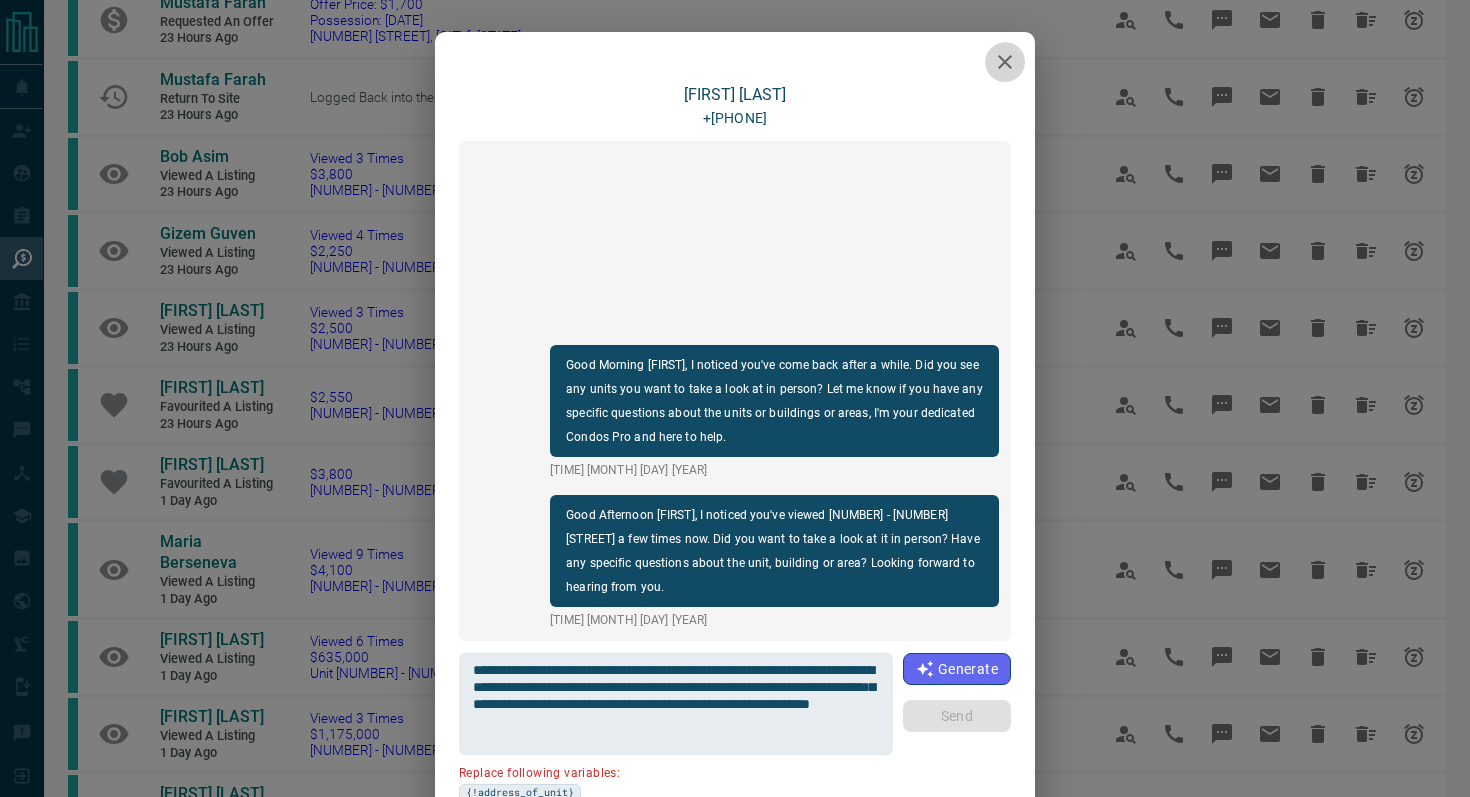 click 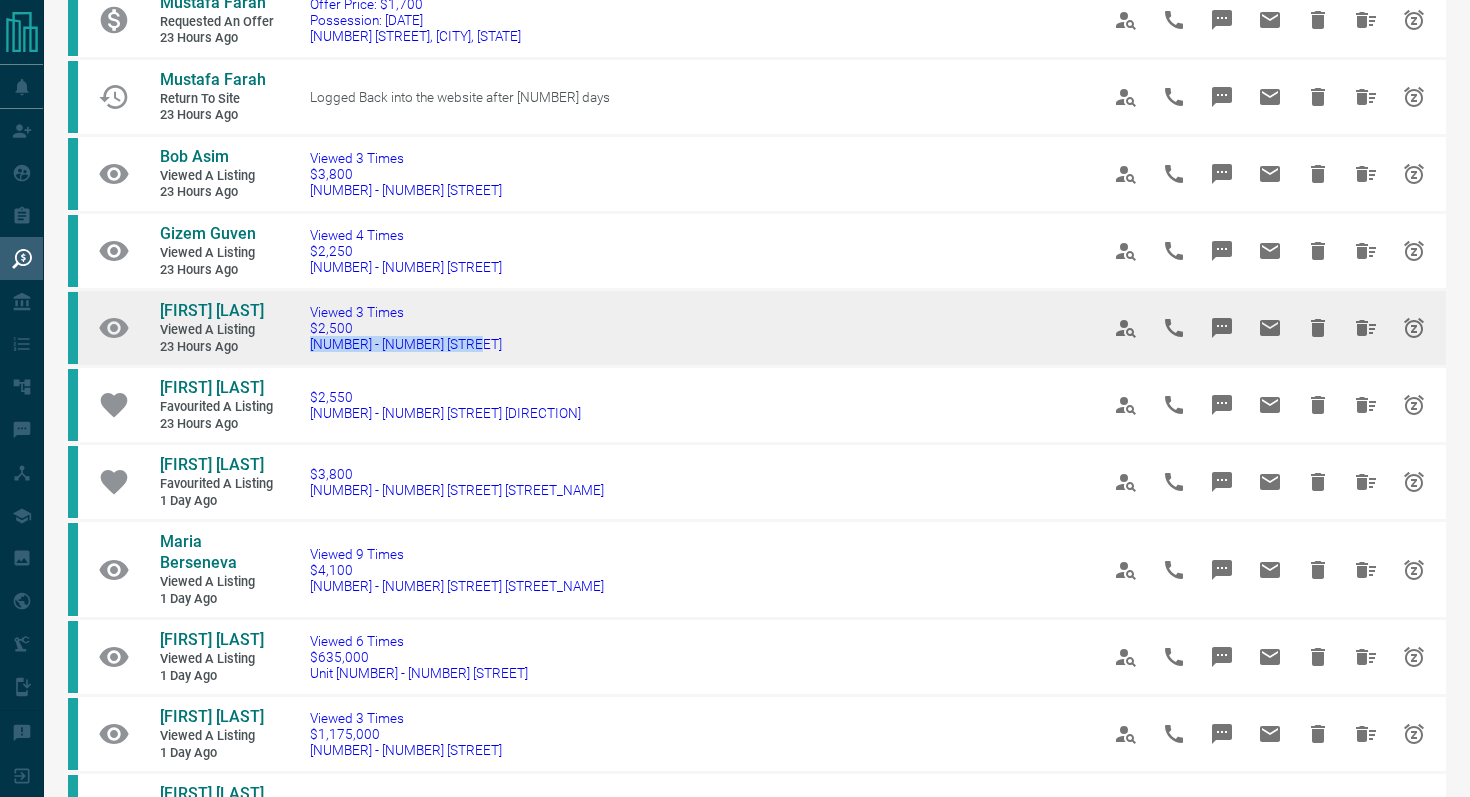 drag, startPoint x: 508, startPoint y: 345, endPoint x: 309, endPoint y: 341, distance: 199.04019 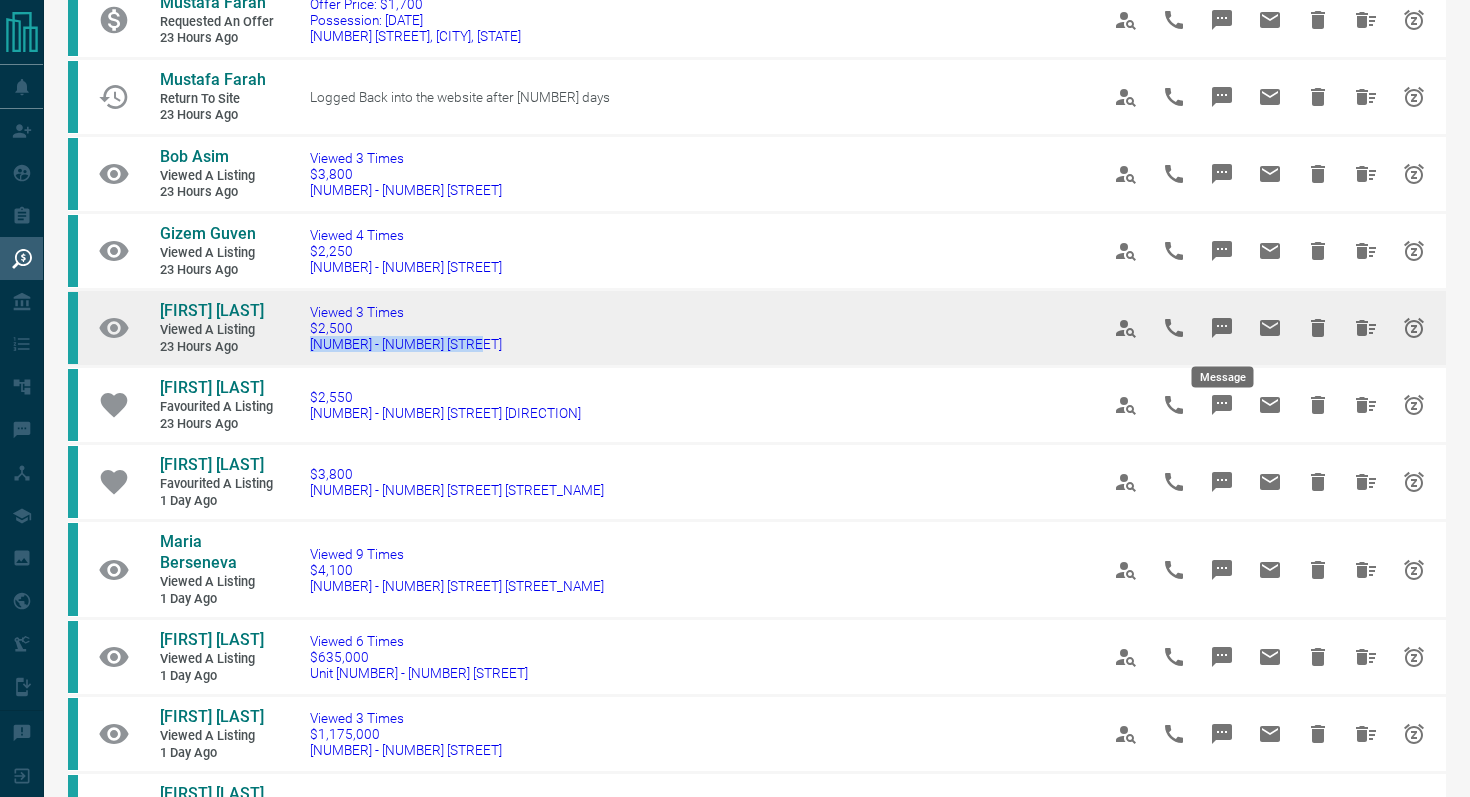 click 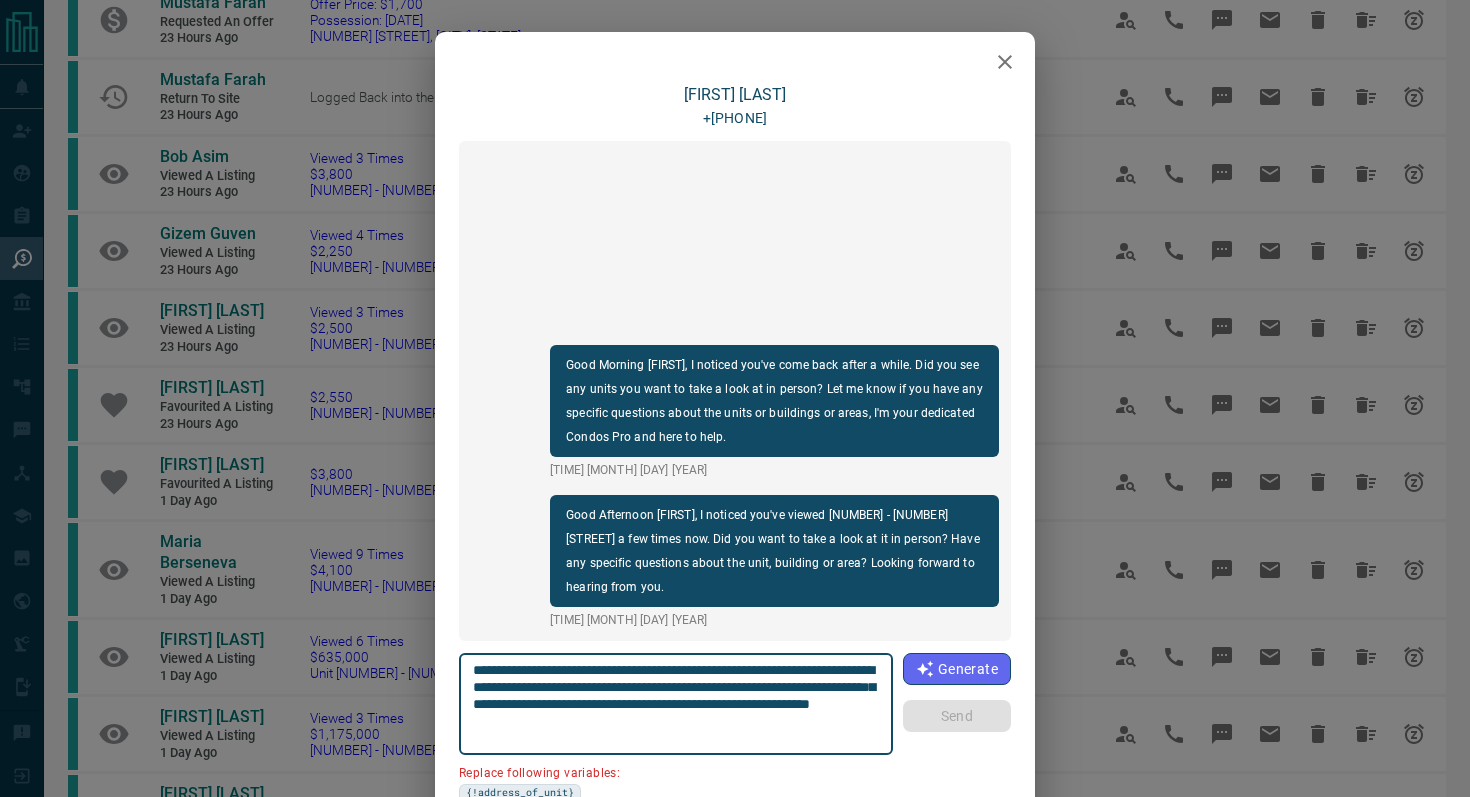 scroll, scrollTop: 168, scrollLeft: 0, axis: vertical 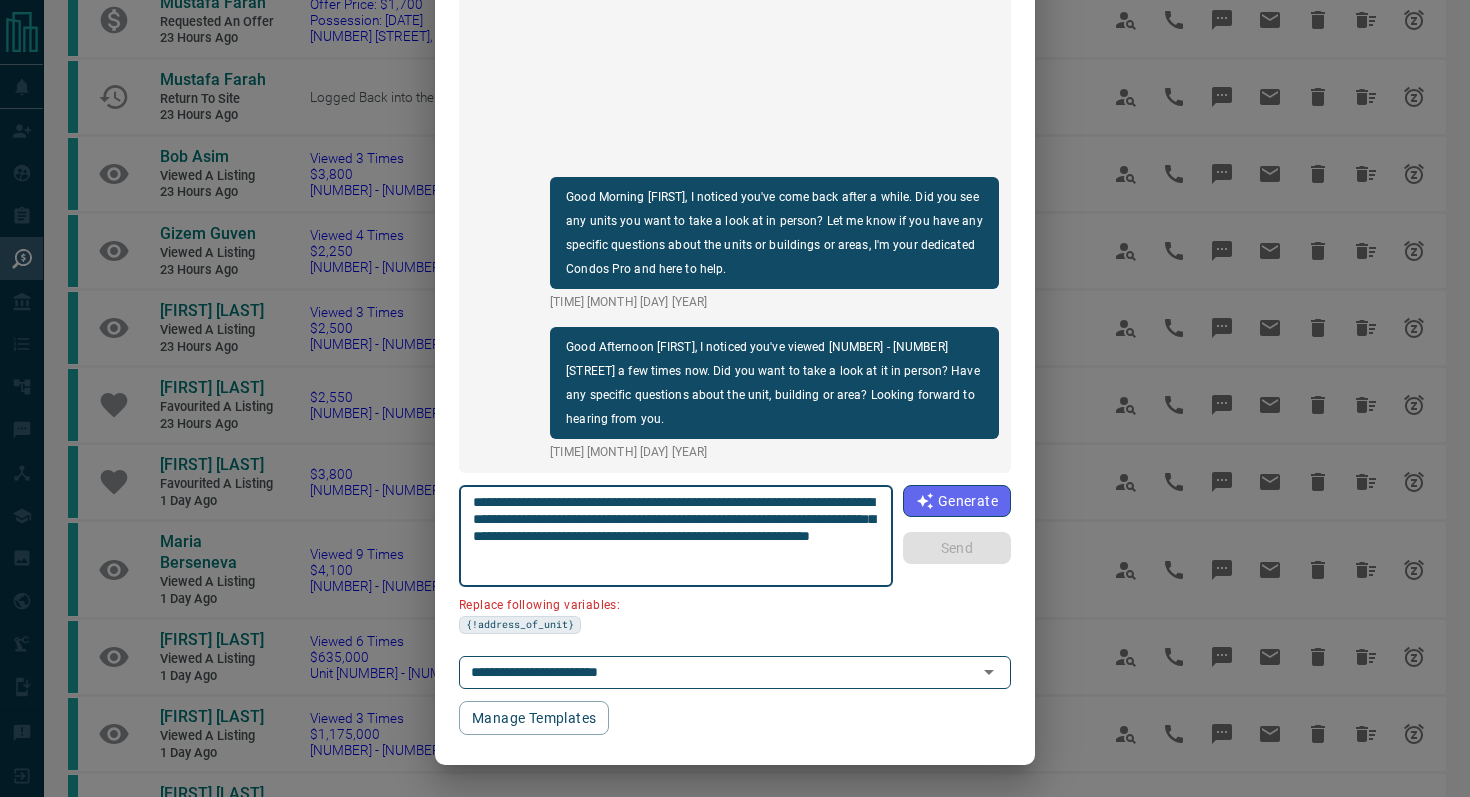 drag, startPoint x: 585, startPoint y: 523, endPoint x: 414, endPoint y: 523, distance: 171 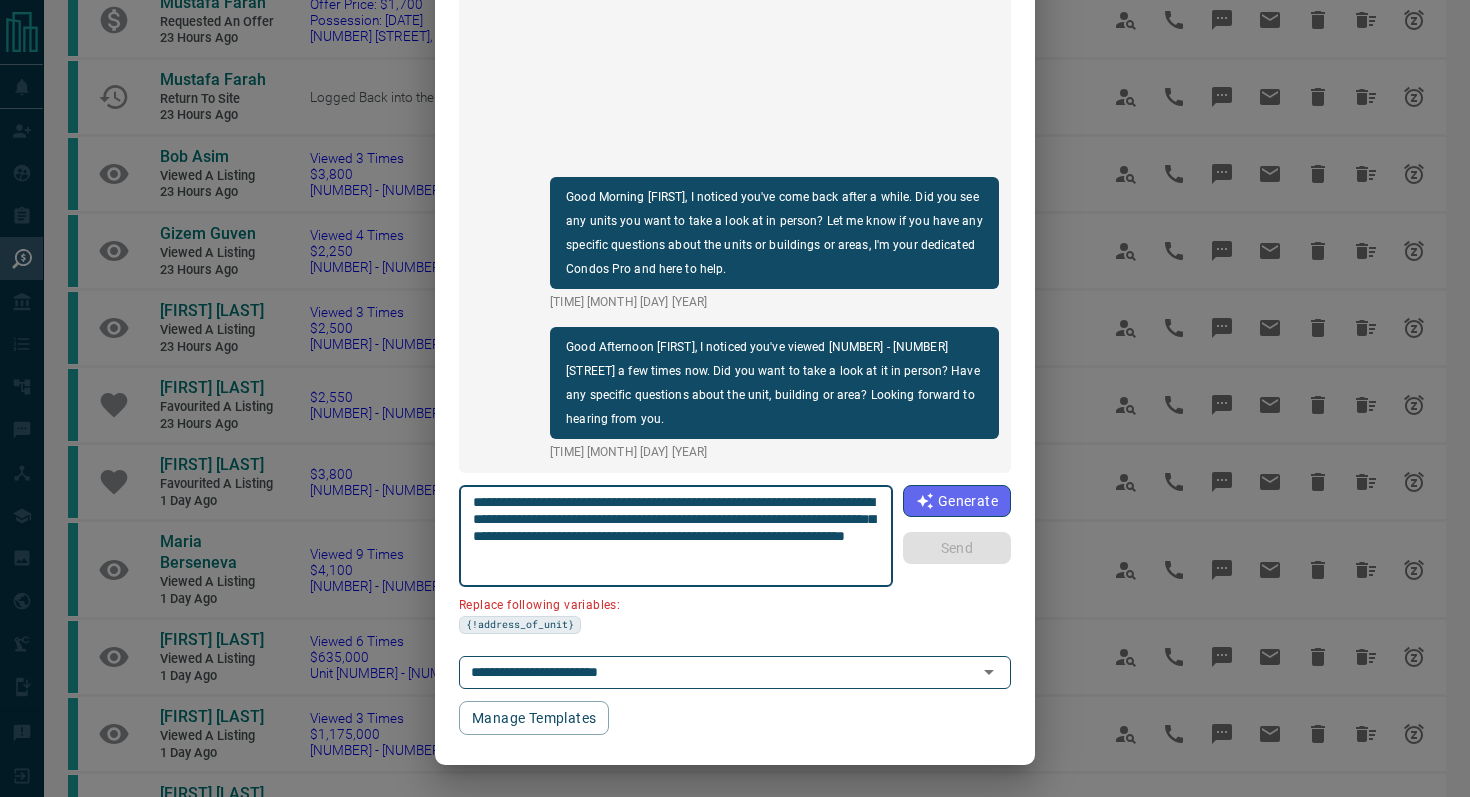 scroll, scrollTop: 121, scrollLeft: 0, axis: vertical 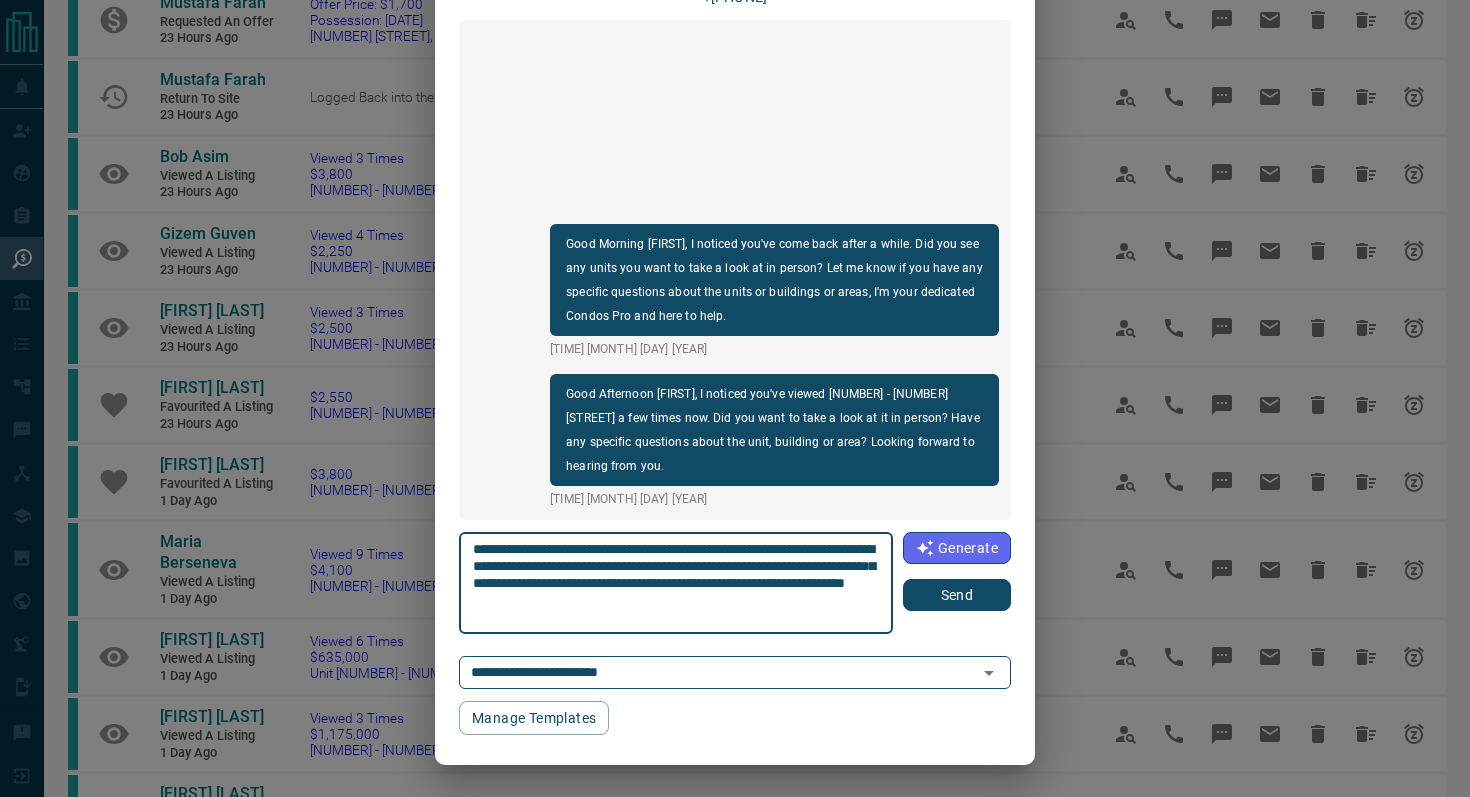 type on "**********" 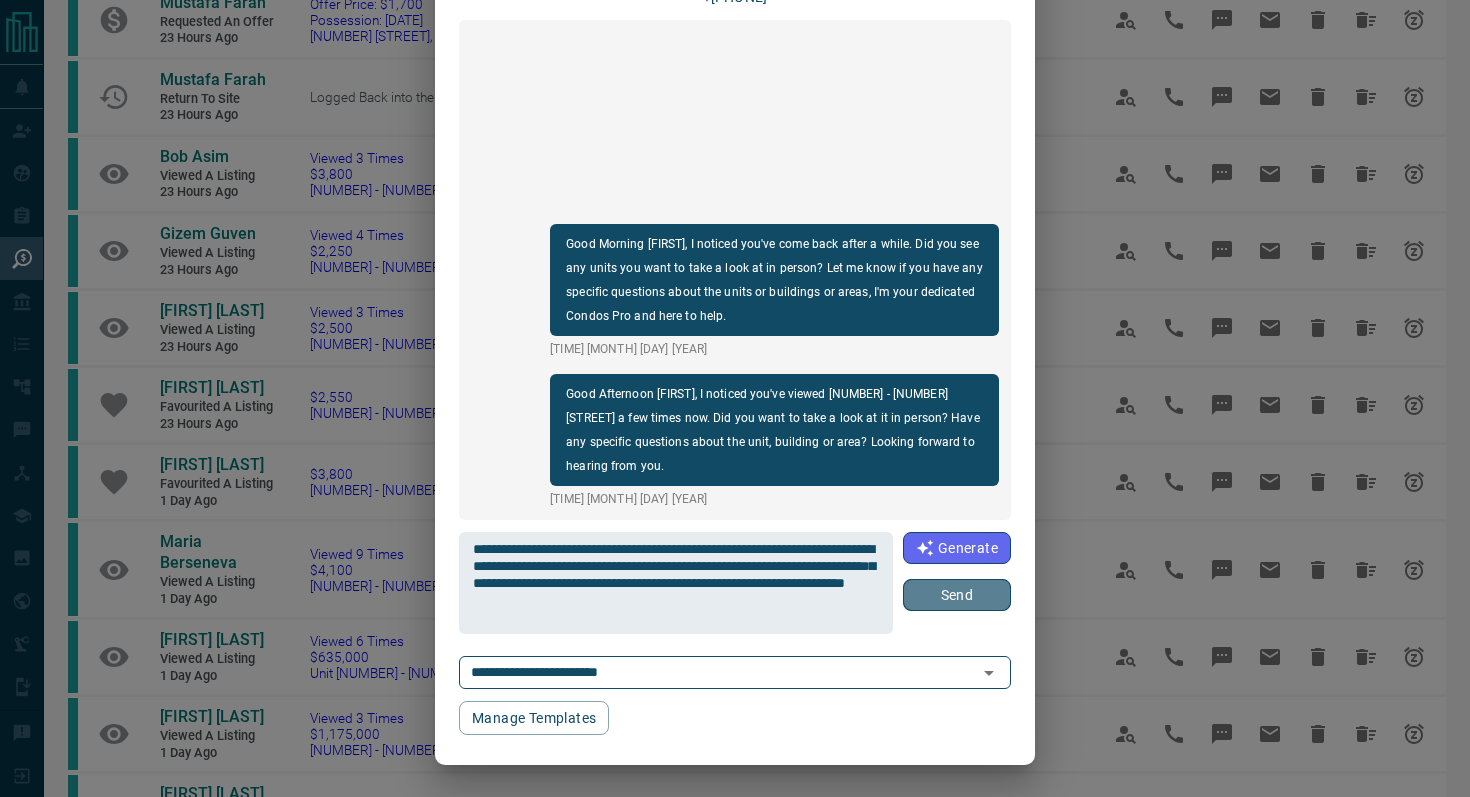 click on "Send" at bounding box center (957, 595) 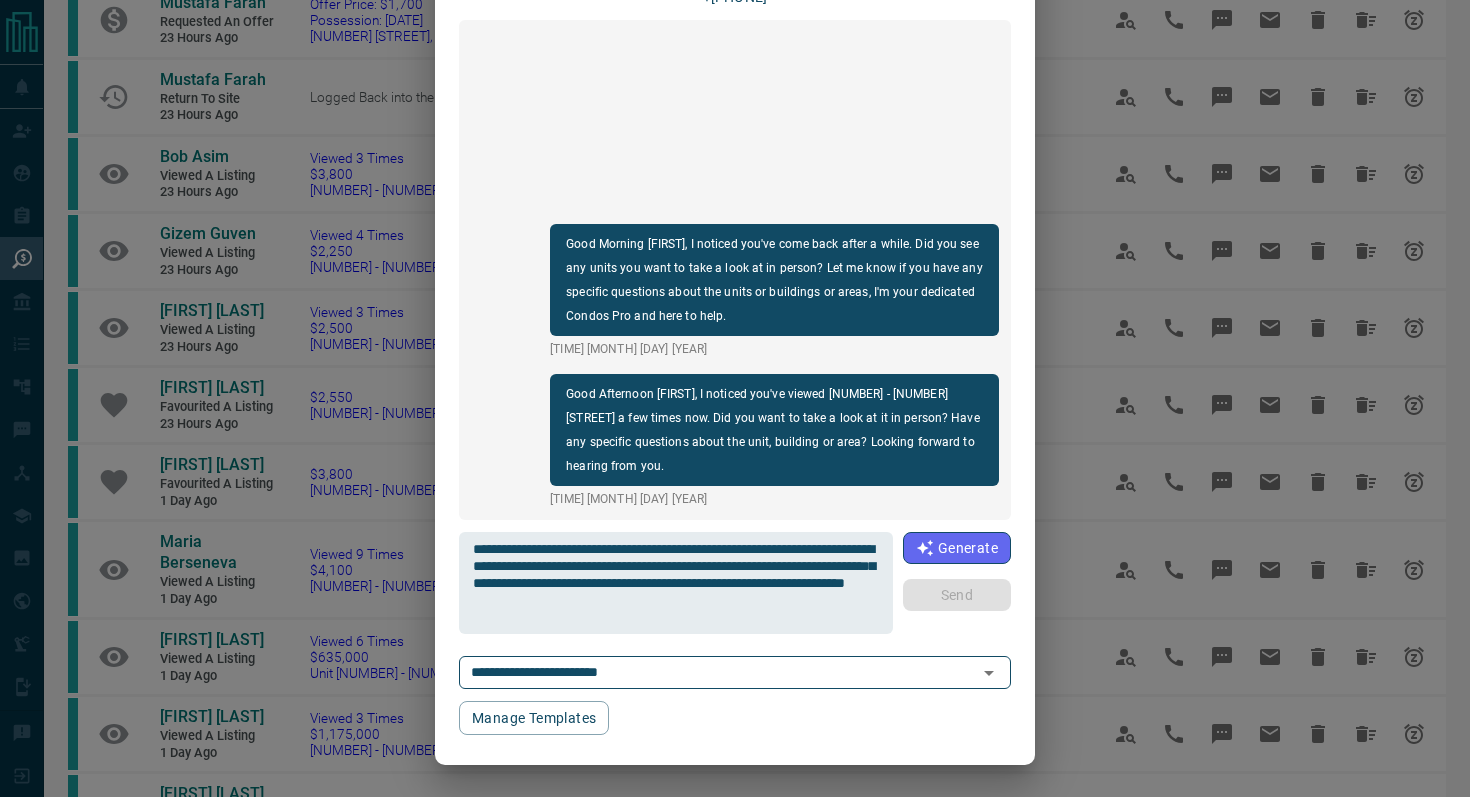 type 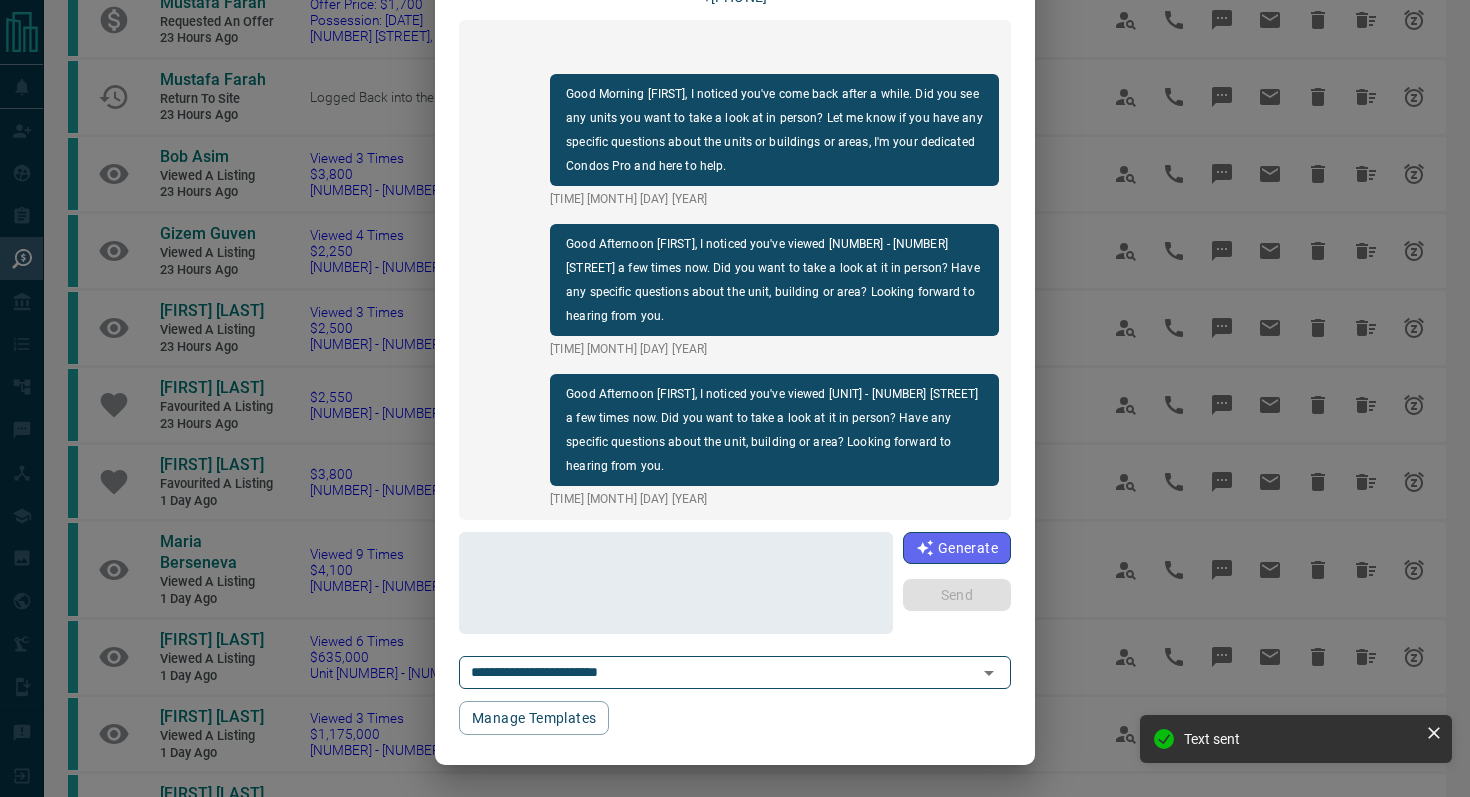 scroll, scrollTop: 0, scrollLeft: 0, axis: both 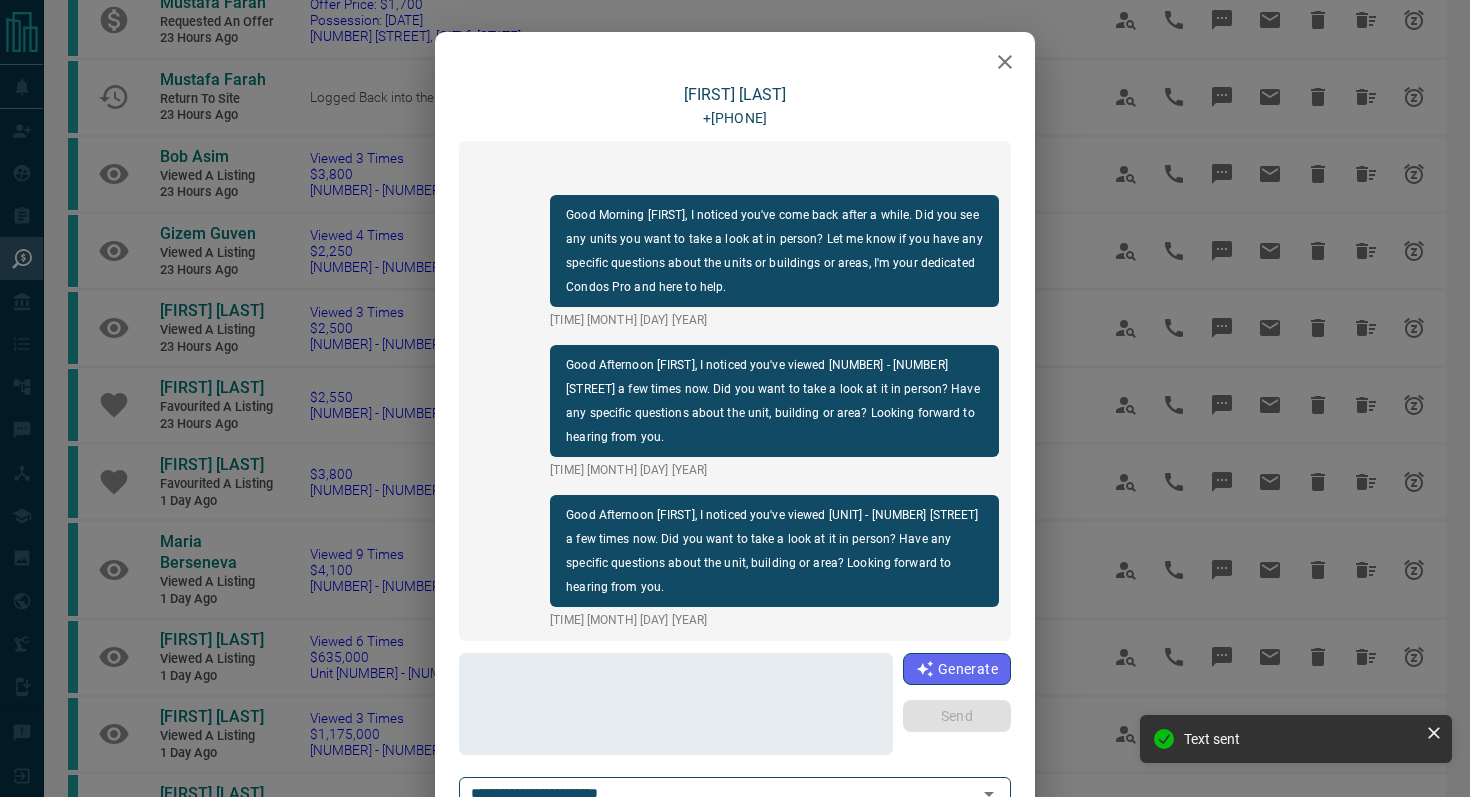 click 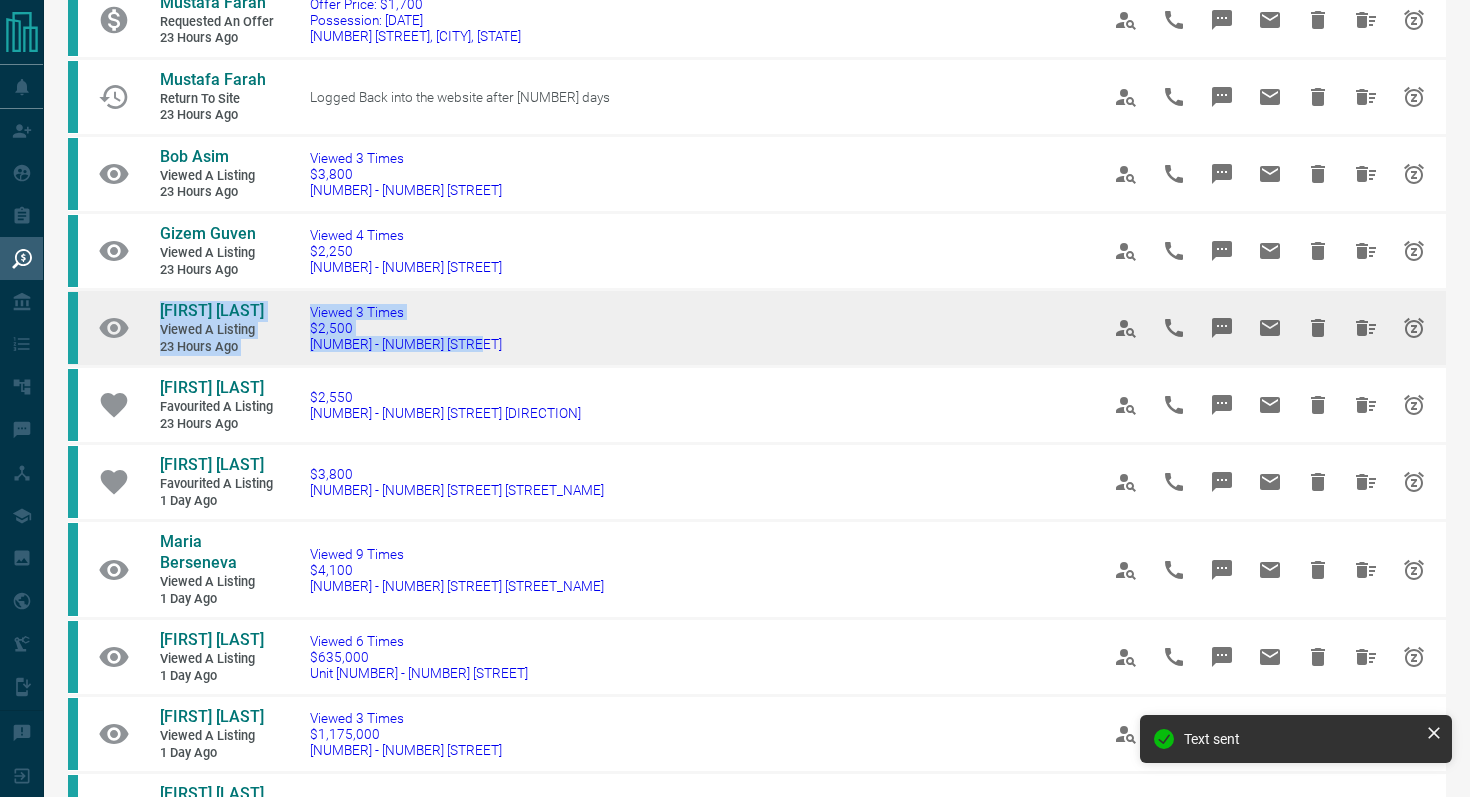 drag, startPoint x: 525, startPoint y: 352, endPoint x: 145, endPoint y: 310, distance: 382.314 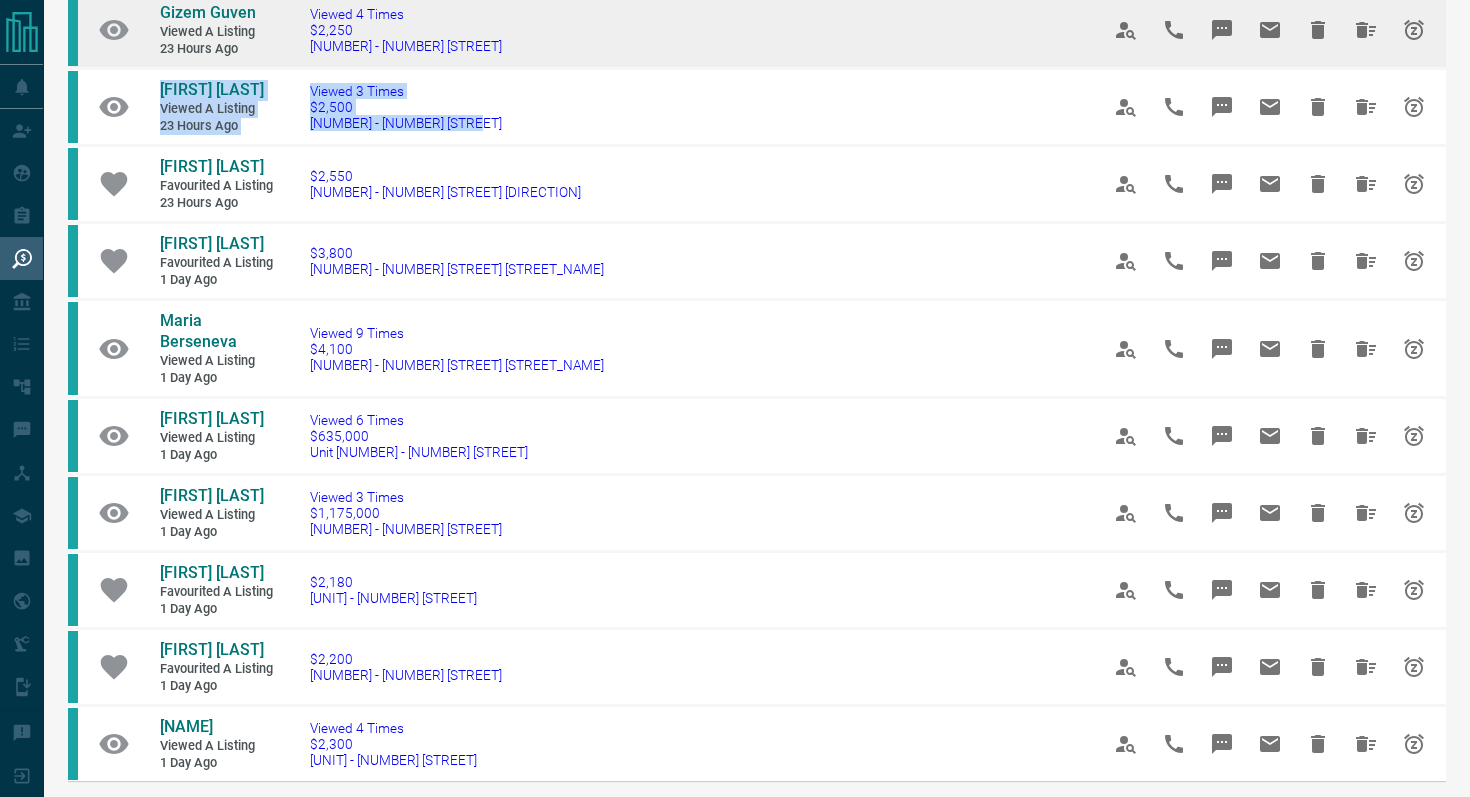 scroll, scrollTop: 946, scrollLeft: 0, axis: vertical 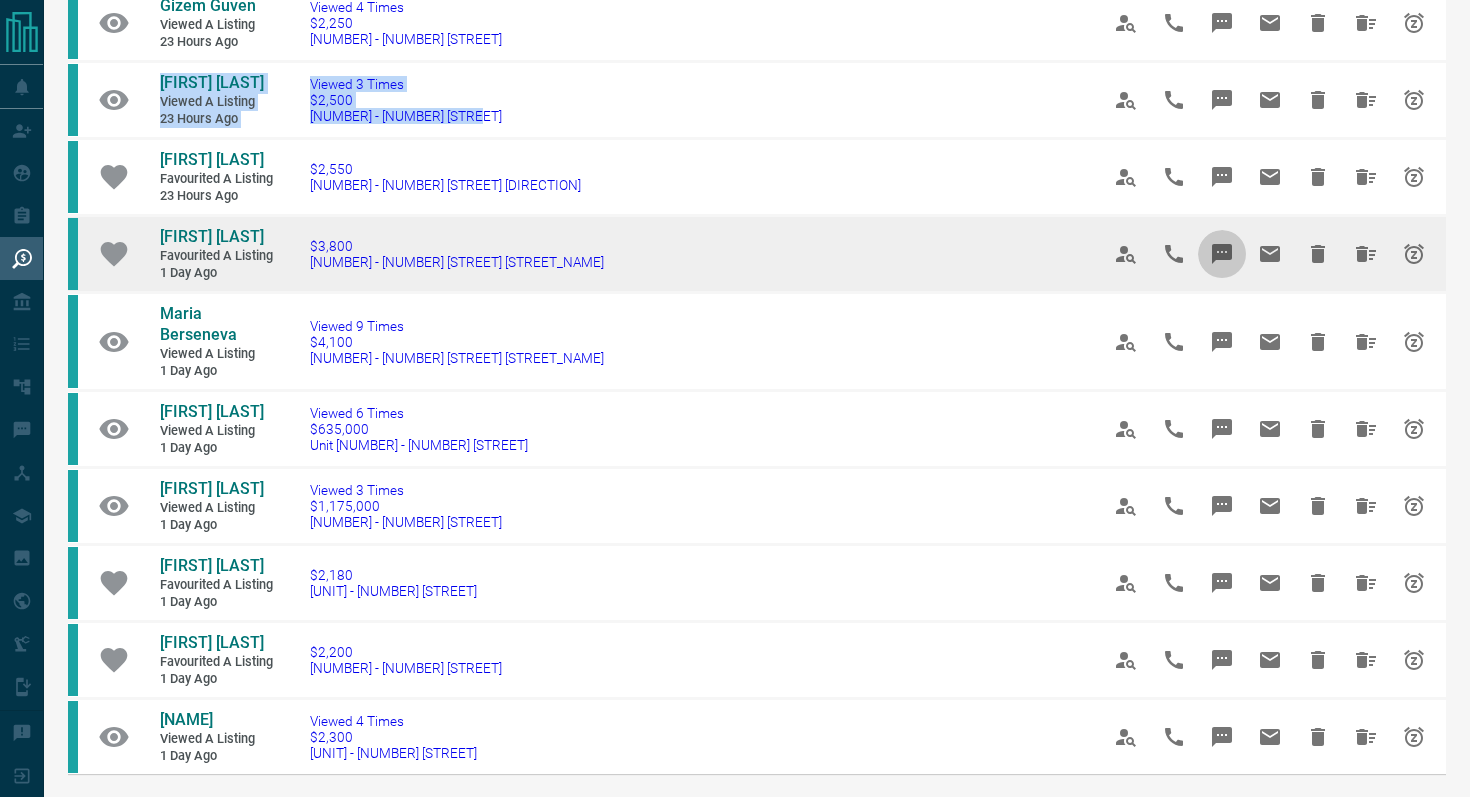 click 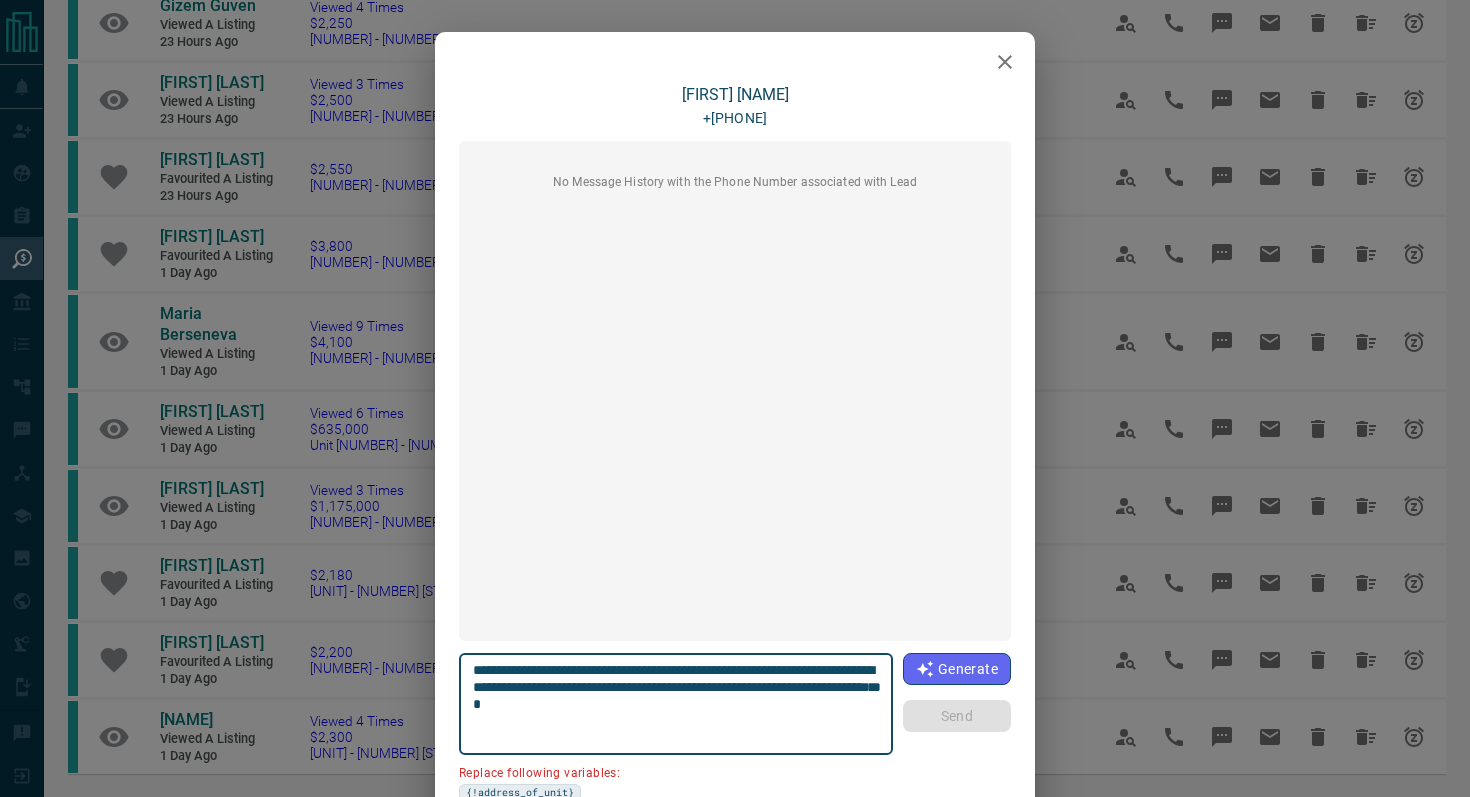 click 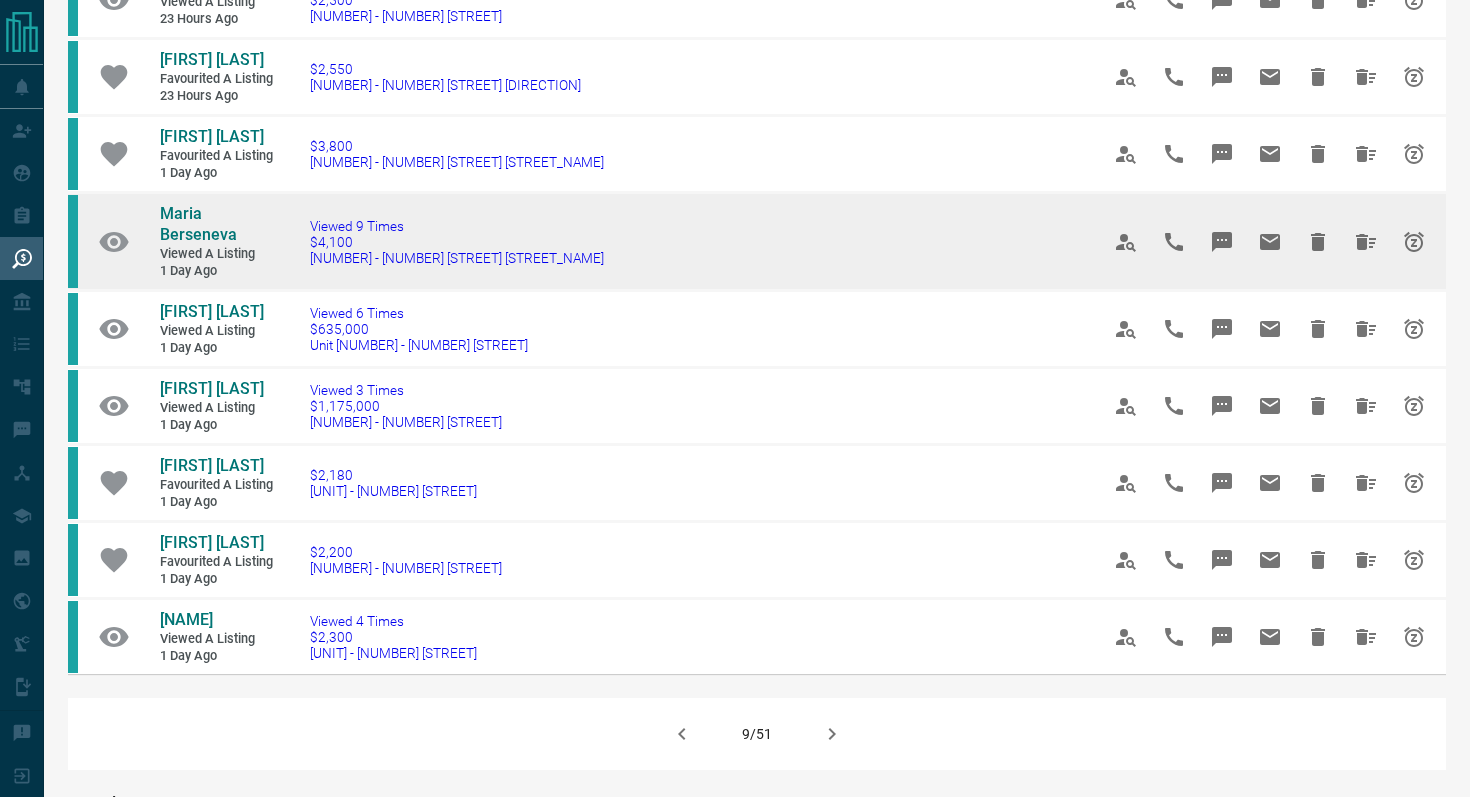 scroll, scrollTop: 1051, scrollLeft: 0, axis: vertical 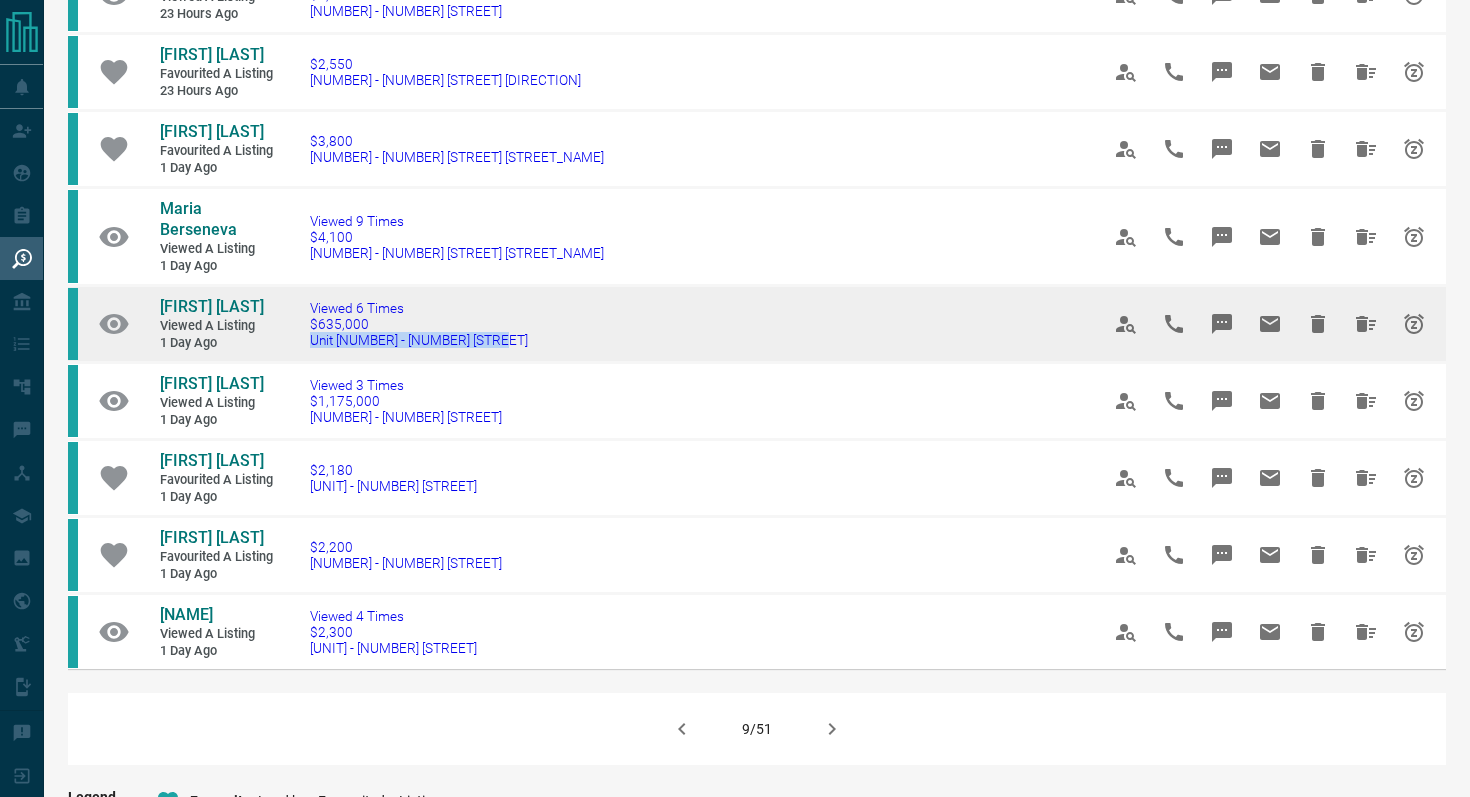 drag, startPoint x: 557, startPoint y: 326, endPoint x: 304, endPoint y: 319, distance: 253.09682 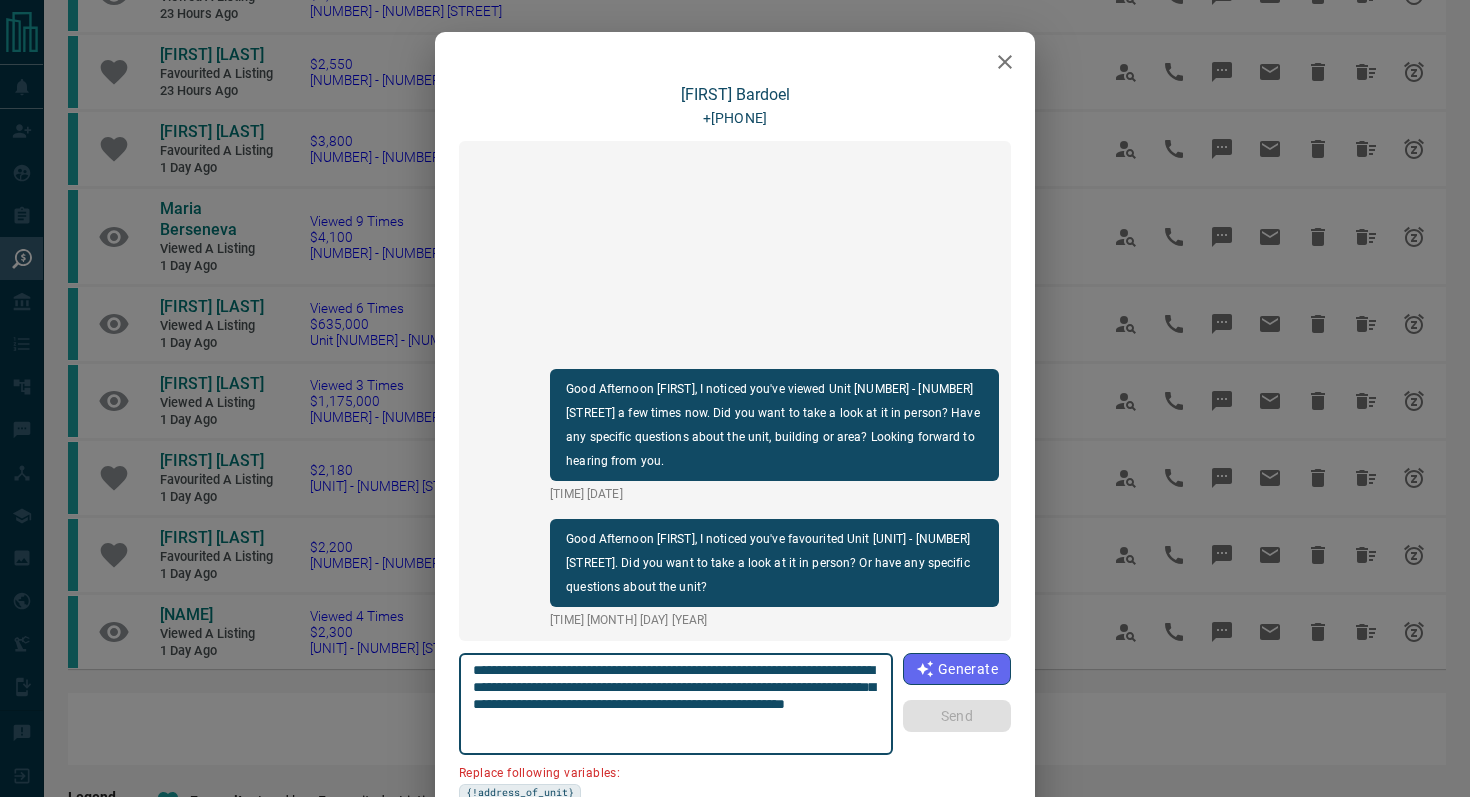 drag, startPoint x: 862, startPoint y: 670, endPoint x: 747, endPoint y: 664, distance: 115.15642 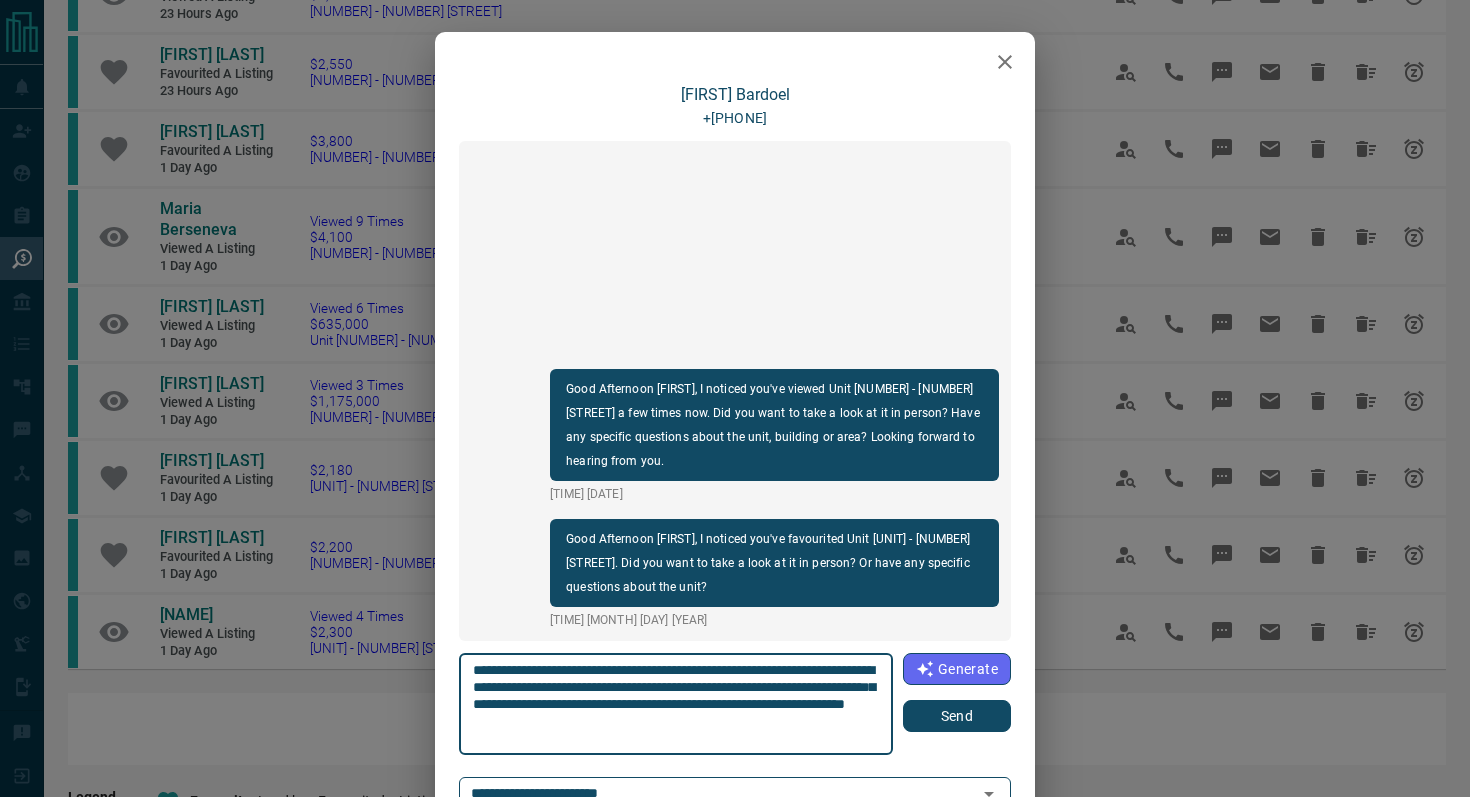 type on "**********" 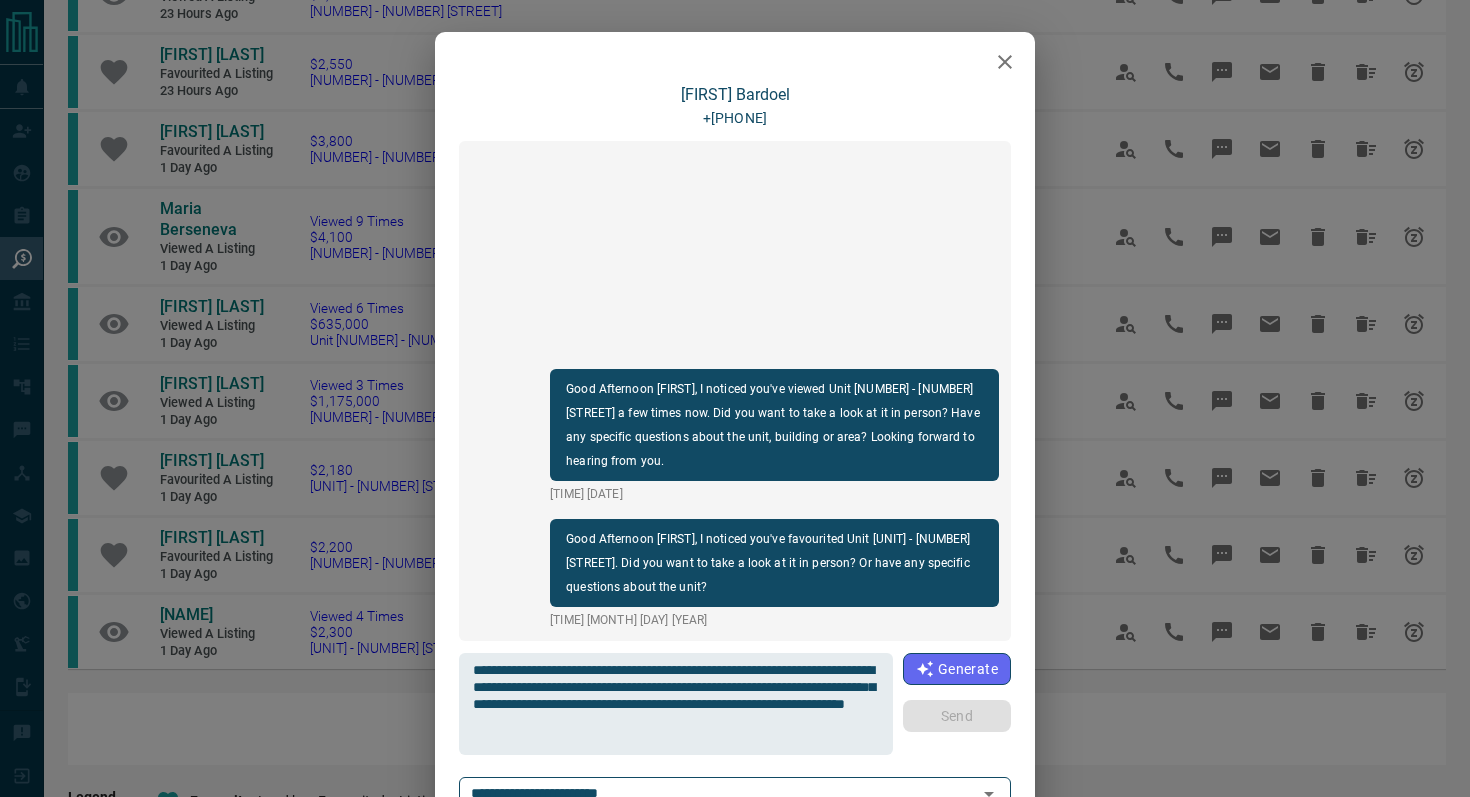 type 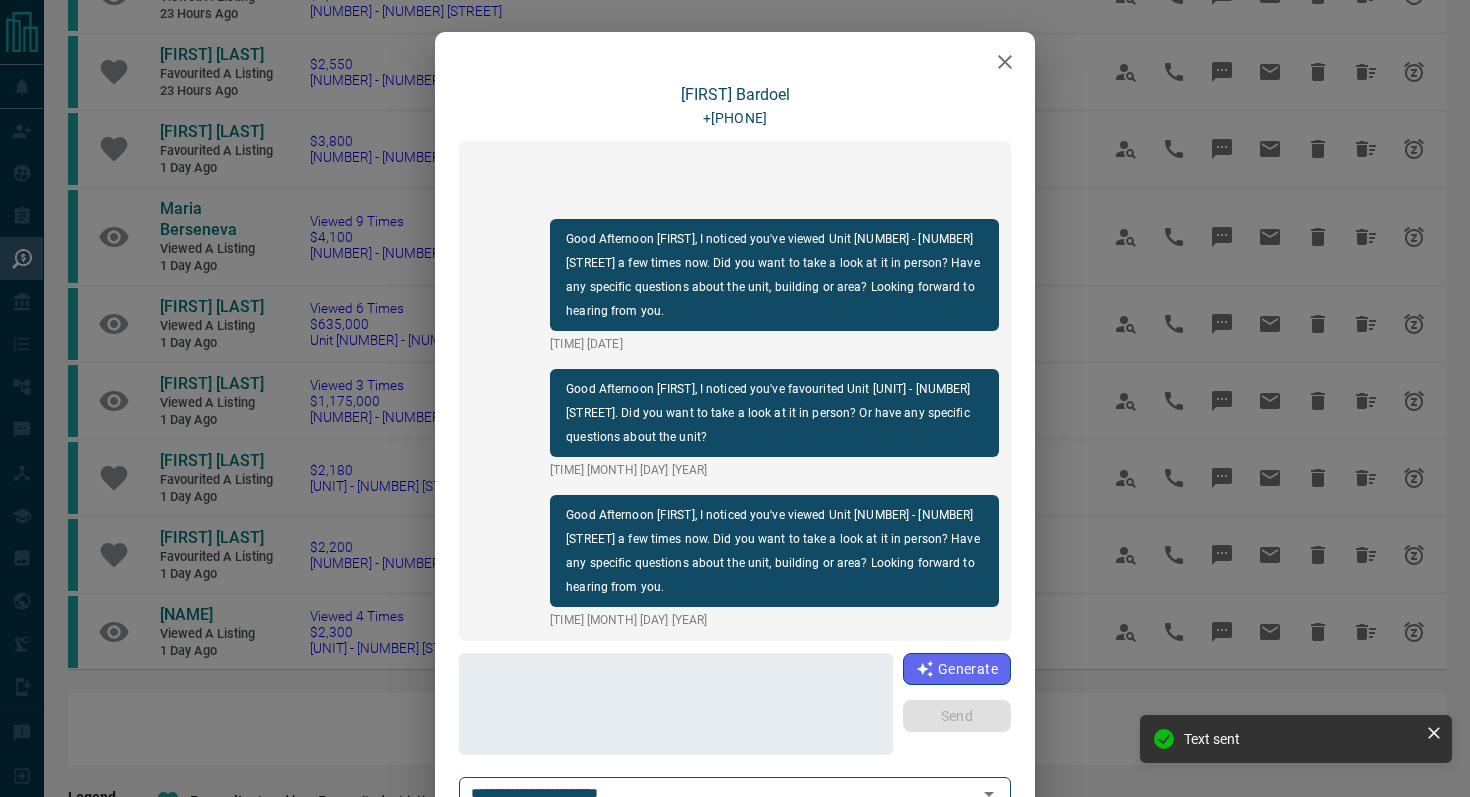 click 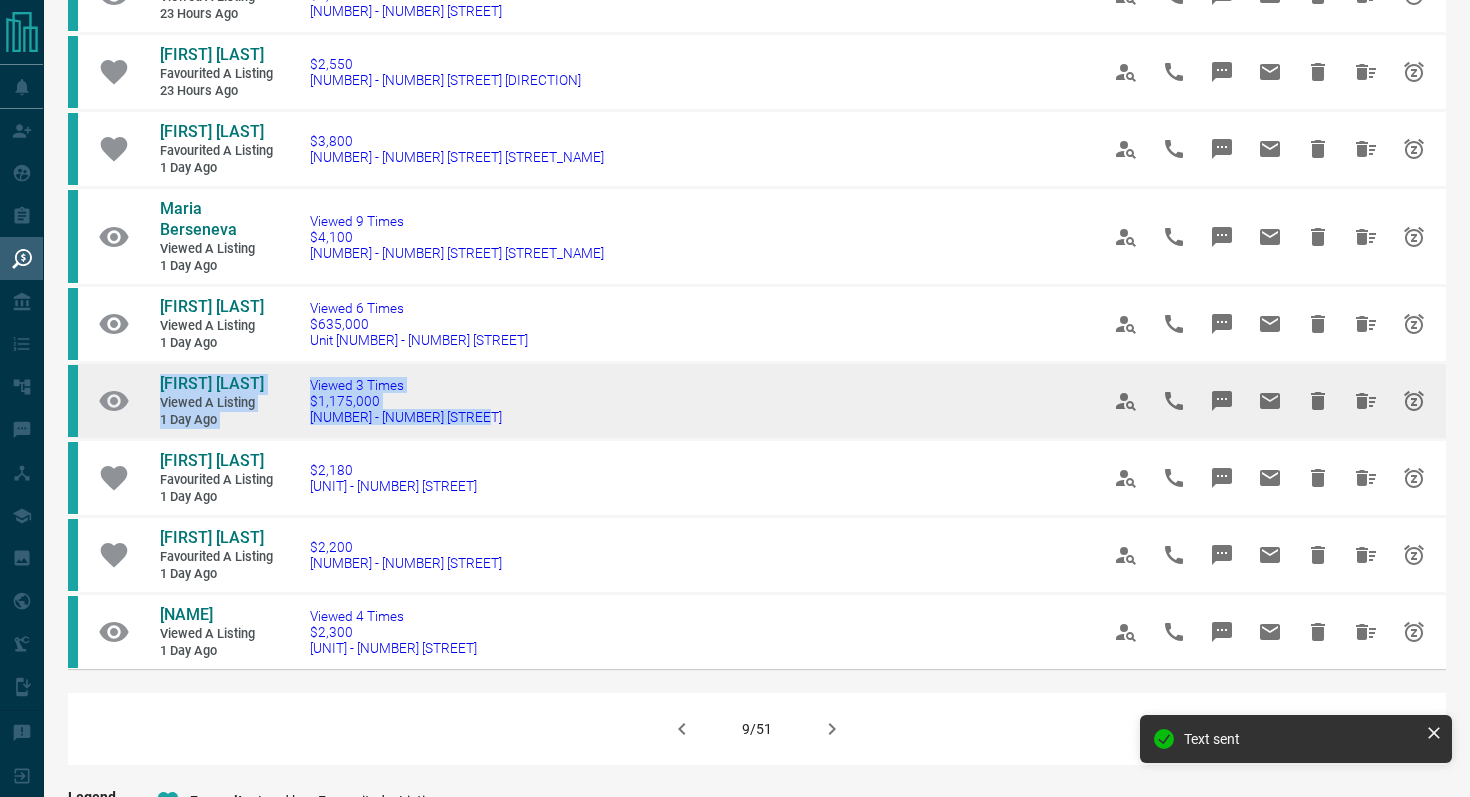 drag, startPoint x: 502, startPoint y: 400, endPoint x: 149, endPoint y: 360, distance: 355.25906 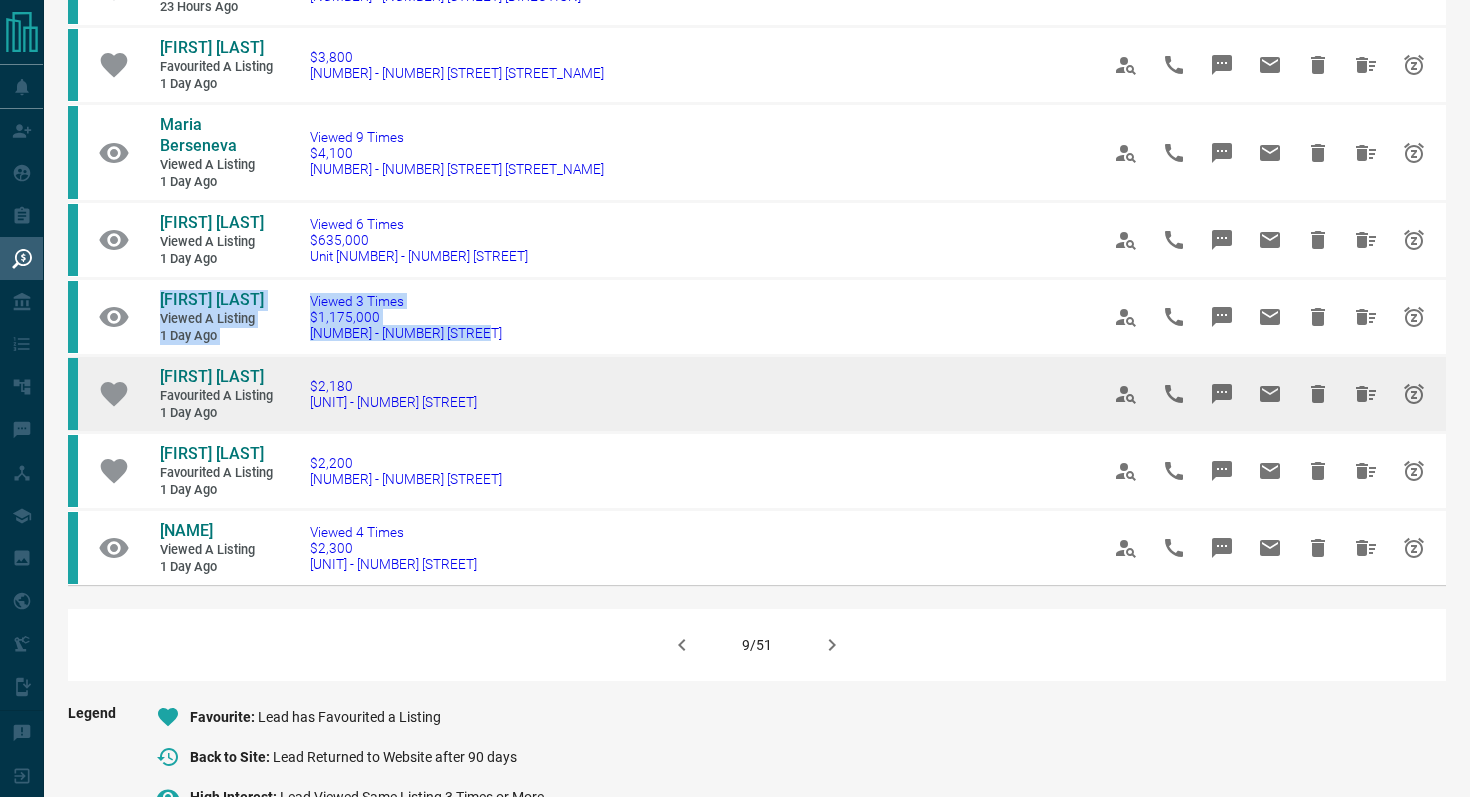 scroll, scrollTop: 1137, scrollLeft: 0, axis: vertical 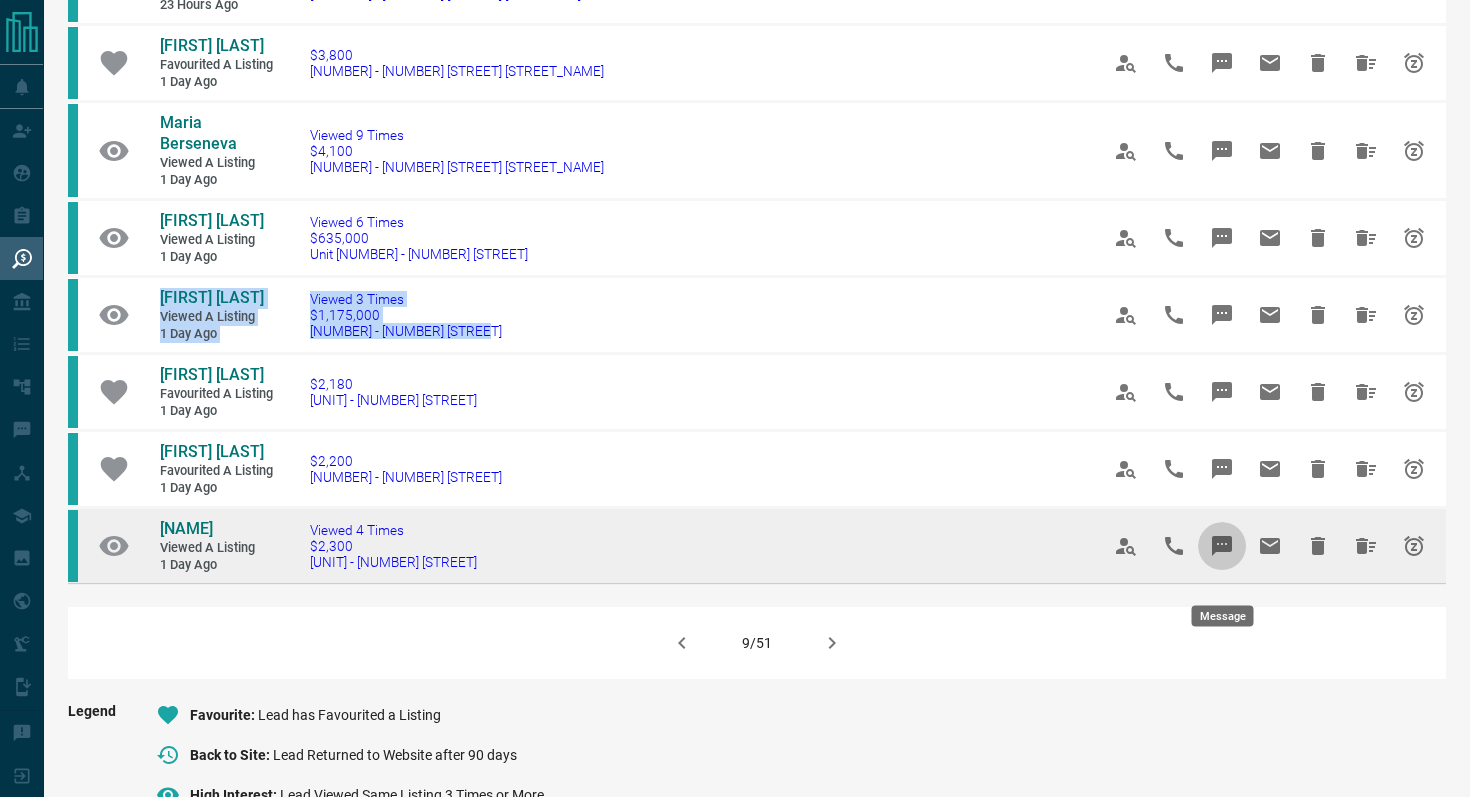 click 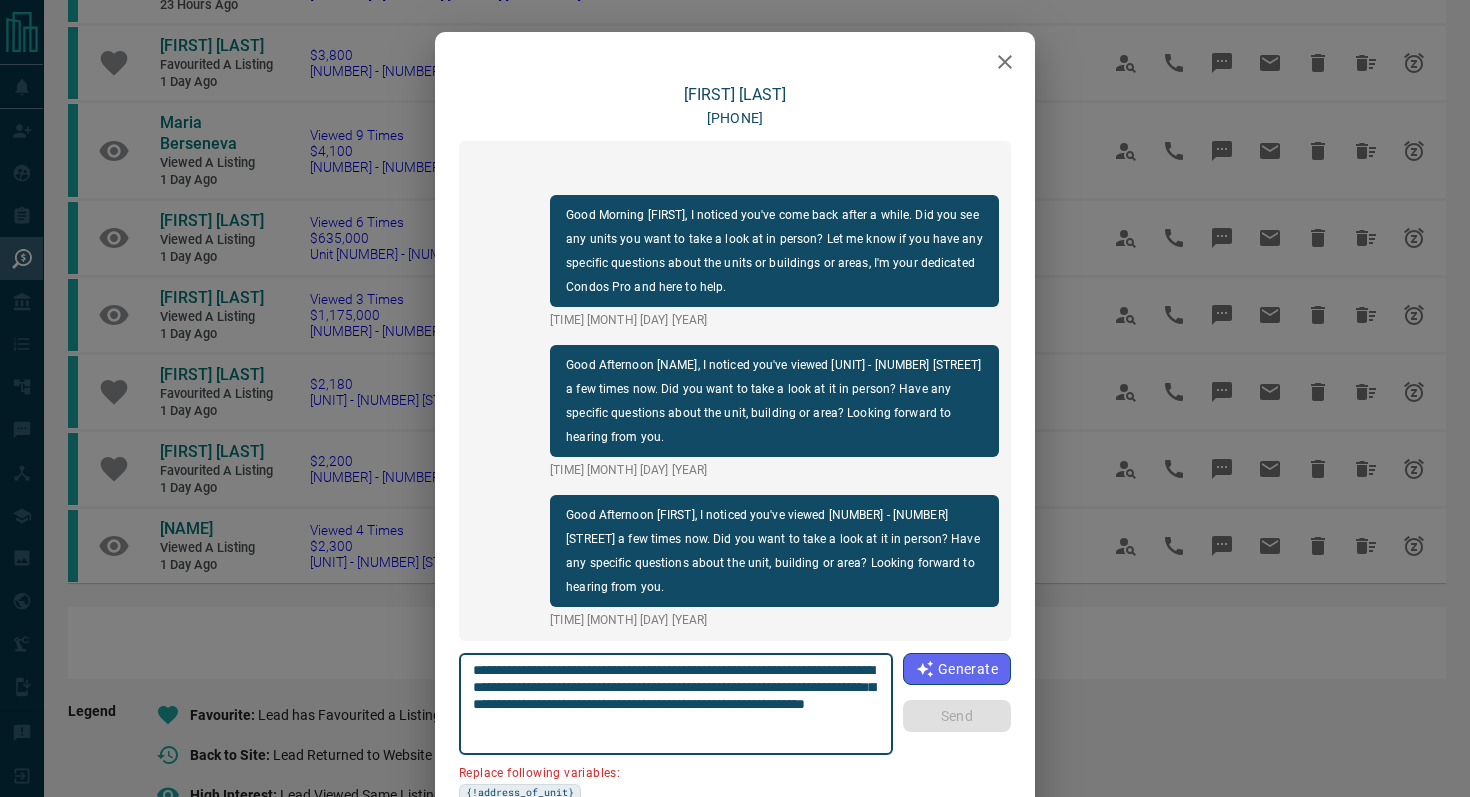 click 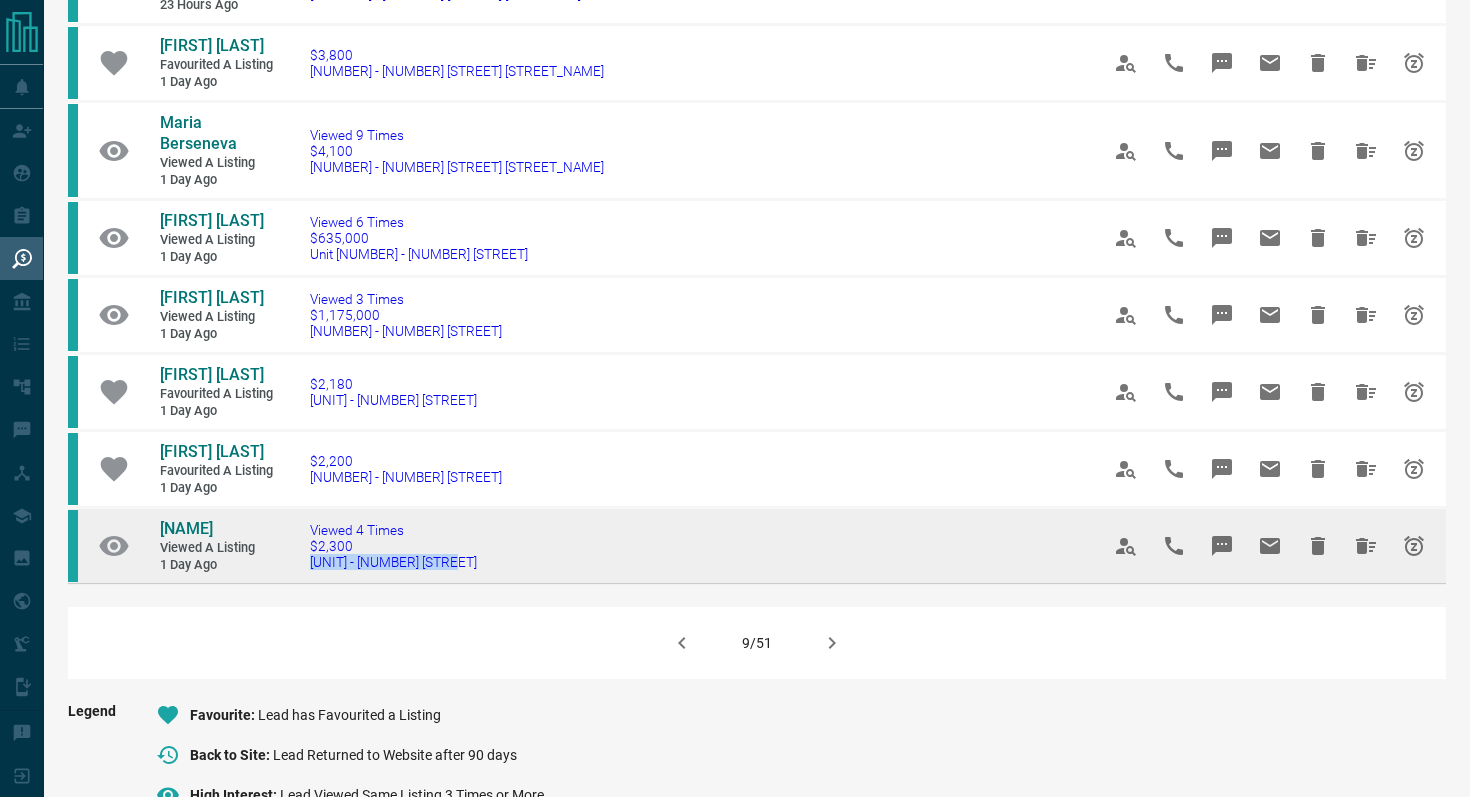 drag, startPoint x: 495, startPoint y: 587, endPoint x: 301, endPoint y: 577, distance: 194.25757 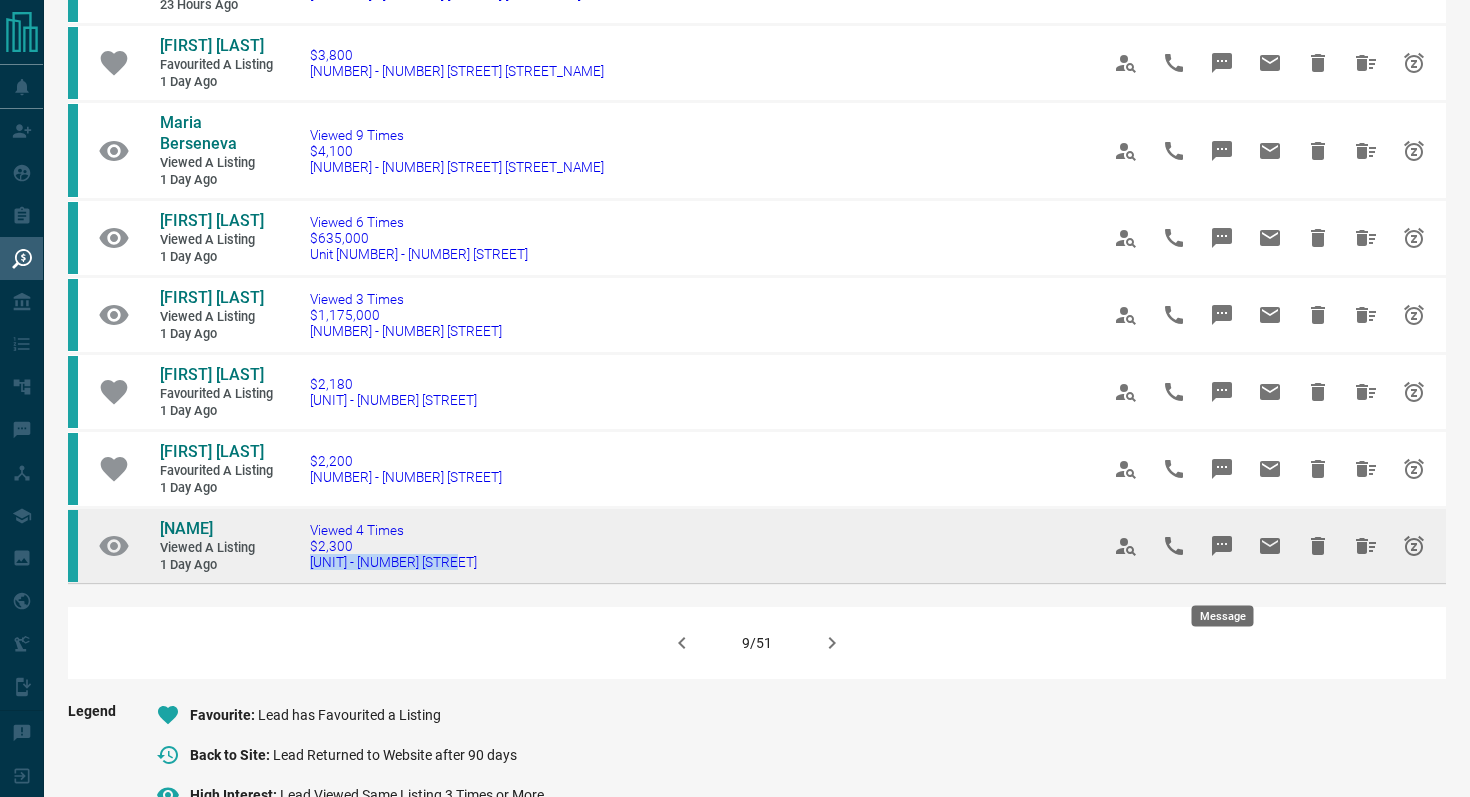 click 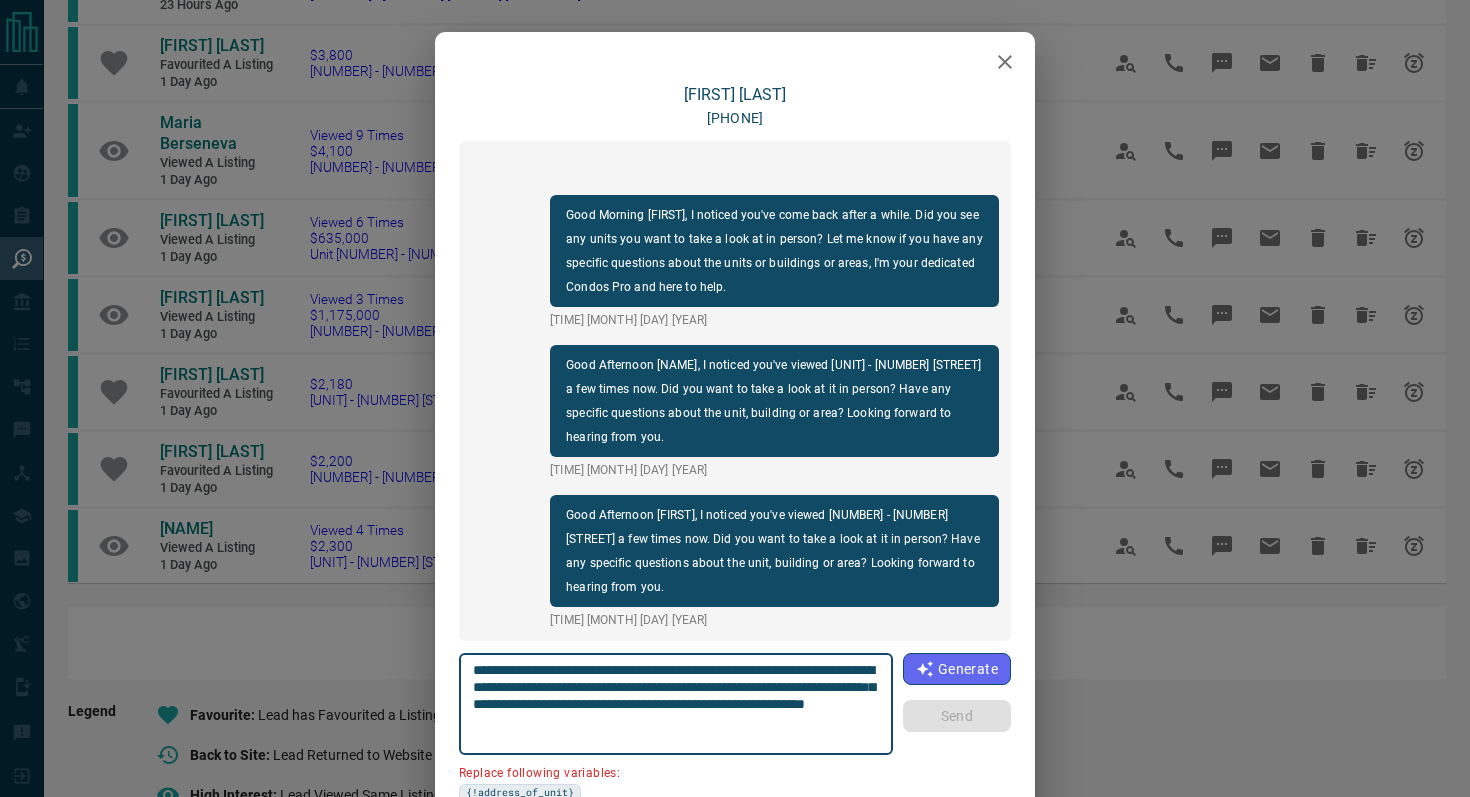 drag, startPoint x: 873, startPoint y: 670, endPoint x: 761, endPoint y: 665, distance: 112.11155 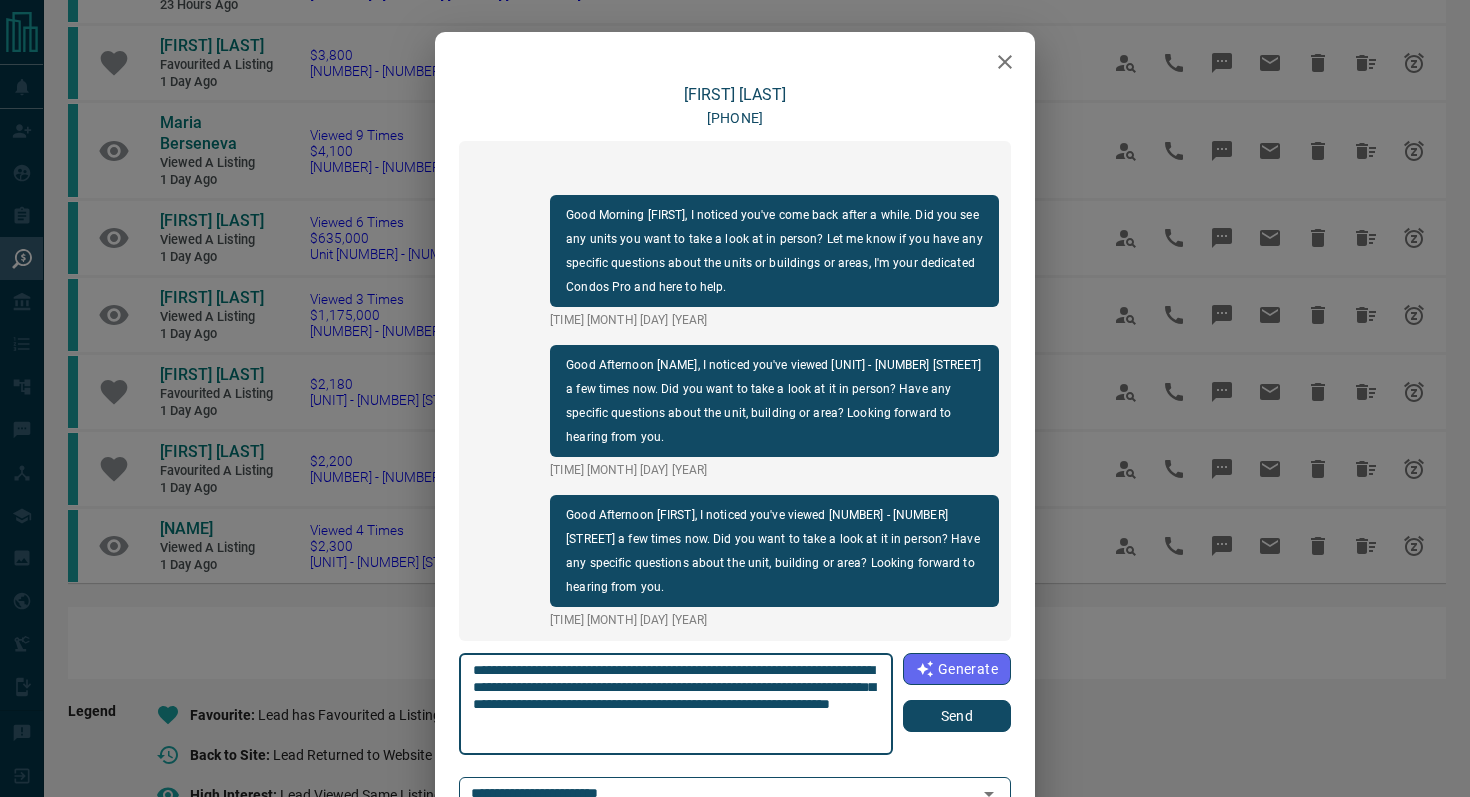 type on "**********" 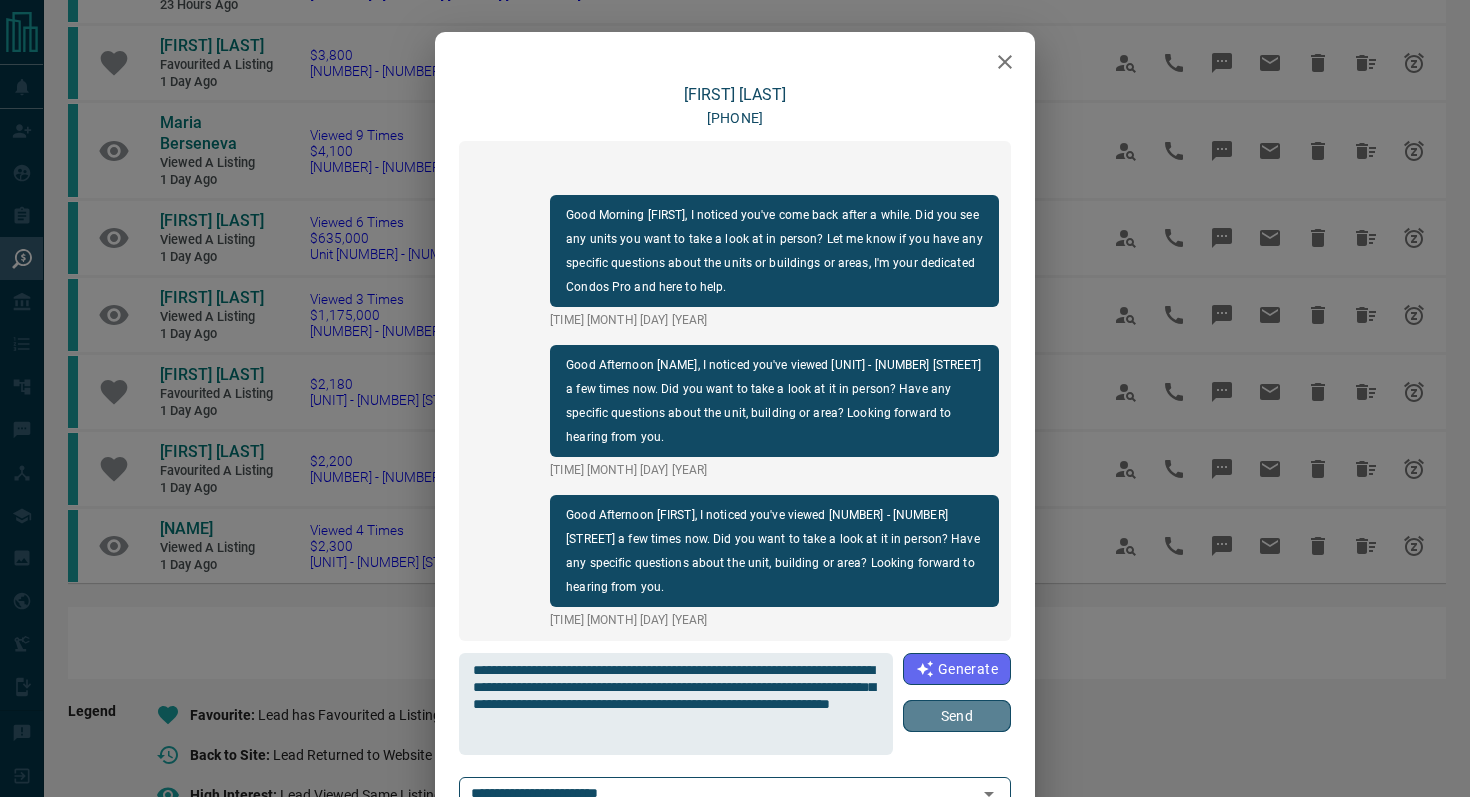 click on "Send" at bounding box center [957, 716] 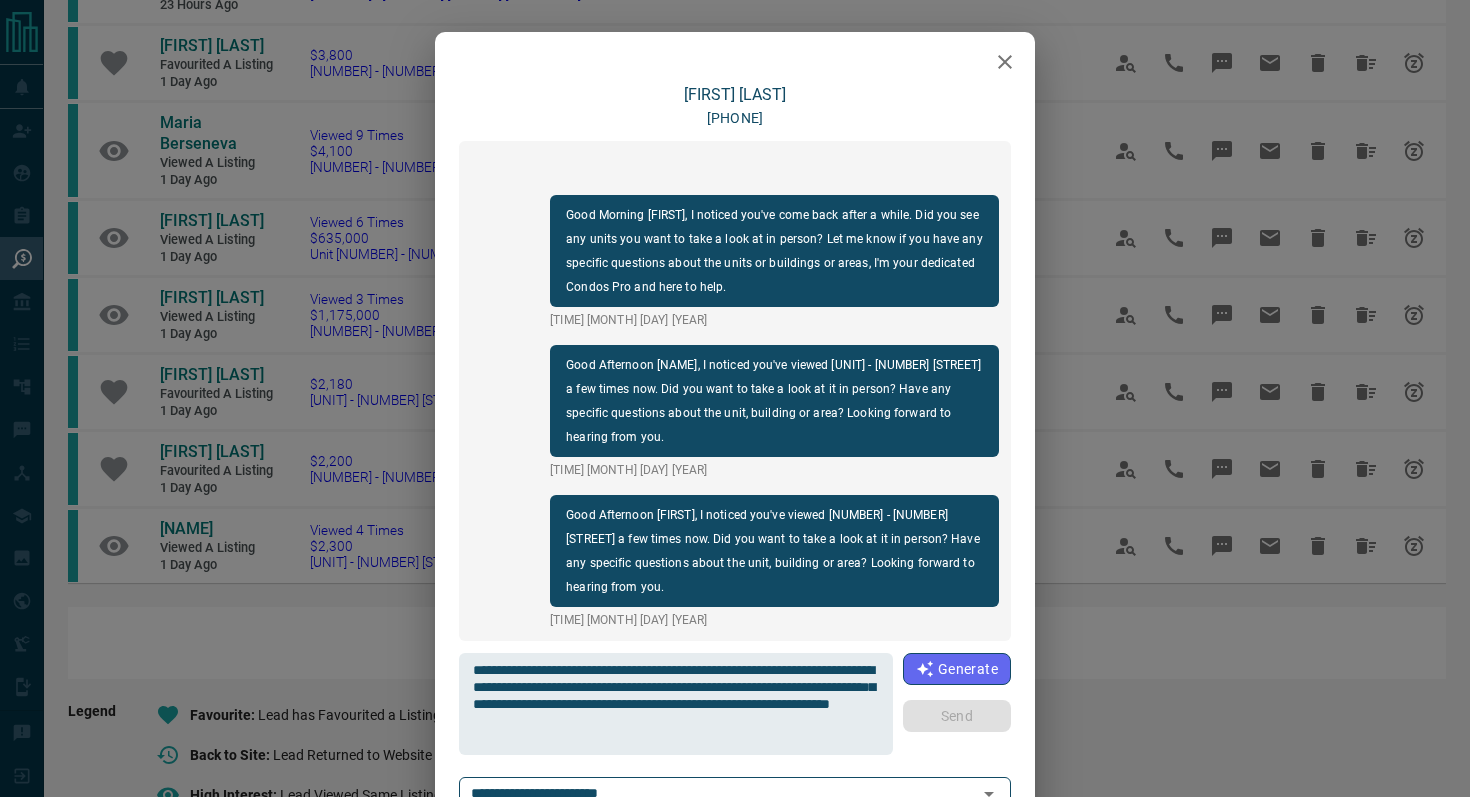 type 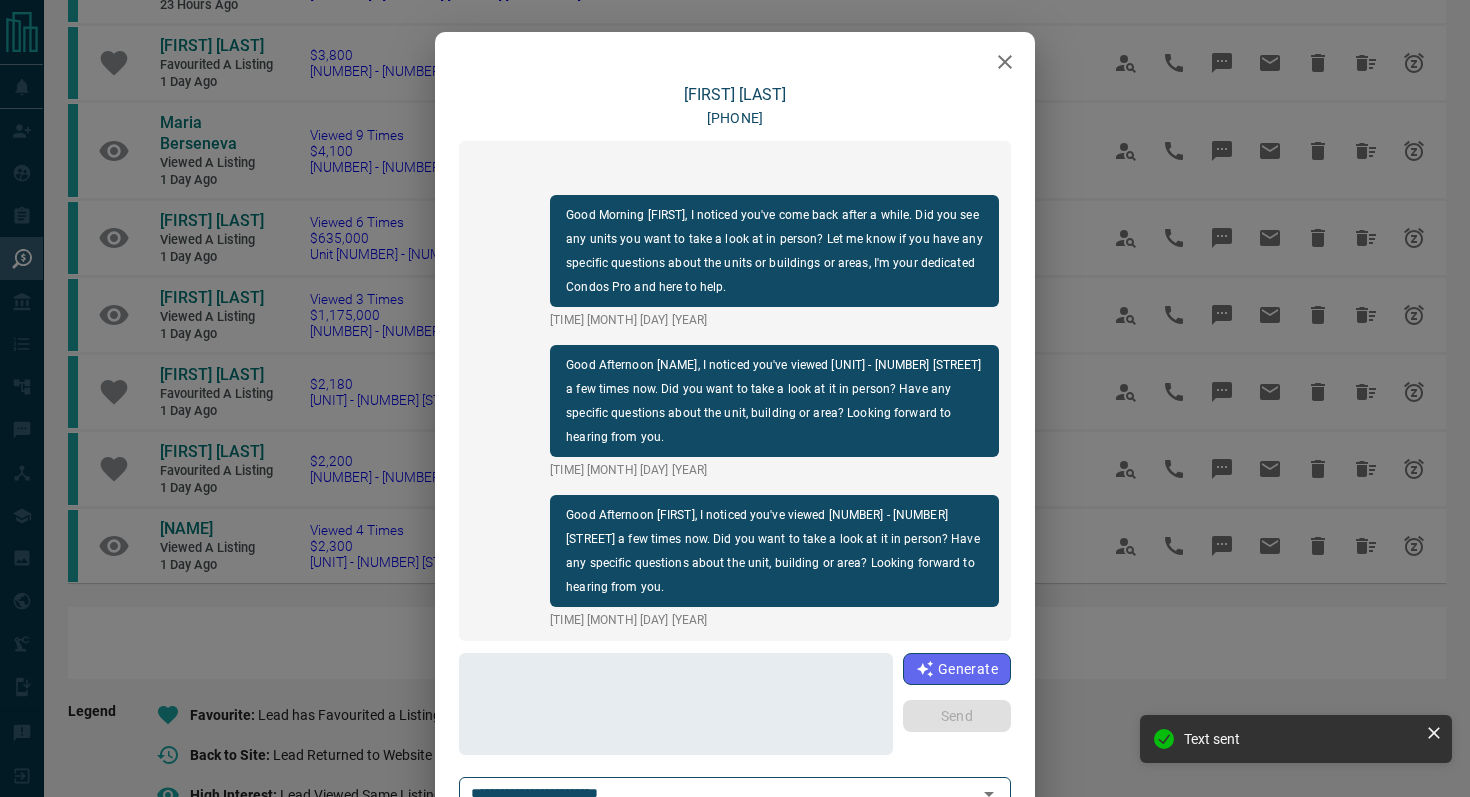 scroll, scrollTop: 108, scrollLeft: 0, axis: vertical 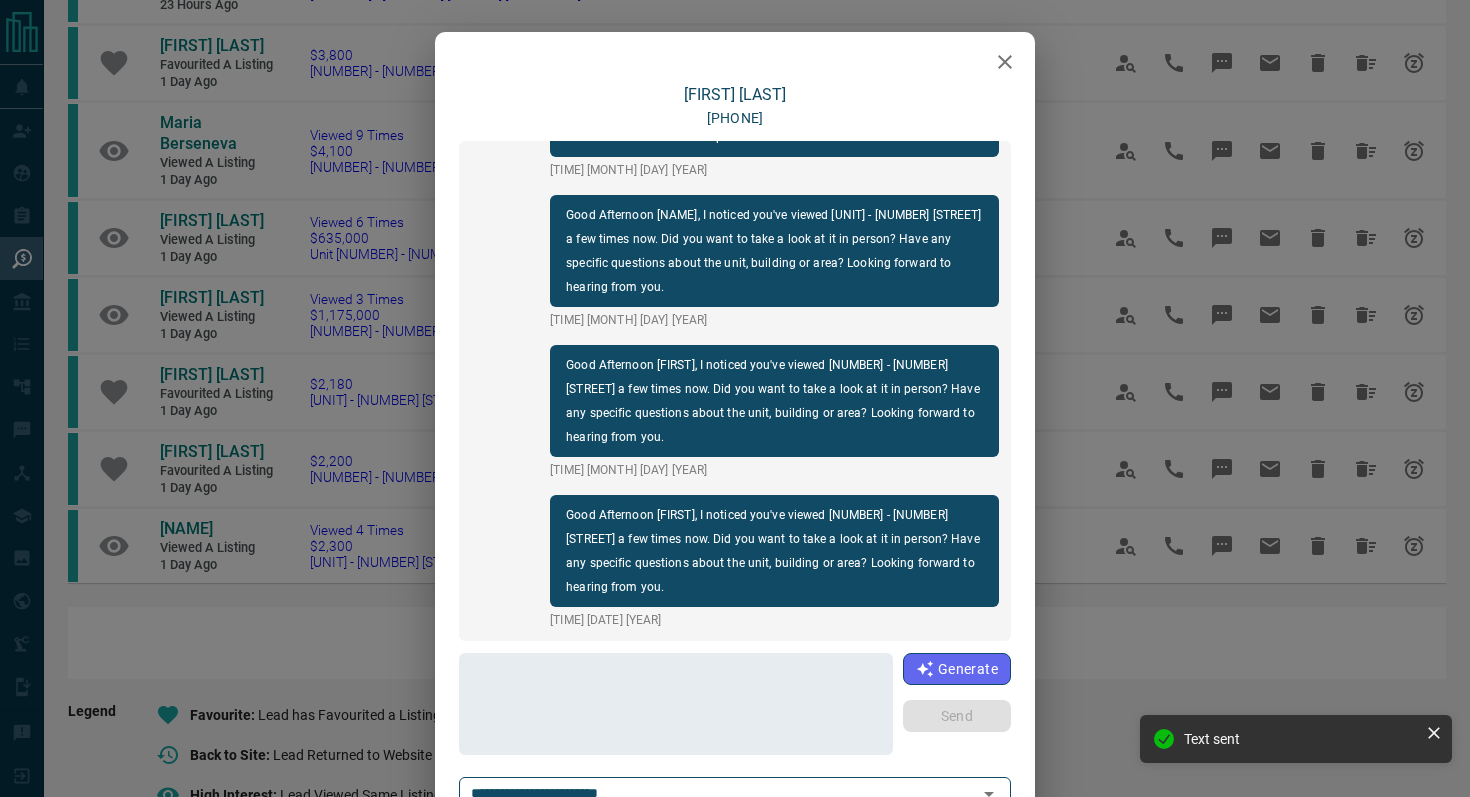 click 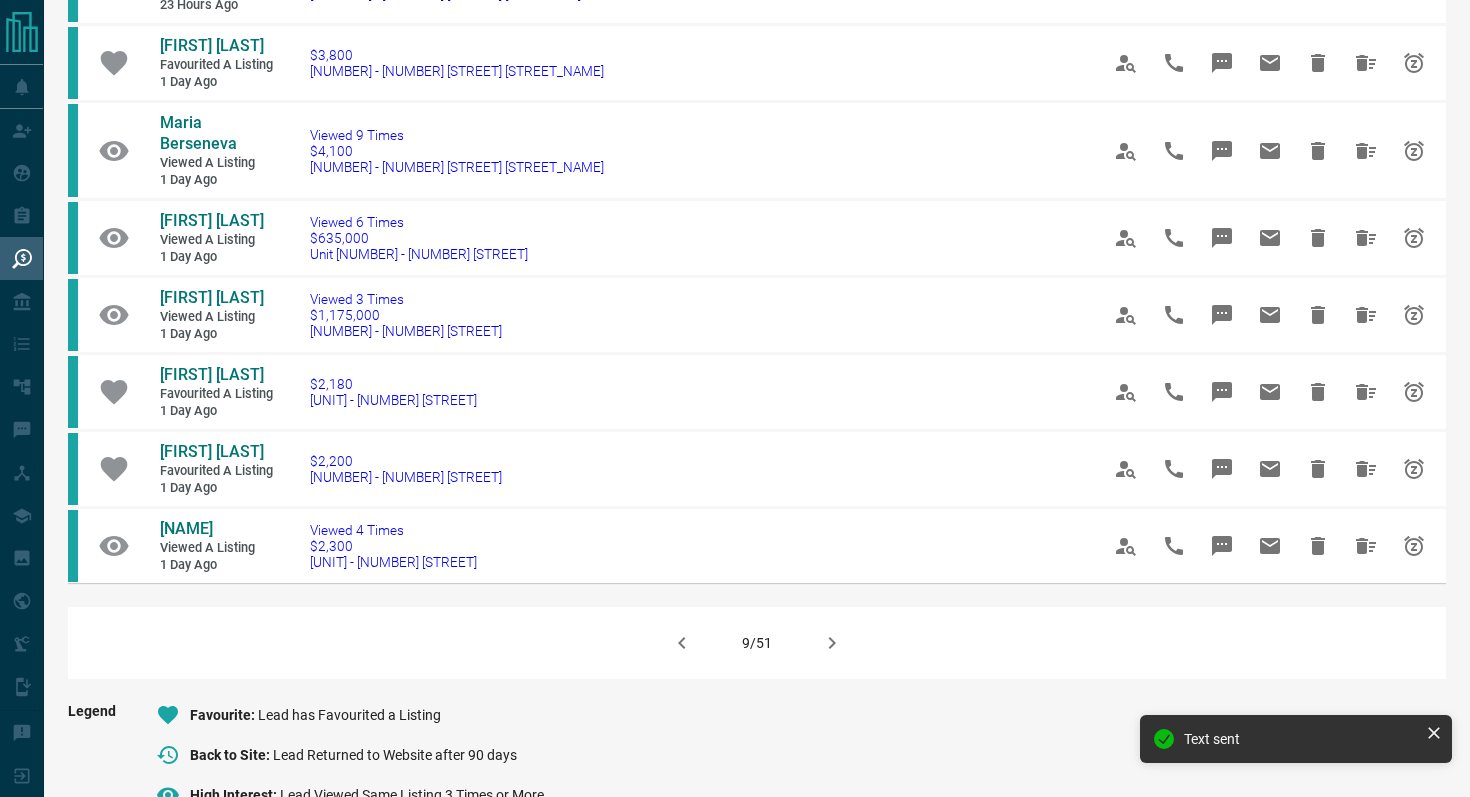 click at bounding box center (832, 643) 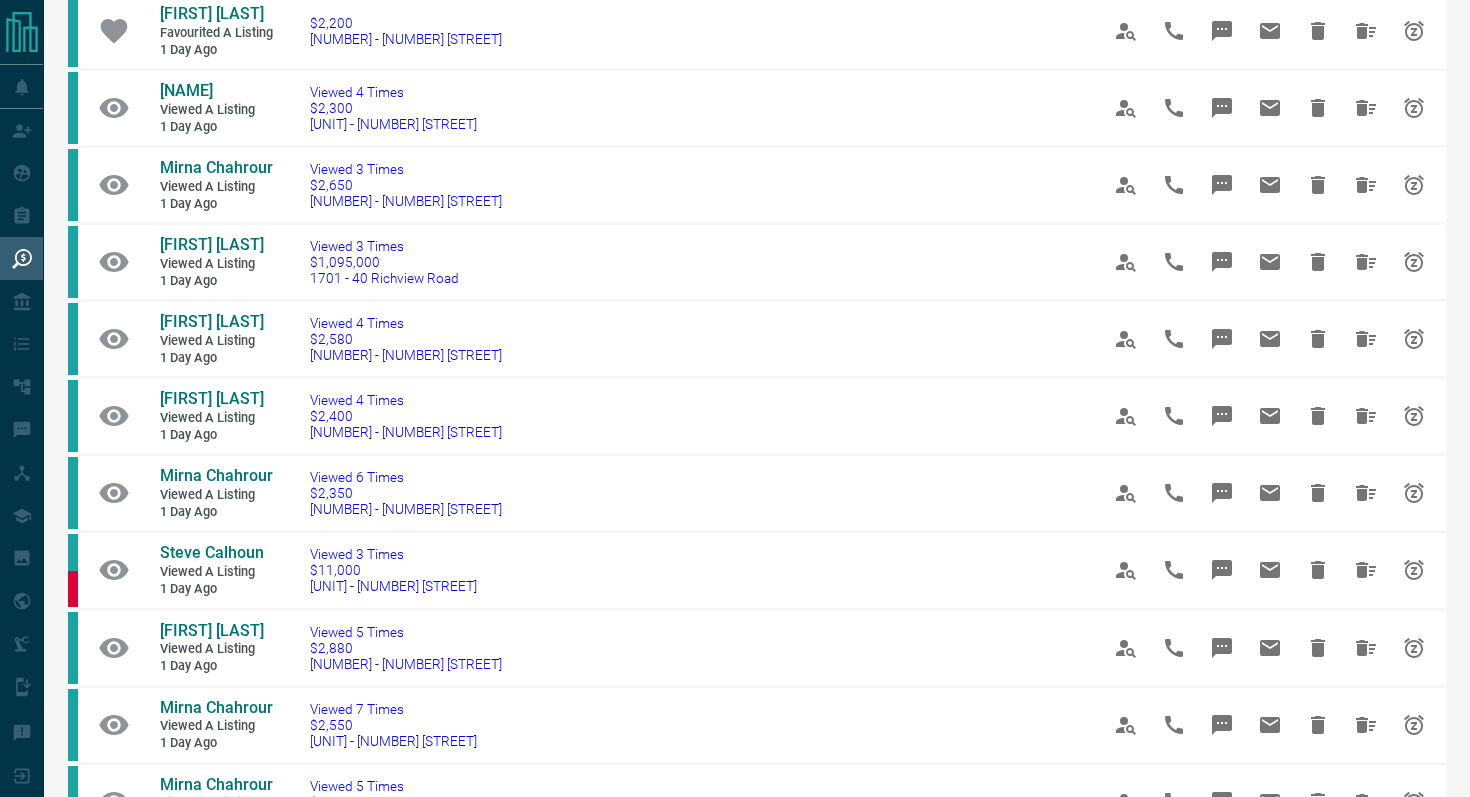 scroll, scrollTop: 384, scrollLeft: 0, axis: vertical 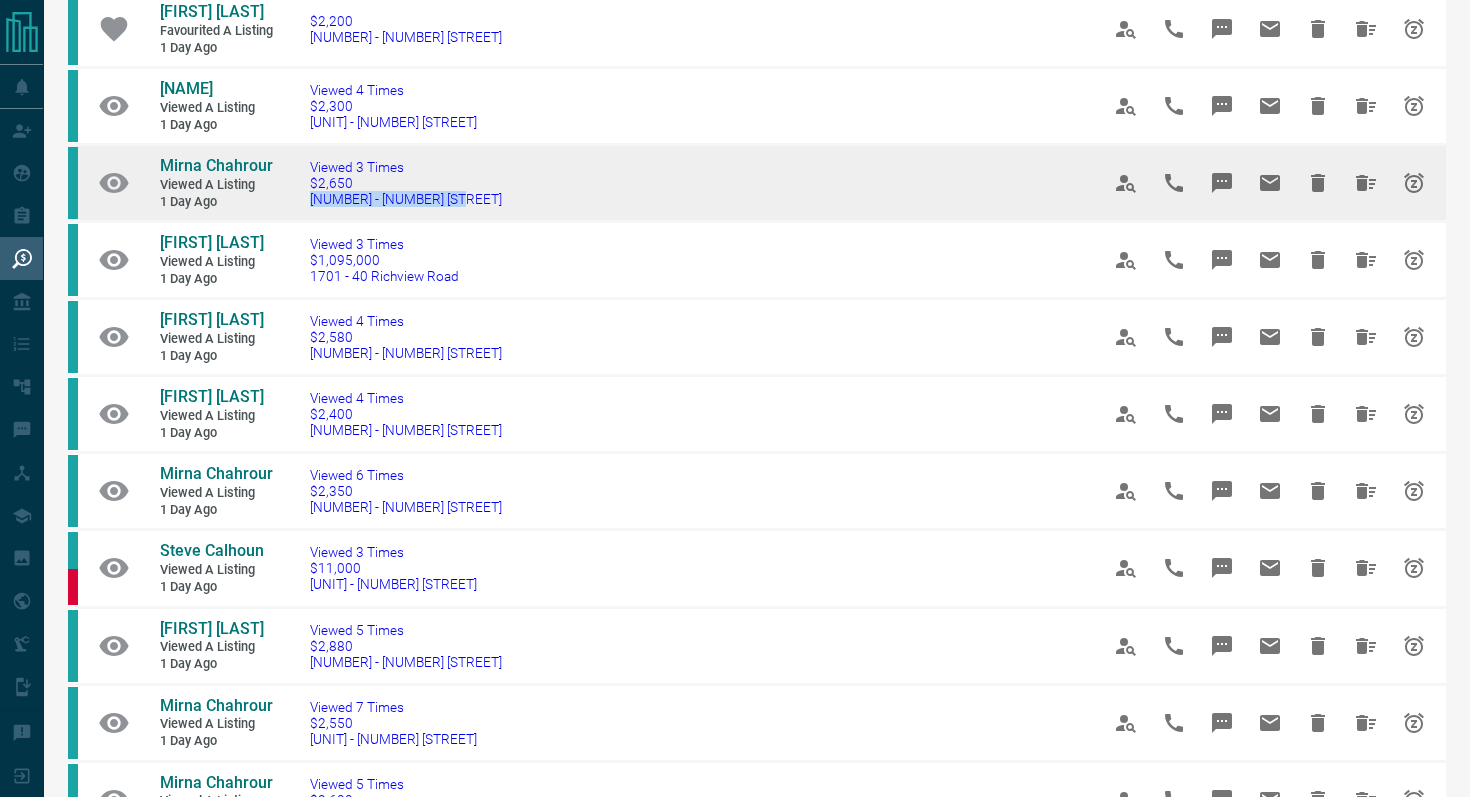 drag, startPoint x: 485, startPoint y: 246, endPoint x: 296, endPoint y: 242, distance: 189.04233 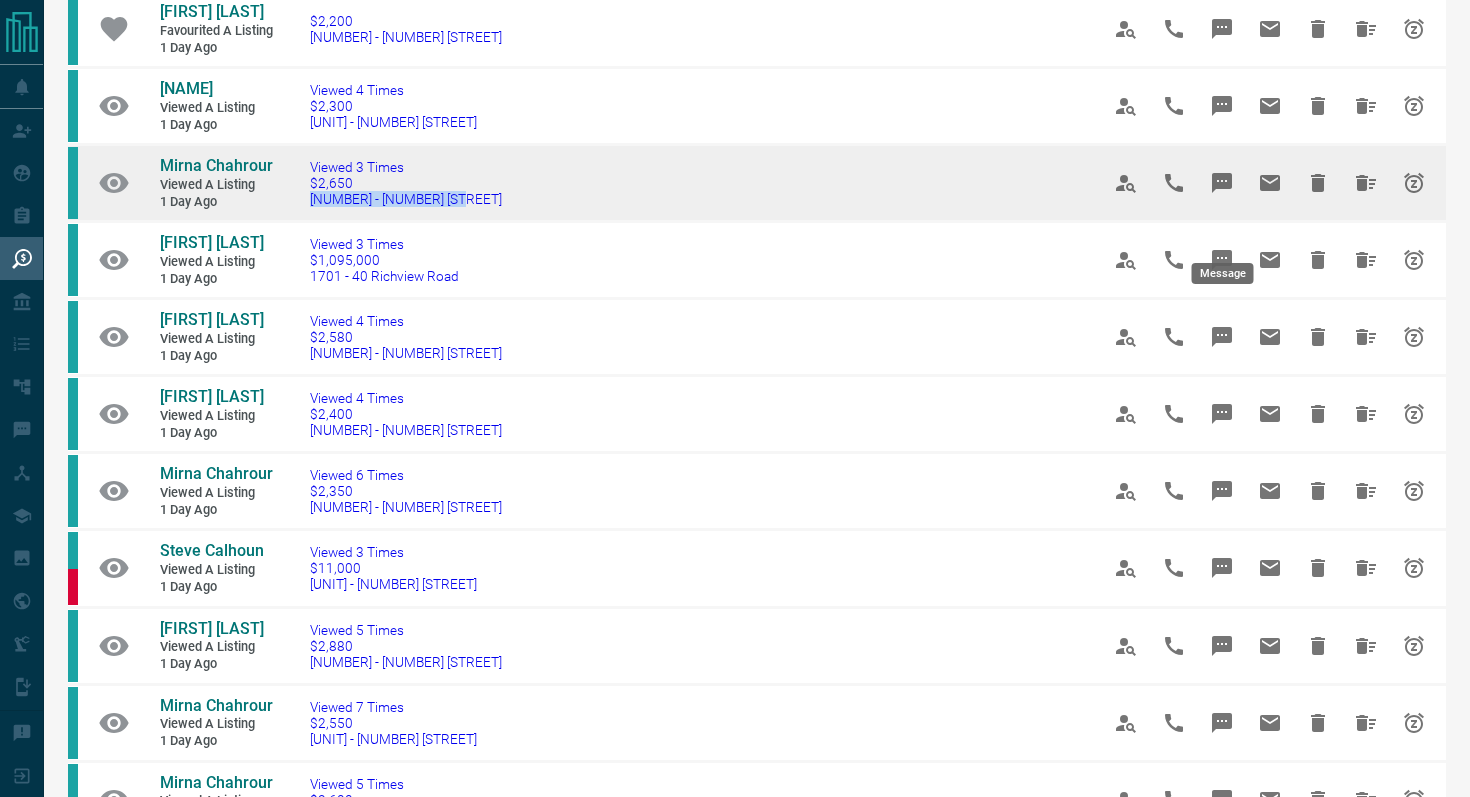 click 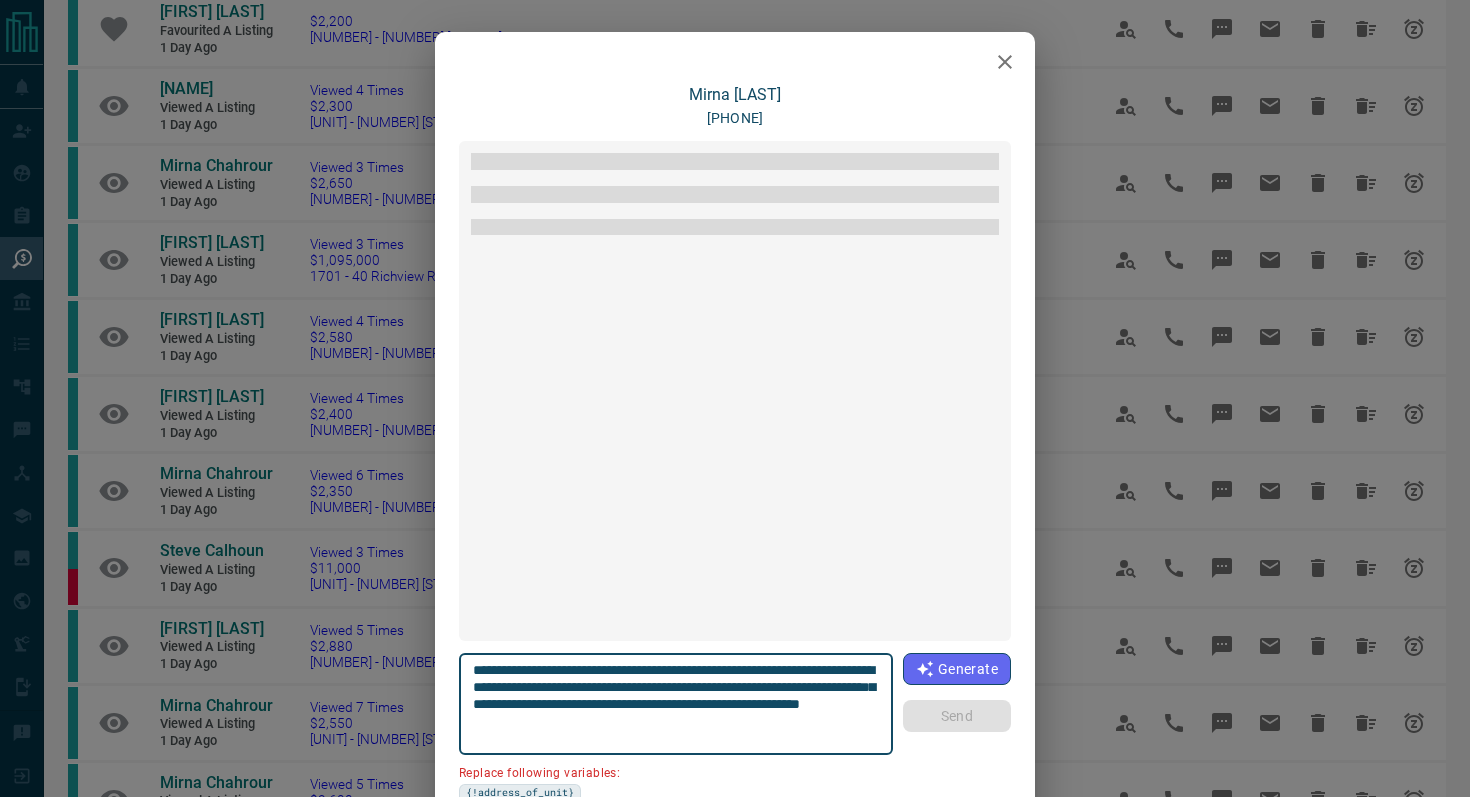 scroll, scrollTop: 2106, scrollLeft: 0, axis: vertical 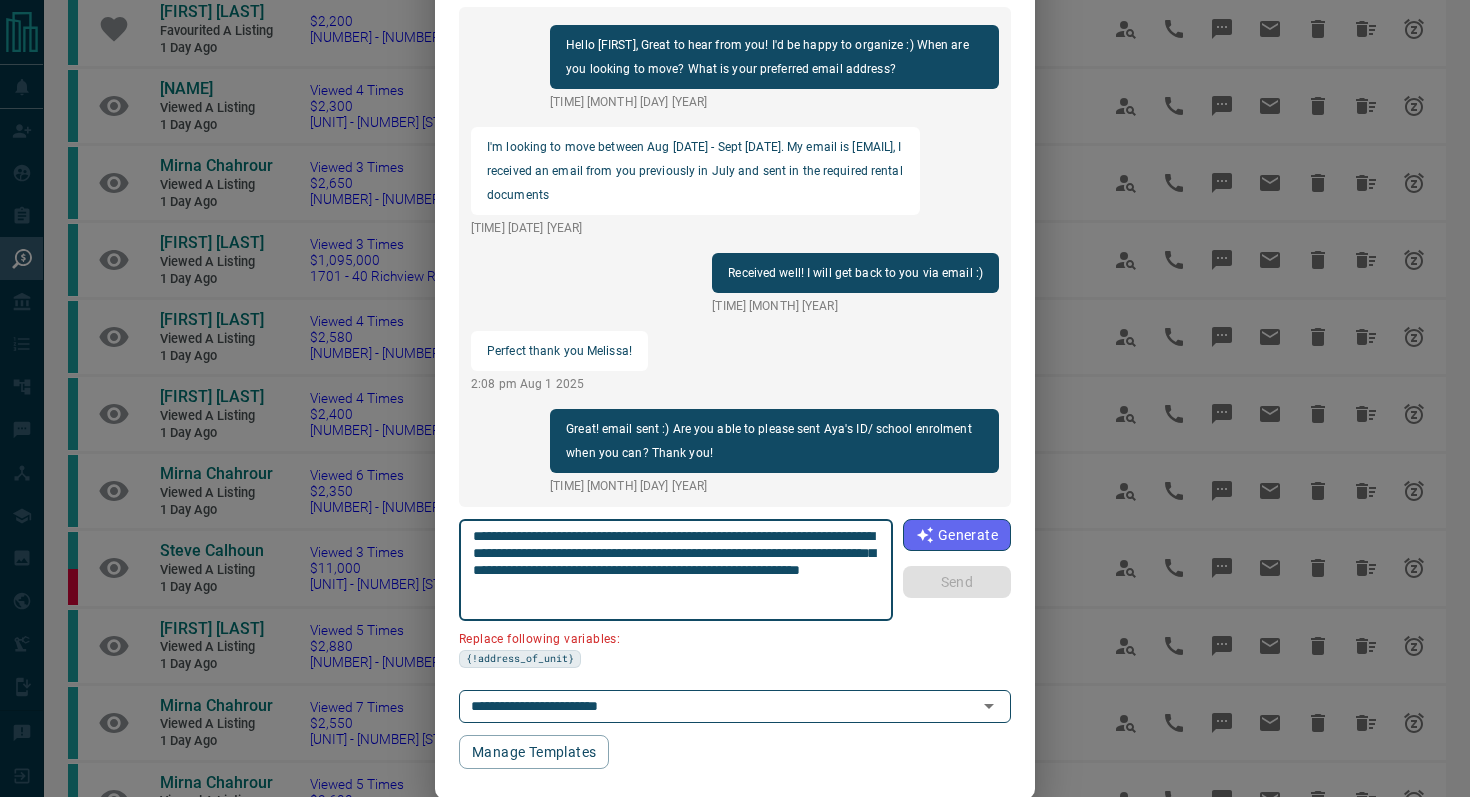 drag, startPoint x: 585, startPoint y: 549, endPoint x: 387, endPoint y: 549, distance: 198 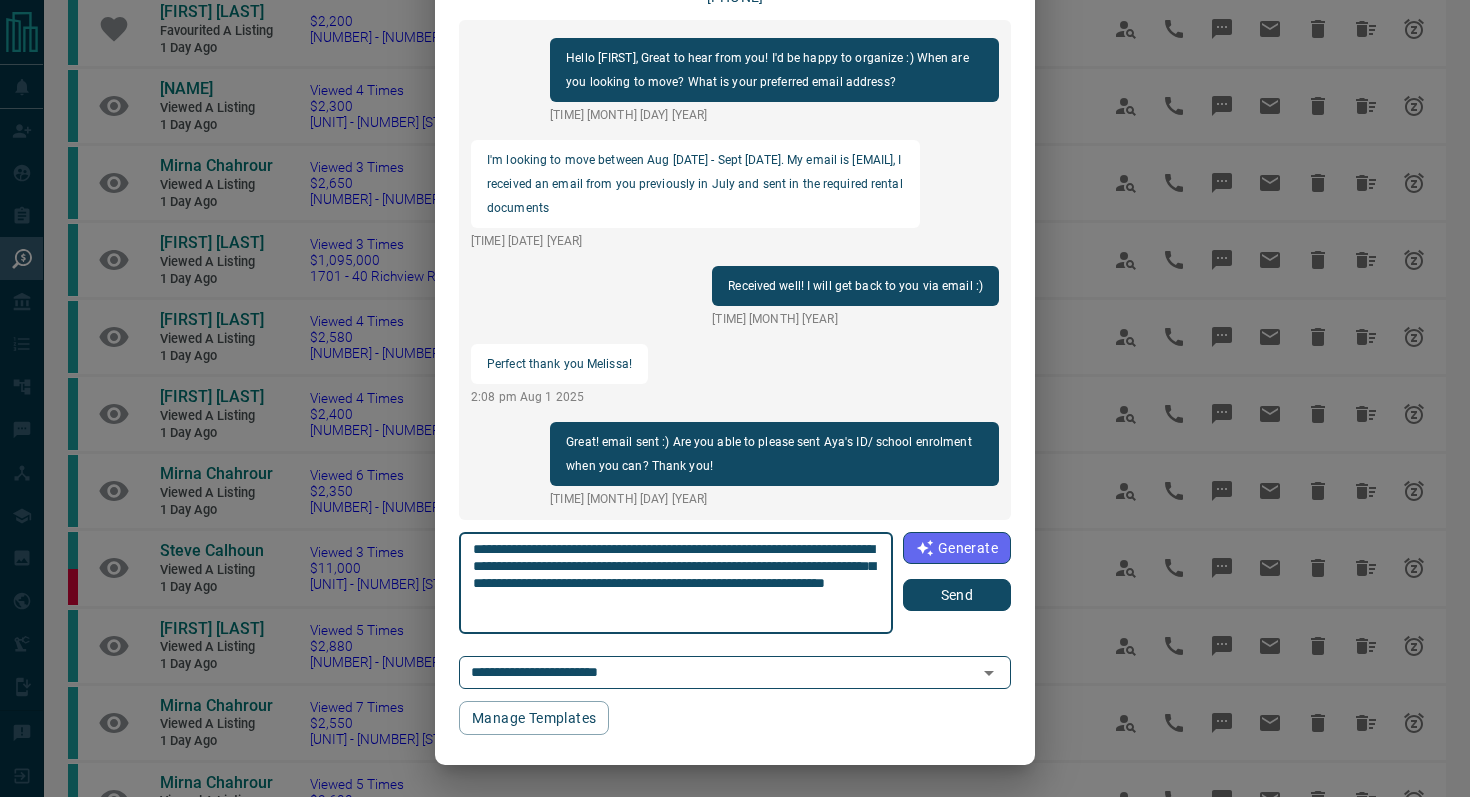 scroll, scrollTop: 121, scrollLeft: 0, axis: vertical 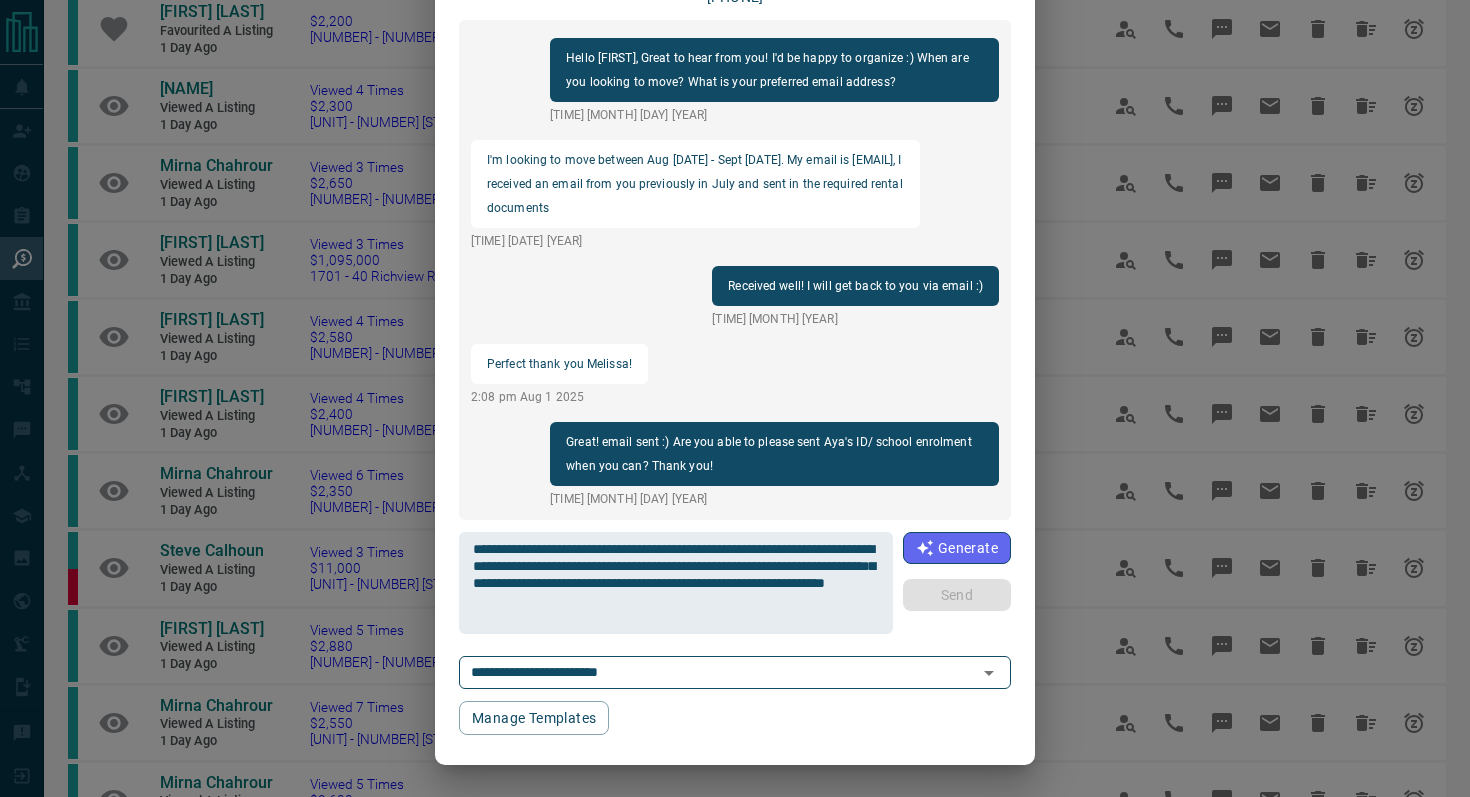 type 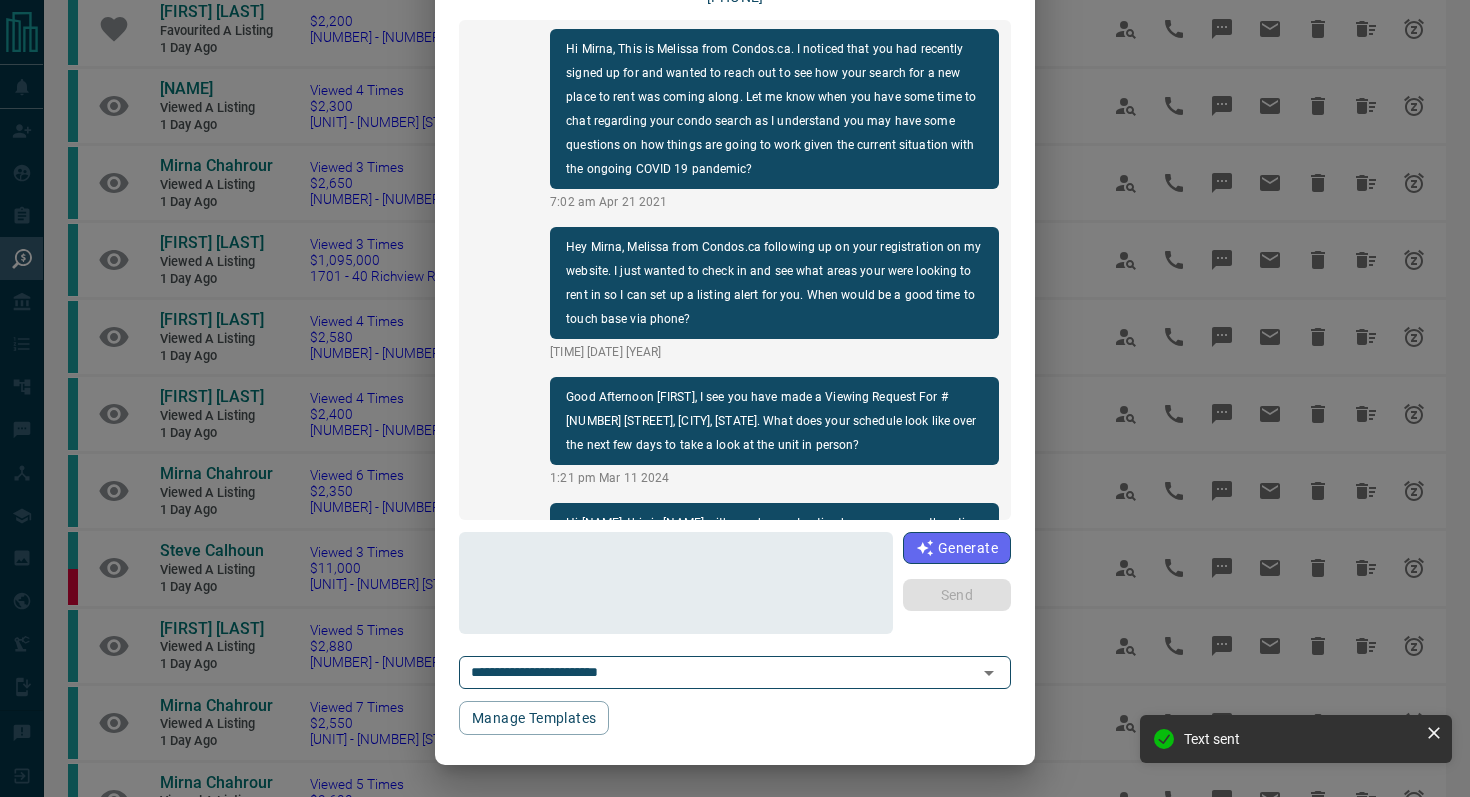 scroll, scrollTop: 0, scrollLeft: 0, axis: both 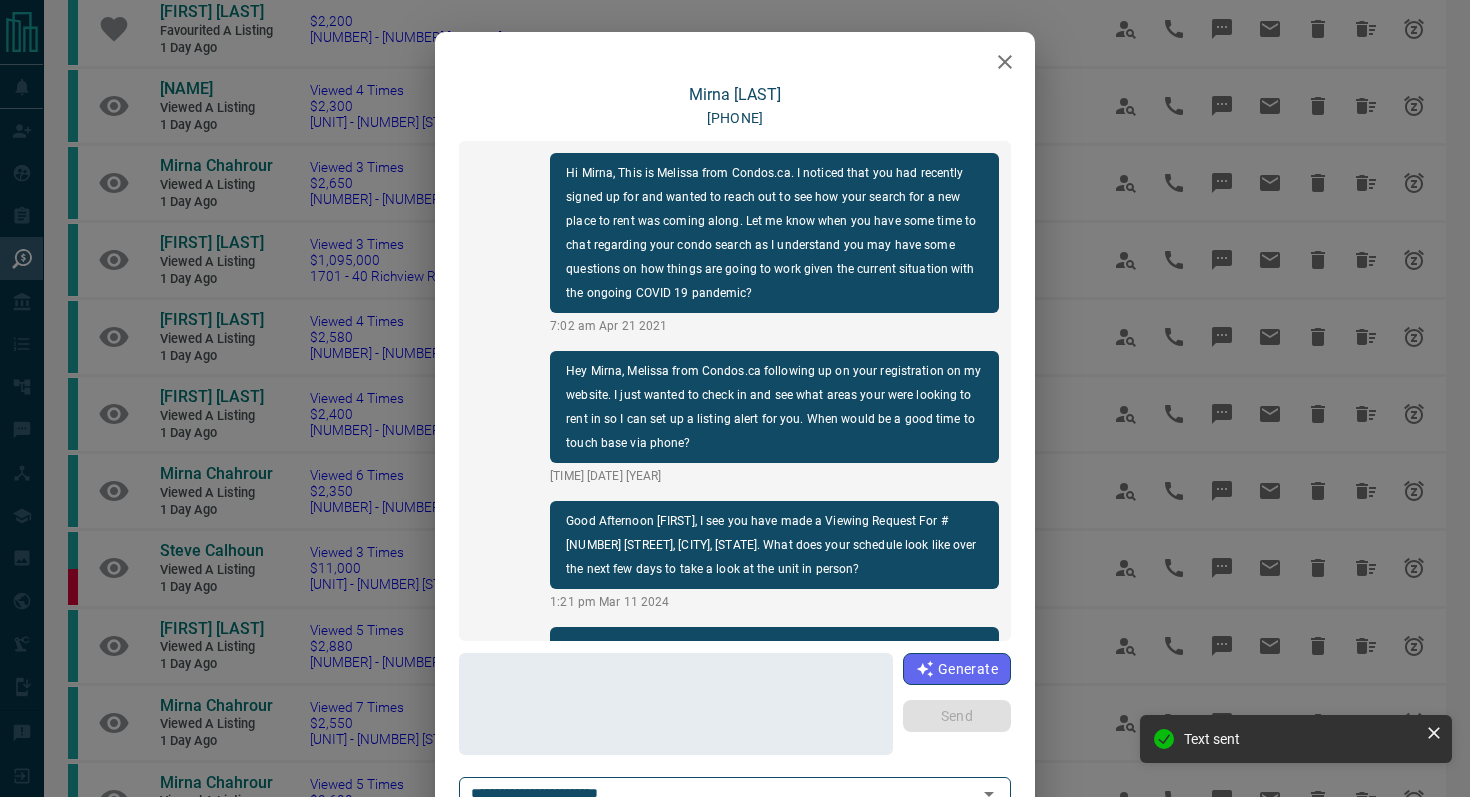 click at bounding box center [1005, 62] 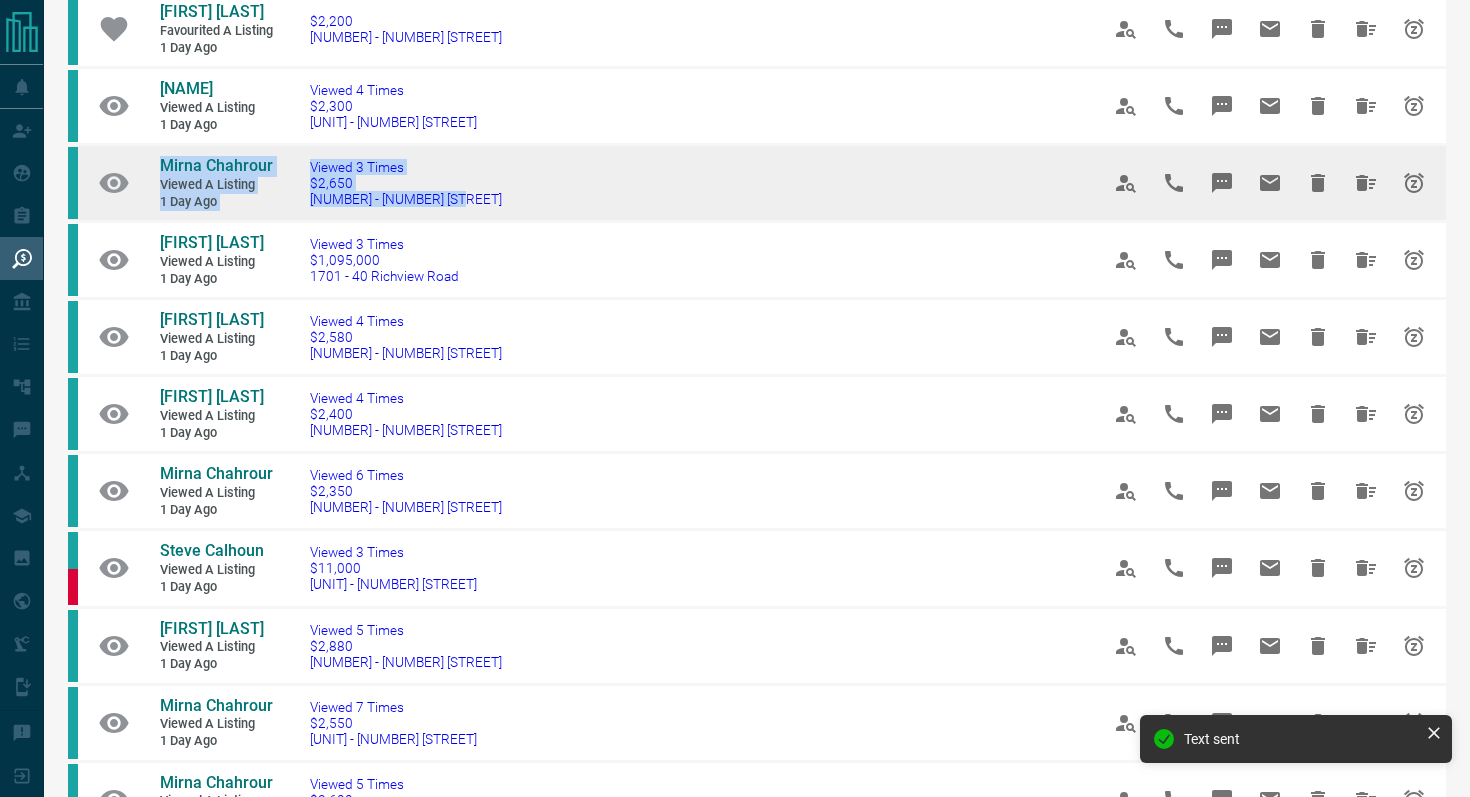 drag, startPoint x: 535, startPoint y: 253, endPoint x: 147, endPoint y: 206, distance: 390.83627 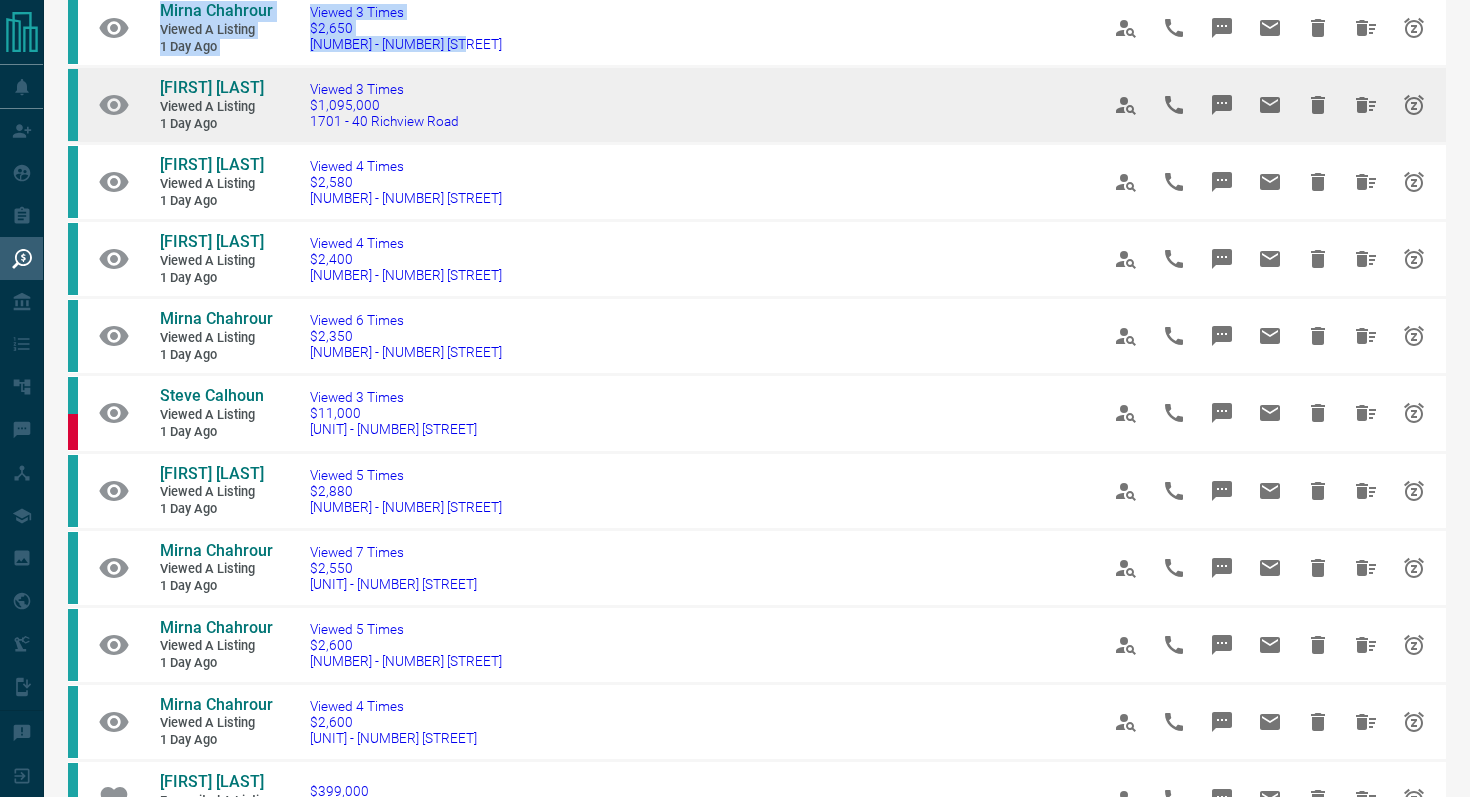 scroll, scrollTop: 545, scrollLeft: 0, axis: vertical 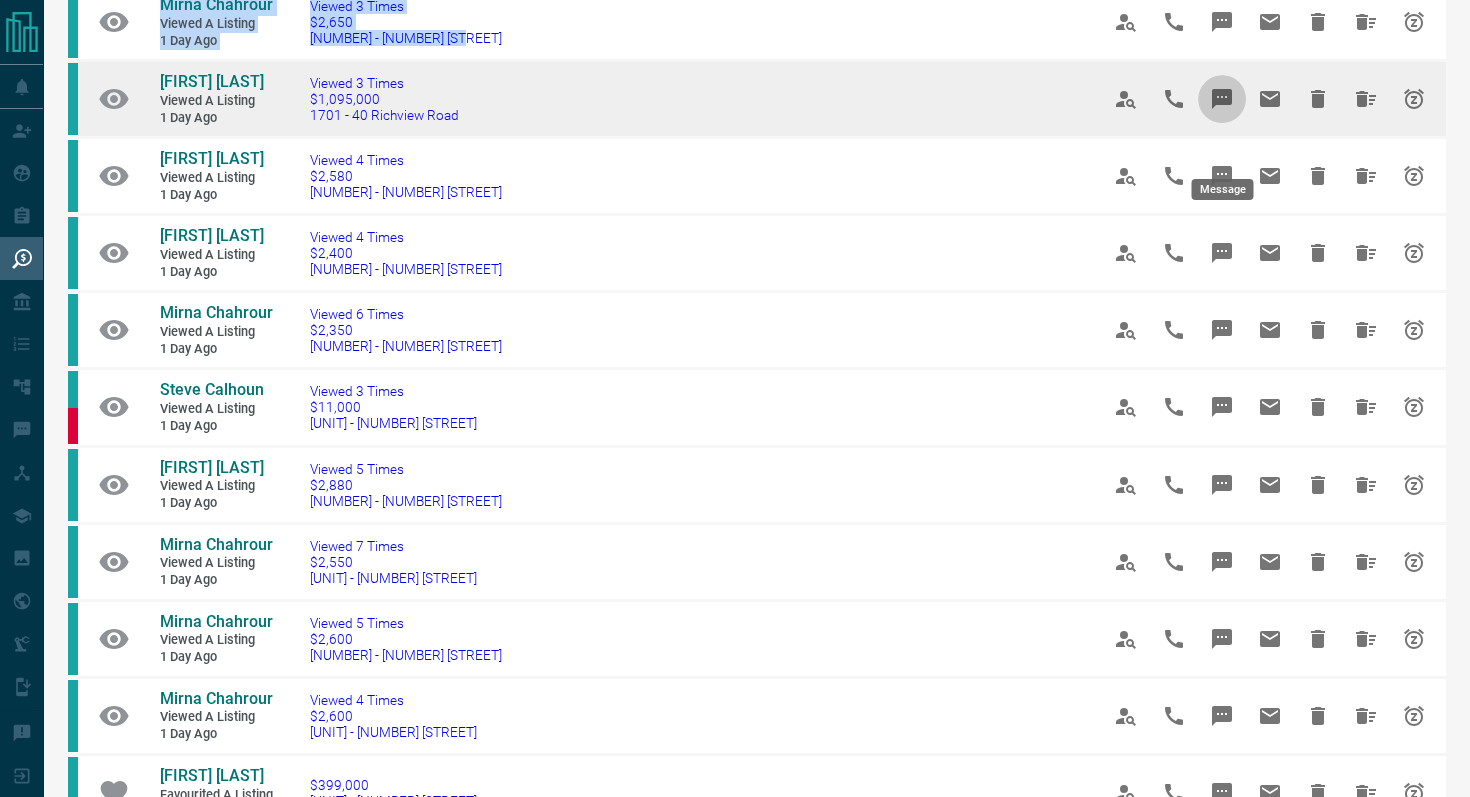 click 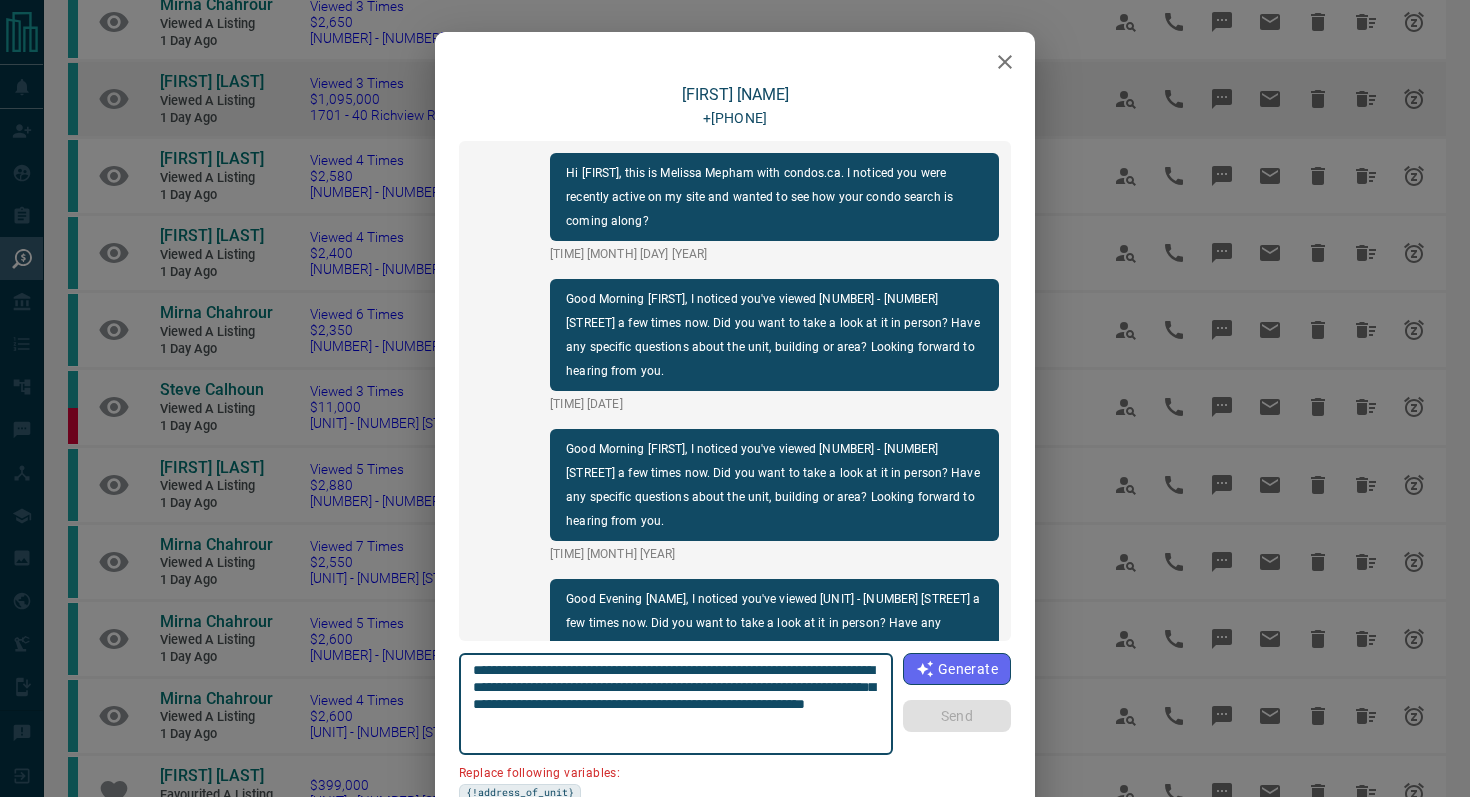 scroll, scrollTop: 684, scrollLeft: 0, axis: vertical 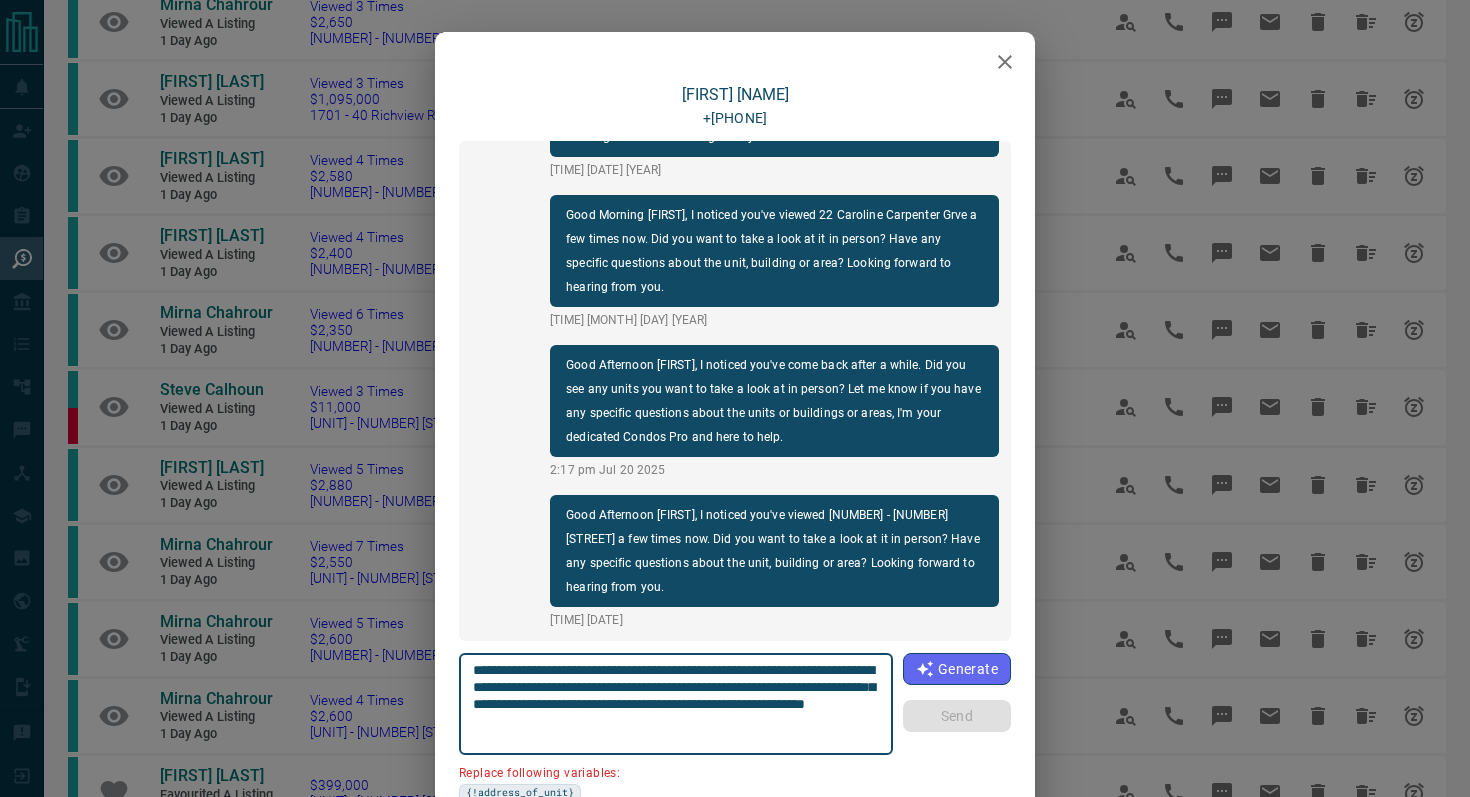 click at bounding box center (1005, 62) 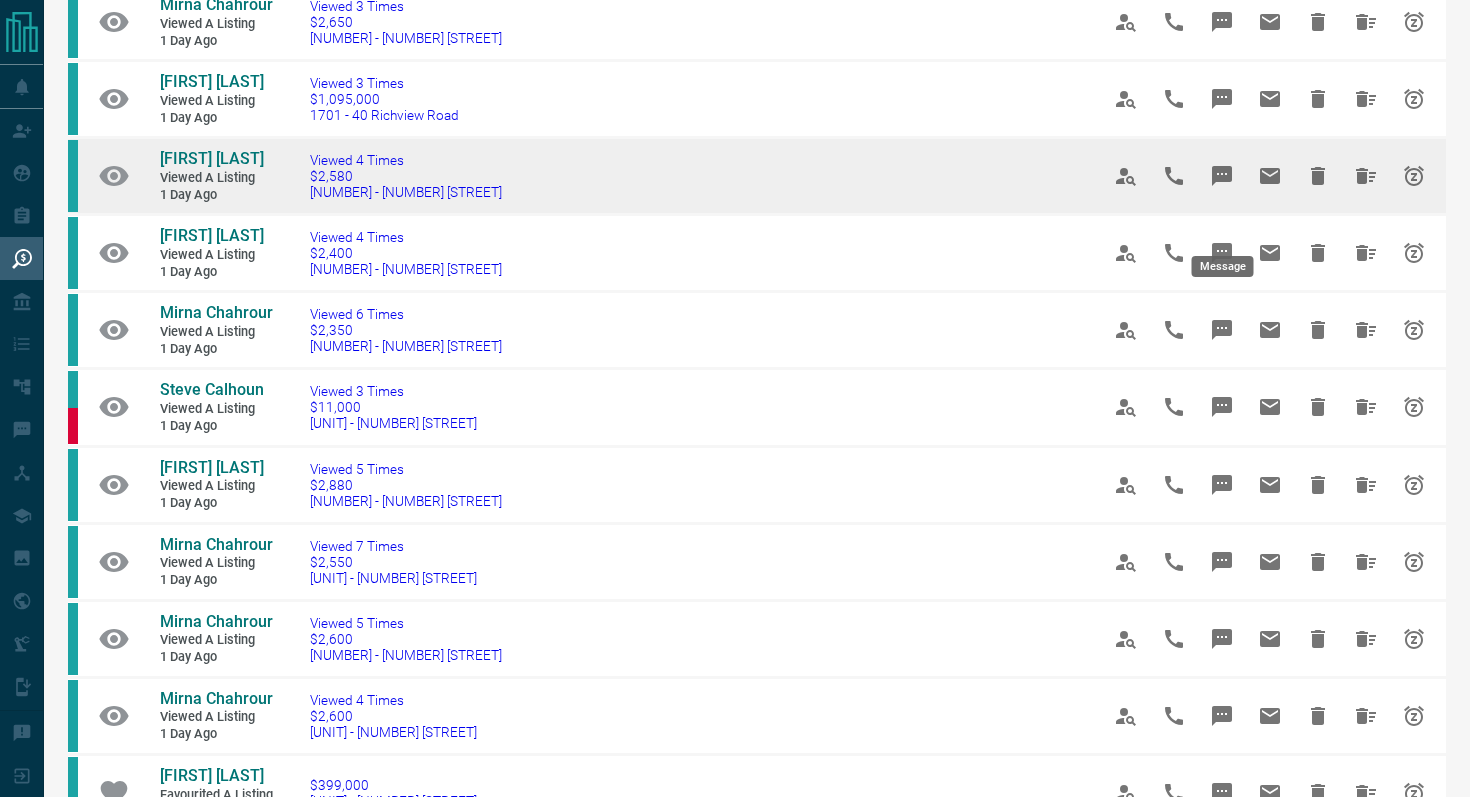 click 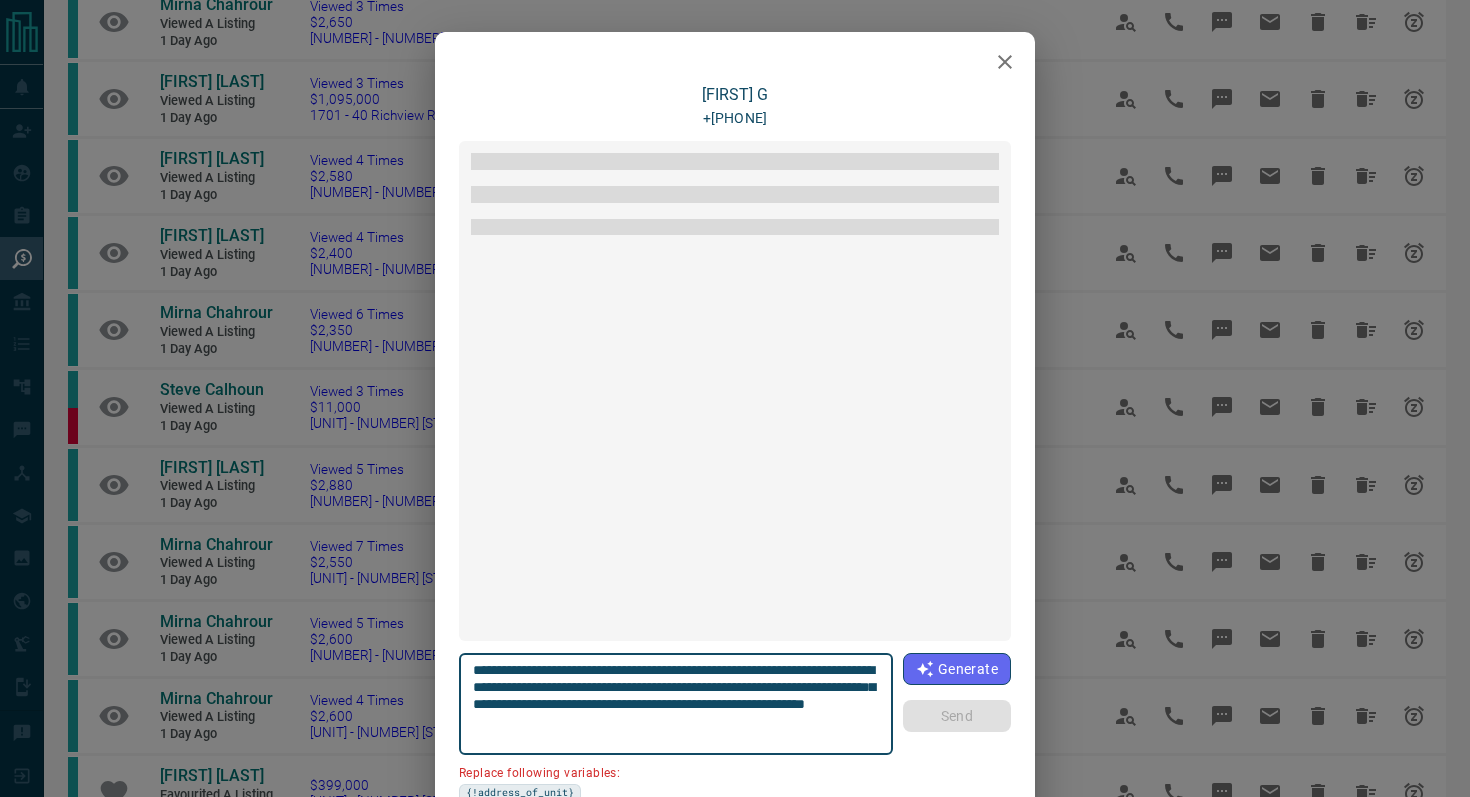 scroll, scrollTop: 36, scrollLeft: 0, axis: vertical 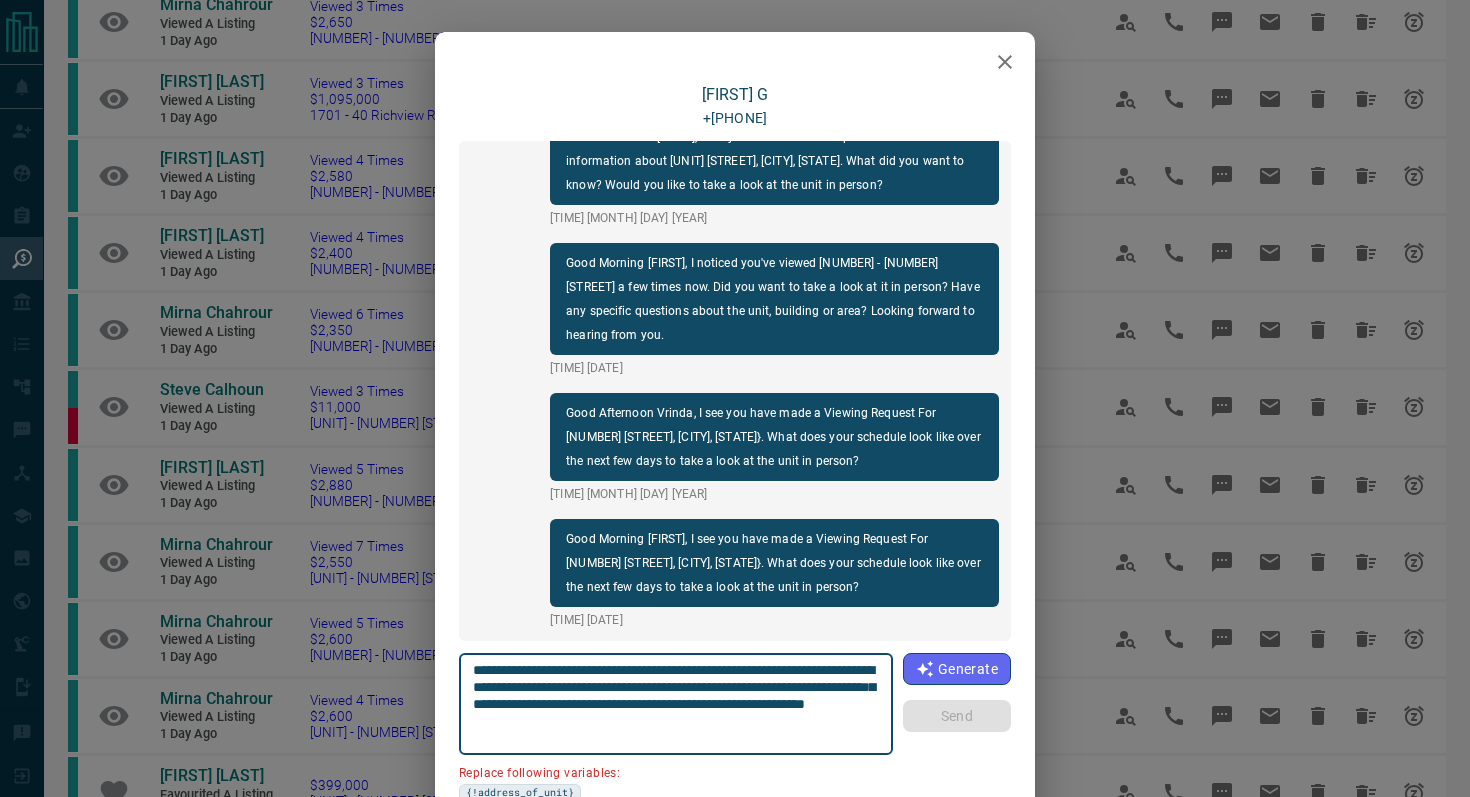 click 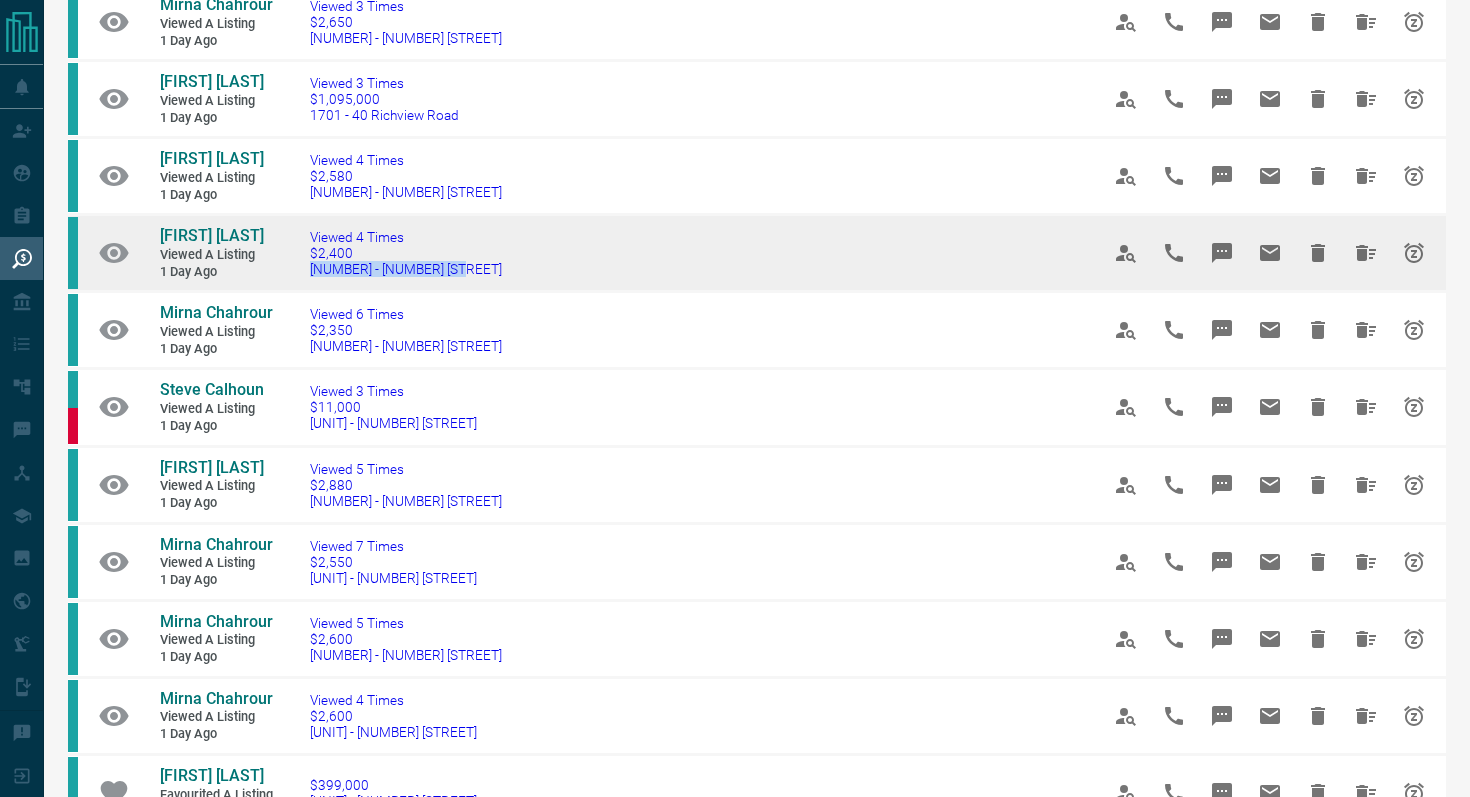 drag, startPoint x: 470, startPoint y: 317, endPoint x: 289, endPoint y: 317, distance: 181 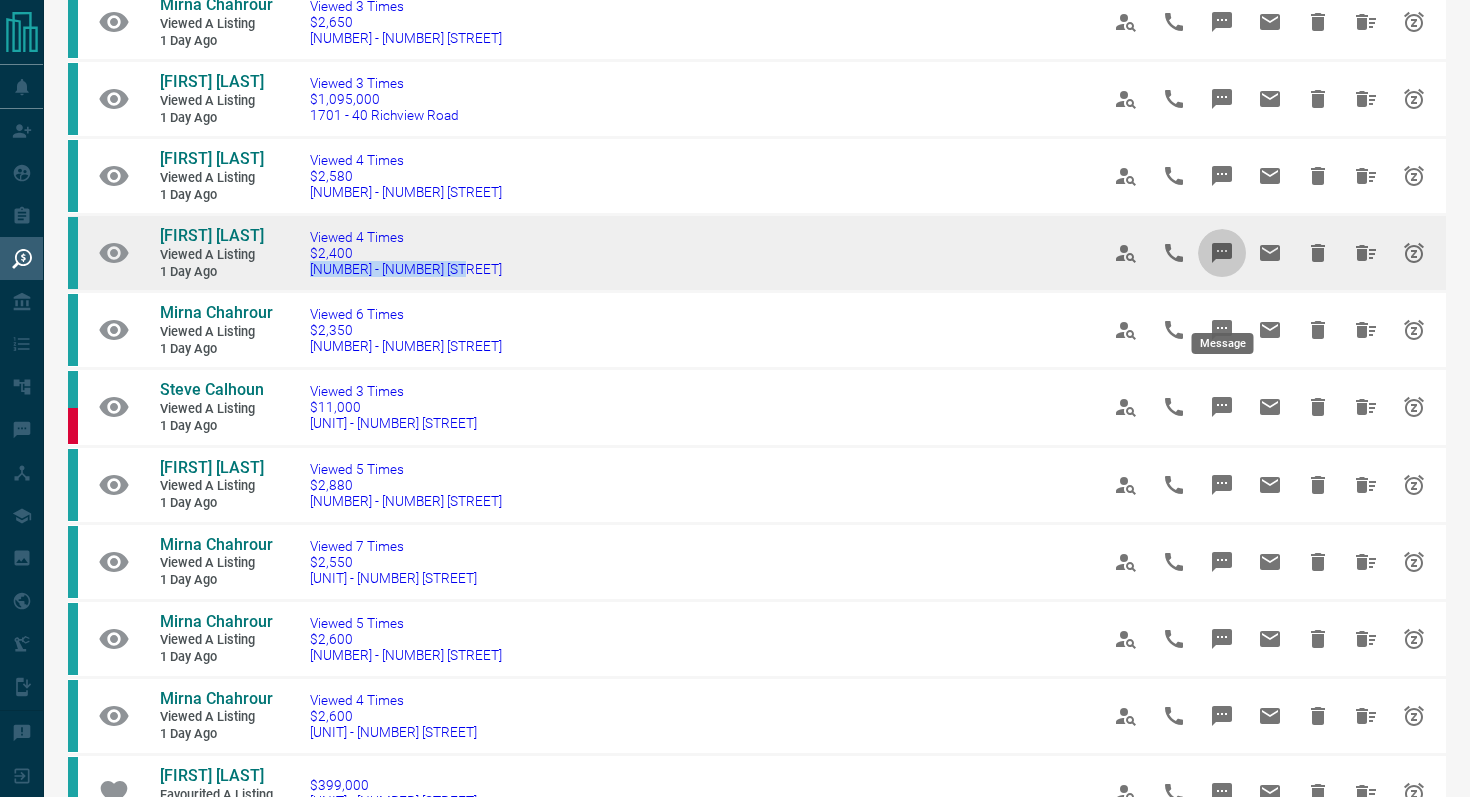 click 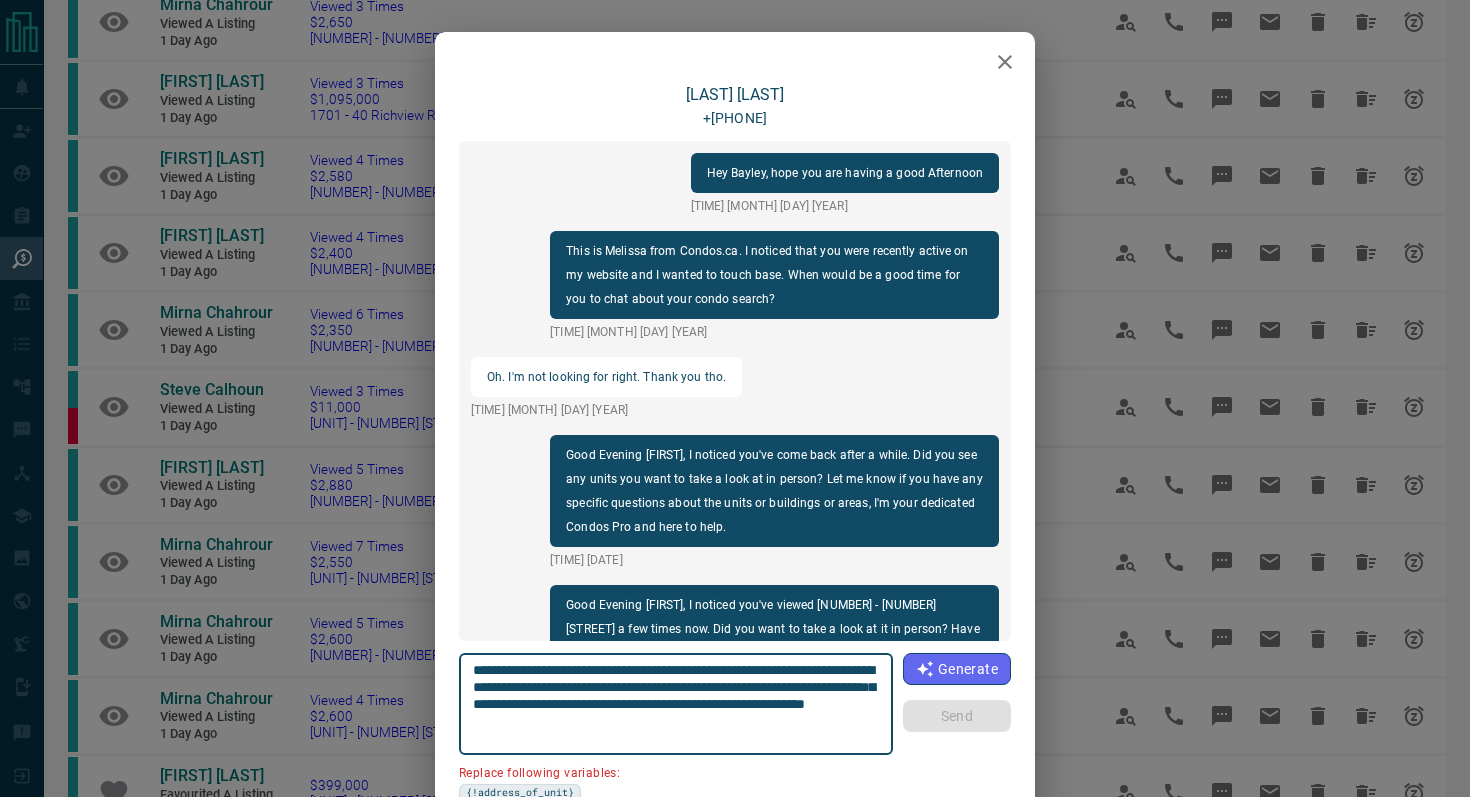 scroll, scrollTop: 1314, scrollLeft: 0, axis: vertical 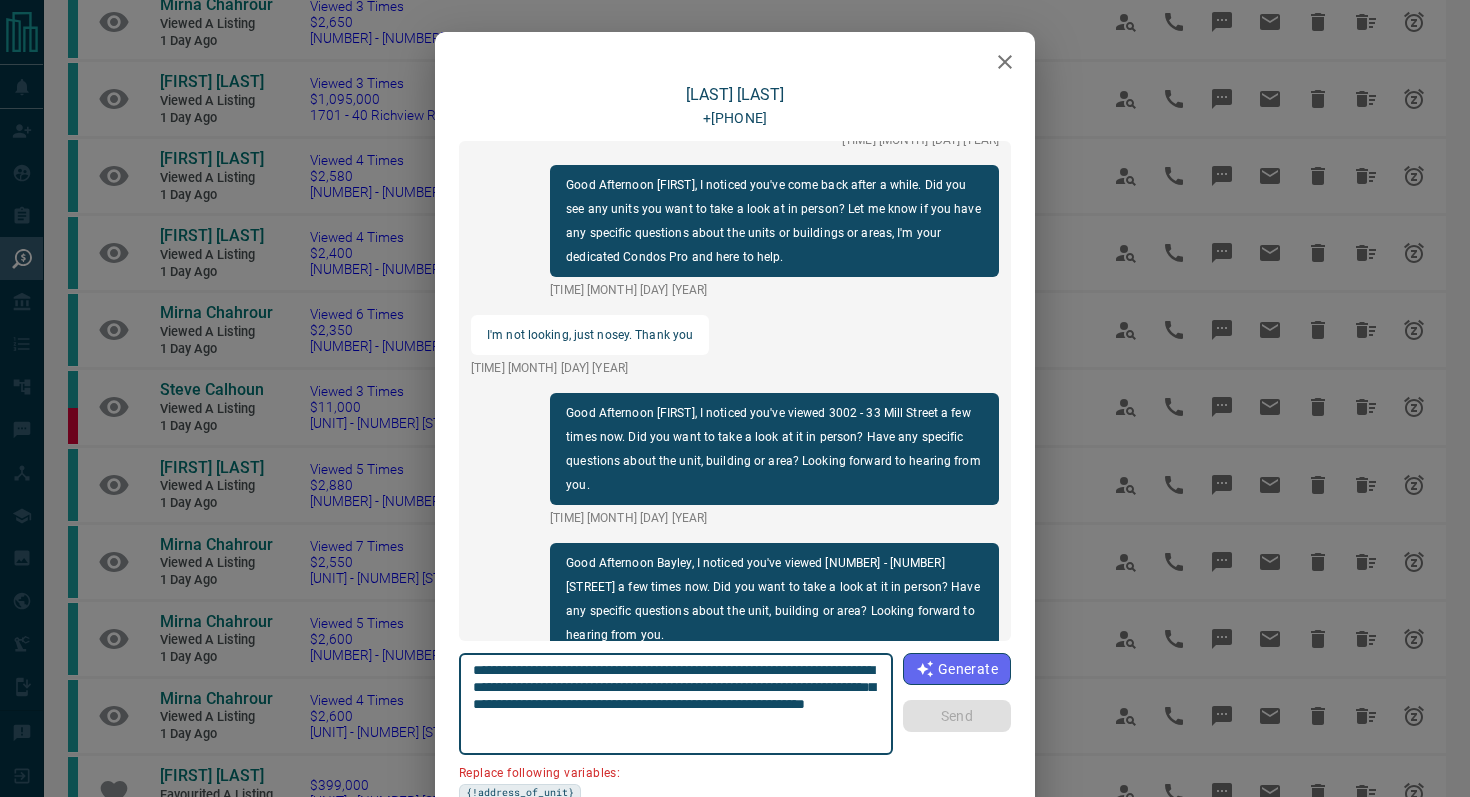 drag, startPoint x: 586, startPoint y: 684, endPoint x: 251, endPoint y: 685, distance: 335.0015 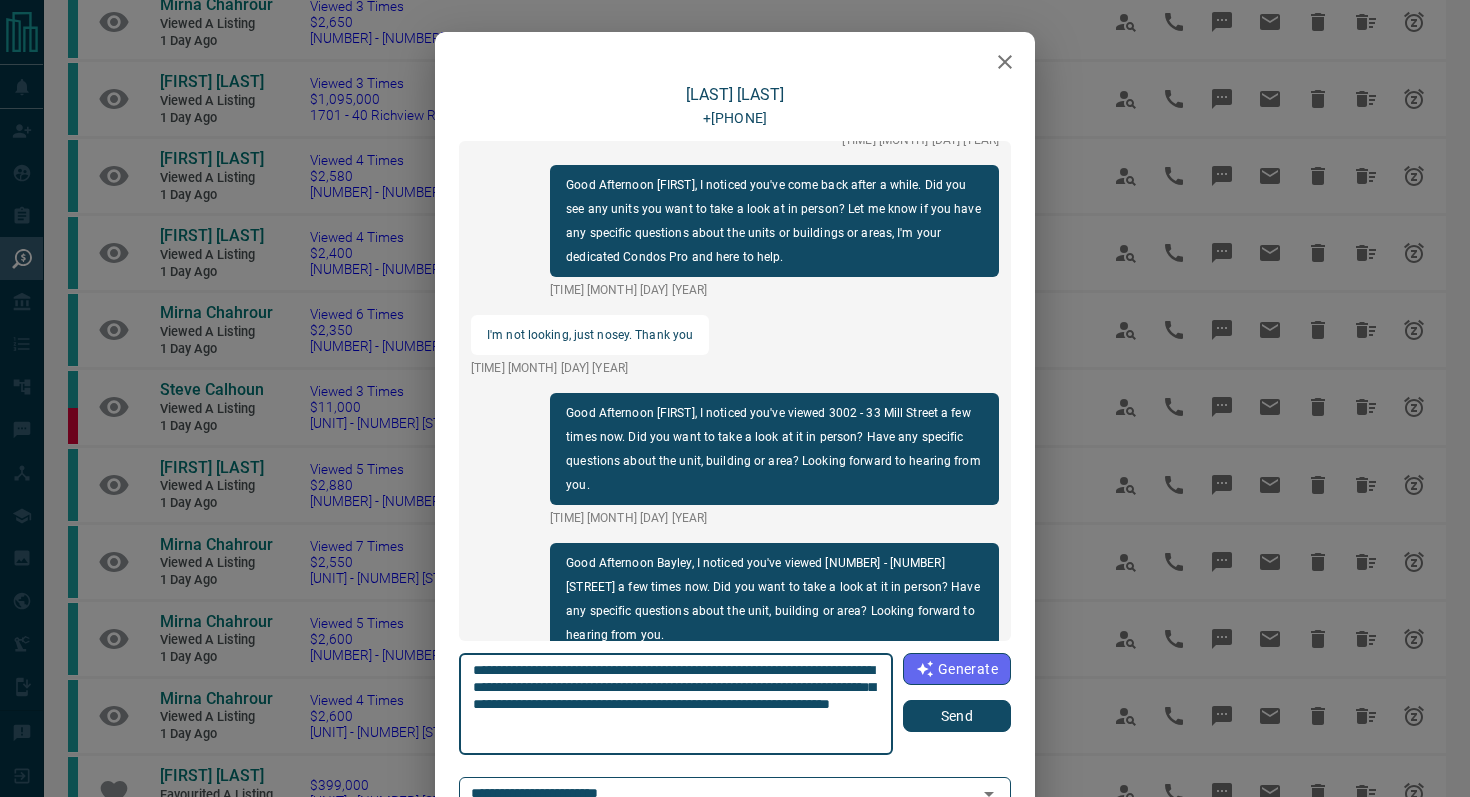 type on "**********" 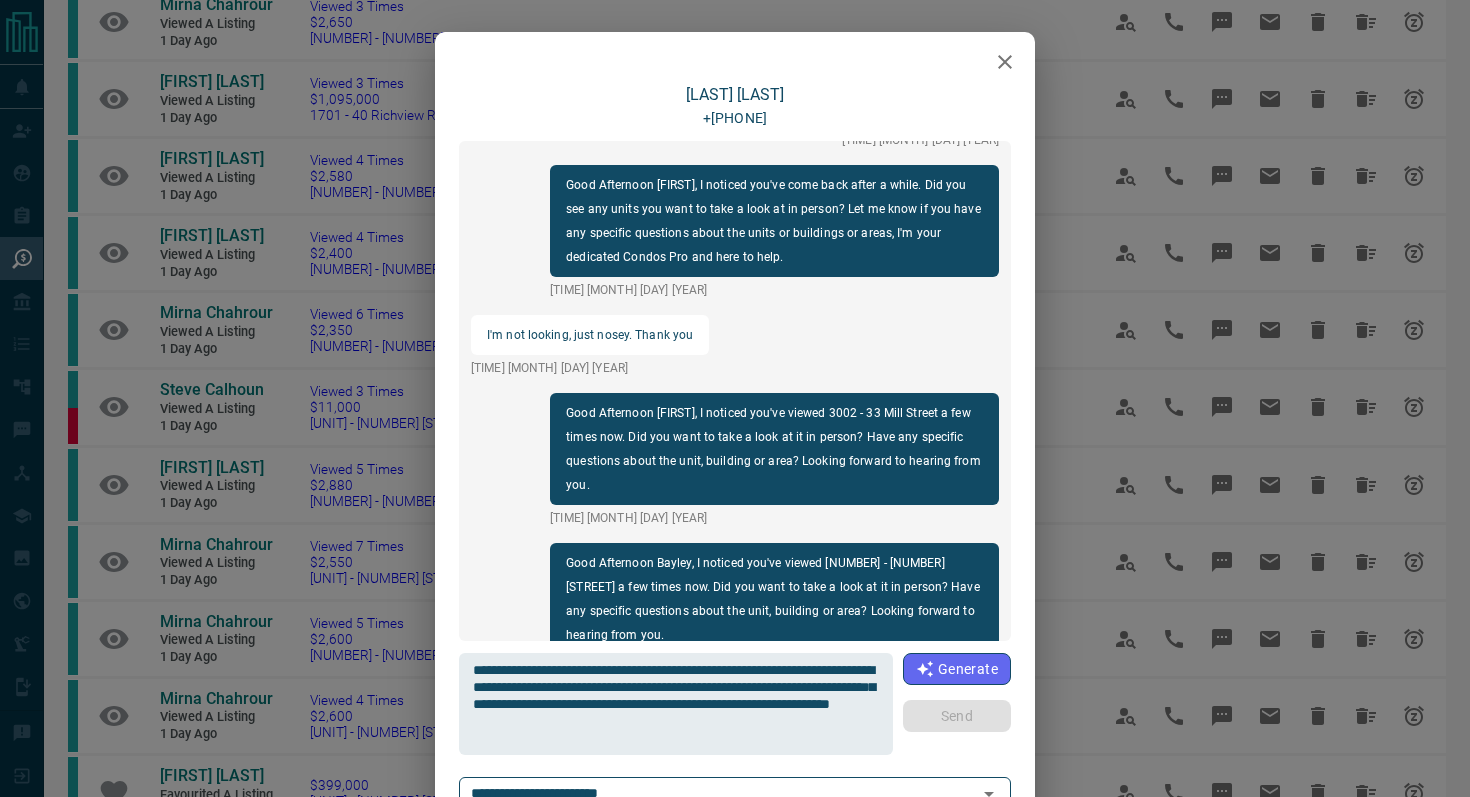 type 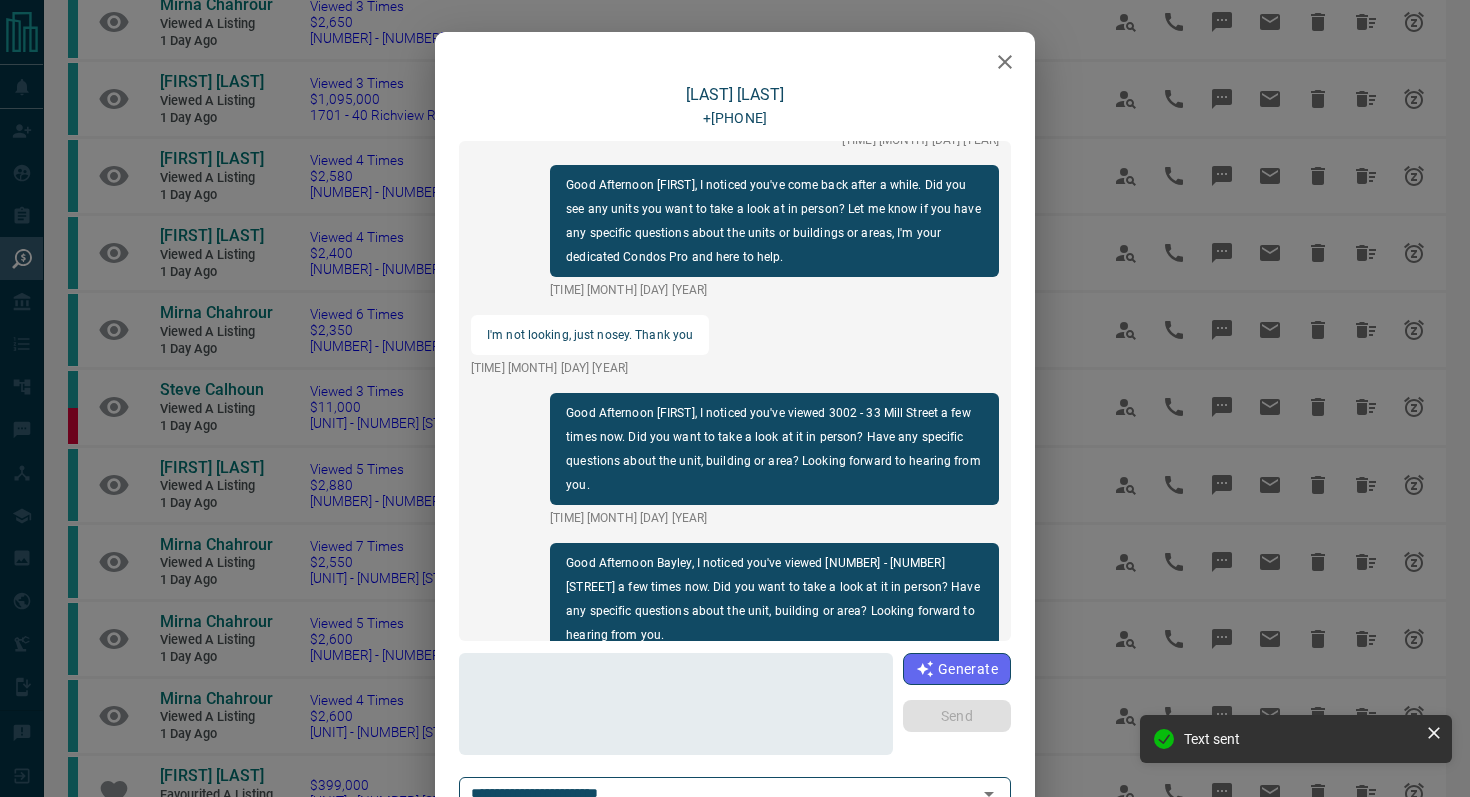 scroll, scrollTop: 1464, scrollLeft: 0, axis: vertical 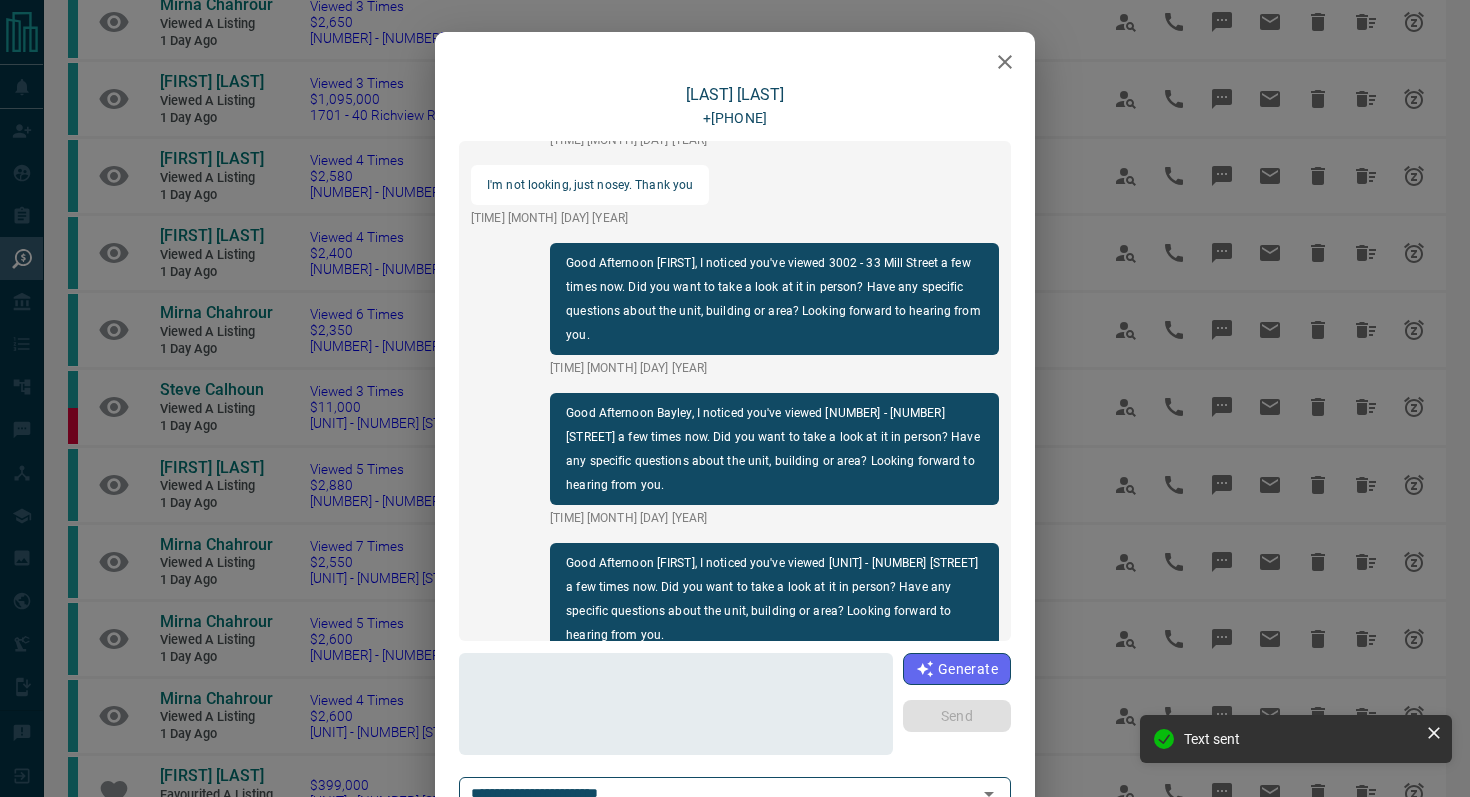 click 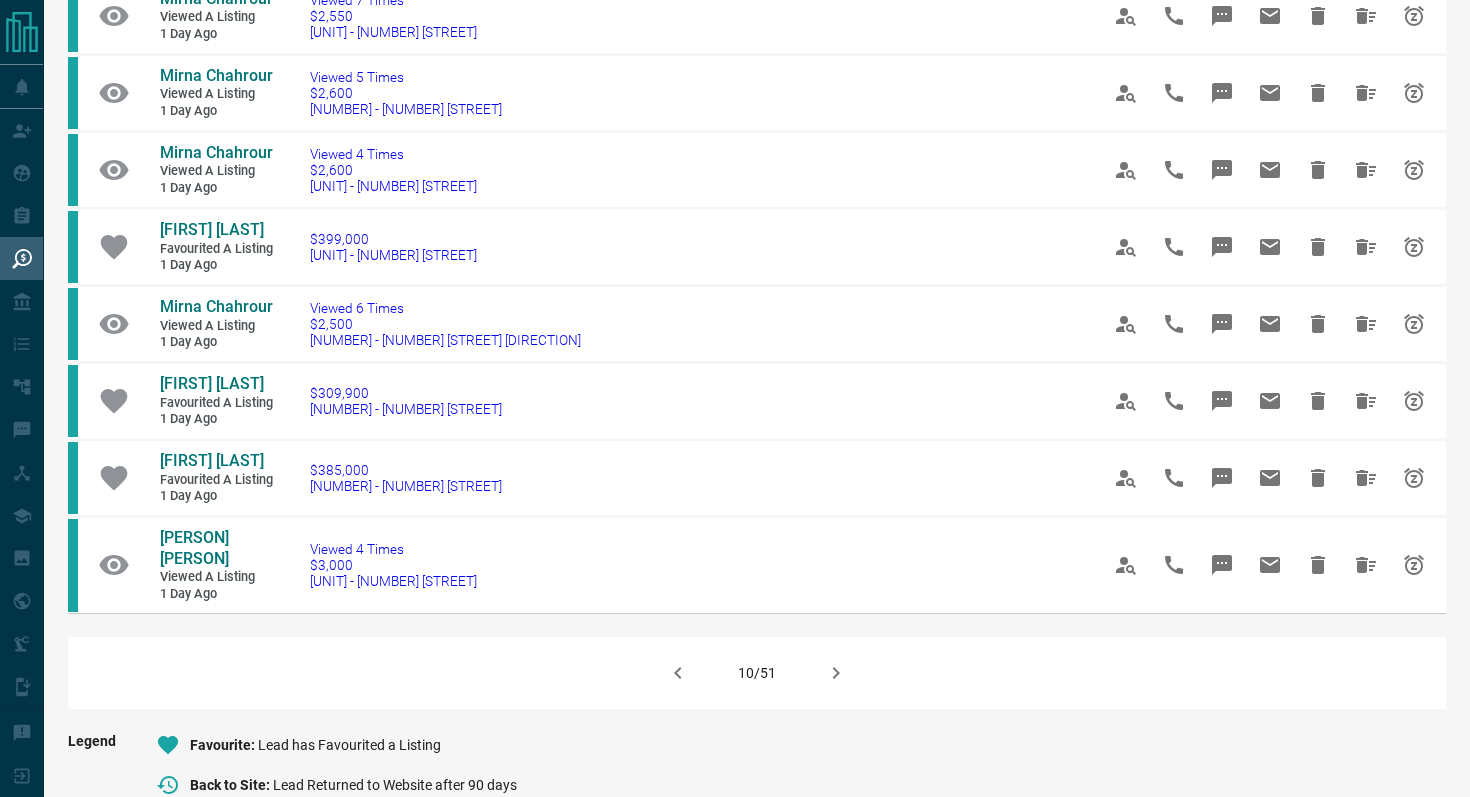 scroll, scrollTop: 1097, scrollLeft: 0, axis: vertical 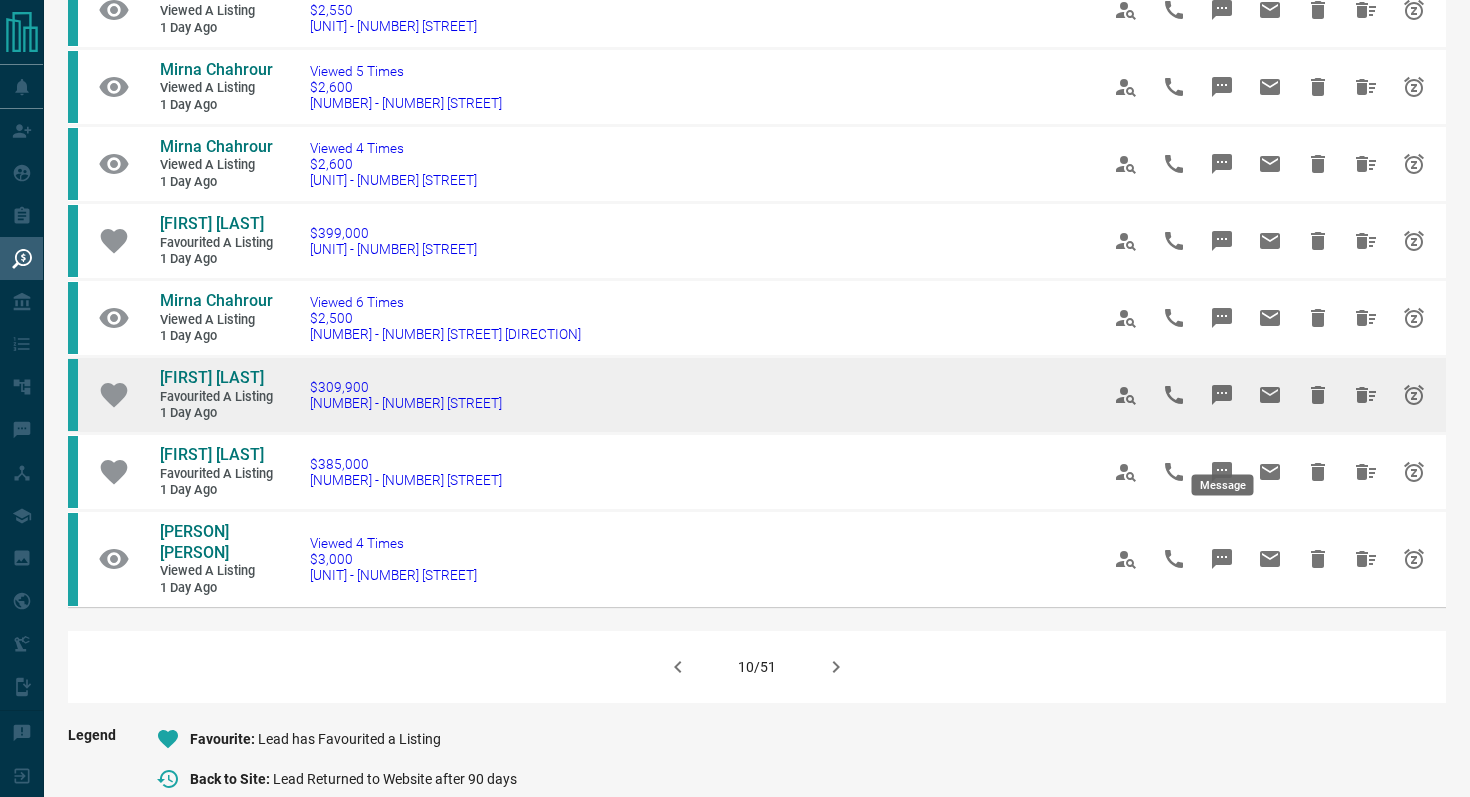 click 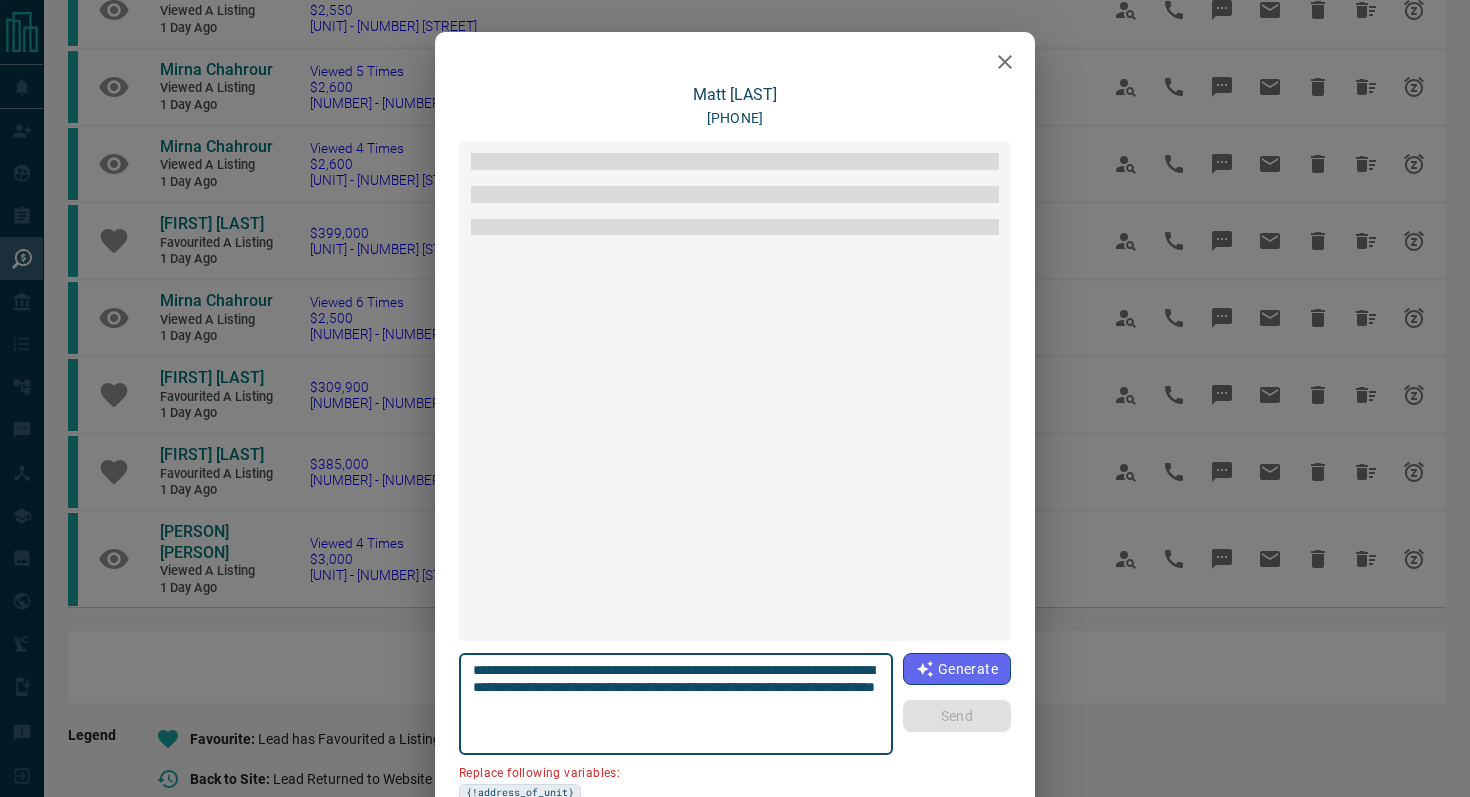 scroll, scrollTop: 2898, scrollLeft: 0, axis: vertical 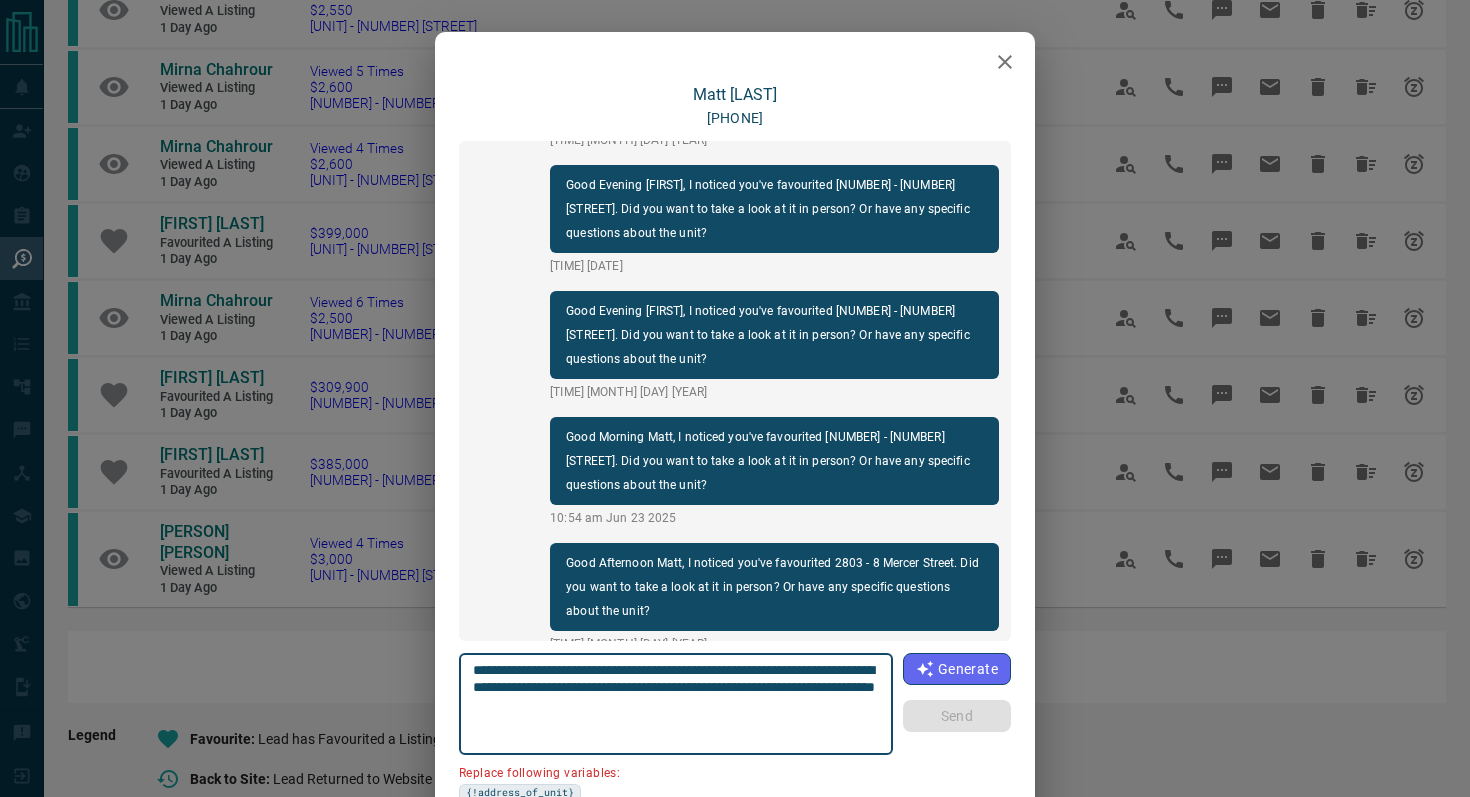 click at bounding box center [1005, 62] 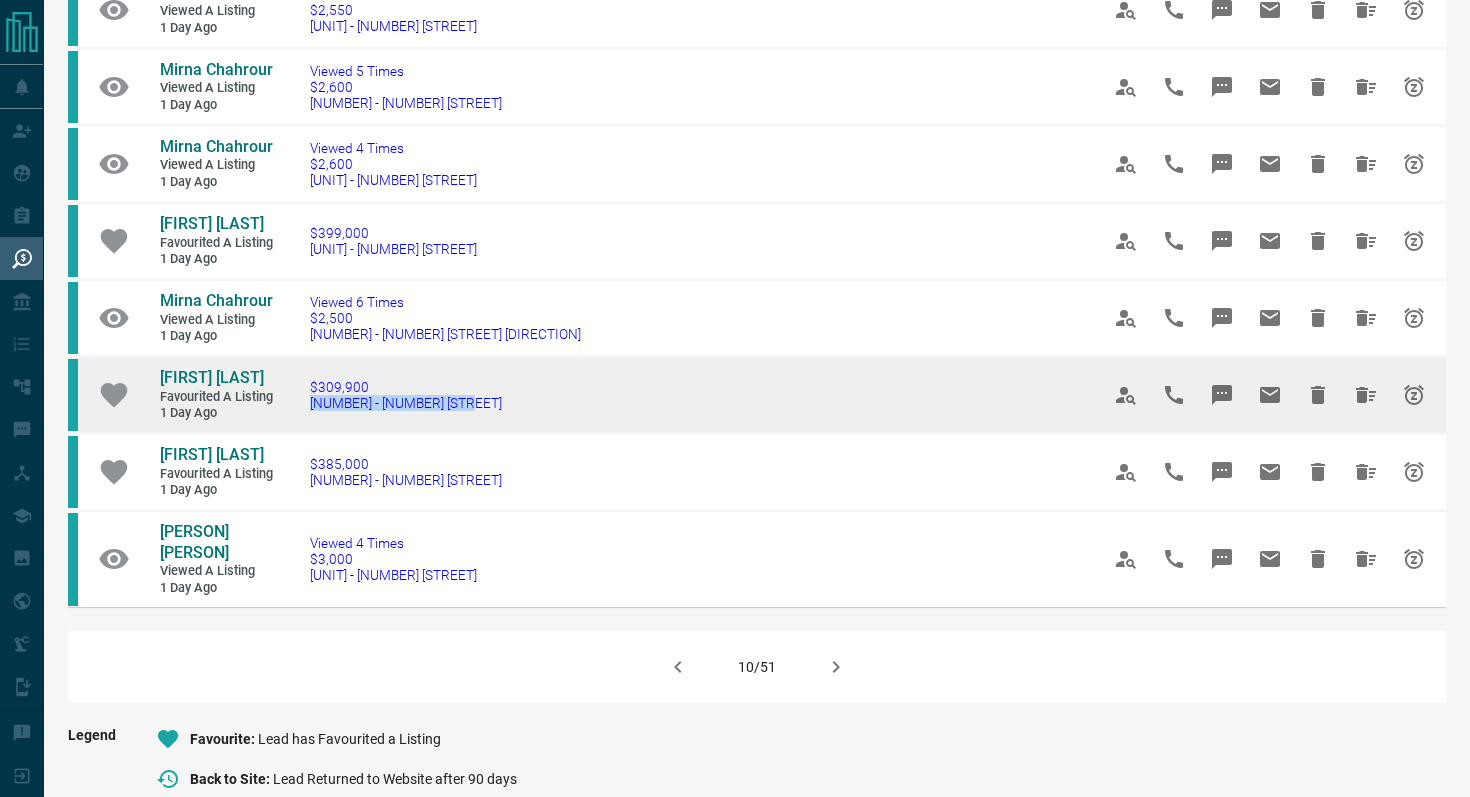 drag, startPoint x: 514, startPoint y: 439, endPoint x: 305, endPoint y: 439, distance: 209 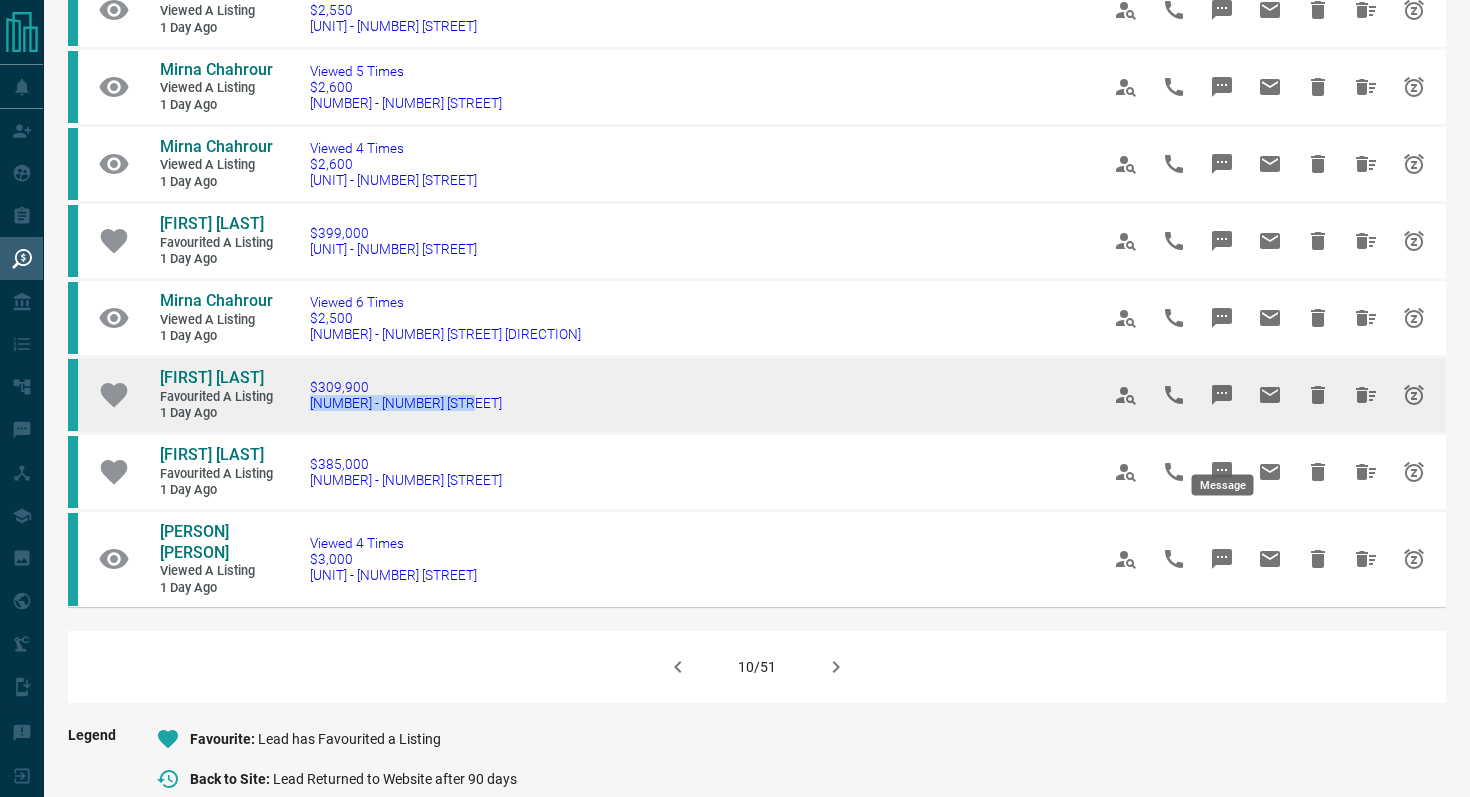 click 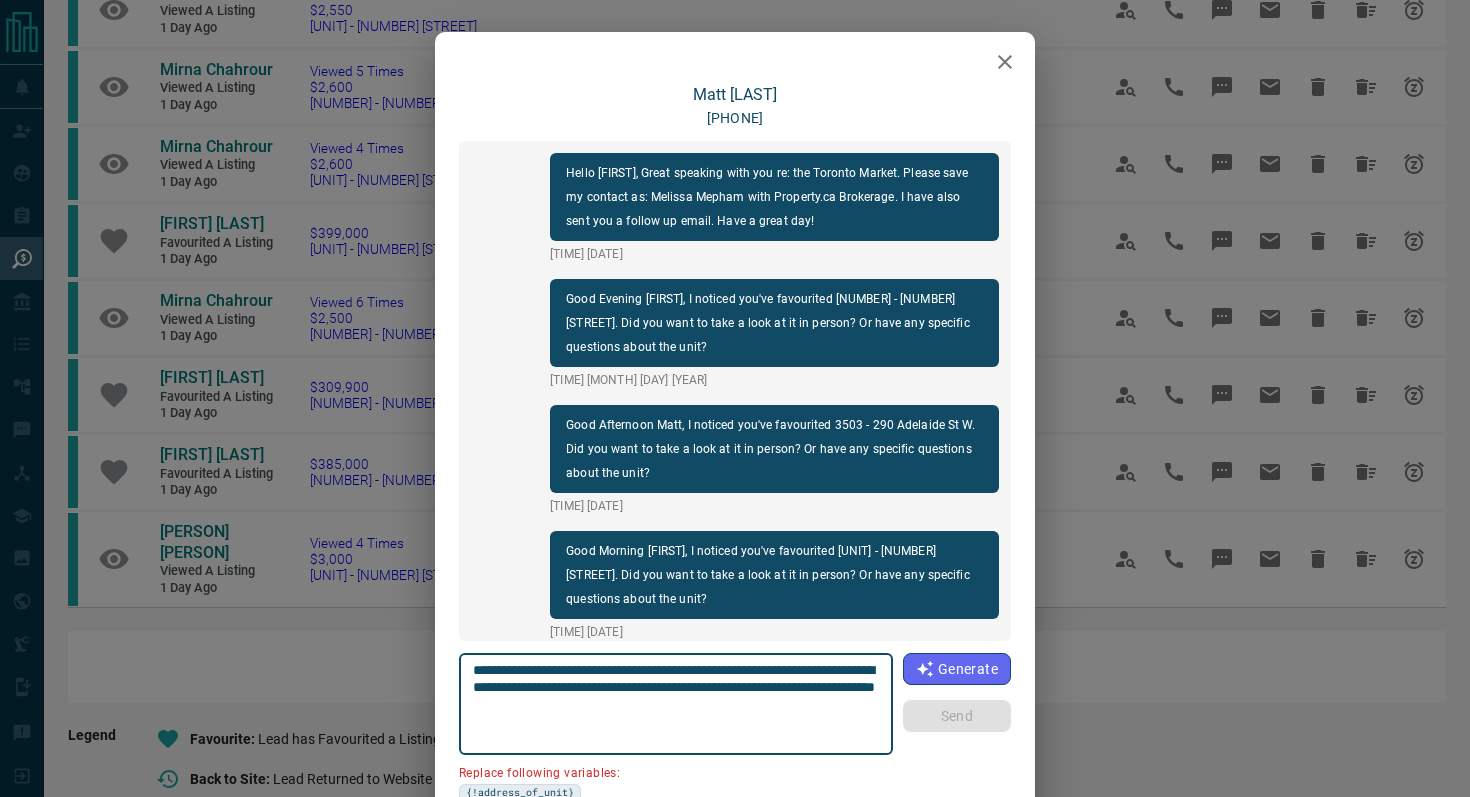 scroll, scrollTop: 2898, scrollLeft: 0, axis: vertical 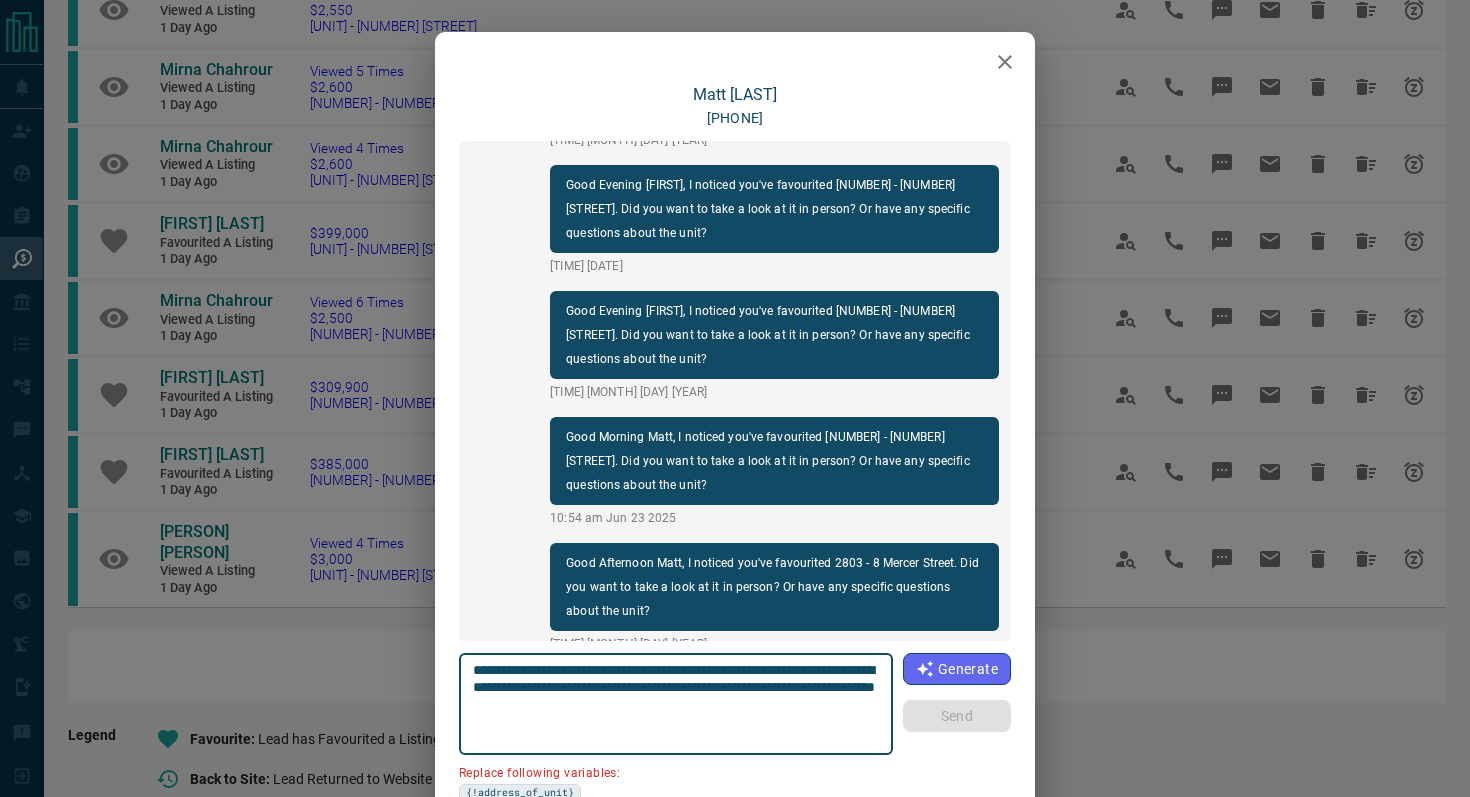 drag, startPoint x: 587, startPoint y: 691, endPoint x: 389, endPoint y: 689, distance: 198.0101 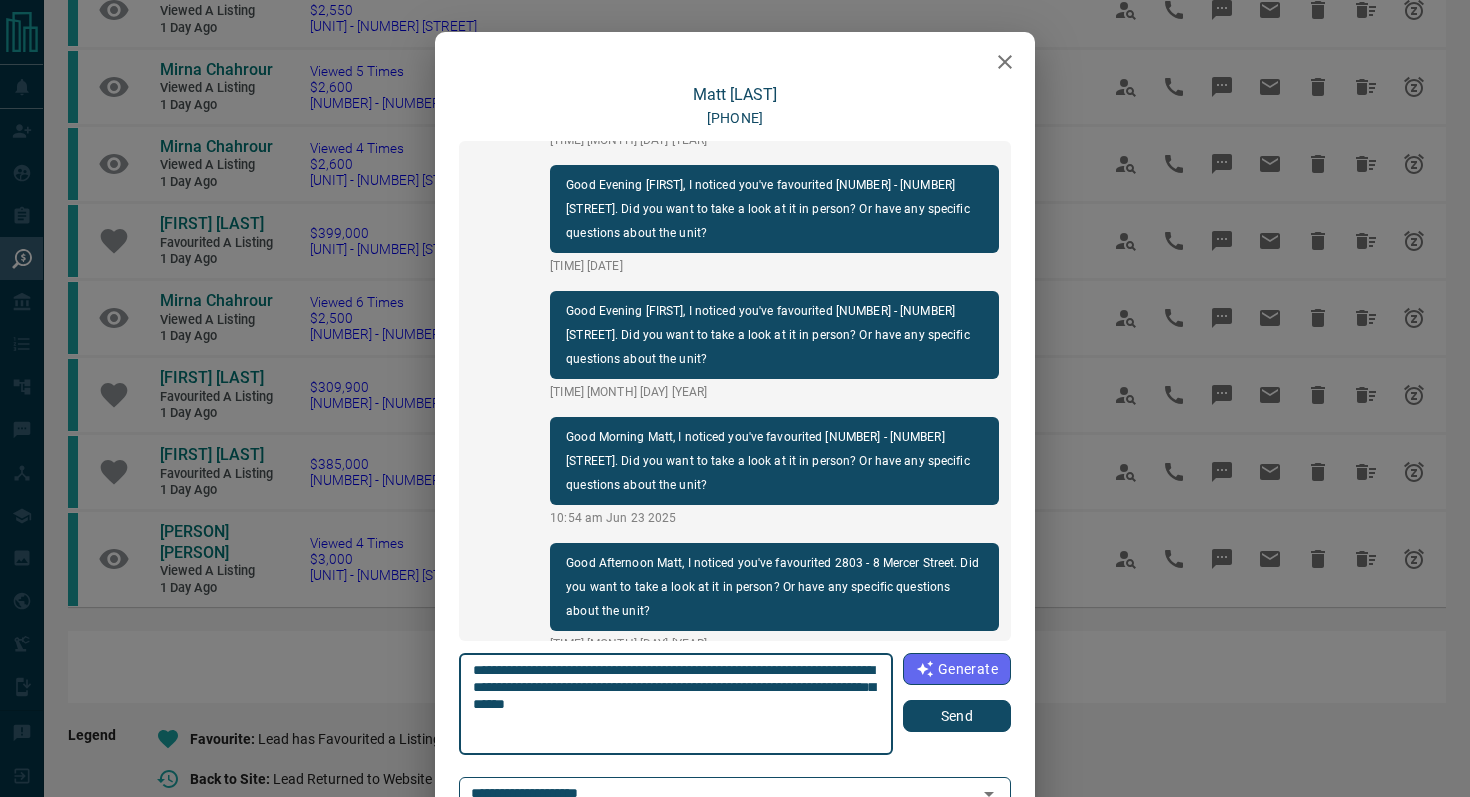 type on "**********" 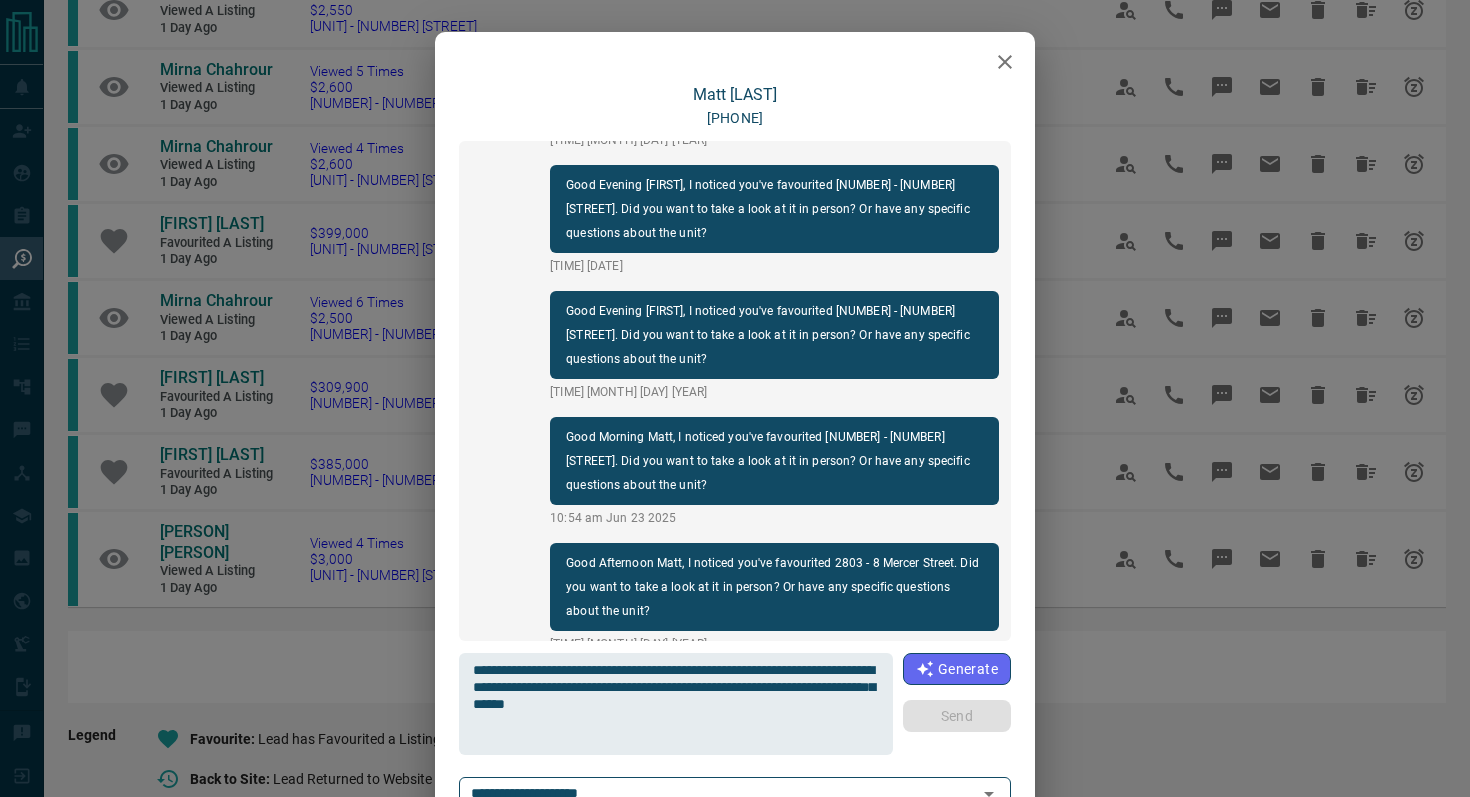 type 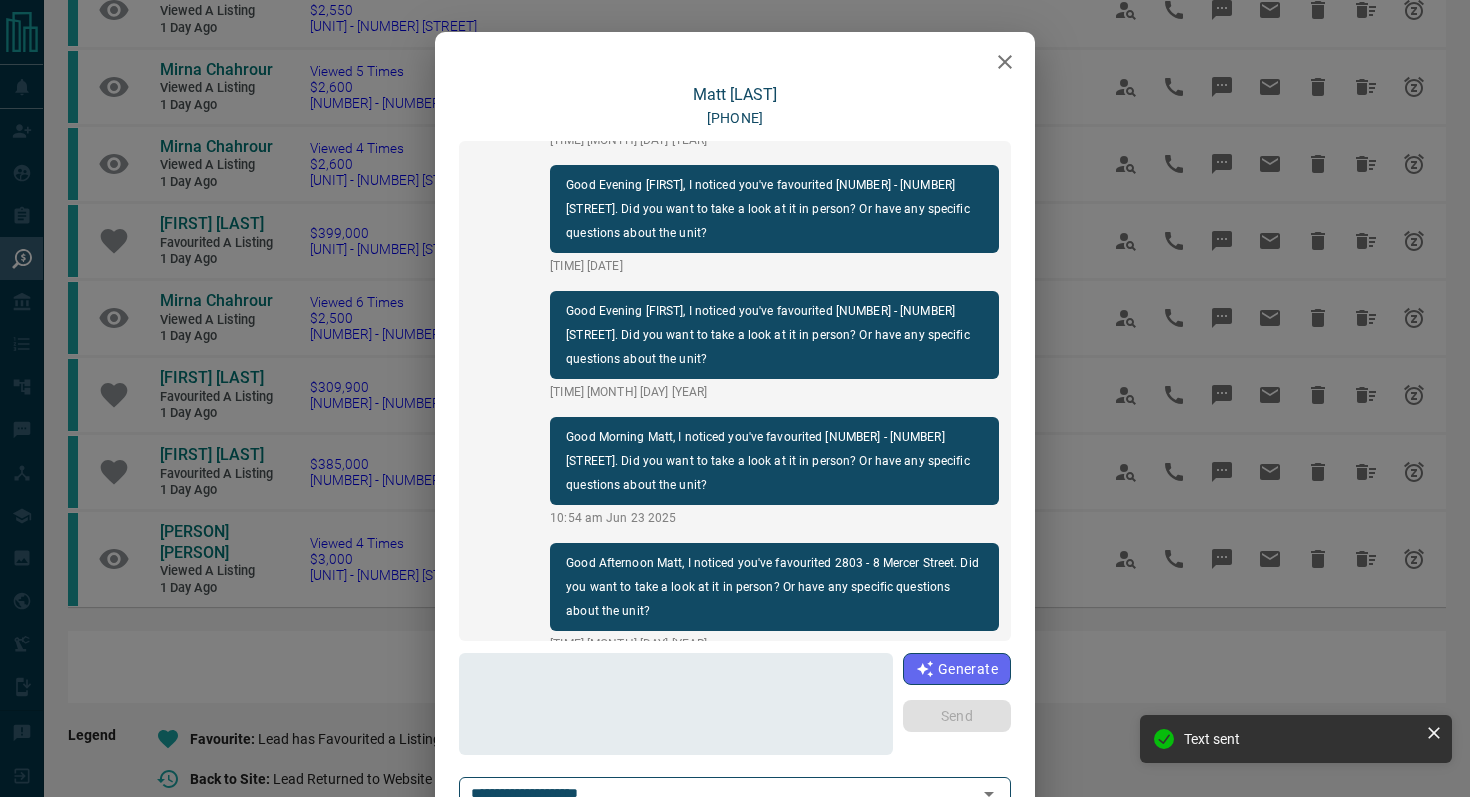 scroll, scrollTop: 3024, scrollLeft: 0, axis: vertical 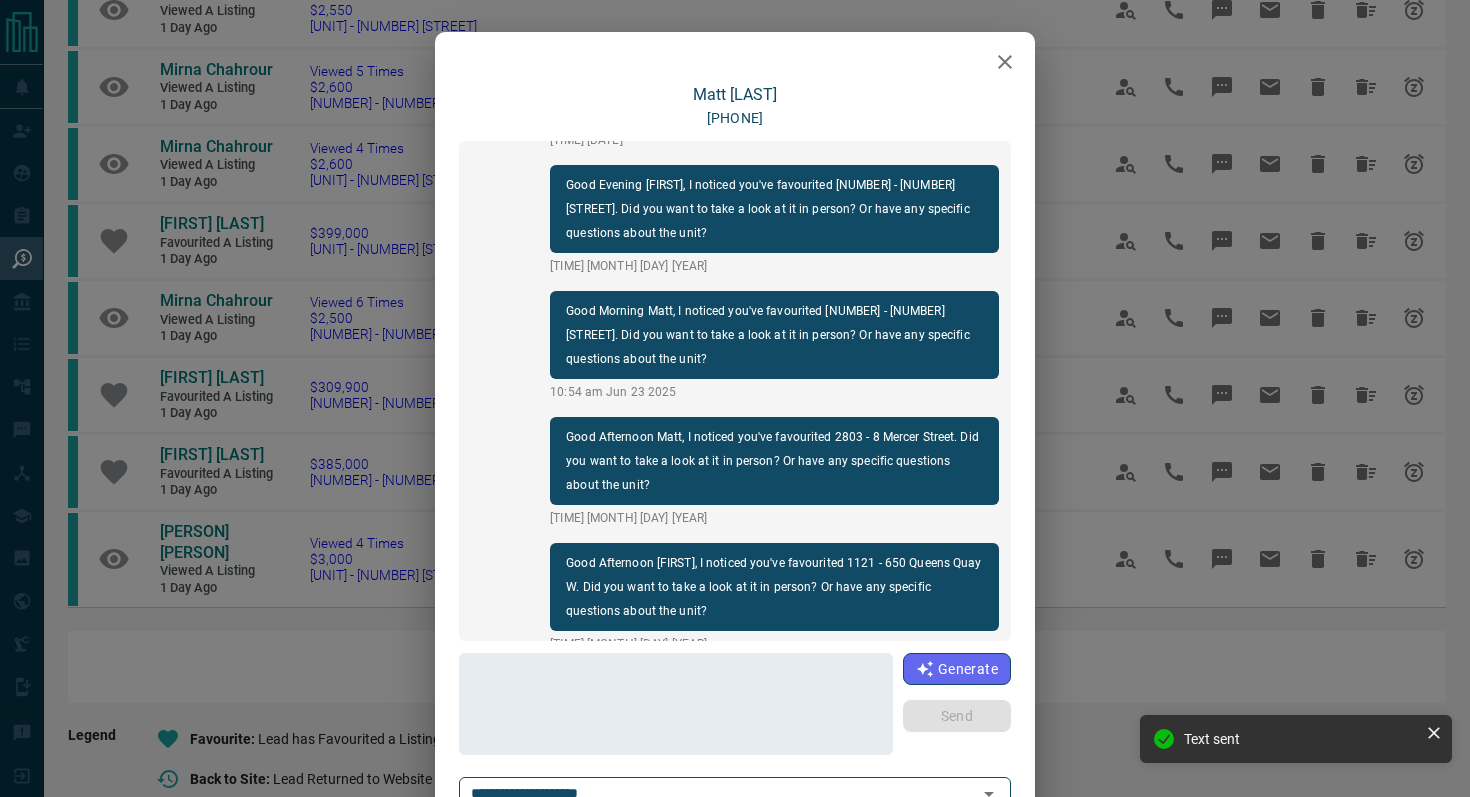 click at bounding box center (1005, 62) 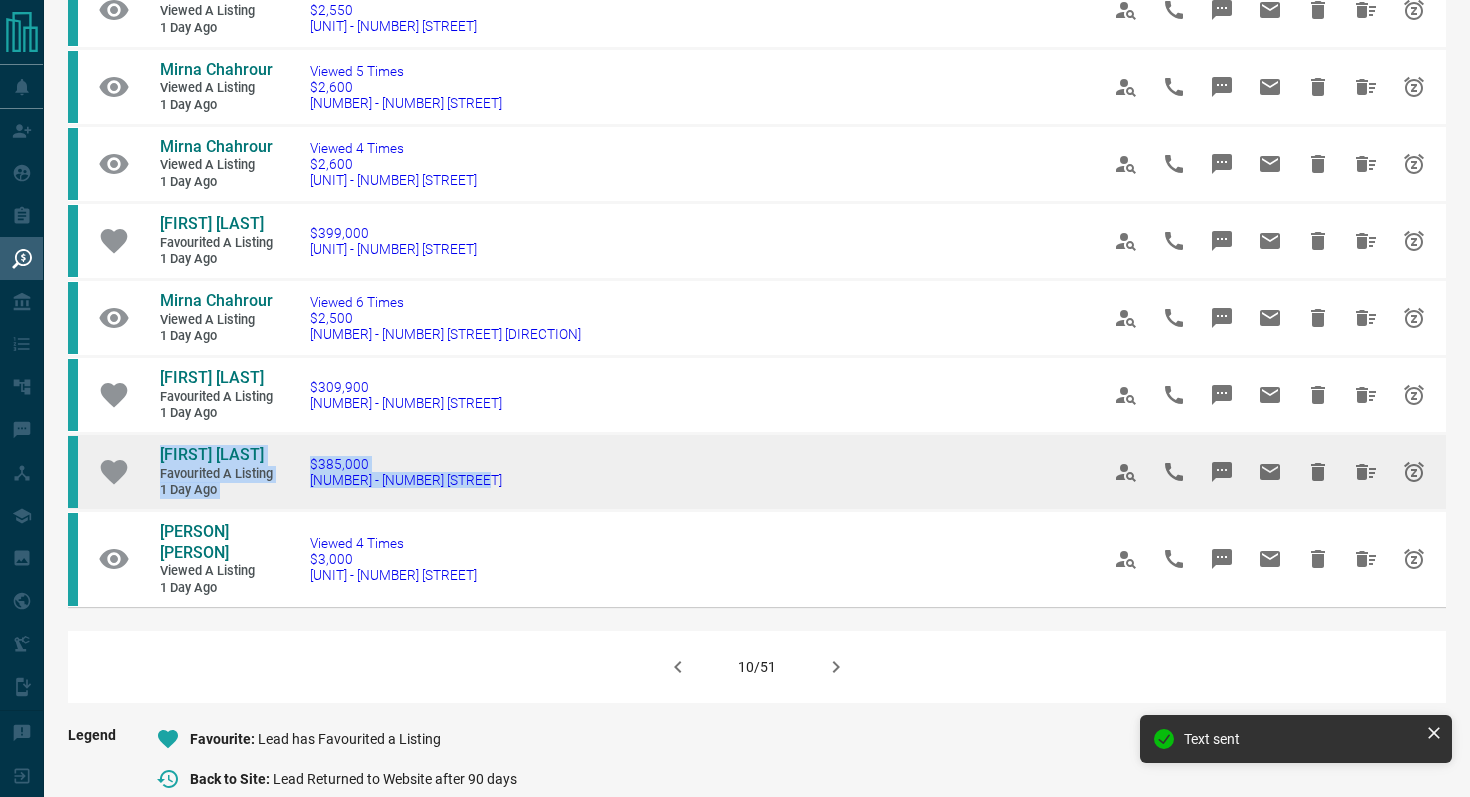 drag, startPoint x: 526, startPoint y: 523, endPoint x: 153, endPoint y: 499, distance: 373.77133 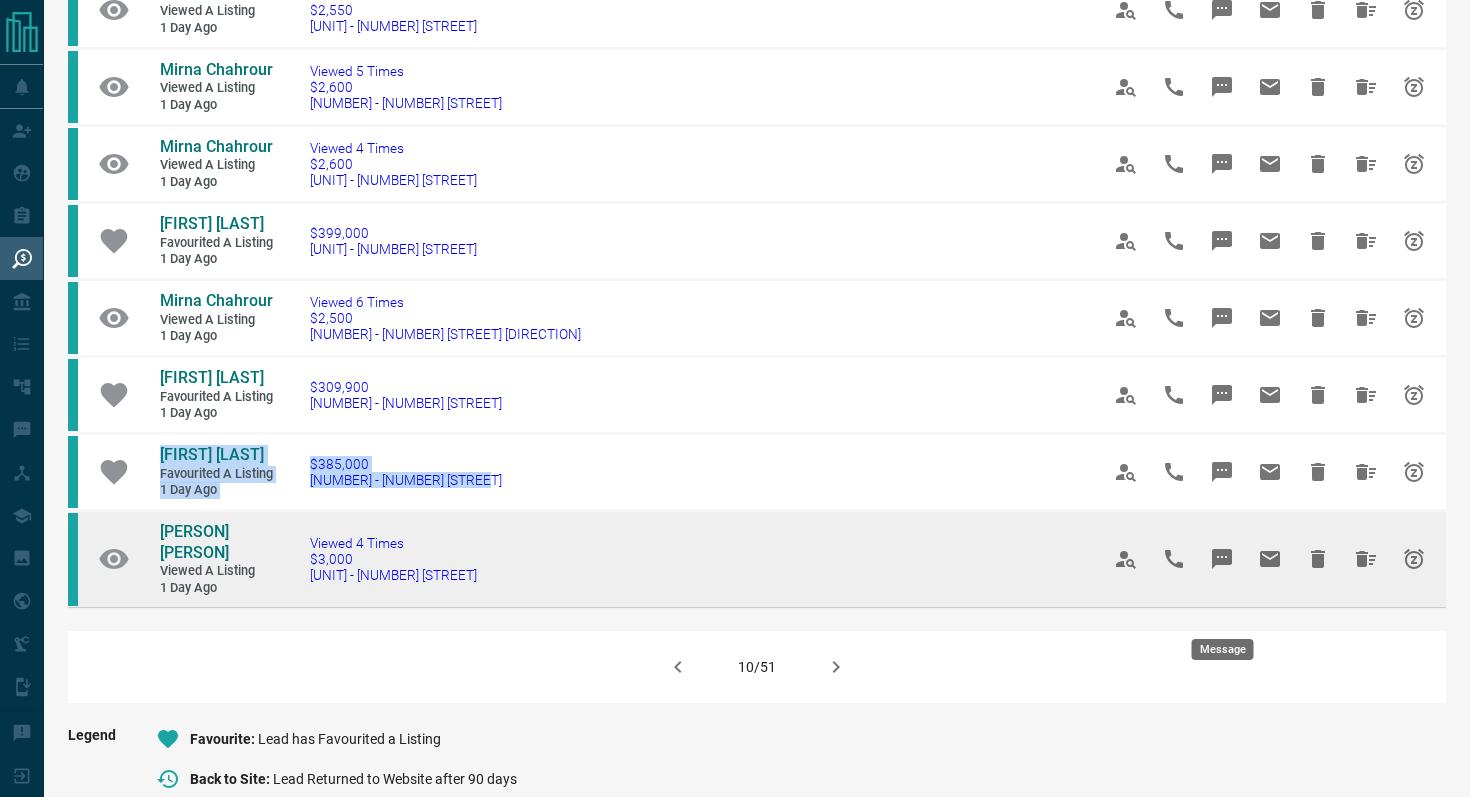 click 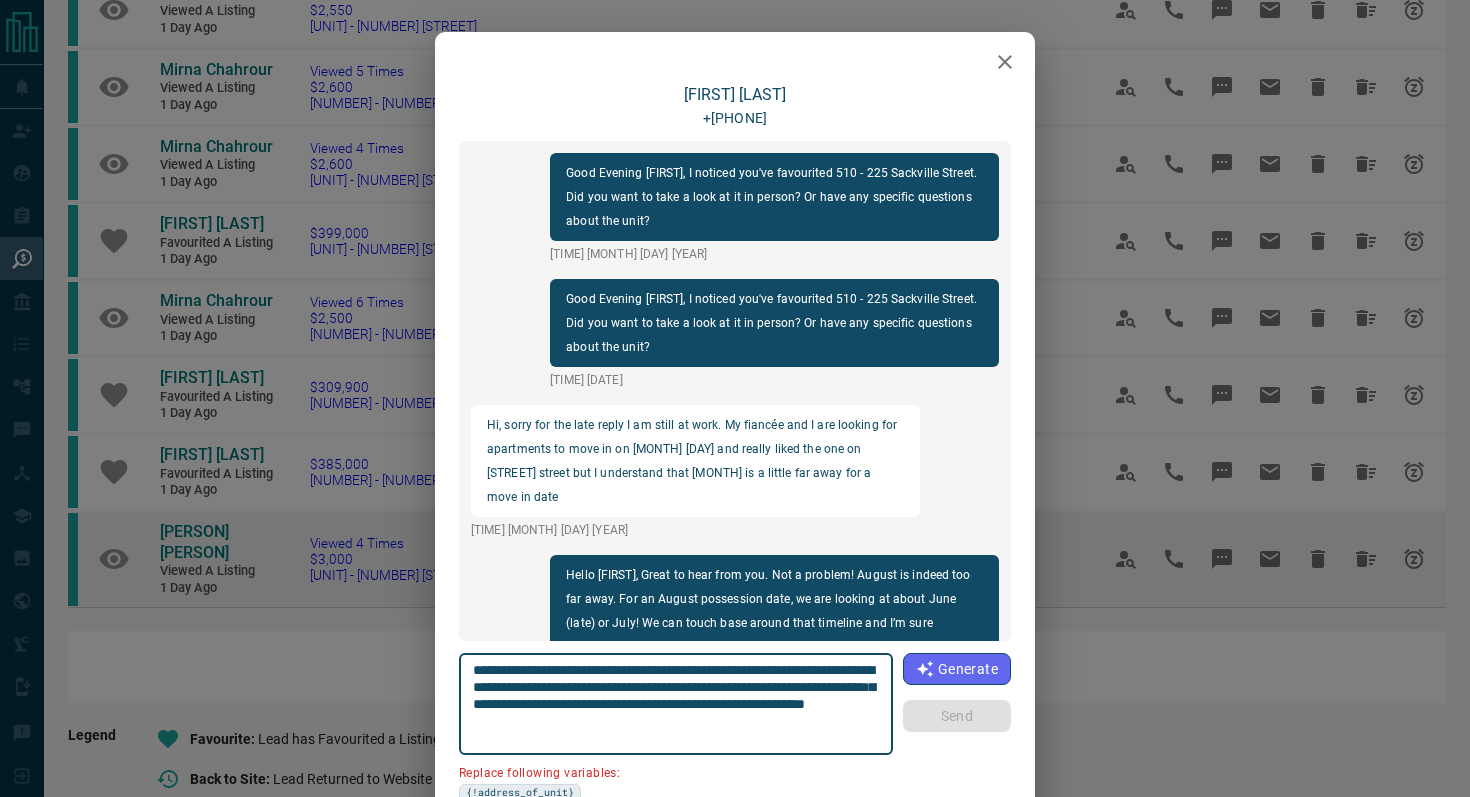 scroll, scrollTop: 186, scrollLeft: 0, axis: vertical 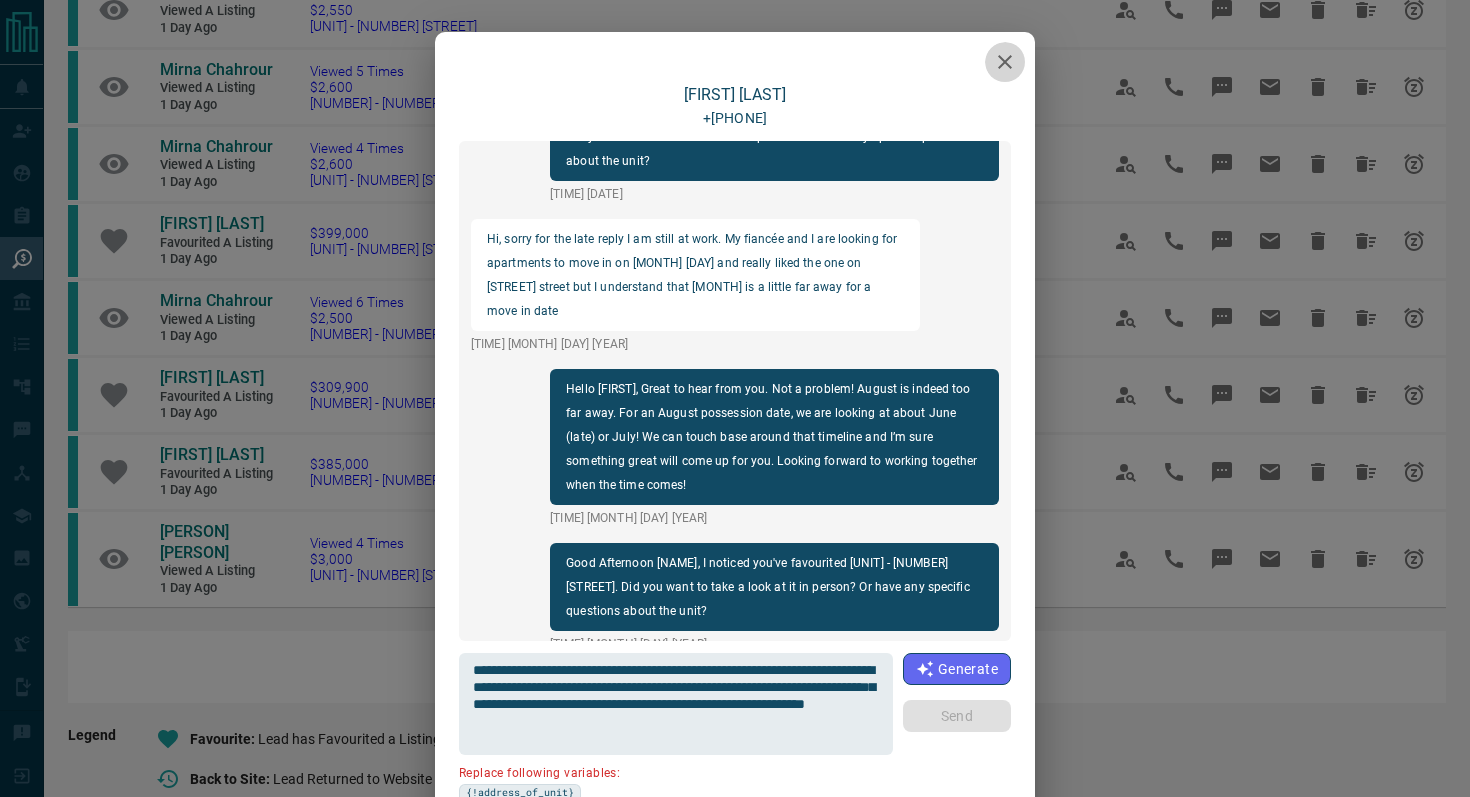 click 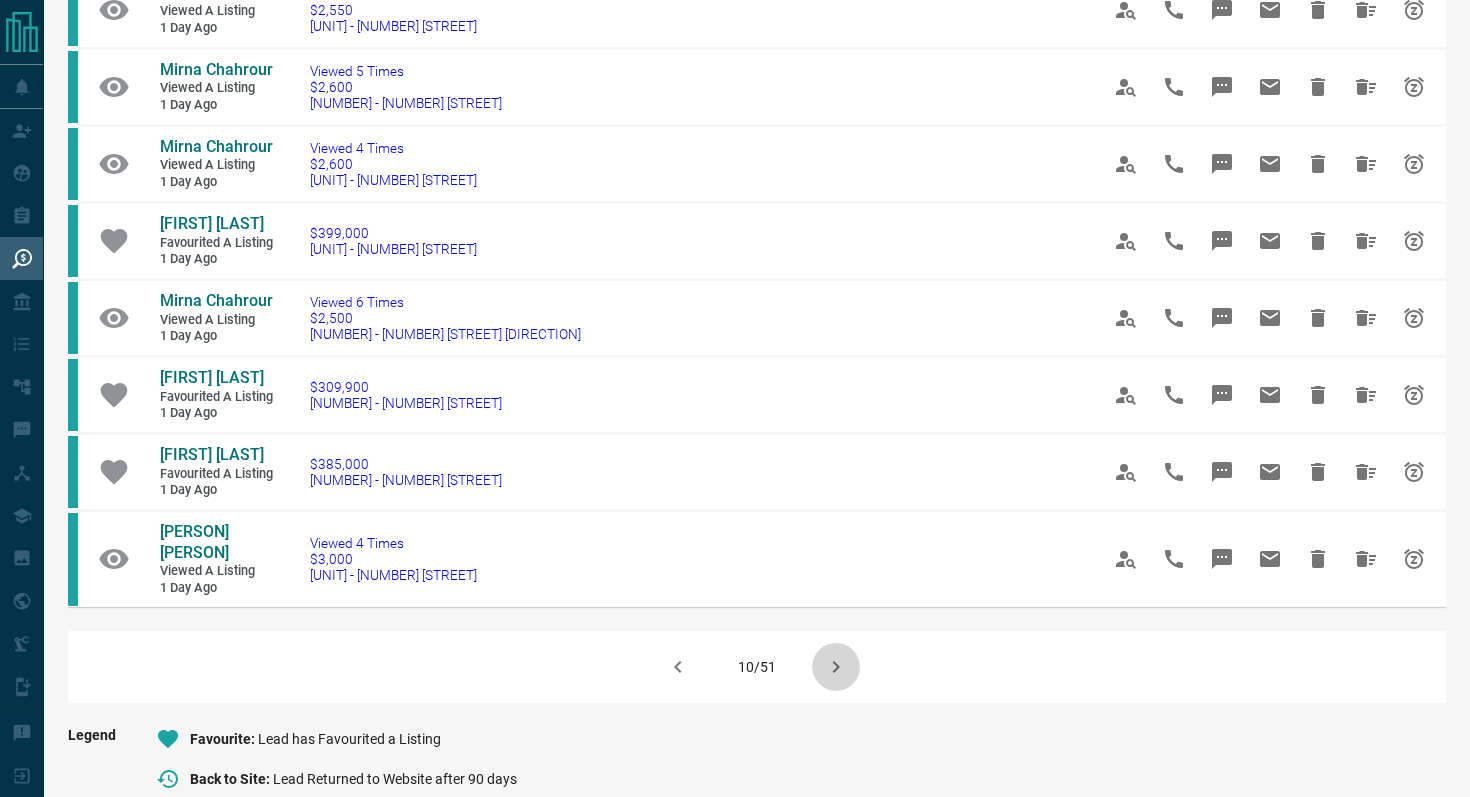 click 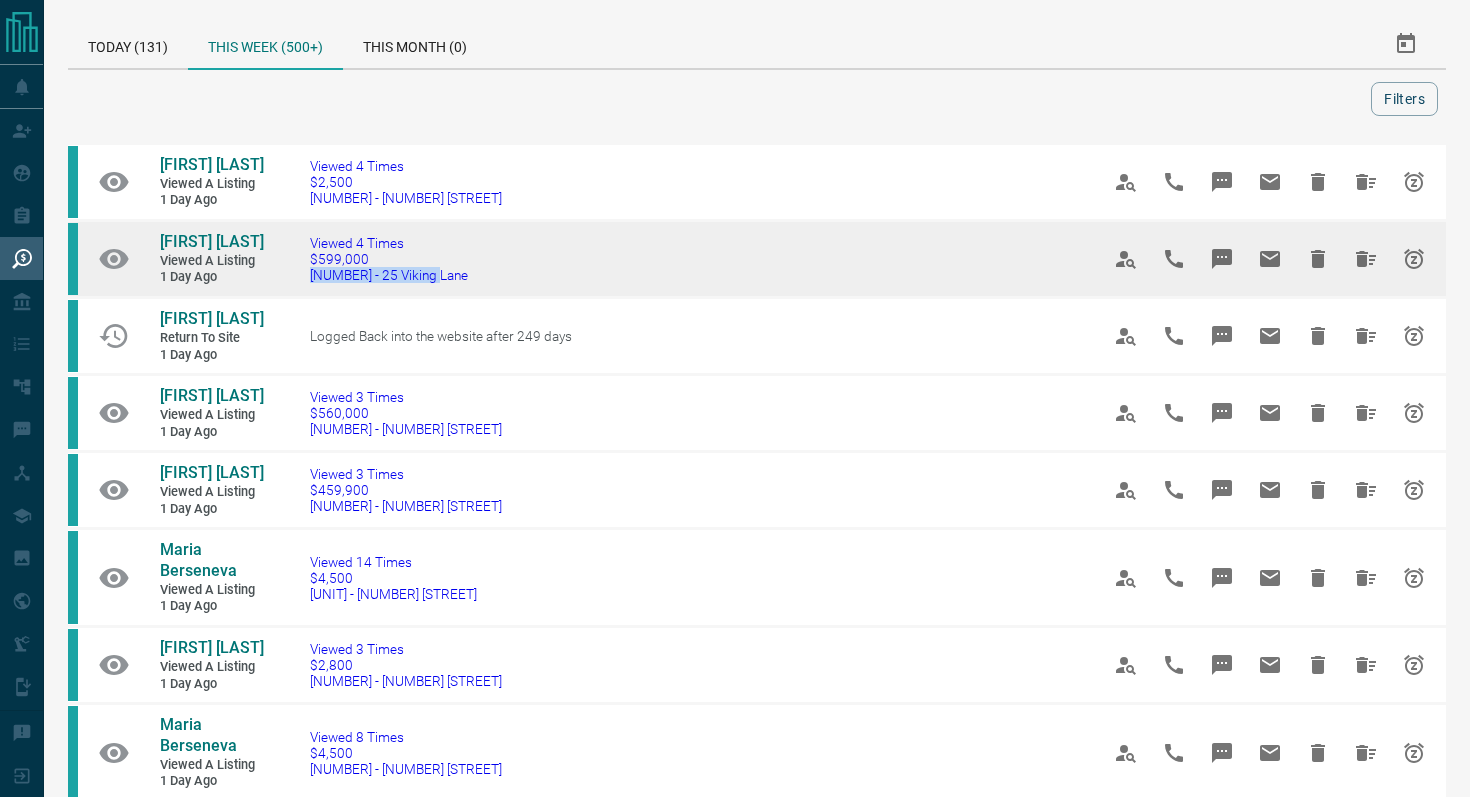 drag, startPoint x: 501, startPoint y: 290, endPoint x: 300, endPoint y: 296, distance: 201.08954 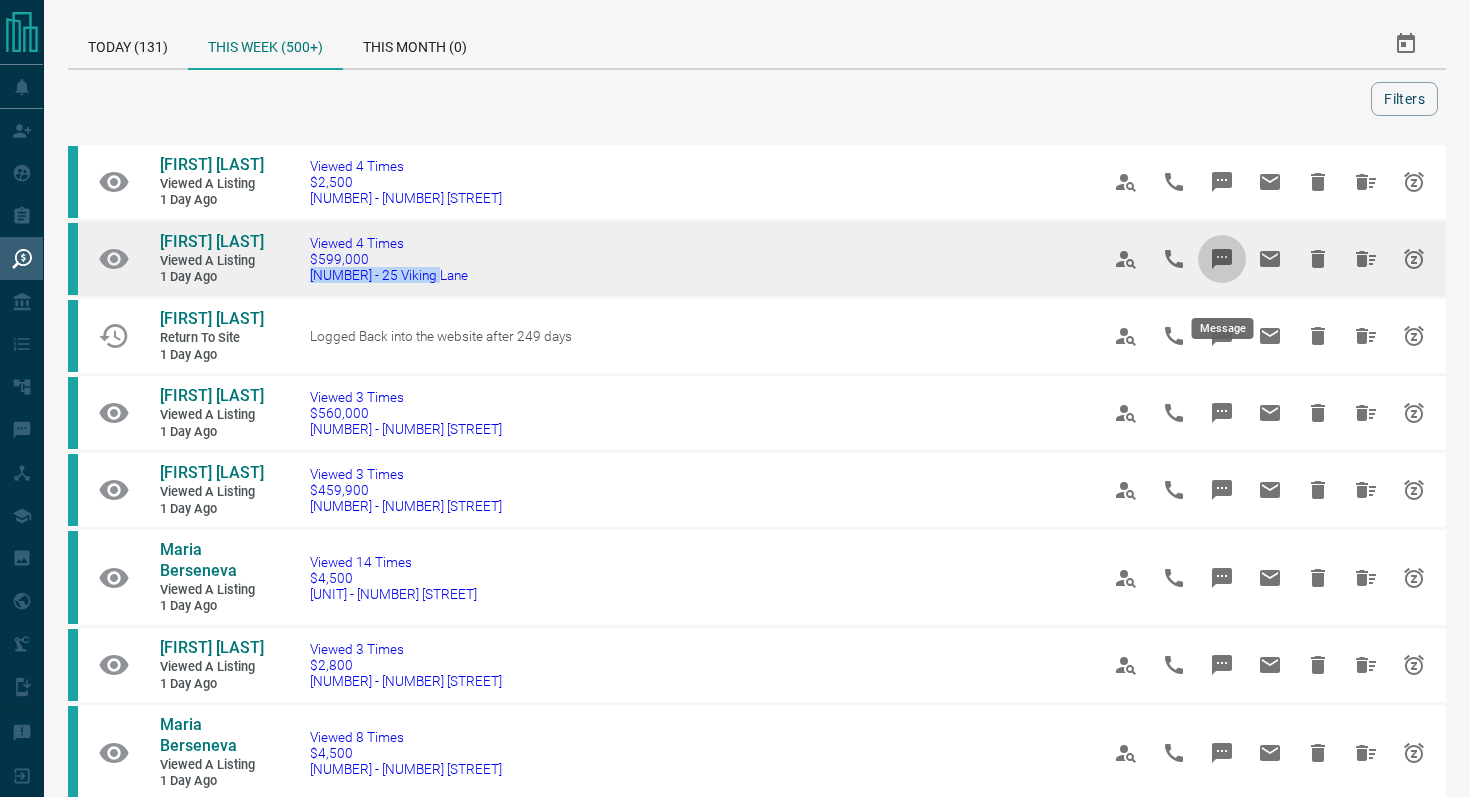 click at bounding box center (1222, 259) 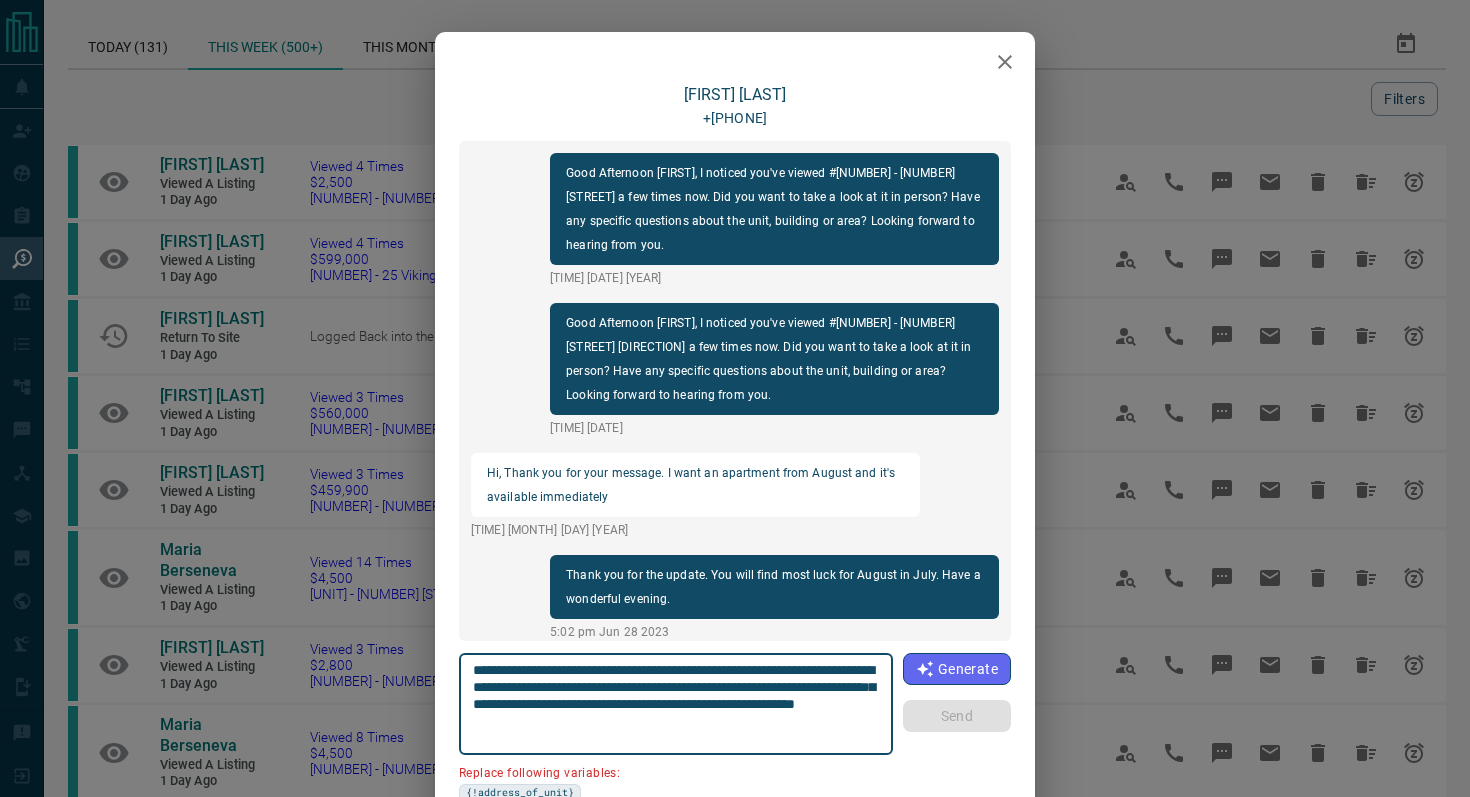 scroll, scrollTop: 1740, scrollLeft: 0, axis: vertical 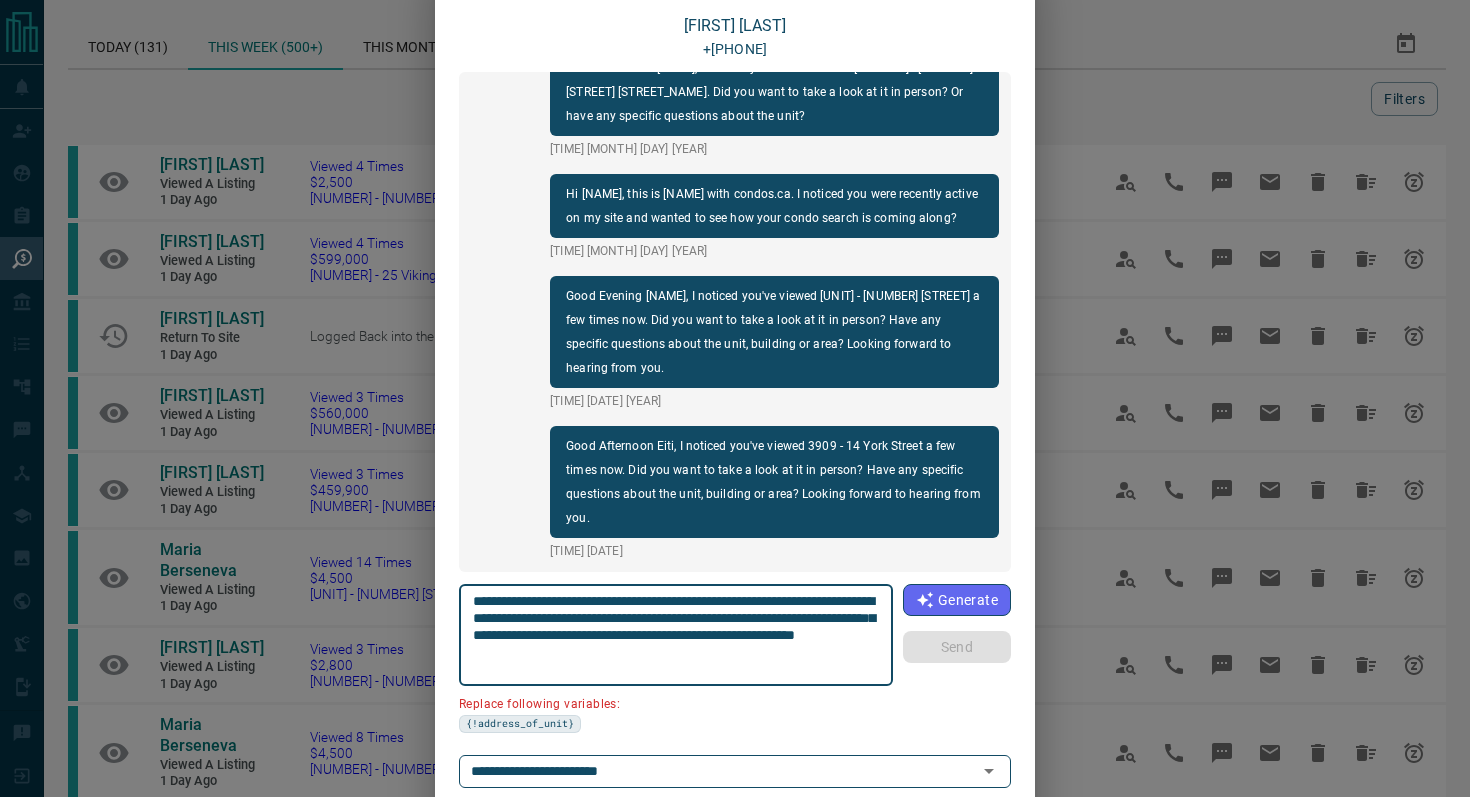 drag, startPoint x: 864, startPoint y: 597, endPoint x: 753, endPoint y: 593, distance: 111.07205 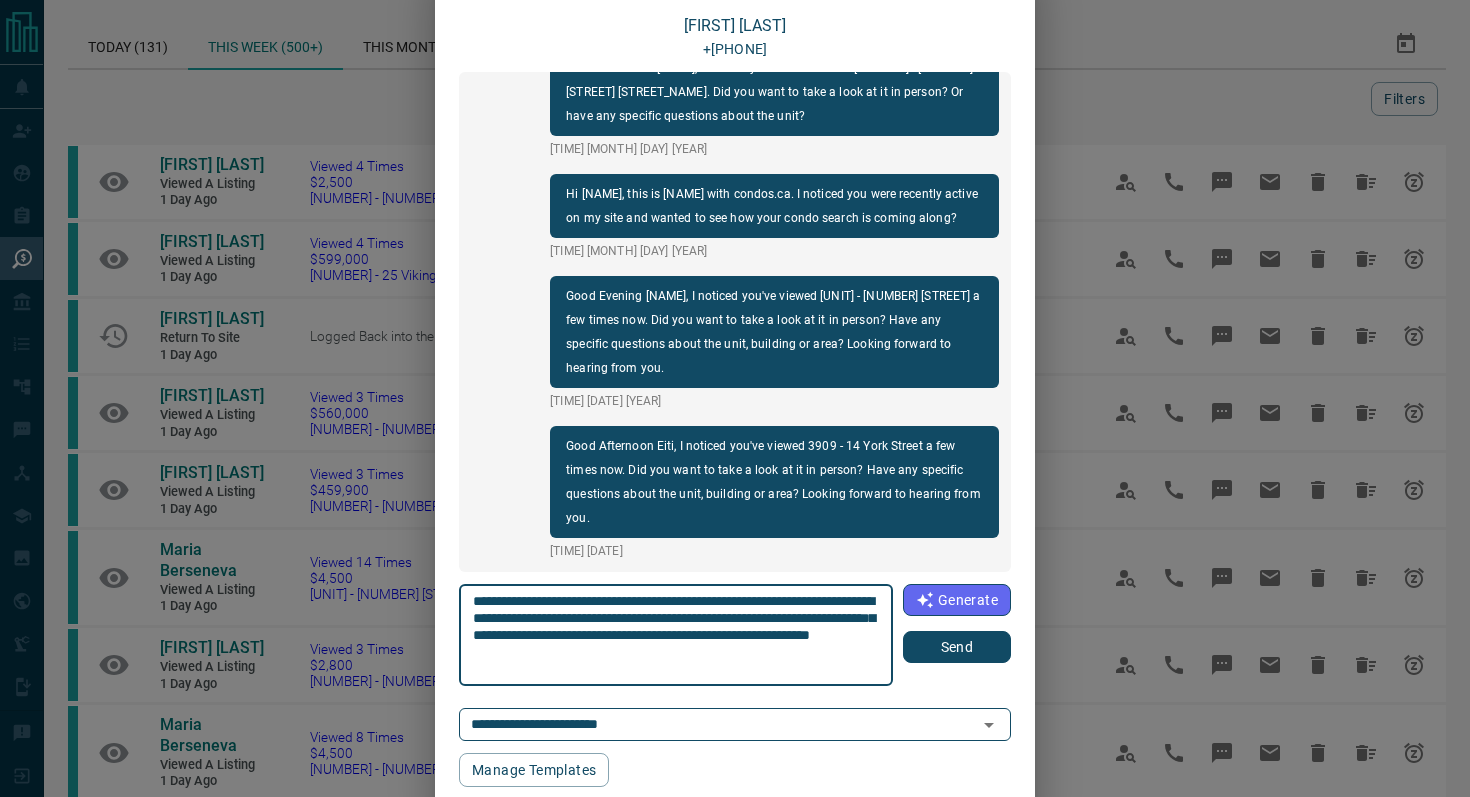 type on "**********" 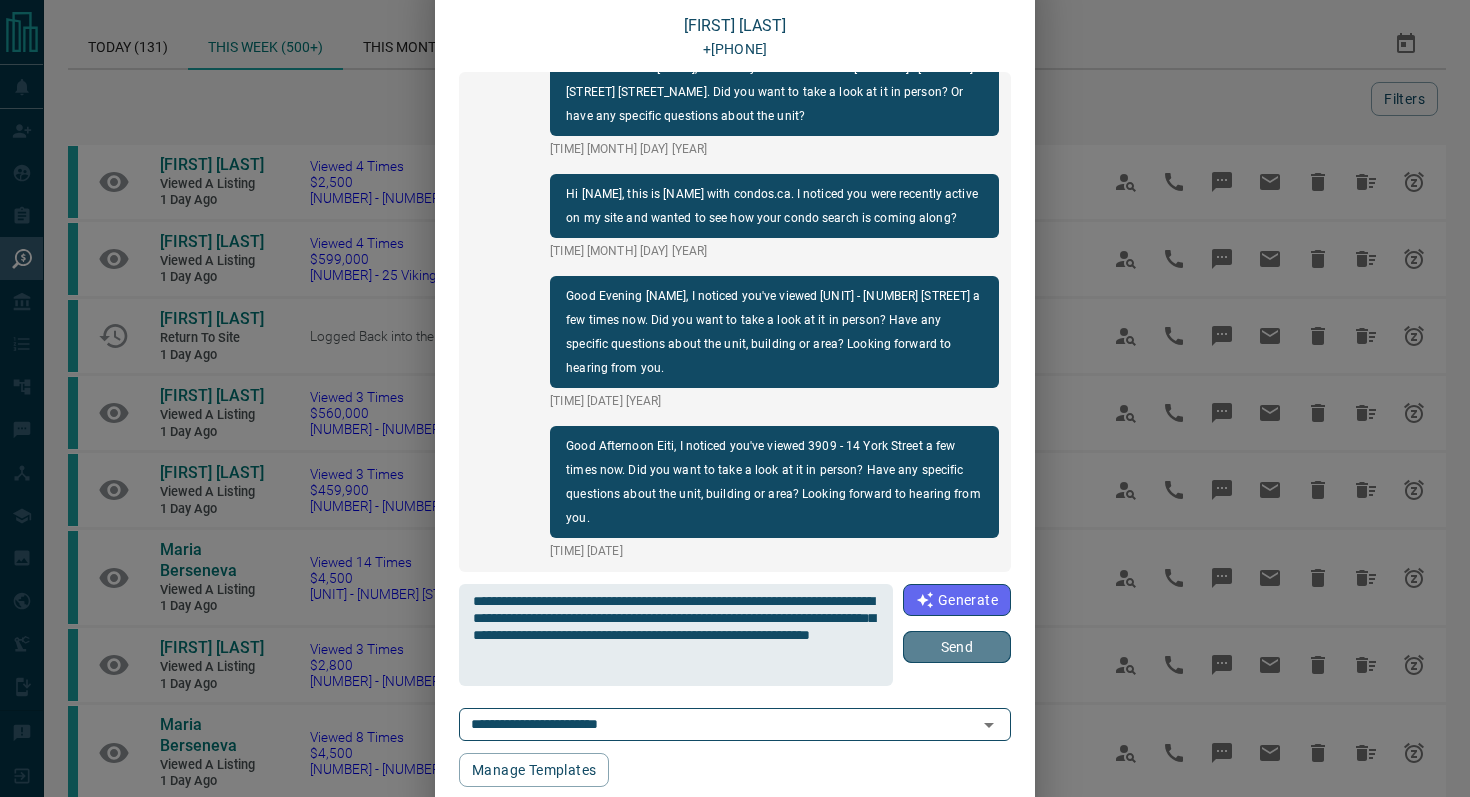 click on "Send" at bounding box center [957, 647] 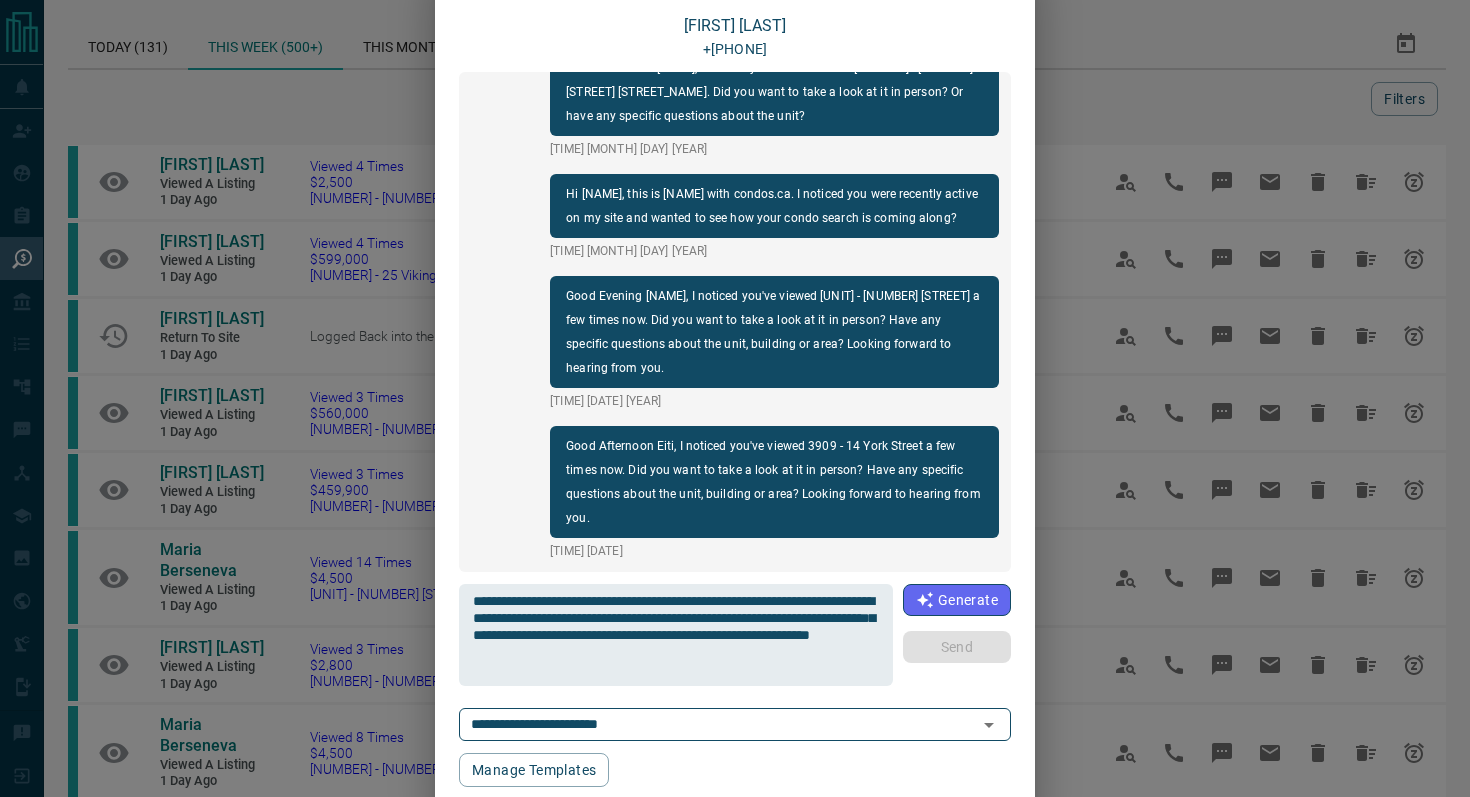 type 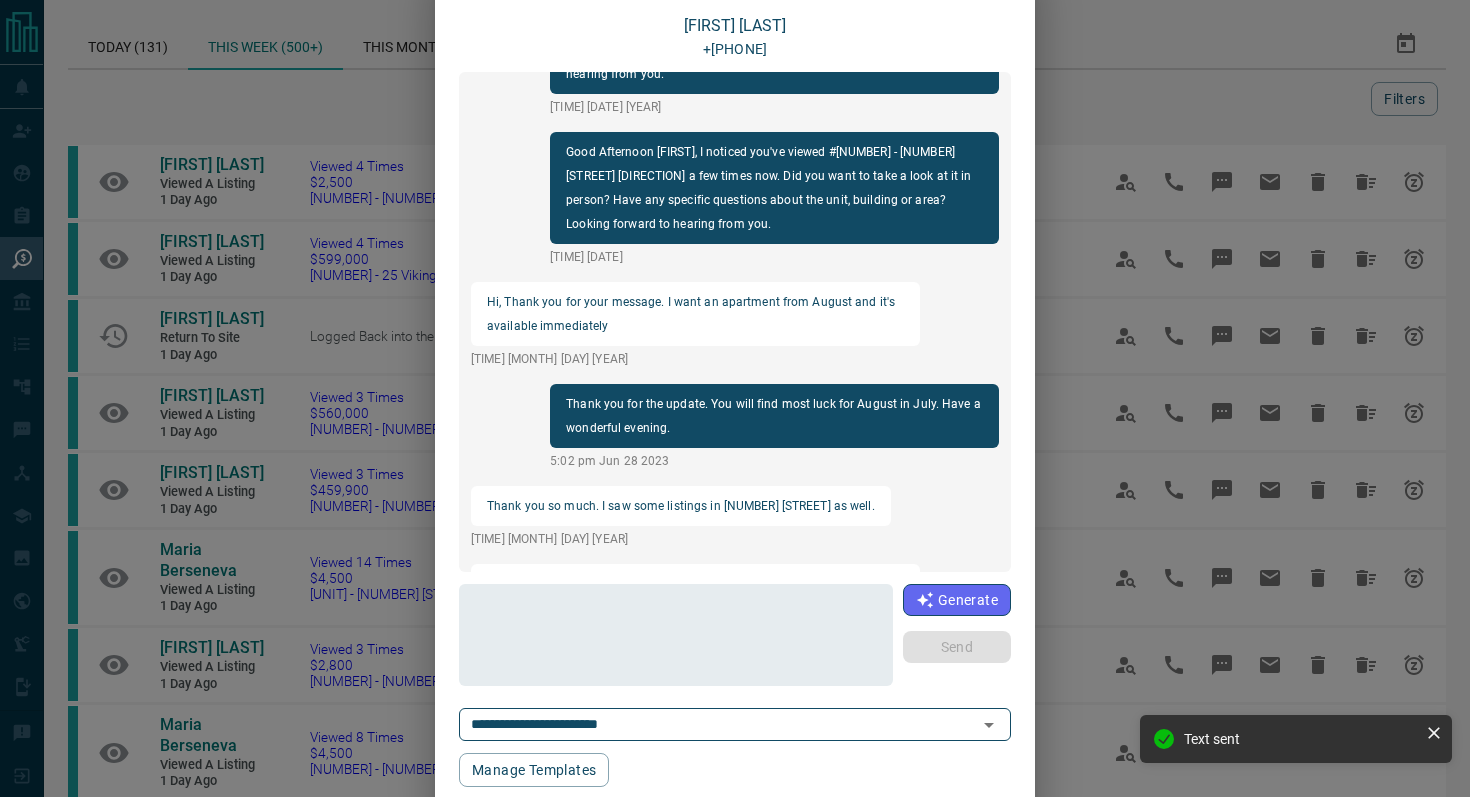 scroll, scrollTop: 0, scrollLeft: 0, axis: both 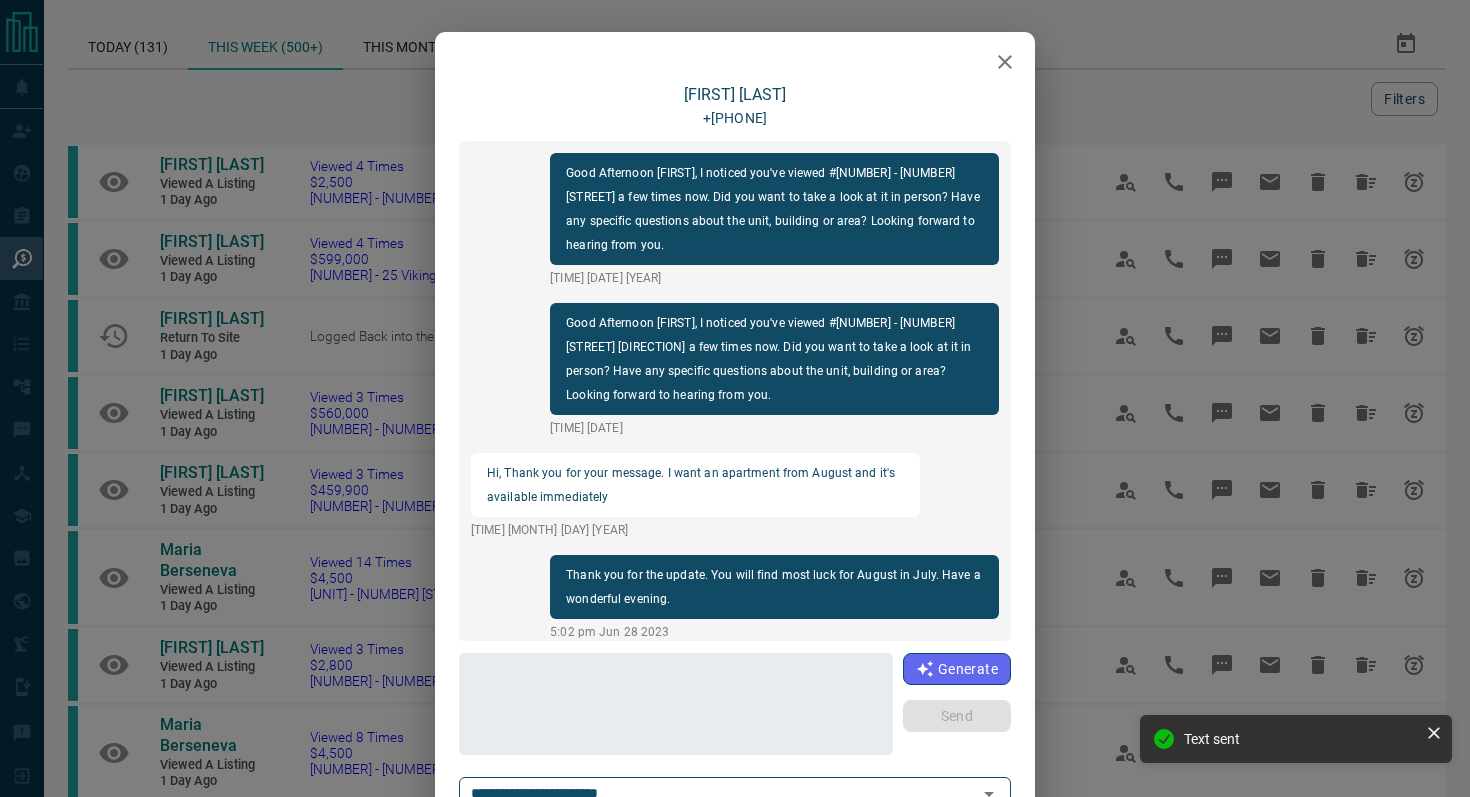 click 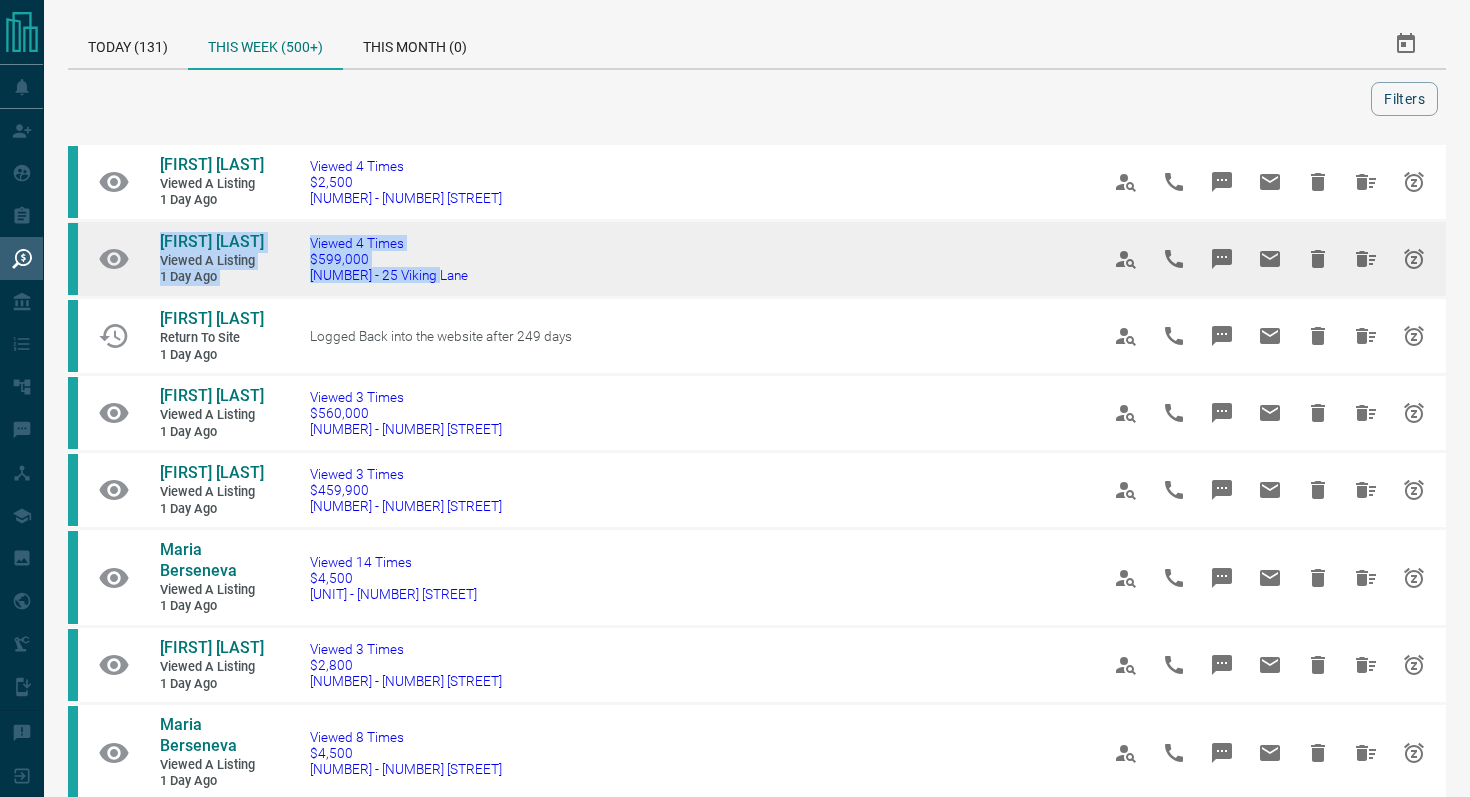 drag, startPoint x: 495, startPoint y: 302, endPoint x: 135, endPoint y: 260, distance: 362.4417 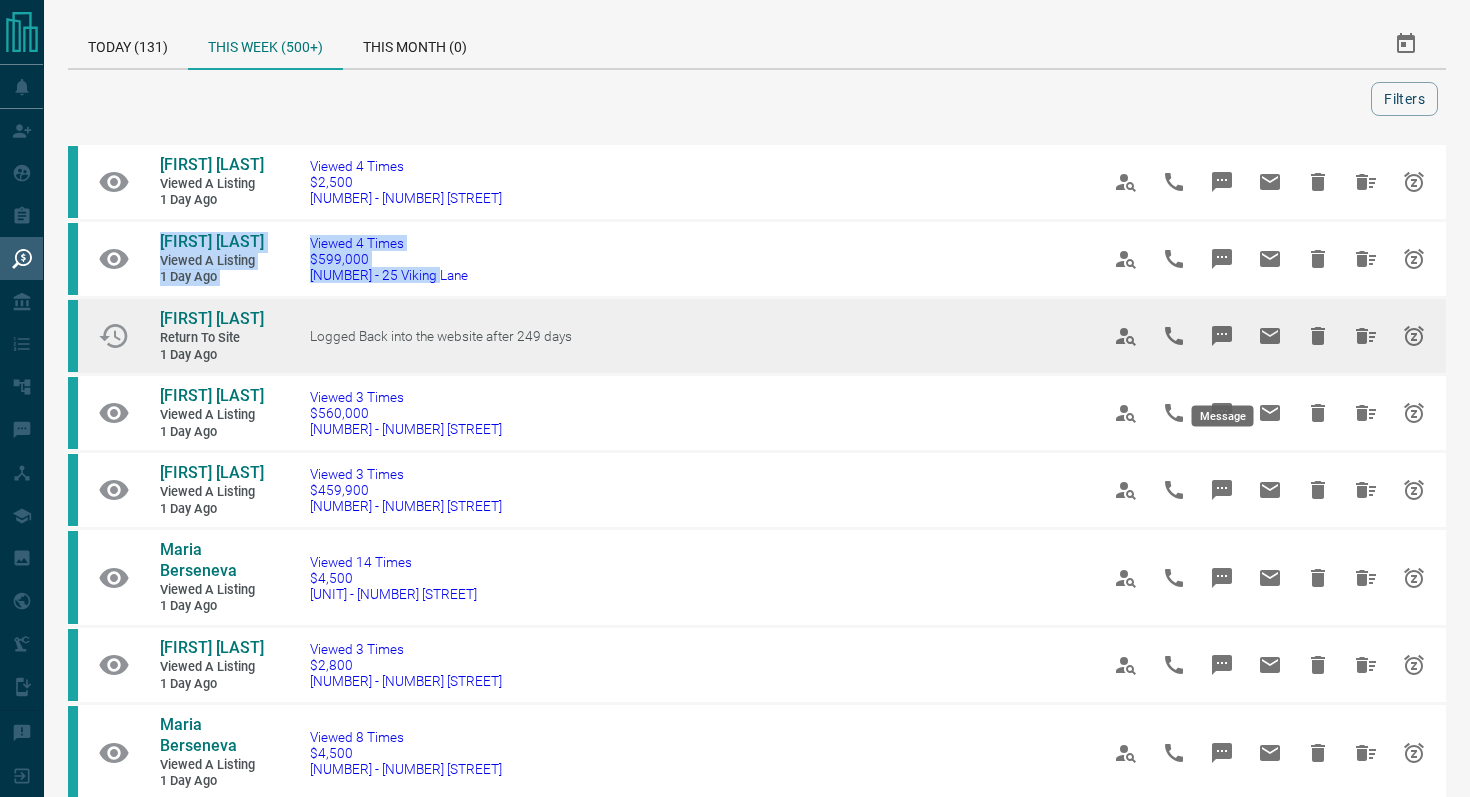 click 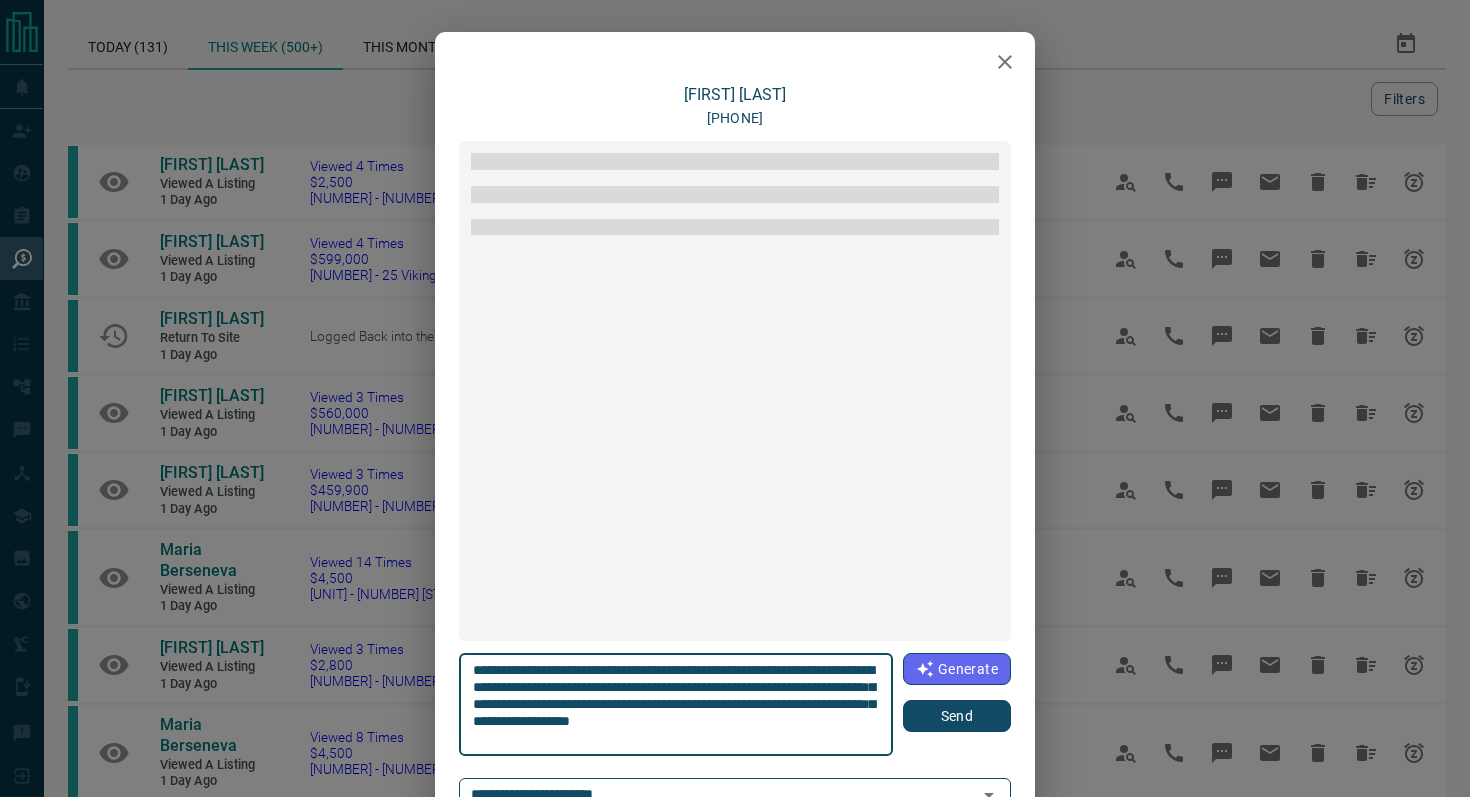 scroll, scrollTop: 270, scrollLeft: 0, axis: vertical 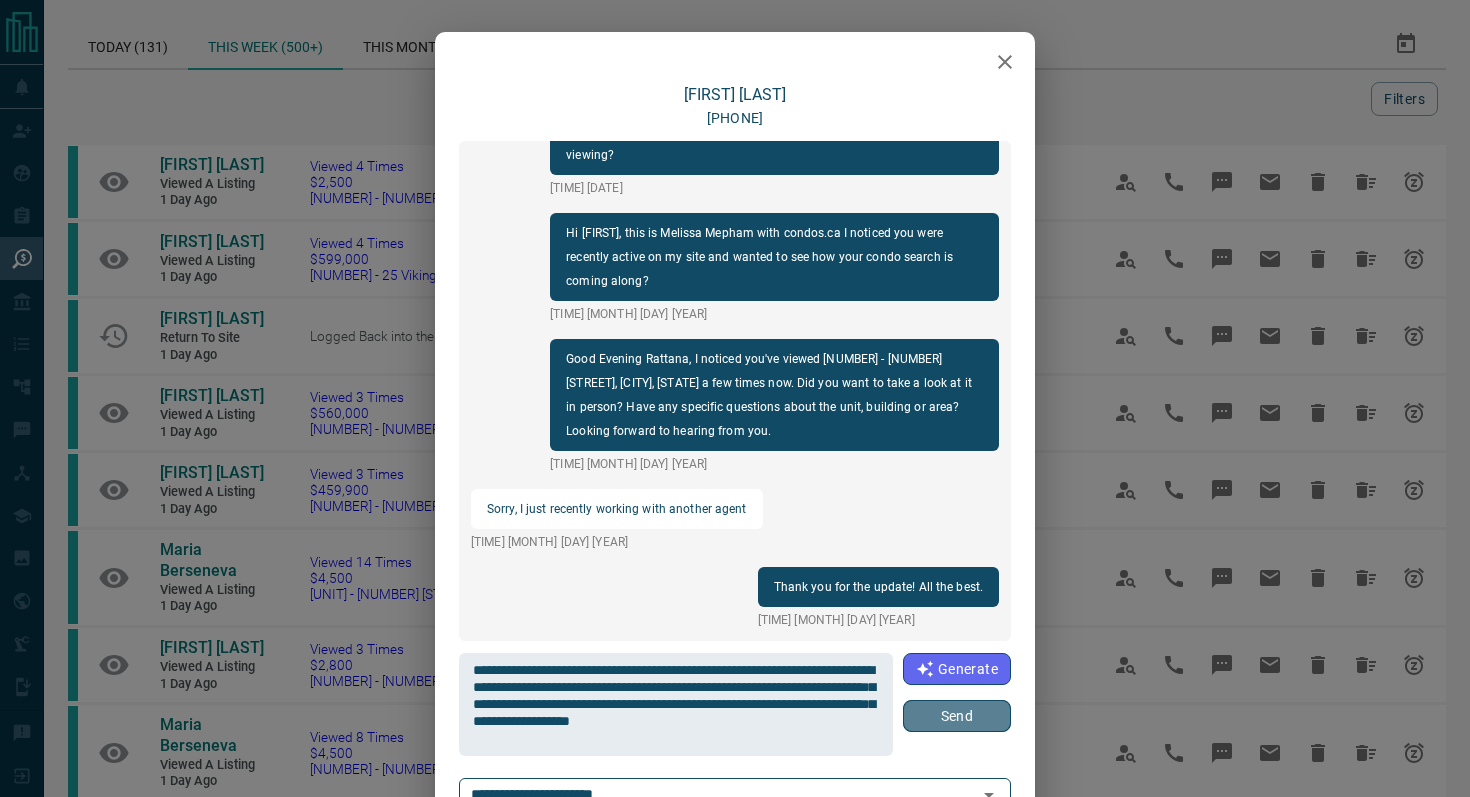 click on "Send" at bounding box center [957, 716] 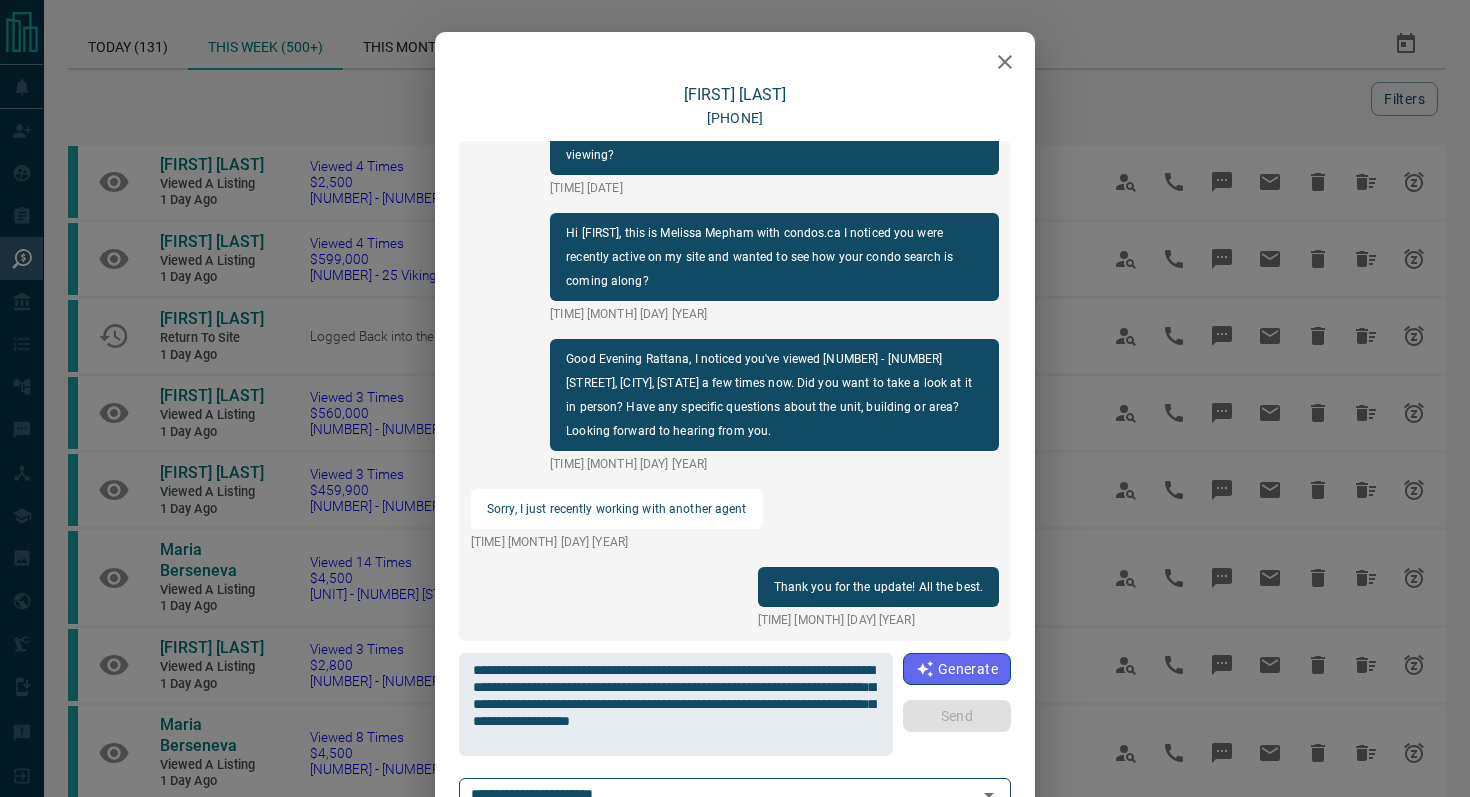 type 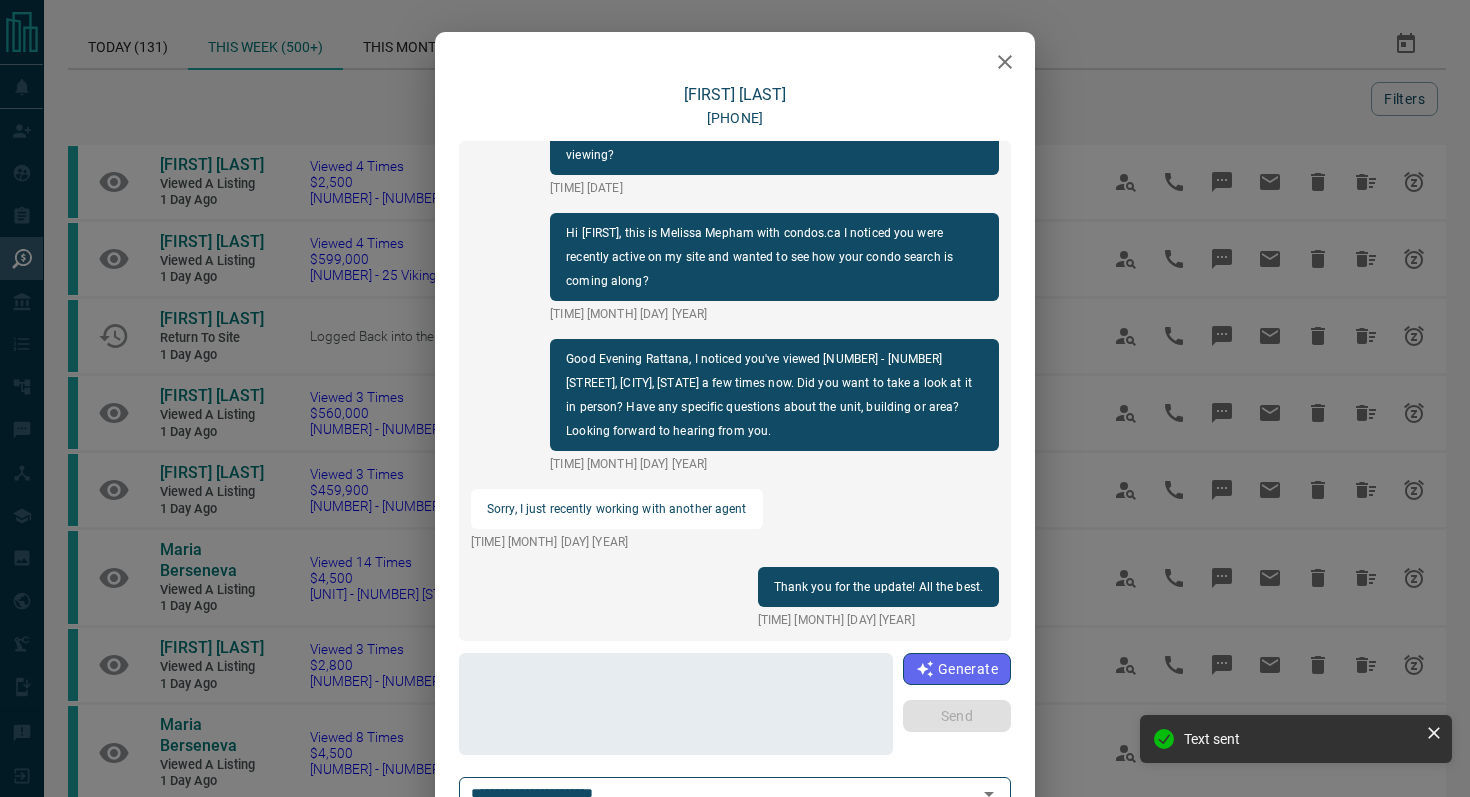scroll, scrollTop: 420, scrollLeft: 0, axis: vertical 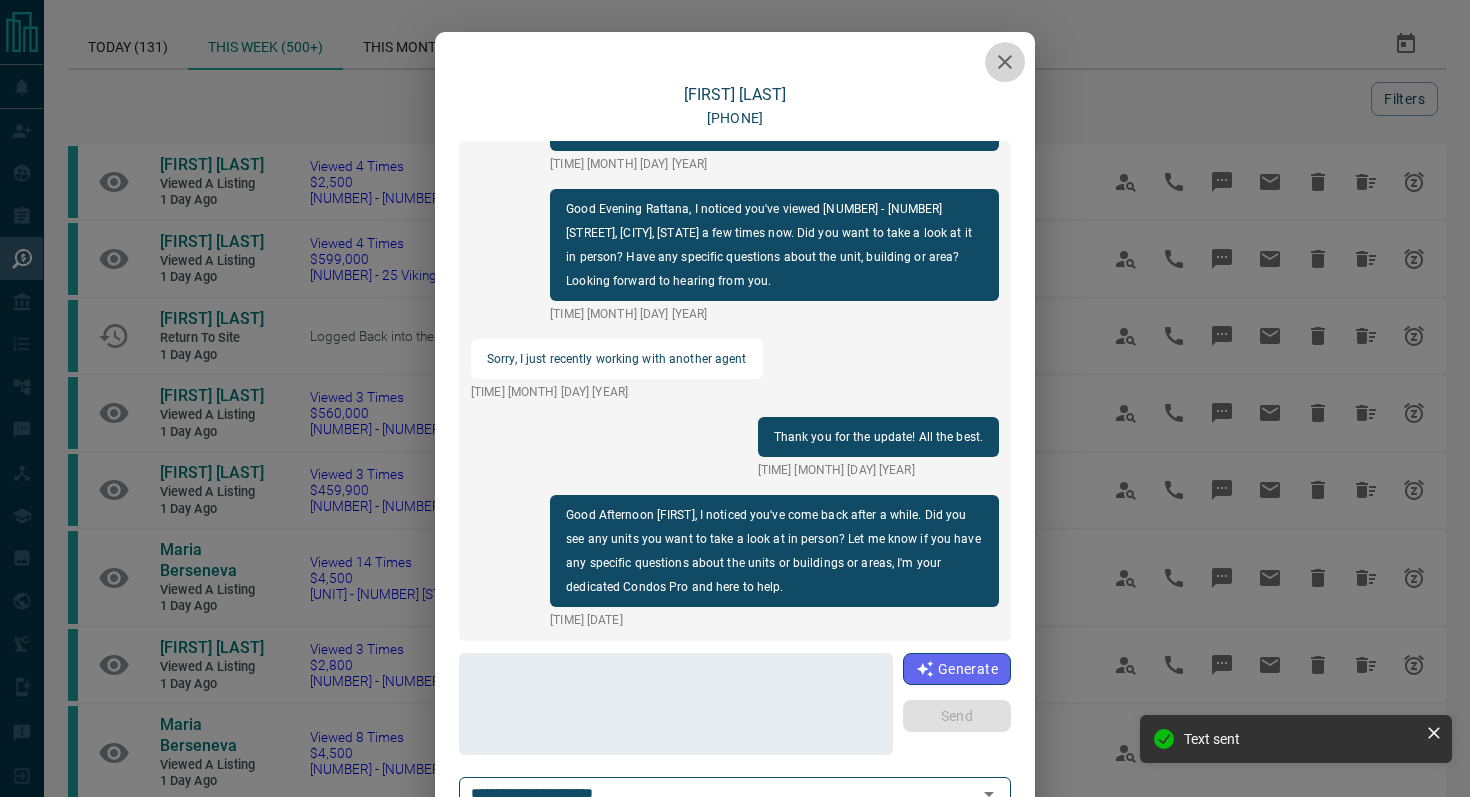 click 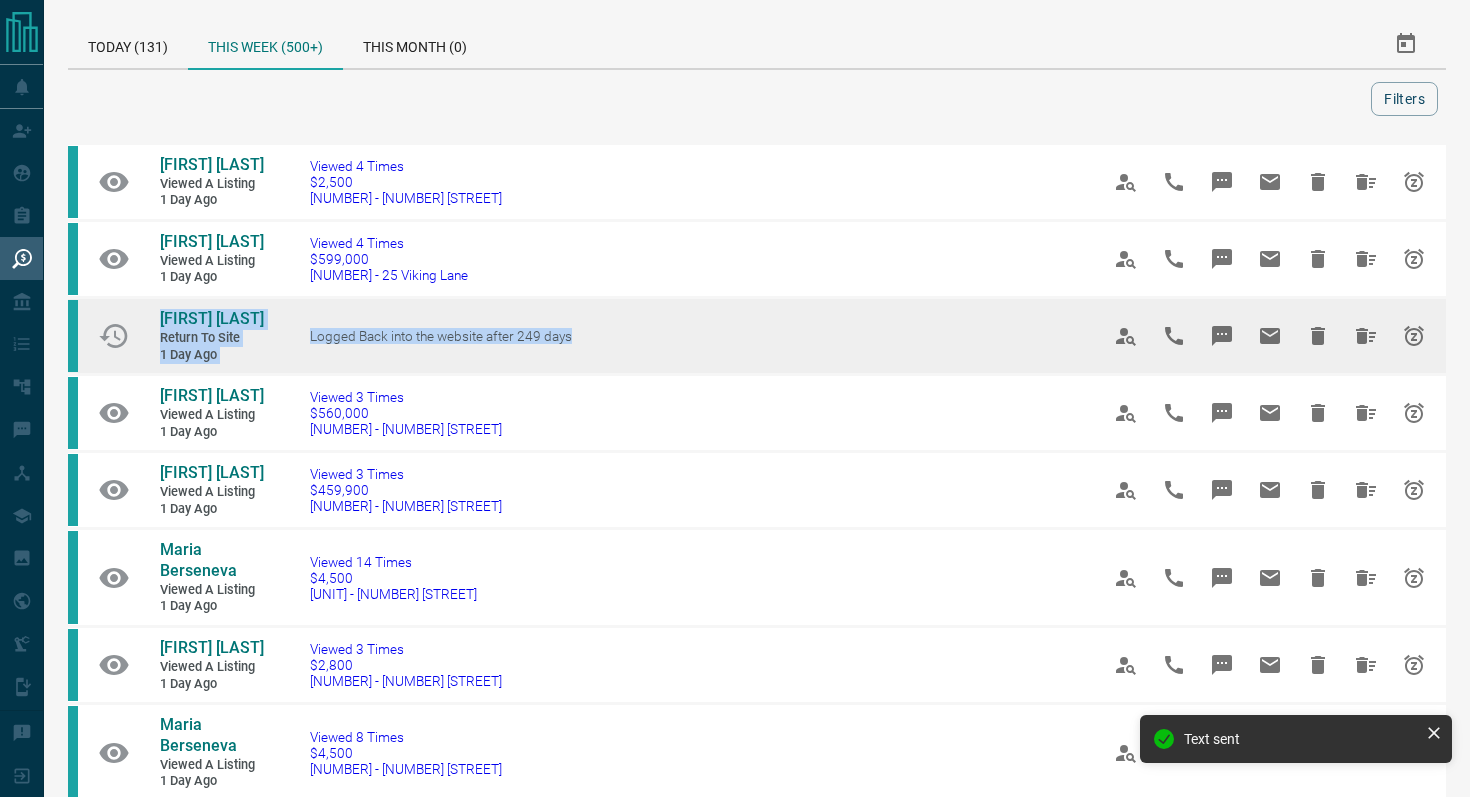 drag, startPoint x: 489, startPoint y: 406, endPoint x: 117, endPoint y: 357, distance: 375.2133 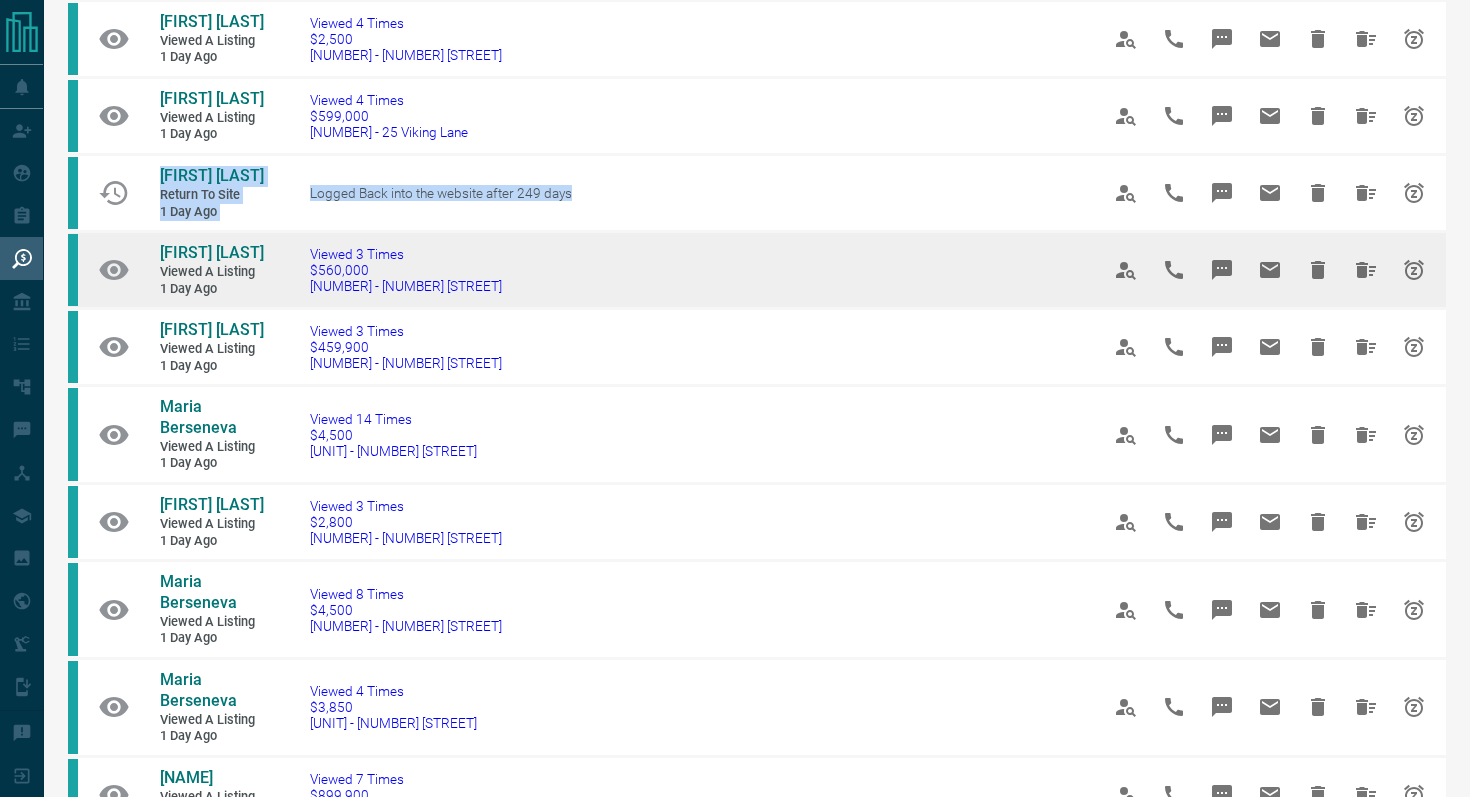 scroll, scrollTop: 146, scrollLeft: 0, axis: vertical 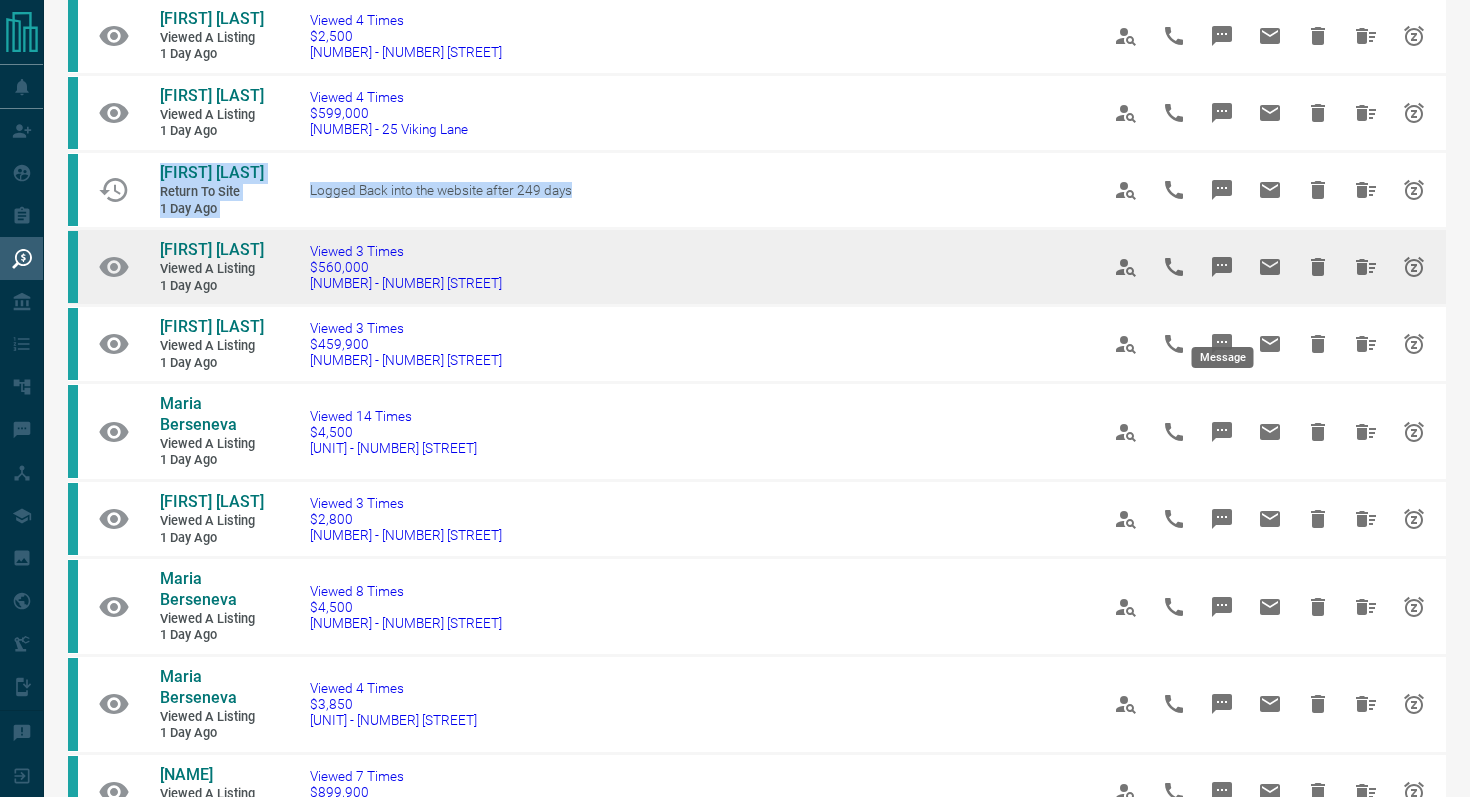click 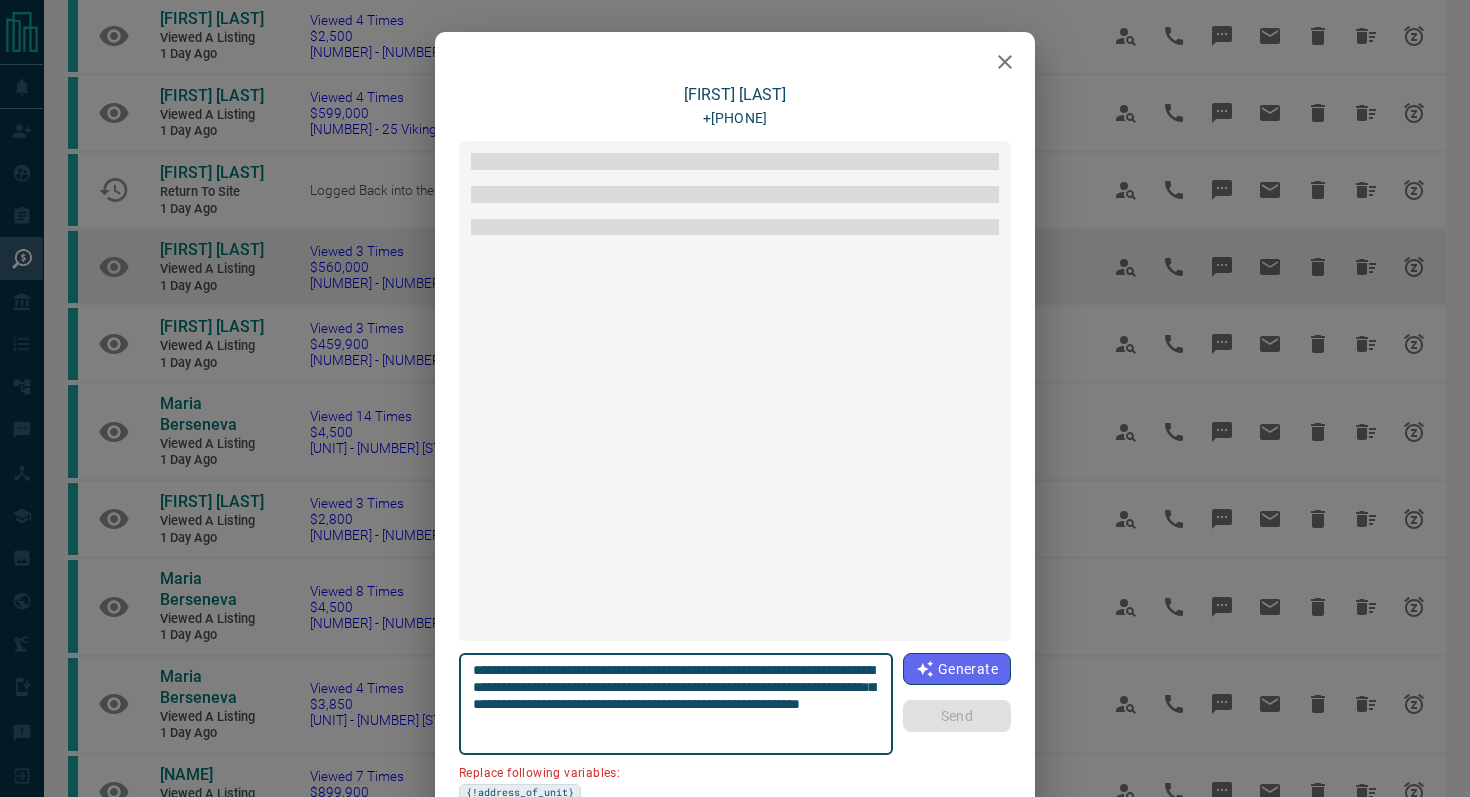 scroll, scrollTop: 2460, scrollLeft: 0, axis: vertical 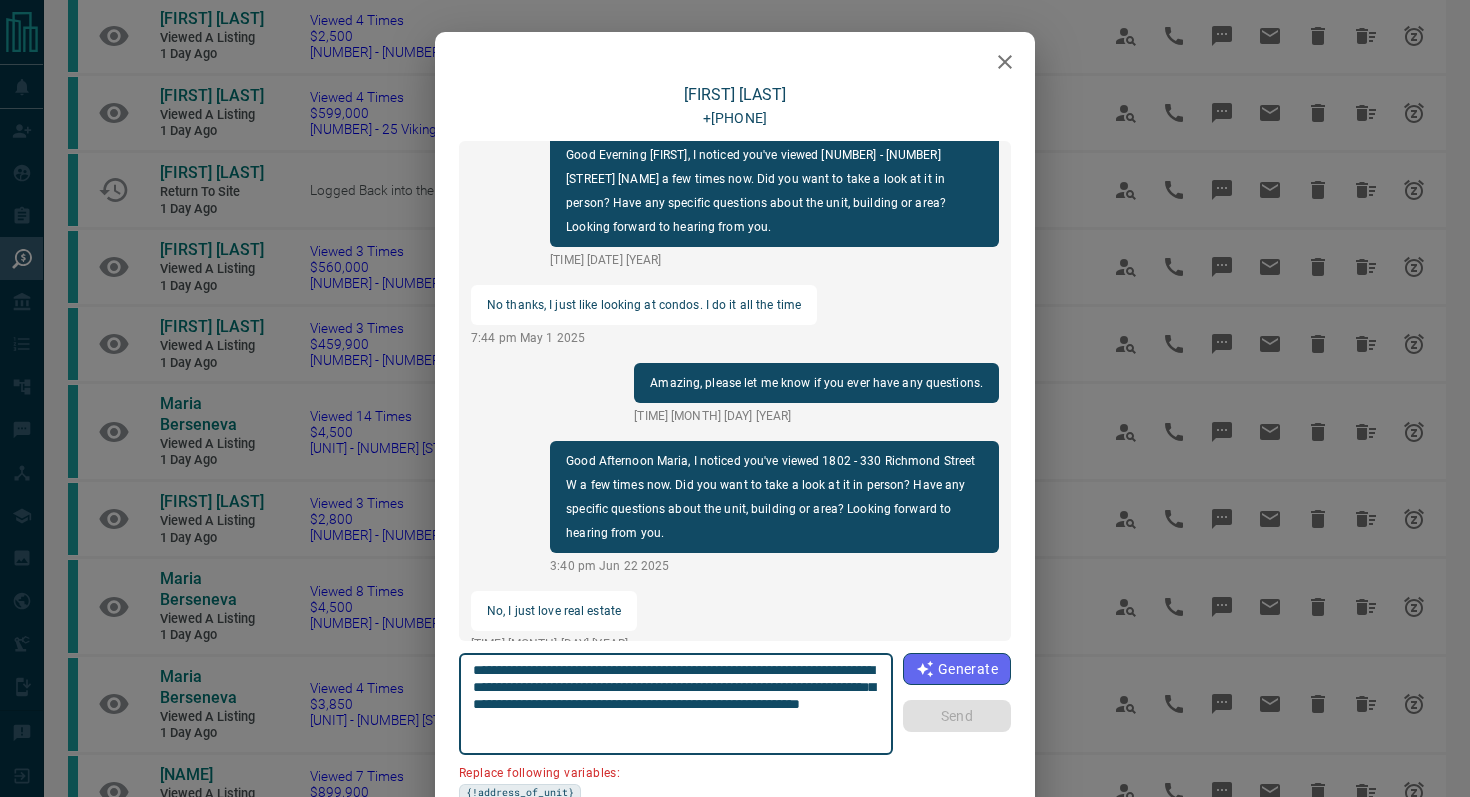 click 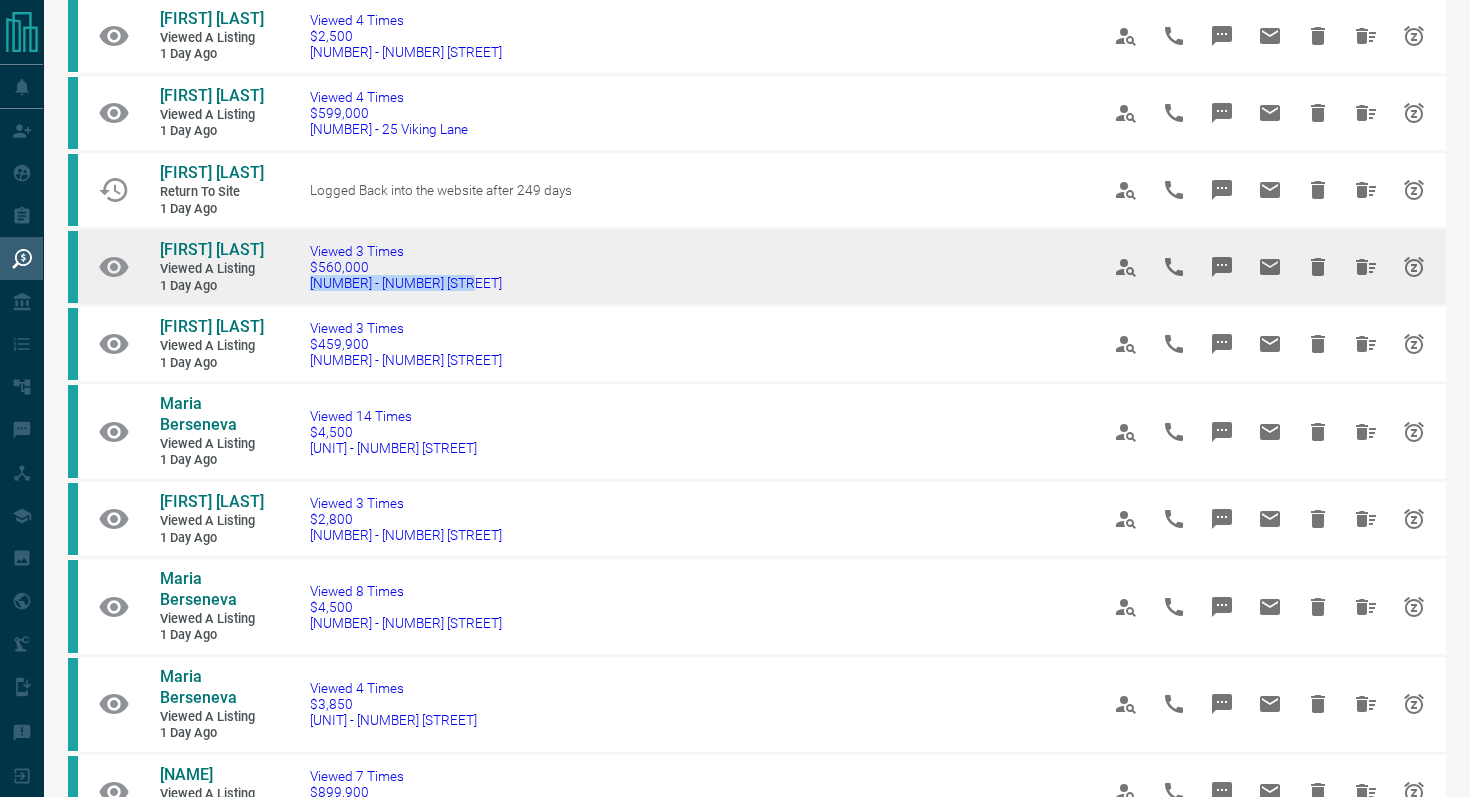 drag, startPoint x: 572, startPoint y: 328, endPoint x: 290, endPoint y: 325, distance: 282.01596 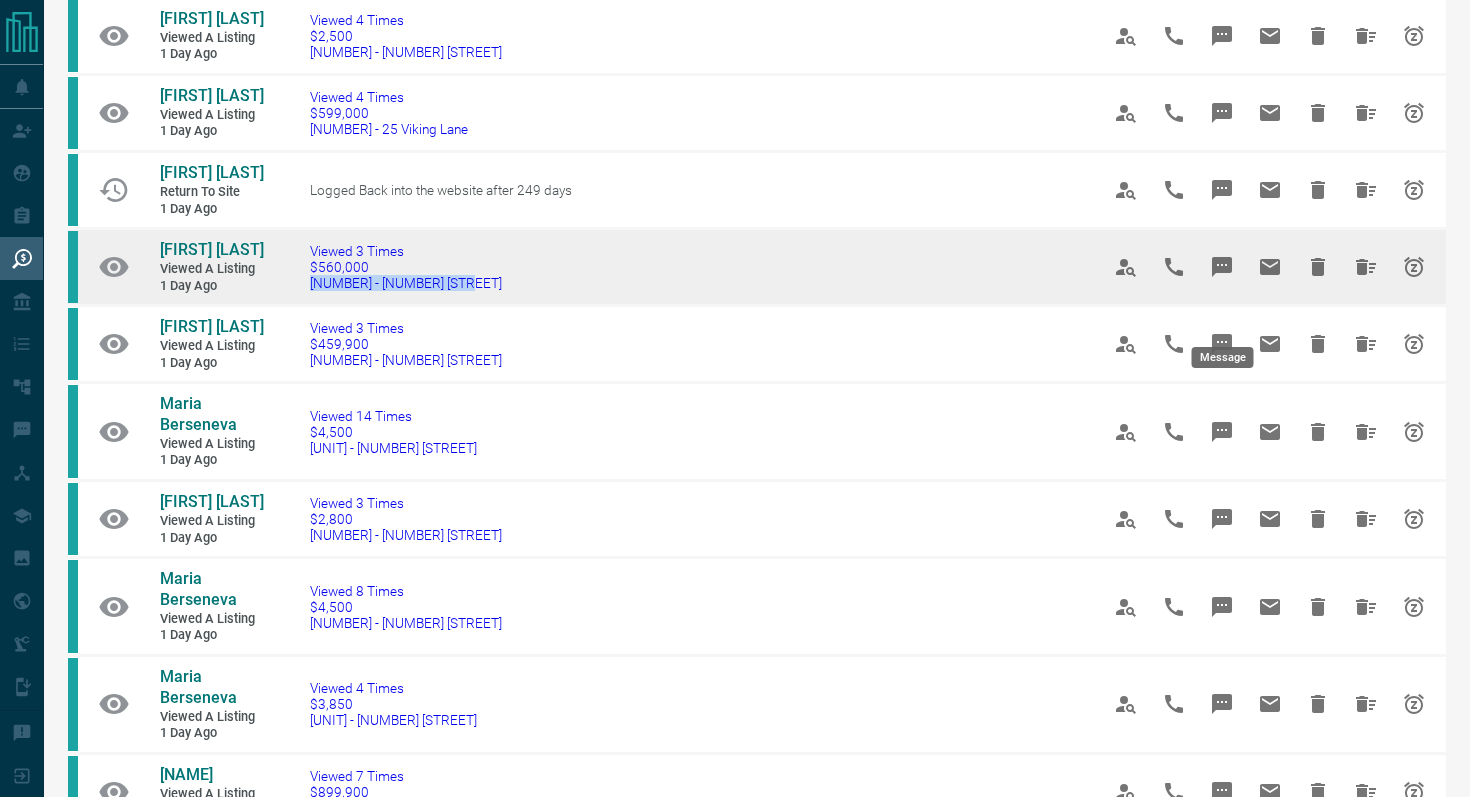 click 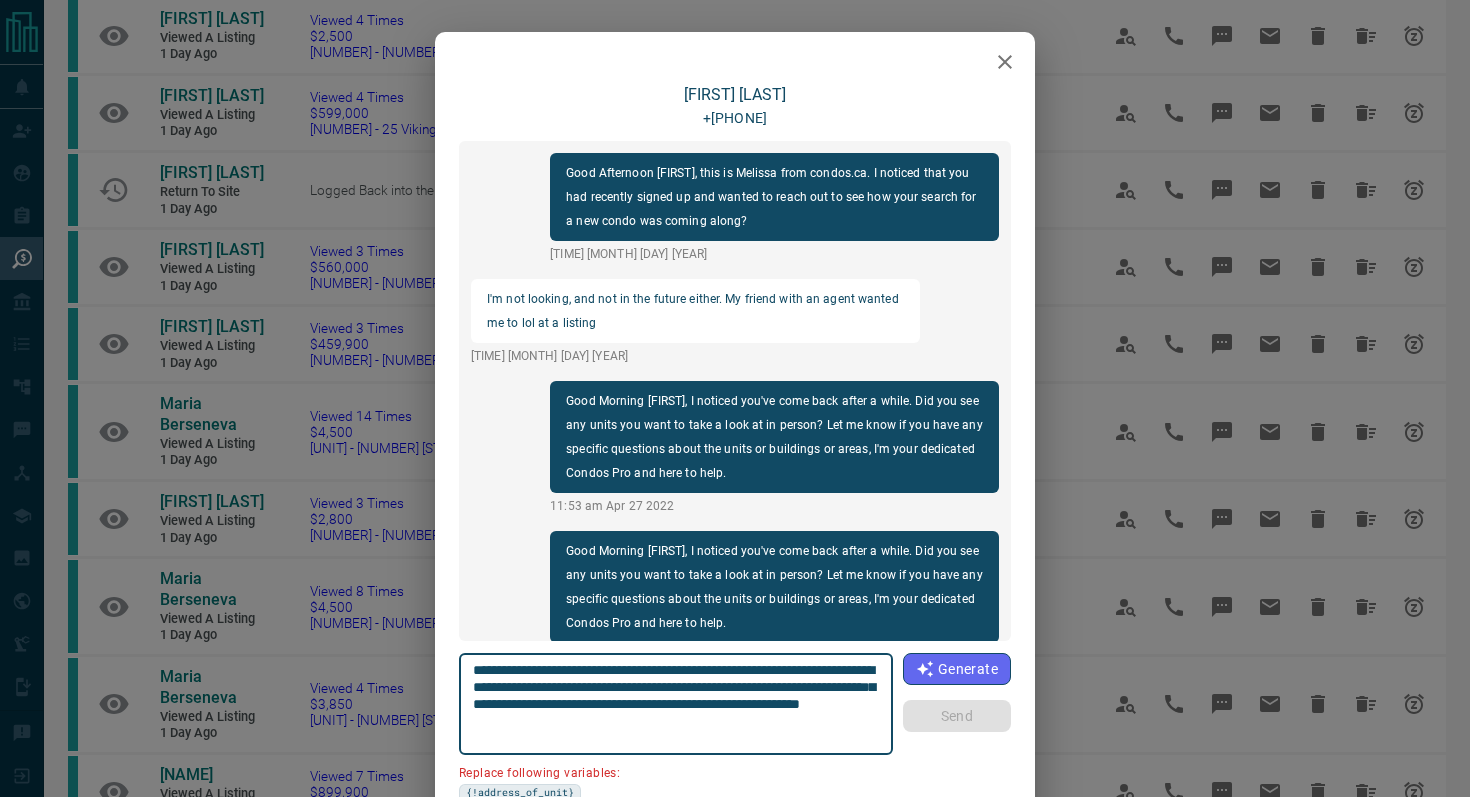 scroll, scrollTop: 2460, scrollLeft: 0, axis: vertical 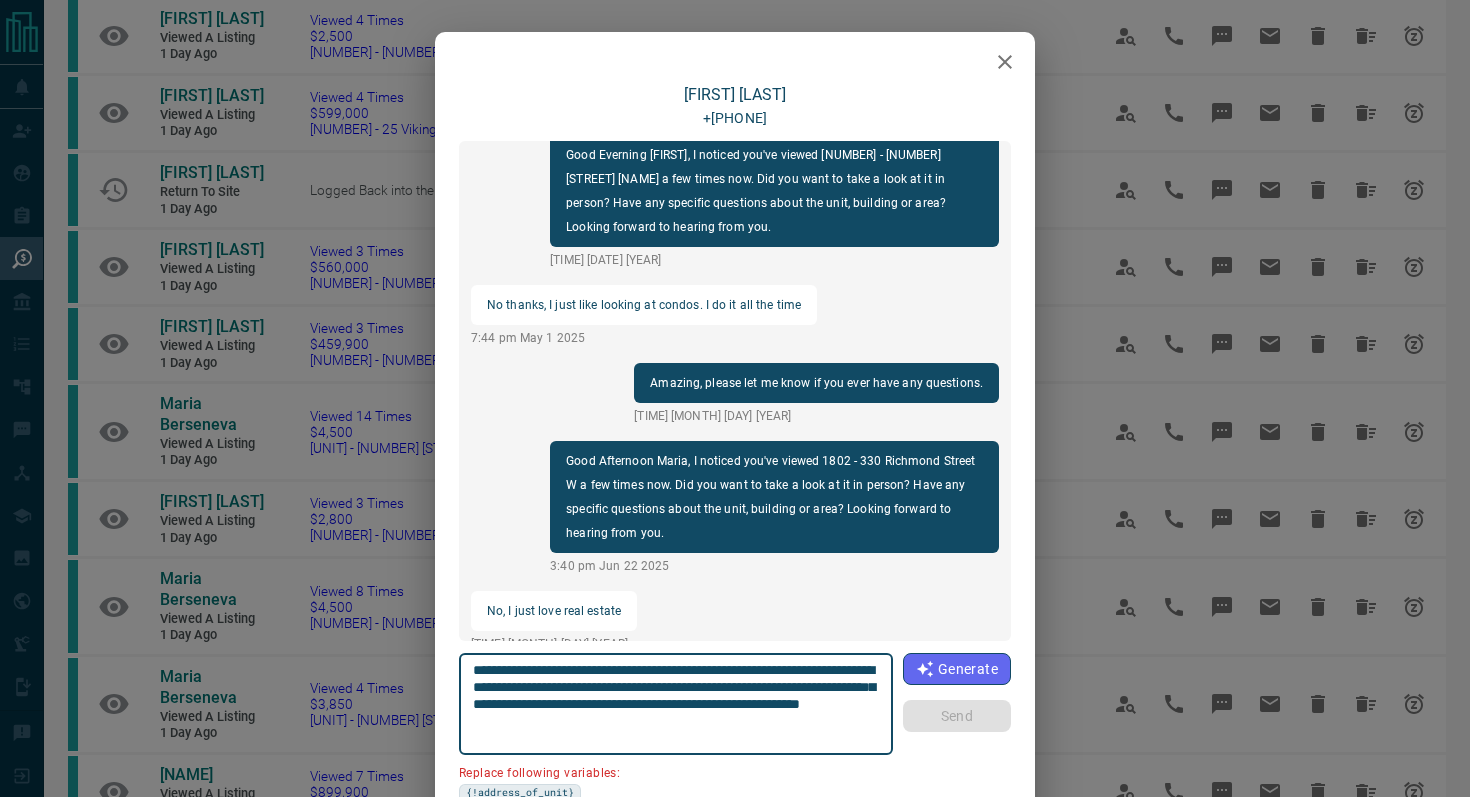 drag, startPoint x: 587, startPoint y: 686, endPoint x: 469, endPoint y: 686, distance: 118 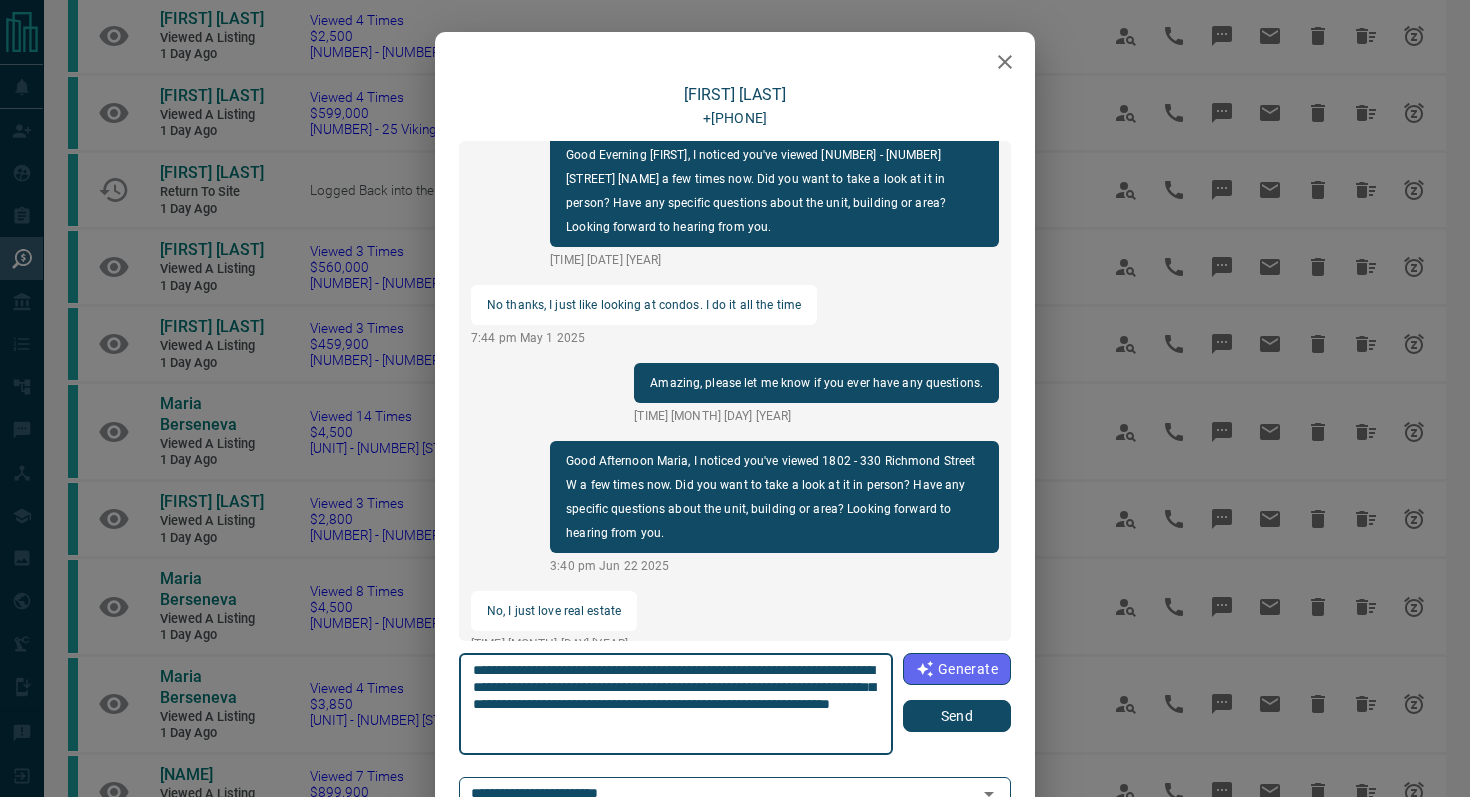type on "**********" 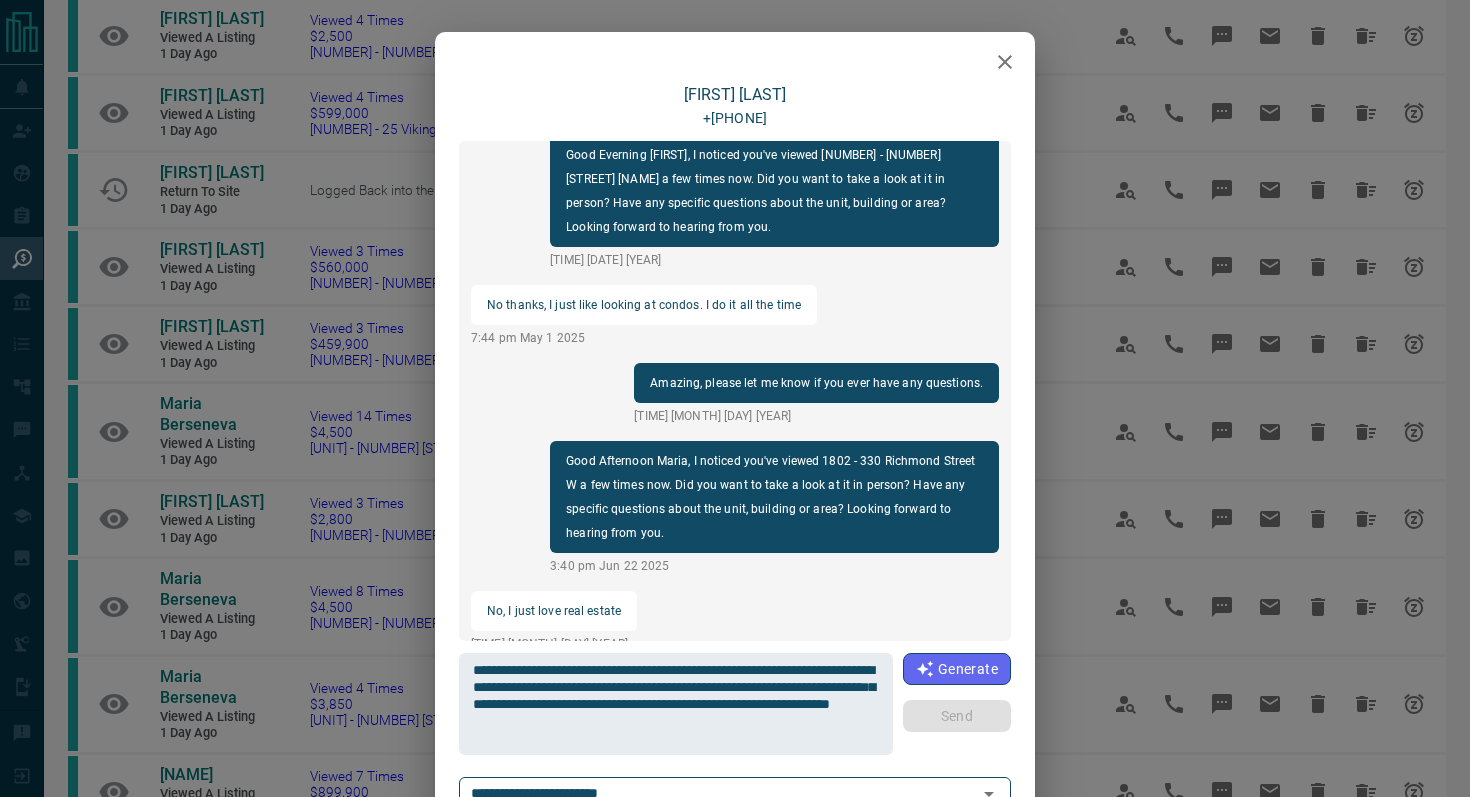 type 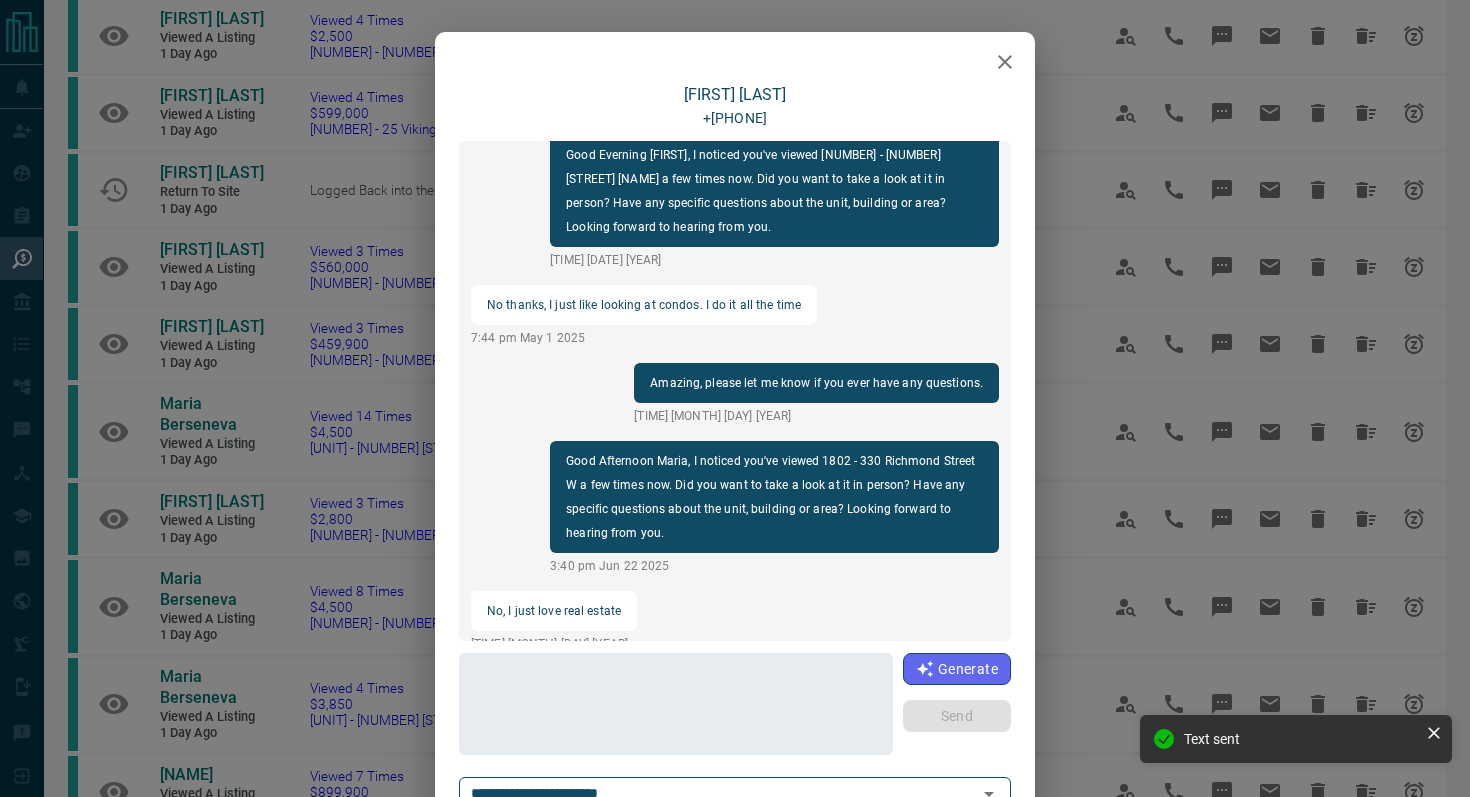 scroll, scrollTop: 2610, scrollLeft: 0, axis: vertical 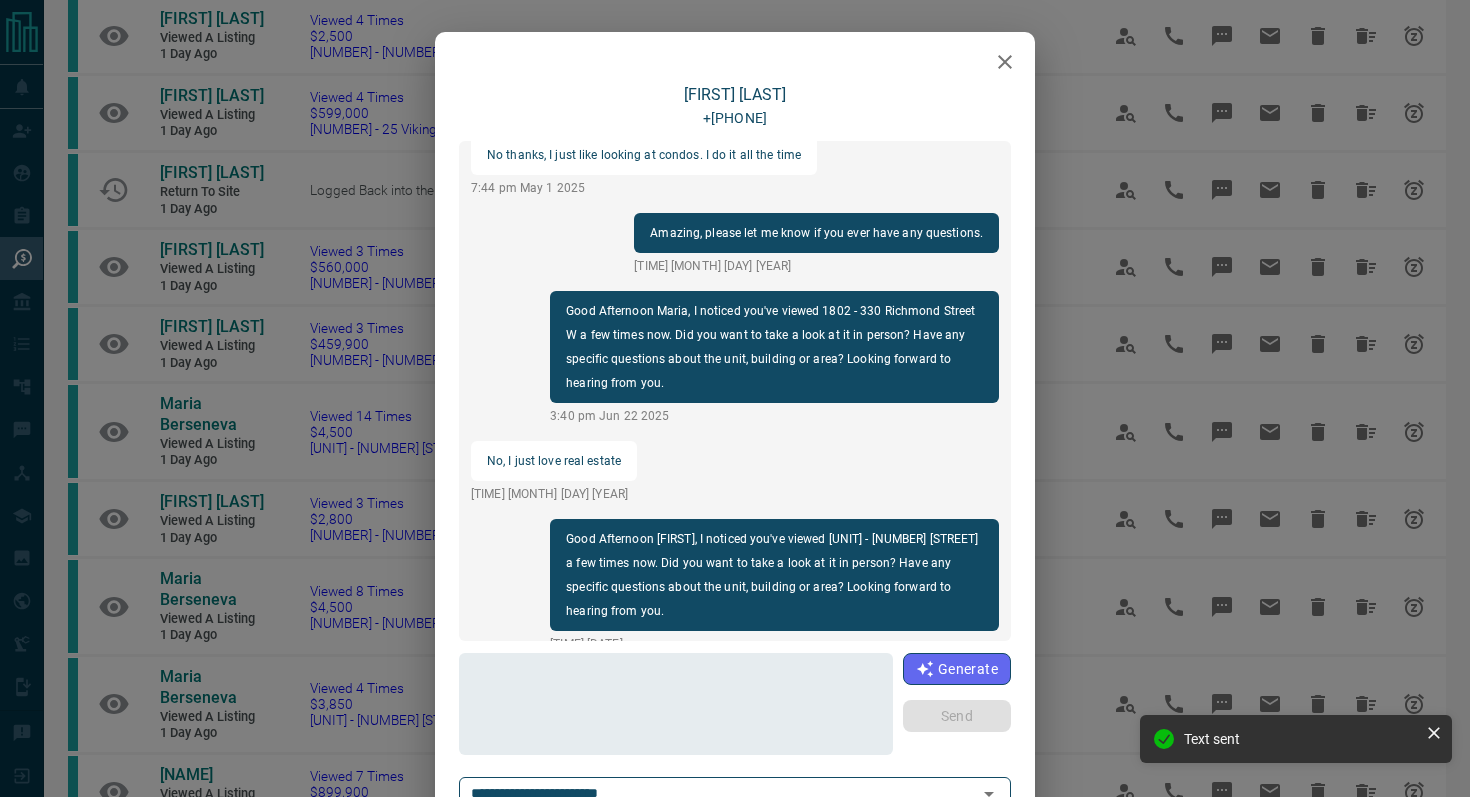 click 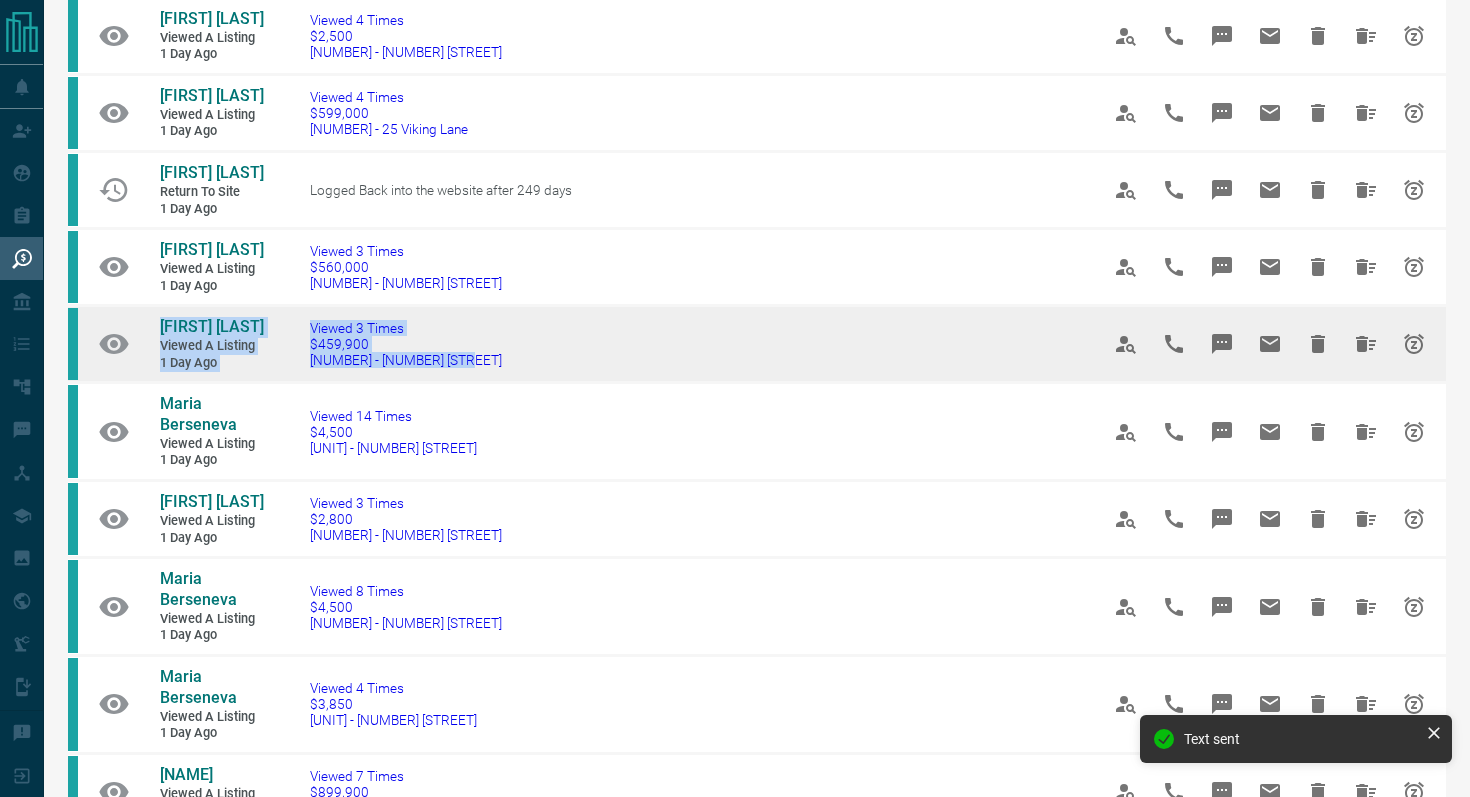 drag, startPoint x: 471, startPoint y: 407, endPoint x: 120, endPoint y: 370, distance: 352.94476 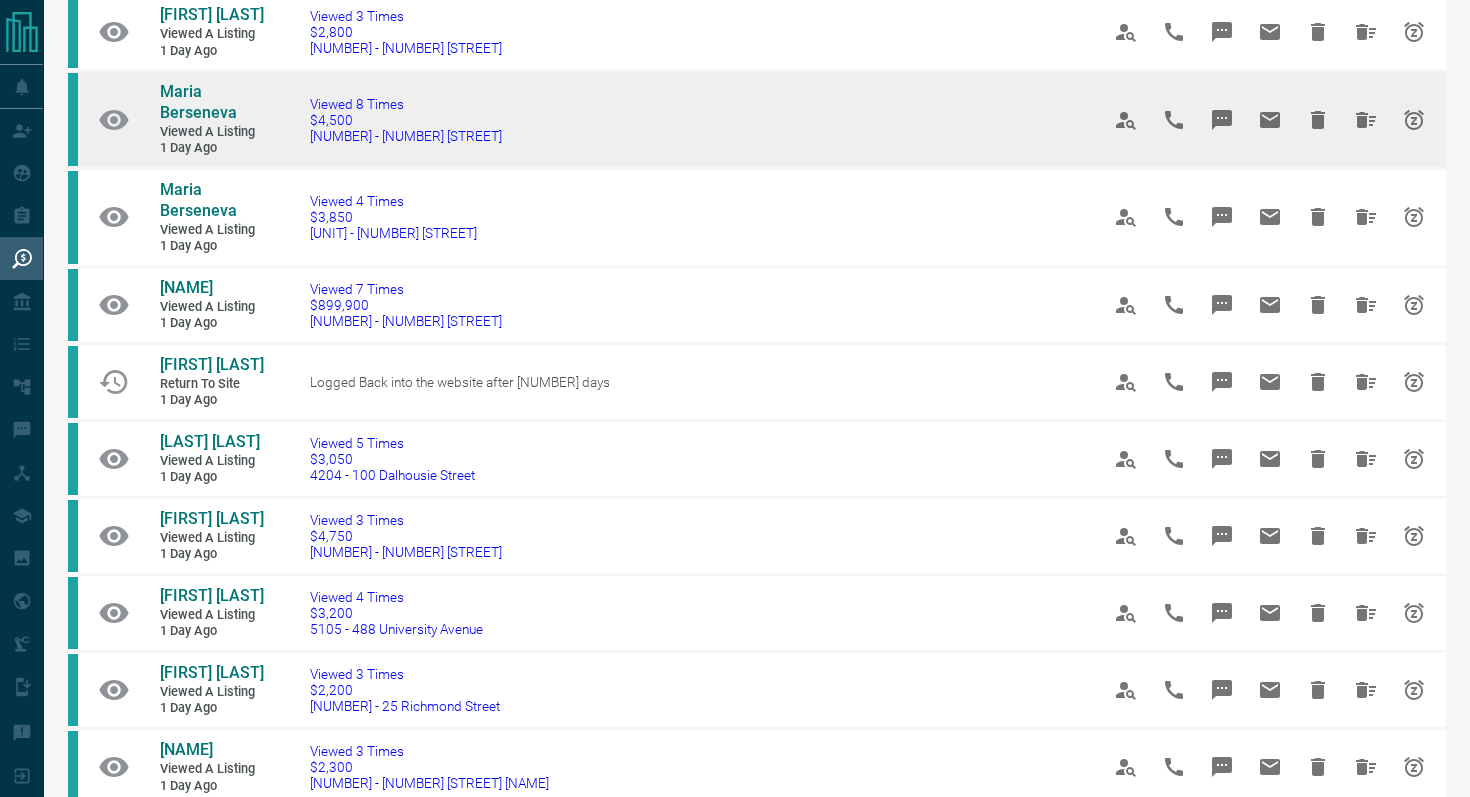 scroll, scrollTop: 634, scrollLeft: 0, axis: vertical 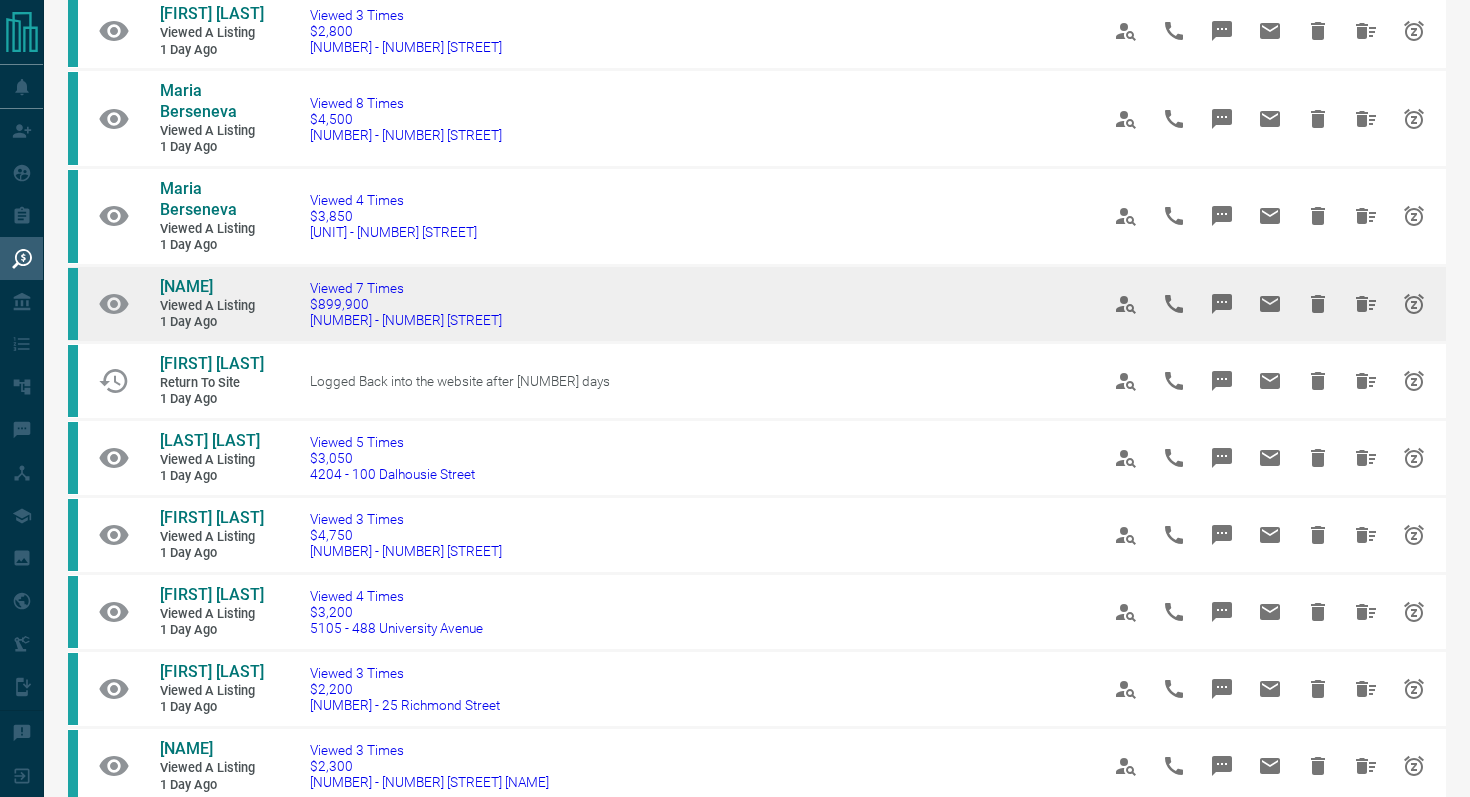 drag, startPoint x: 576, startPoint y: 296, endPoint x: 286, endPoint y: 299, distance: 290.0155 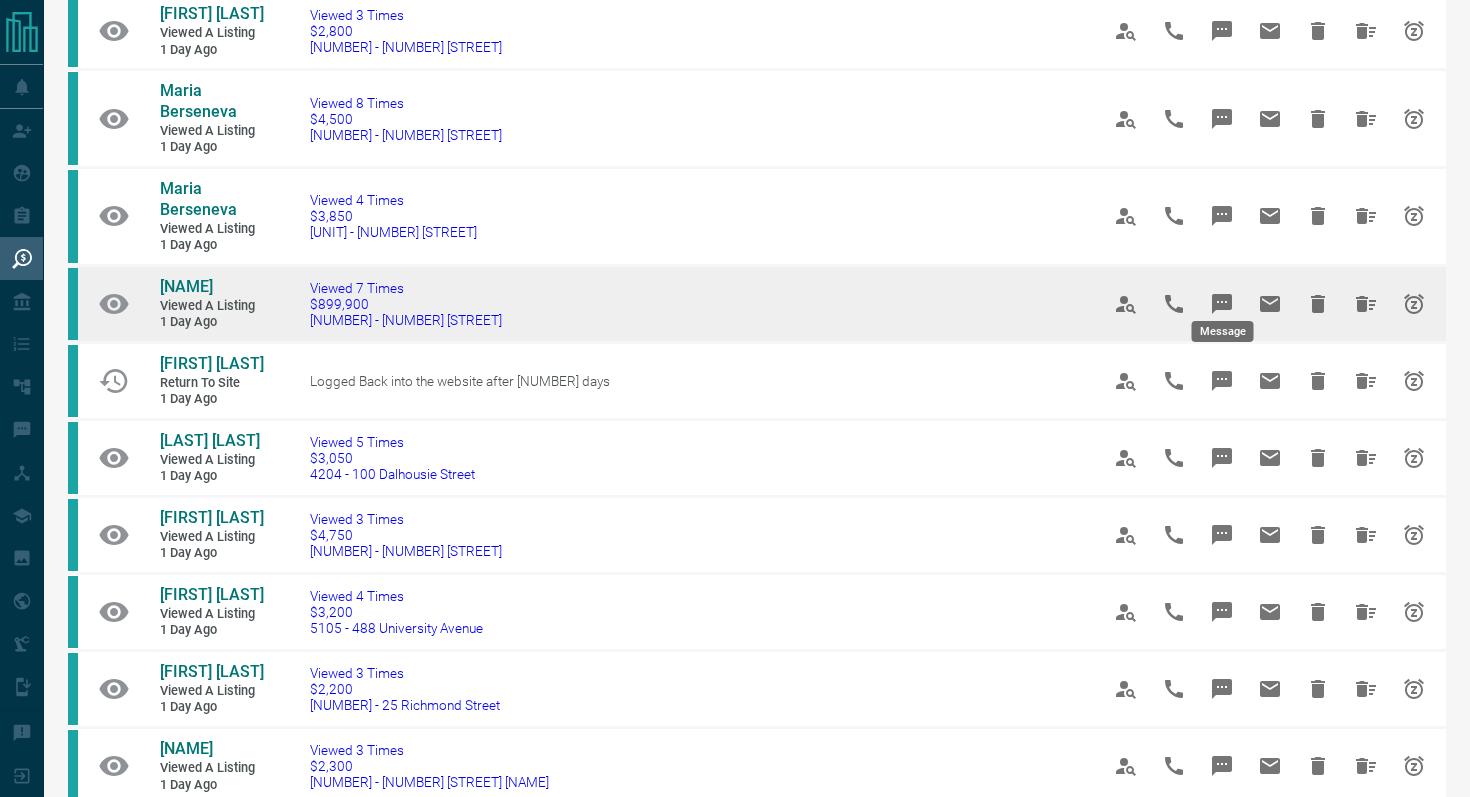click 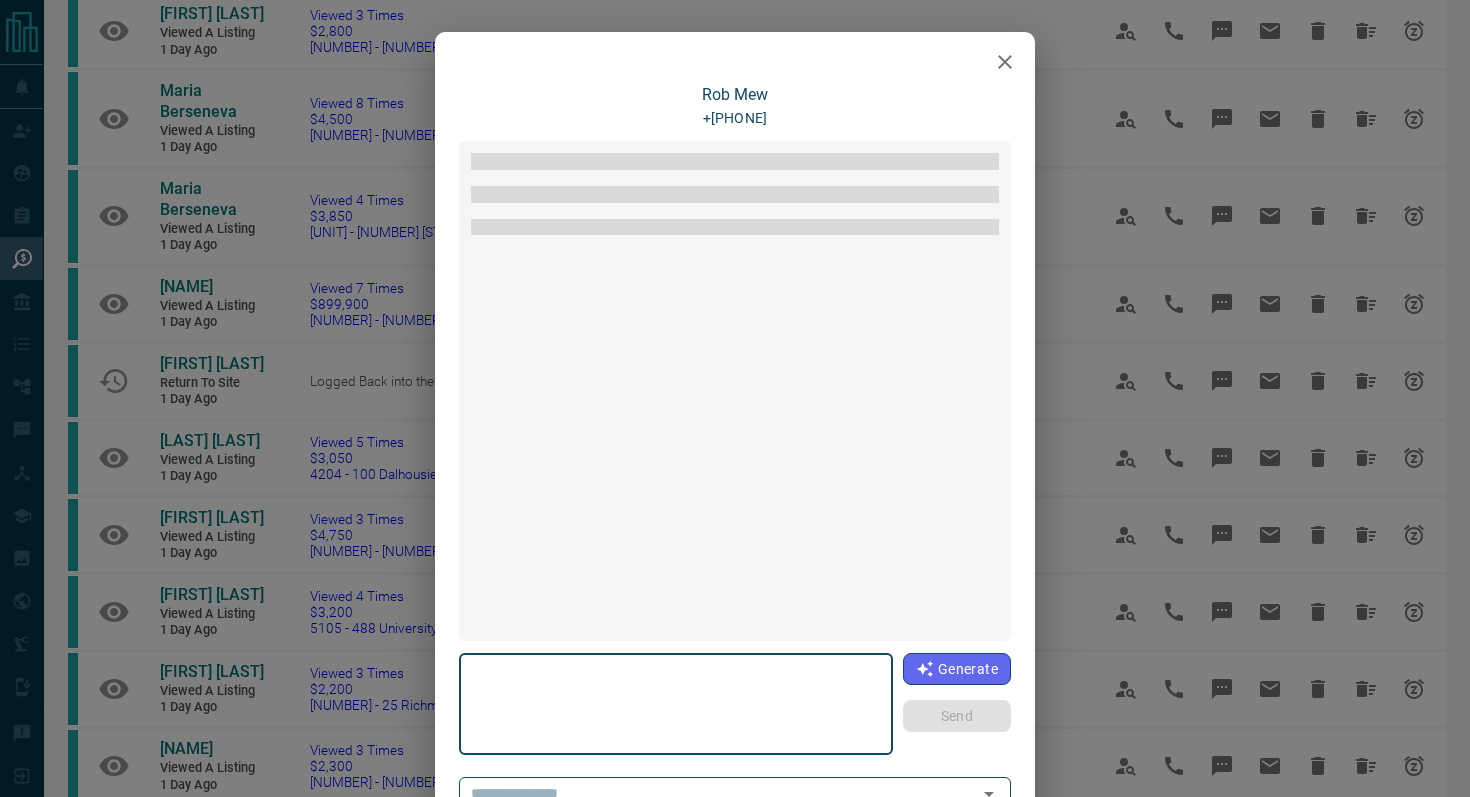 type on "**********" 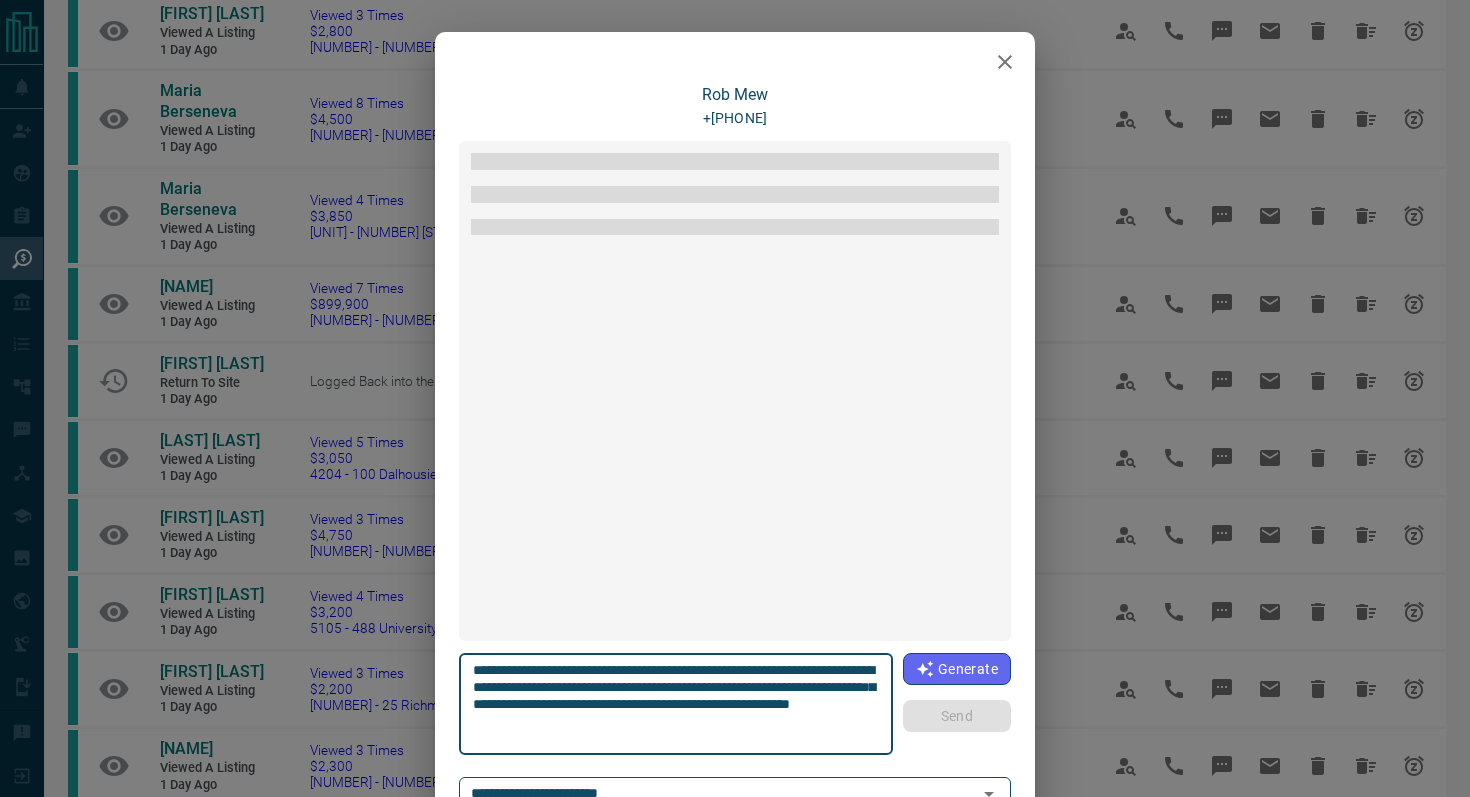 scroll, scrollTop: 990, scrollLeft: 0, axis: vertical 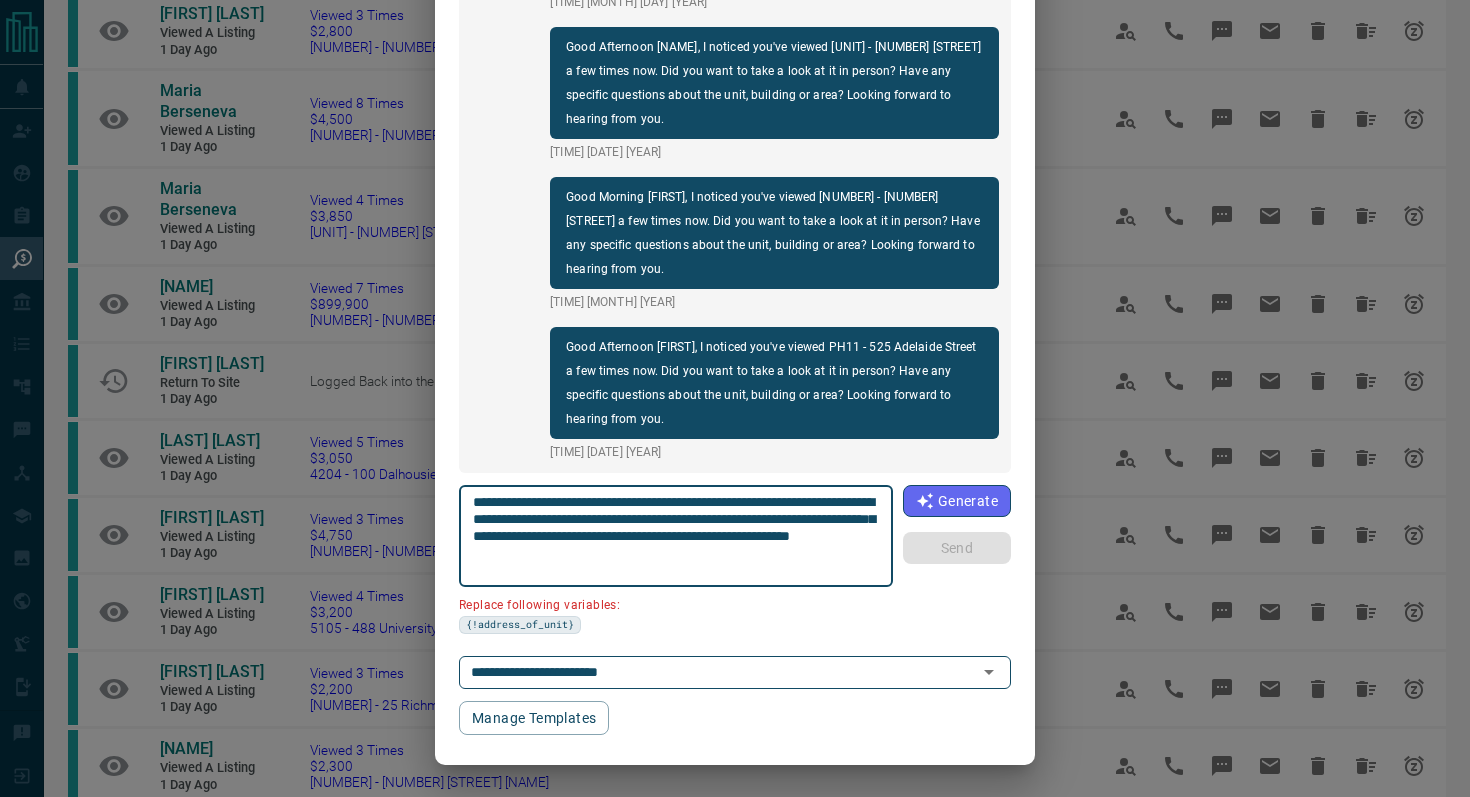 drag, startPoint x: 869, startPoint y: 502, endPoint x: 758, endPoint y: 494, distance: 111.28792 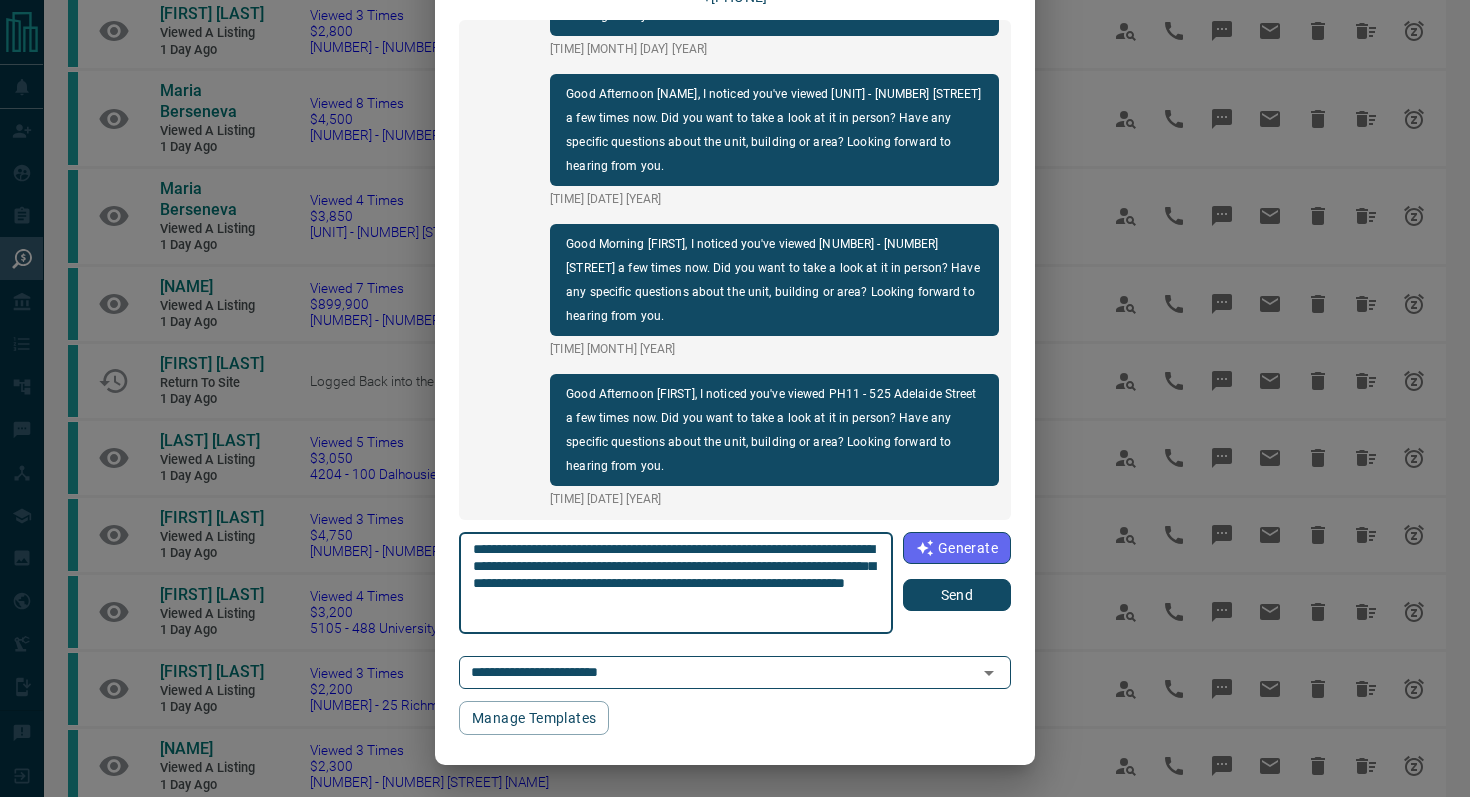 scroll, scrollTop: 121, scrollLeft: 0, axis: vertical 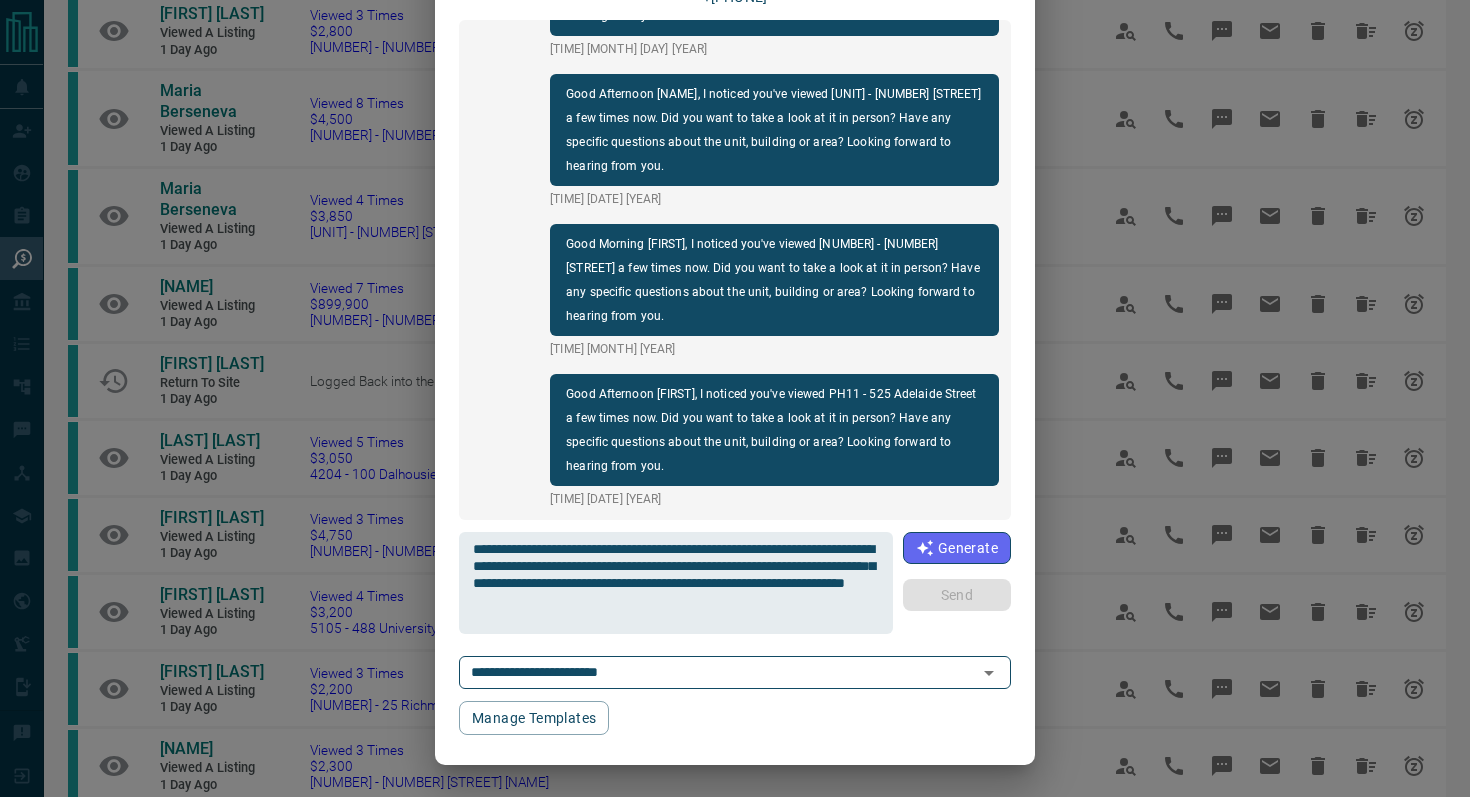 type 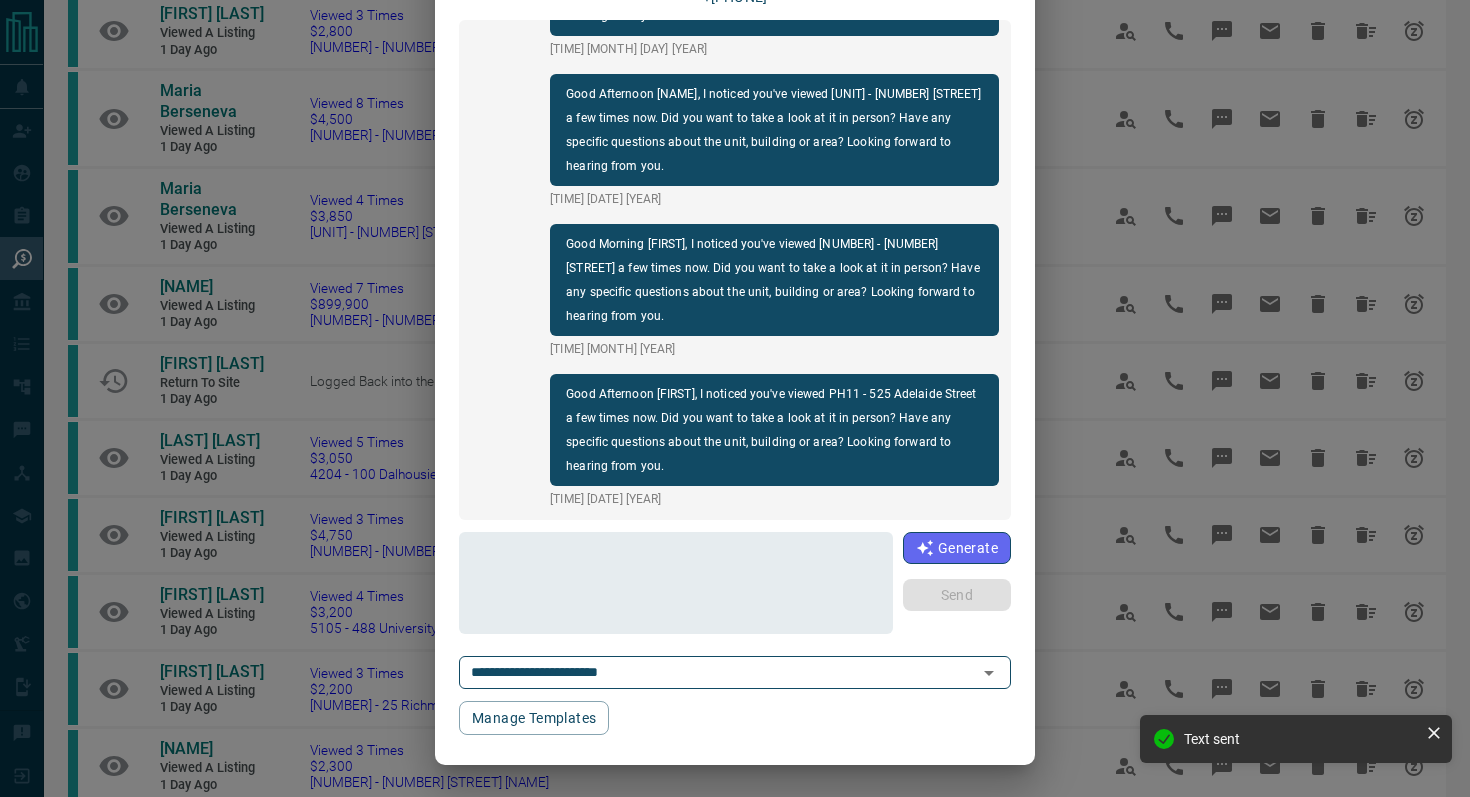 scroll, scrollTop: 0, scrollLeft: 0, axis: both 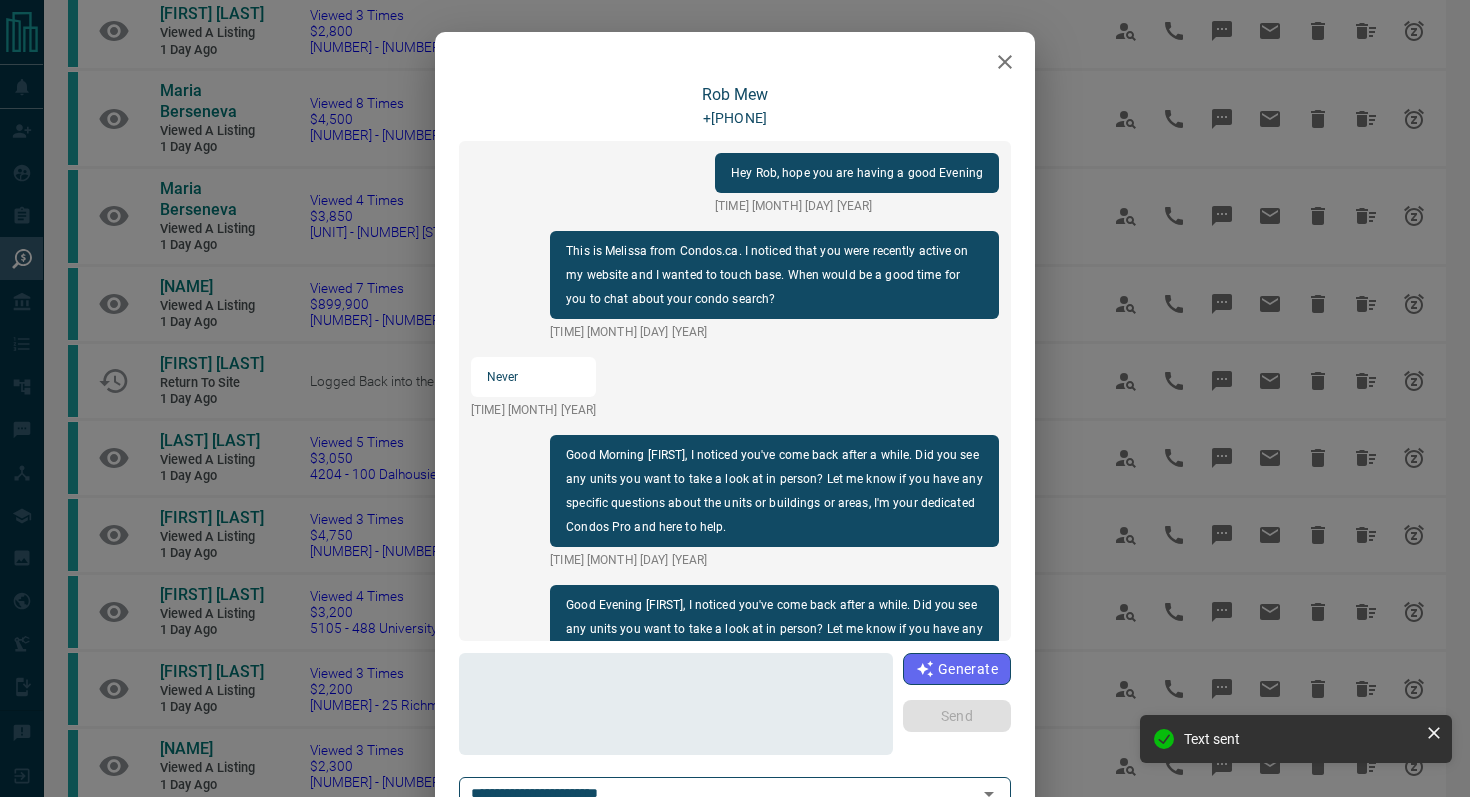 click 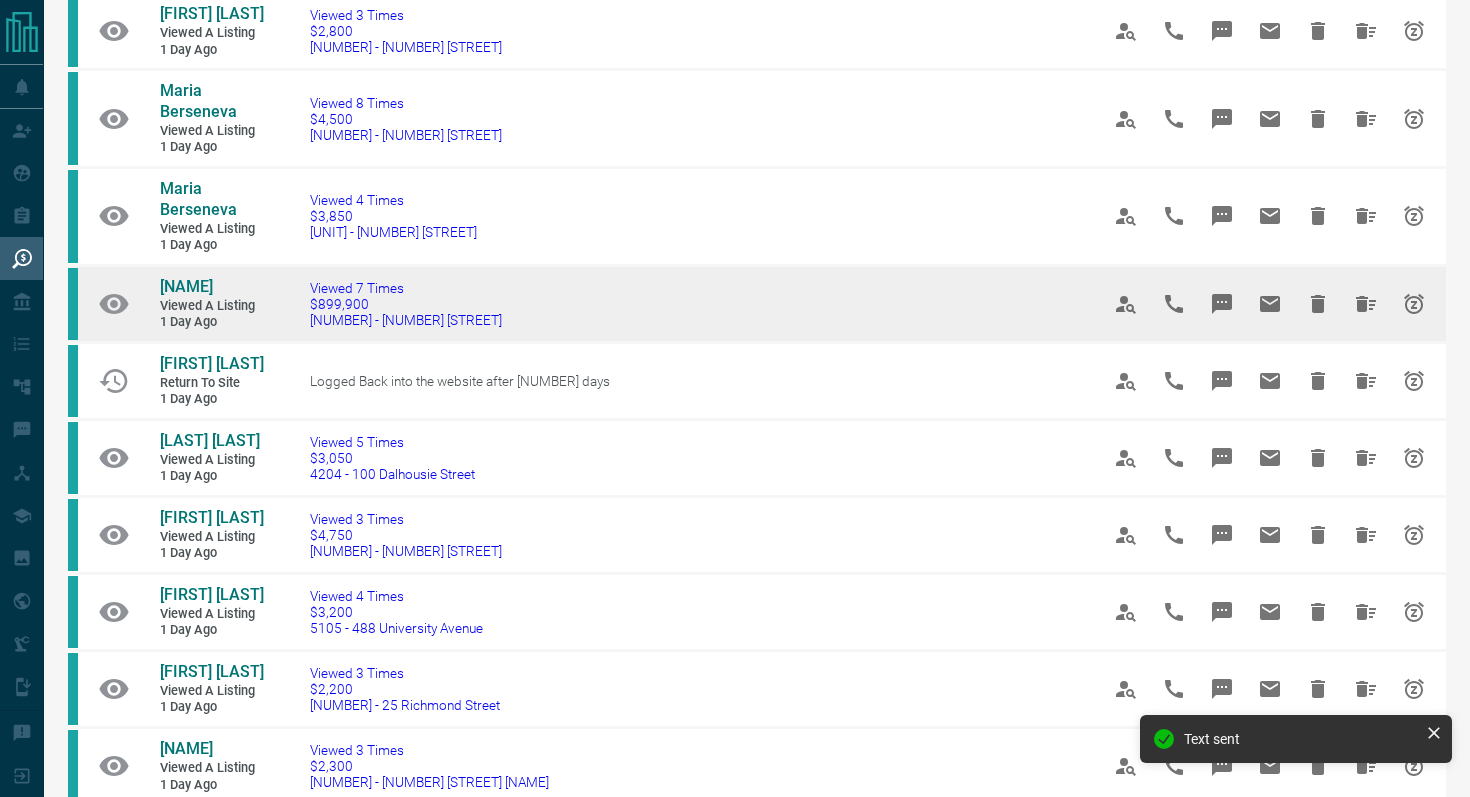 drag, startPoint x: 515, startPoint y: 302, endPoint x: 151, endPoint y: 265, distance: 365.87567 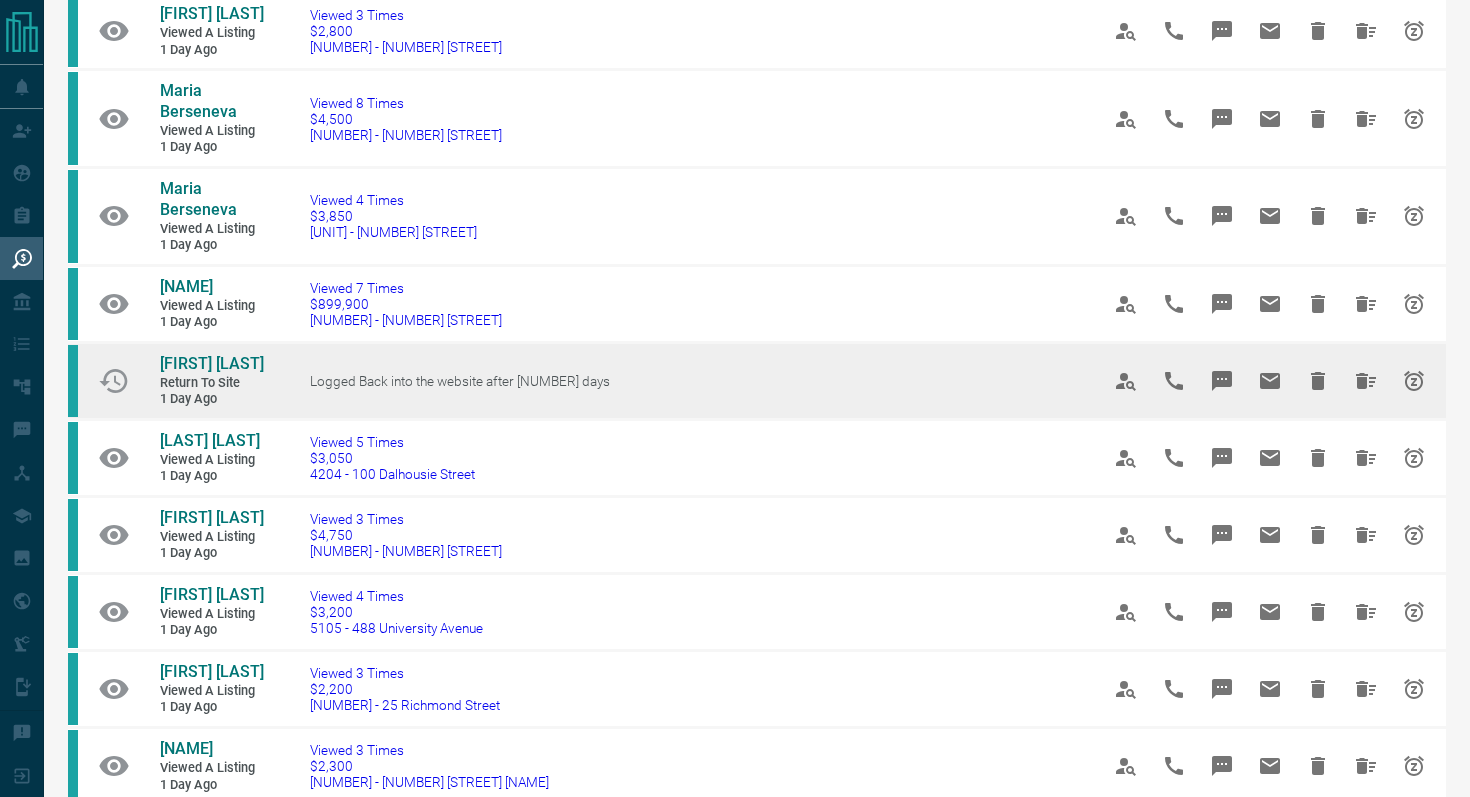 click 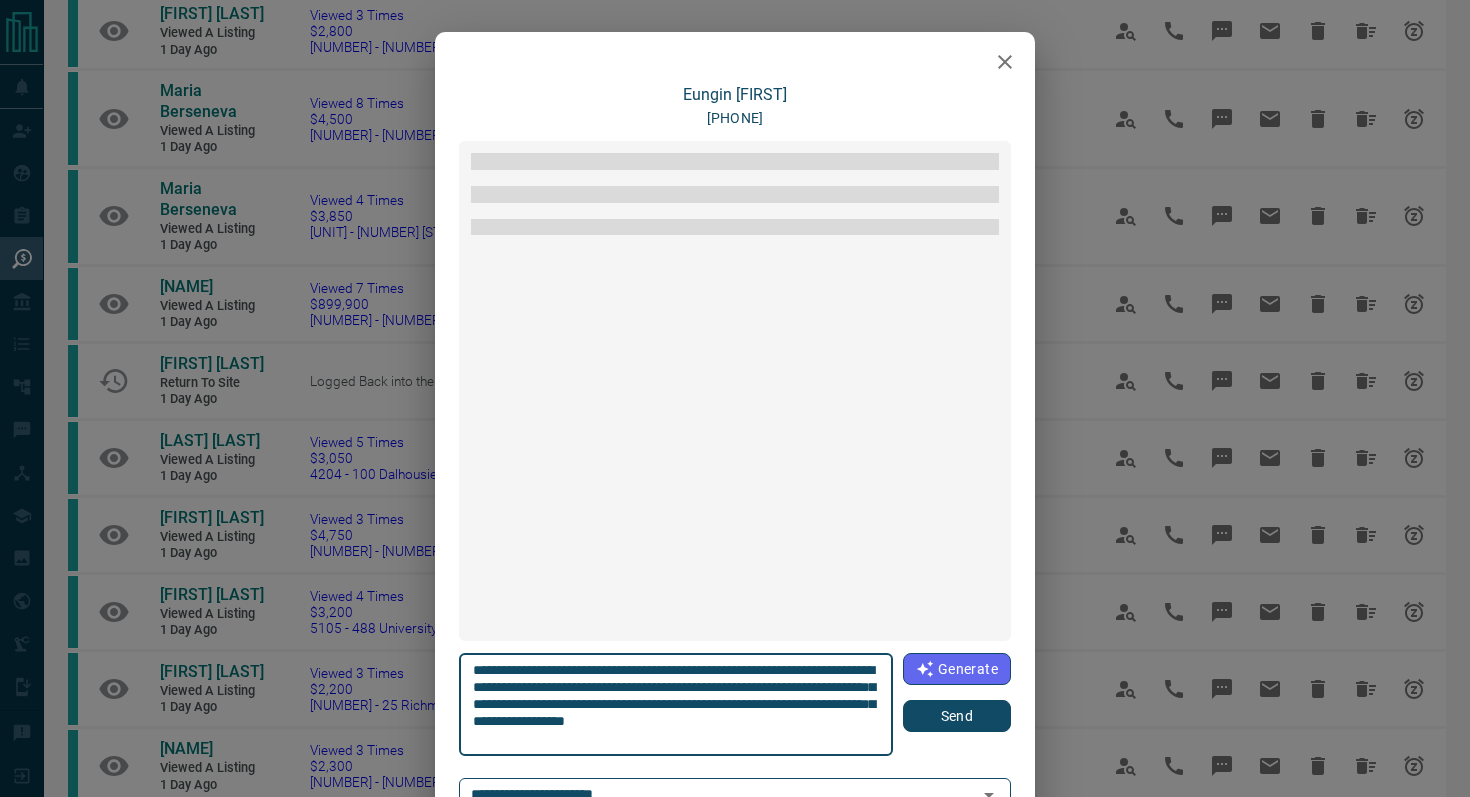 scroll, scrollTop: 834, scrollLeft: 0, axis: vertical 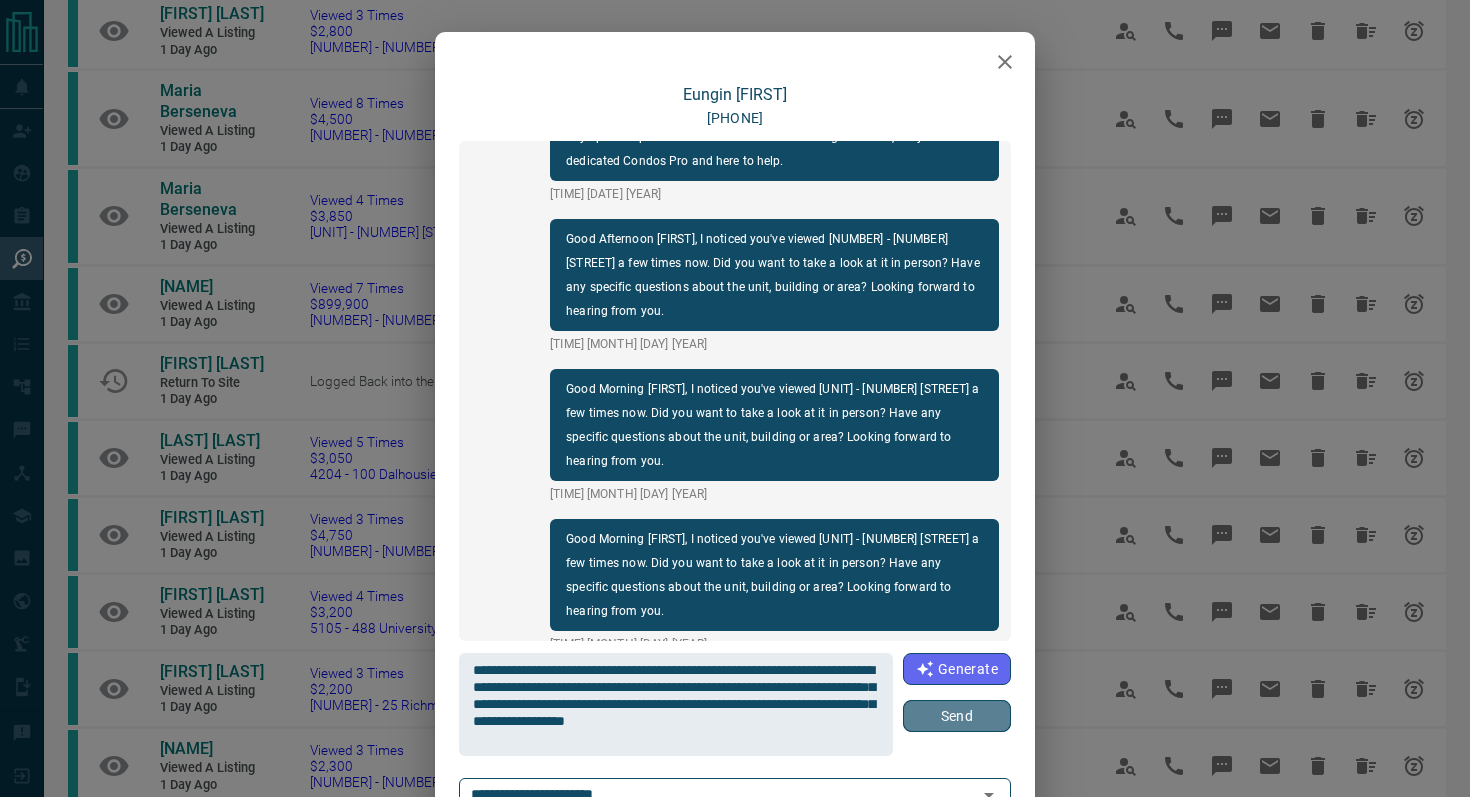 click on "Send" at bounding box center (957, 716) 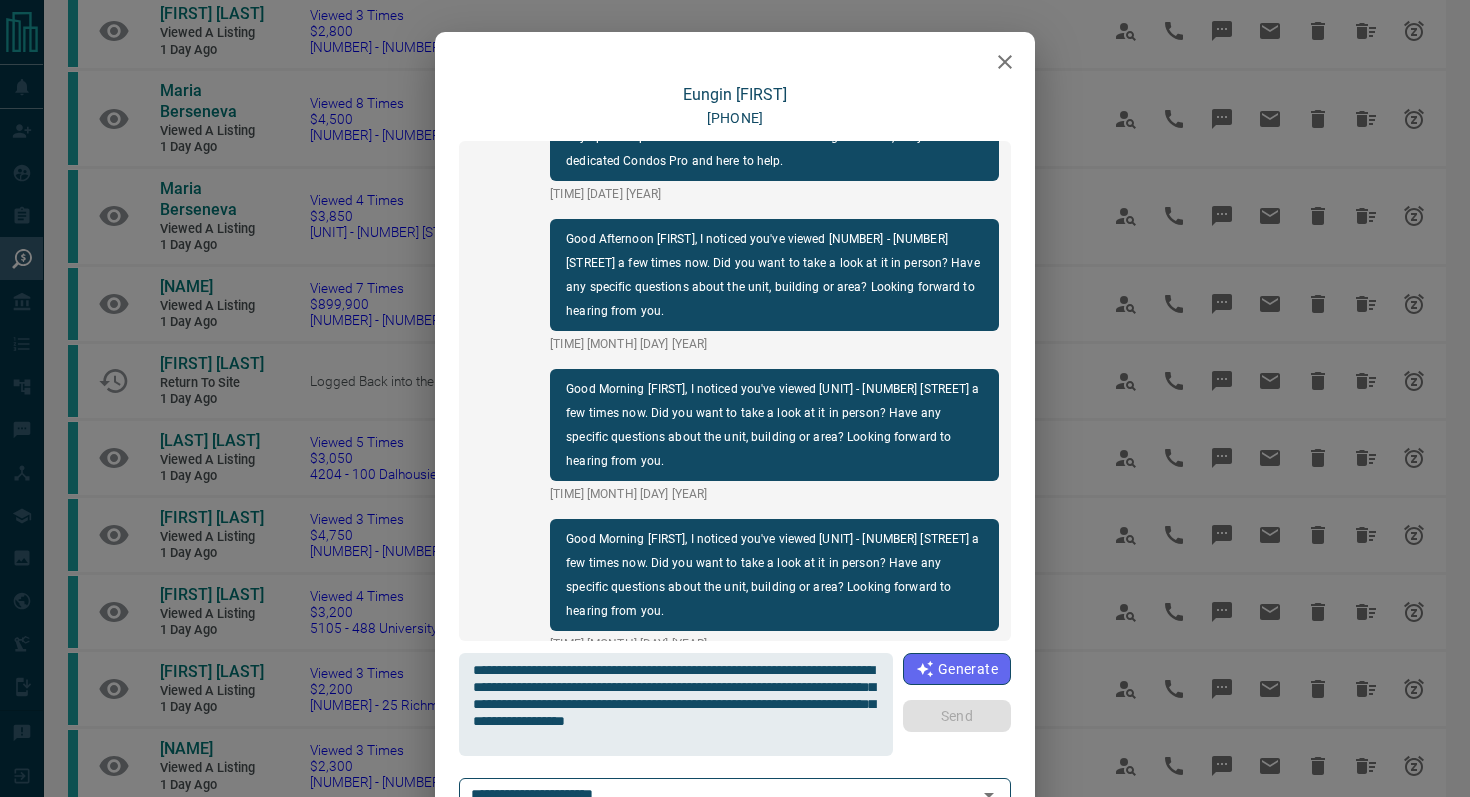 type 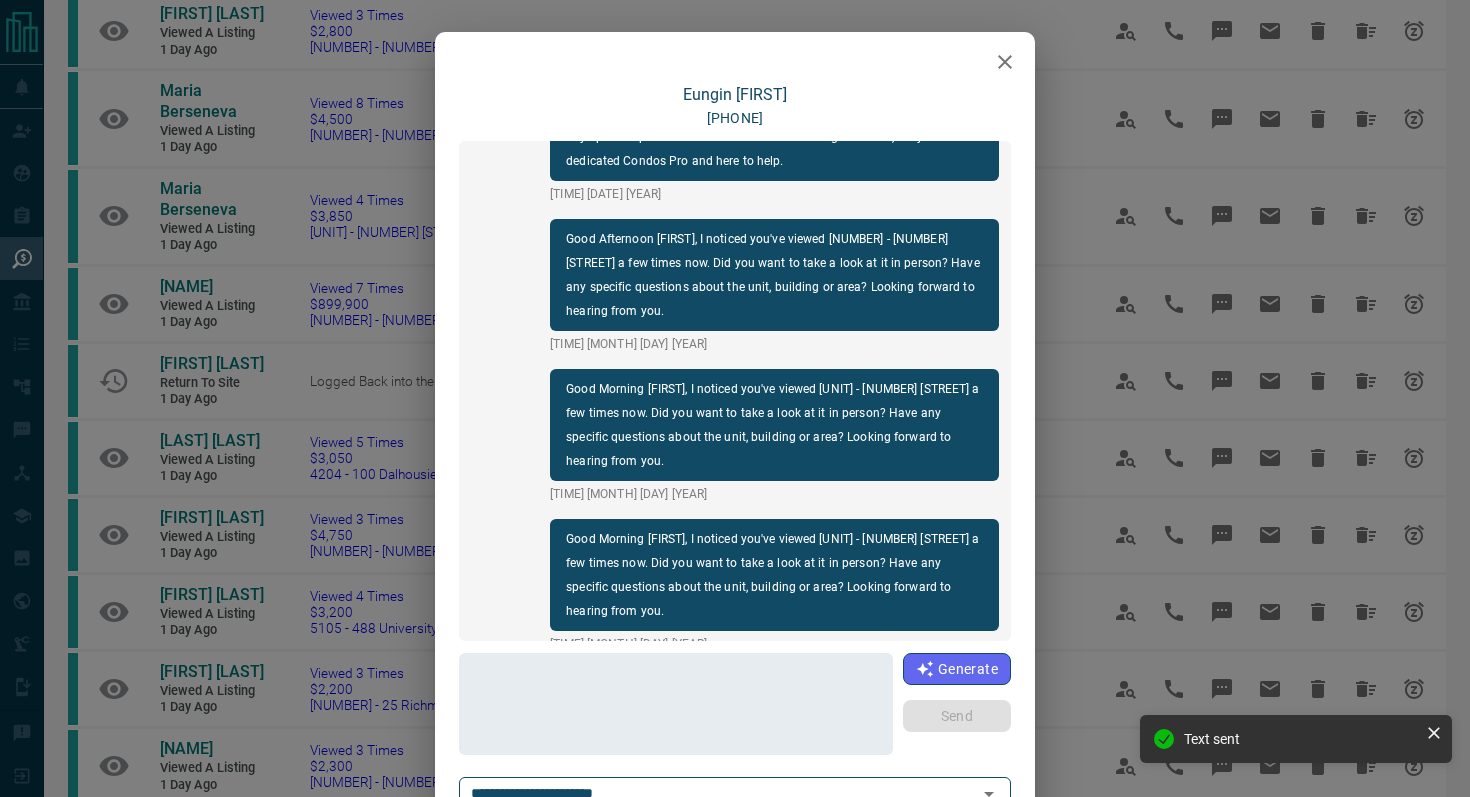 scroll, scrollTop: 984, scrollLeft: 0, axis: vertical 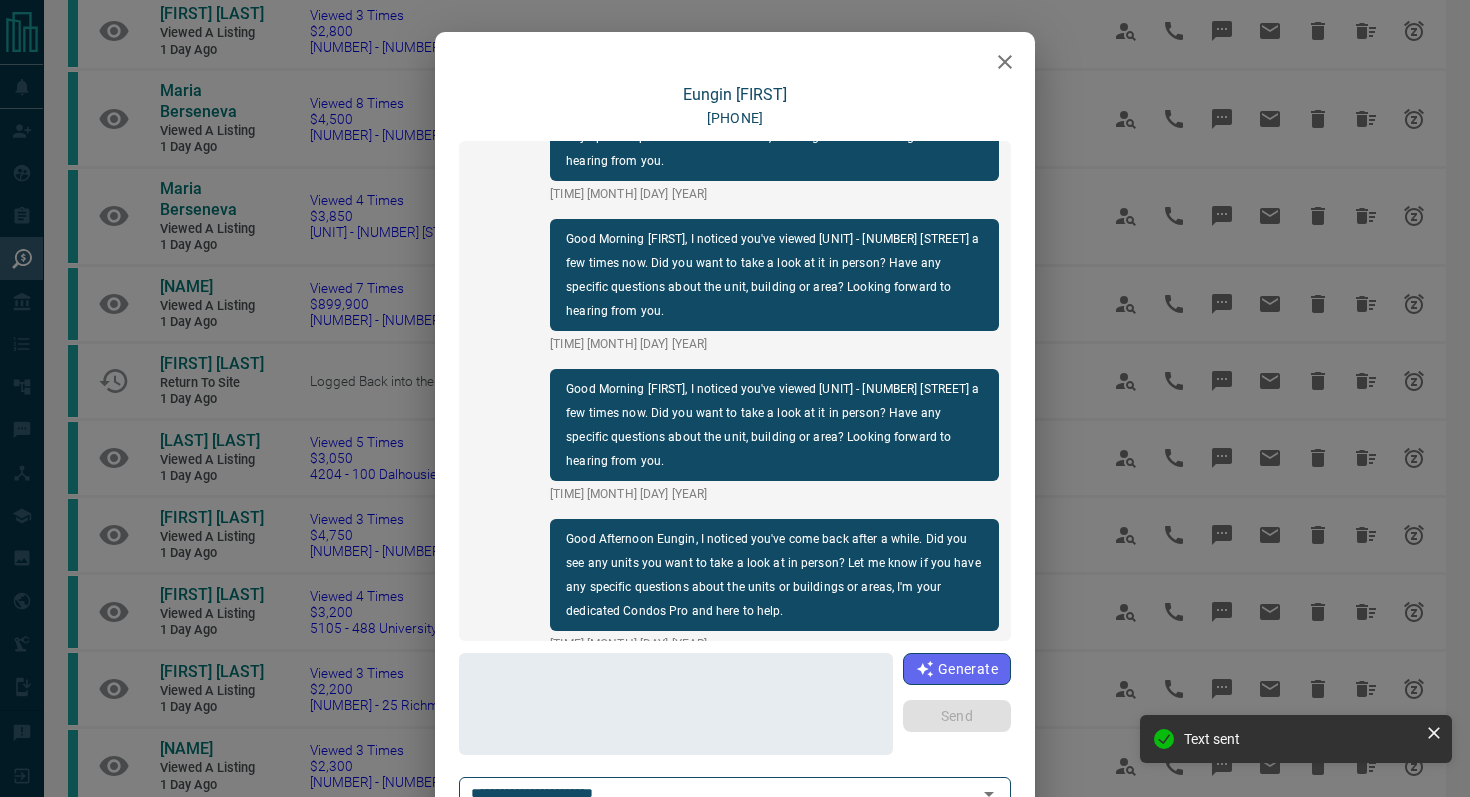 click 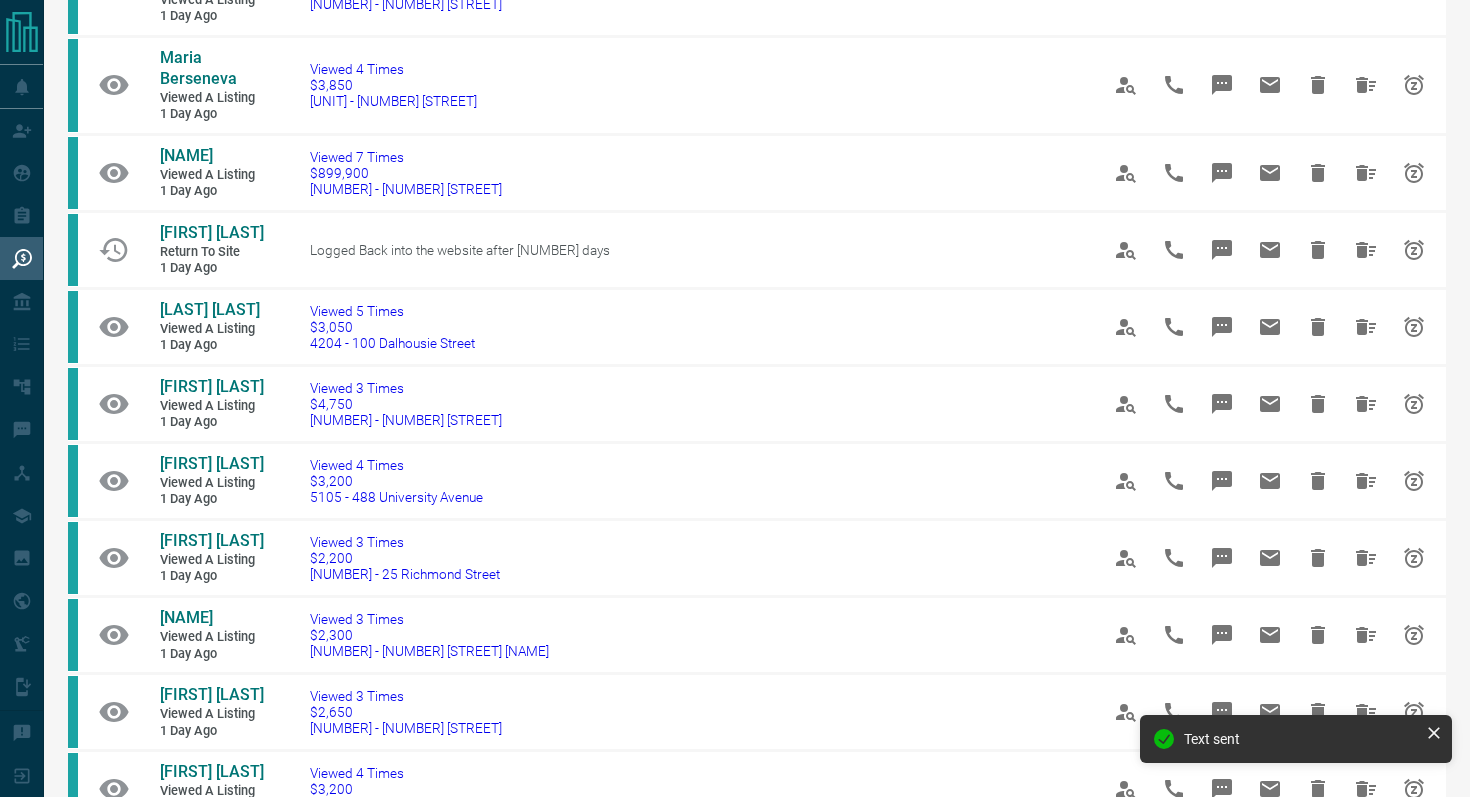 scroll, scrollTop: 768, scrollLeft: 0, axis: vertical 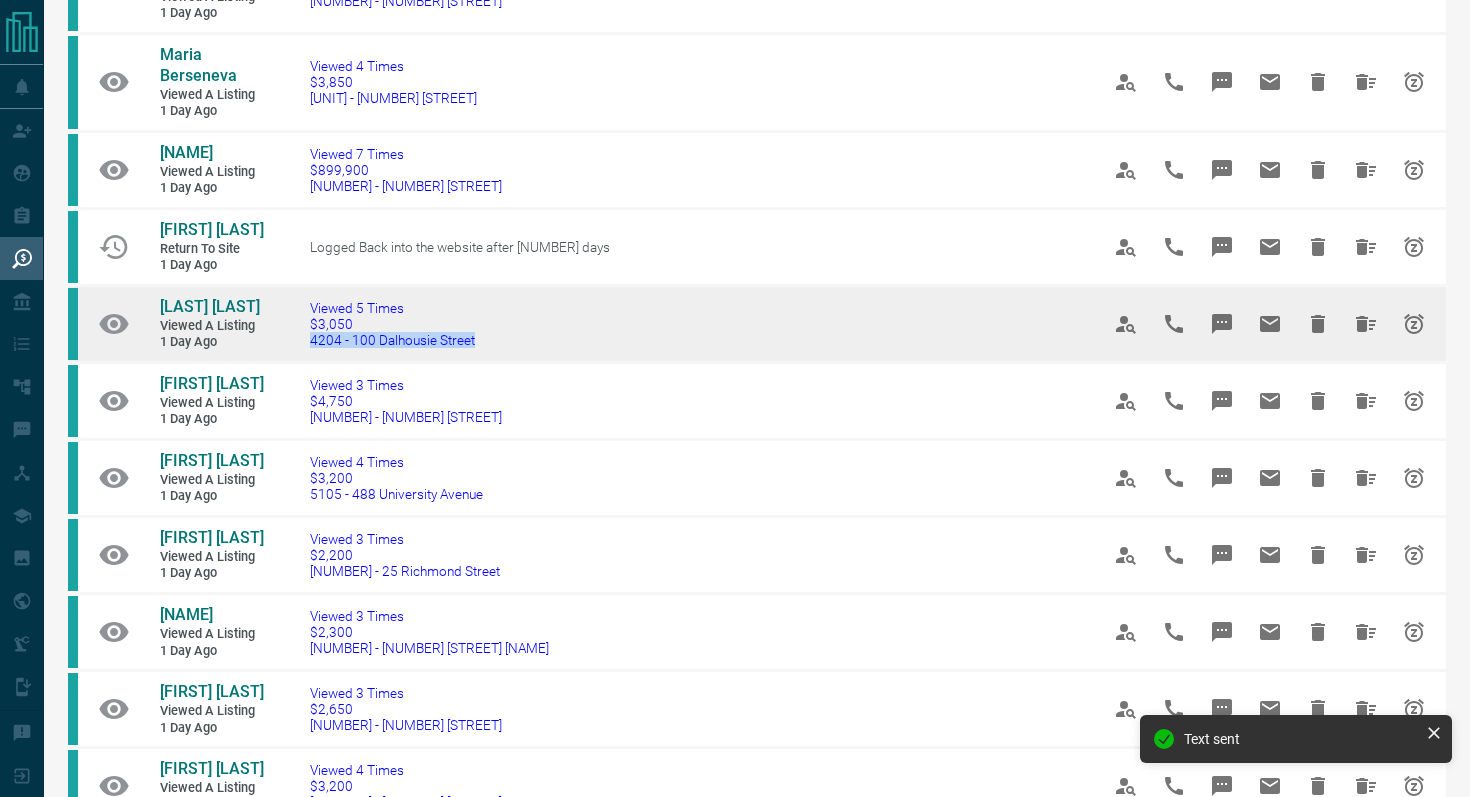 drag, startPoint x: 519, startPoint y: 323, endPoint x: 293, endPoint y: 319, distance: 226.0354 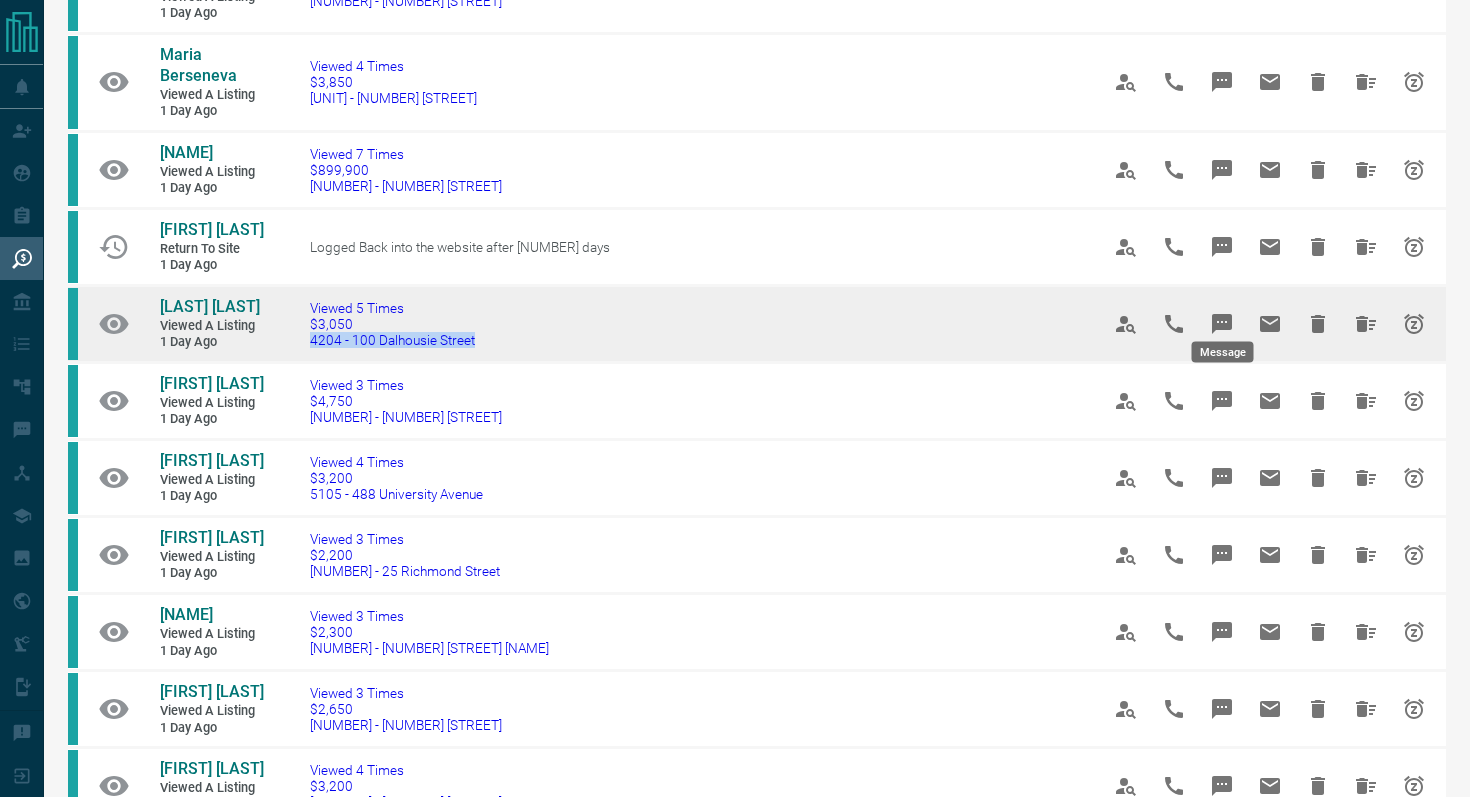click 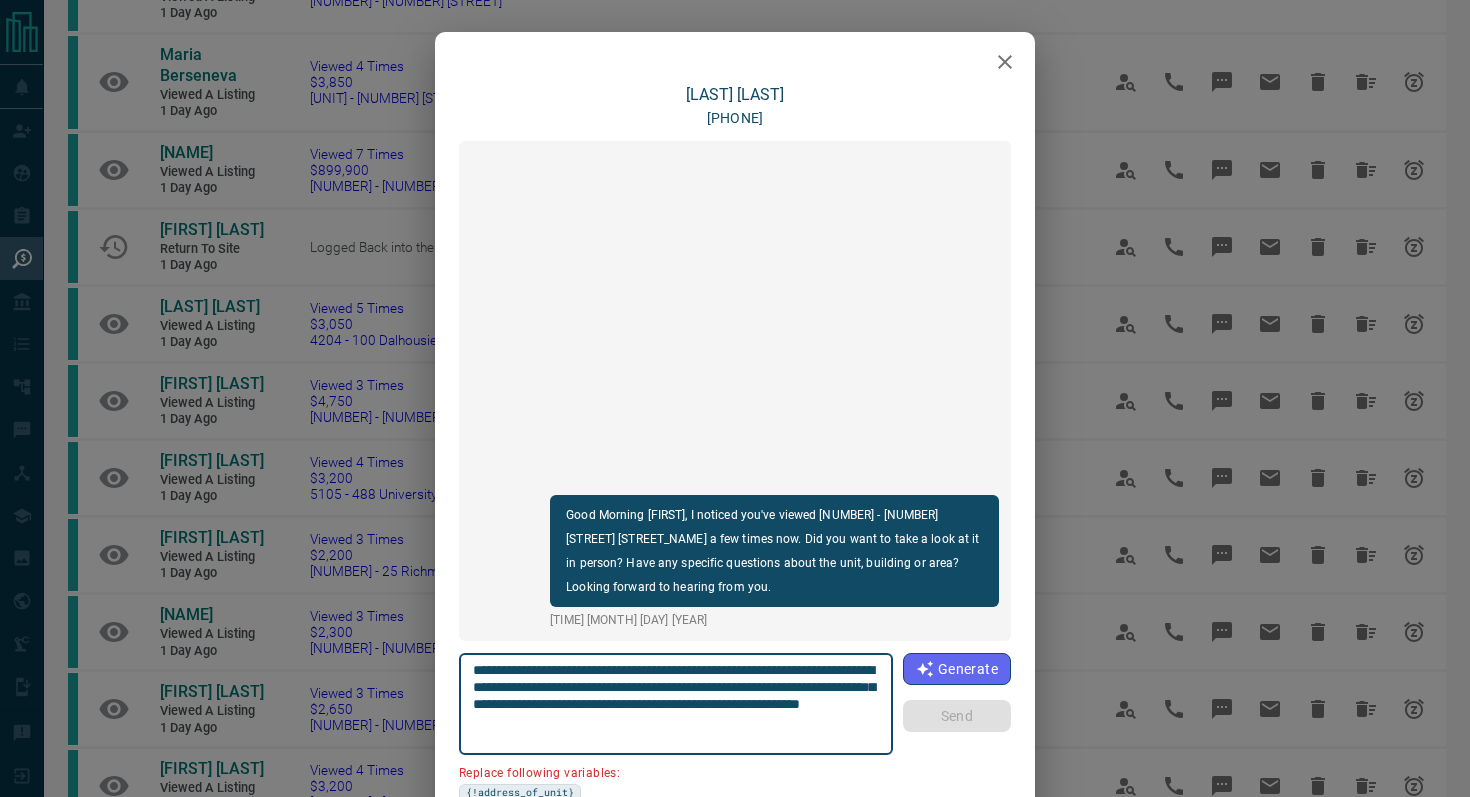 click 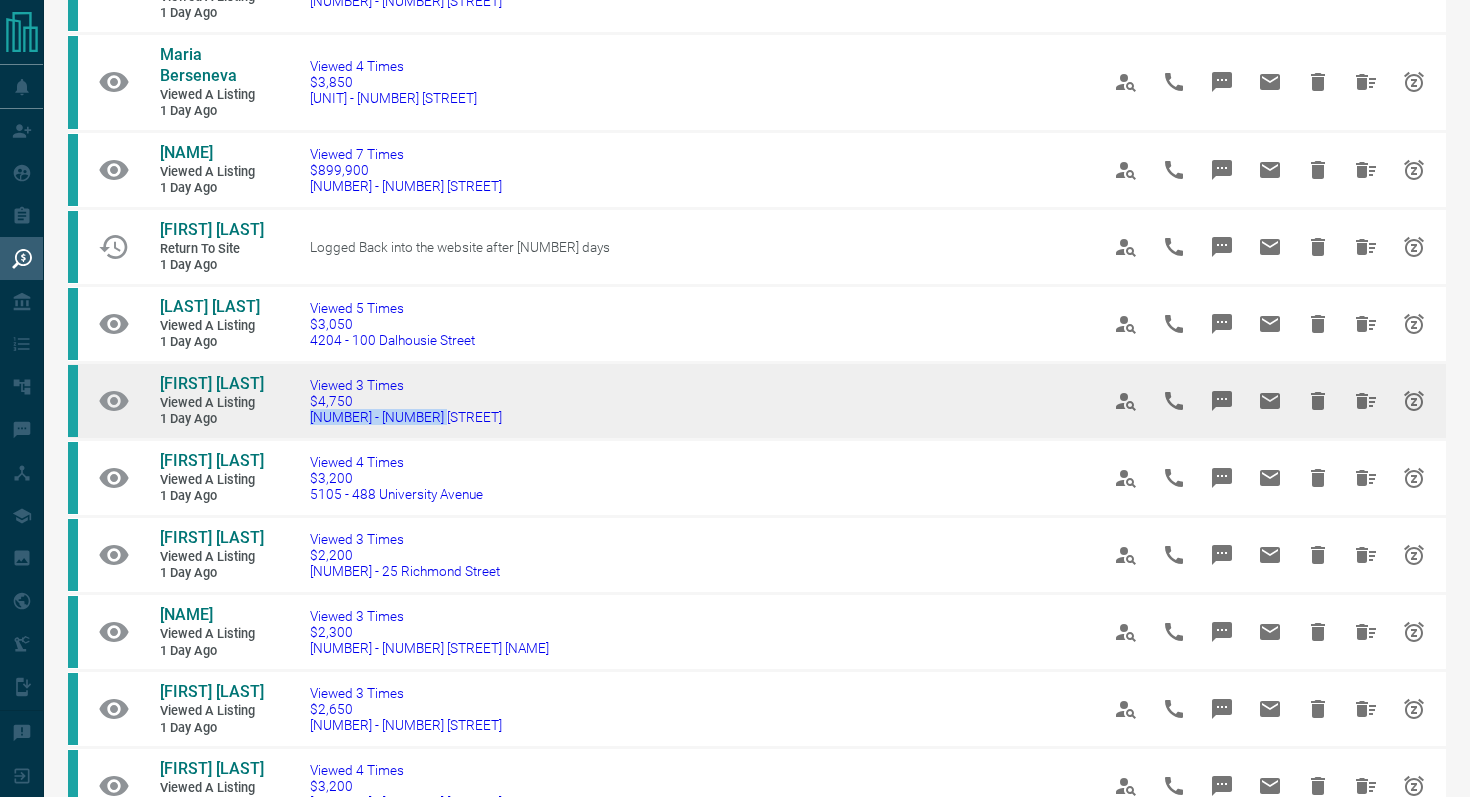 drag, startPoint x: 503, startPoint y: 415, endPoint x: 307, endPoint y: 407, distance: 196.1632 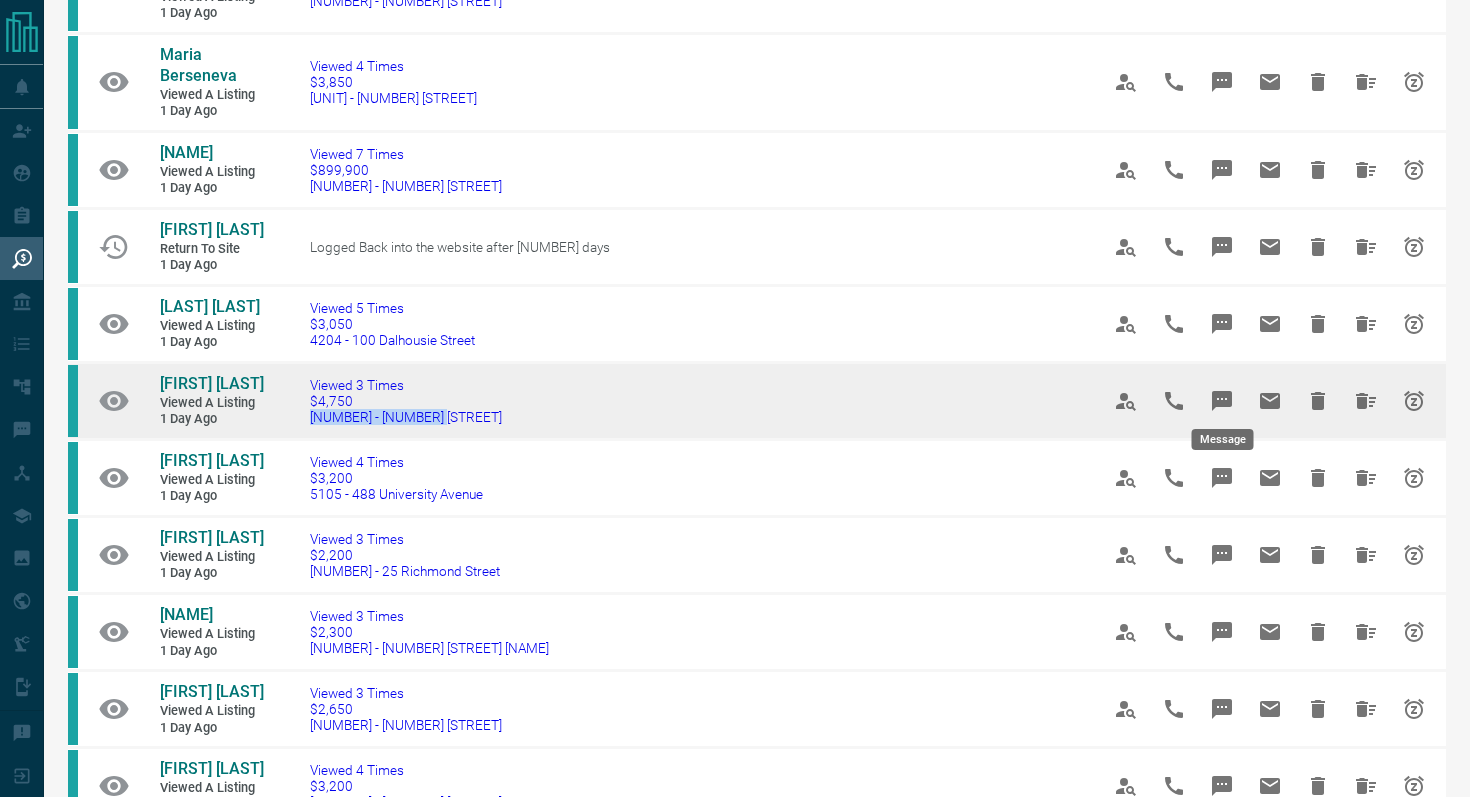 click 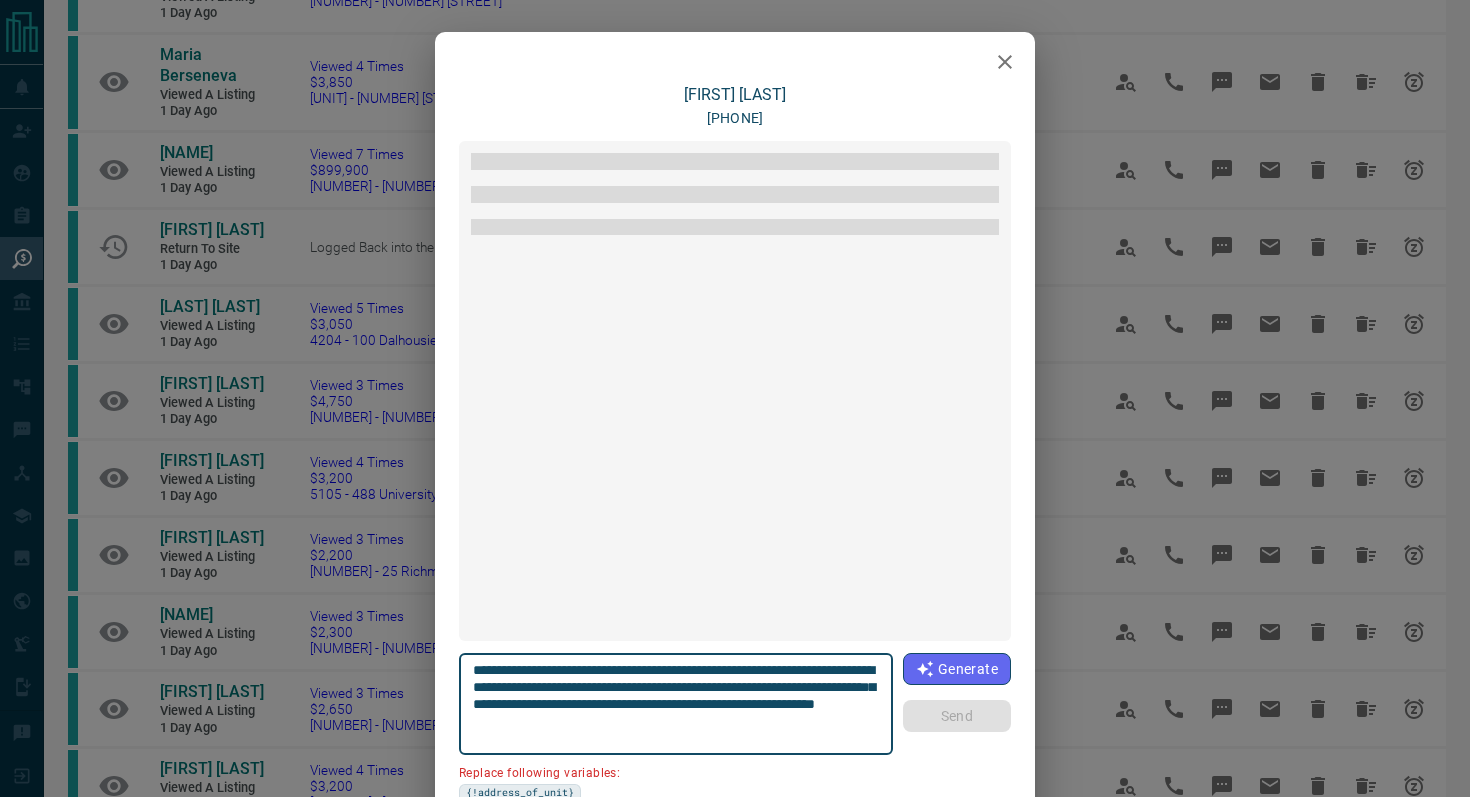scroll, scrollTop: 1656, scrollLeft: 0, axis: vertical 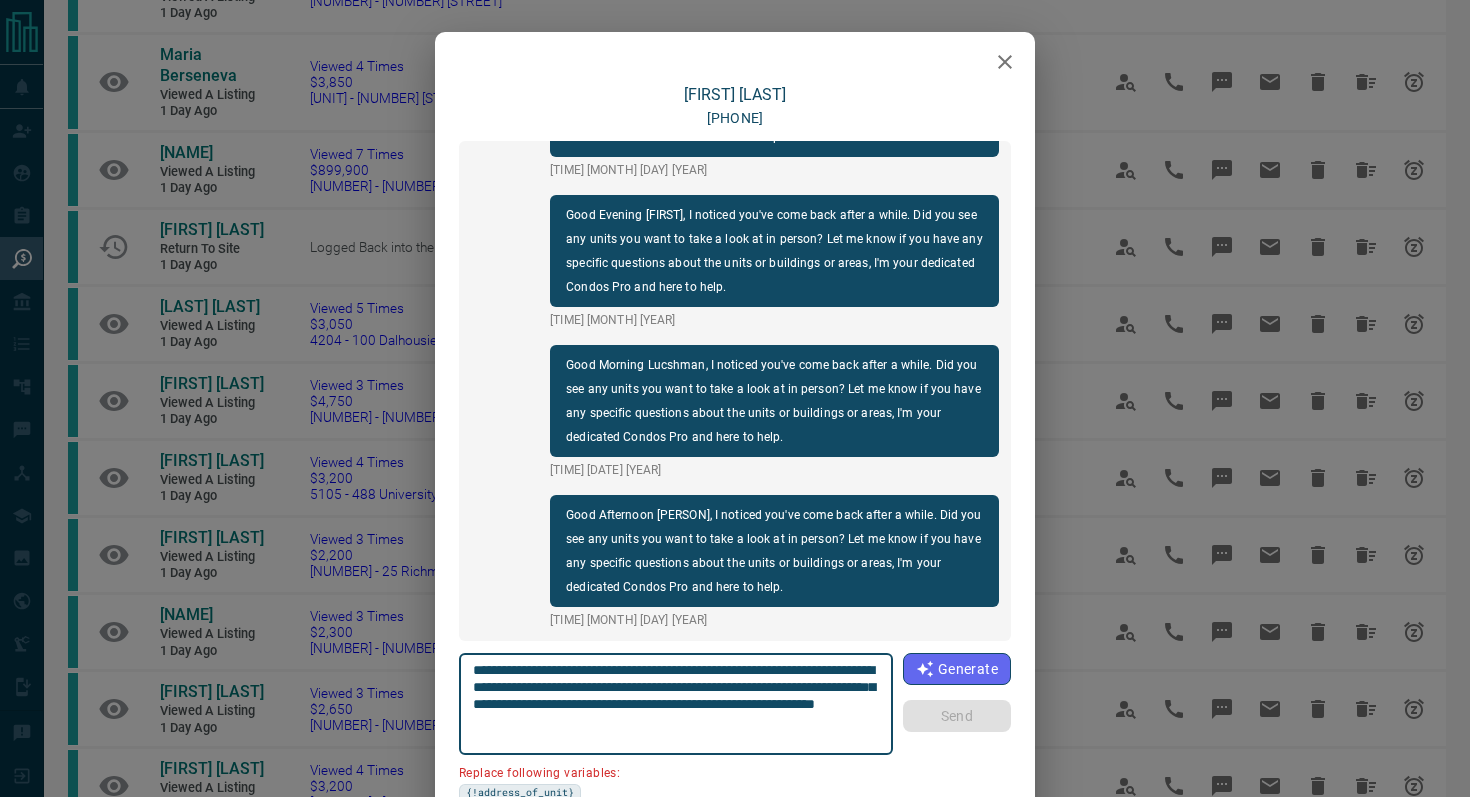 drag, startPoint x: 585, startPoint y: 683, endPoint x: 340, endPoint y: 683, distance: 245 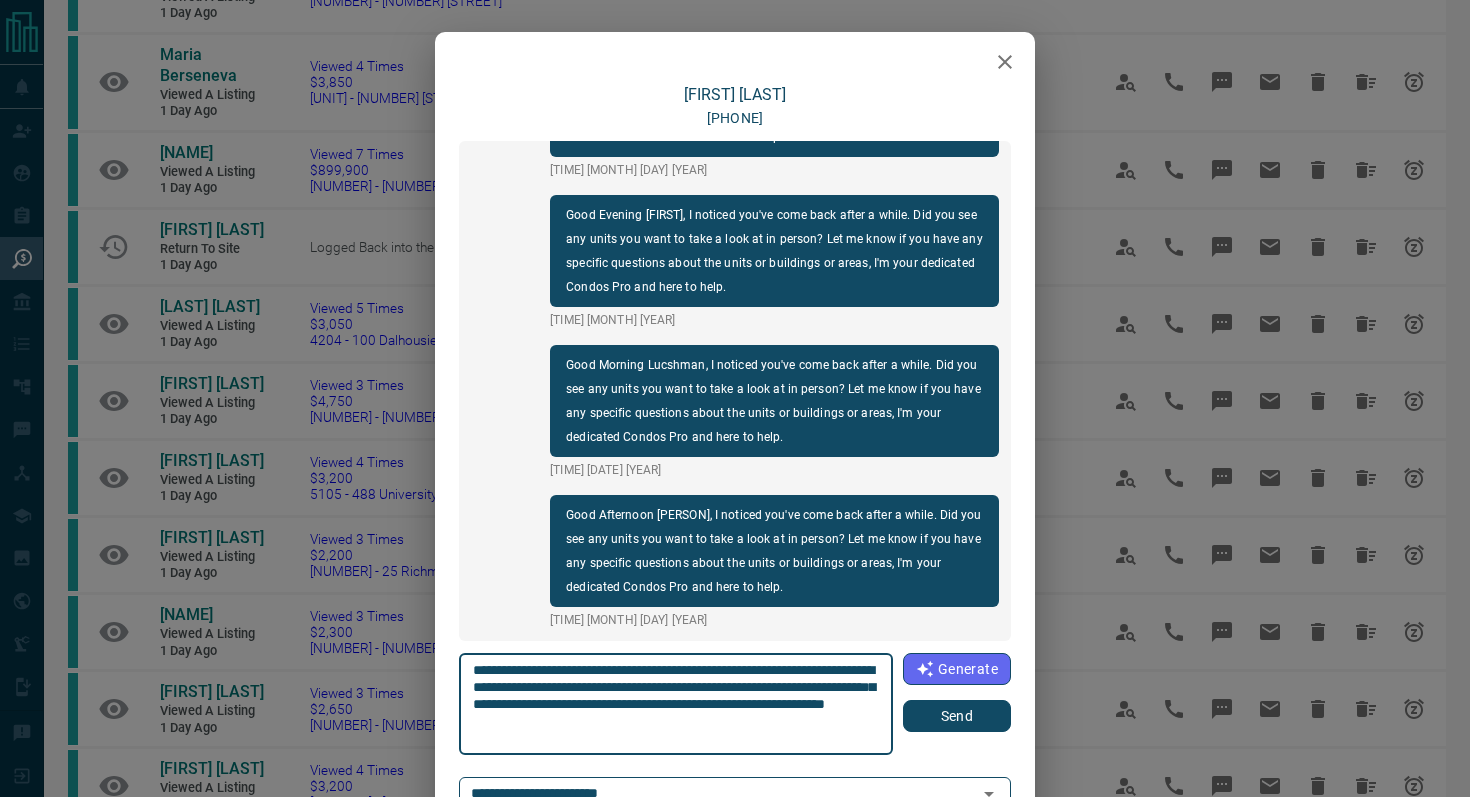 type on "**********" 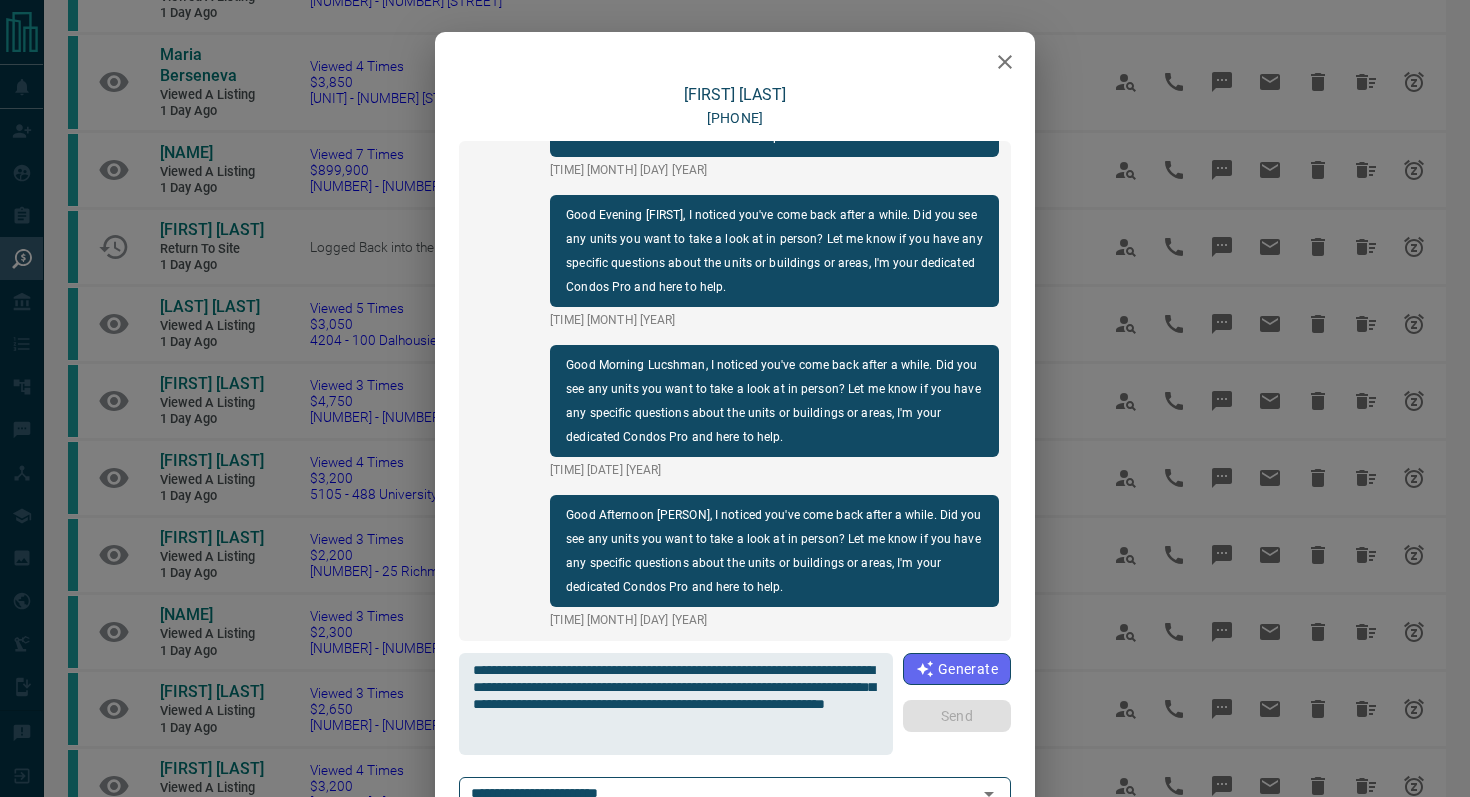 type 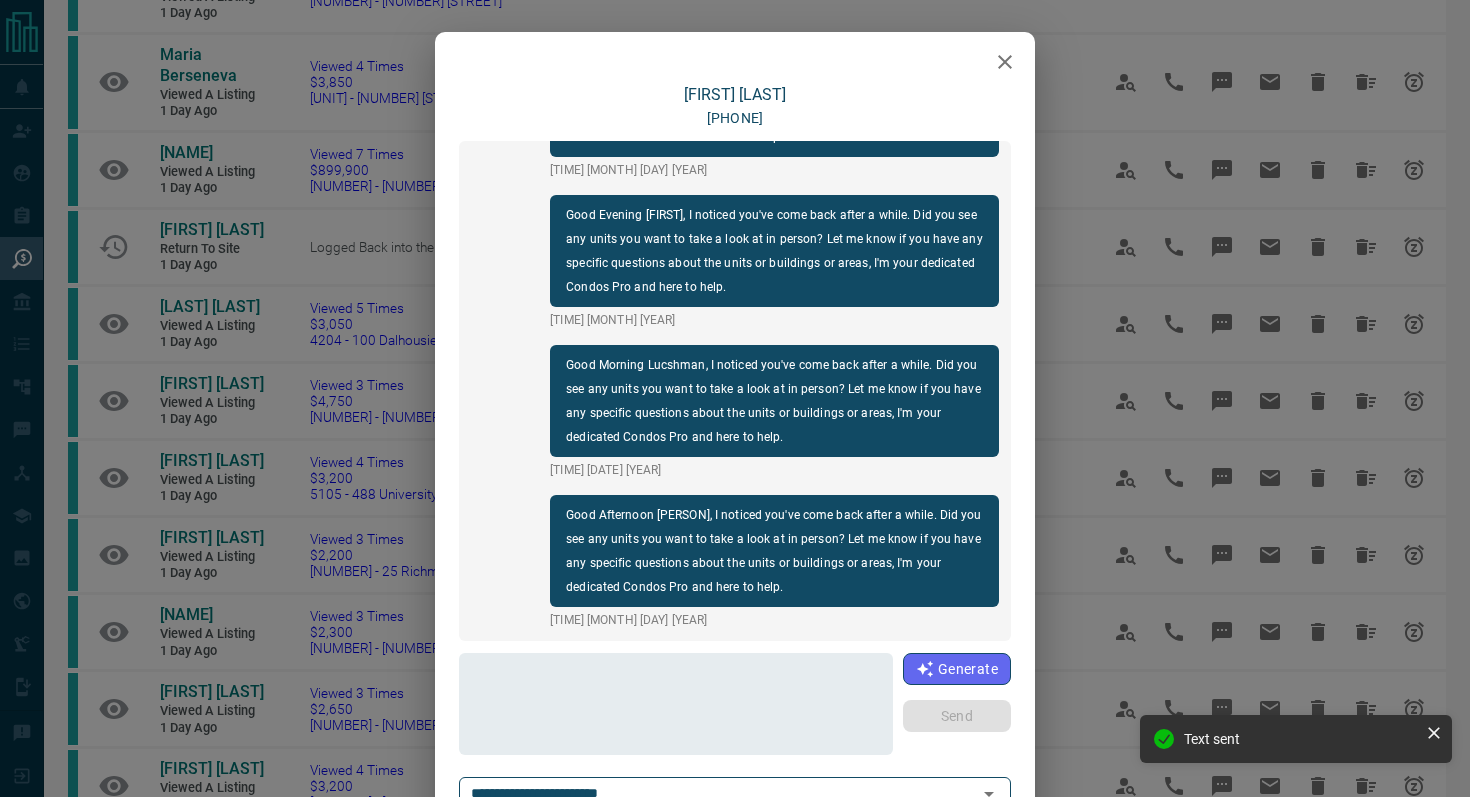 scroll, scrollTop: 1806, scrollLeft: 0, axis: vertical 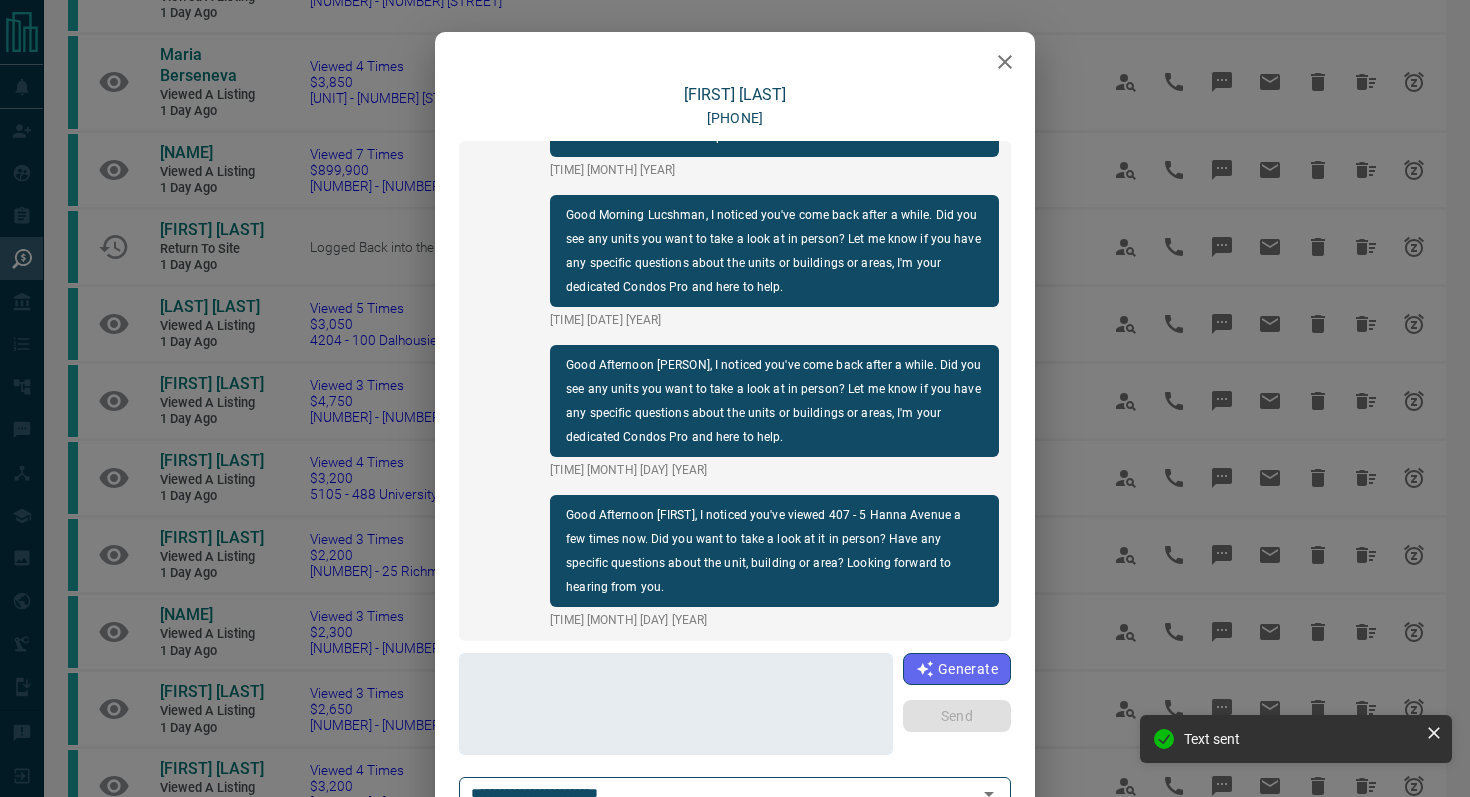 click 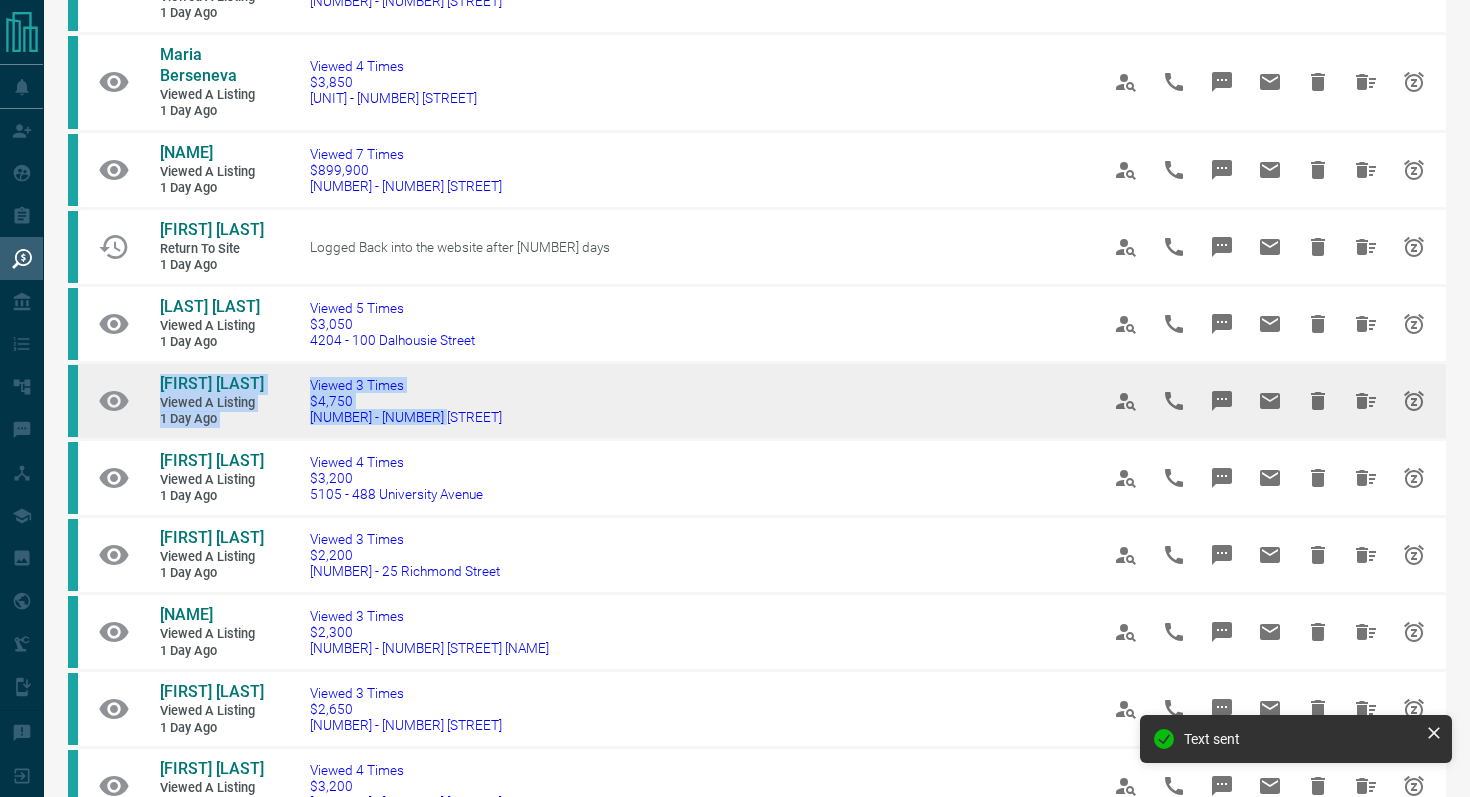 drag, startPoint x: 478, startPoint y: 413, endPoint x: 143, endPoint y: 360, distance: 339.16663 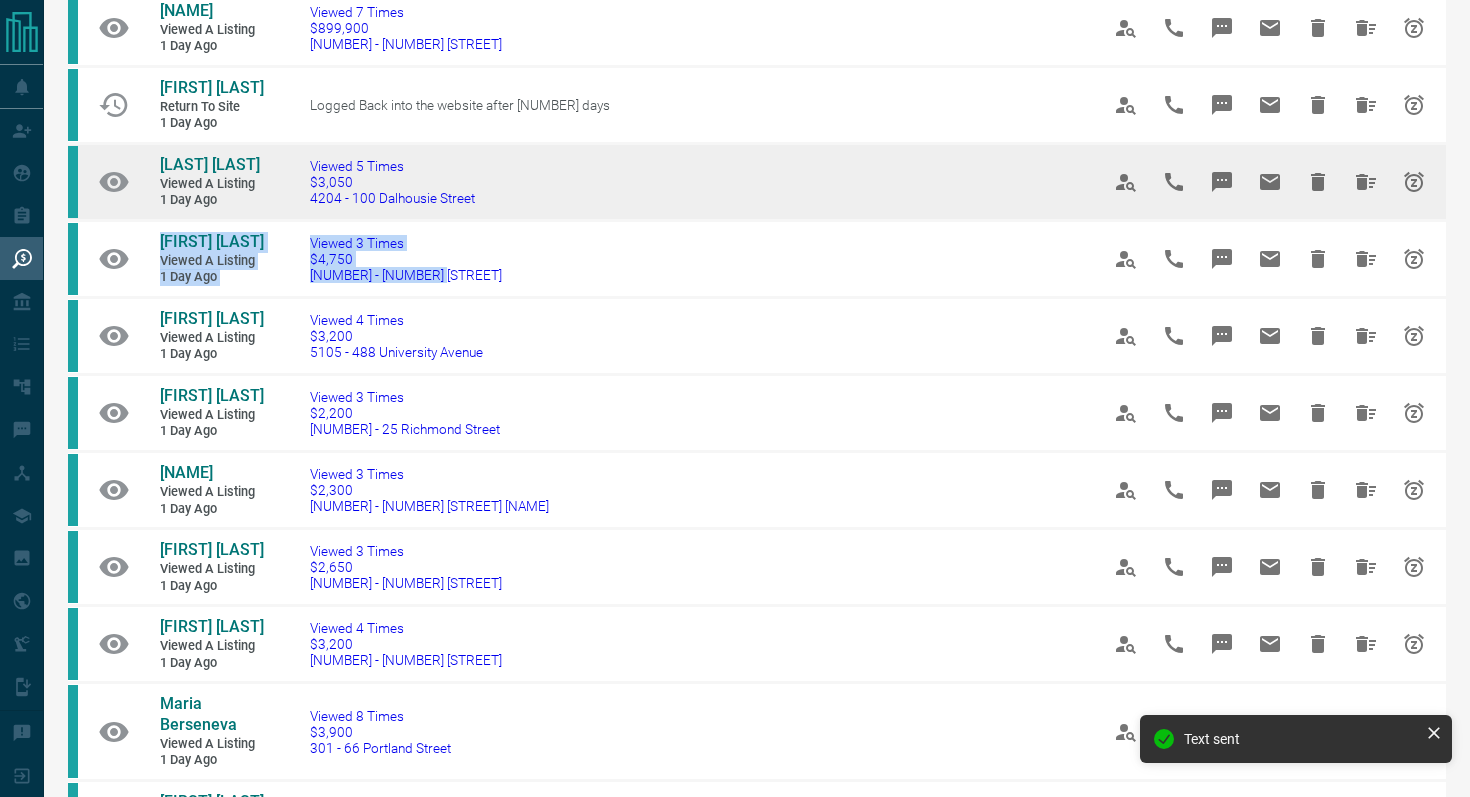 scroll, scrollTop: 913, scrollLeft: 0, axis: vertical 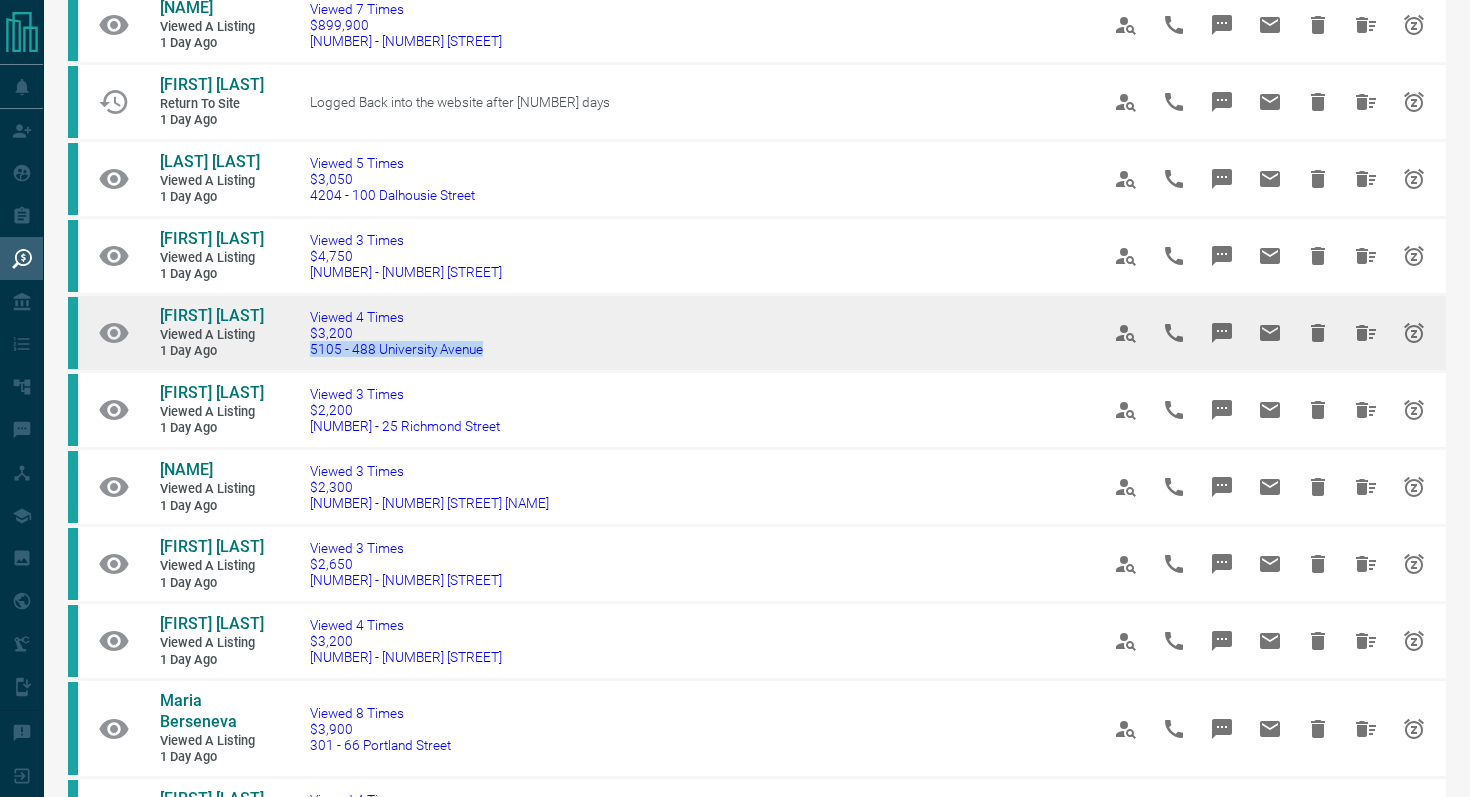 drag, startPoint x: 524, startPoint y: 368, endPoint x: 287, endPoint y: 359, distance: 237.17082 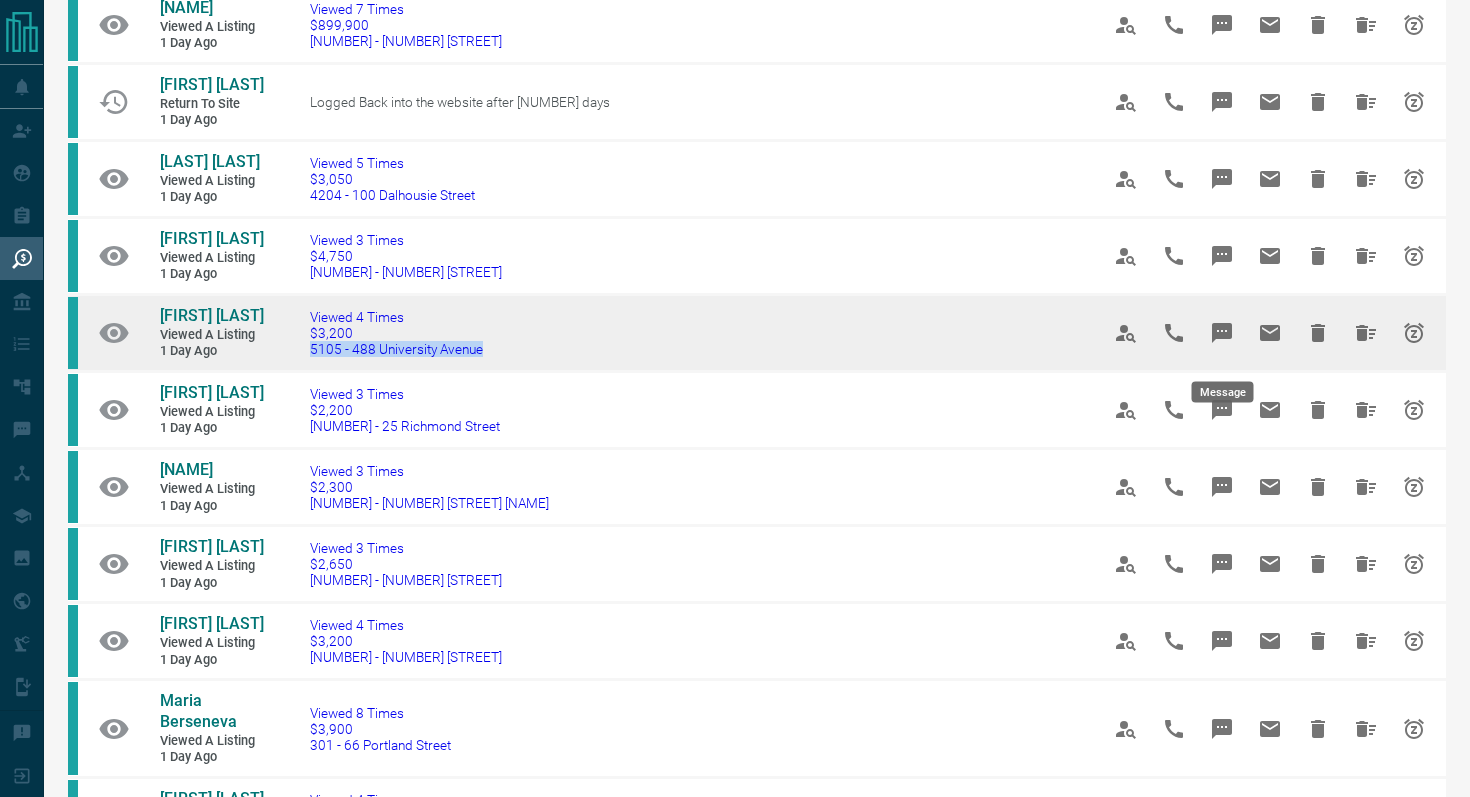 click 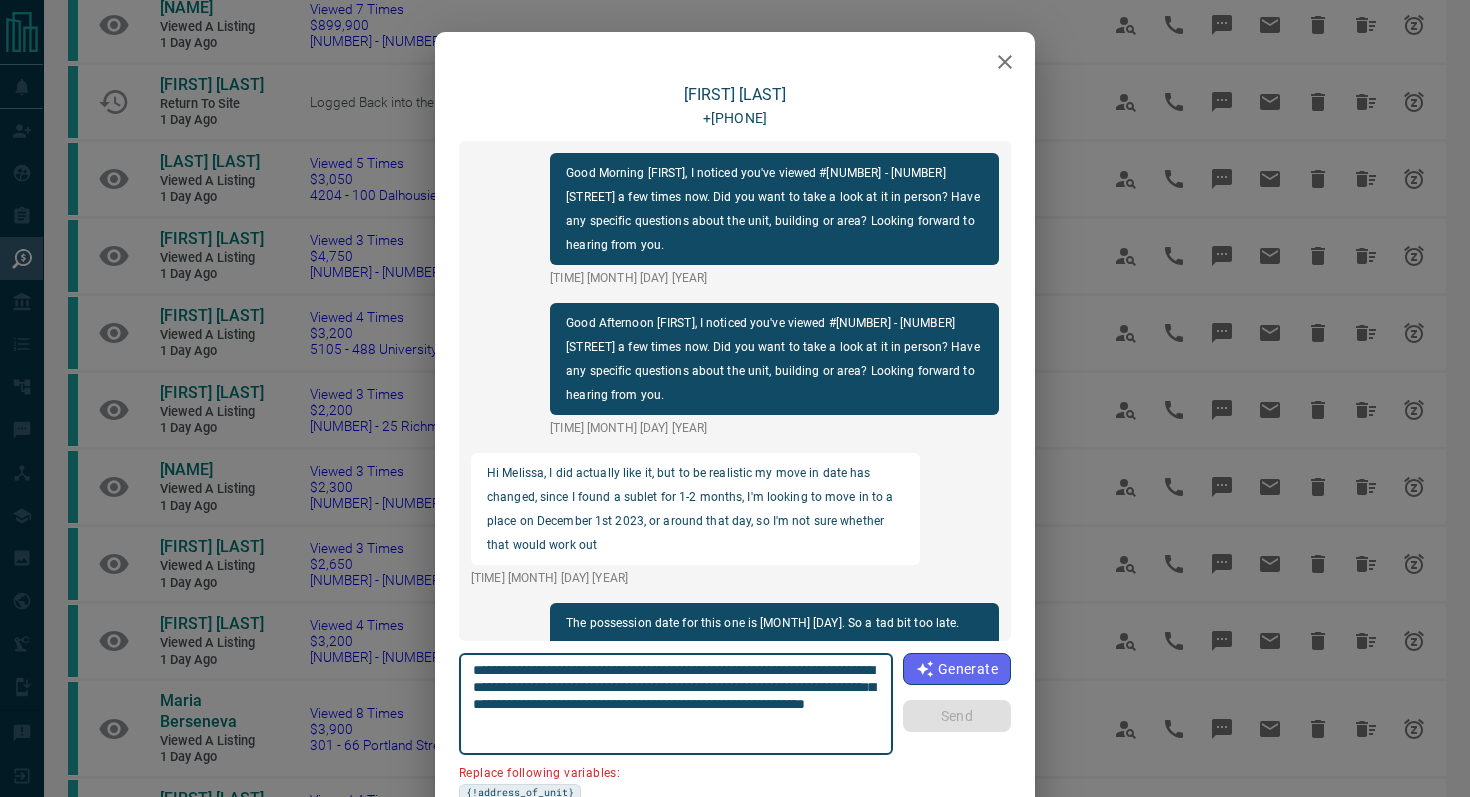 scroll, scrollTop: 2574, scrollLeft: 0, axis: vertical 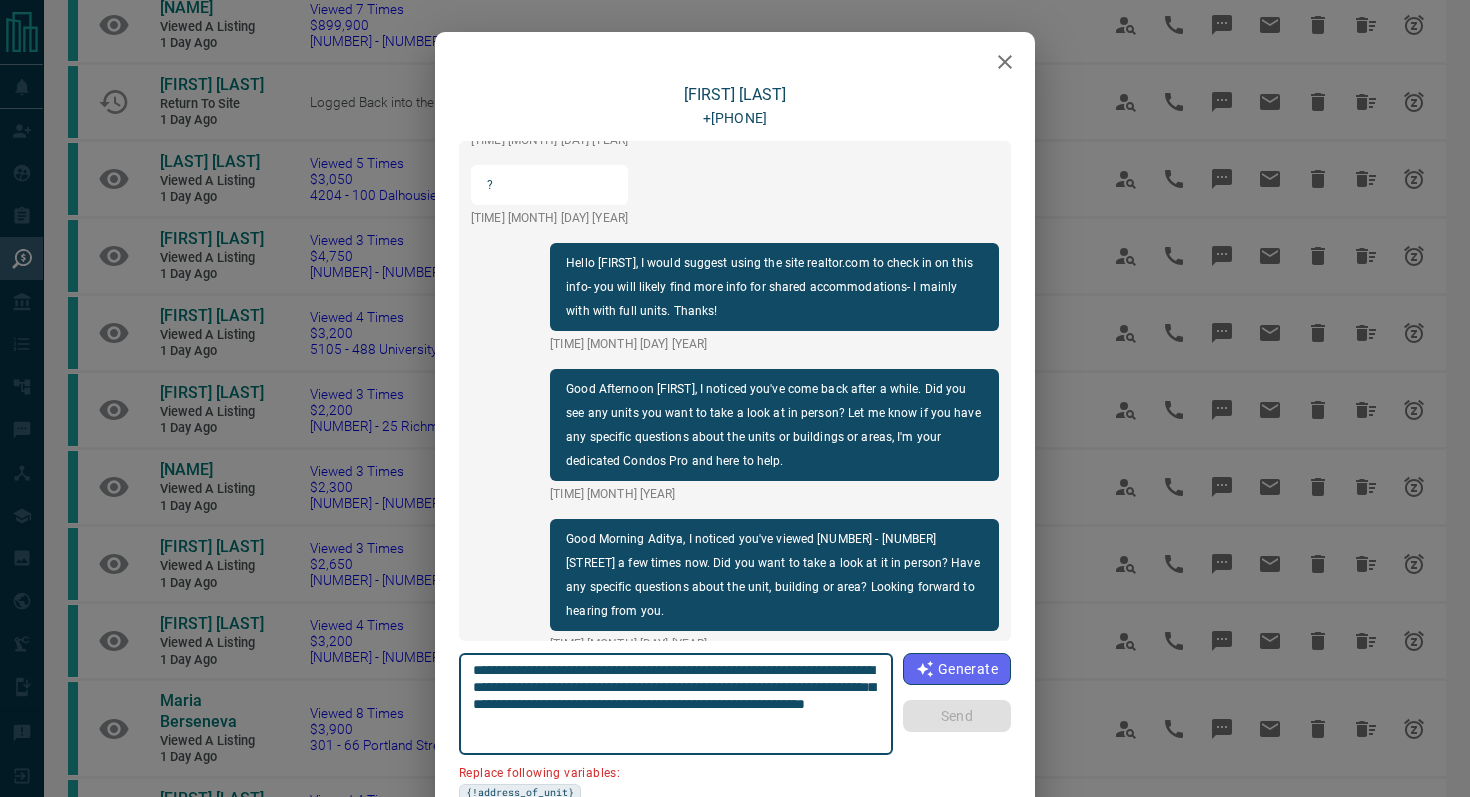 drag, startPoint x: 586, startPoint y: 684, endPoint x: 391, endPoint y: 683, distance: 195.00256 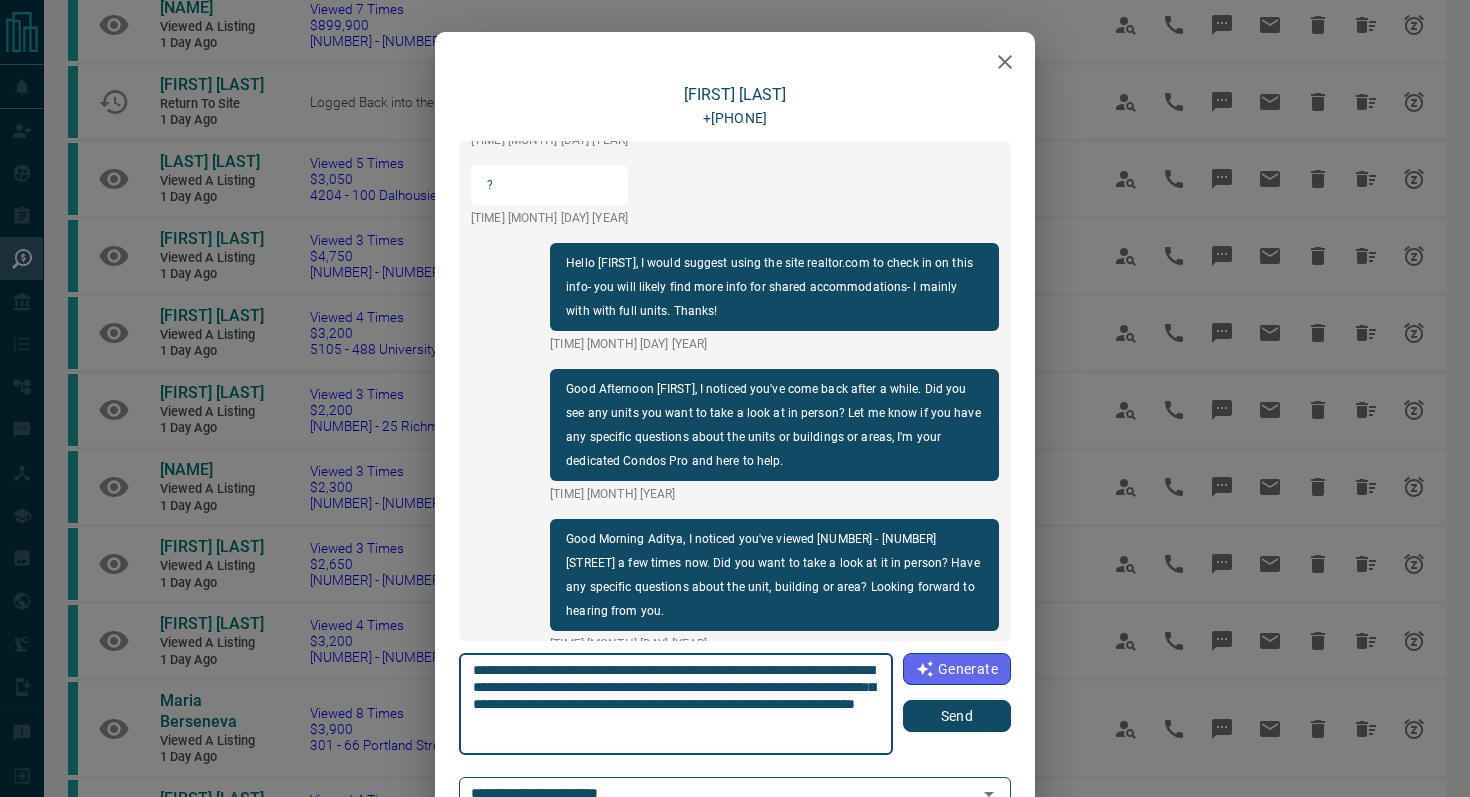 type on "**********" 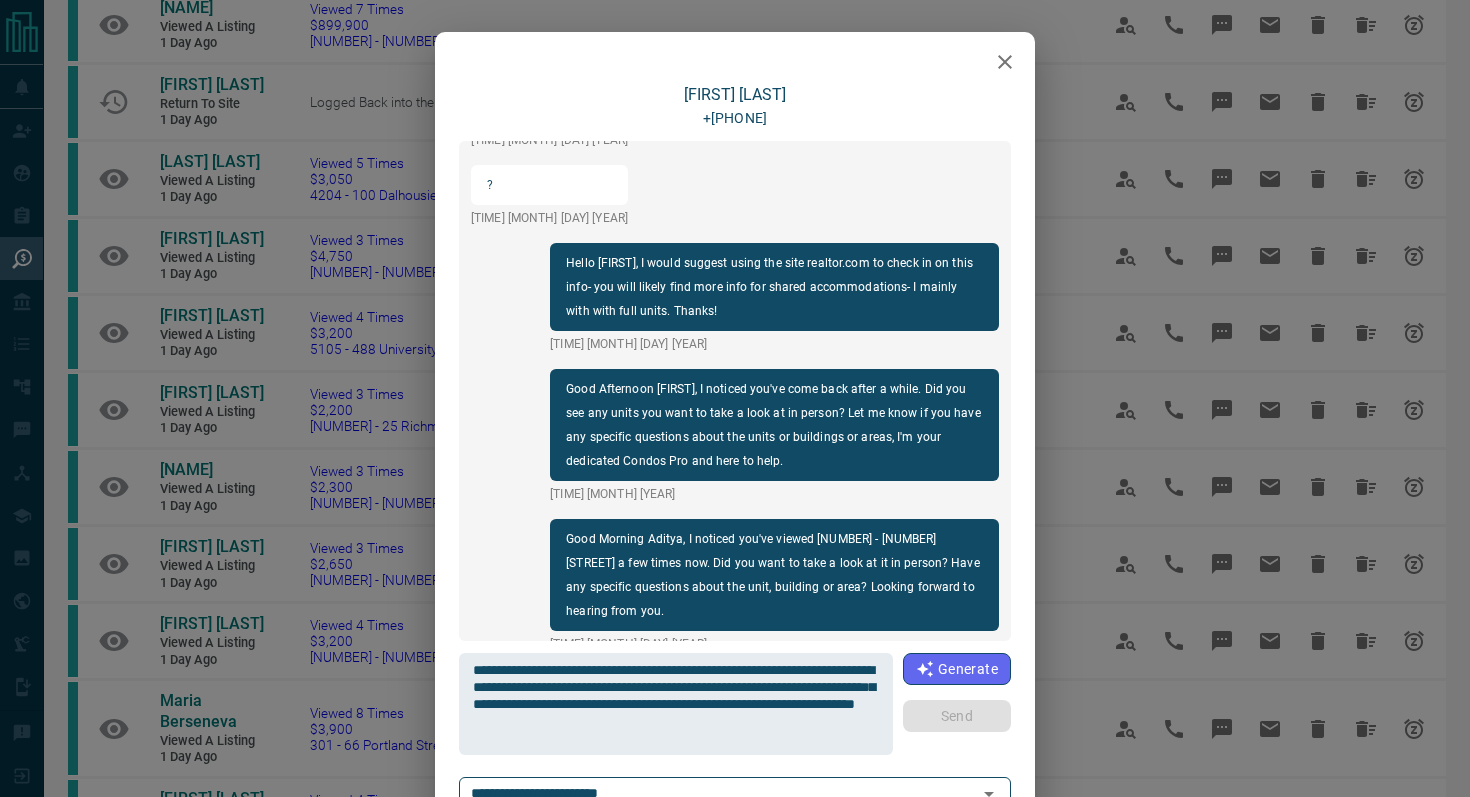 type 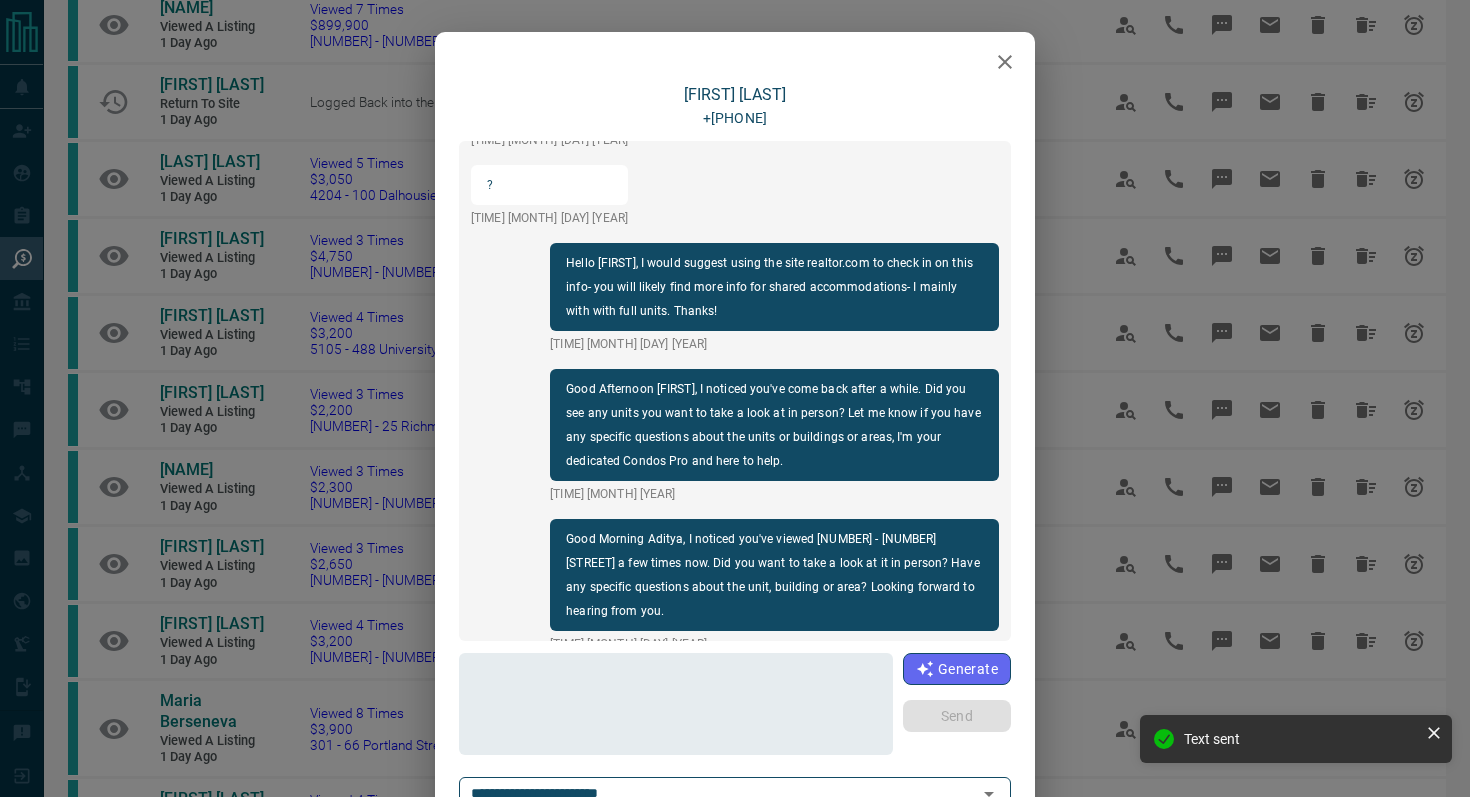 scroll, scrollTop: 2724, scrollLeft: 0, axis: vertical 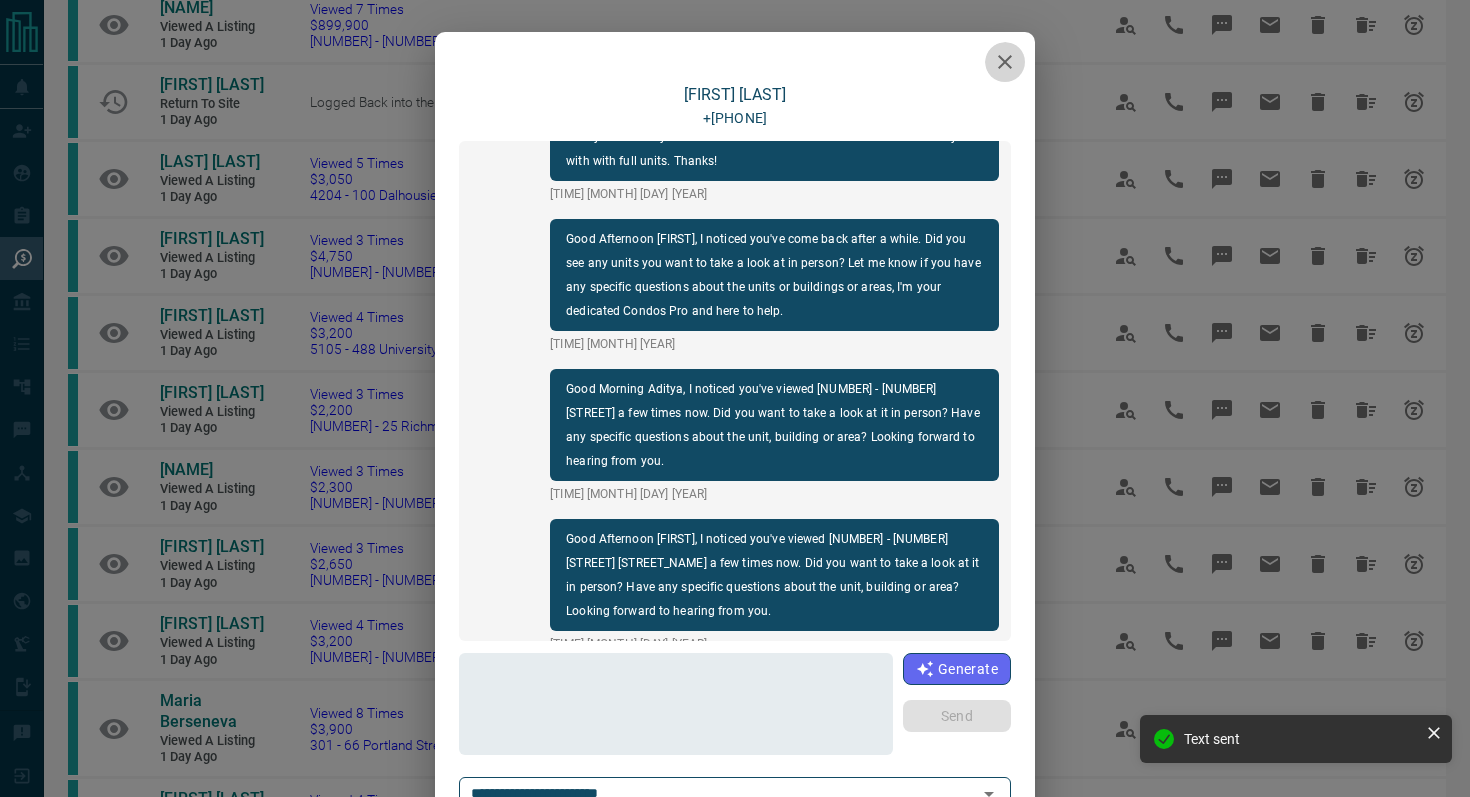 click at bounding box center [1005, 62] 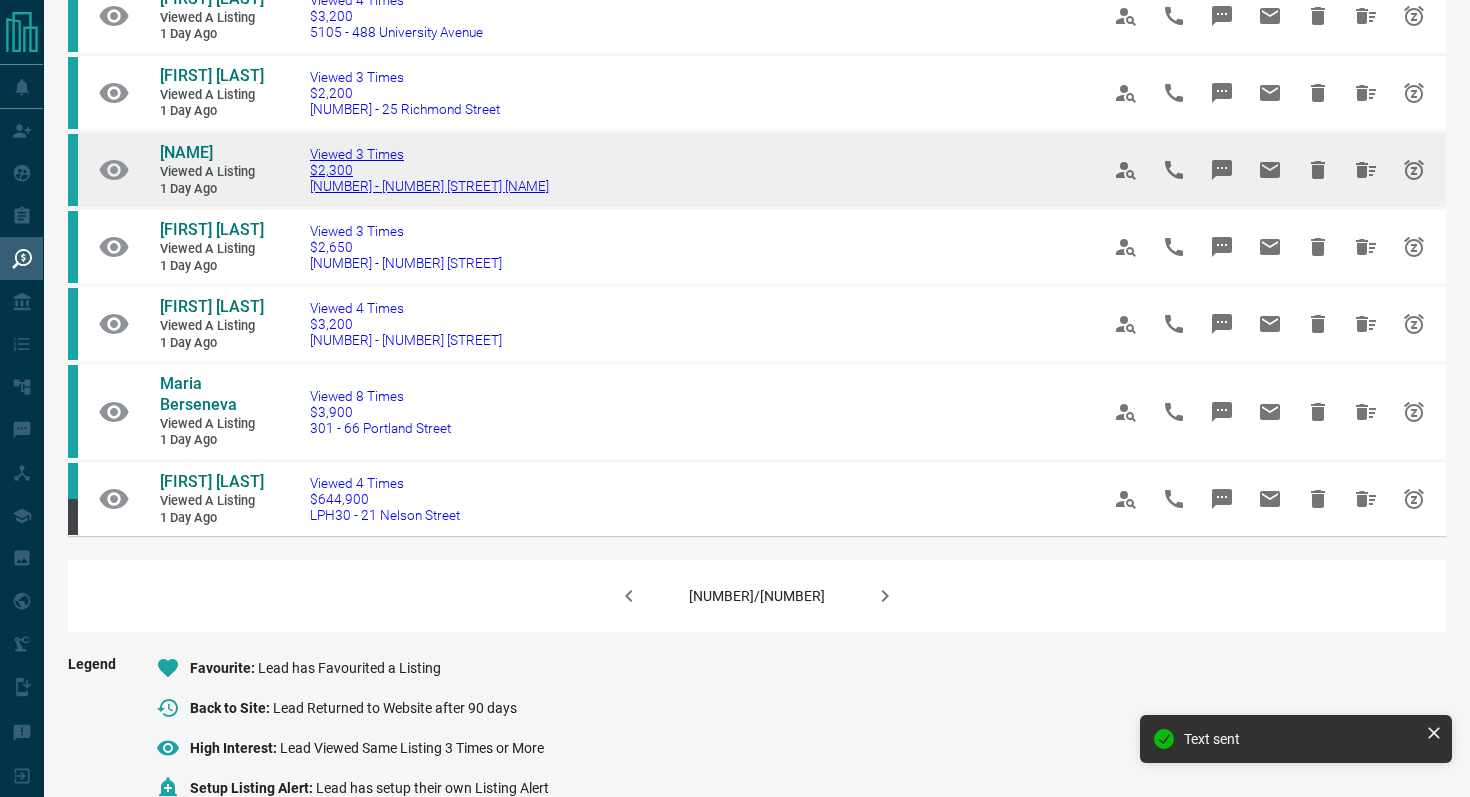 scroll, scrollTop: 1327, scrollLeft: 0, axis: vertical 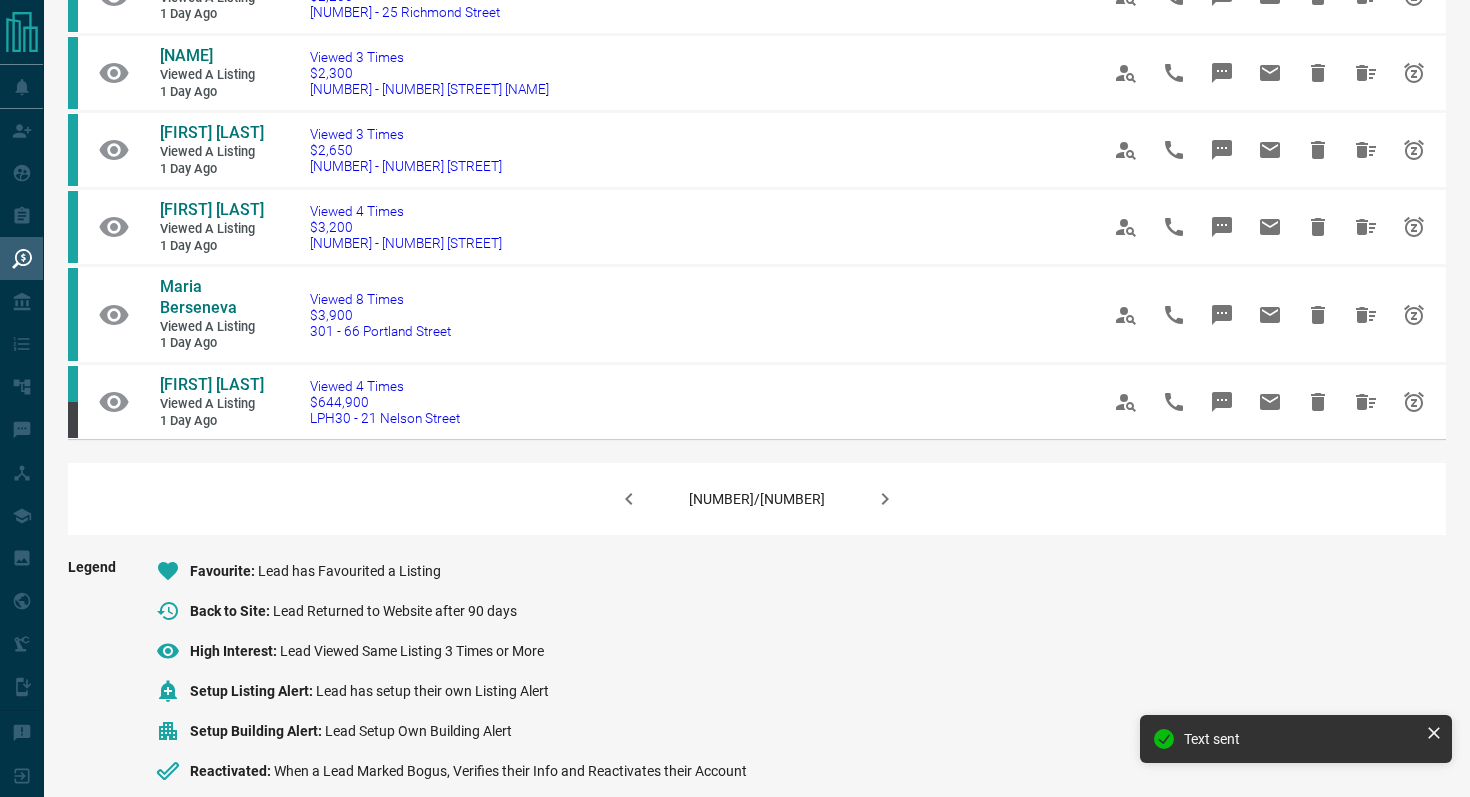 click at bounding box center [885, 499] 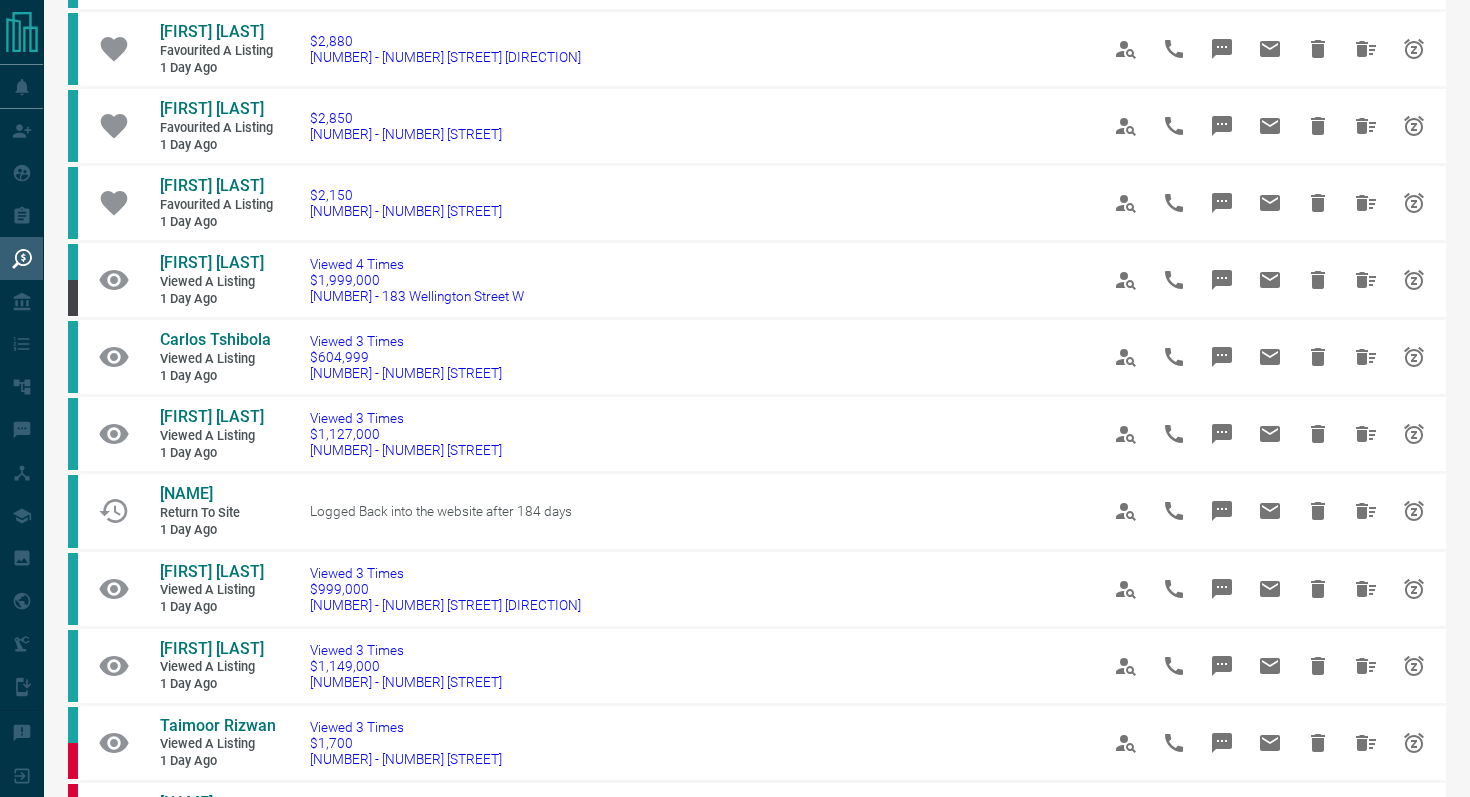 scroll, scrollTop: 448, scrollLeft: 0, axis: vertical 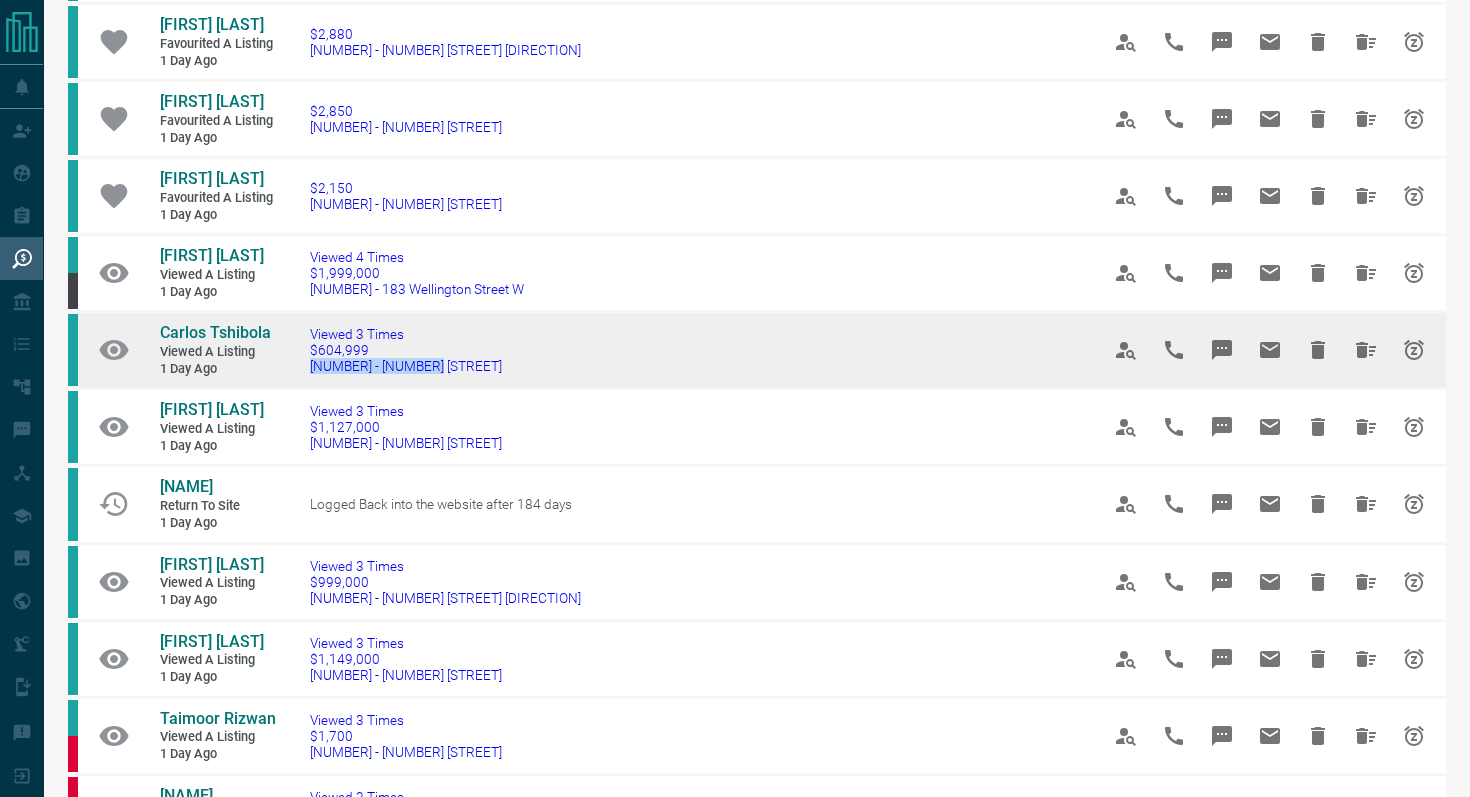 drag, startPoint x: 487, startPoint y: 369, endPoint x: 287, endPoint y: 367, distance: 200.01 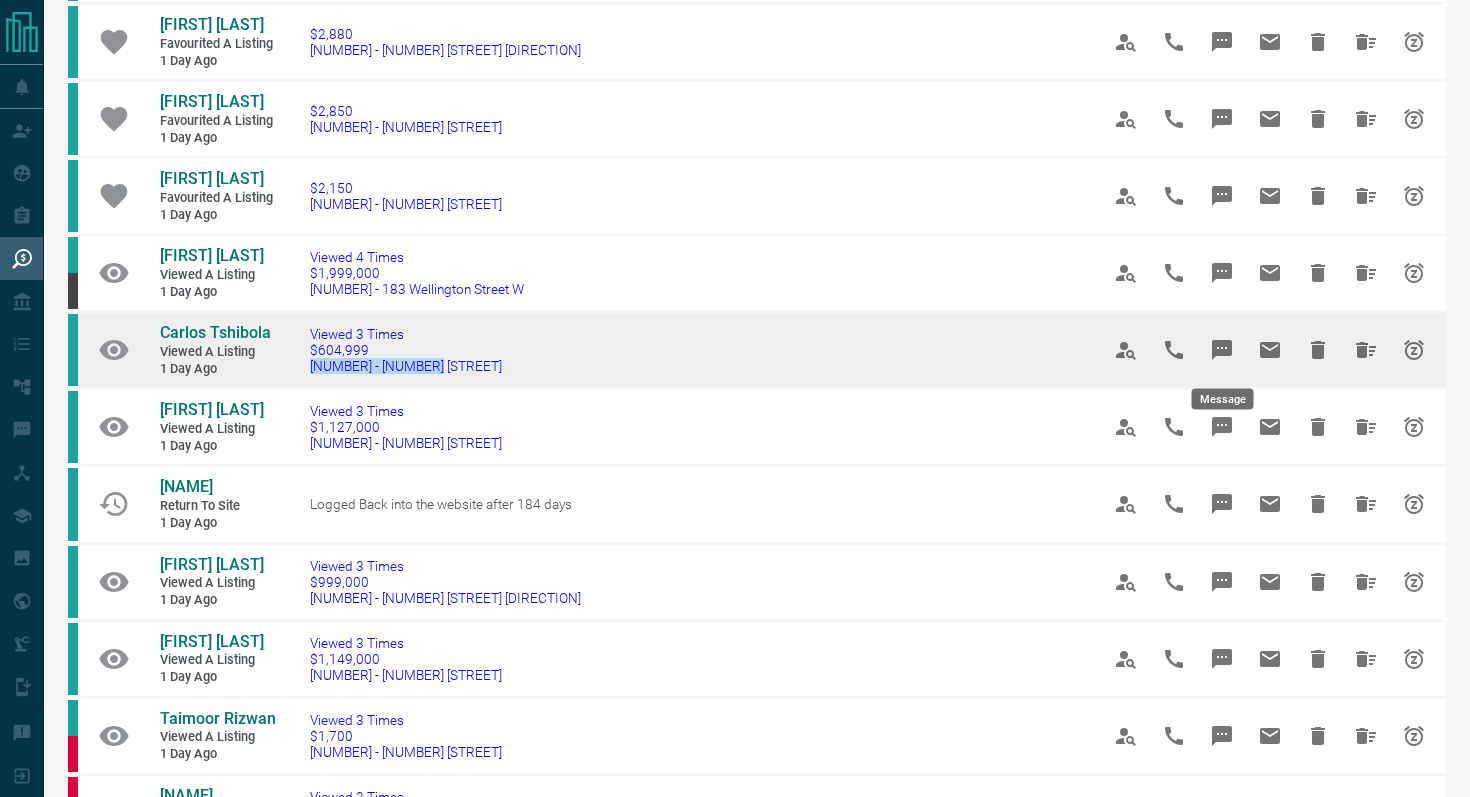 click 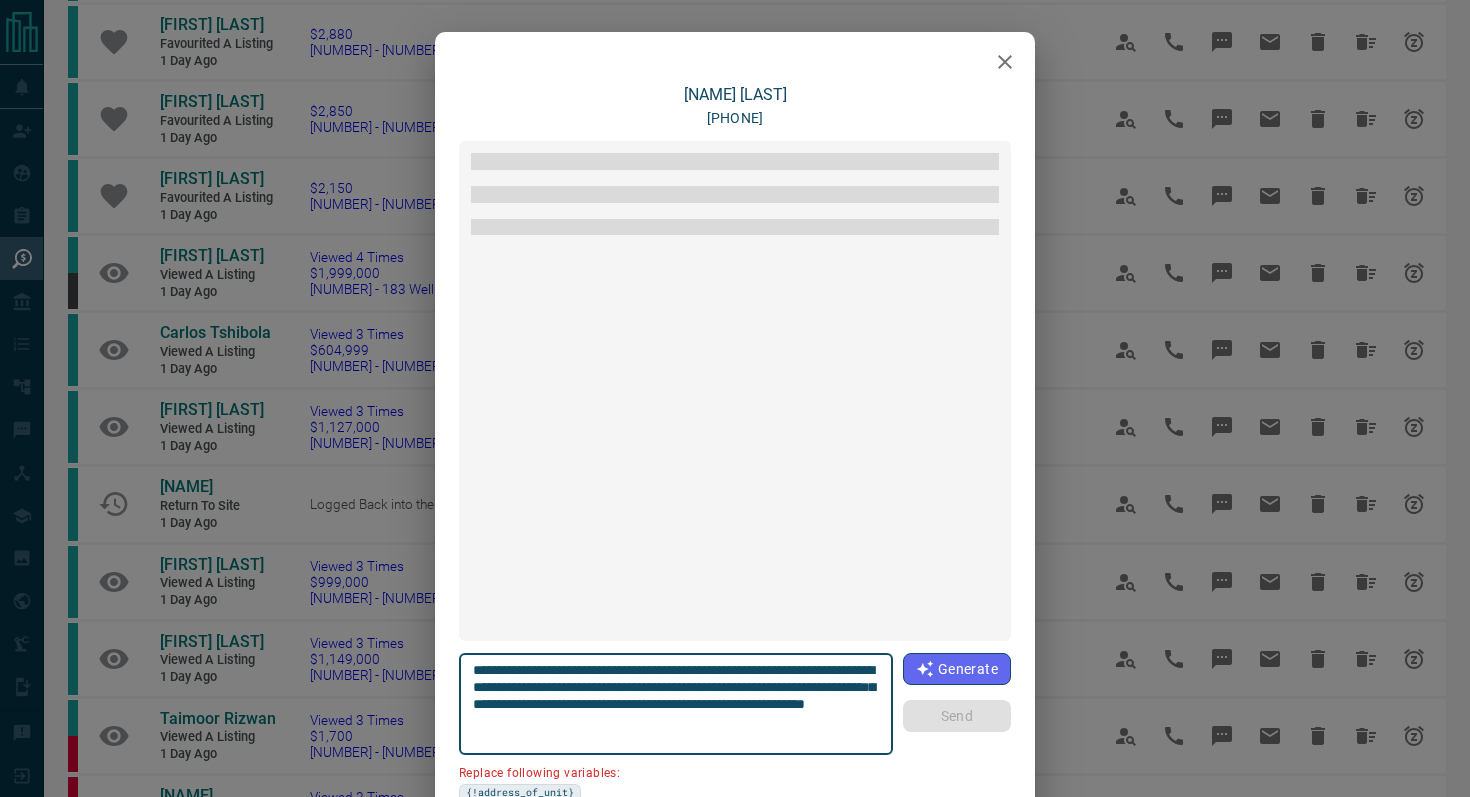 scroll, scrollTop: 540, scrollLeft: 0, axis: vertical 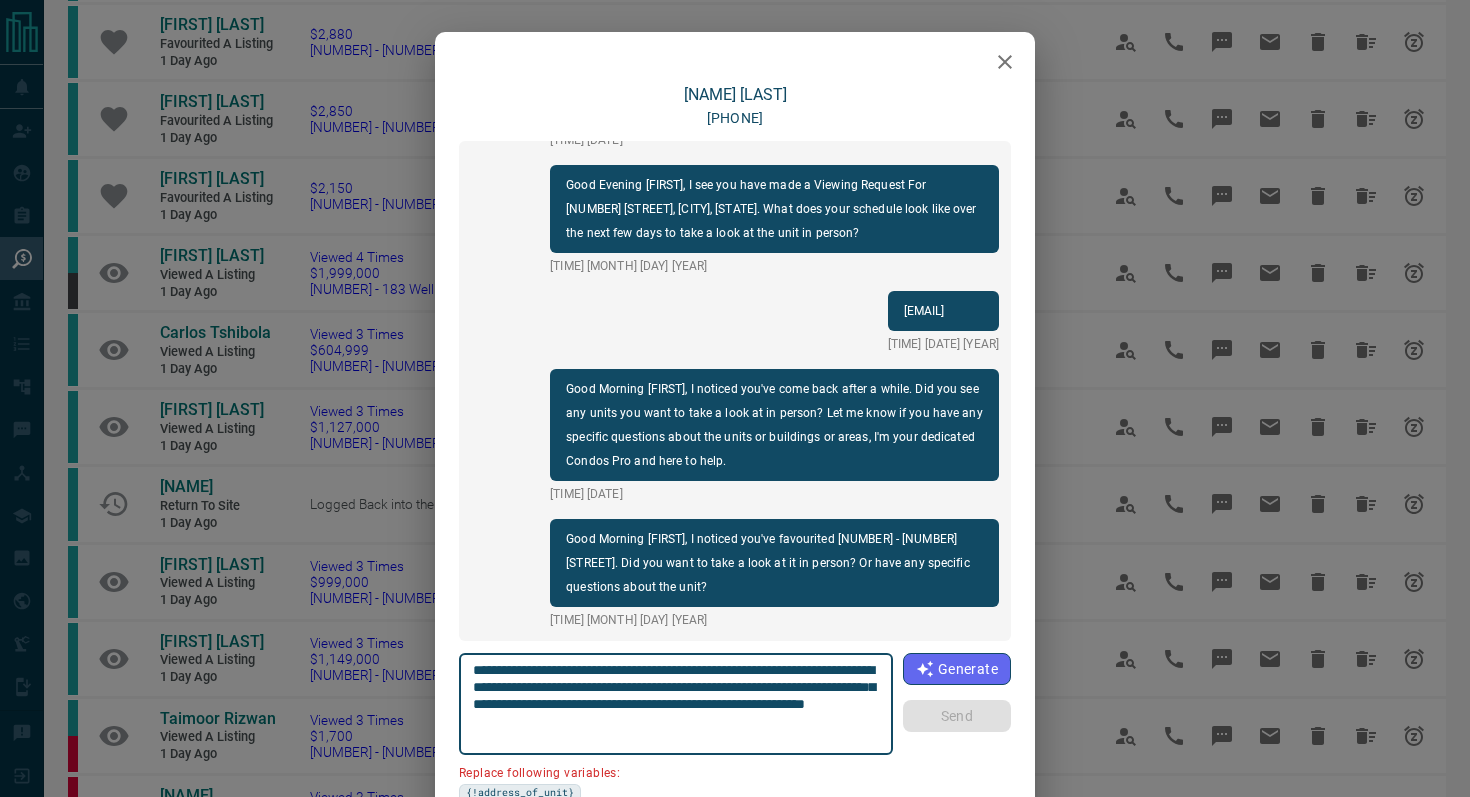 drag, startPoint x: 586, startPoint y: 685, endPoint x: 437, endPoint y: 683, distance: 149.01343 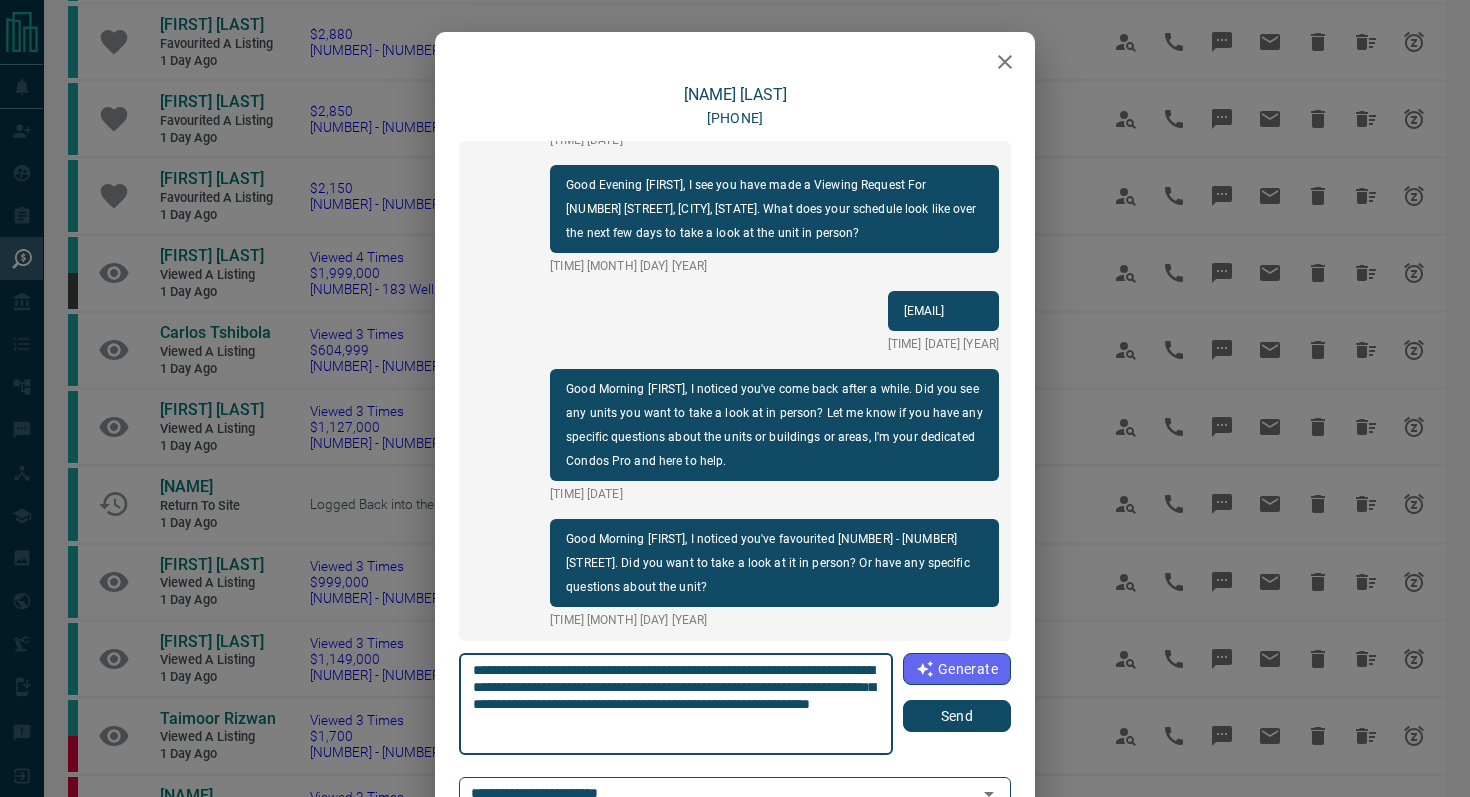 type on "**********" 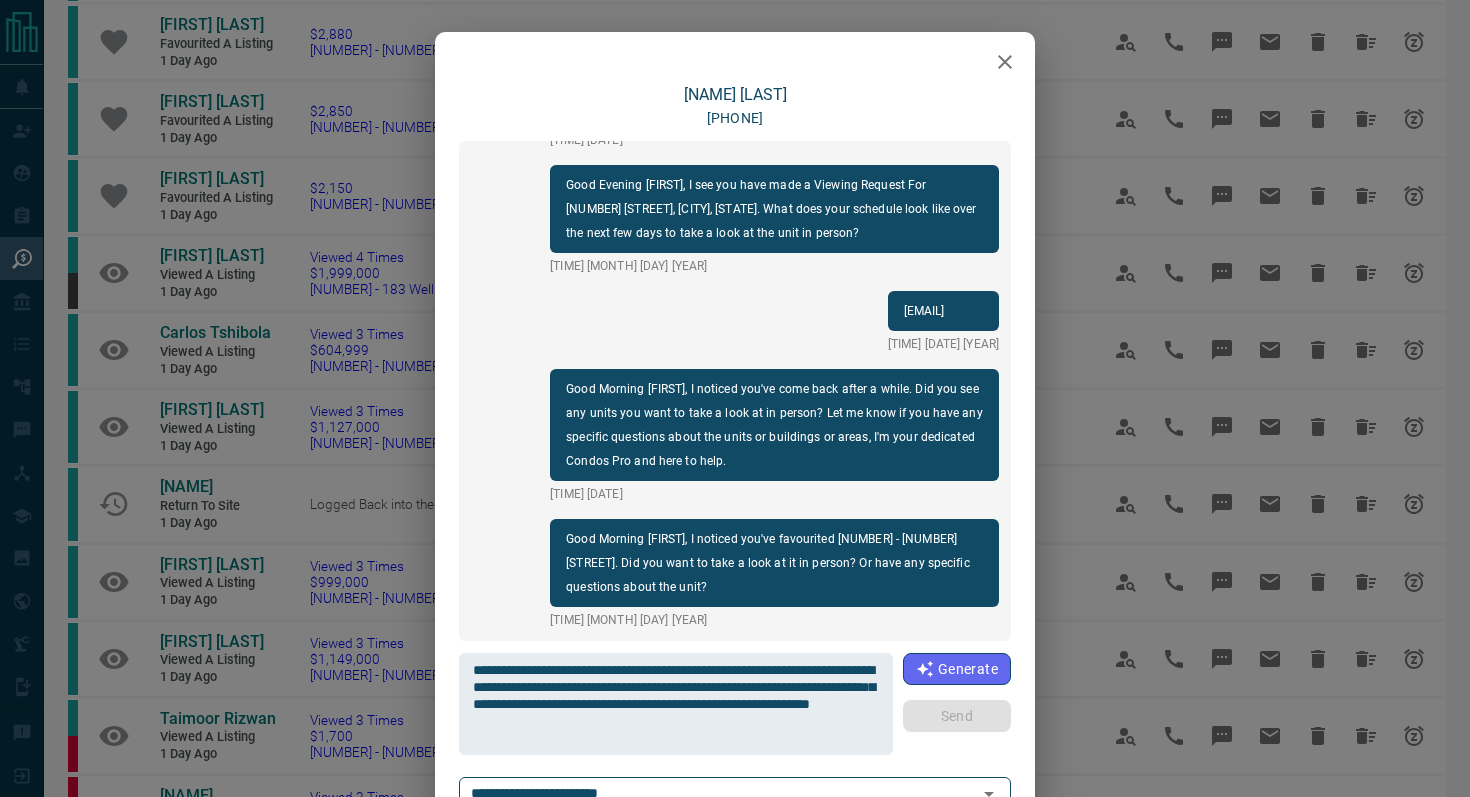 type 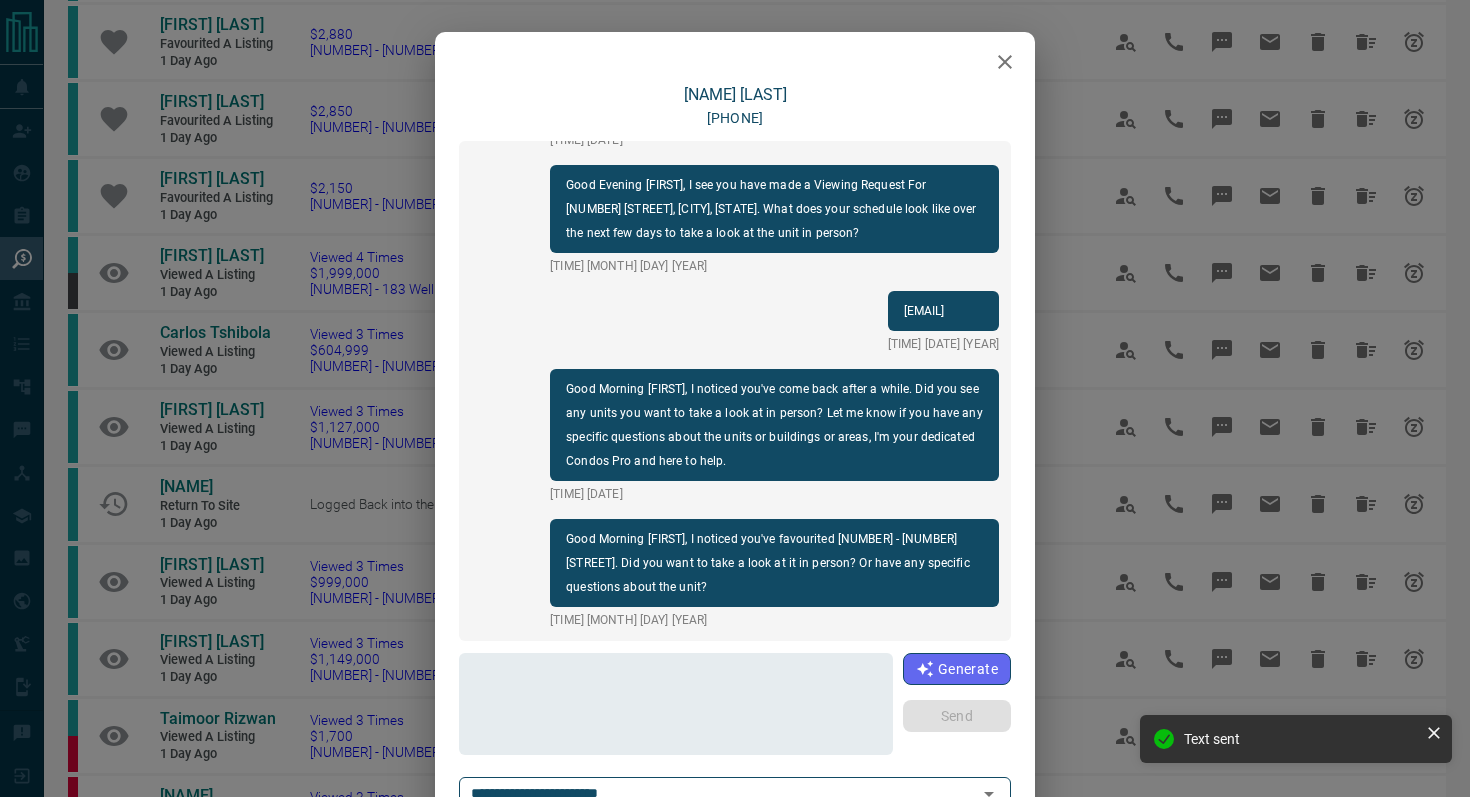 scroll, scrollTop: 690, scrollLeft: 0, axis: vertical 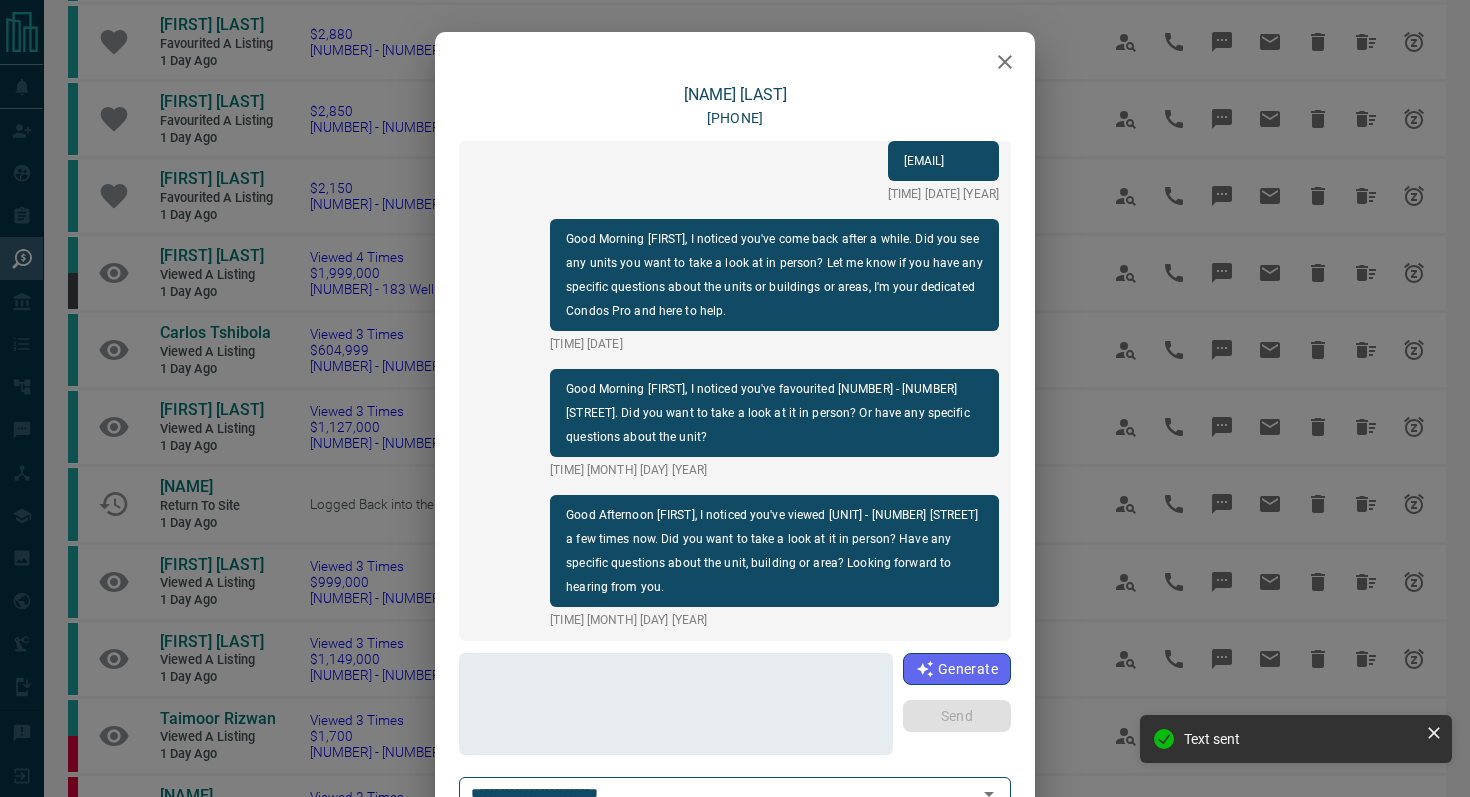 click 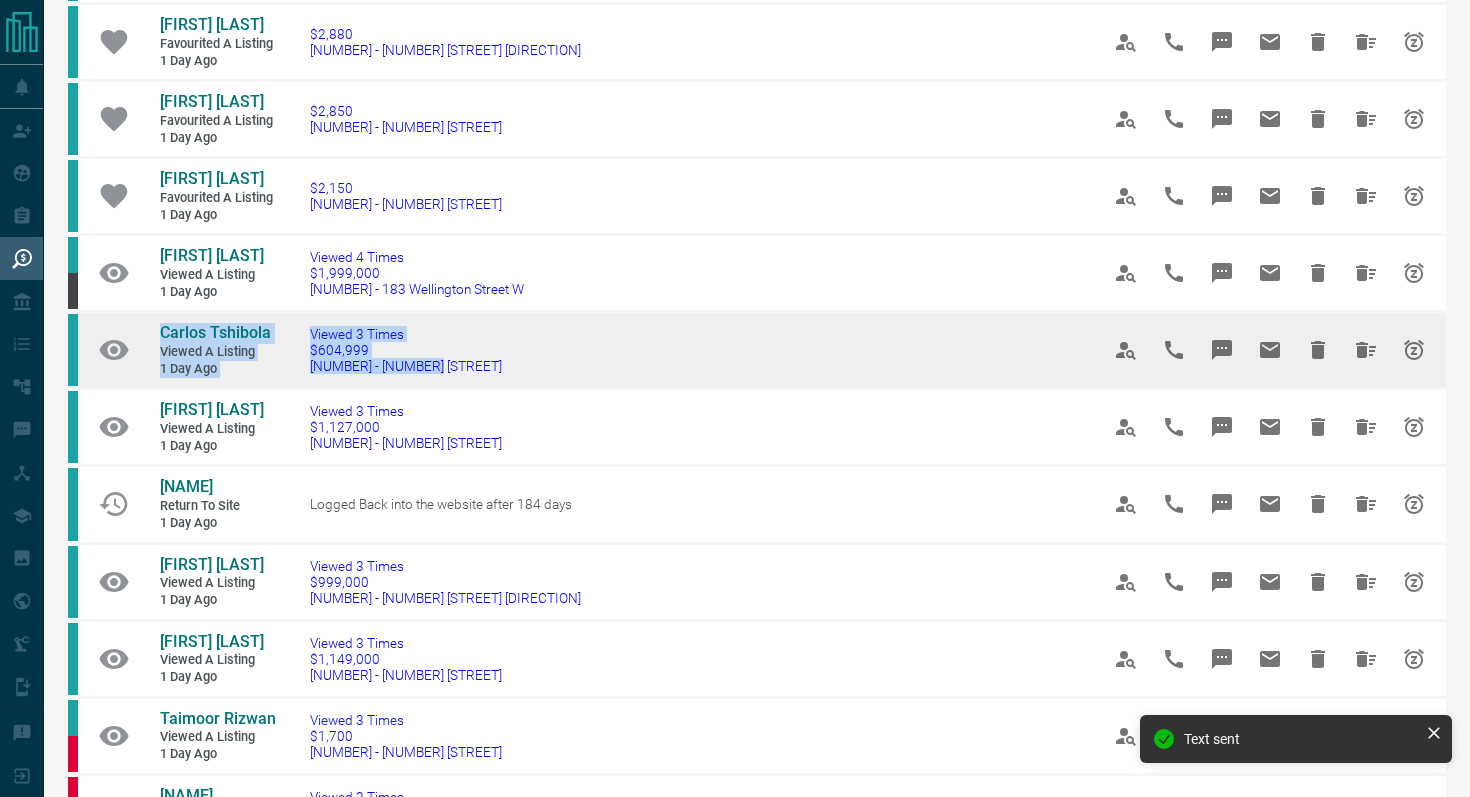 drag, startPoint x: 488, startPoint y: 376, endPoint x: 145, endPoint y: 329, distance: 346.20514 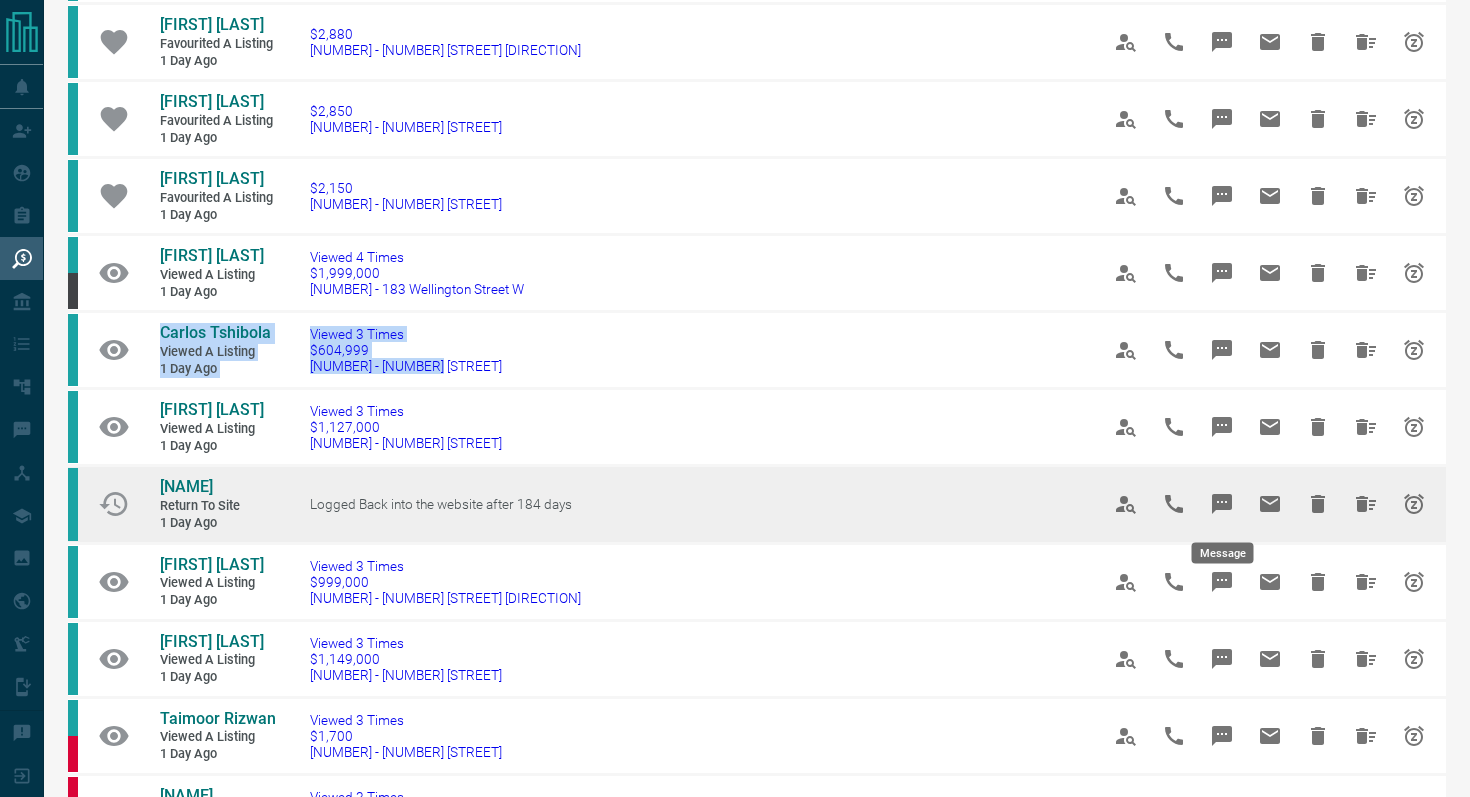 click 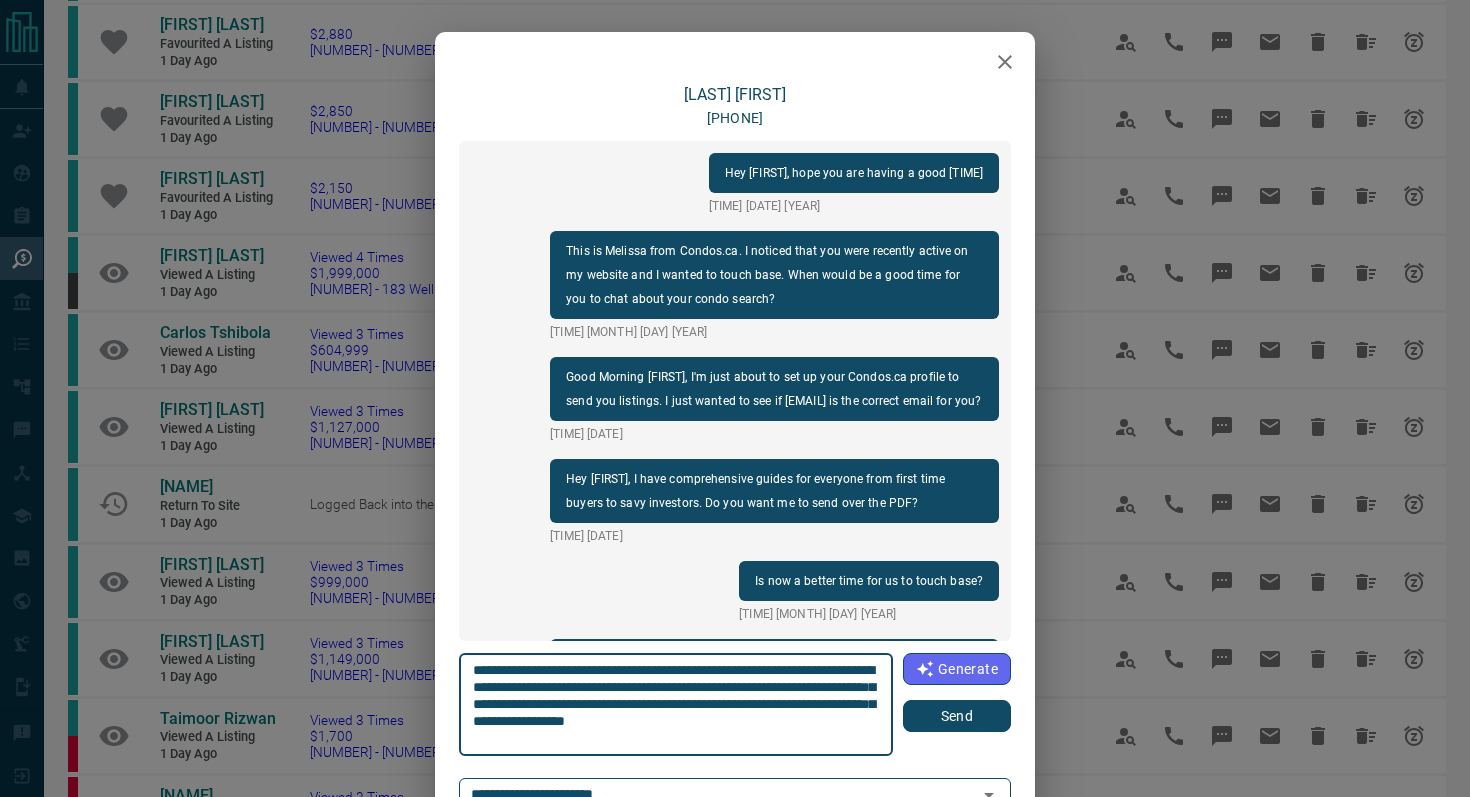 scroll, scrollTop: 2694, scrollLeft: 0, axis: vertical 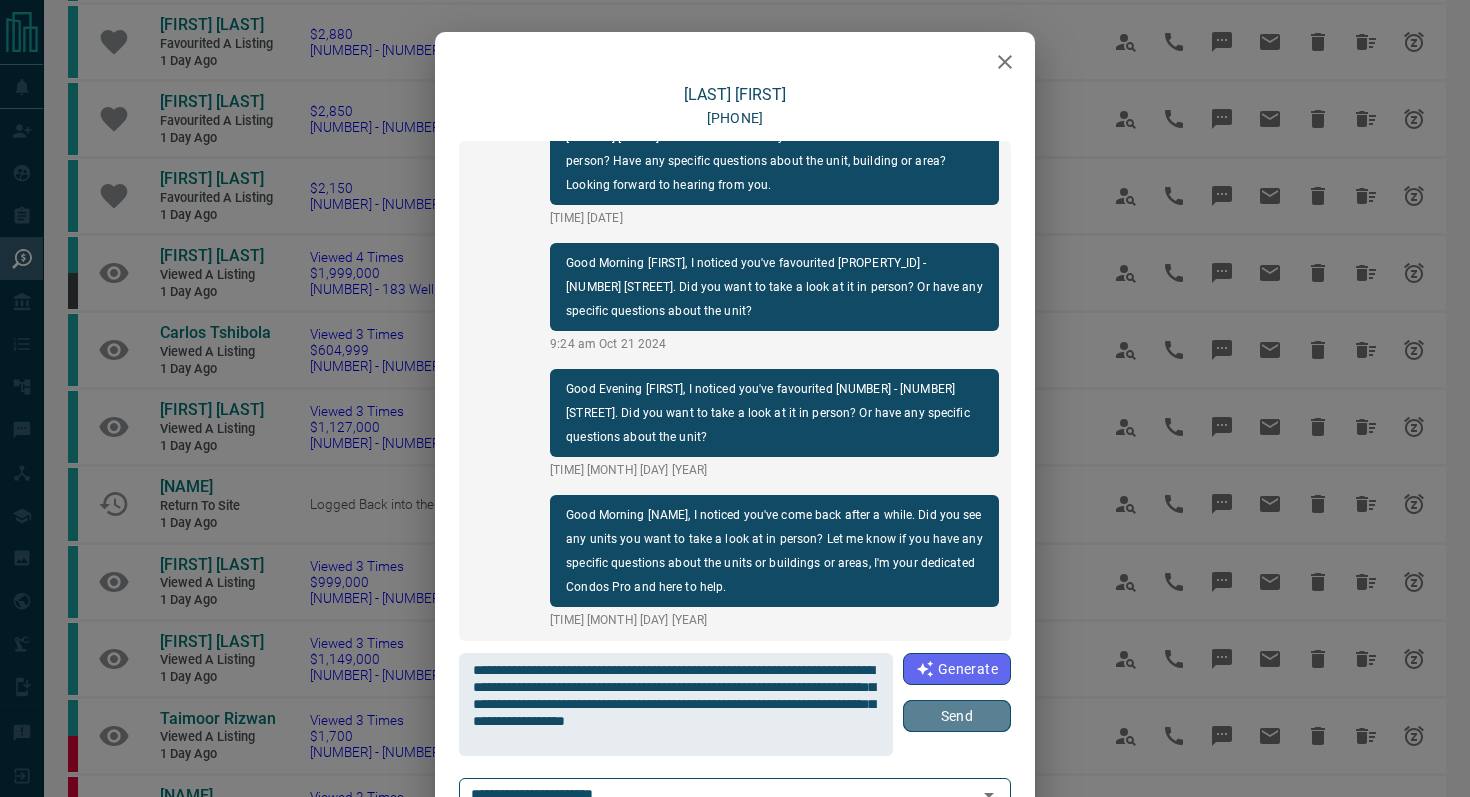 click on "Send" at bounding box center [957, 716] 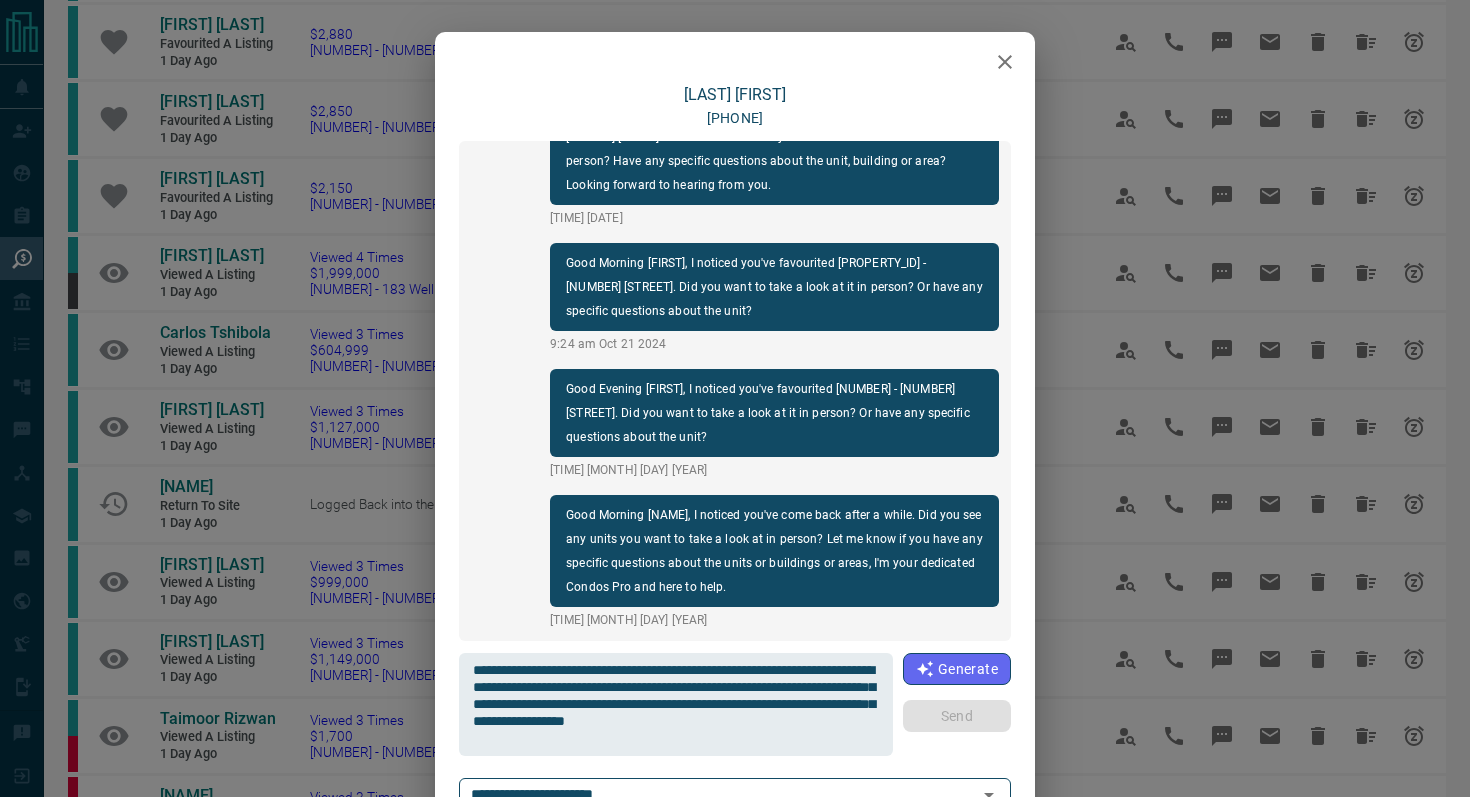 type 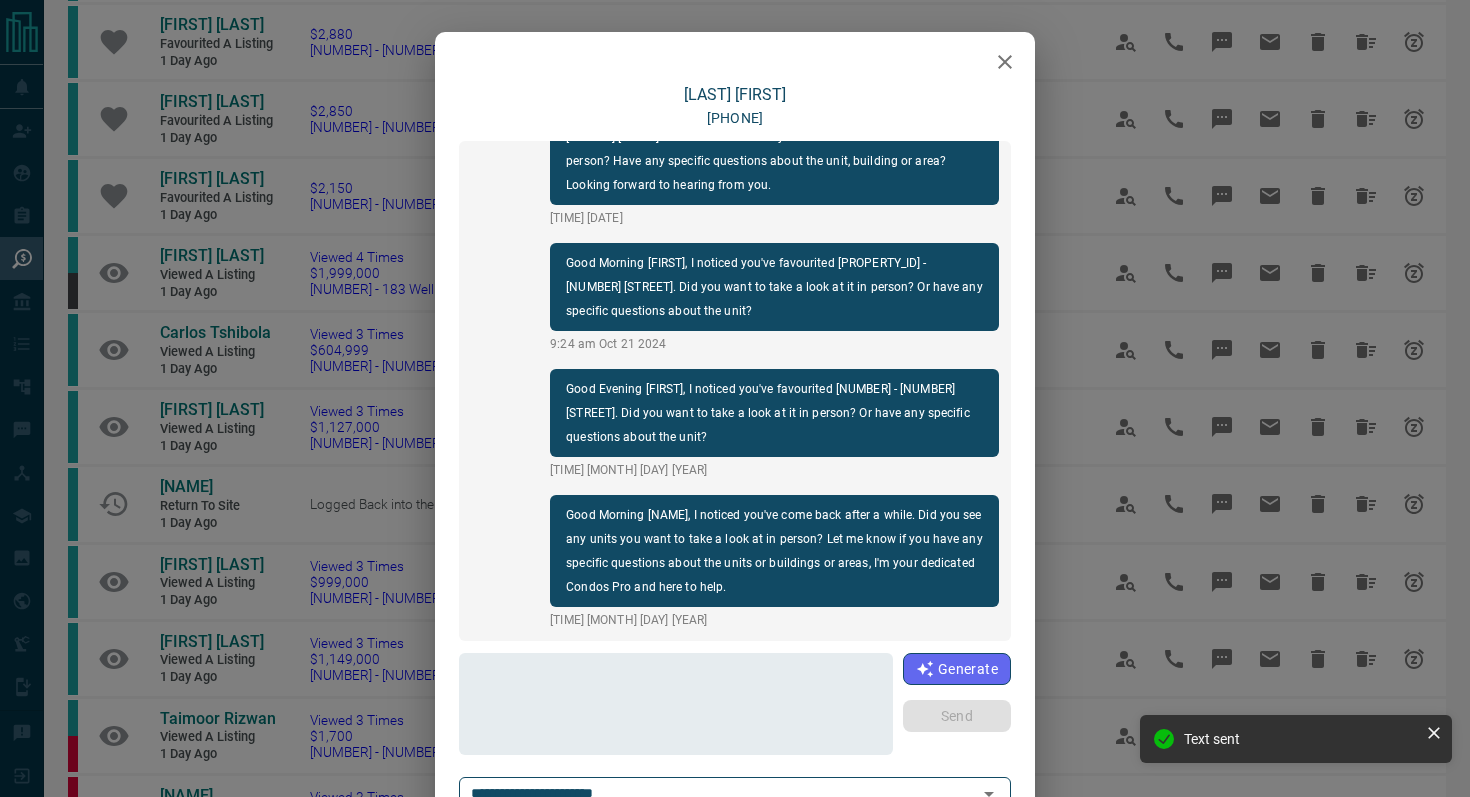 scroll, scrollTop: 2844, scrollLeft: 0, axis: vertical 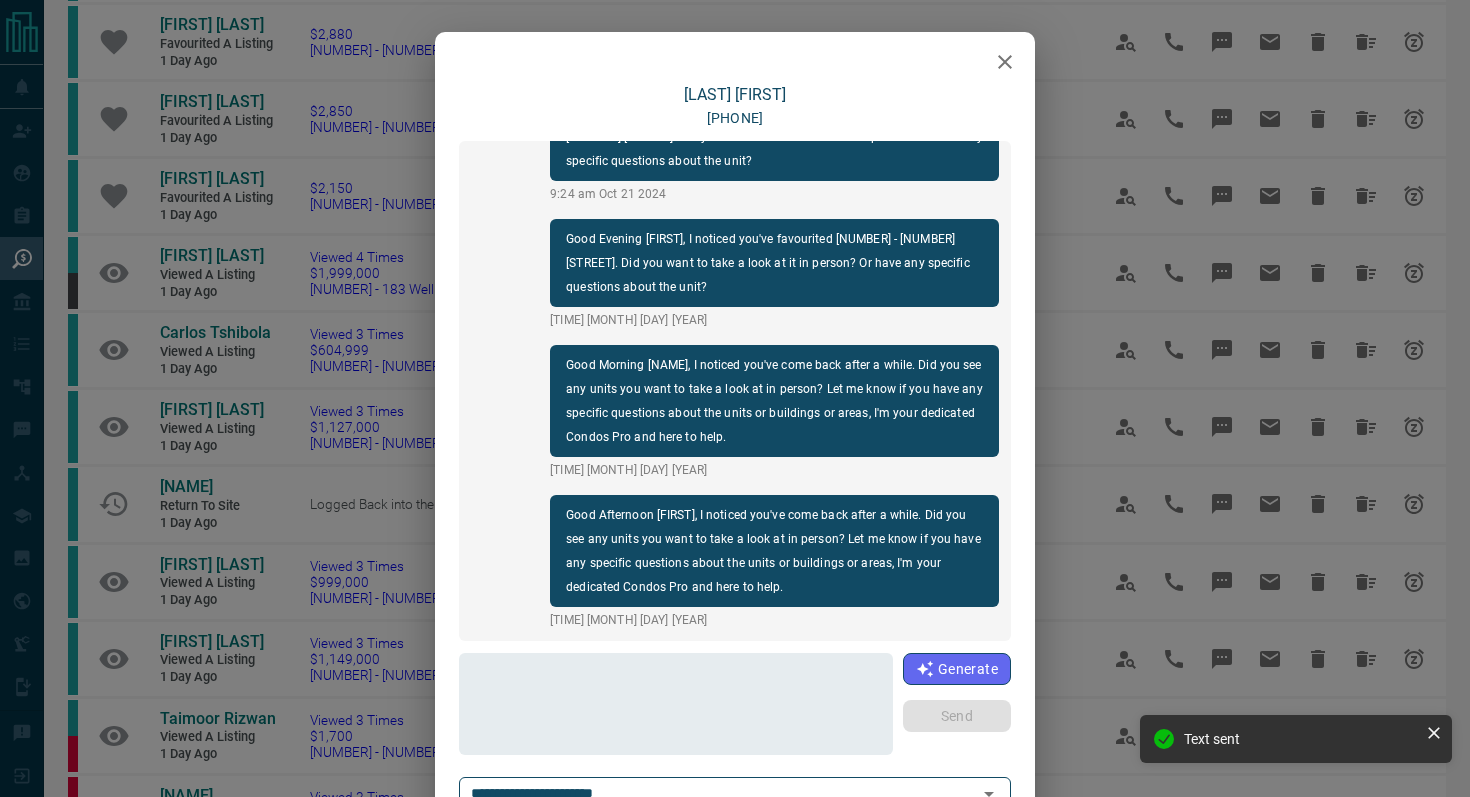 click 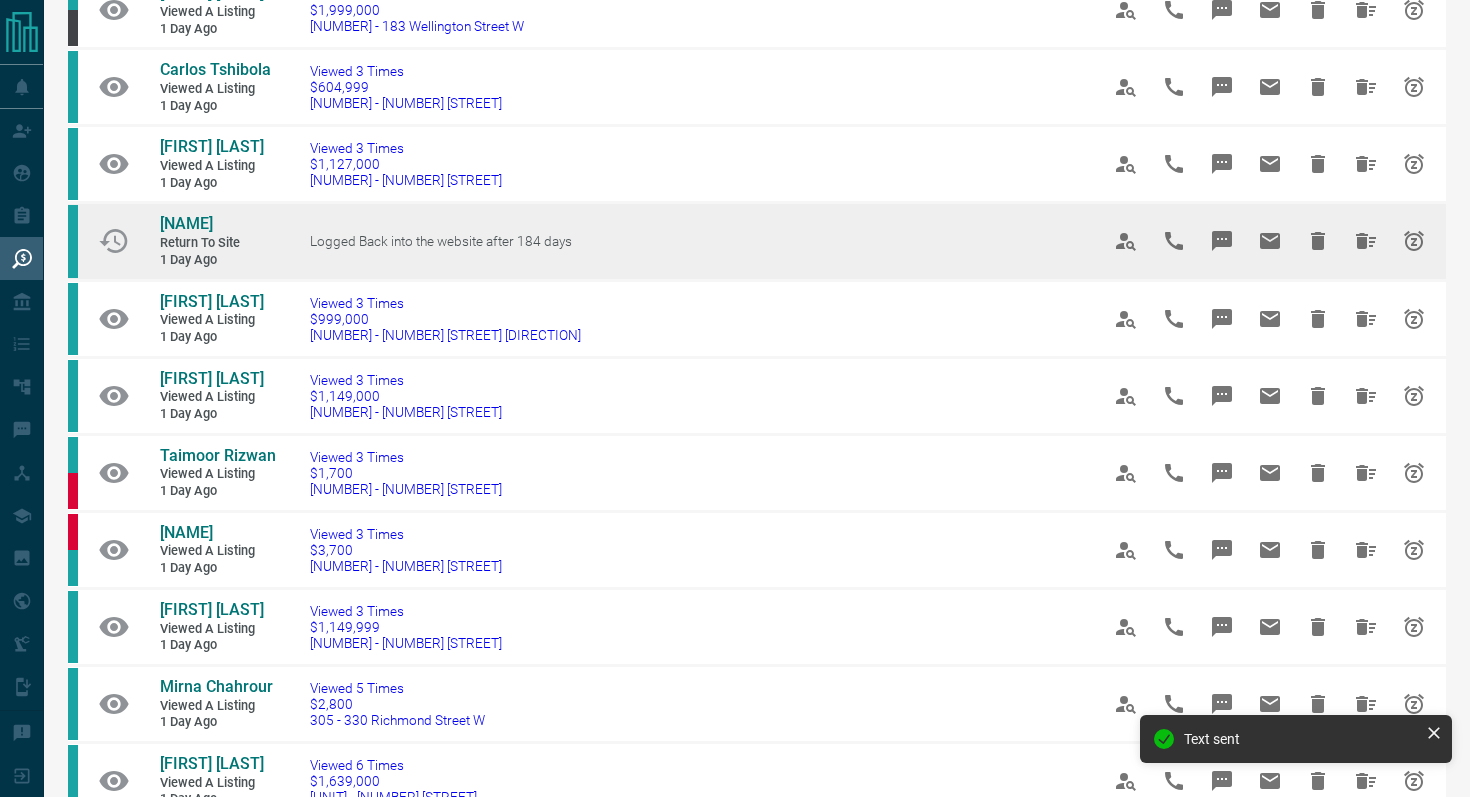scroll, scrollTop: 757, scrollLeft: 0, axis: vertical 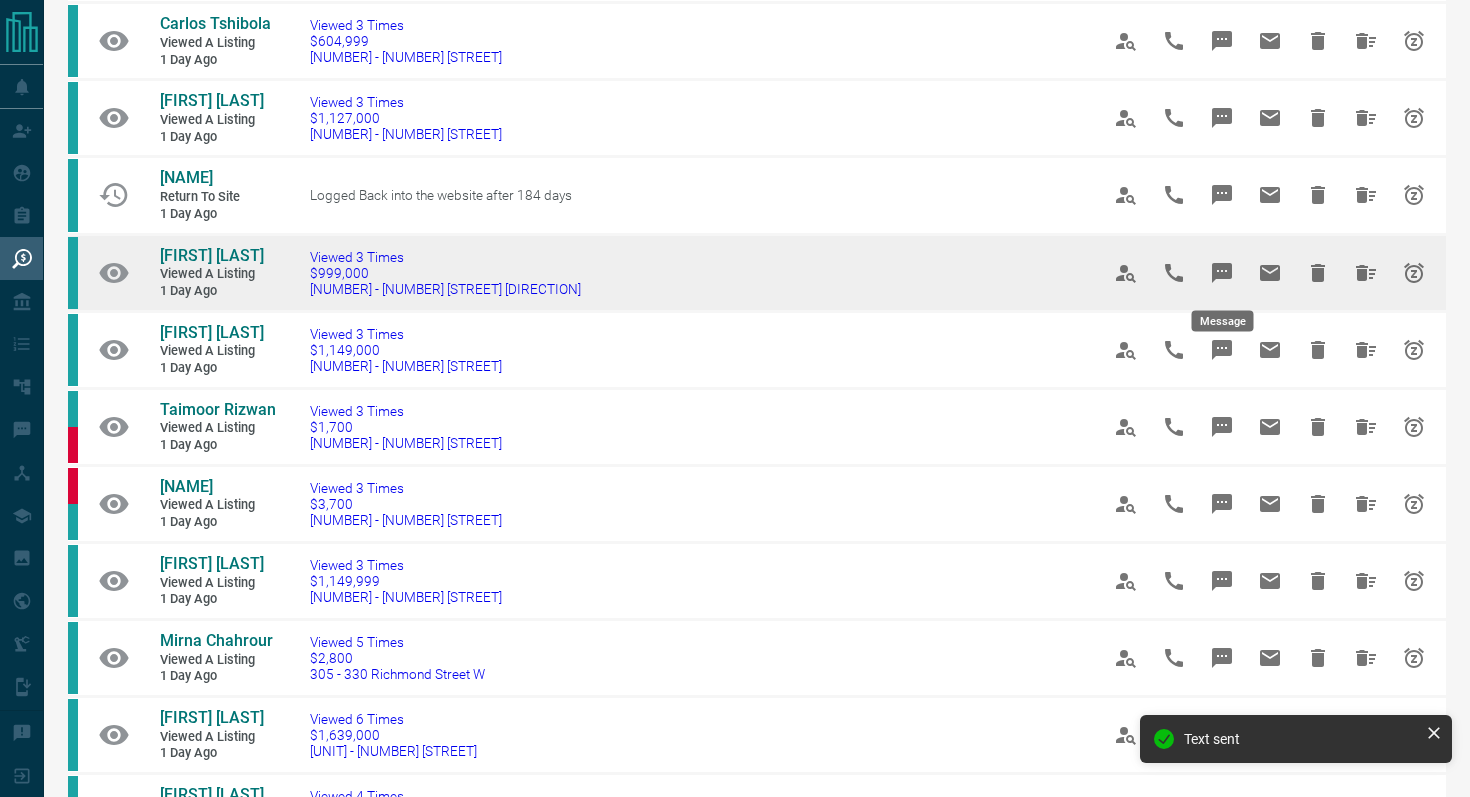 click 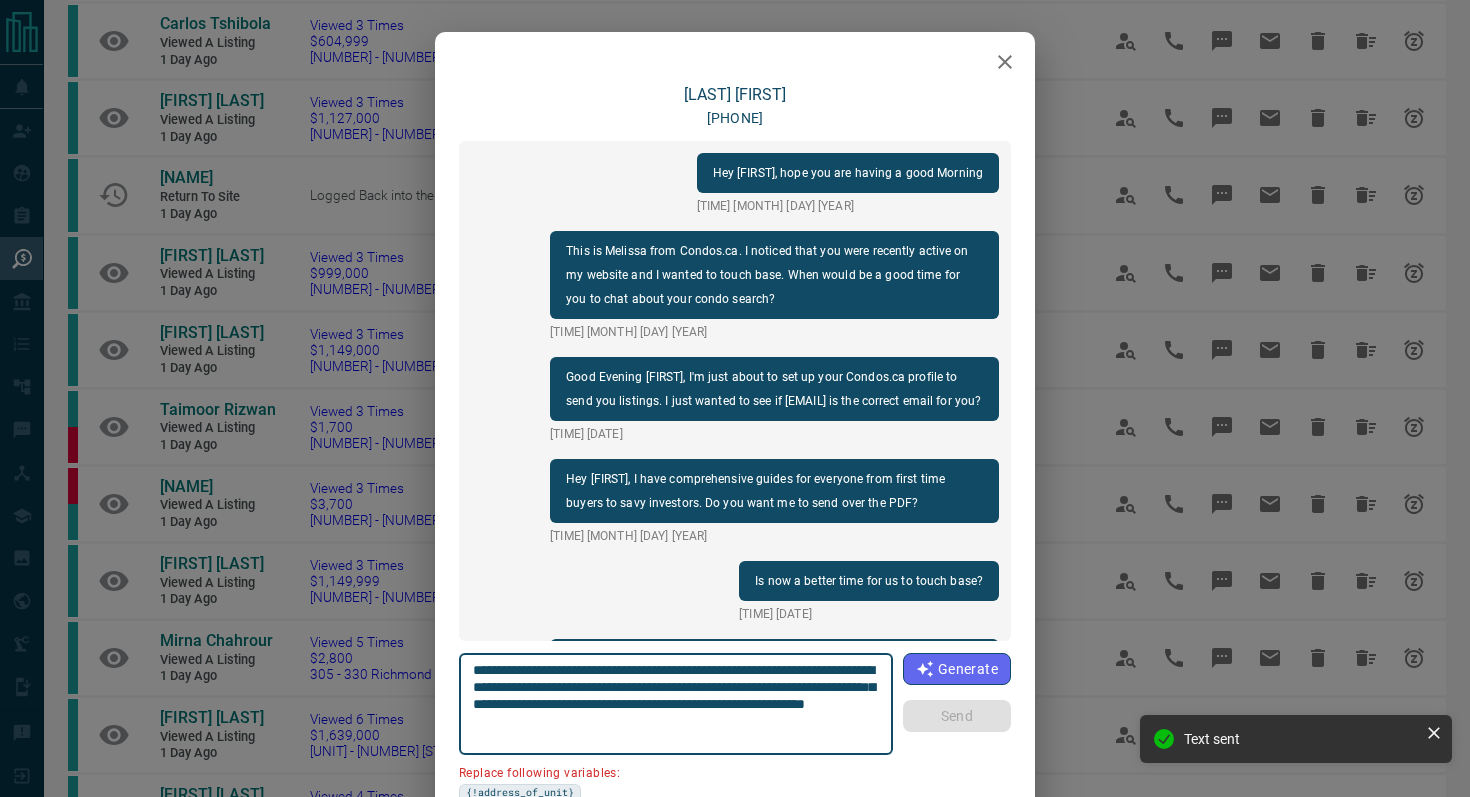 scroll, scrollTop: 2310, scrollLeft: 0, axis: vertical 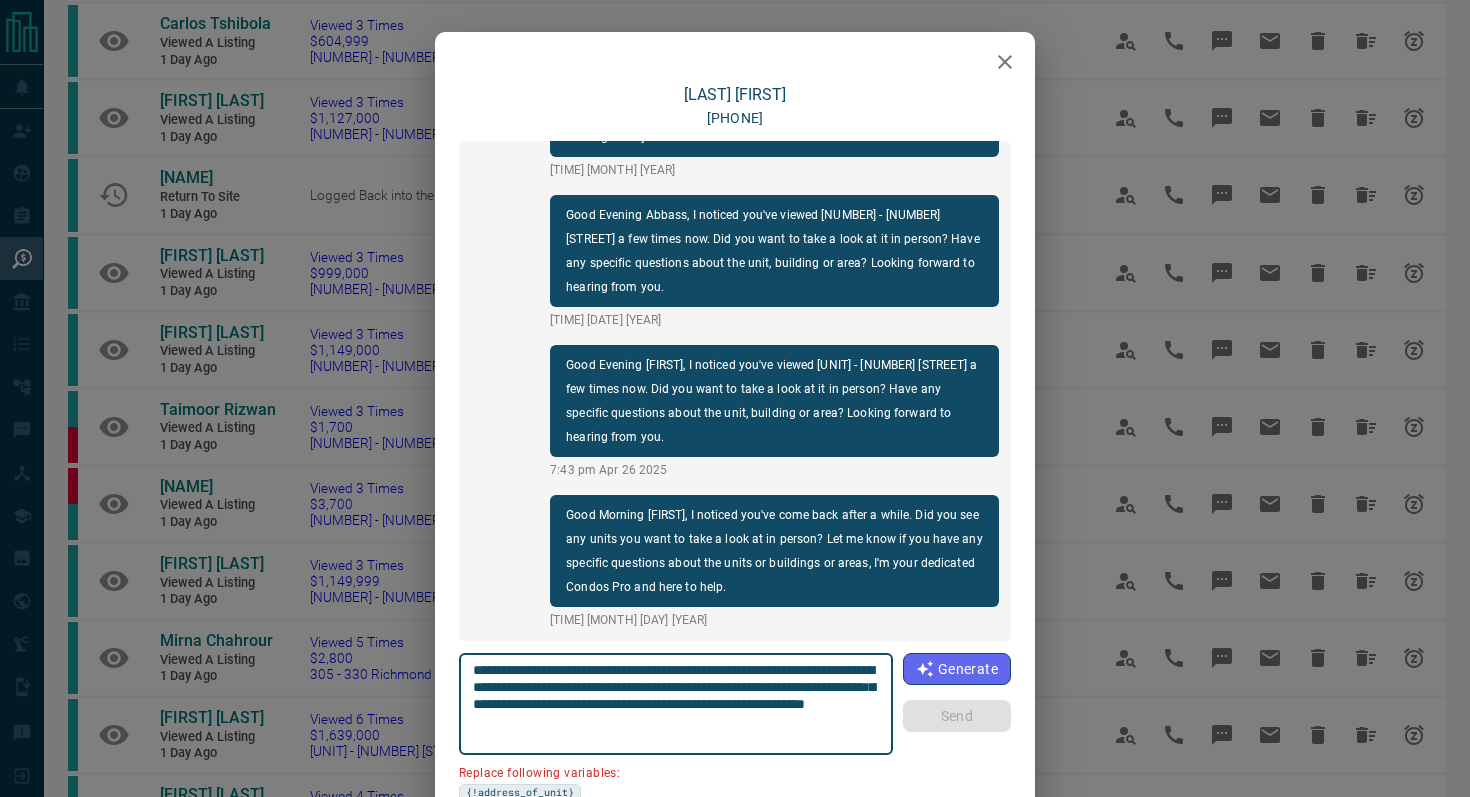 click 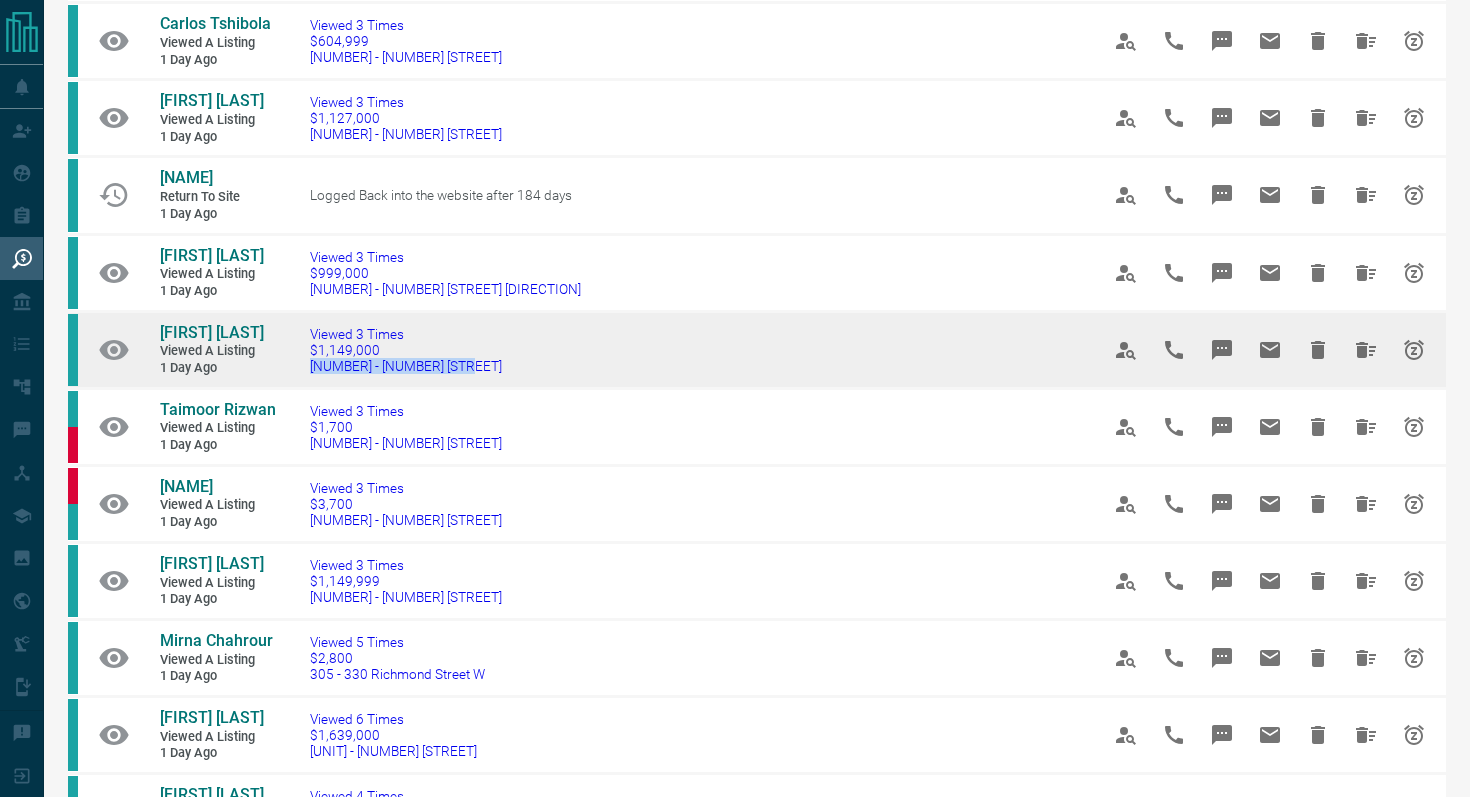 drag, startPoint x: 518, startPoint y: 371, endPoint x: 282, endPoint y: 361, distance: 236.21178 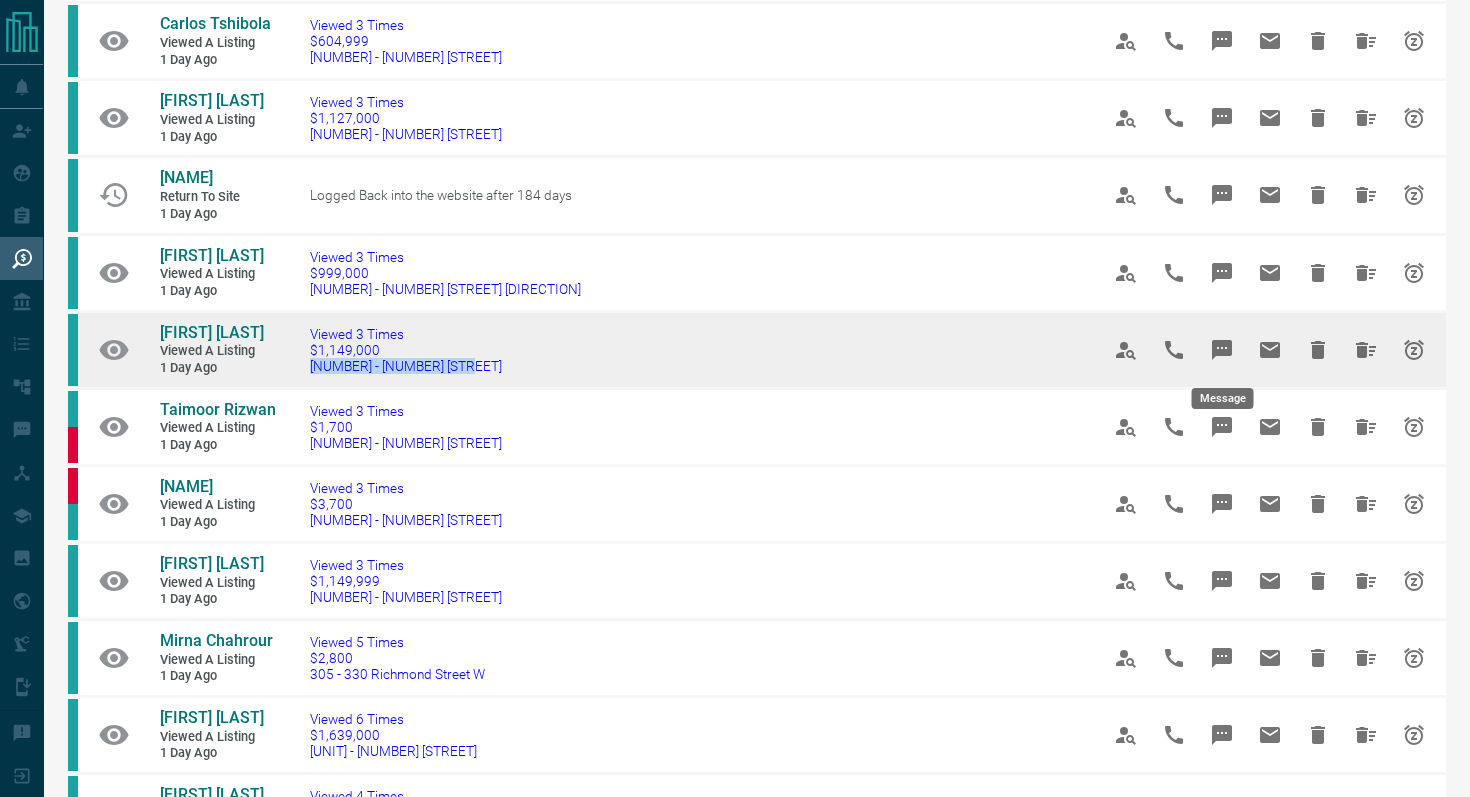 click 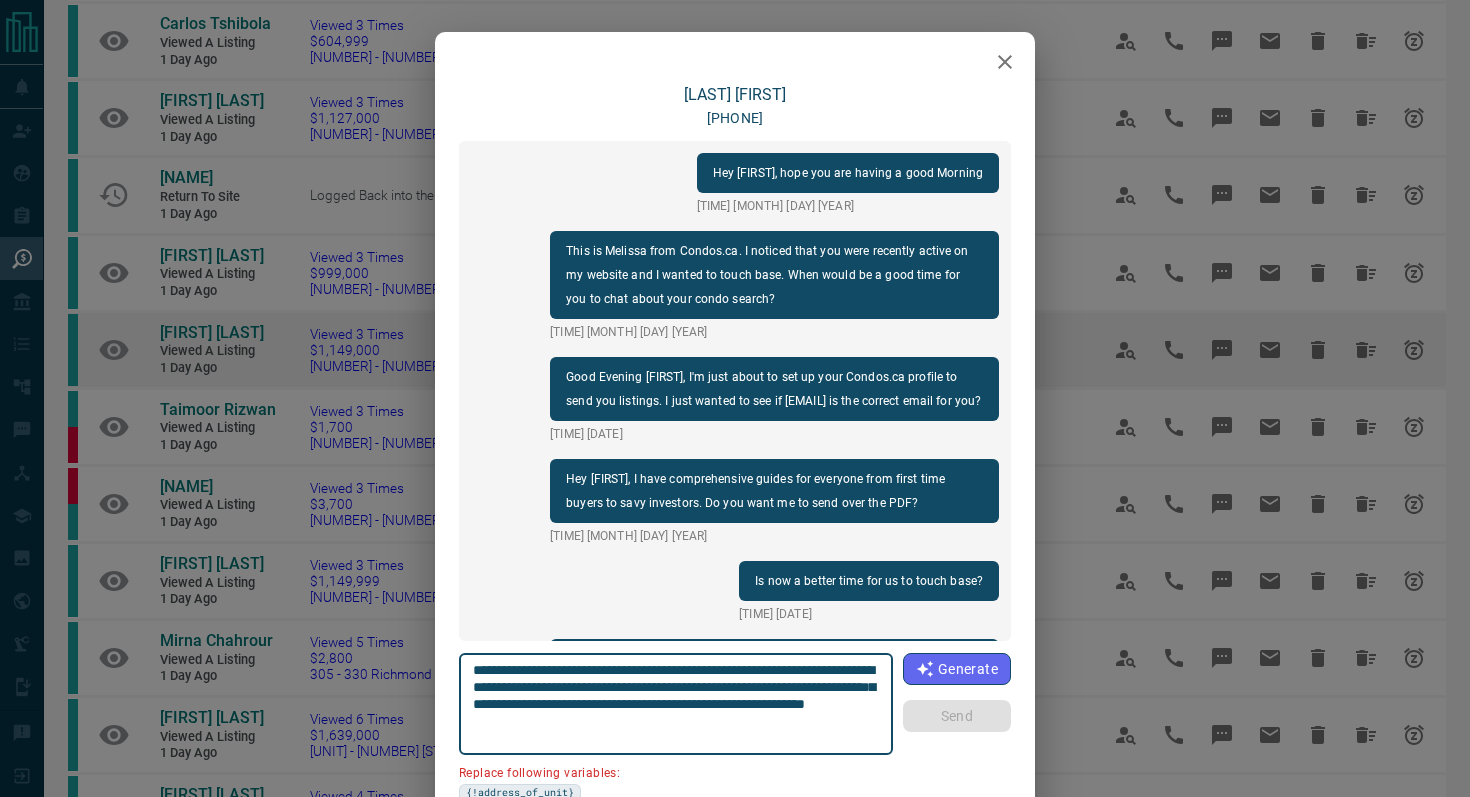 scroll, scrollTop: 2310, scrollLeft: 0, axis: vertical 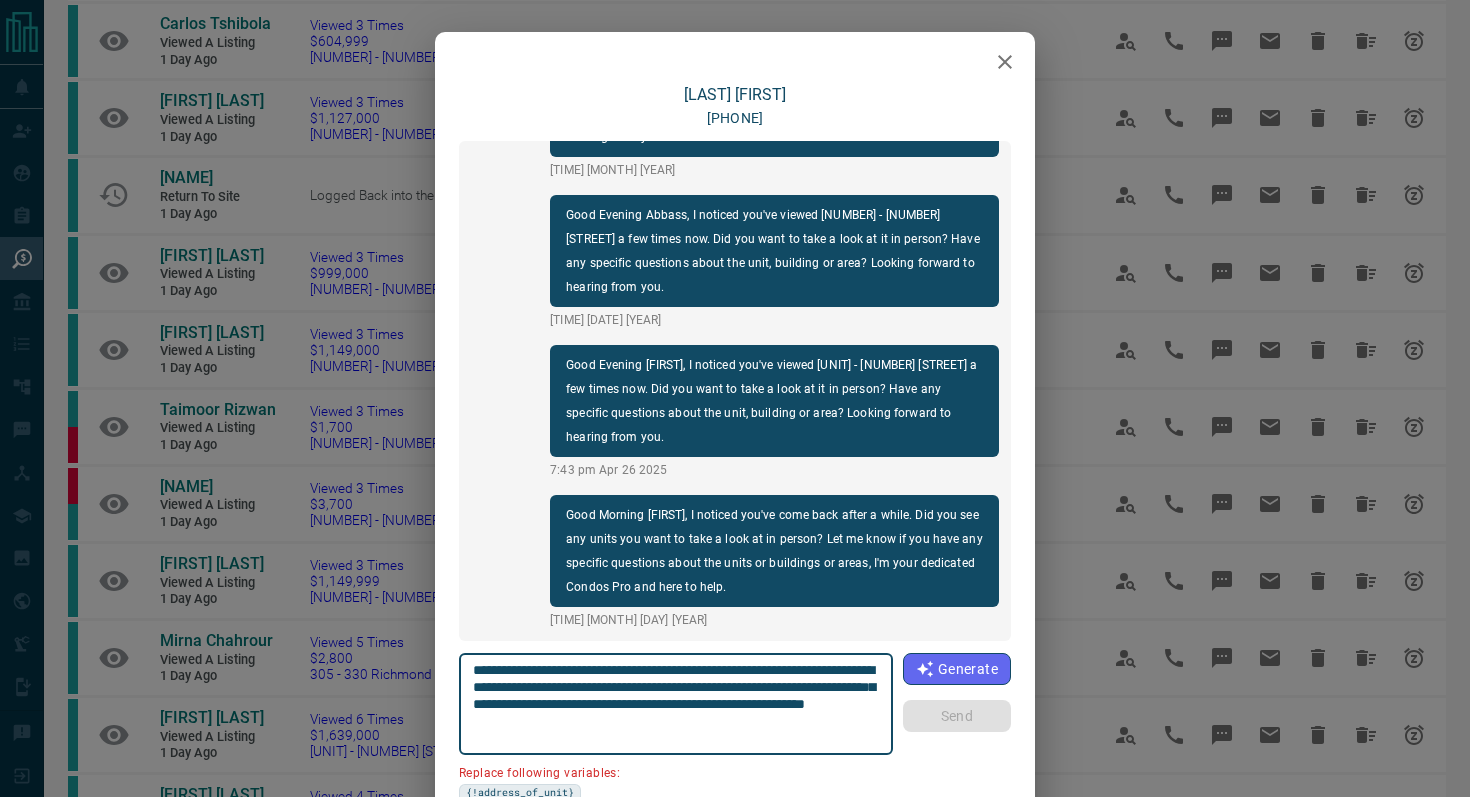 drag, startPoint x: 586, startPoint y: 687, endPoint x: 459, endPoint y: 684, distance: 127.03543 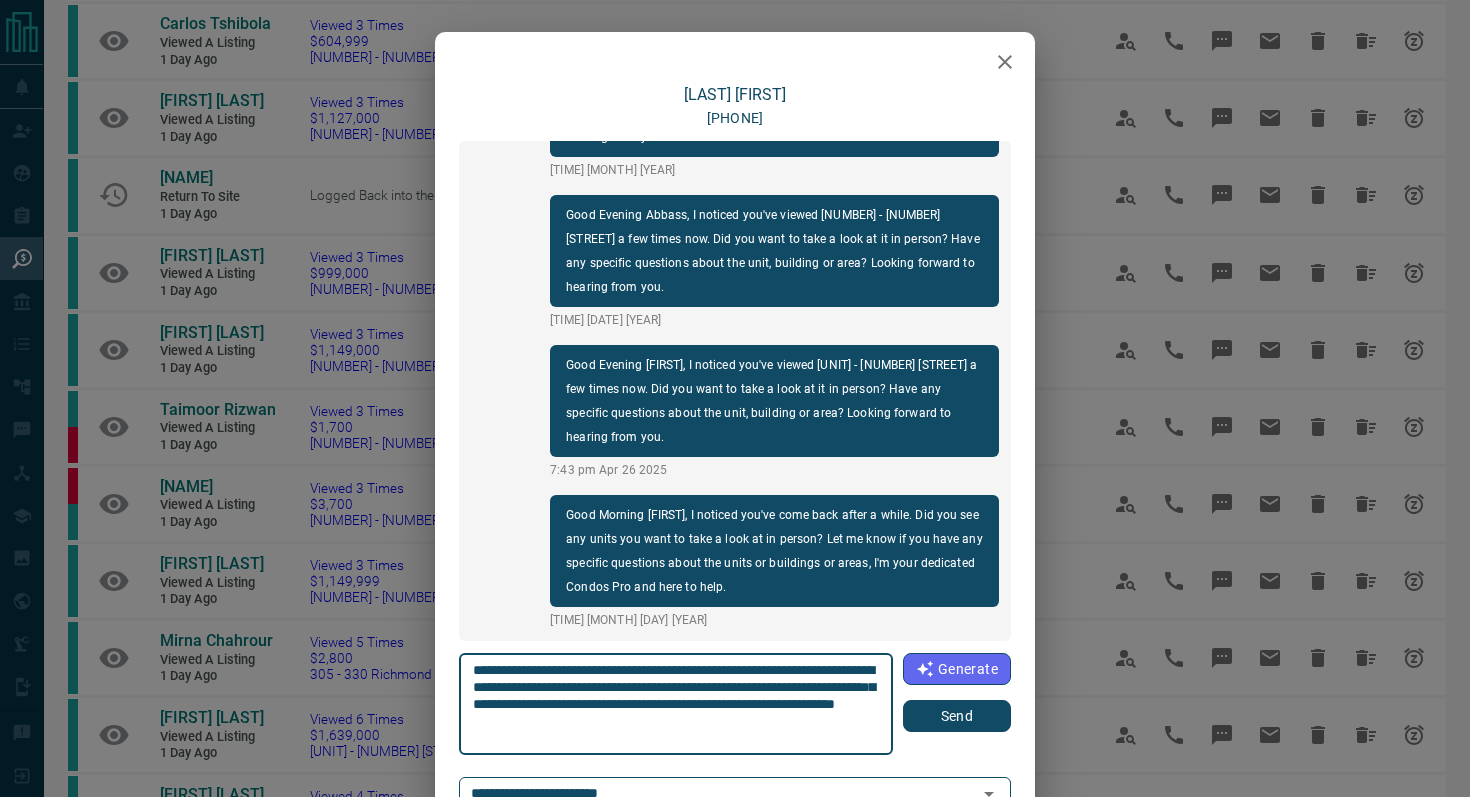 type on "**********" 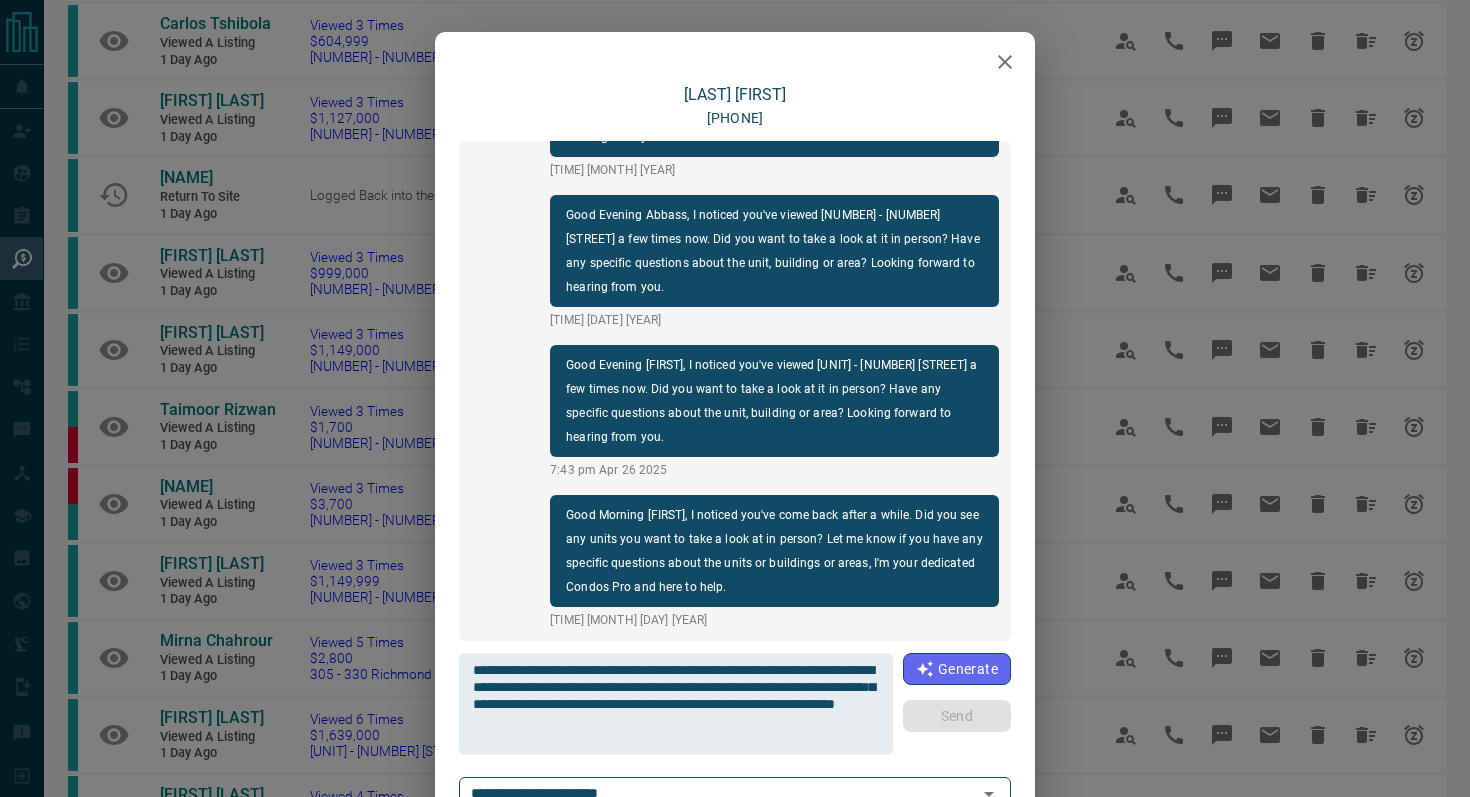 type 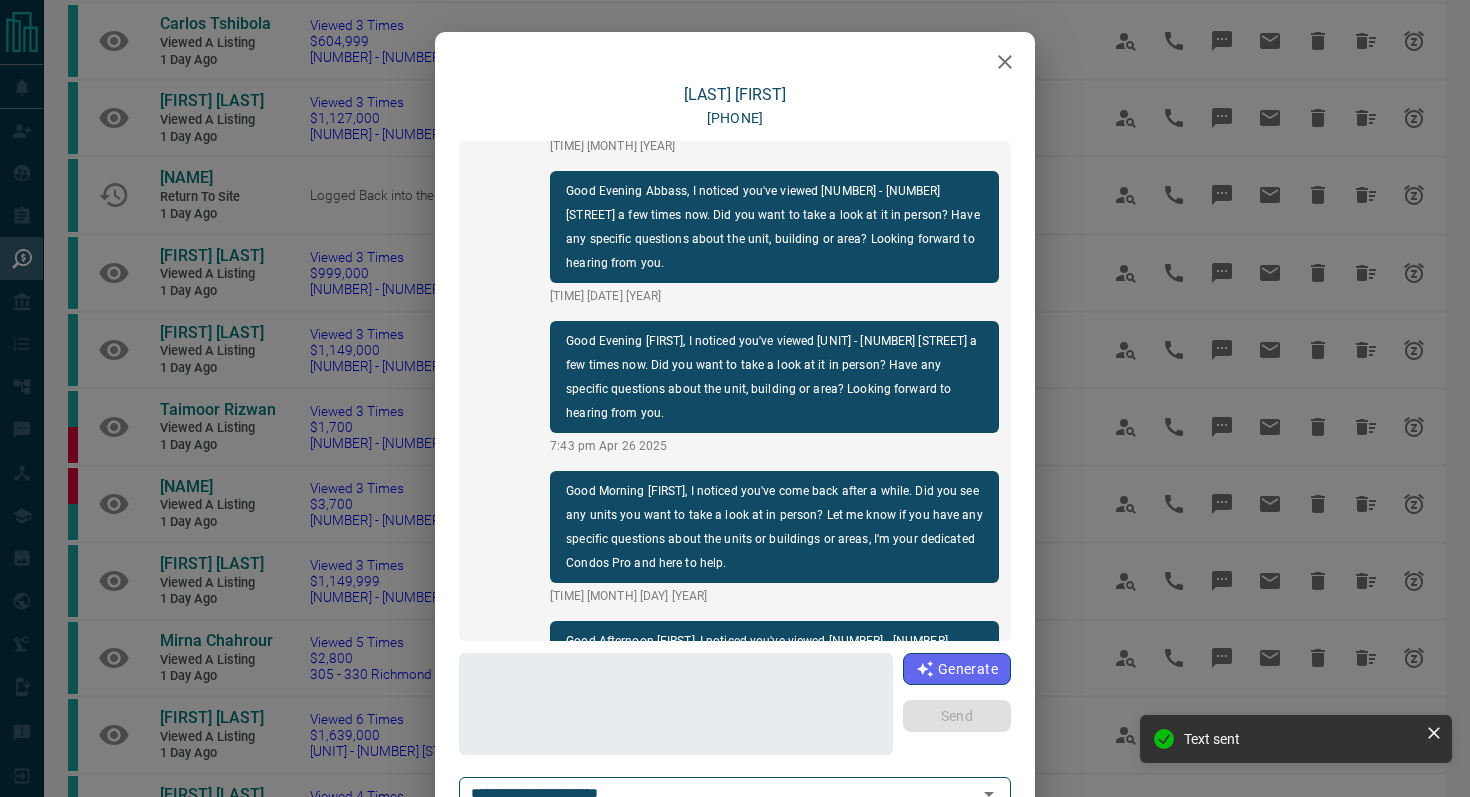 scroll, scrollTop: 2460, scrollLeft: 0, axis: vertical 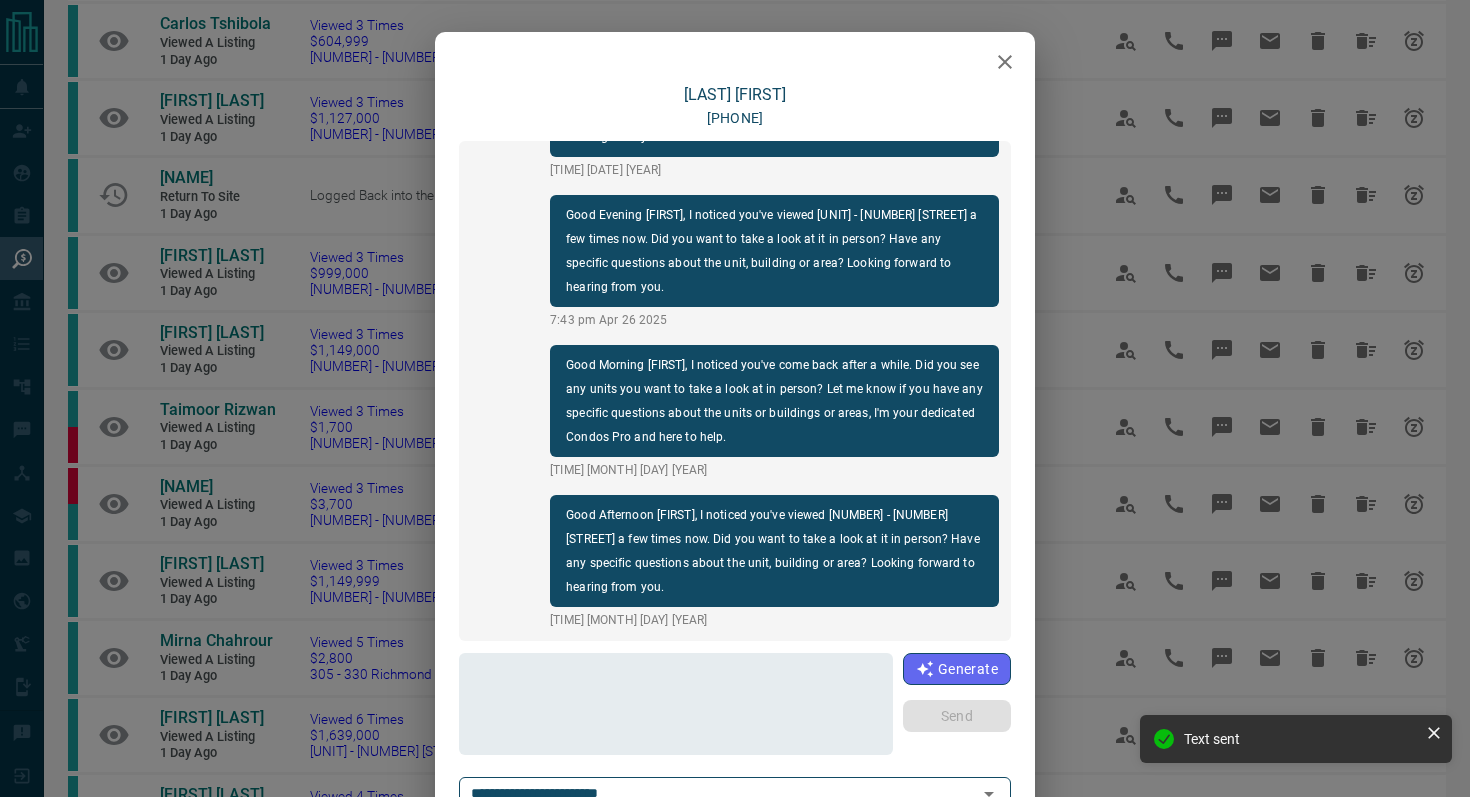 click 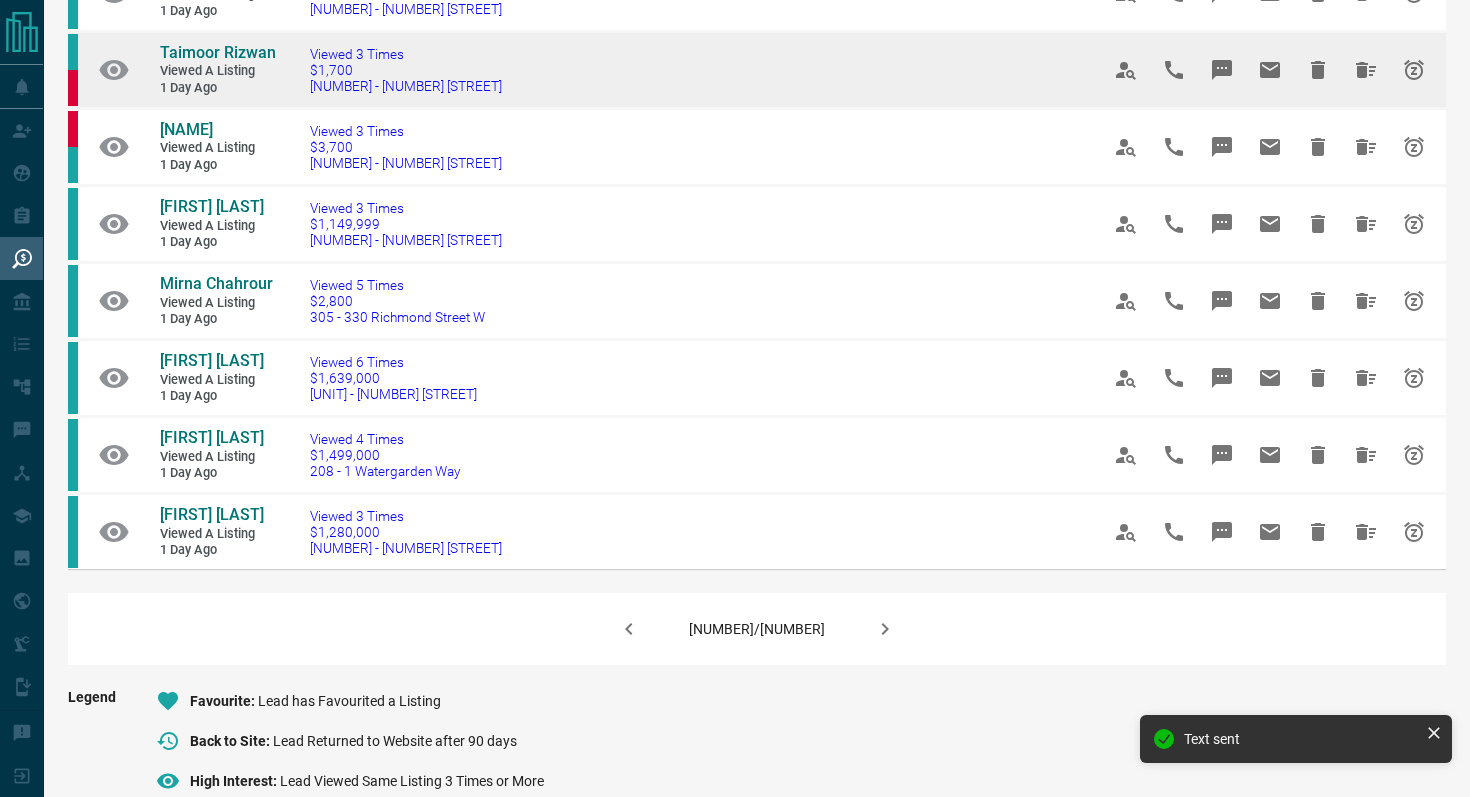 scroll, scrollTop: 1124, scrollLeft: 0, axis: vertical 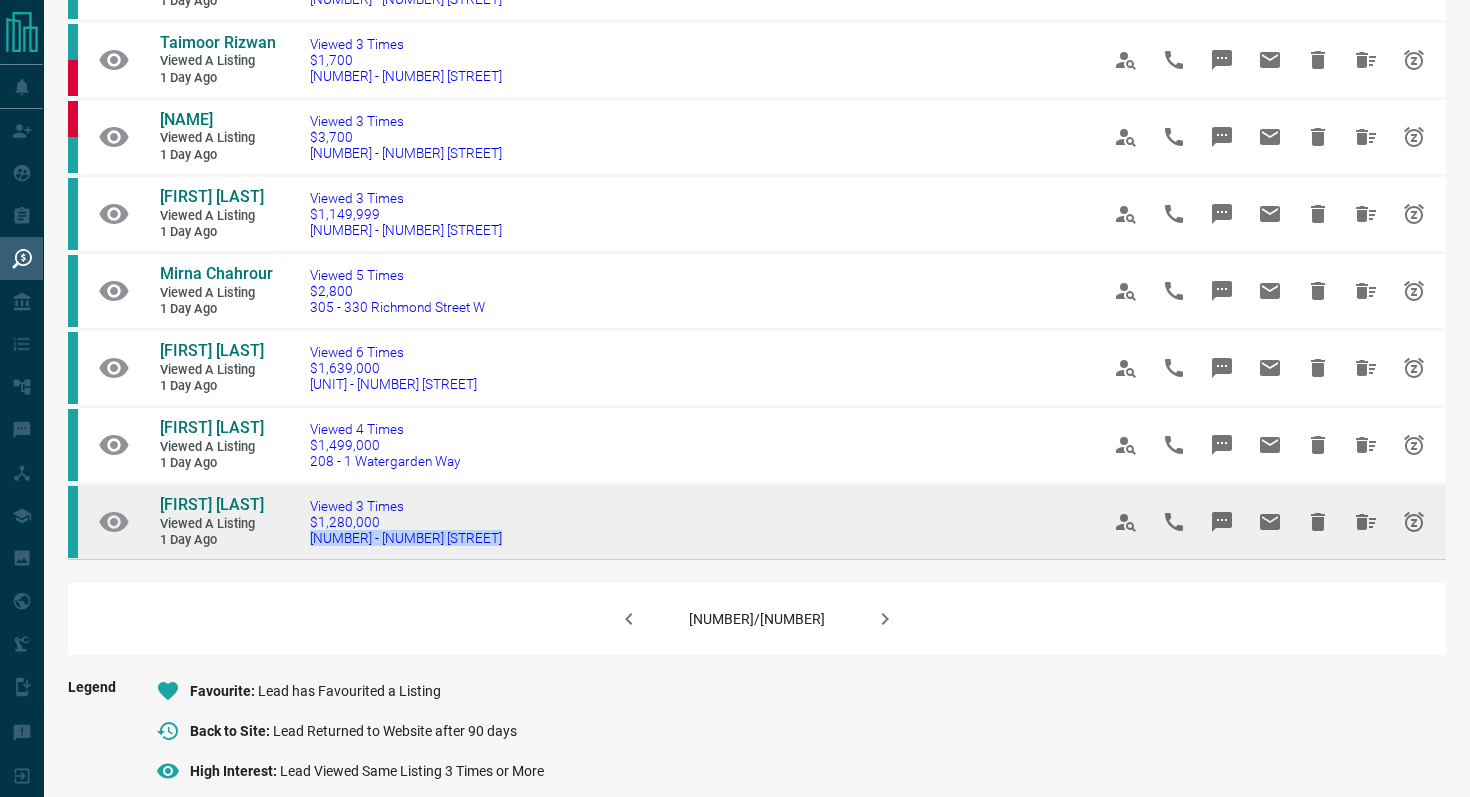 drag, startPoint x: 539, startPoint y: 557, endPoint x: 287, endPoint y: 531, distance: 253.33772 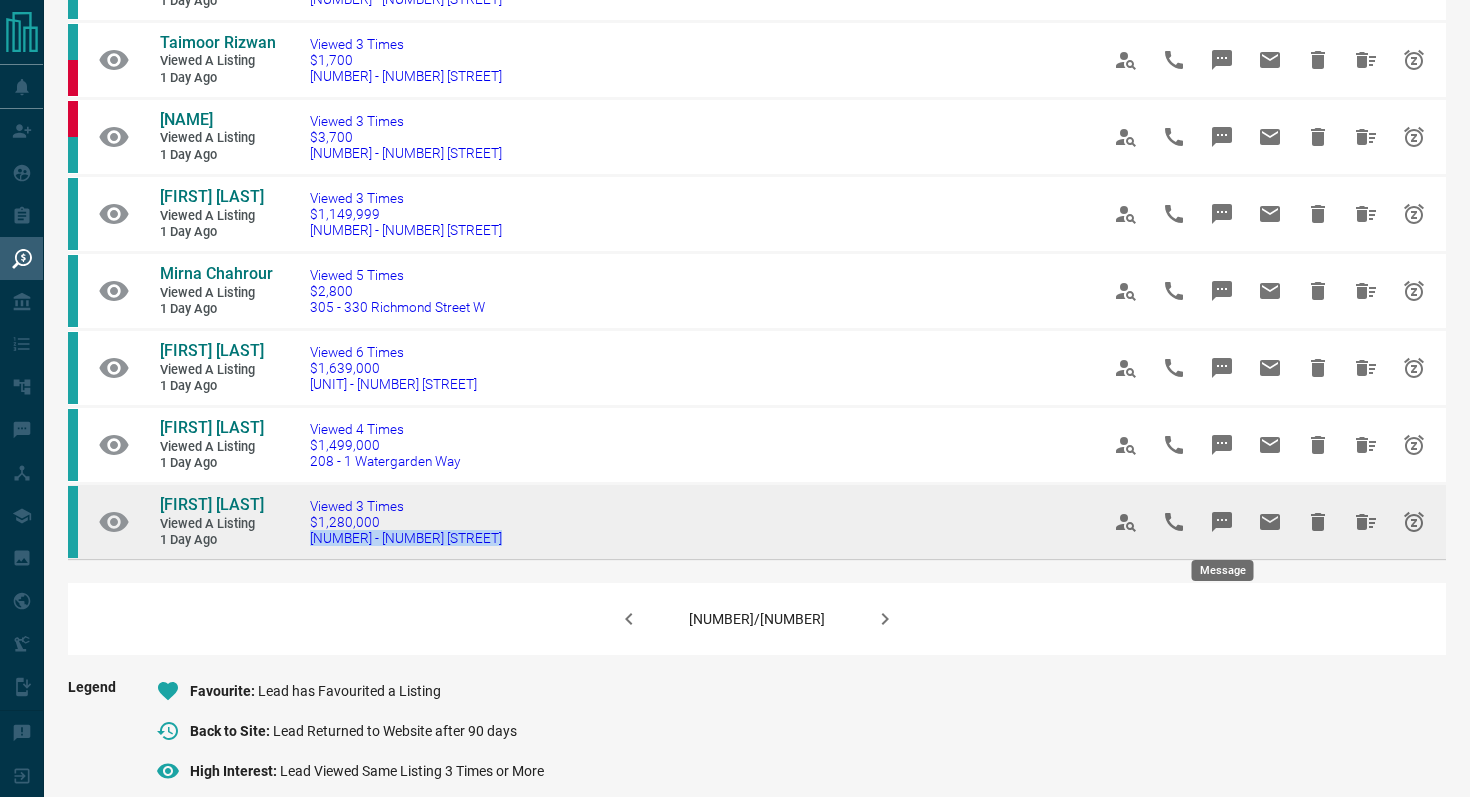 click 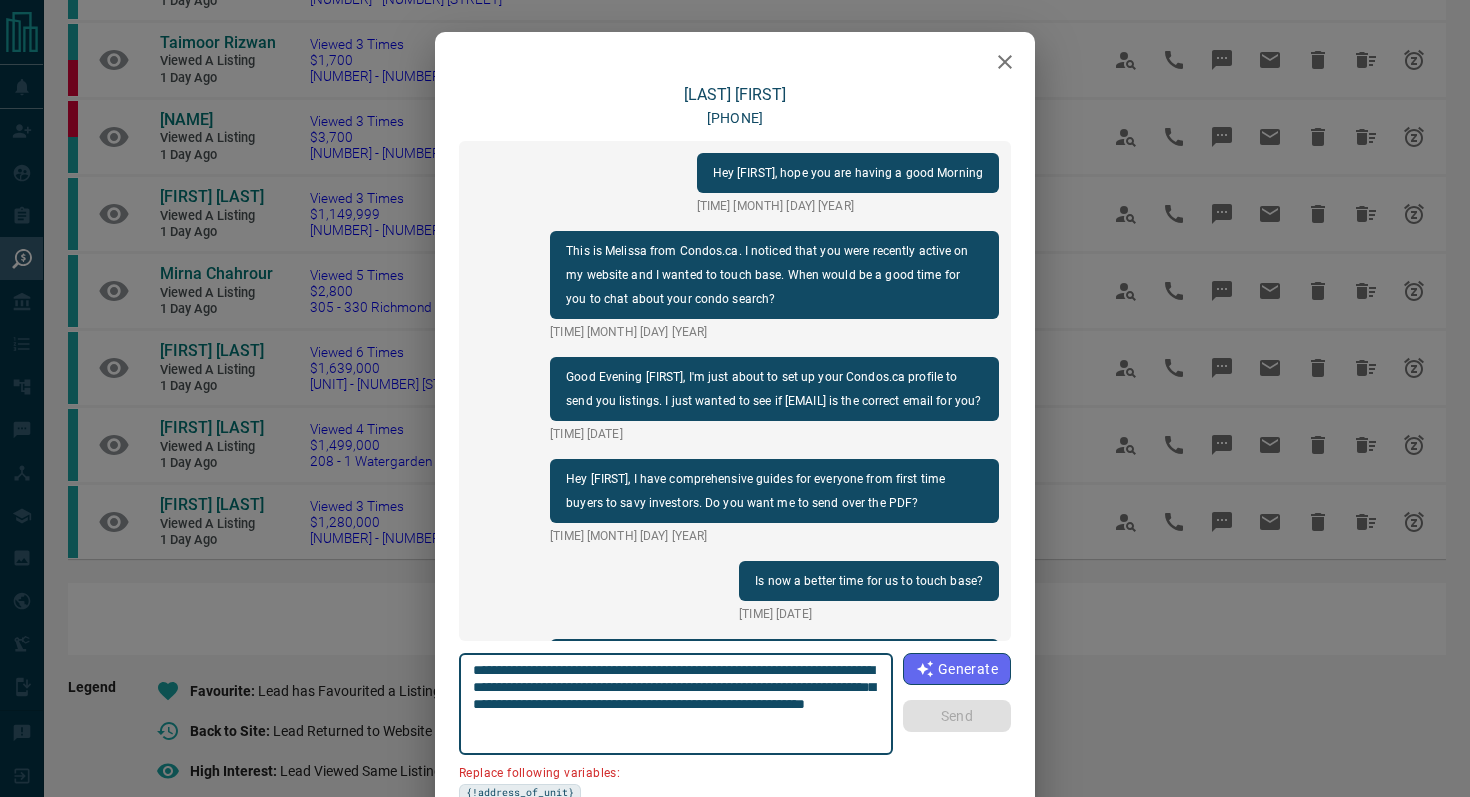 scroll, scrollTop: 2460, scrollLeft: 0, axis: vertical 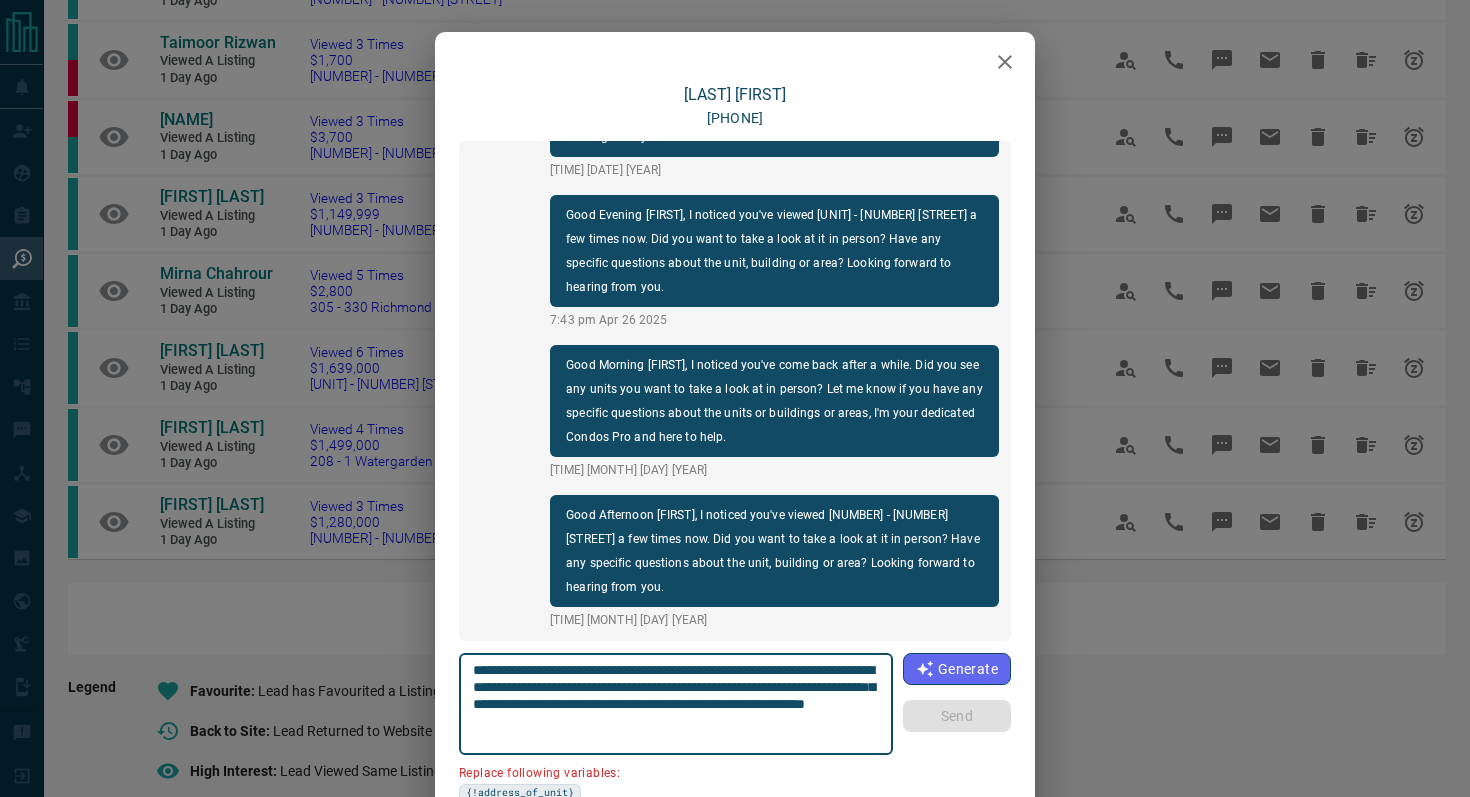 click 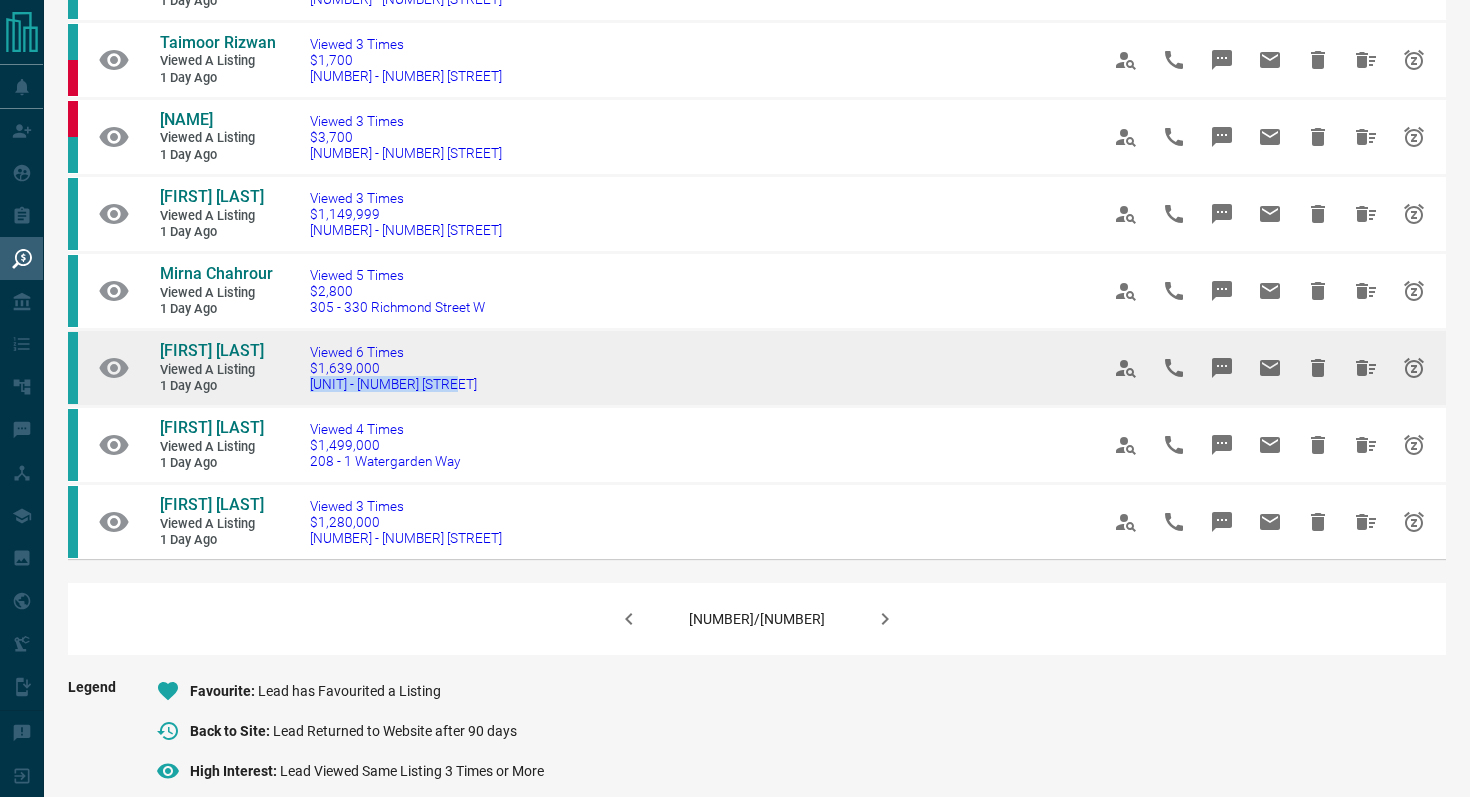 drag, startPoint x: 494, startPoint y: 378, endPoint x: 305, endPoint y: 381, distance: 189.0238 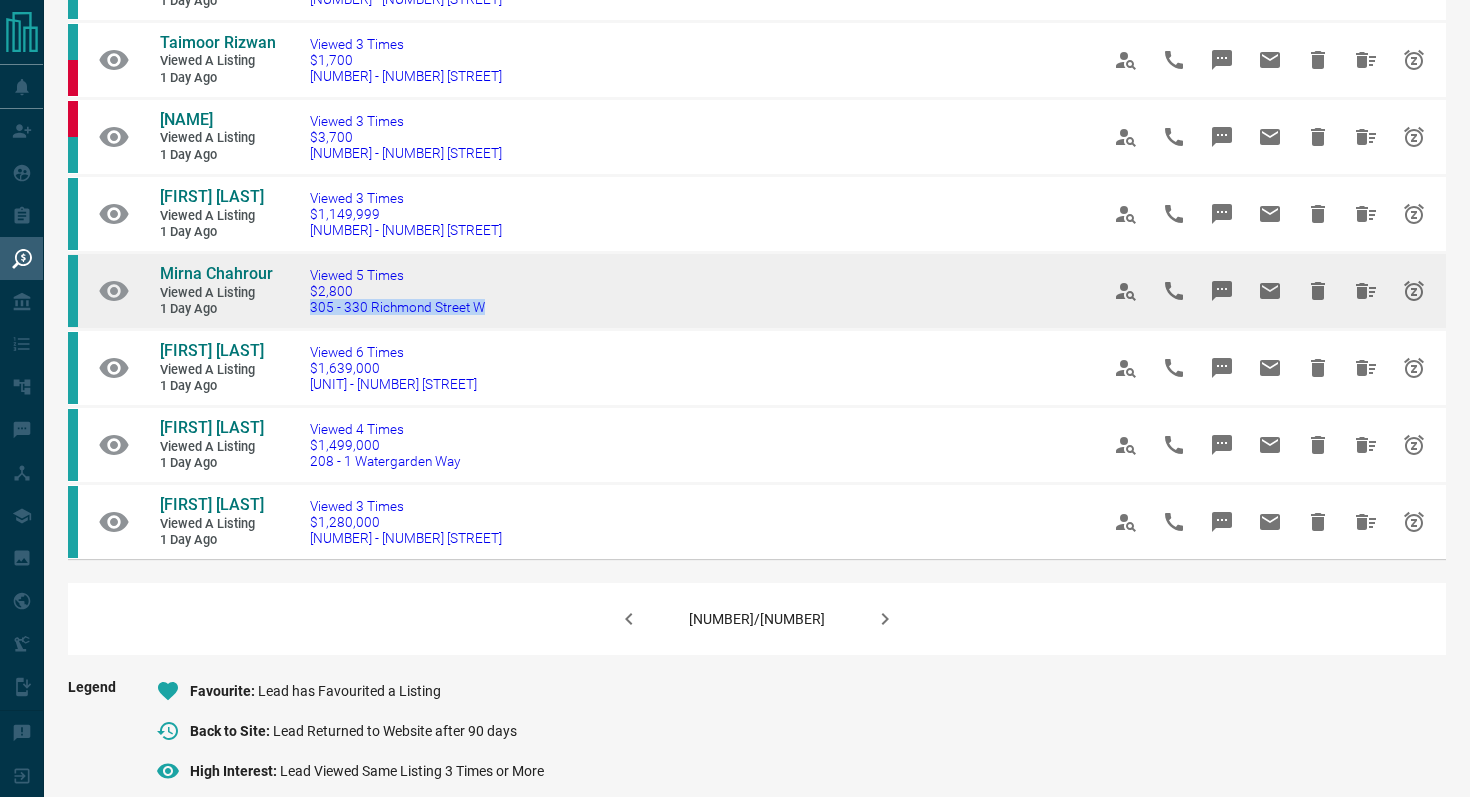 drag, startPoint x: 524, startPoint y: 307, endPoint x: 291, endPoint y: 311, distance: 233.03433 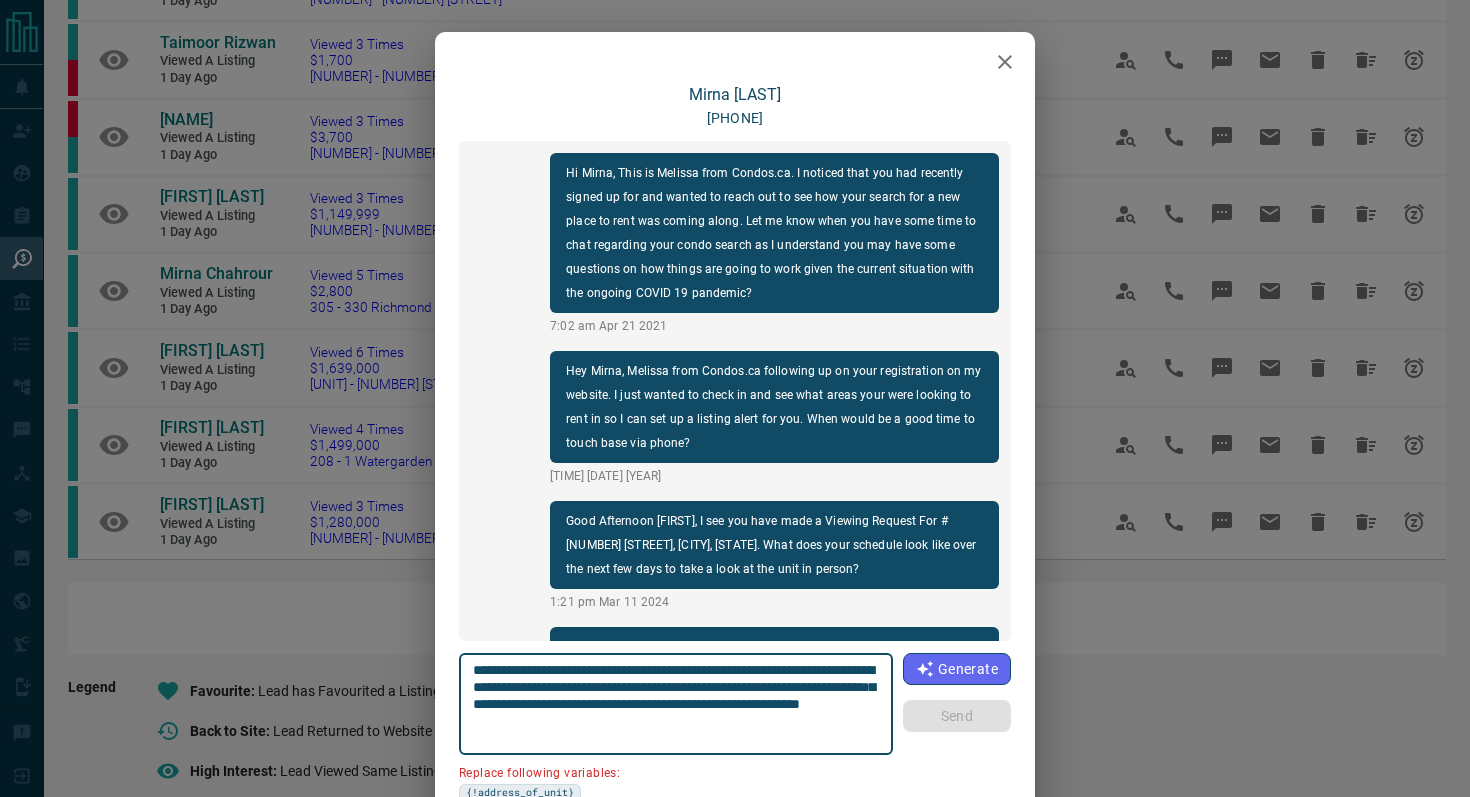 scroll, scrollTop: 2256, scrollLeft: 0, axis: vertical 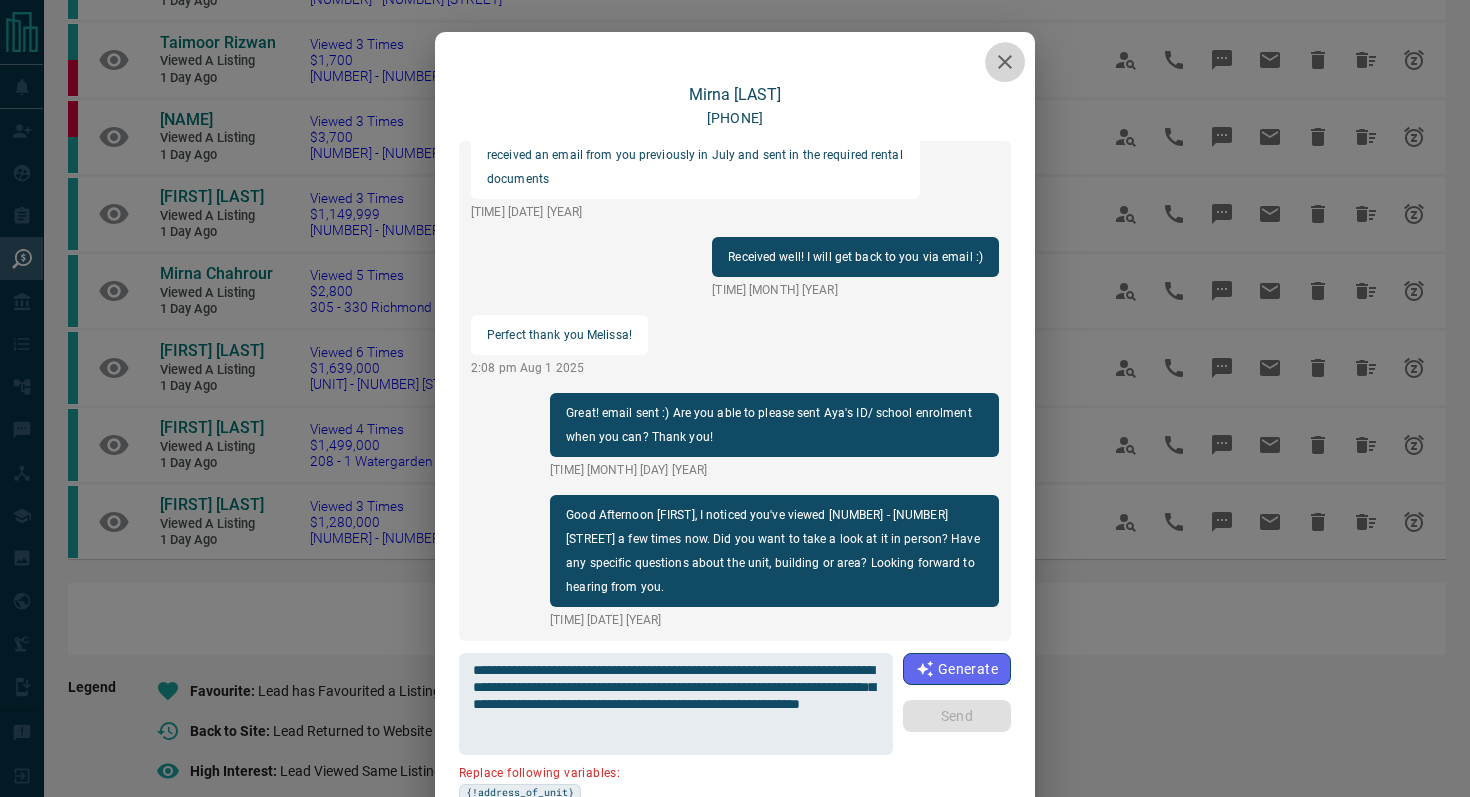 click 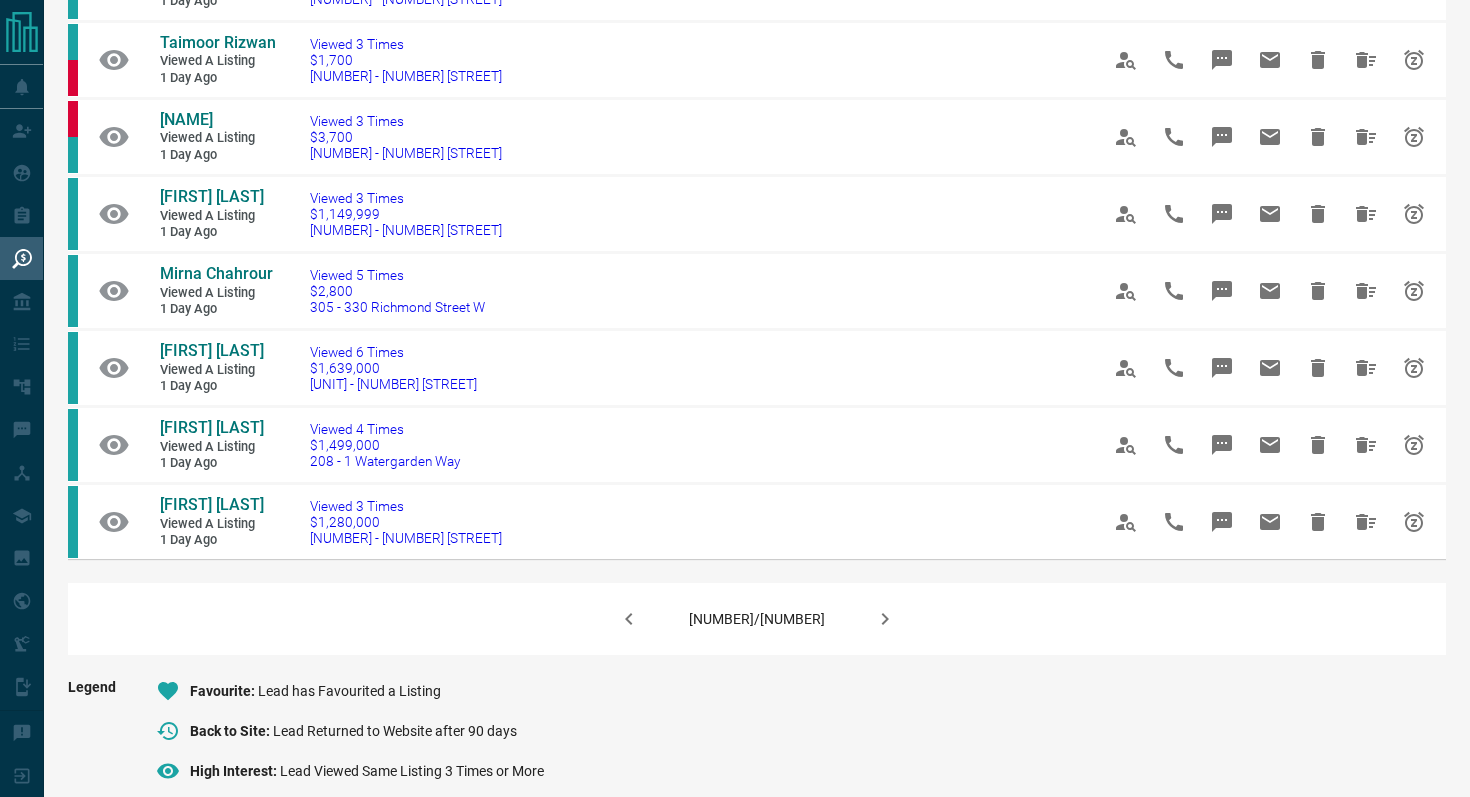 click 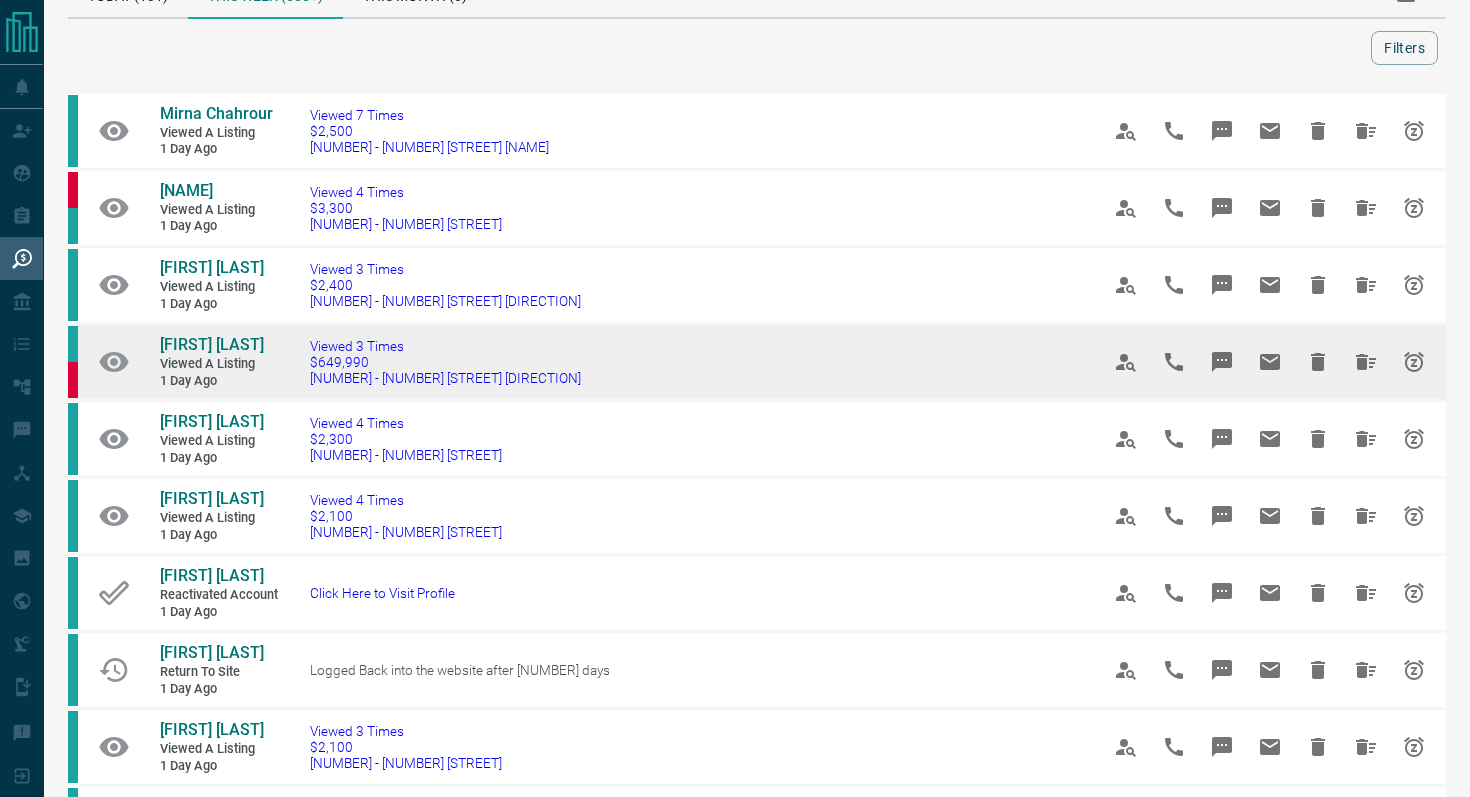 scroll, scrollTop: 55, scrollLeft: 0, axis: vertical 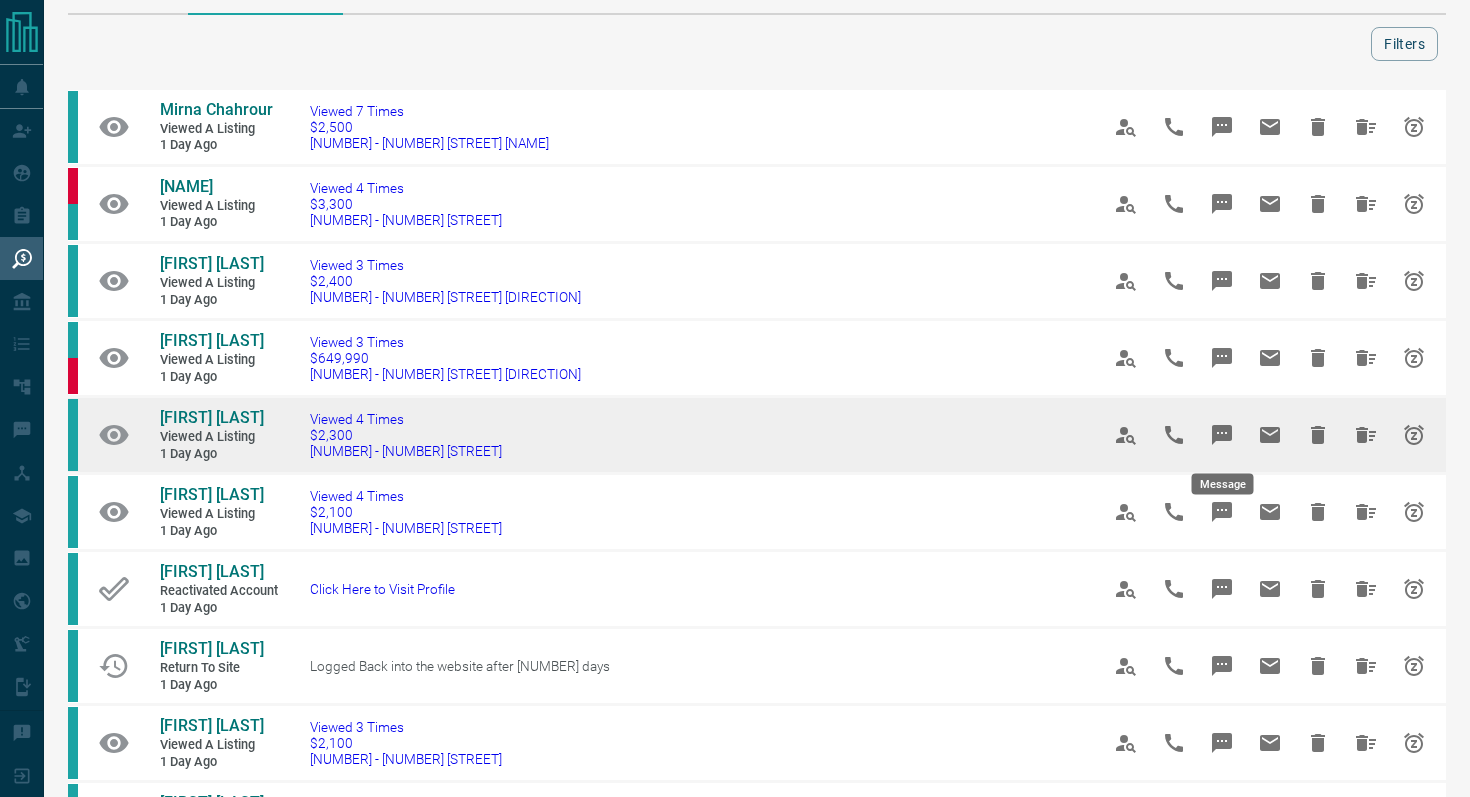 click 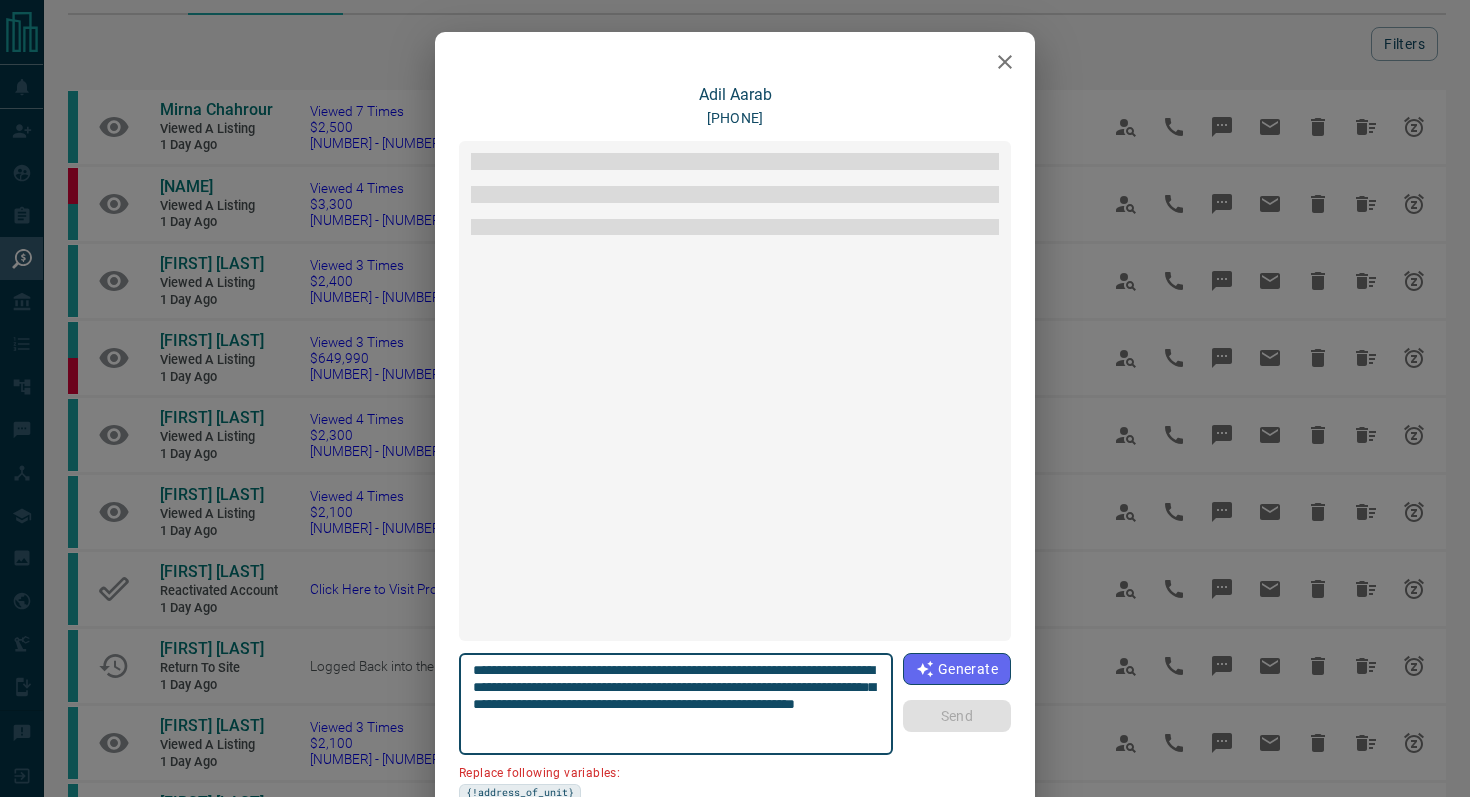 scroll, scrollTop: 1248, scrollLeft: 0, axis: vertical 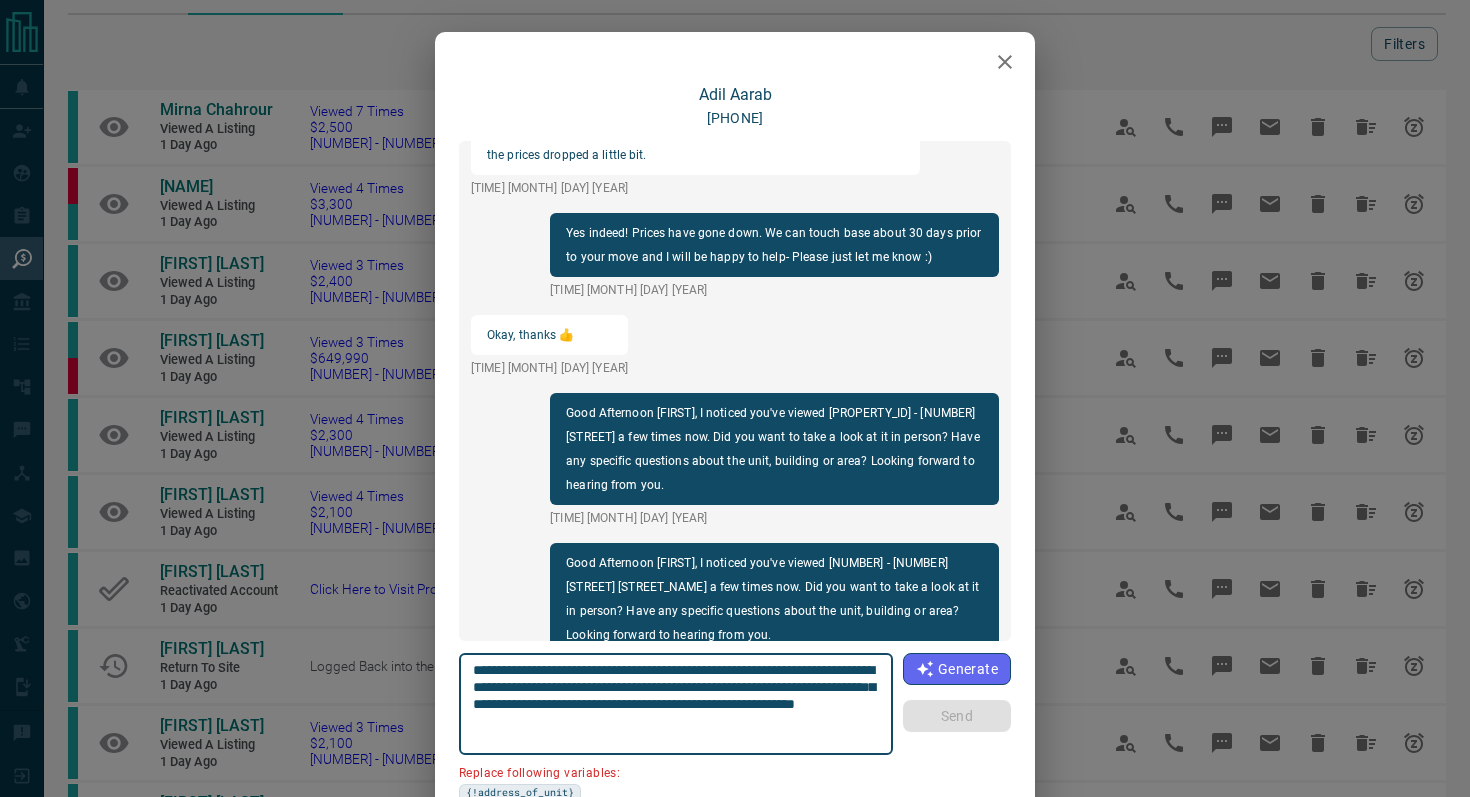 click 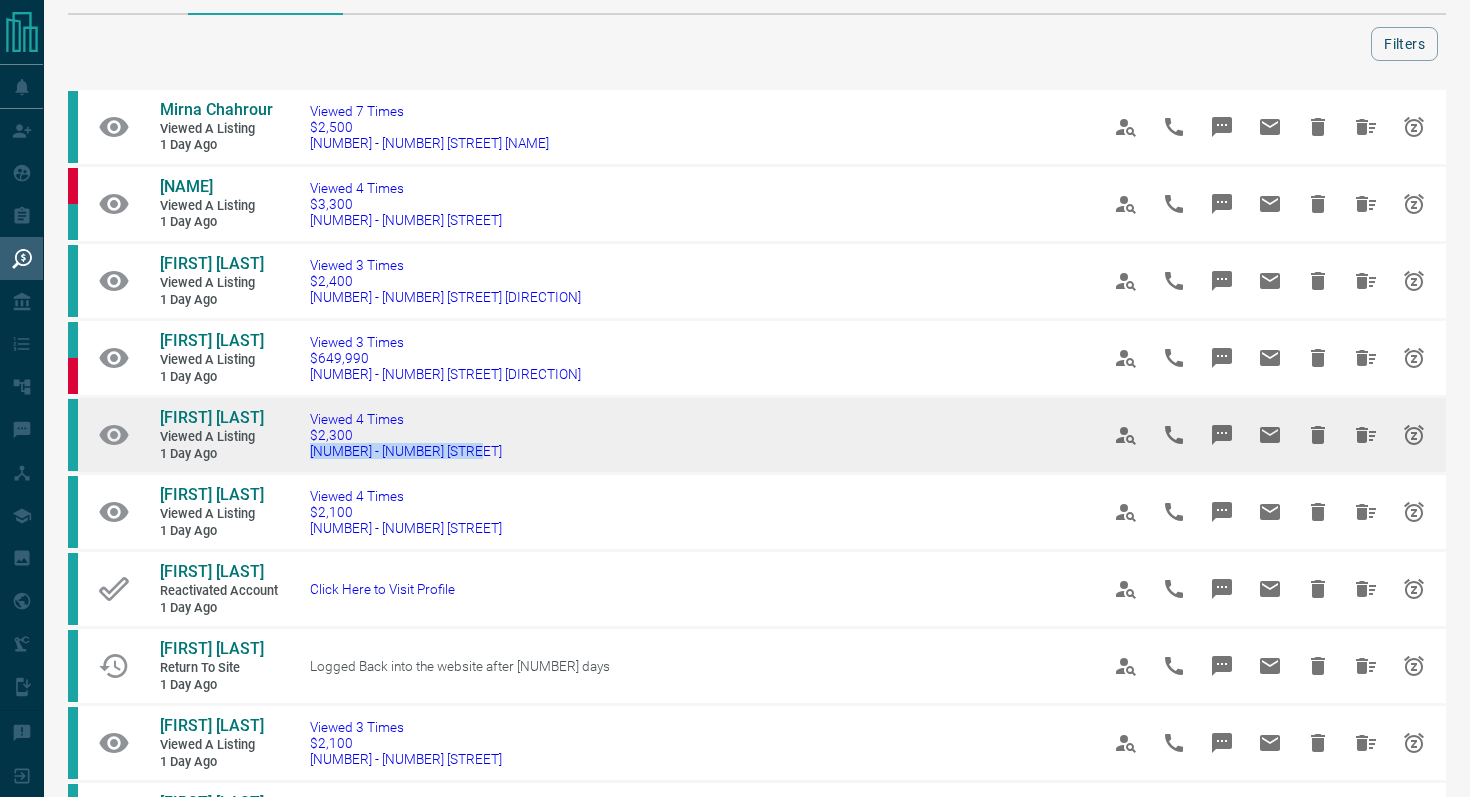 drag, startPoint x: 499, startPoint y: 454, endPoint x: 281, endPoint y: 447, distance: 218.11235 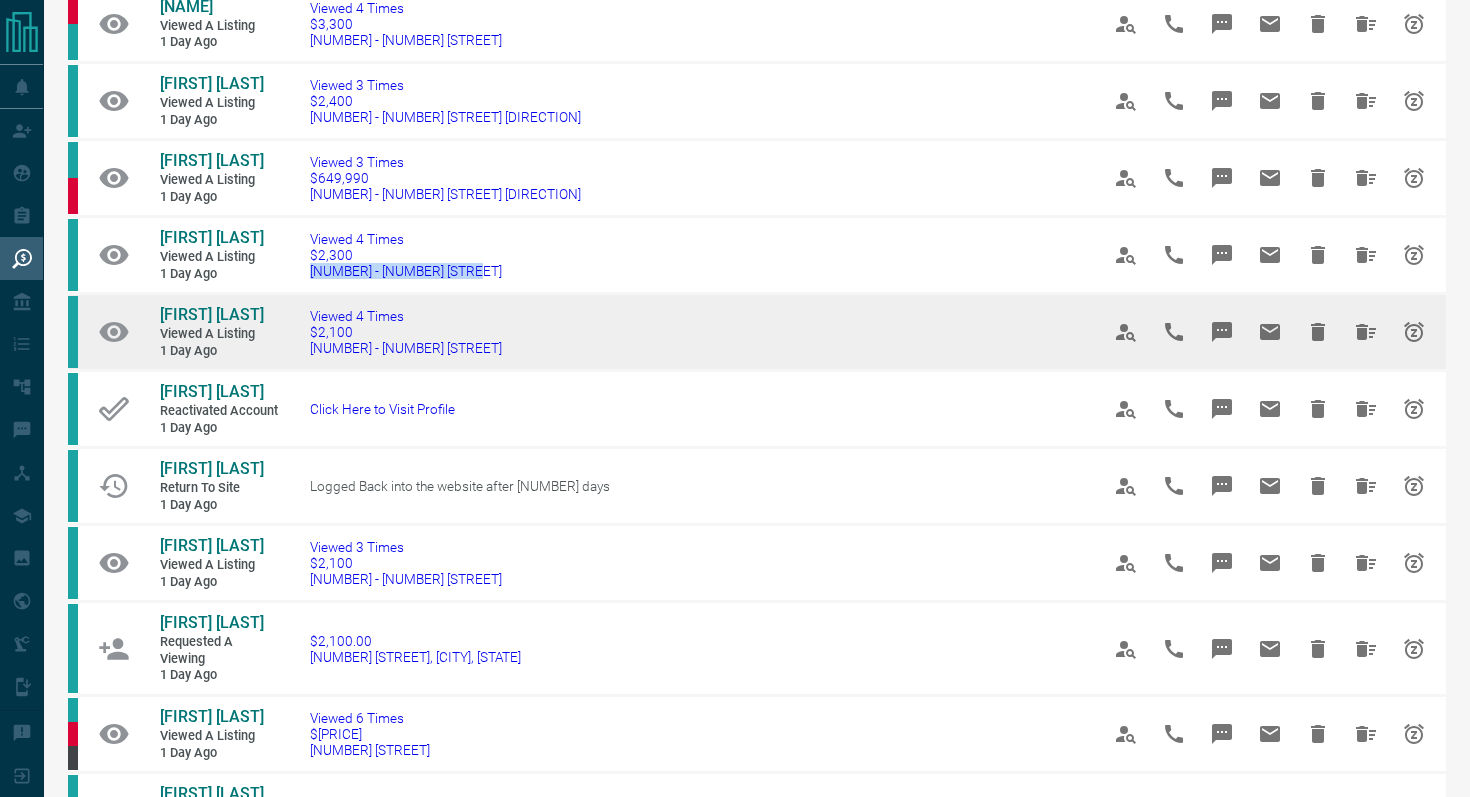 scroll, scrollTop: 259, scrollLeft: 0, axis: vertical 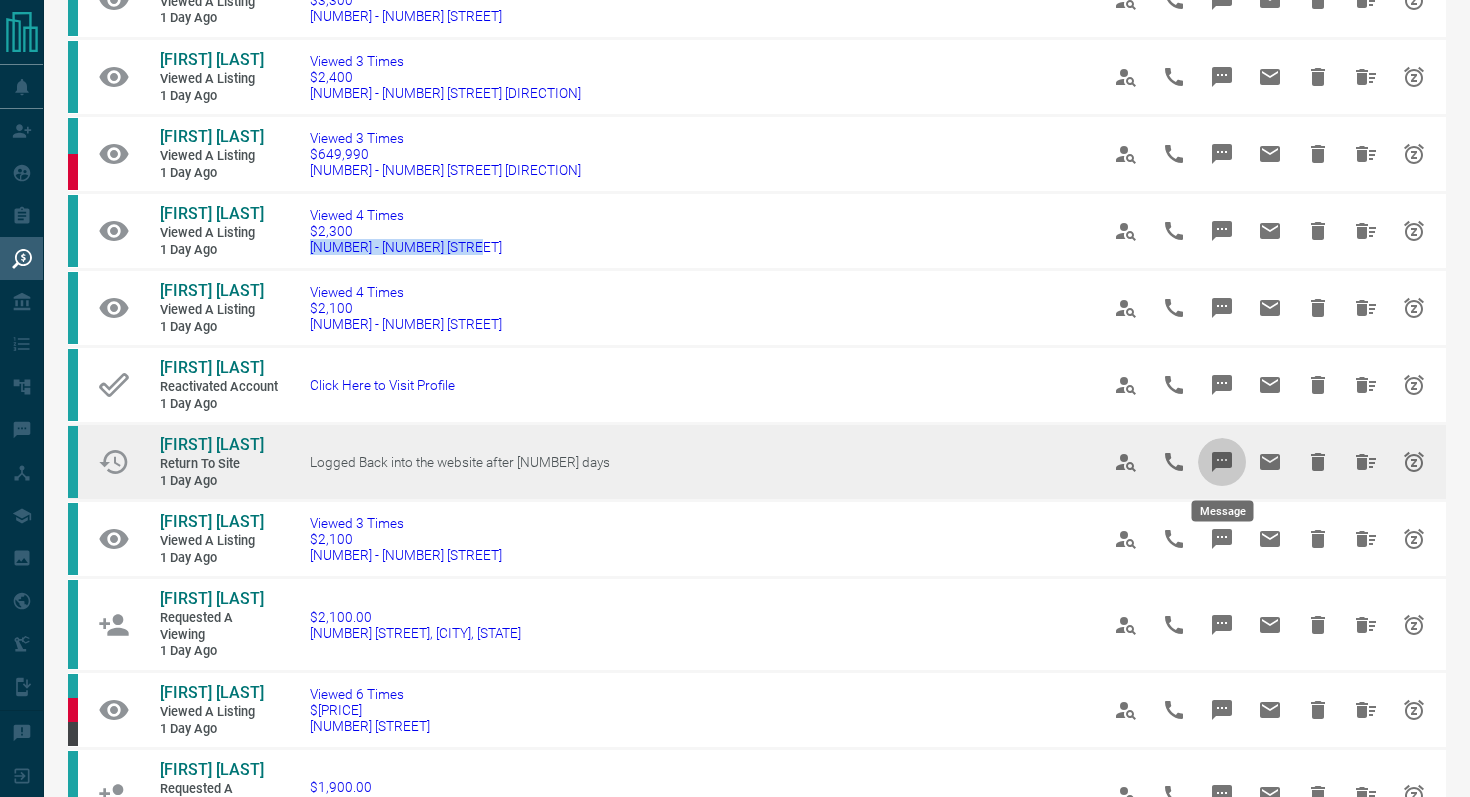 click 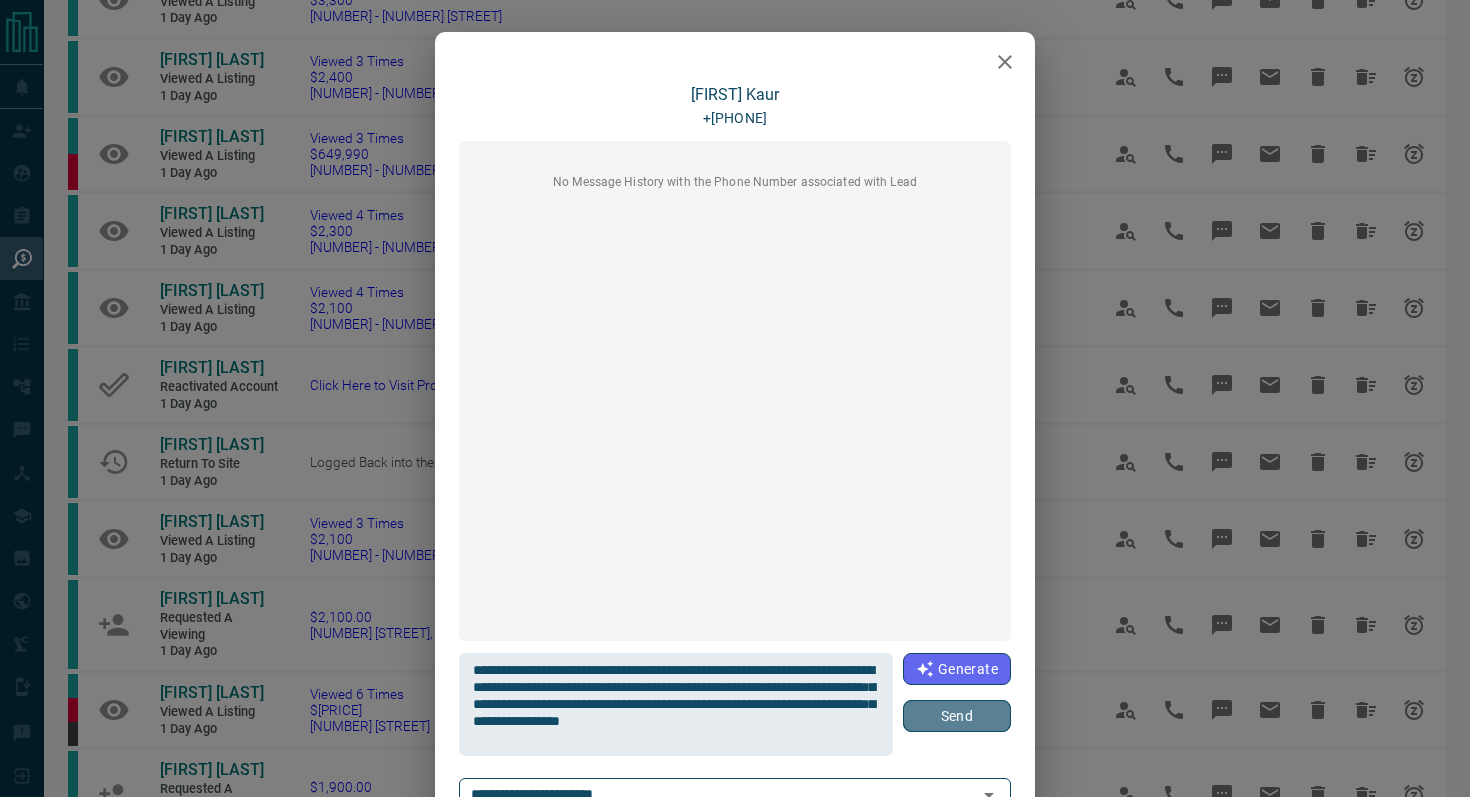 click on "Send" at bounding box center (957, 716) 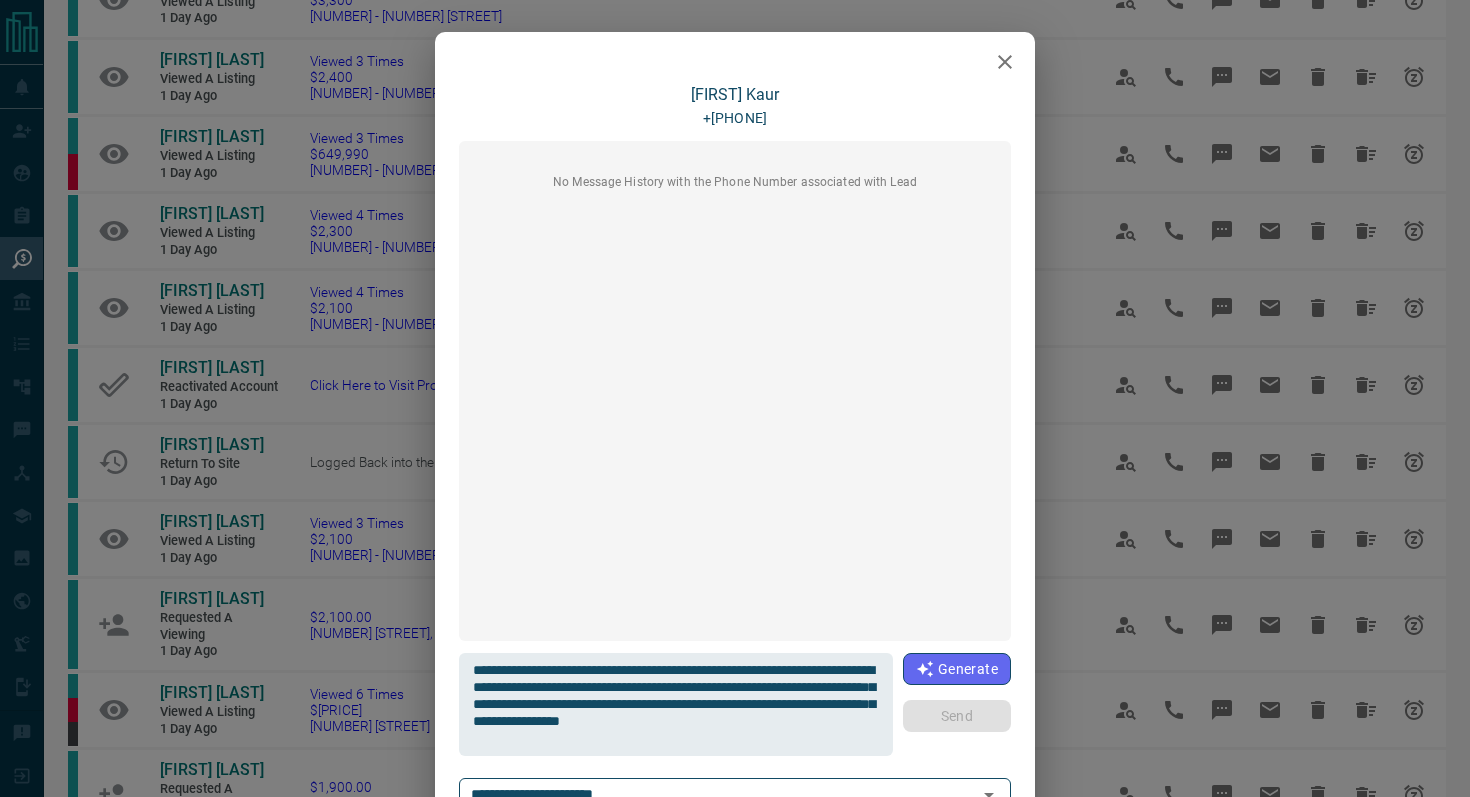 type 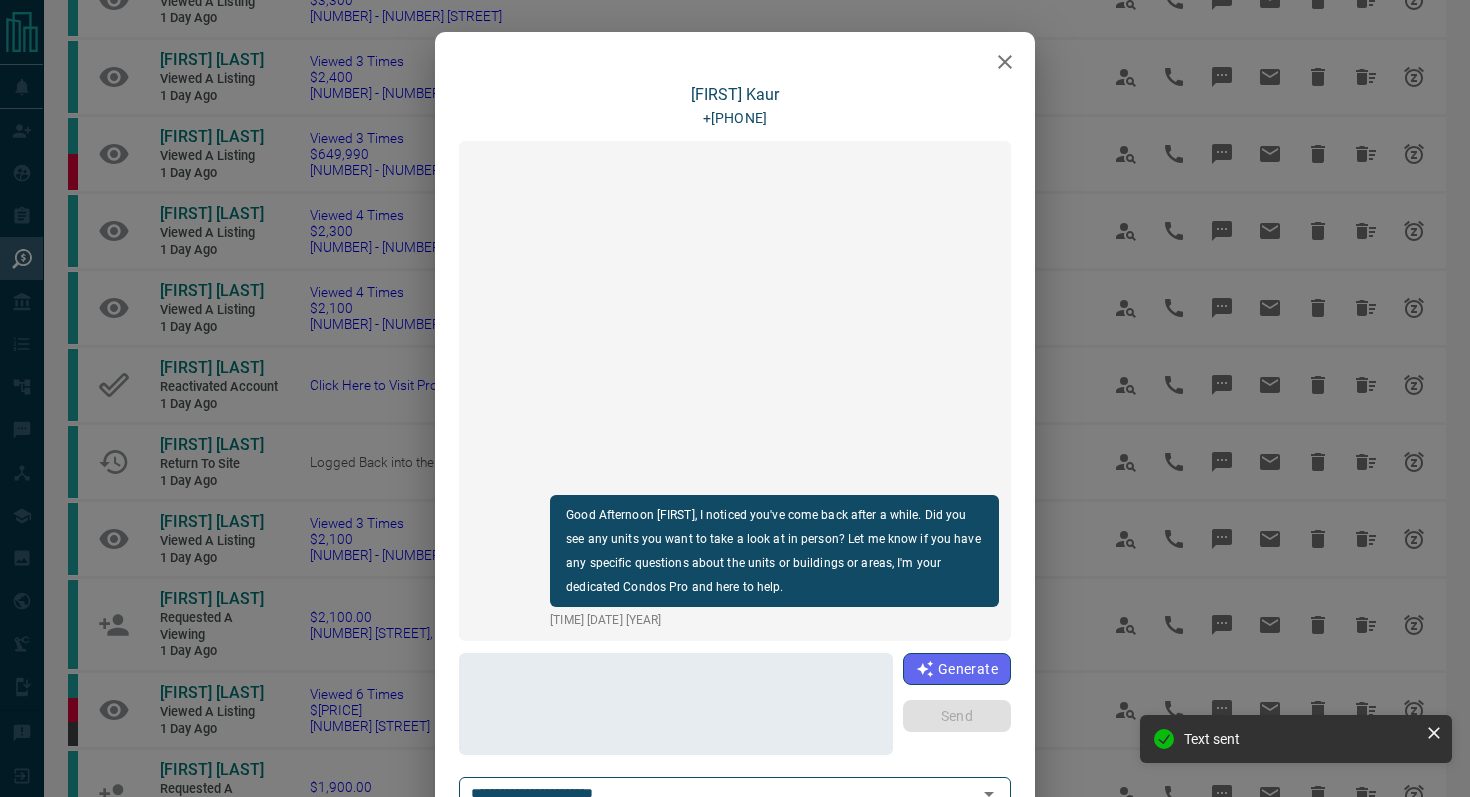 click 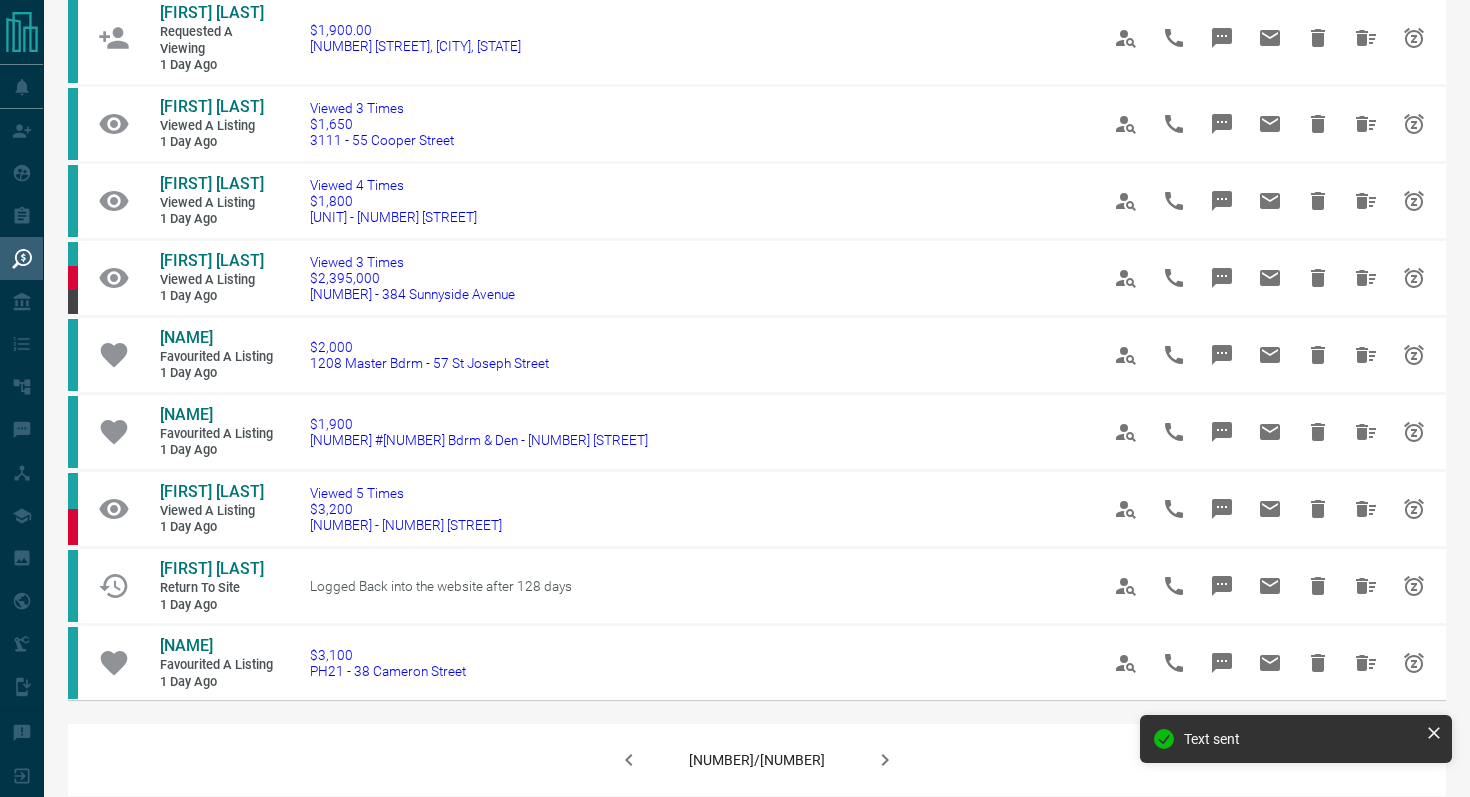 scroll, scrollTop: 1032, scrollLeft: 0, axis: vertical 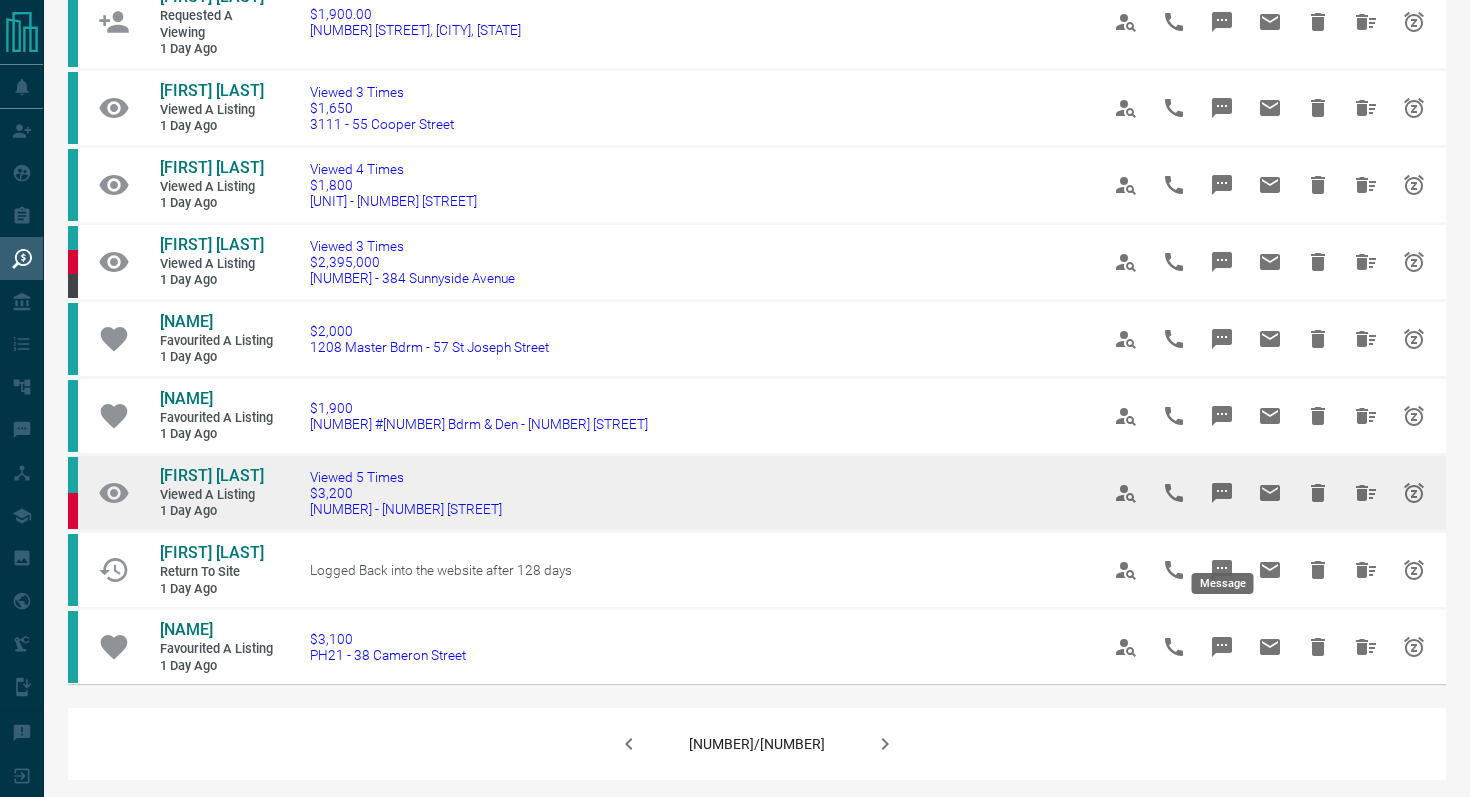 click 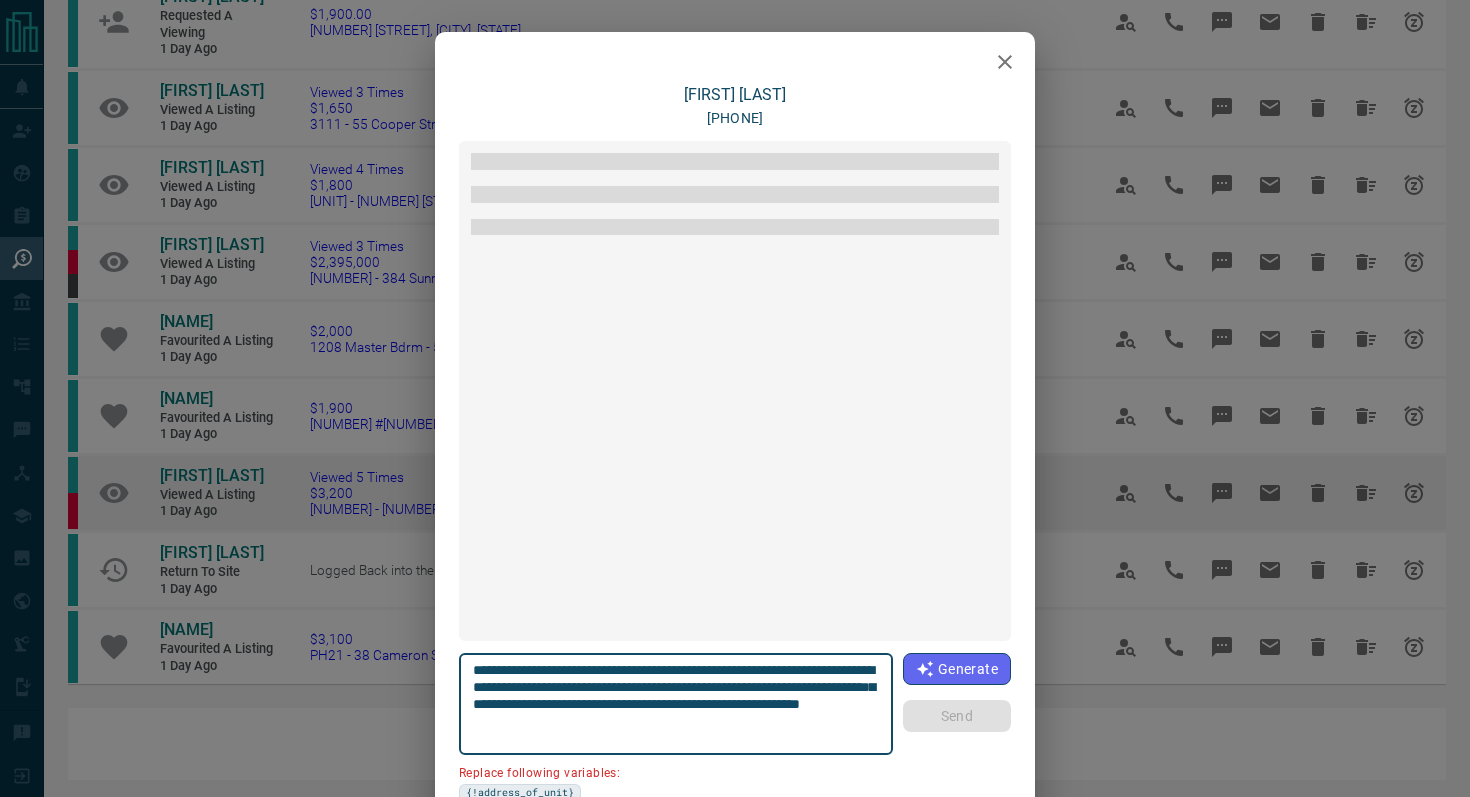 scroll, scrollTop: 960, scrollLeft: 0, axis: vertical 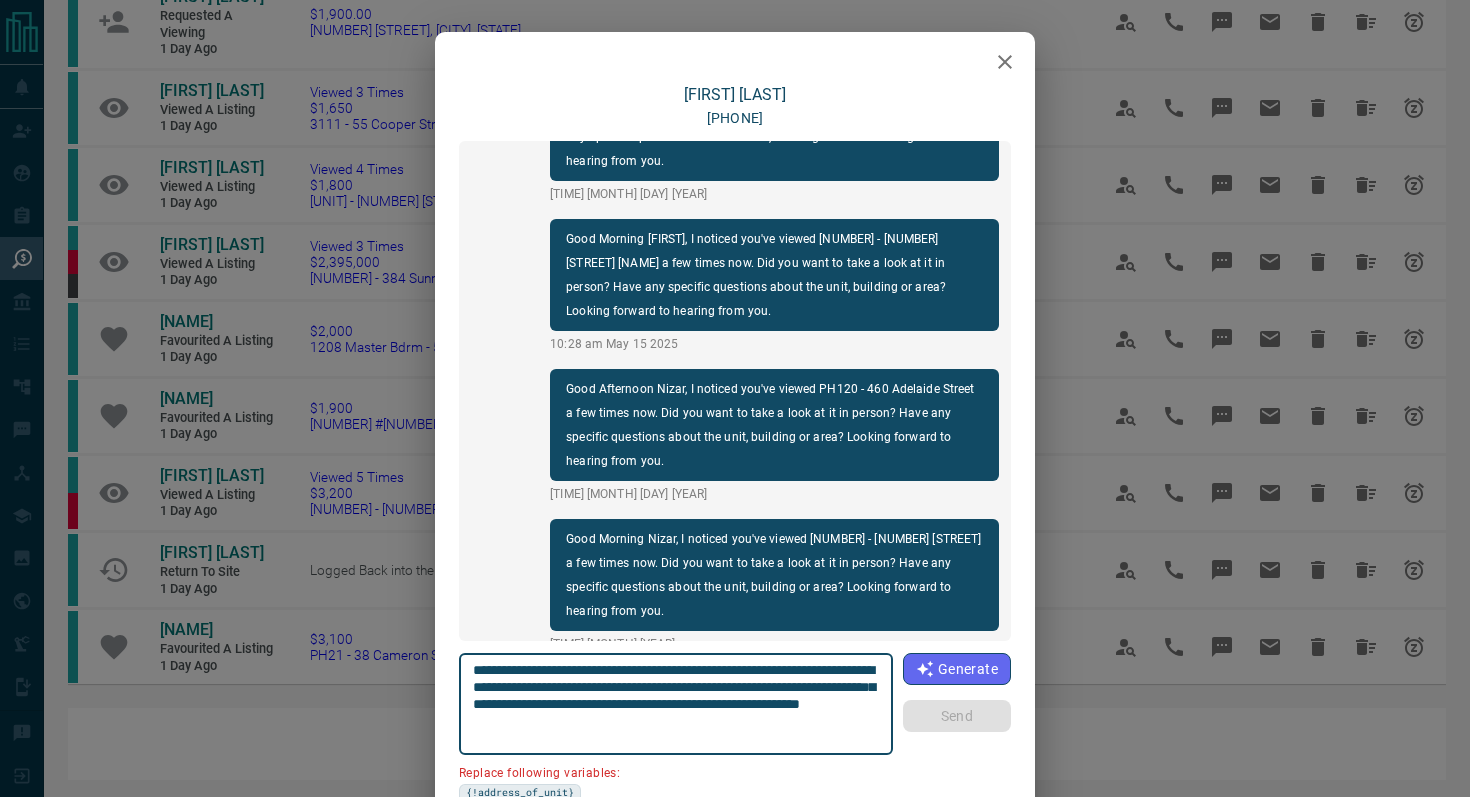 click 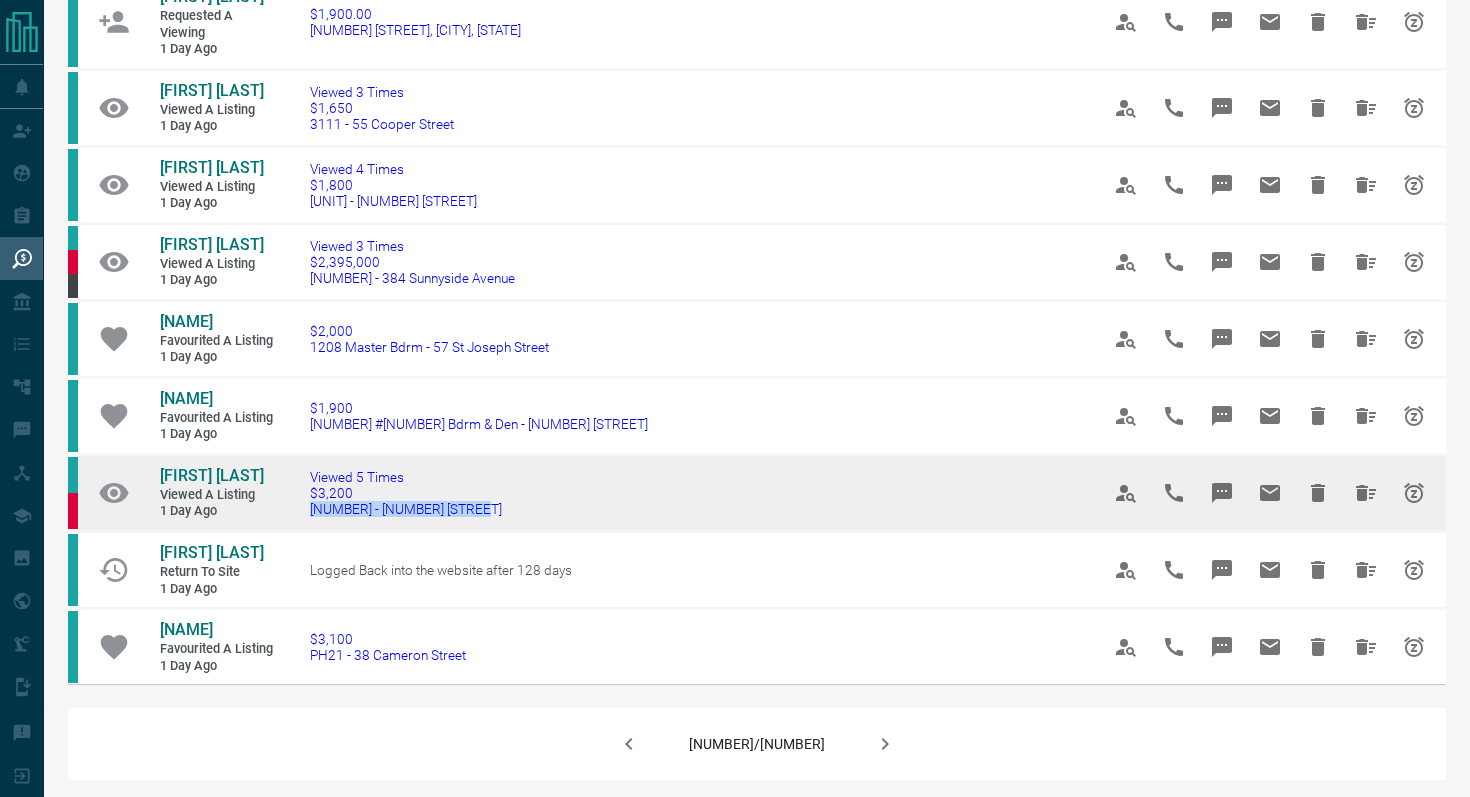 drag, startPoint x: 495, startPoint y: 566, endPoint x: 293, endPoint y: 551, distance: 202.55617 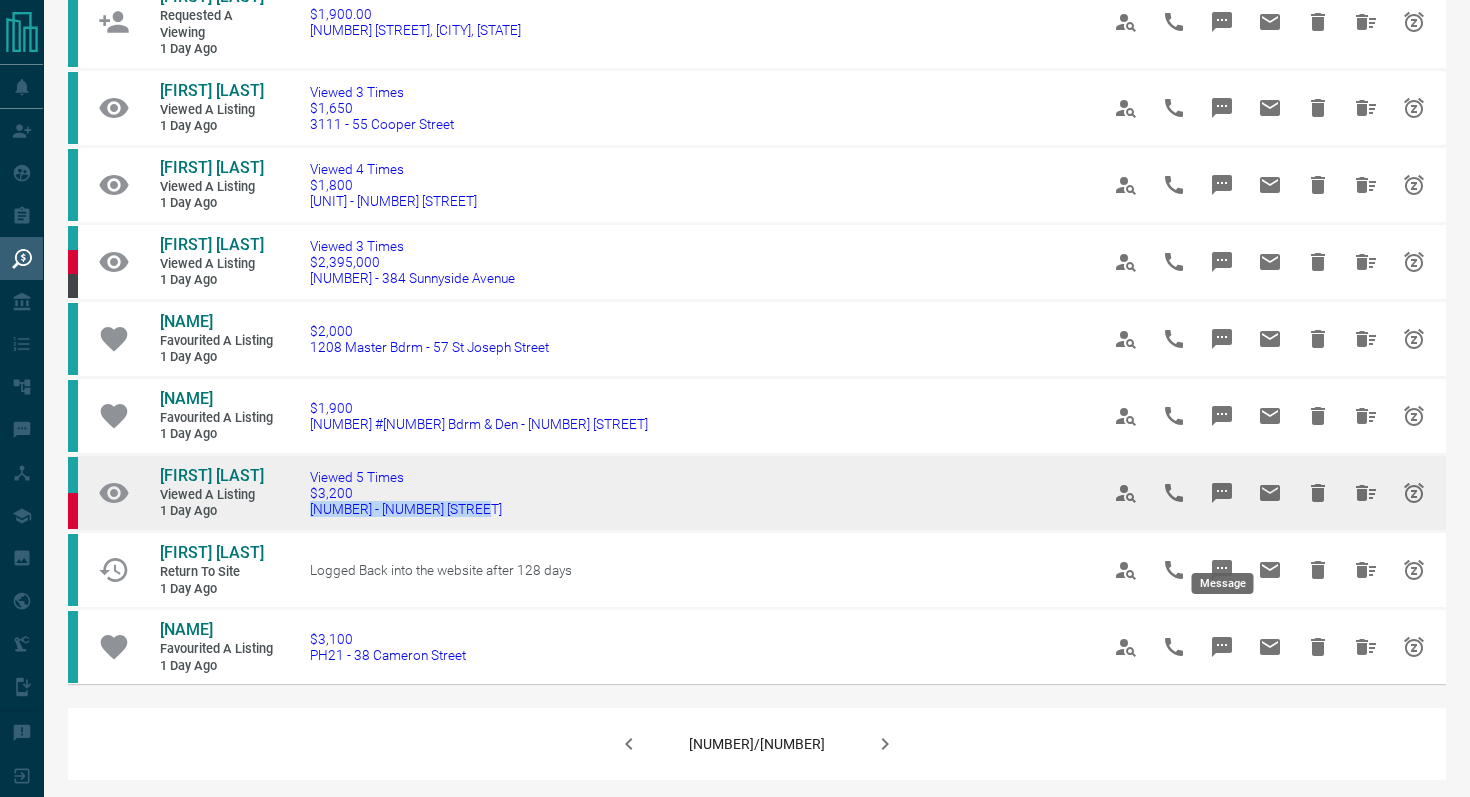 click 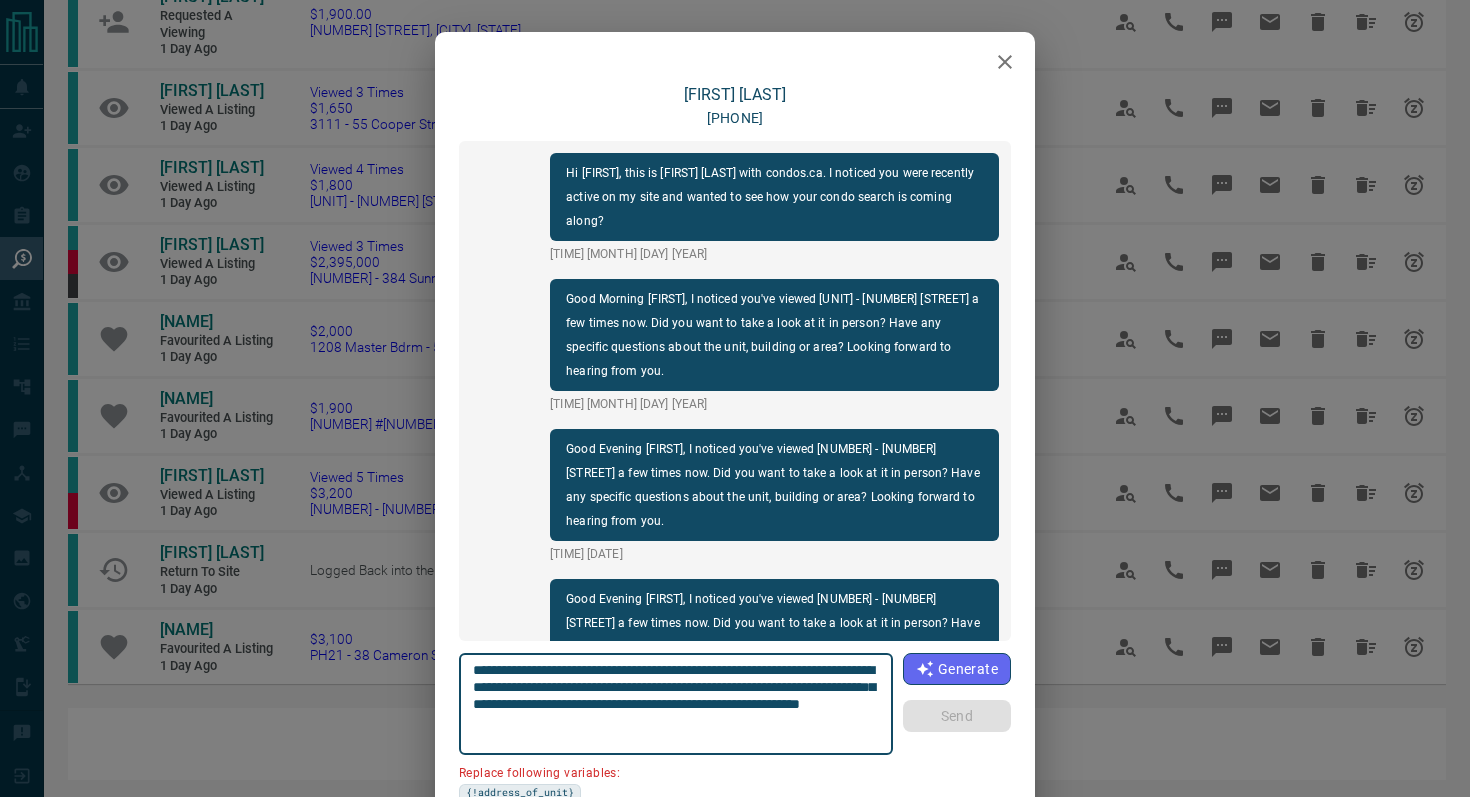 scroll, scrollTop: 960, scrollLeft: 0, axis: vertical 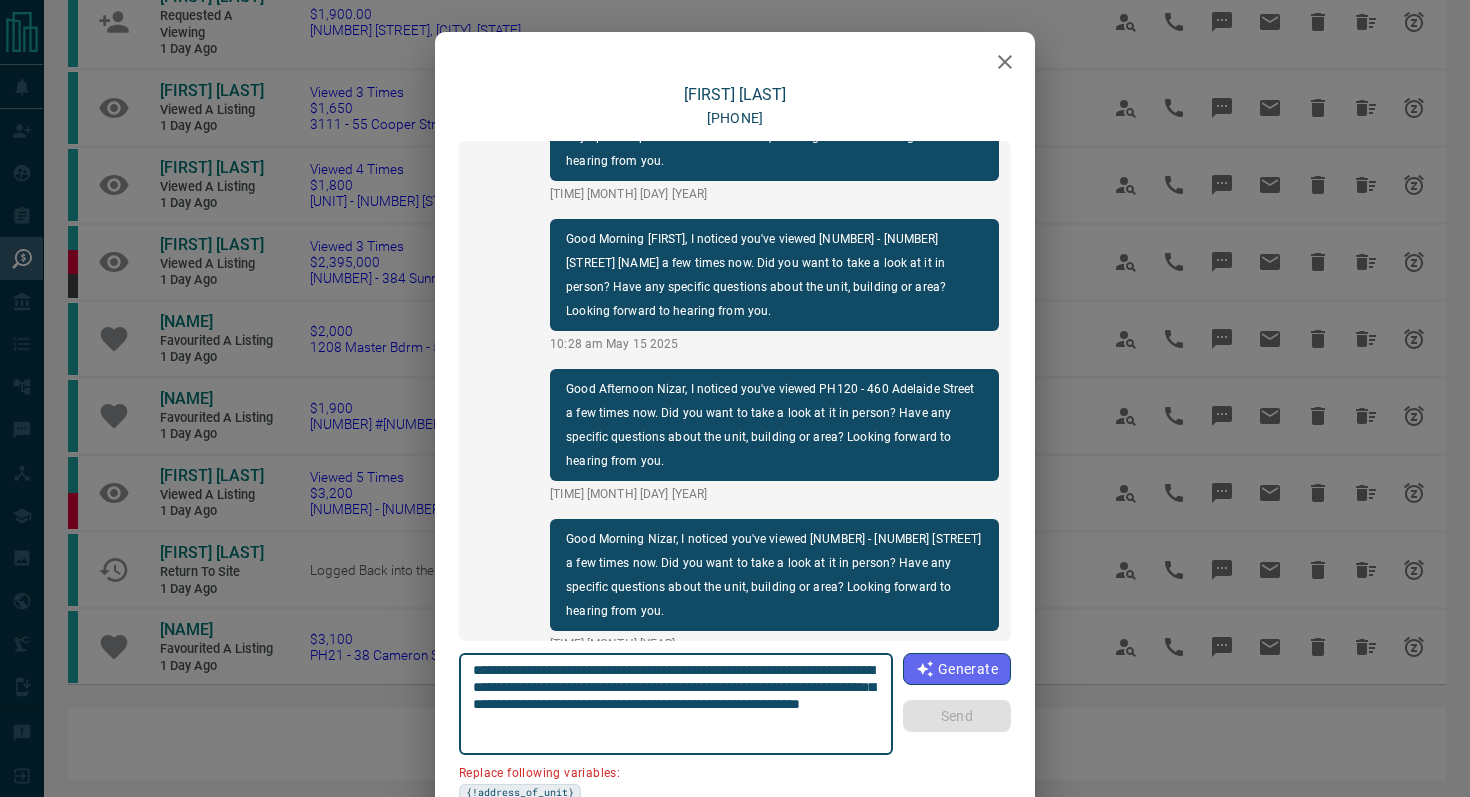 drag, startPoint x: 879, startPoint y: 670, endPoint x: 766, endPoint y: 664, distance: 113.15918 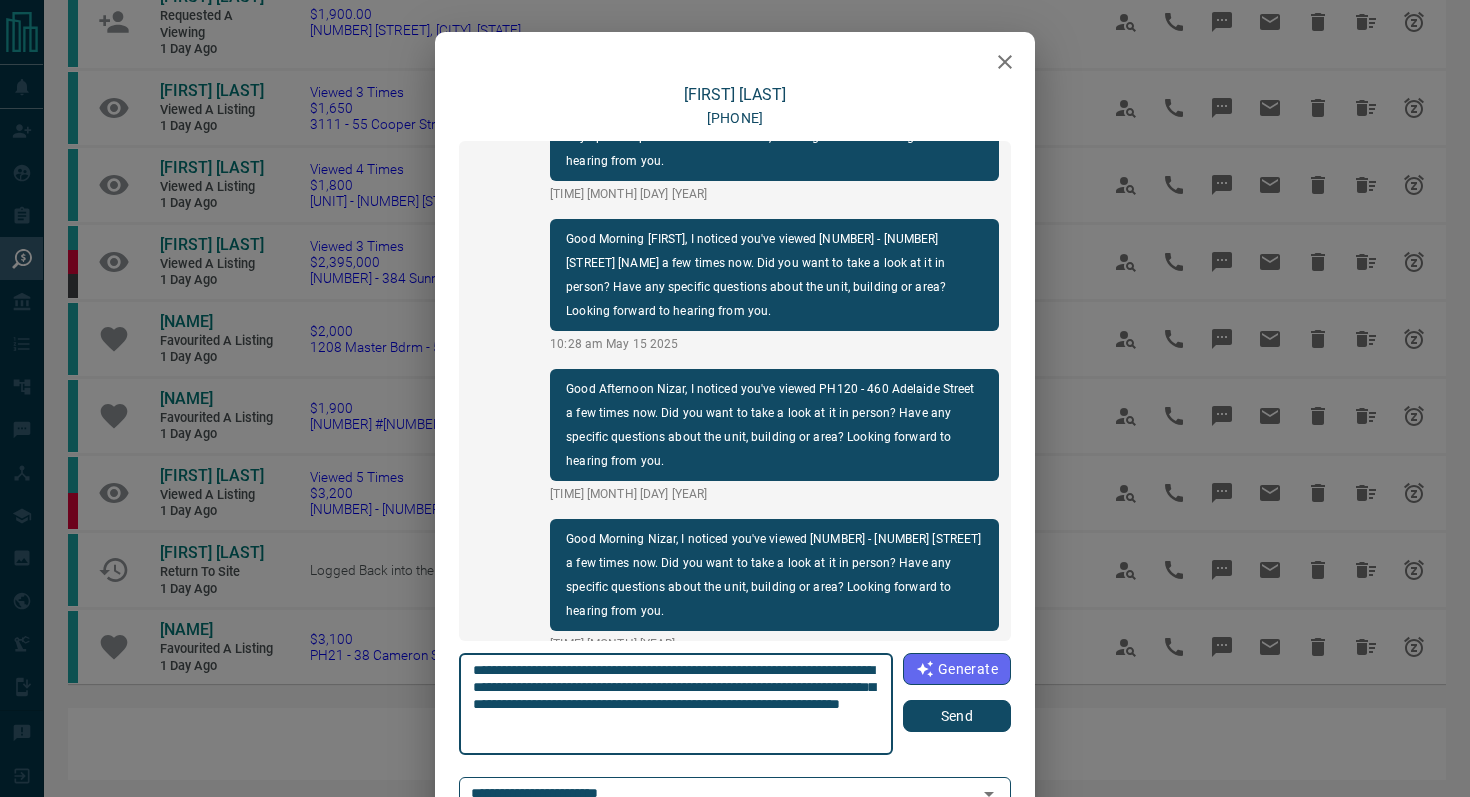 type on "**********" 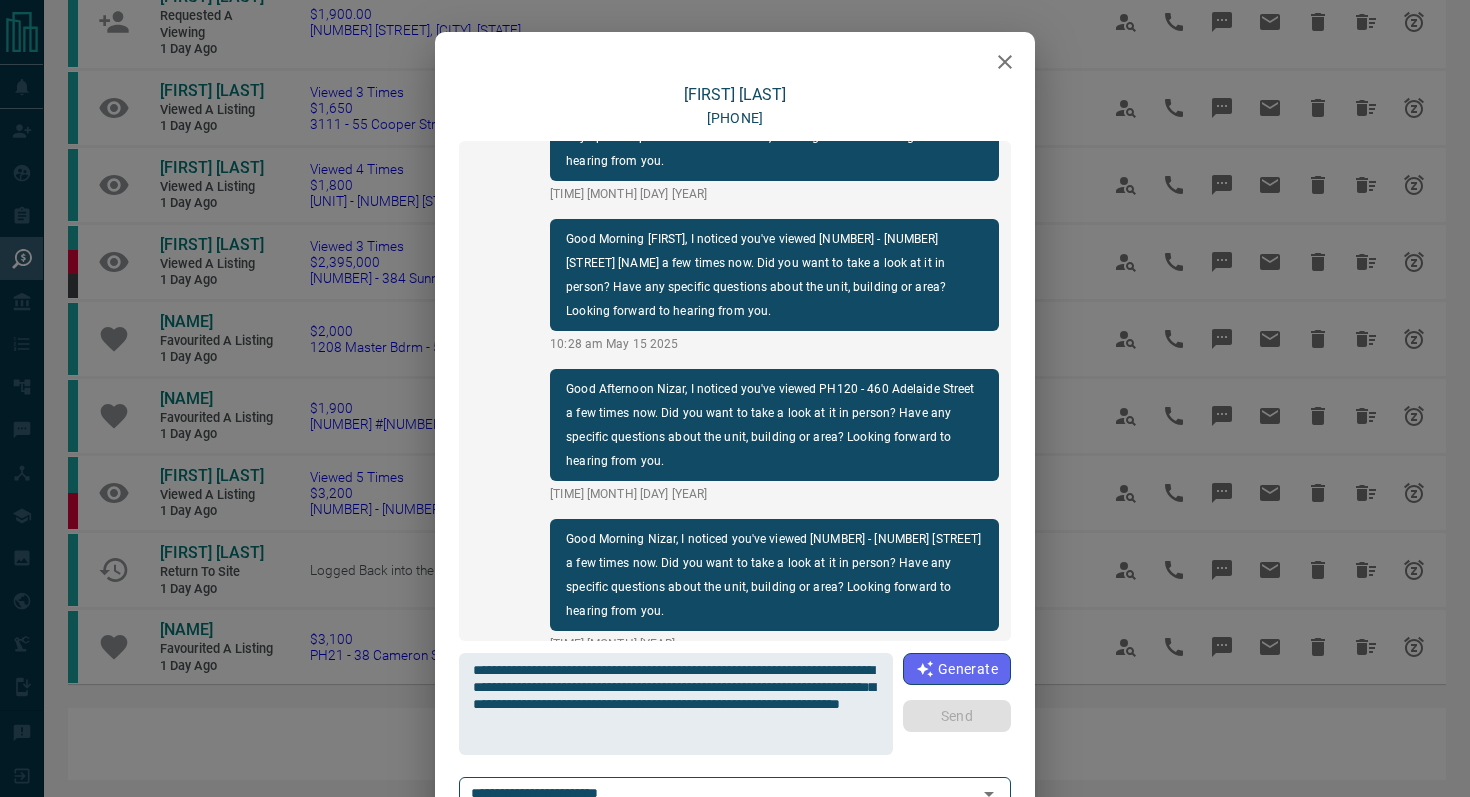 type 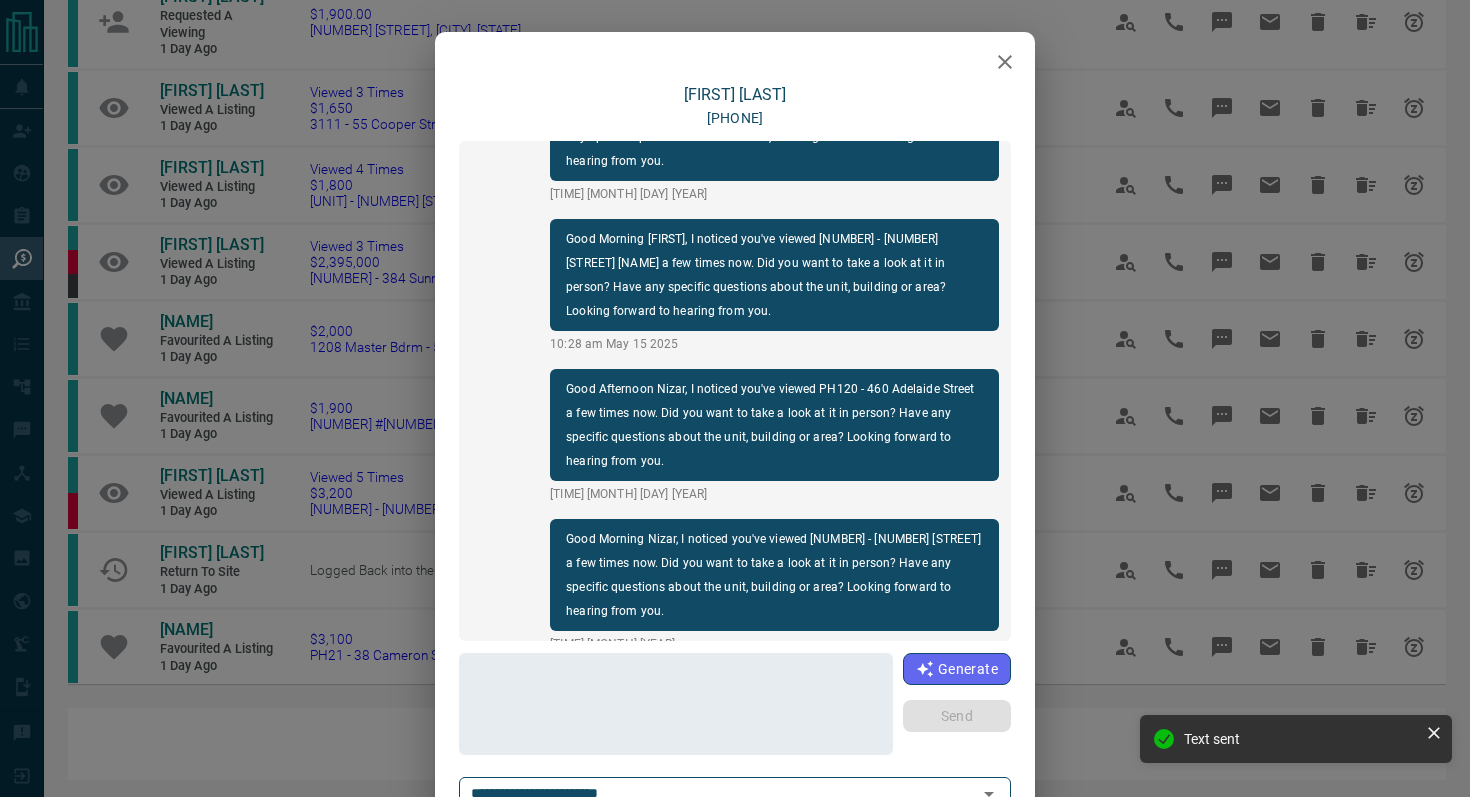 scroll, scrollTop: 1110, scrollLeft: 0, axis: vertical 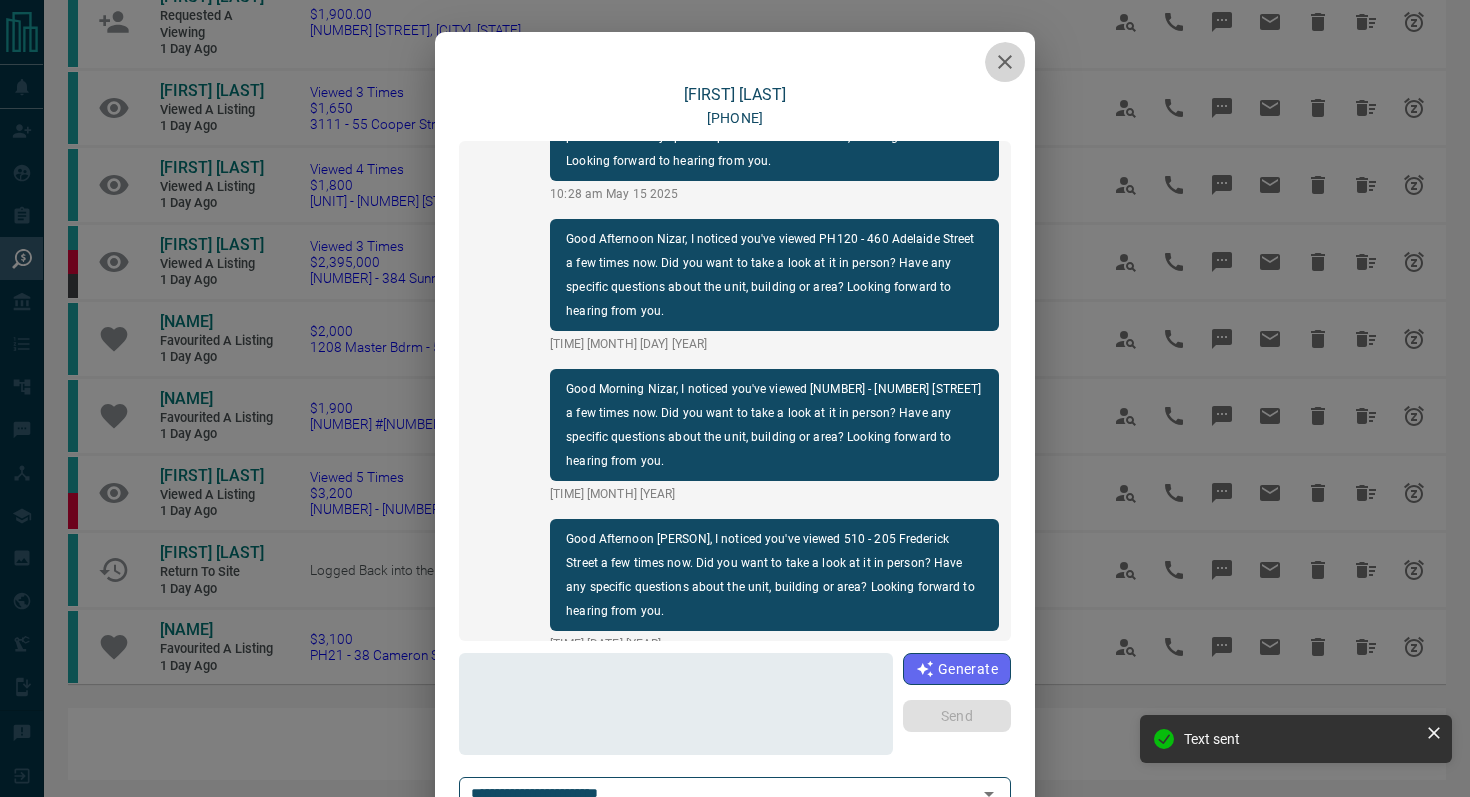 click 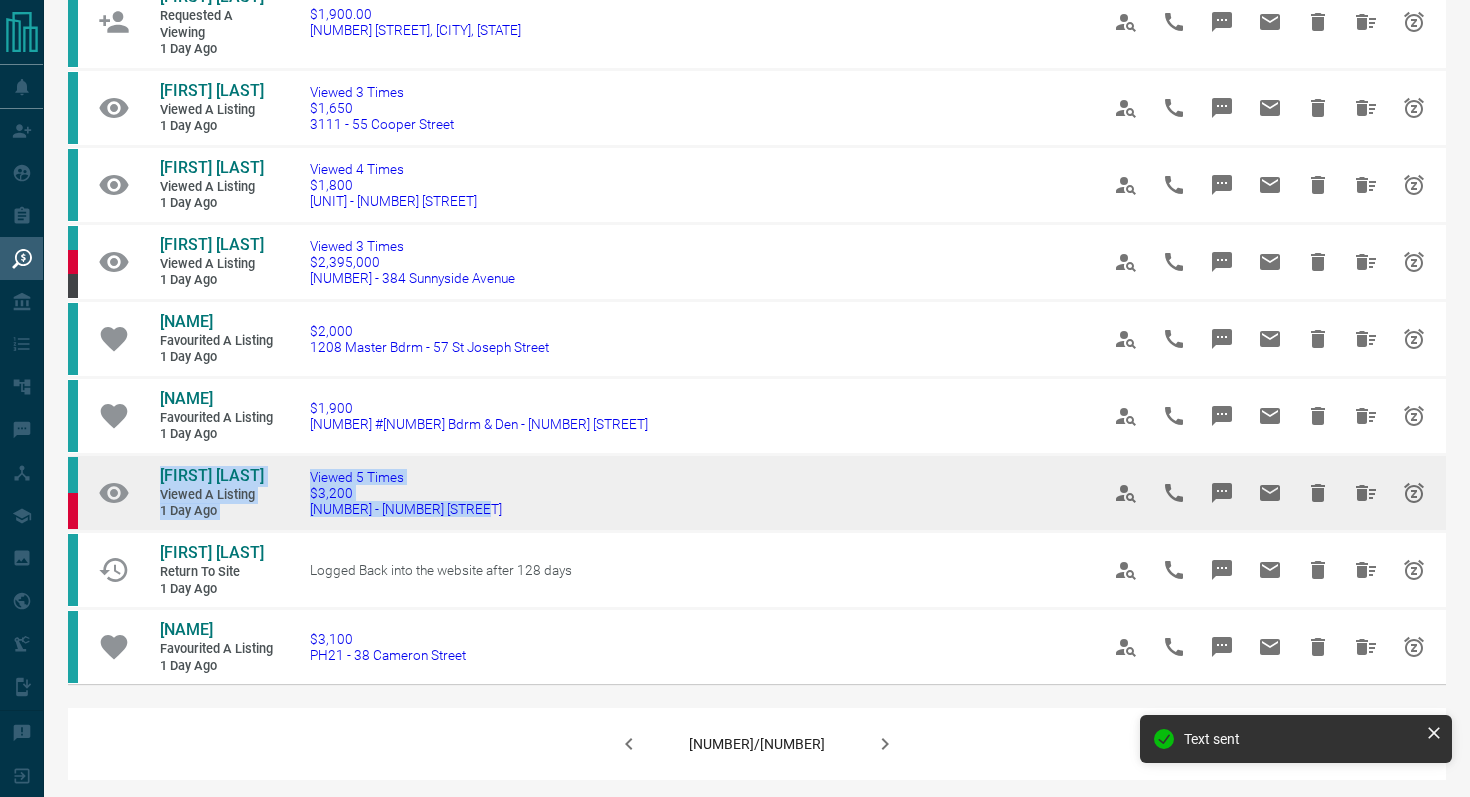 drag, startPoint x: 502, startPoint y: 564, endPoint x: 153, endPoint y: 518, distance: 352.01846 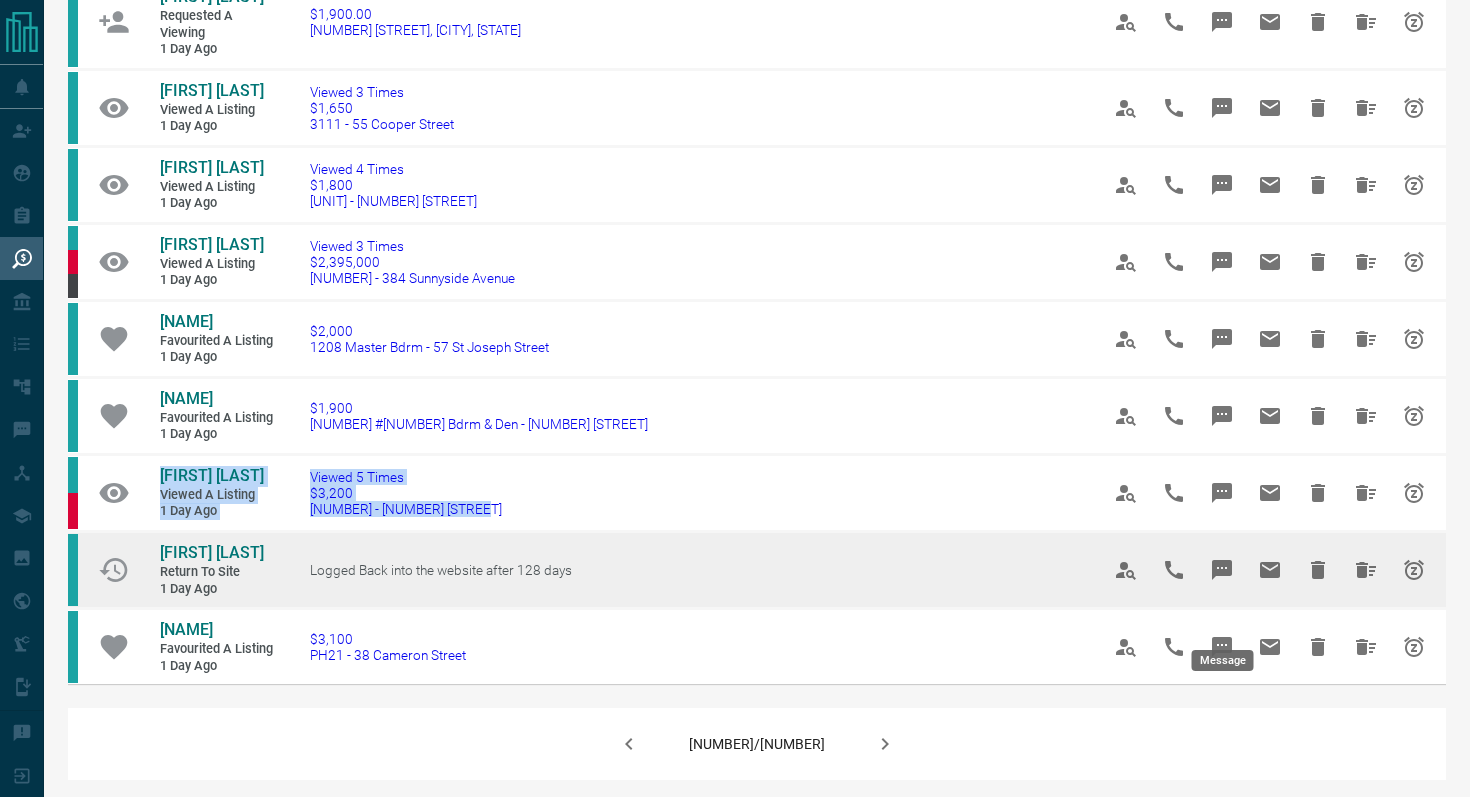 click 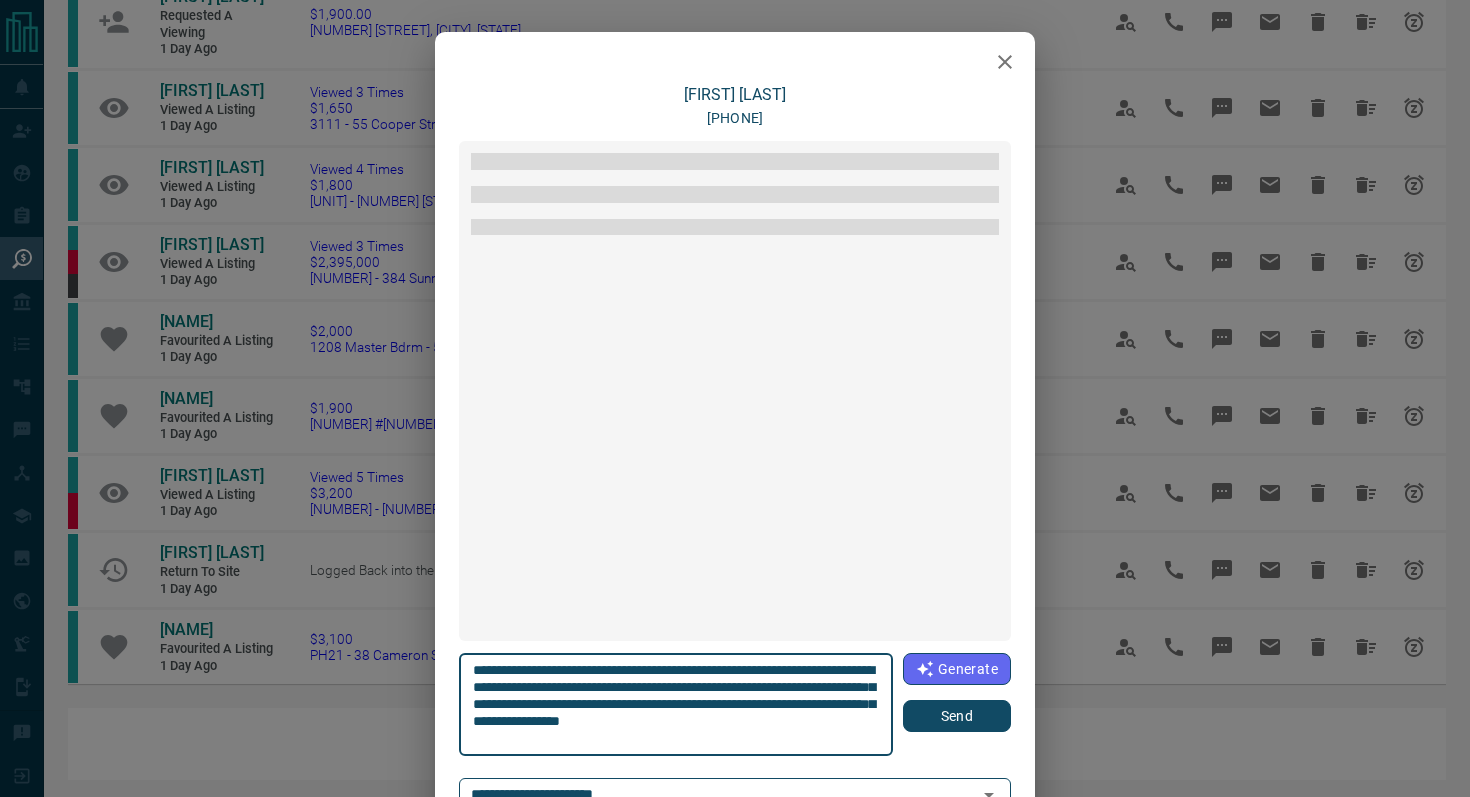 scroll, scrollTop: 1332, scrollLeft: 0, axis: vertical 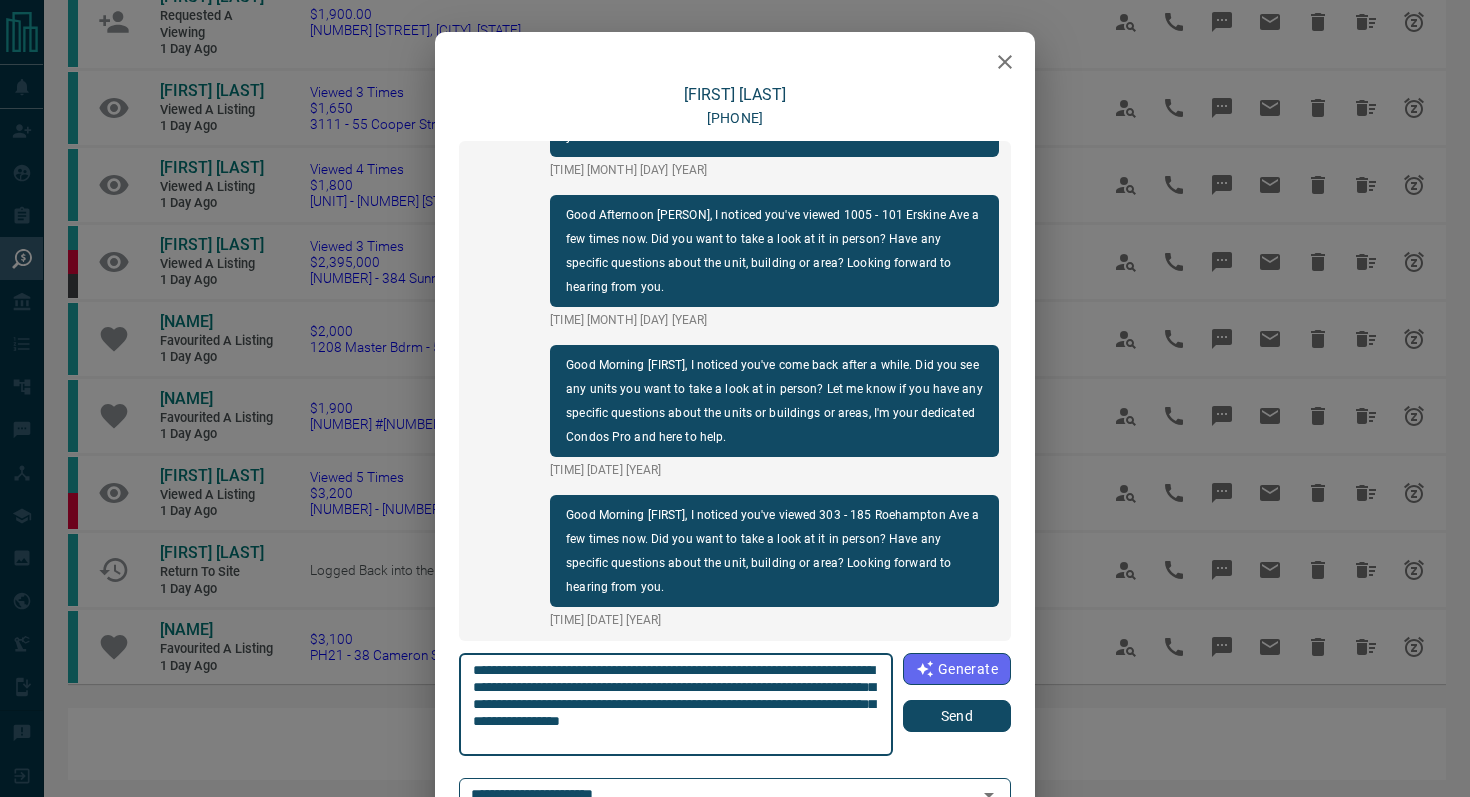 click on "Send" at bounding box center (957, 716) 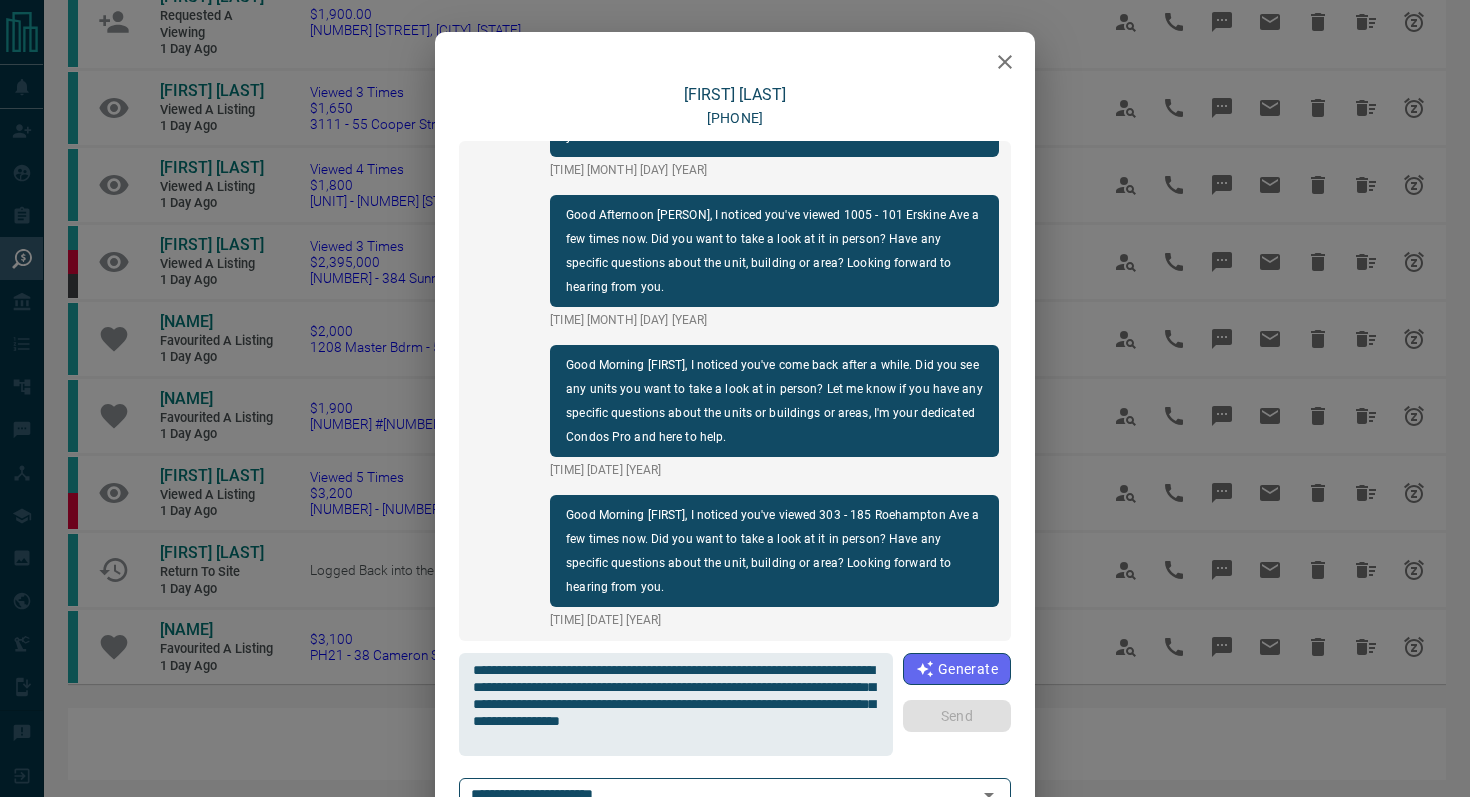 type 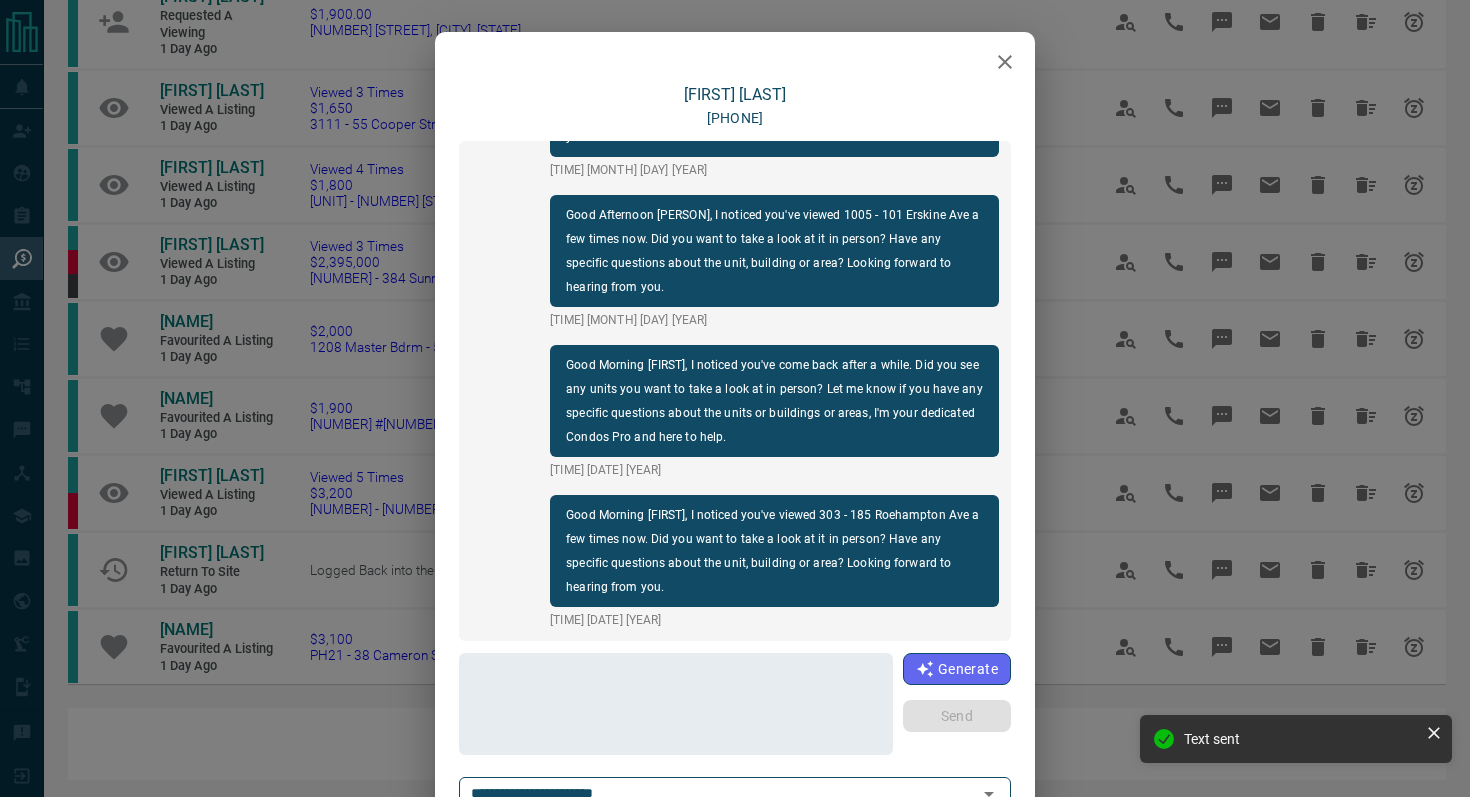 scroll, scrollTop: 1482, scrollLeft: 0, axis: vertical 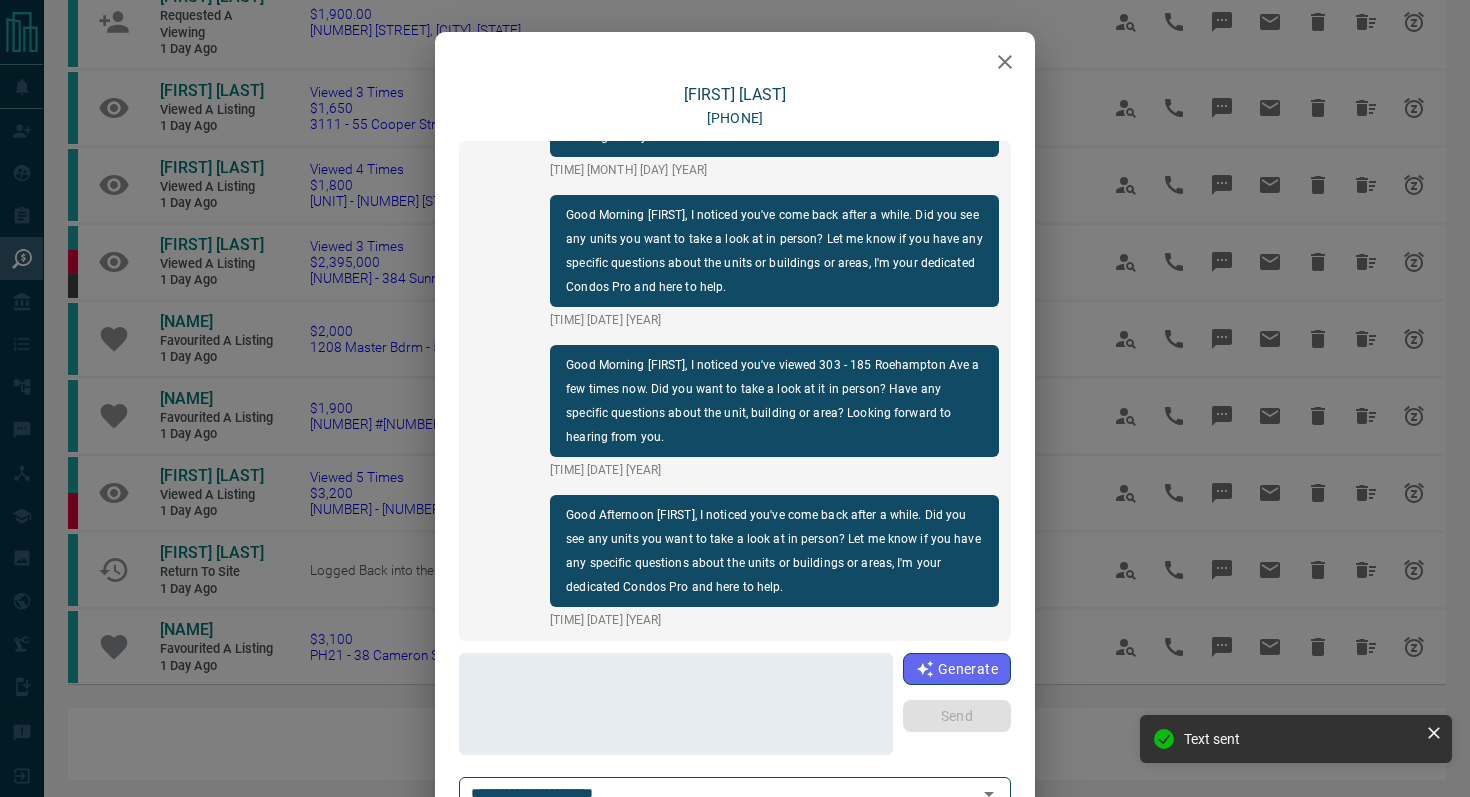 click 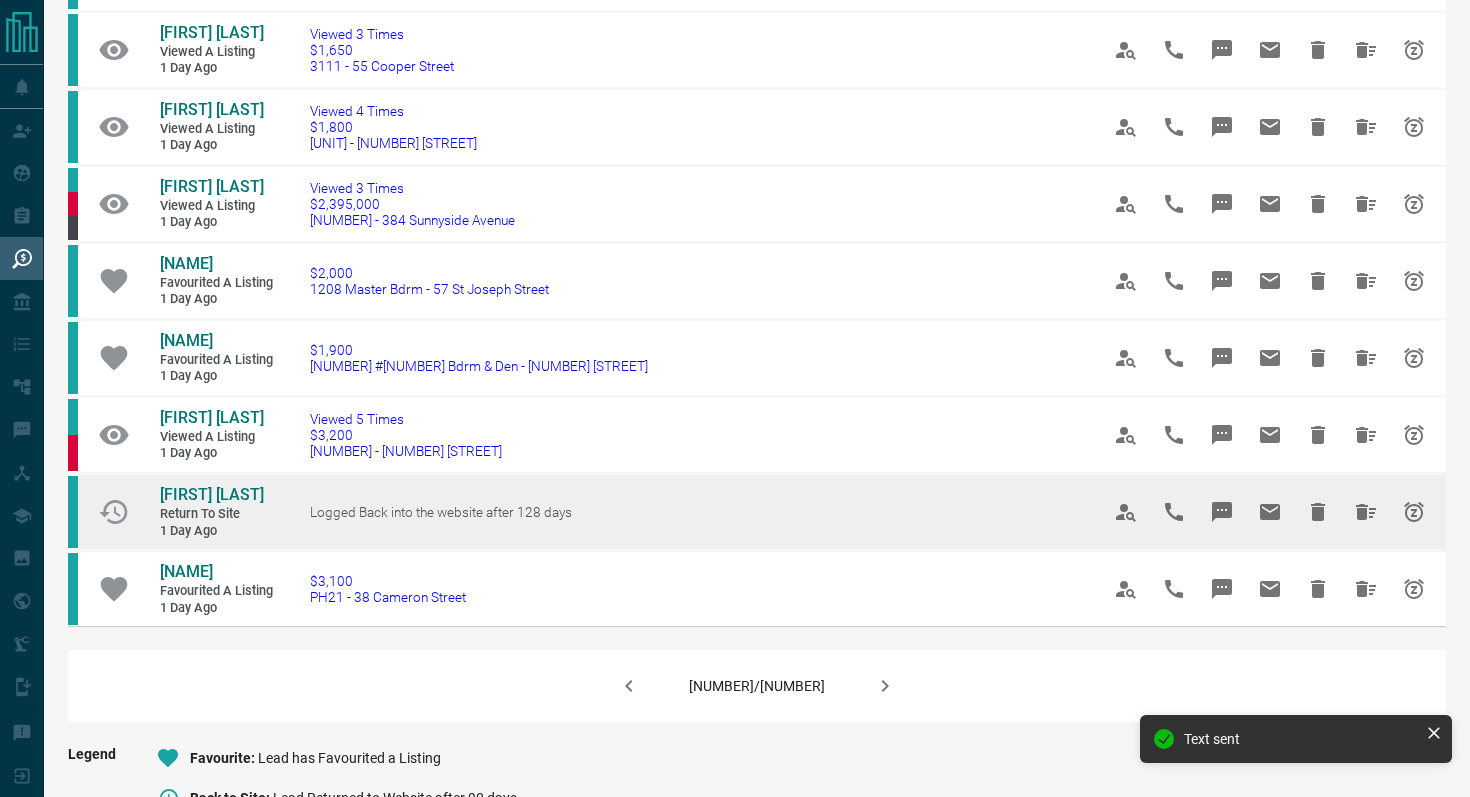 scroll, scrollTop: 1154, scrollLeft: 0, axis: vertical 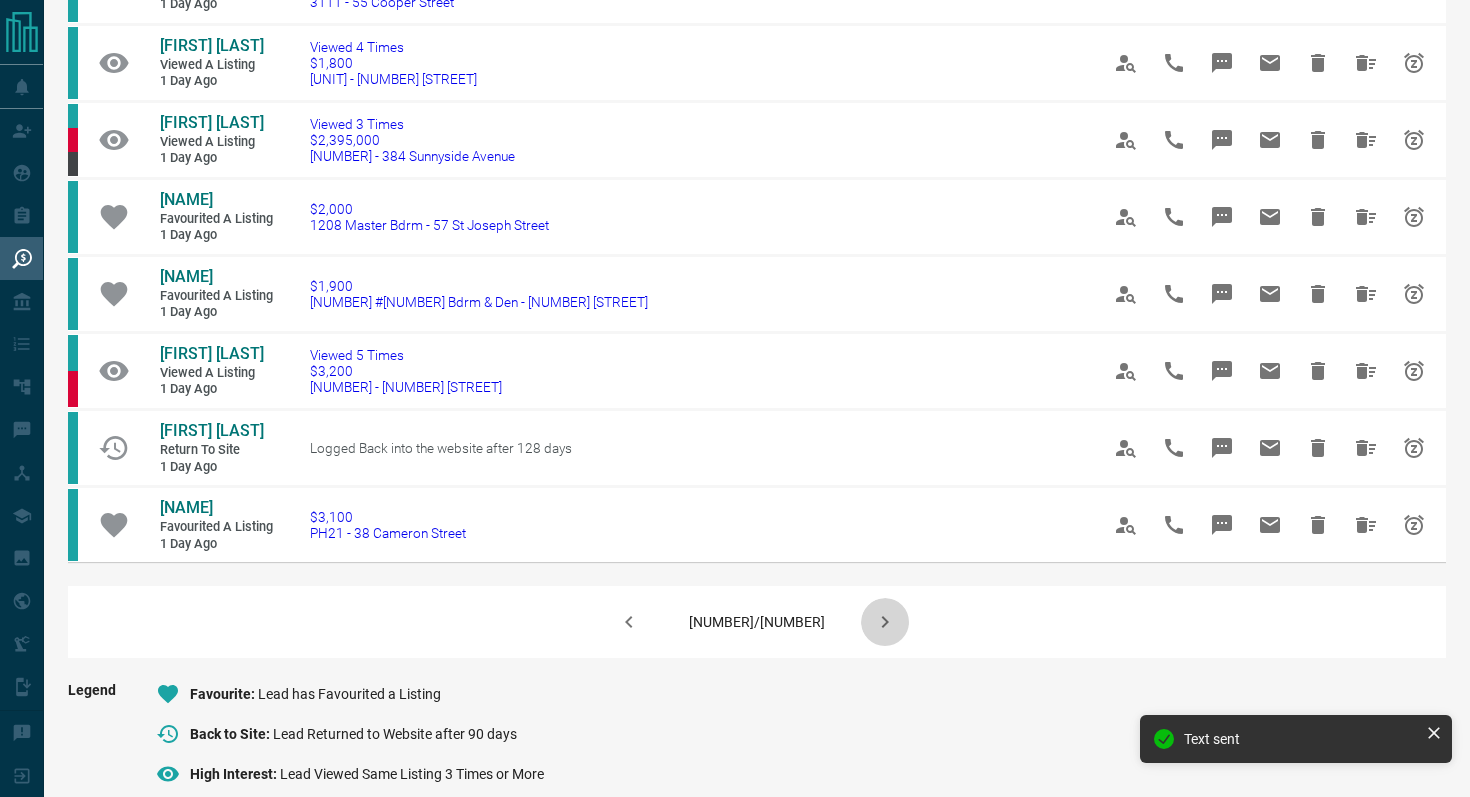 click 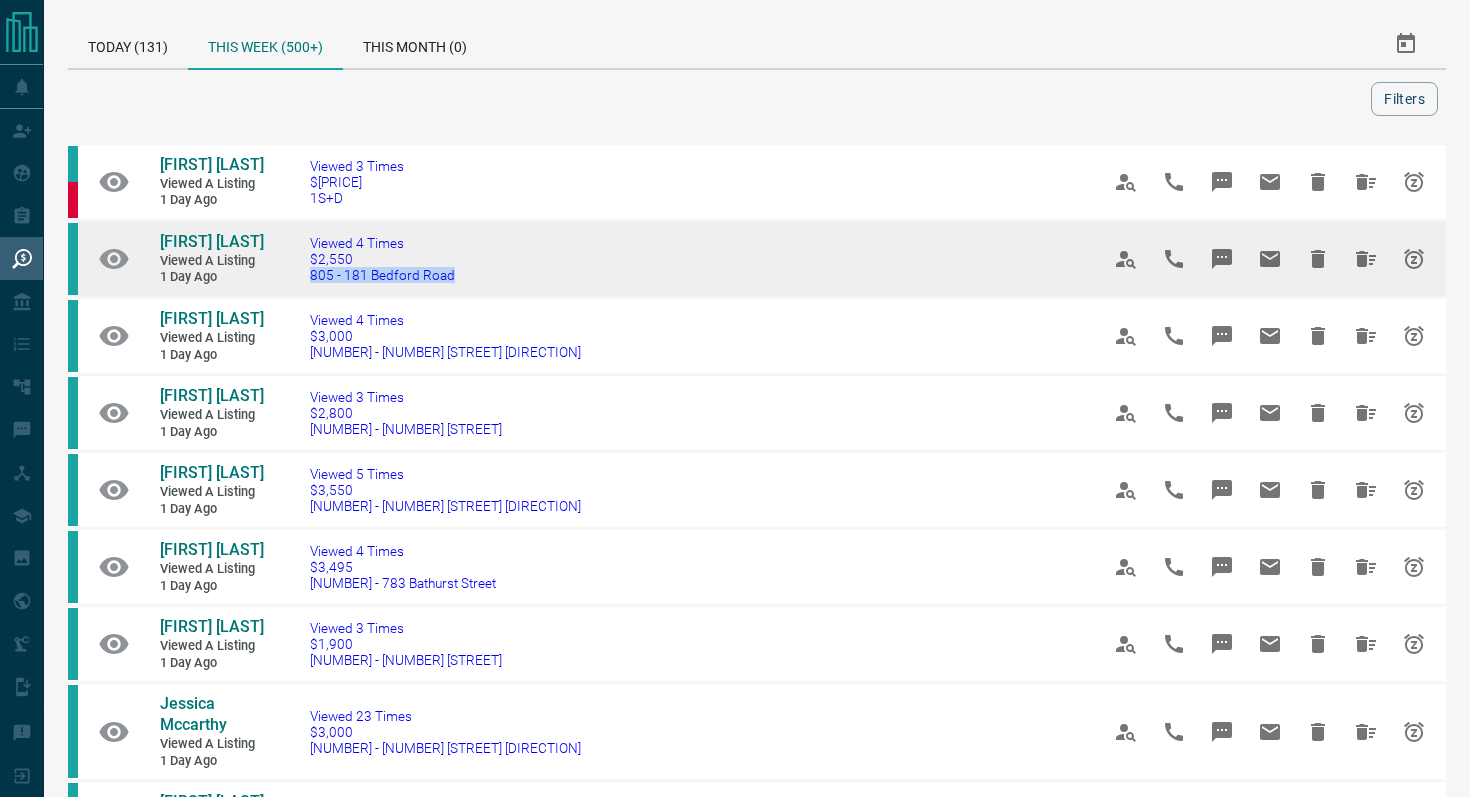drag, startPoint x: 503, startPoint y: 271, endPoint x: 299, endPoint y: 270, distance: 204.00246 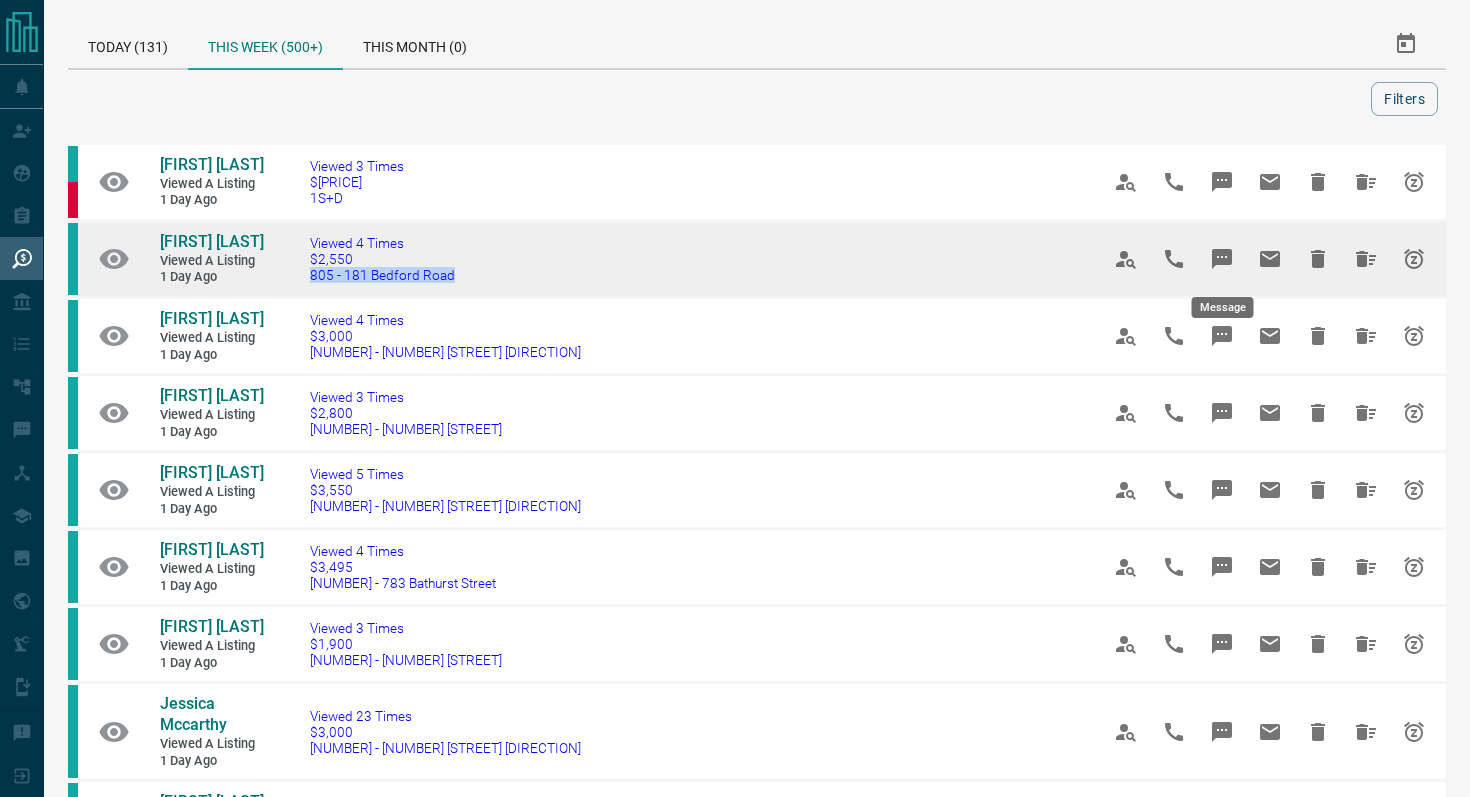 click 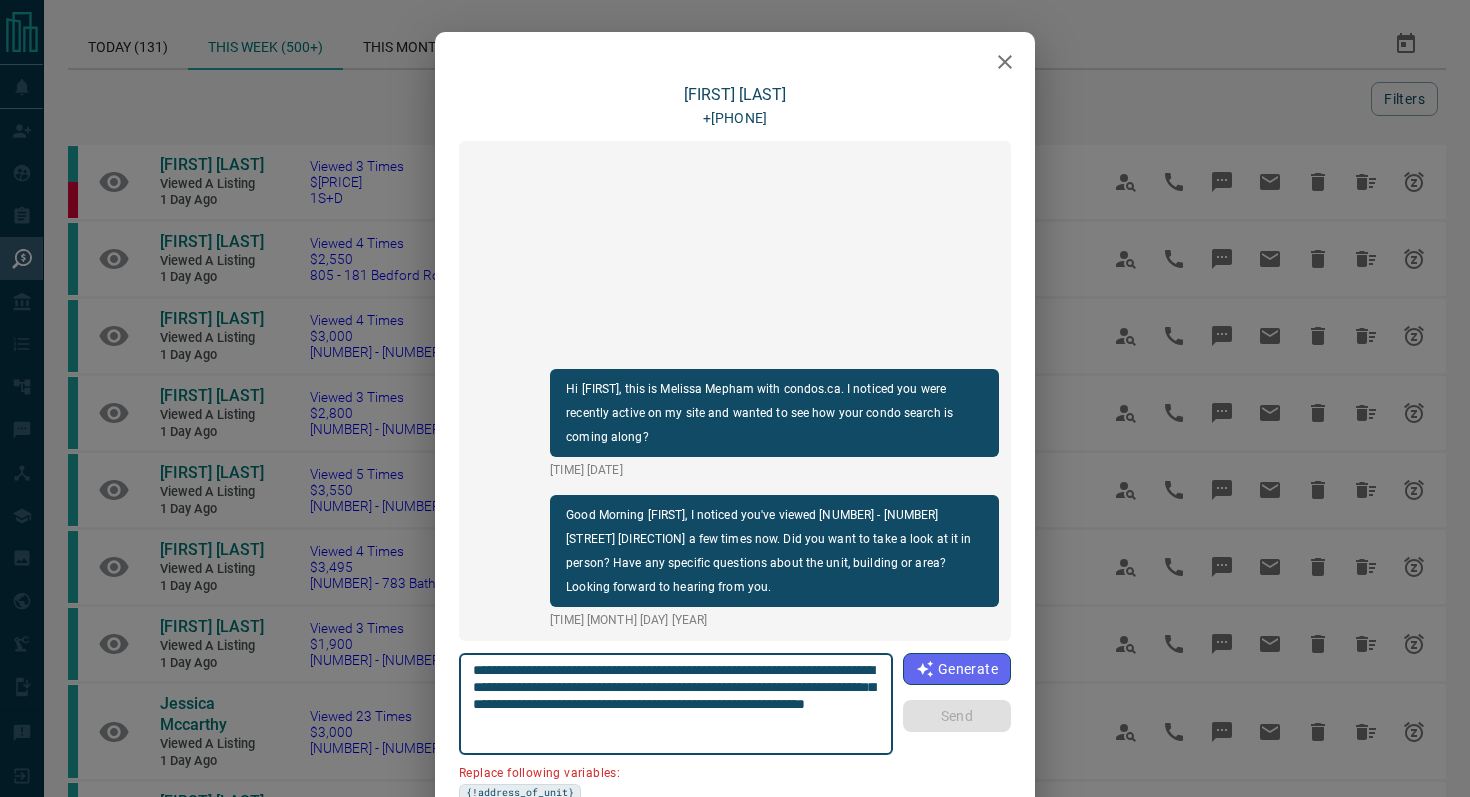 drag, startPoint x: 586, startPoint y: 687, endPoint x: 450, endPoint y: 687, distance: 136 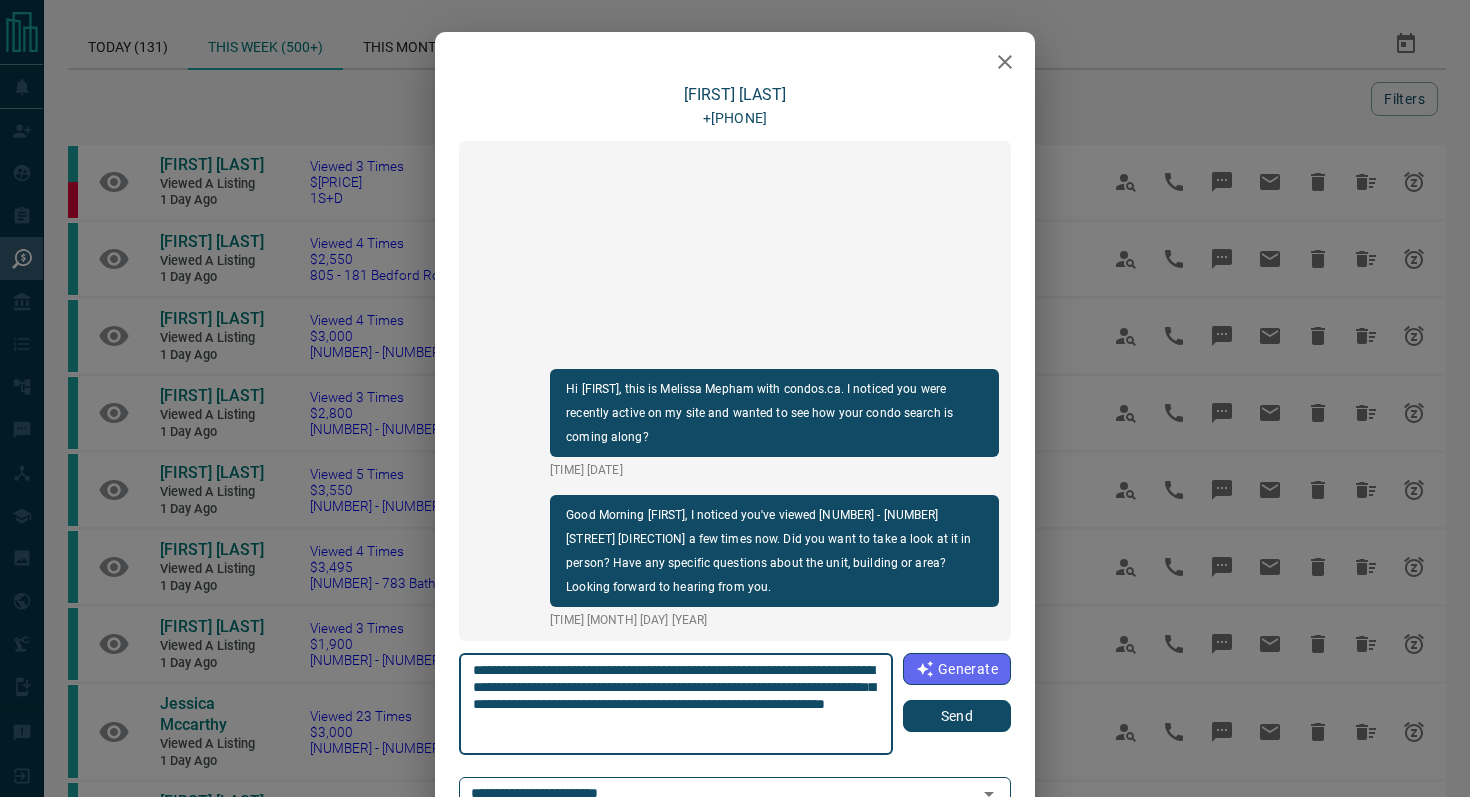 type on "**********" 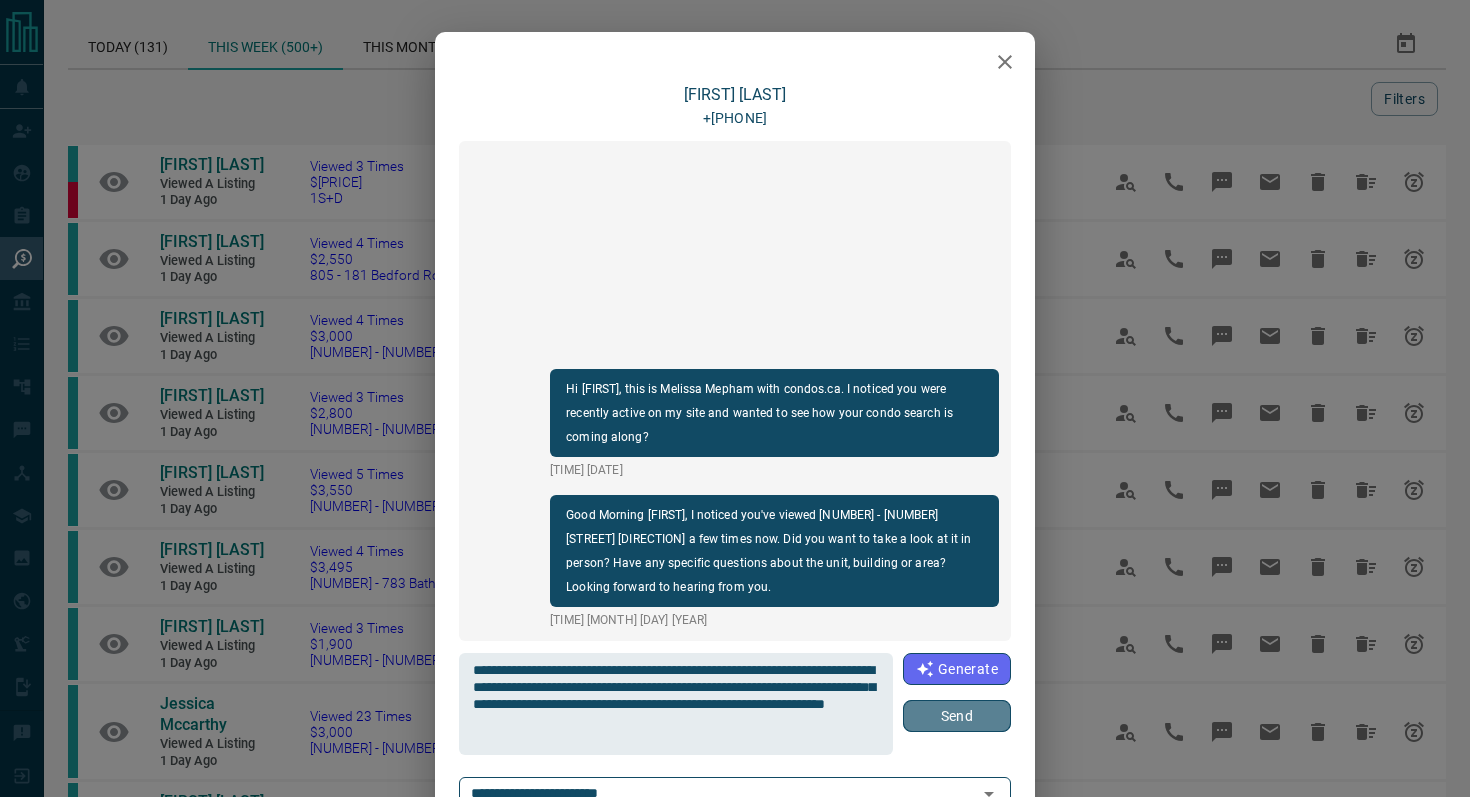 click on "Send" at bounding box center (957, 716) 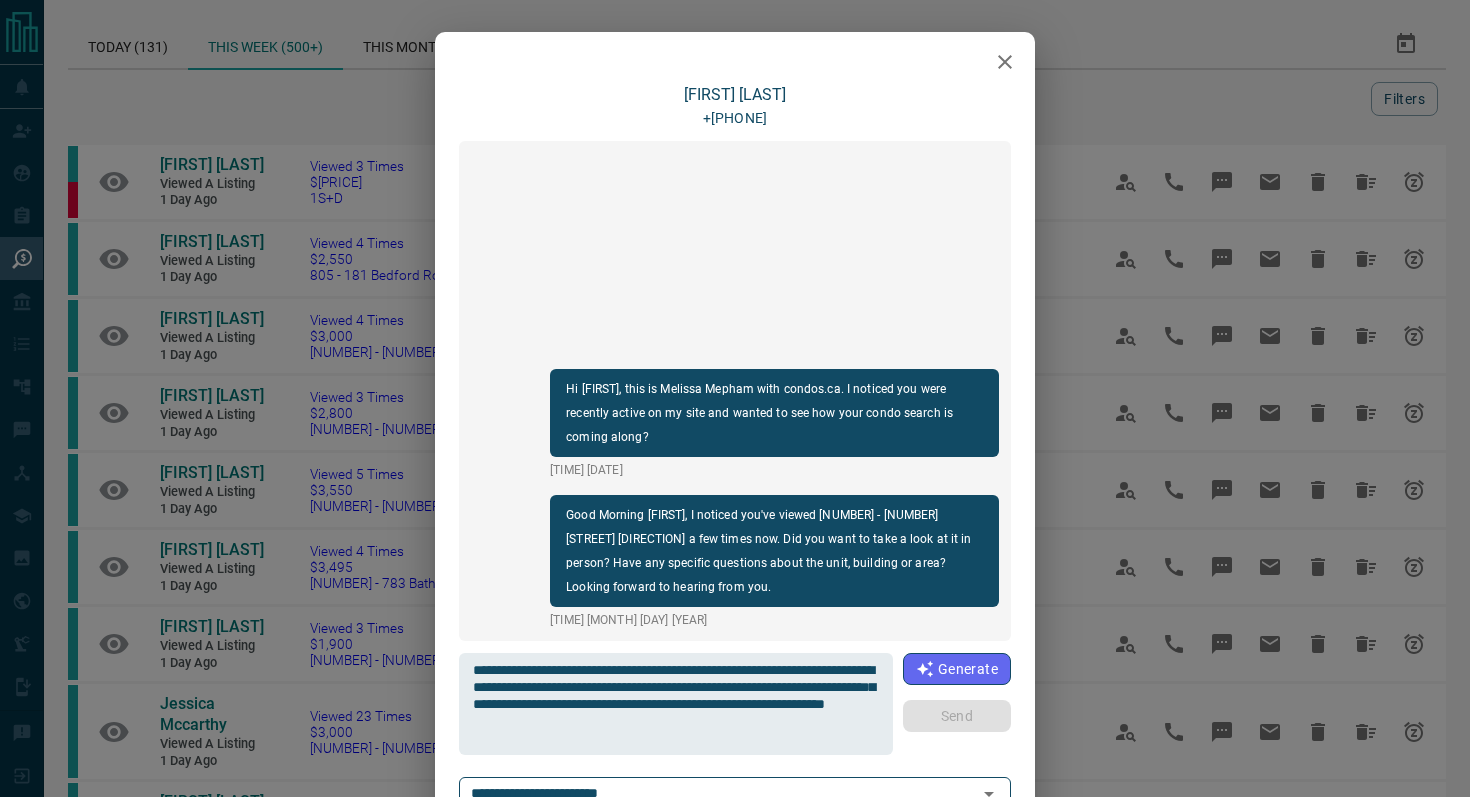 type 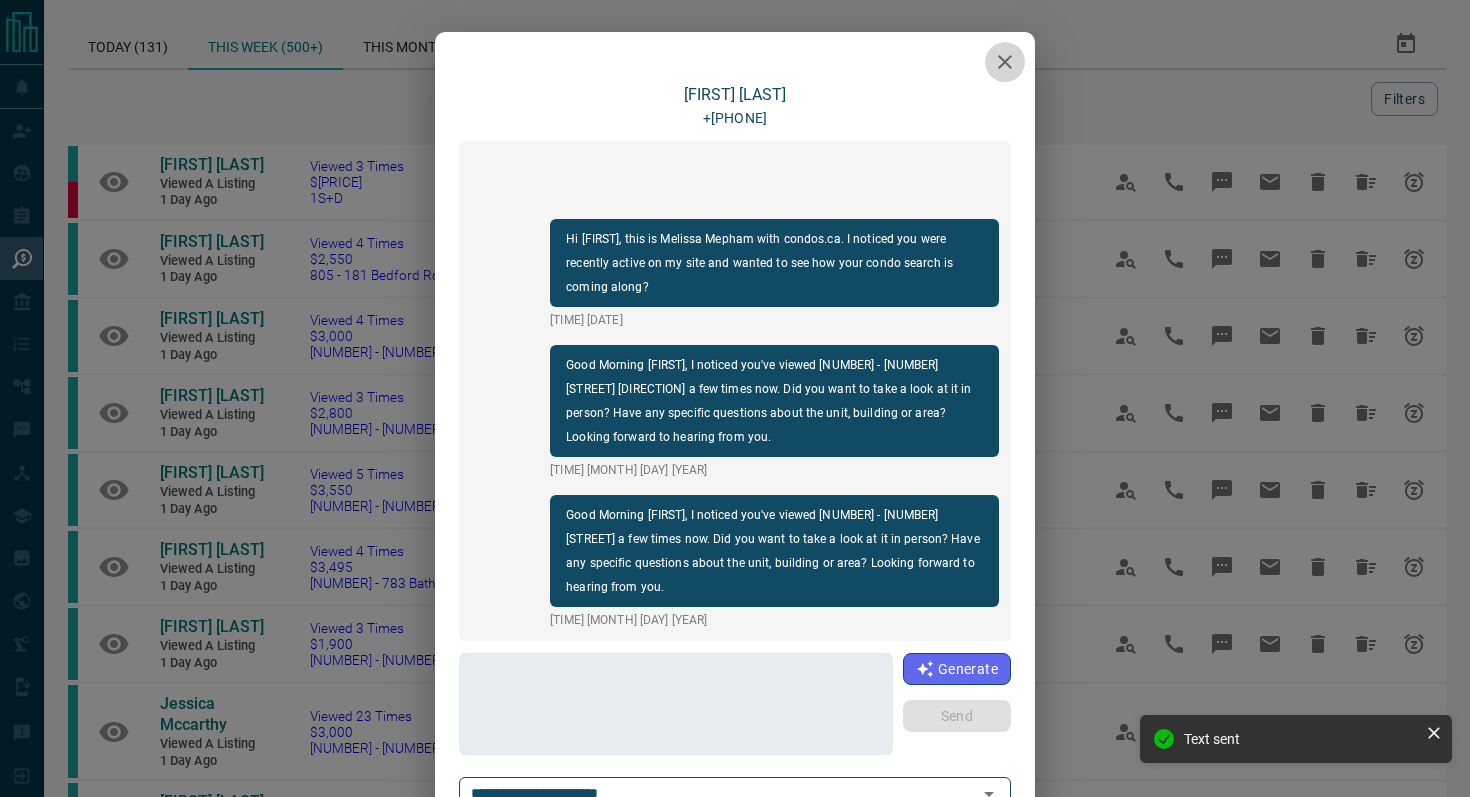 click 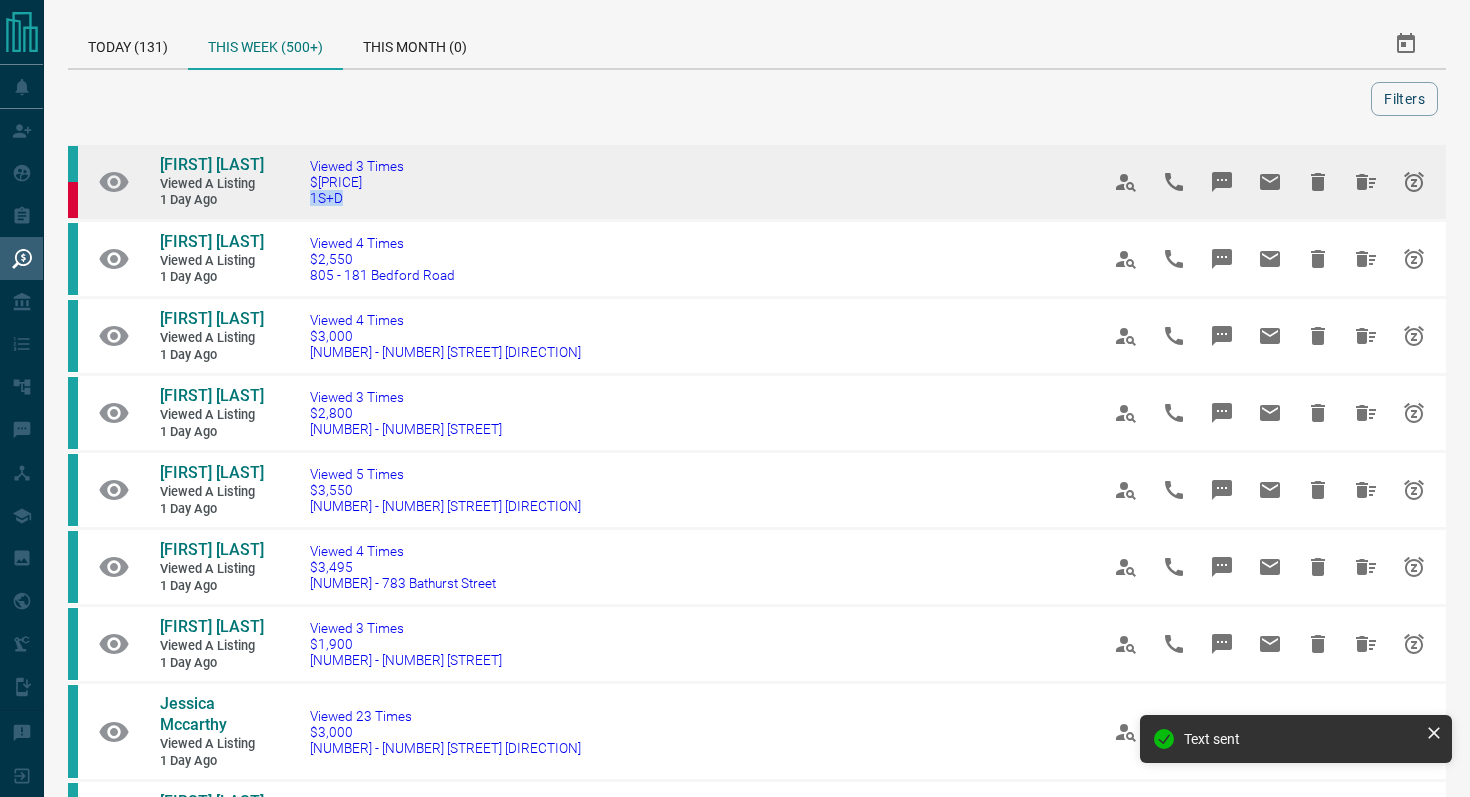 drag, startPoint x: 412, startPoint y: 199, endPoint x: 289, endPoint y: 200, distance: 123.00407 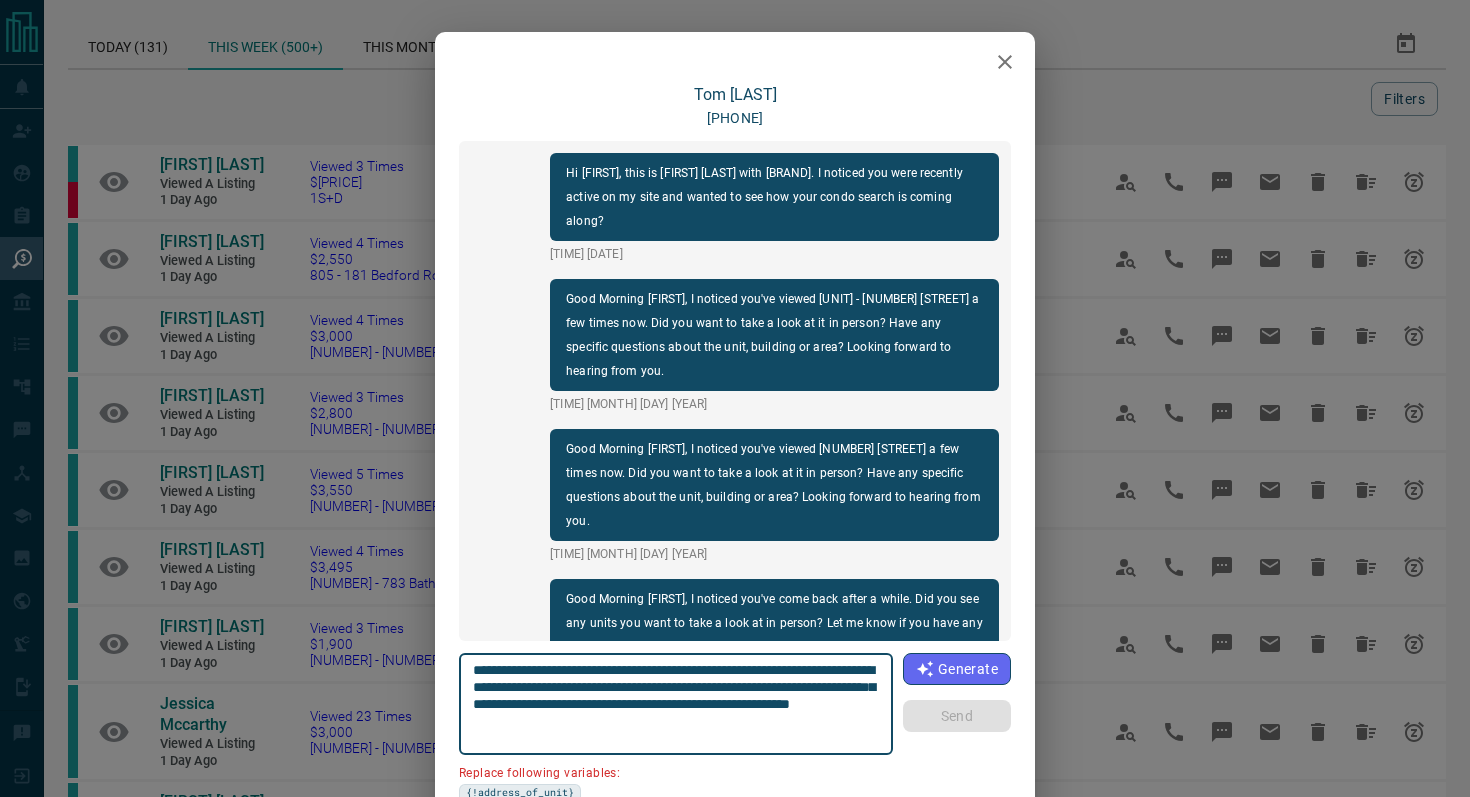 scroll, scrollTop: 336, scrollLeft: 0, axis: vertical 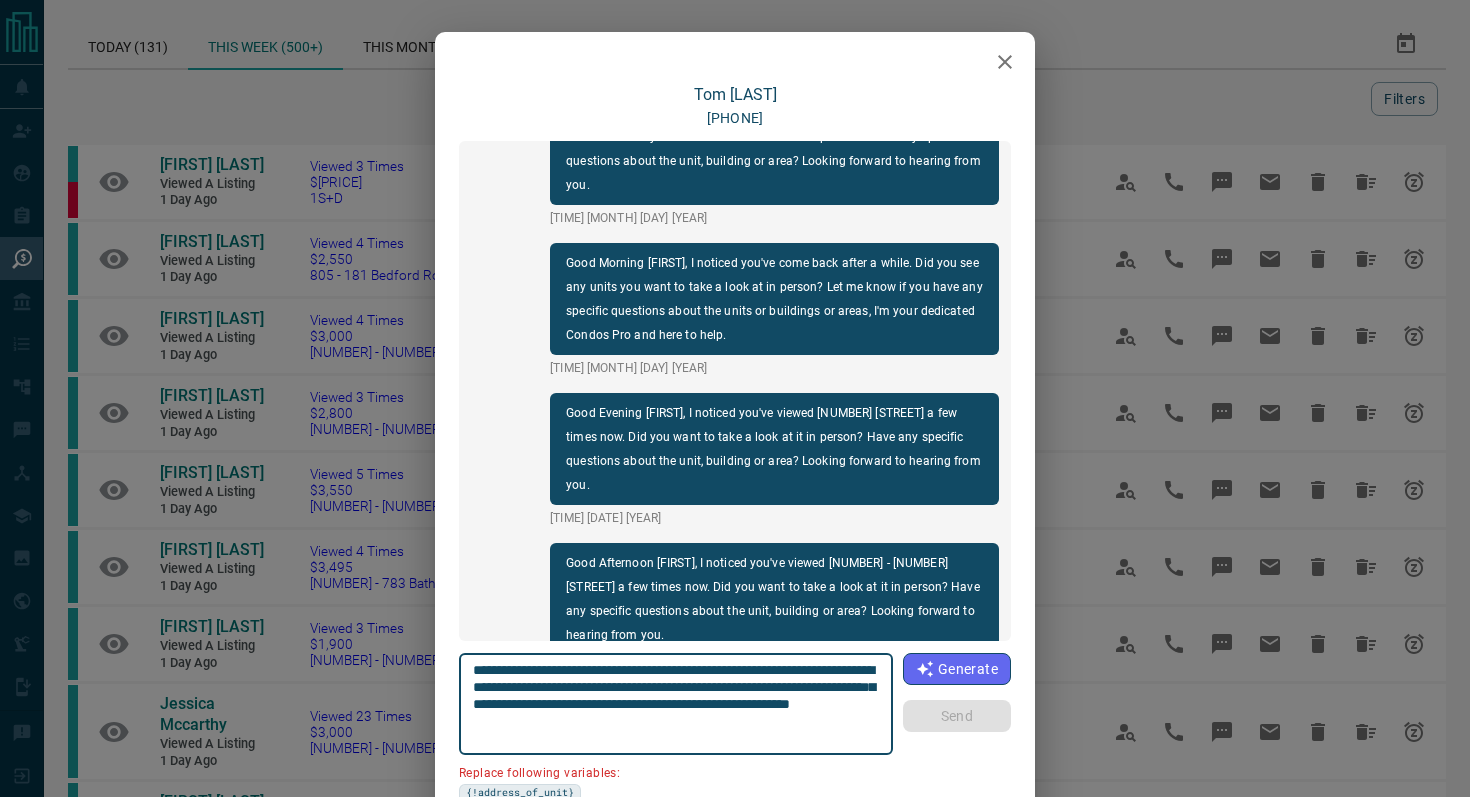 drag, startPoint x: 876, startPoint y: 667, endPoint x: 762, endPoint y: 664, distance: 114.03947 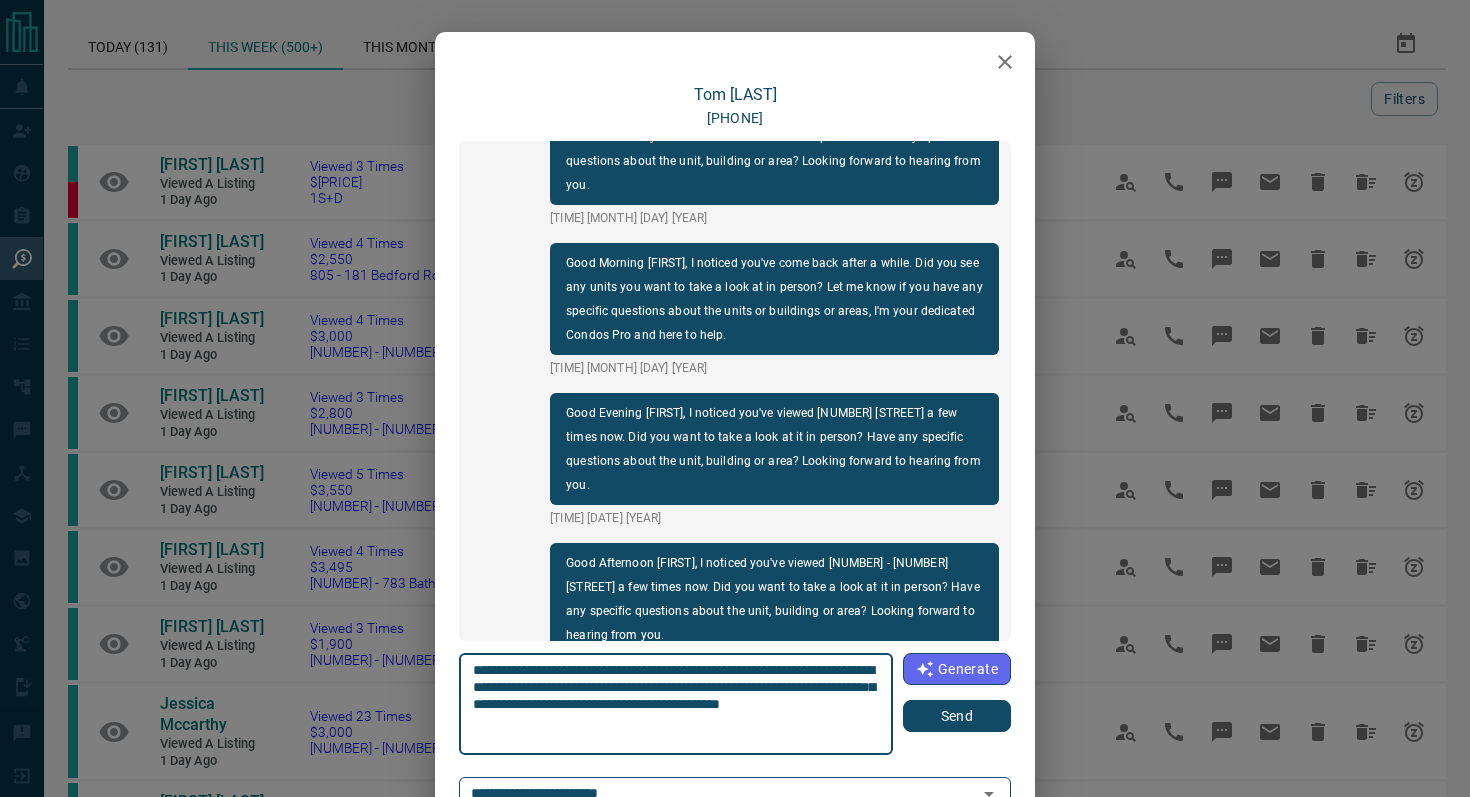 type on "**********" 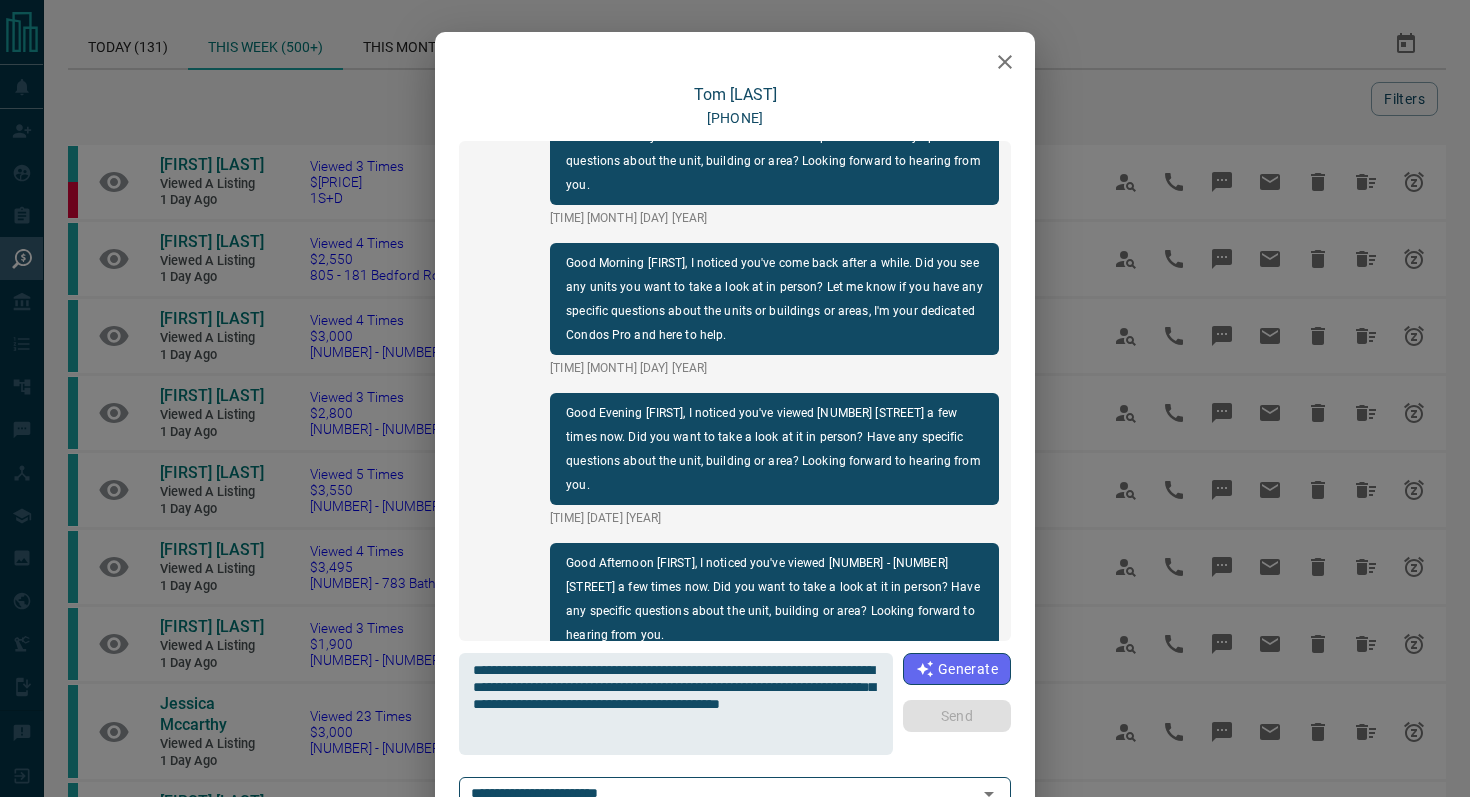 type 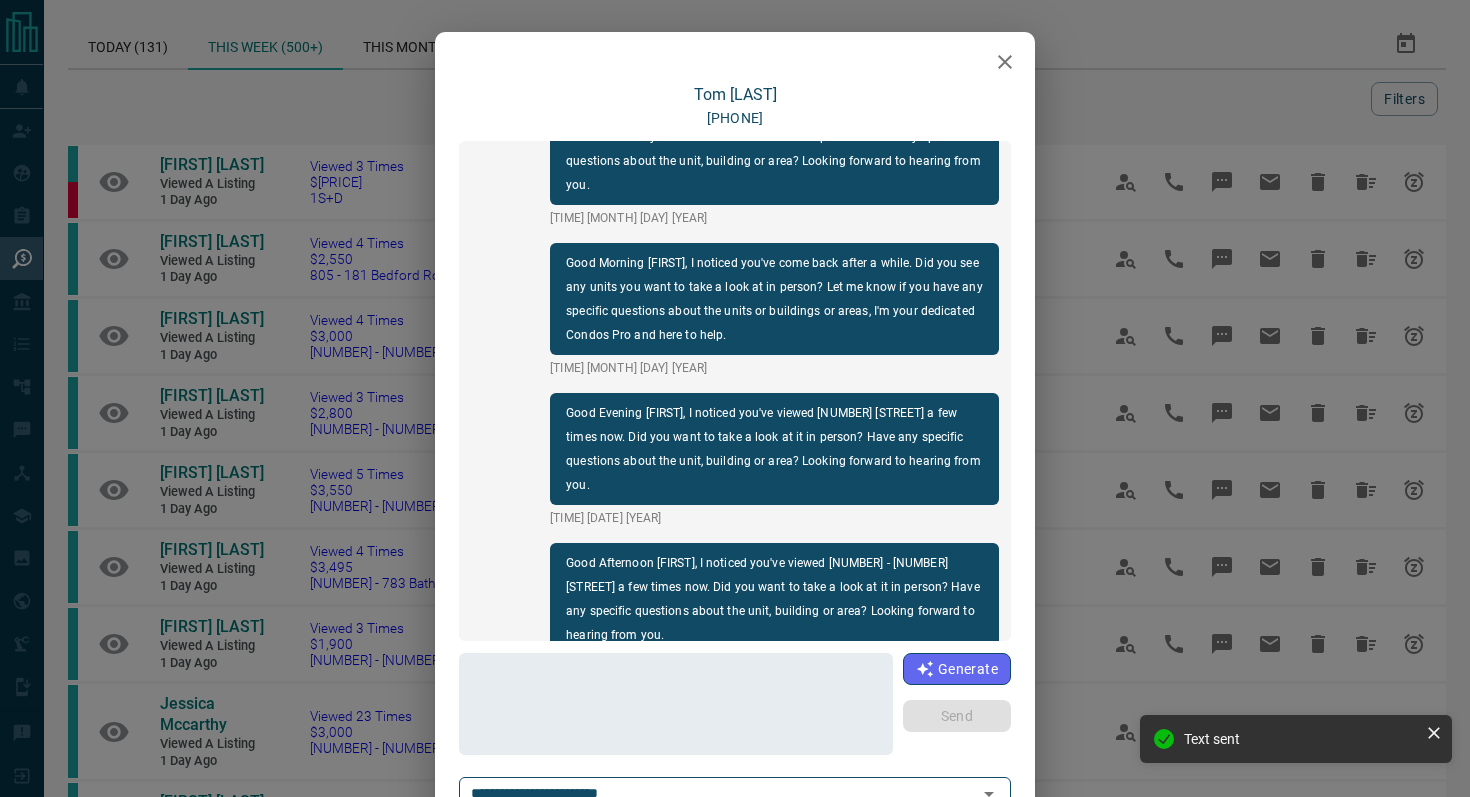 scroll, scrollTop: 462, scrollLeft: 0, axis: vertical 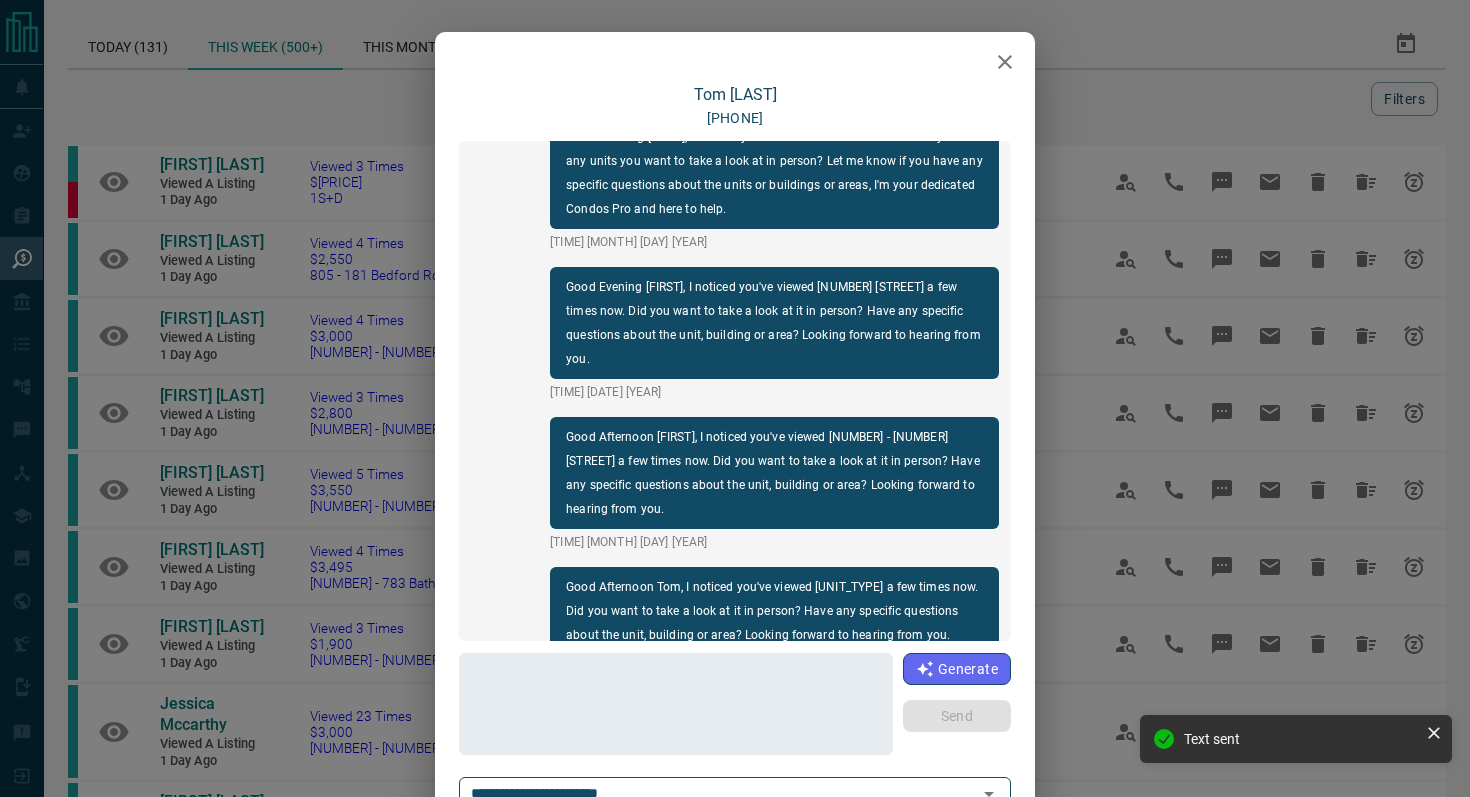 click at bounding box center (1005, 62) 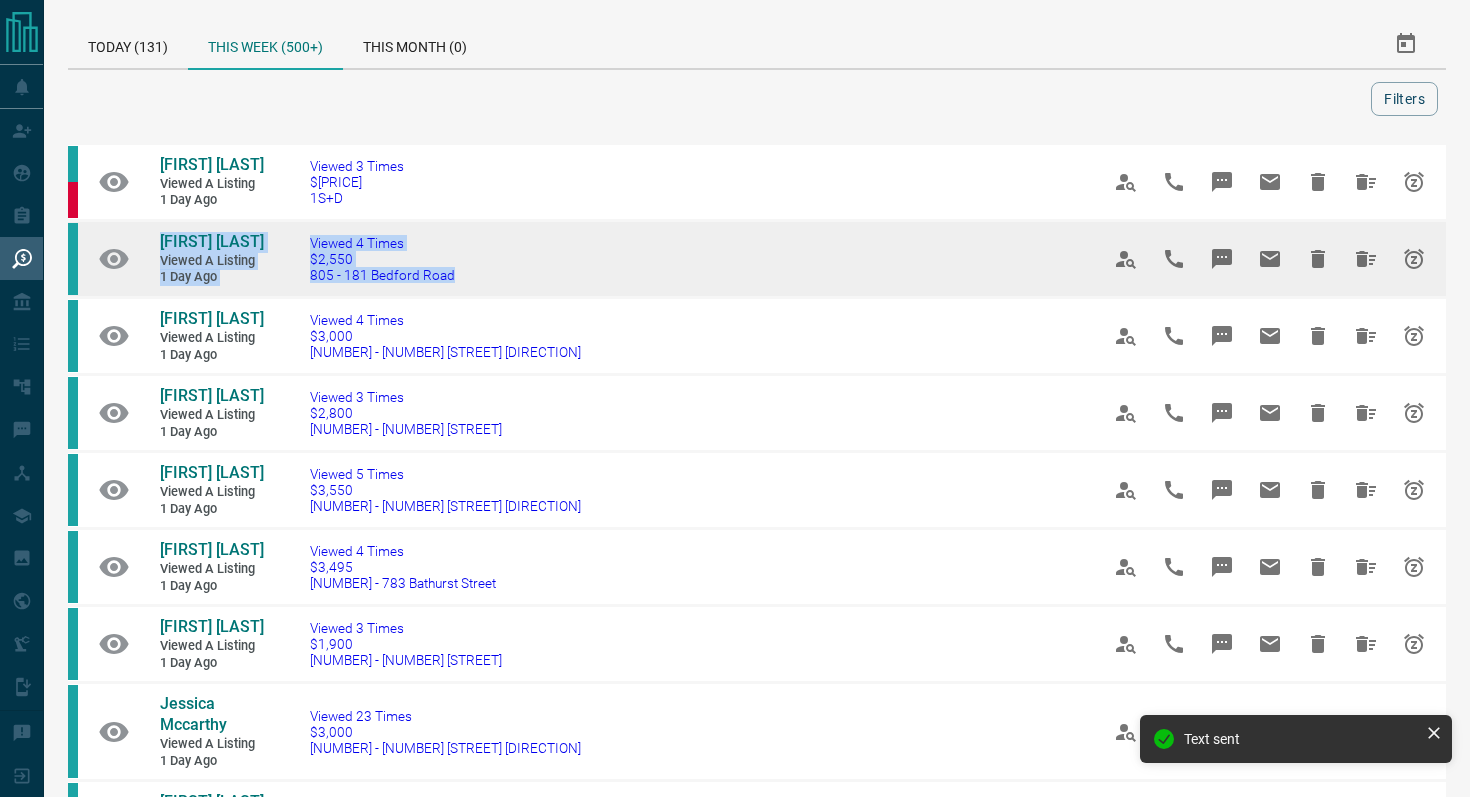 drag, startPoint x: 516, startPoint y: 288, endPoint x: 149, endPoint y: 247, distance: 369.28308 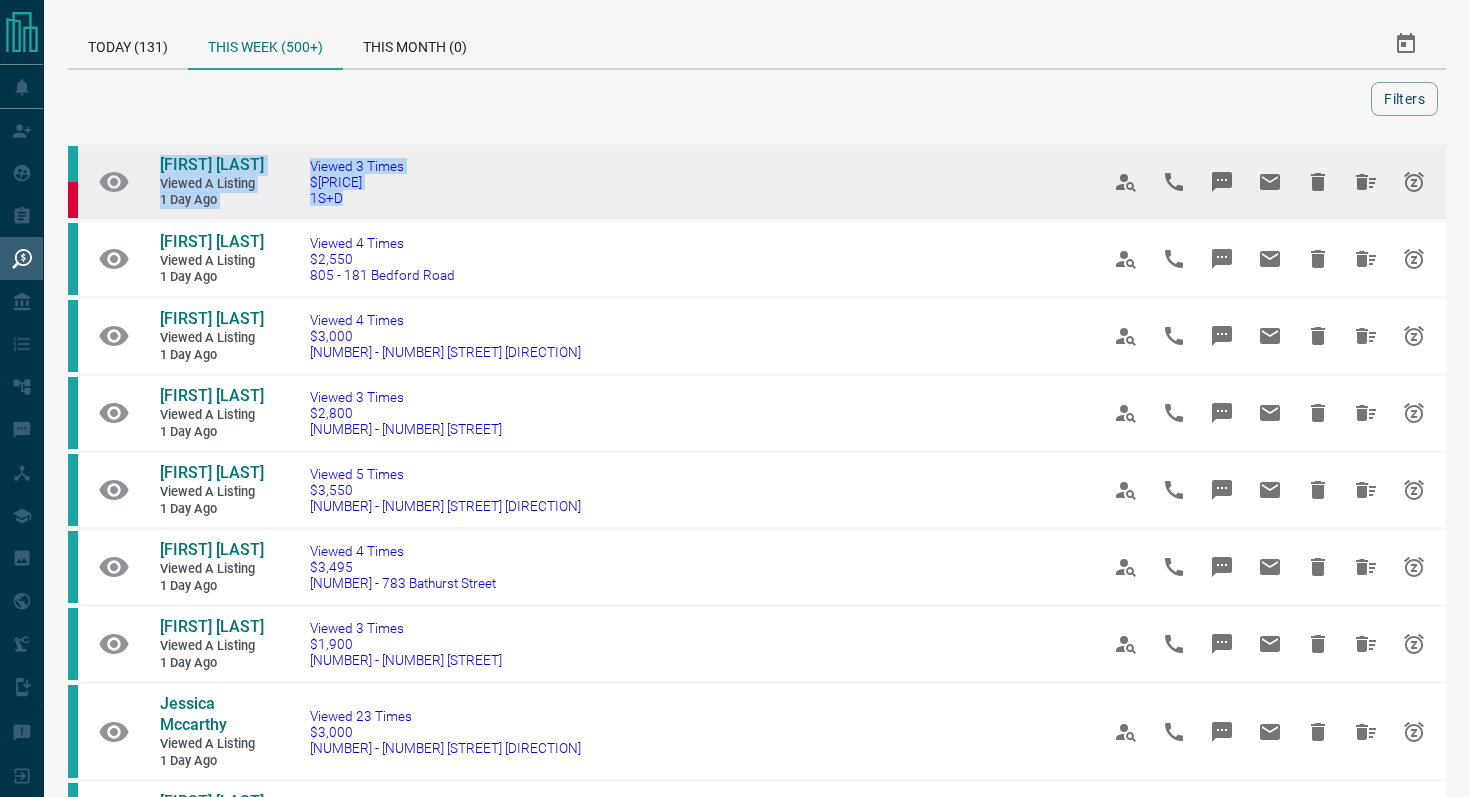 drag, startPoint x: 437, startPoint y: 198, endPoint x: 112, endPoint y: 164, distance: 326.77362 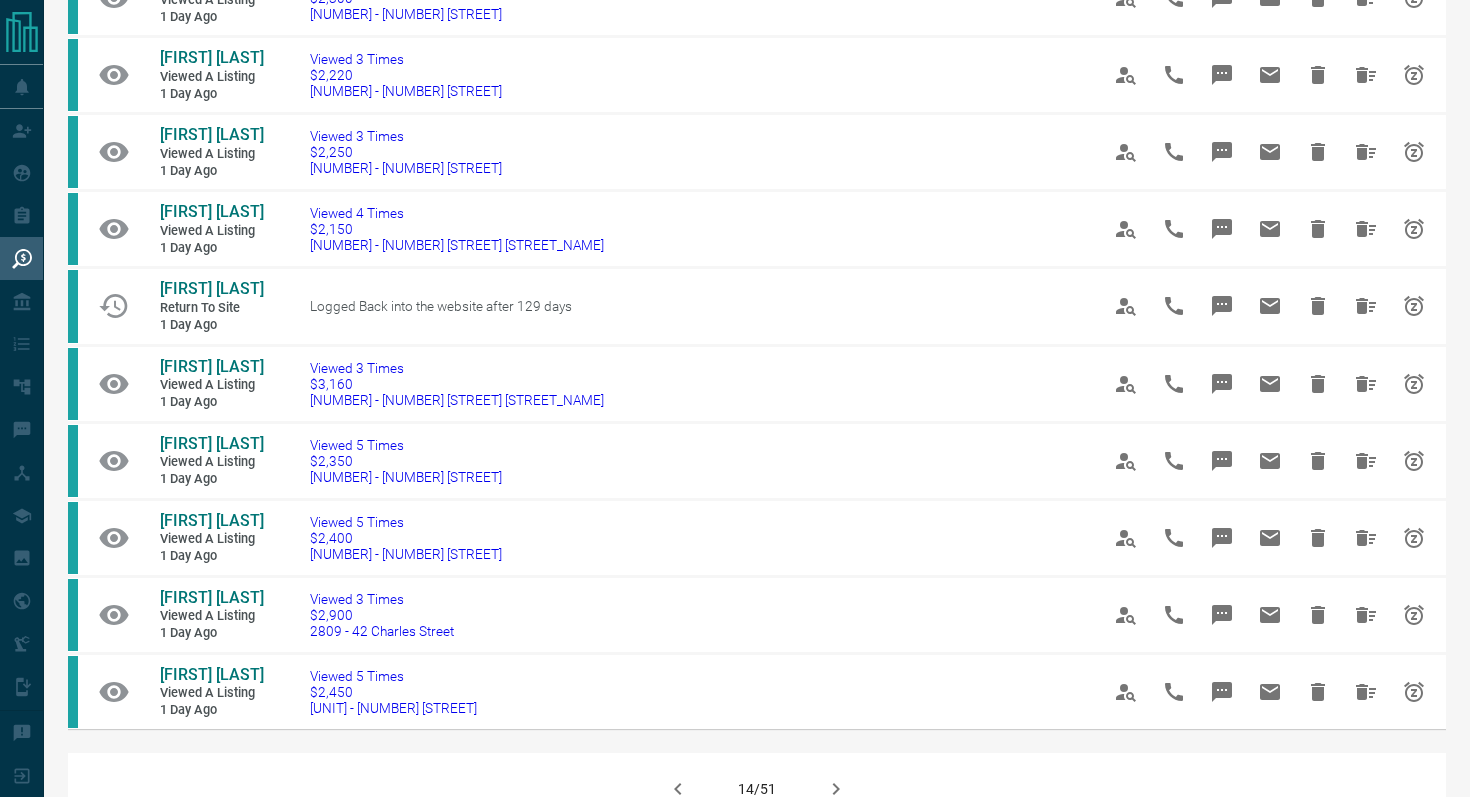 scroll, scrollTop: 977, scrollLeft: 0, axis: vertical 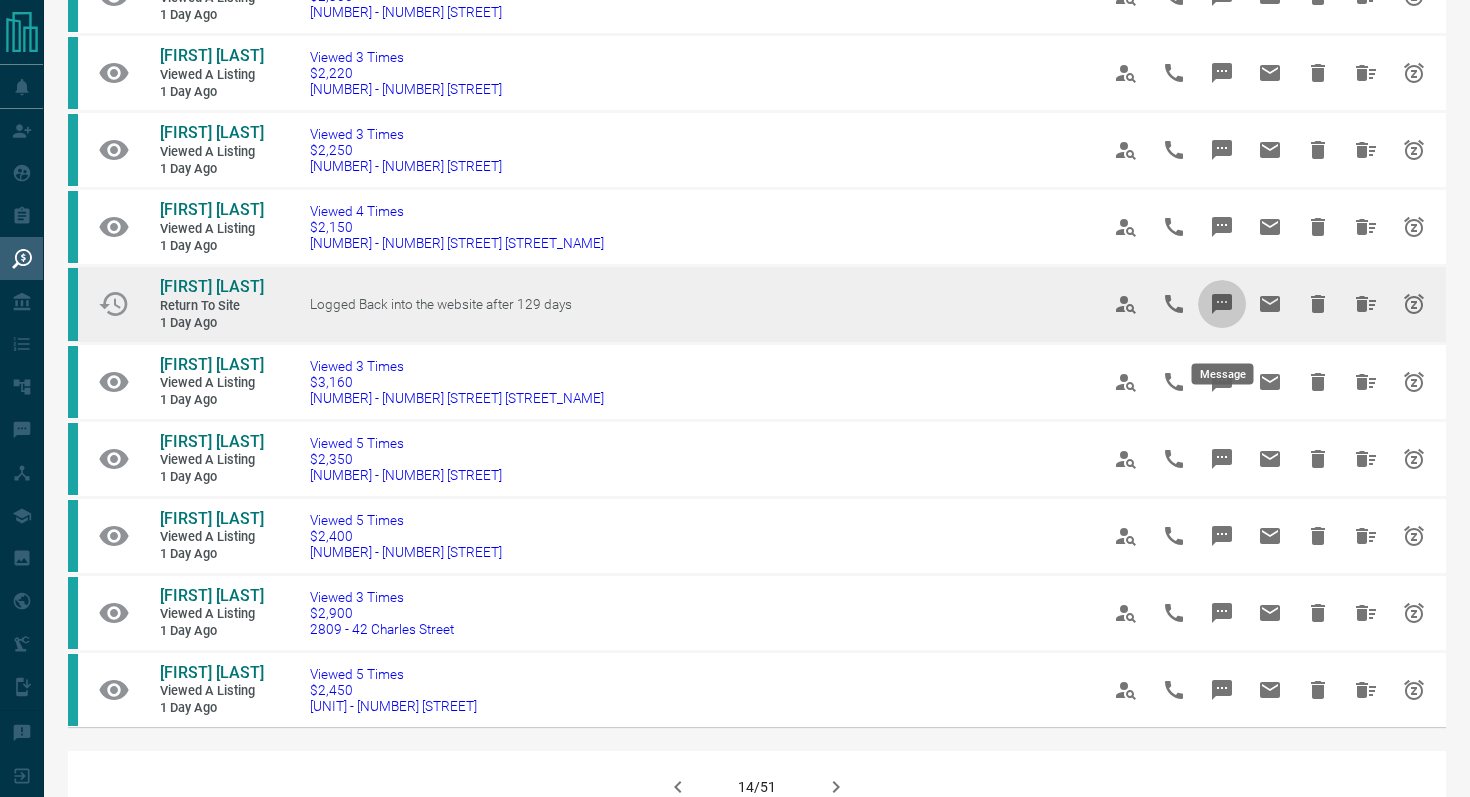click at bounding box center [1222, 304] 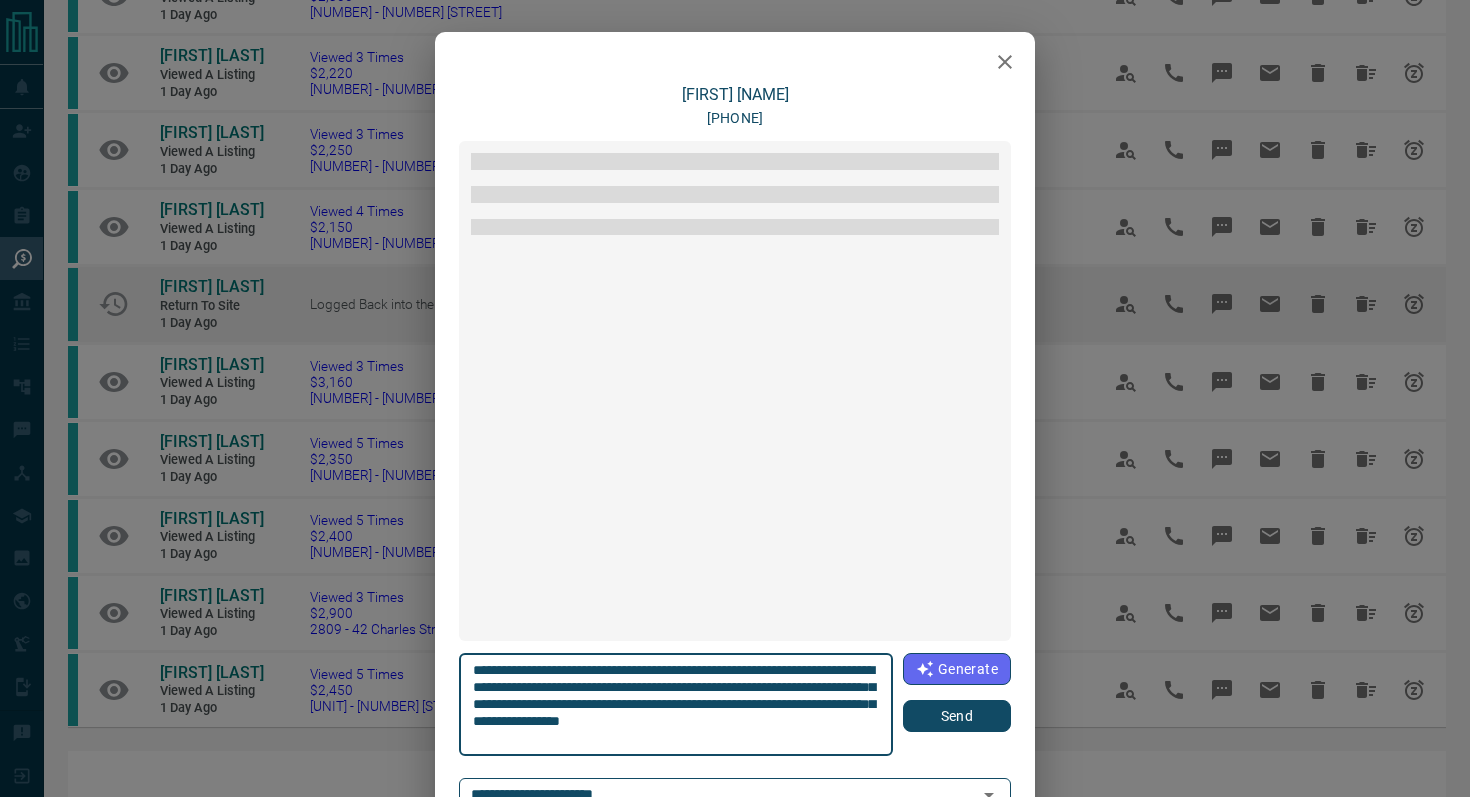 scroll, scrollTop: 234, scrollLeft: 0, axis: vertical 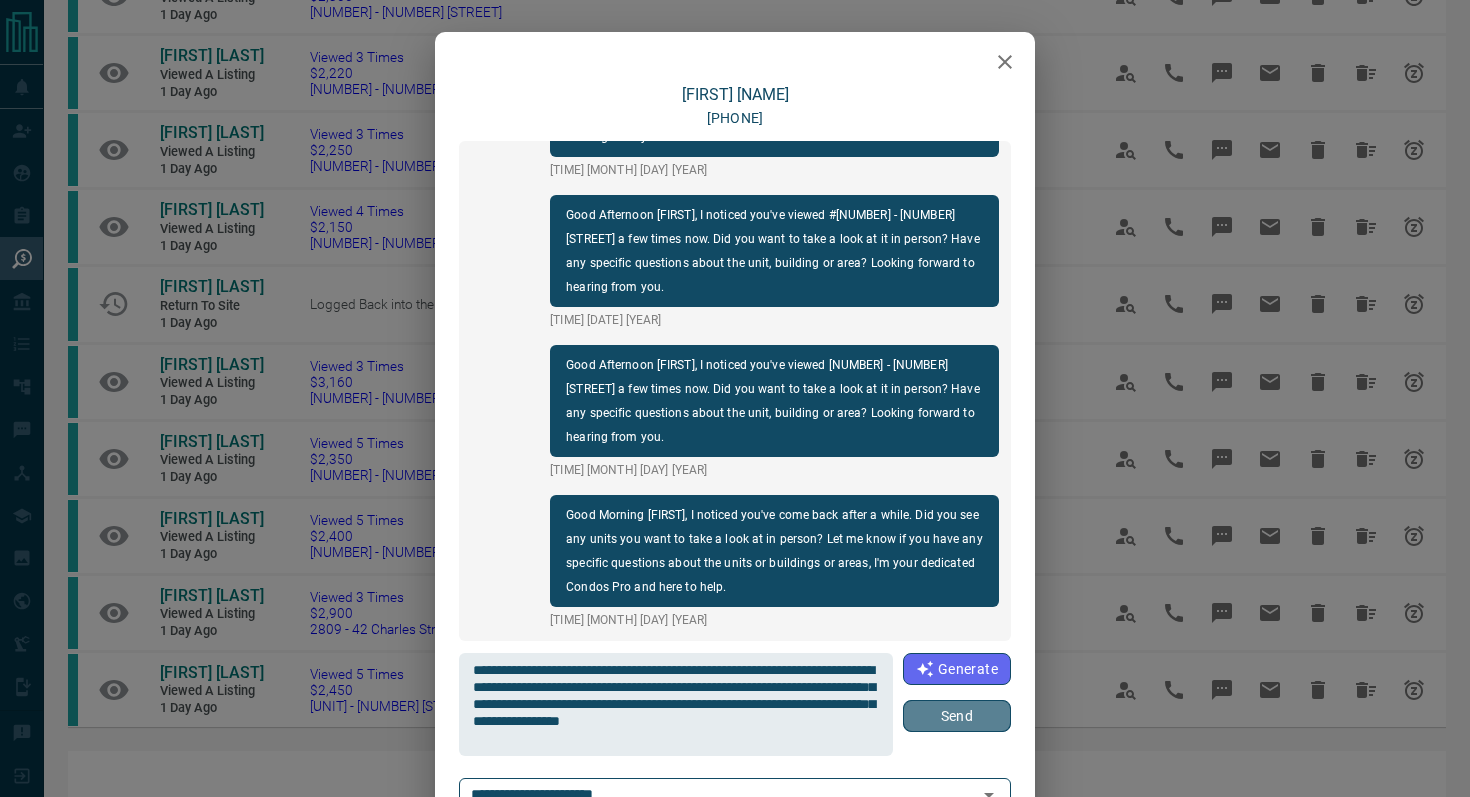 click on "Send" at bounding box center (957, 716) 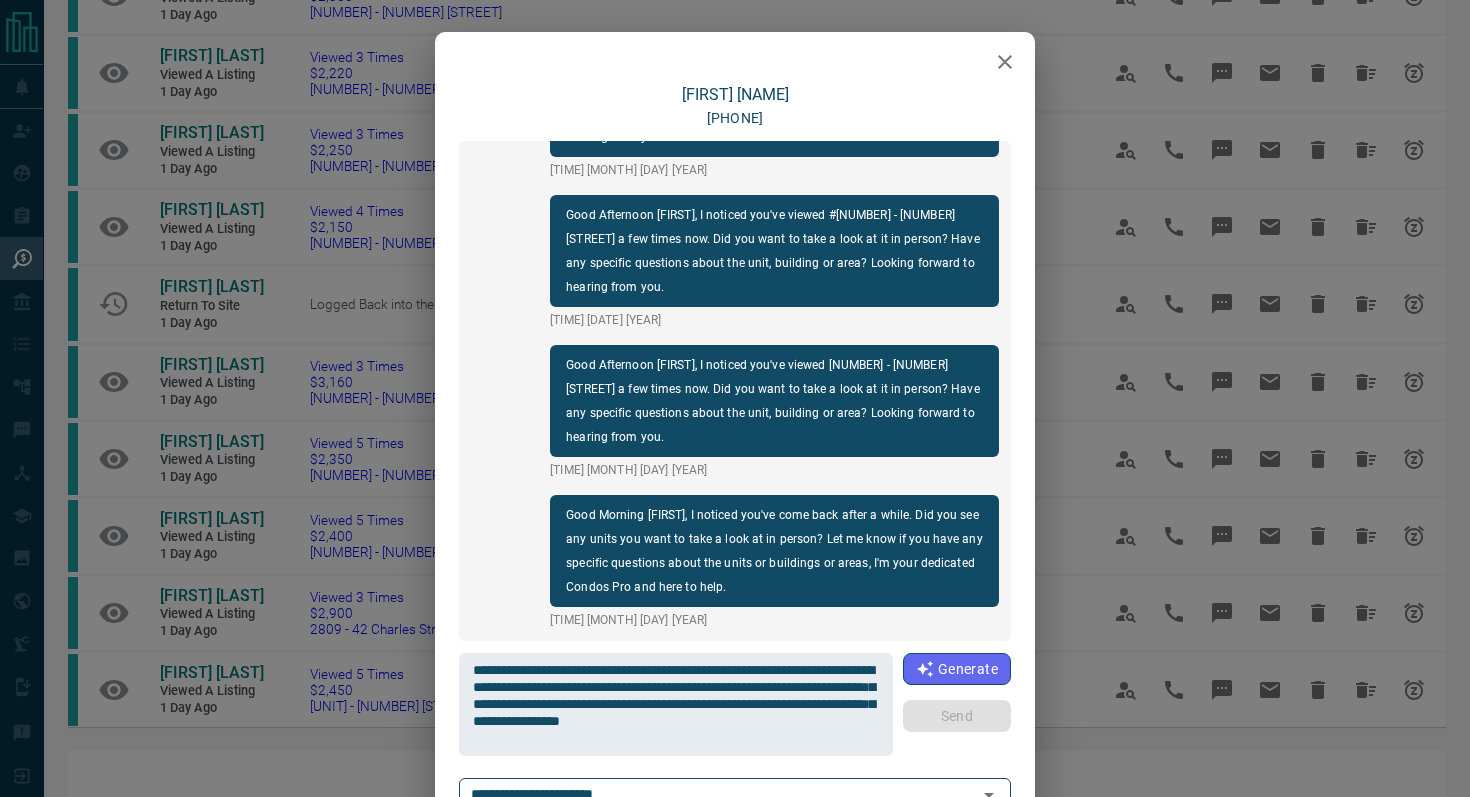 type 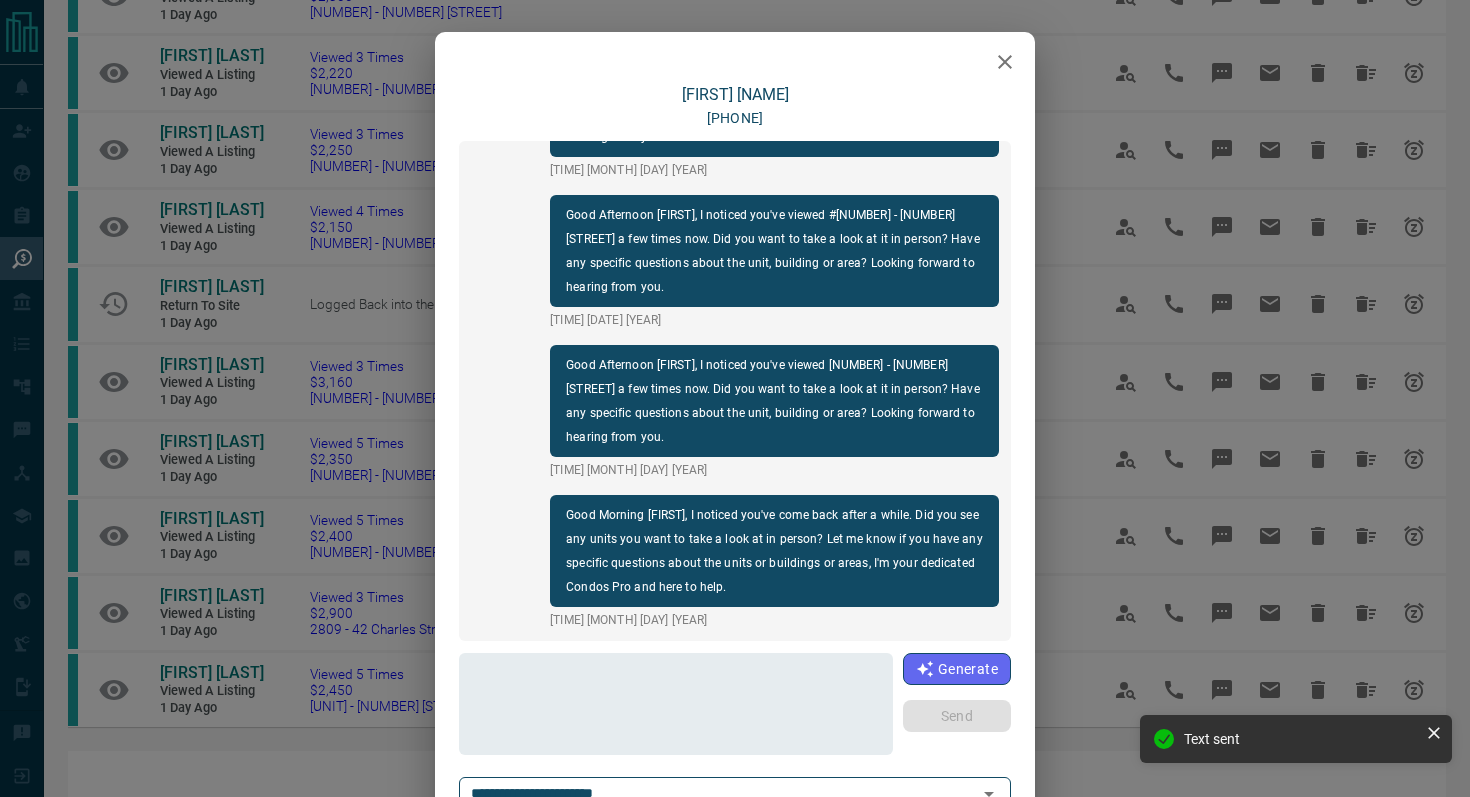 scroll, scrollTop: 384, scrollLeft: 0, axis: vertical 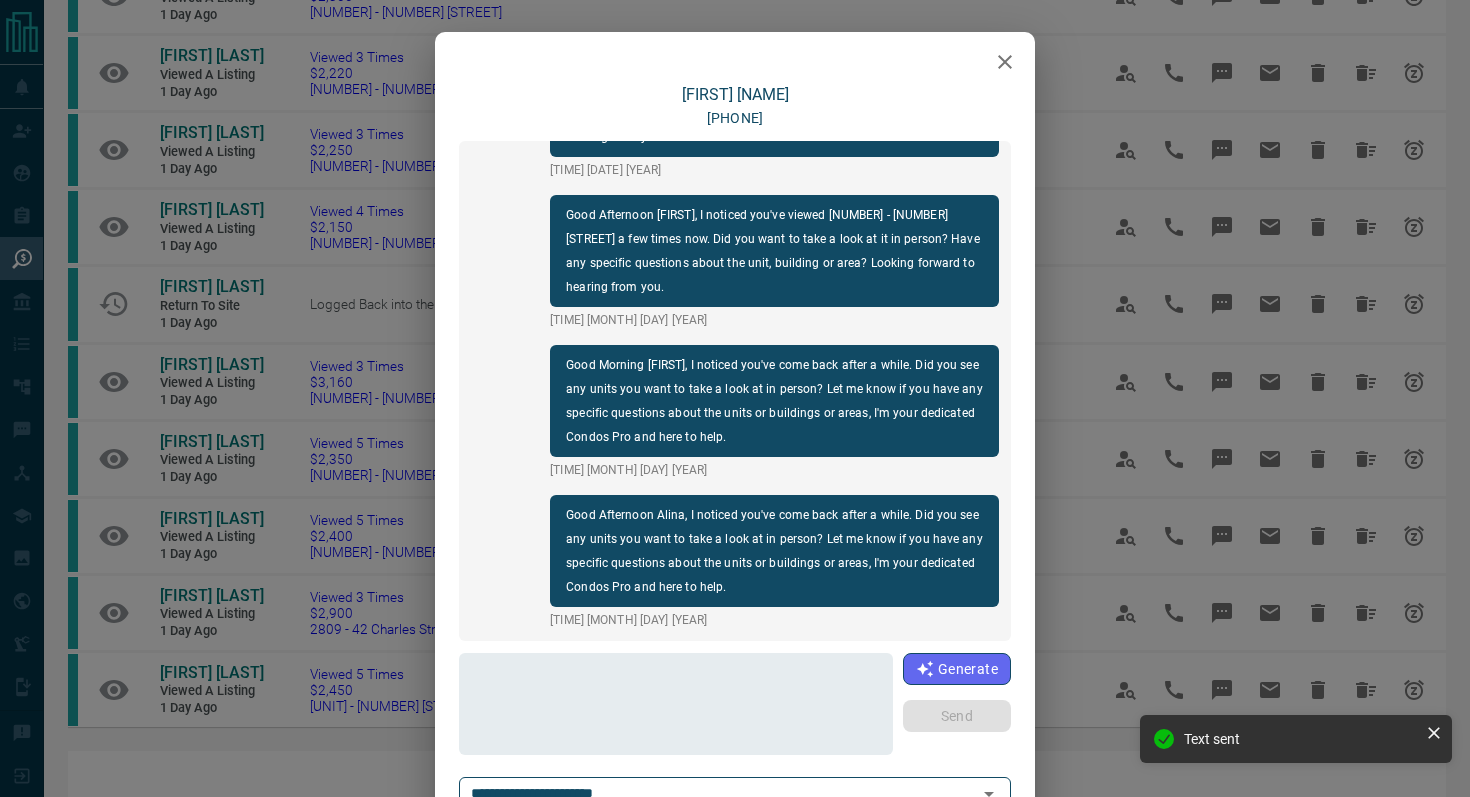 click 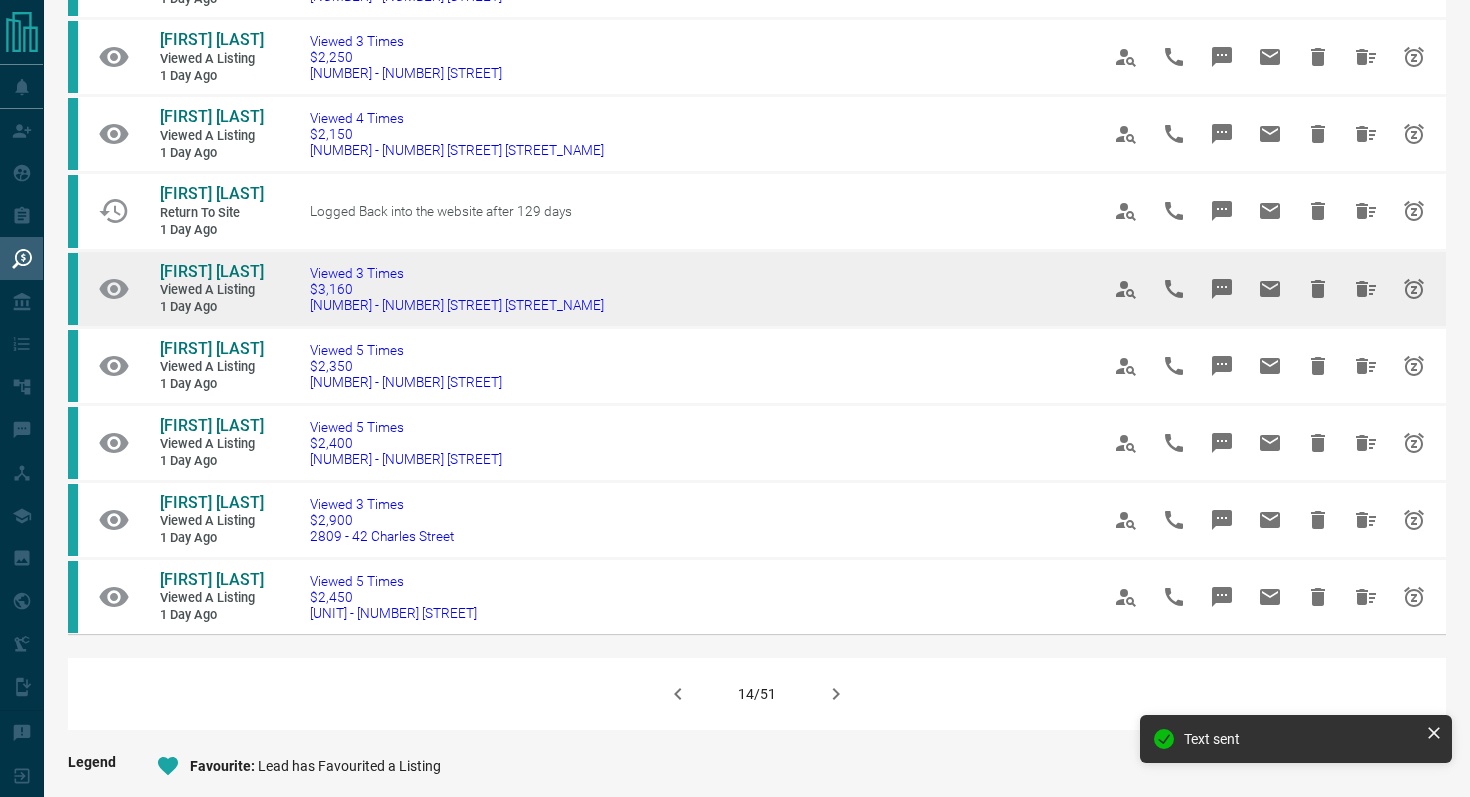 scroll, scrollTop: 1082, scrollLeft: 0, axis: vertical 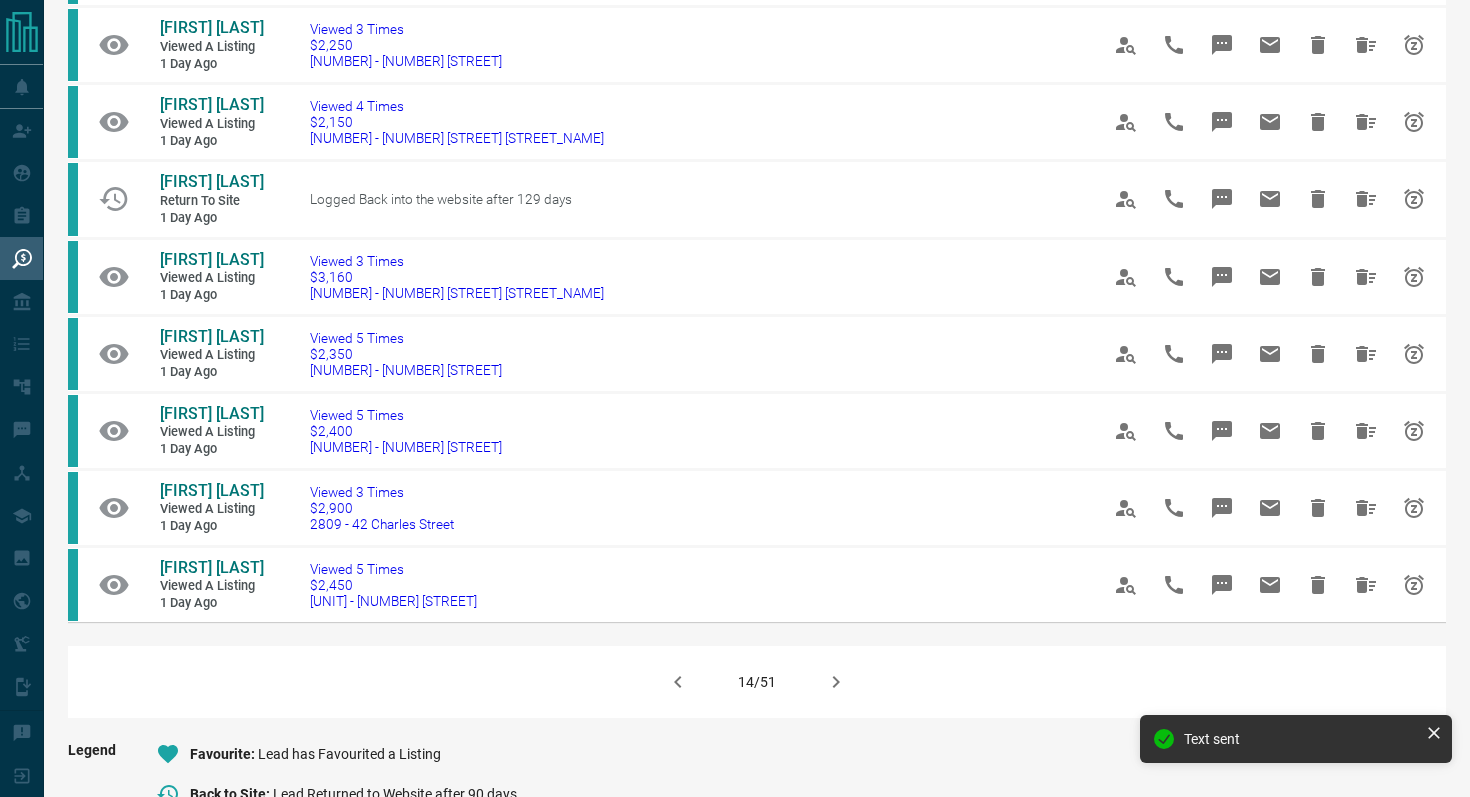 click 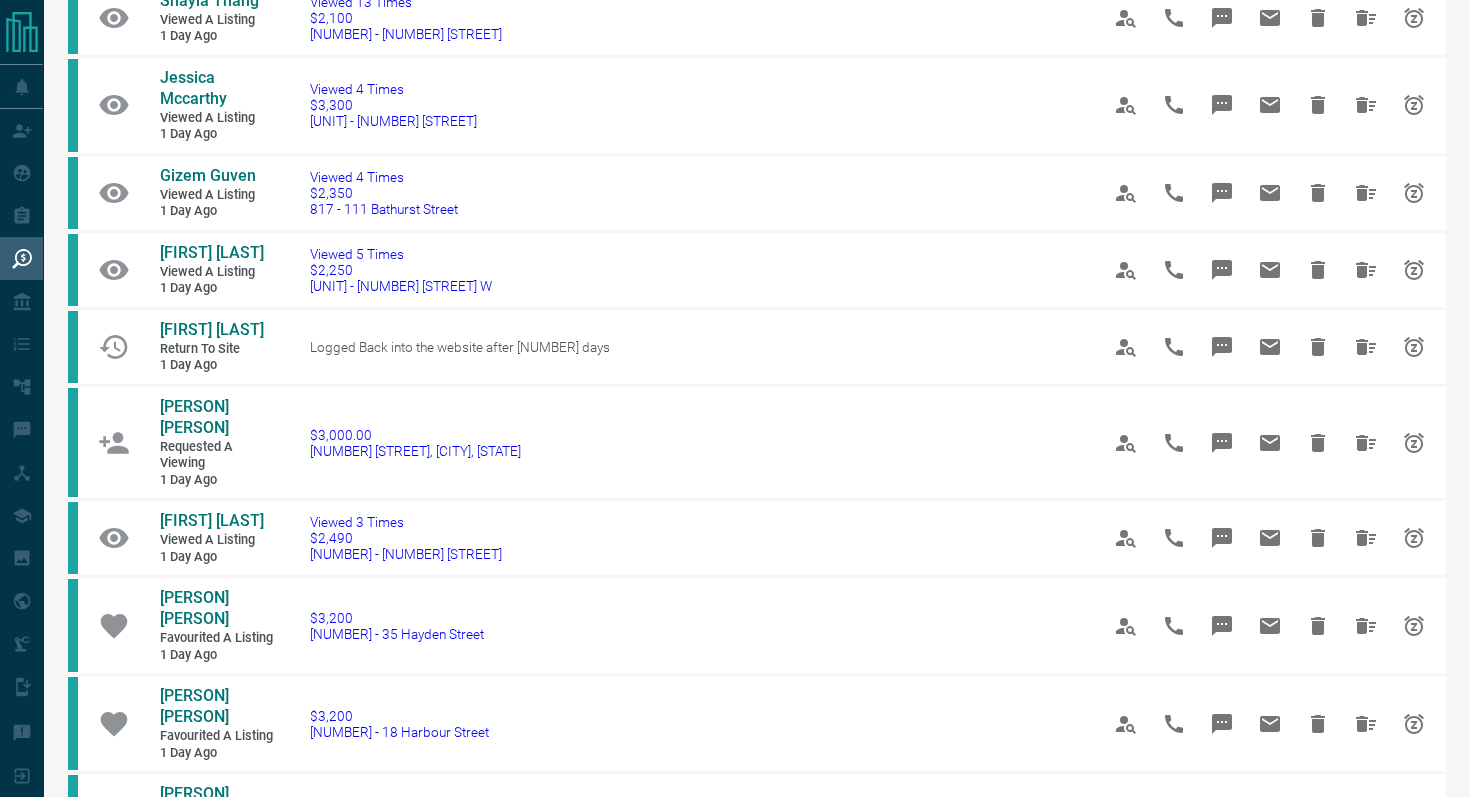 scroll, scrollTop: 341, scrollLeft: 0, axis: vertical 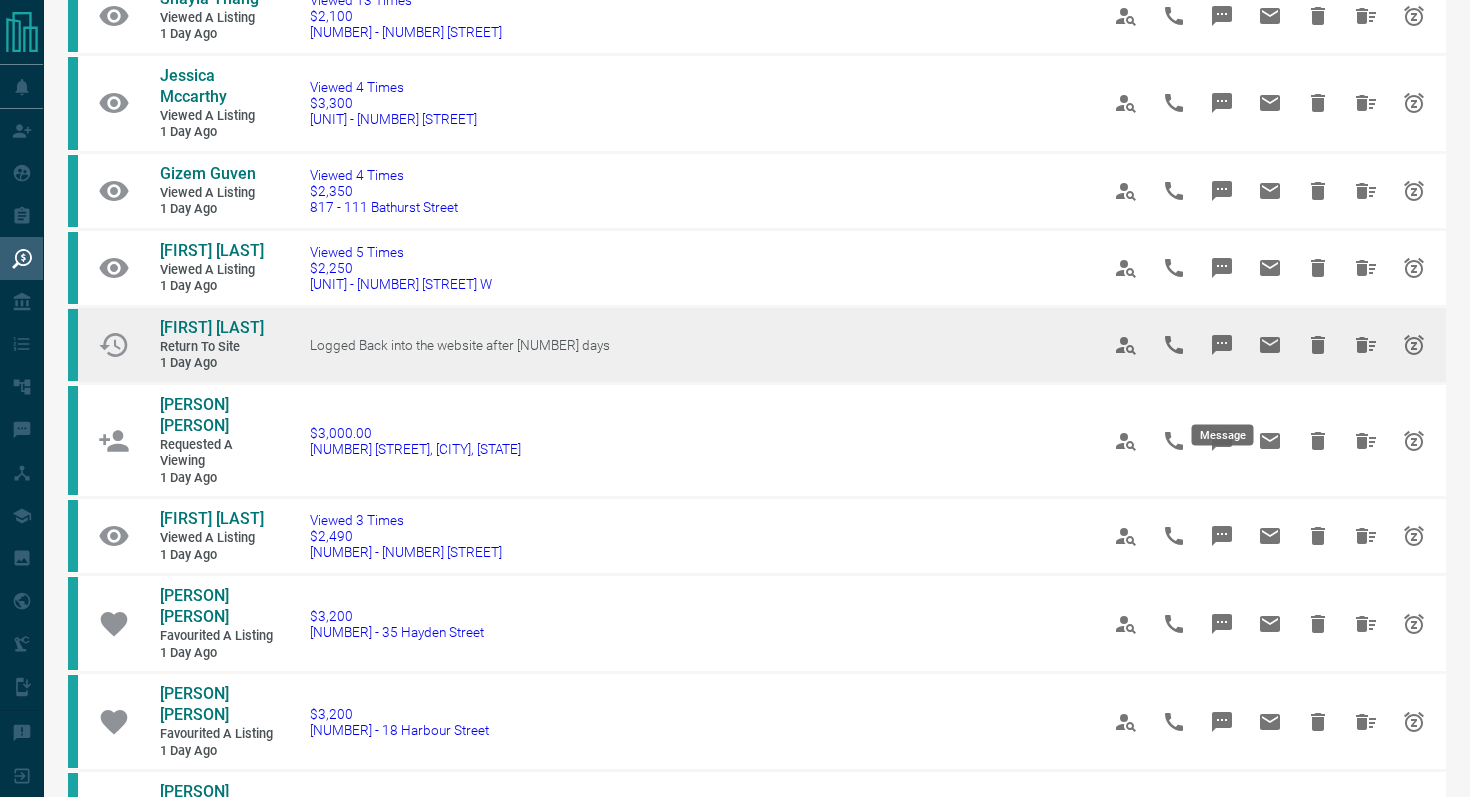 click 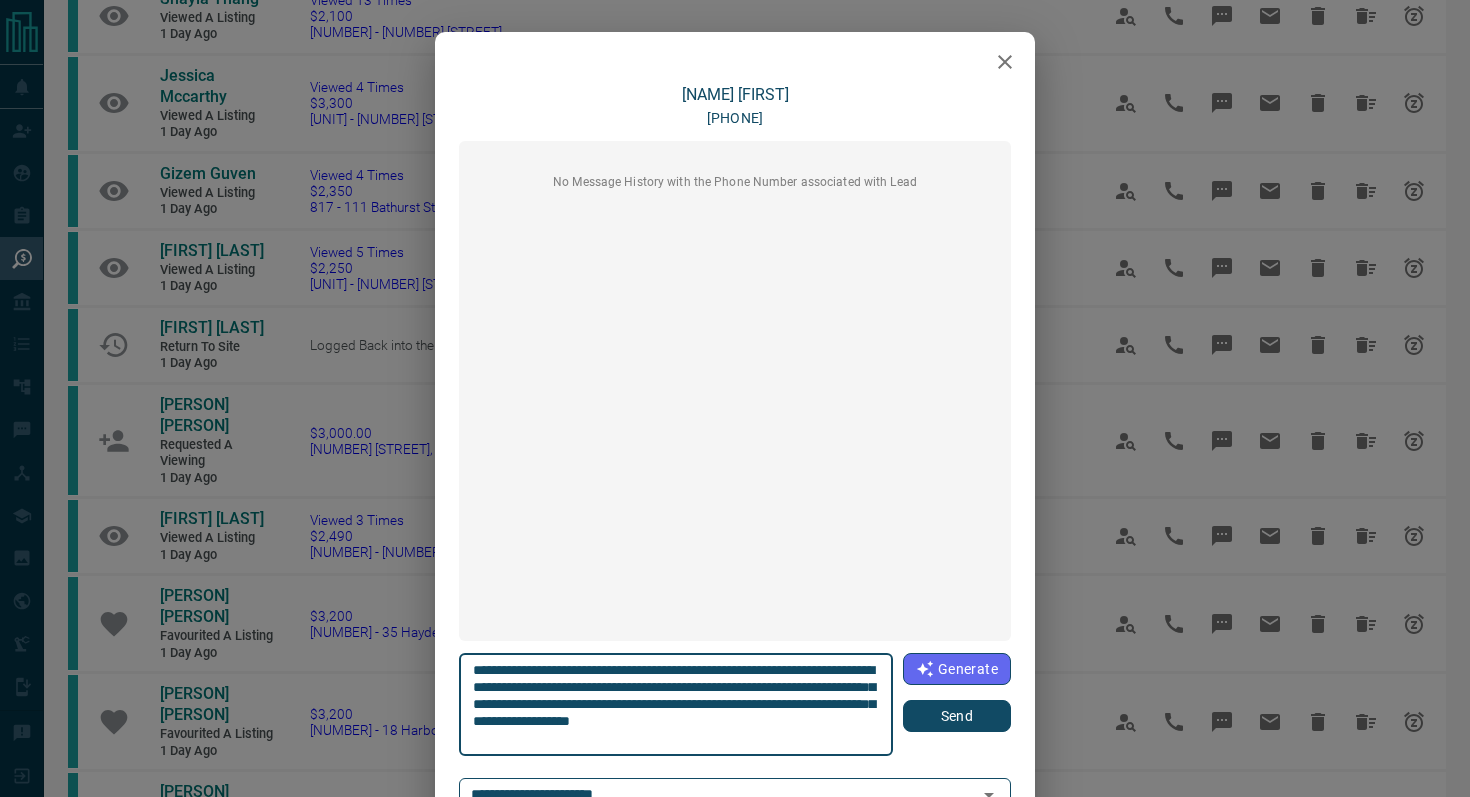click on "Send" at bounding box center (957, 716) 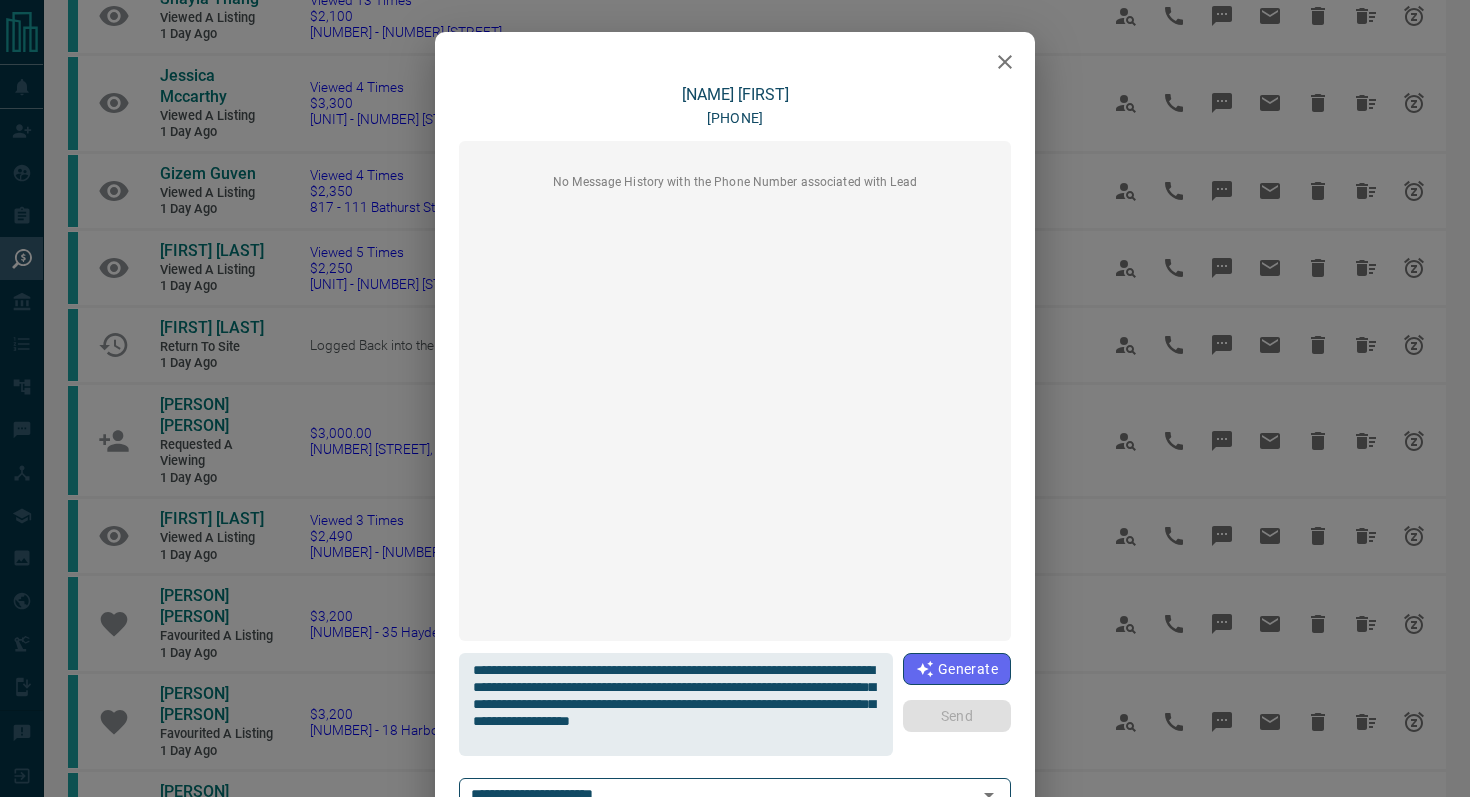 type 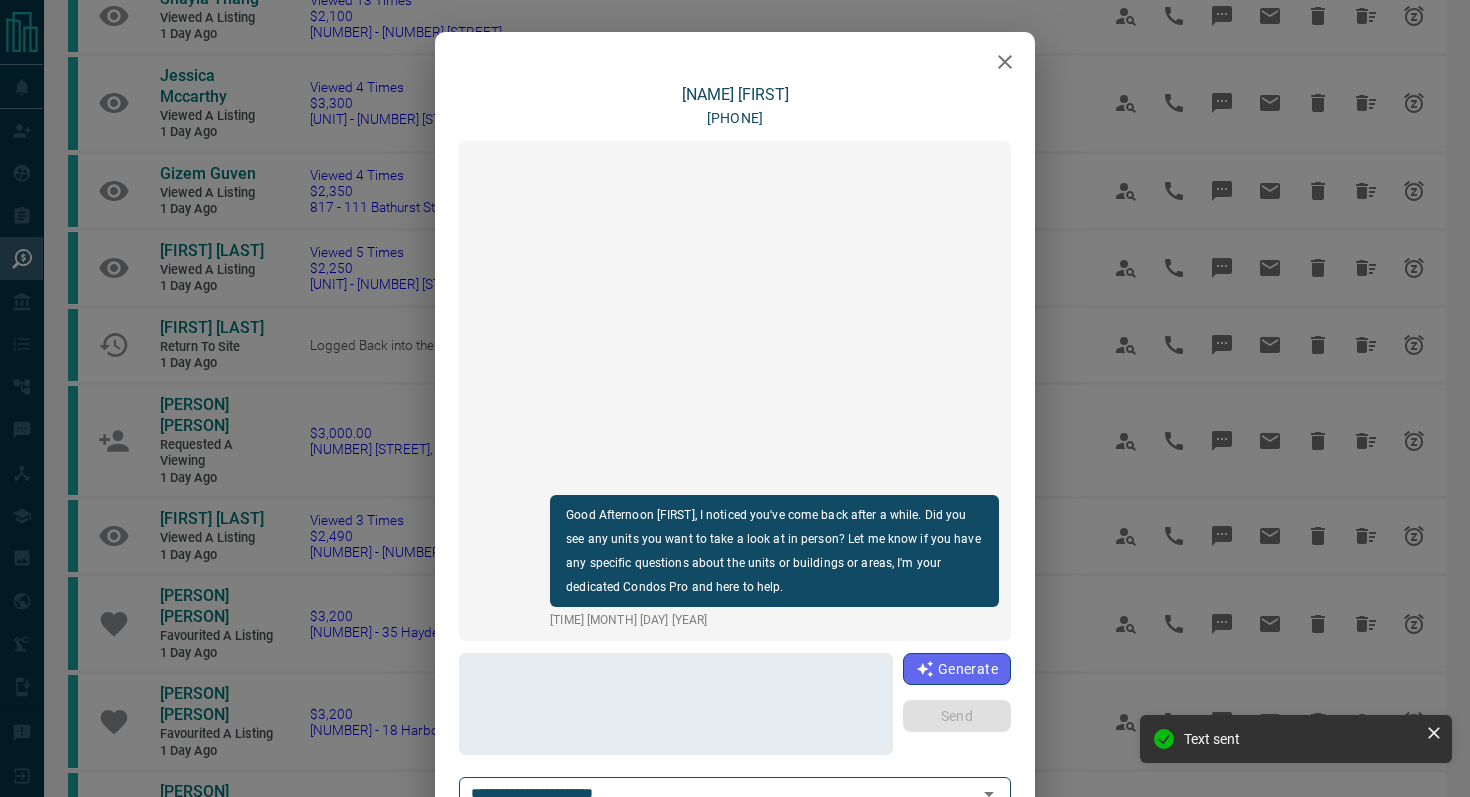 click 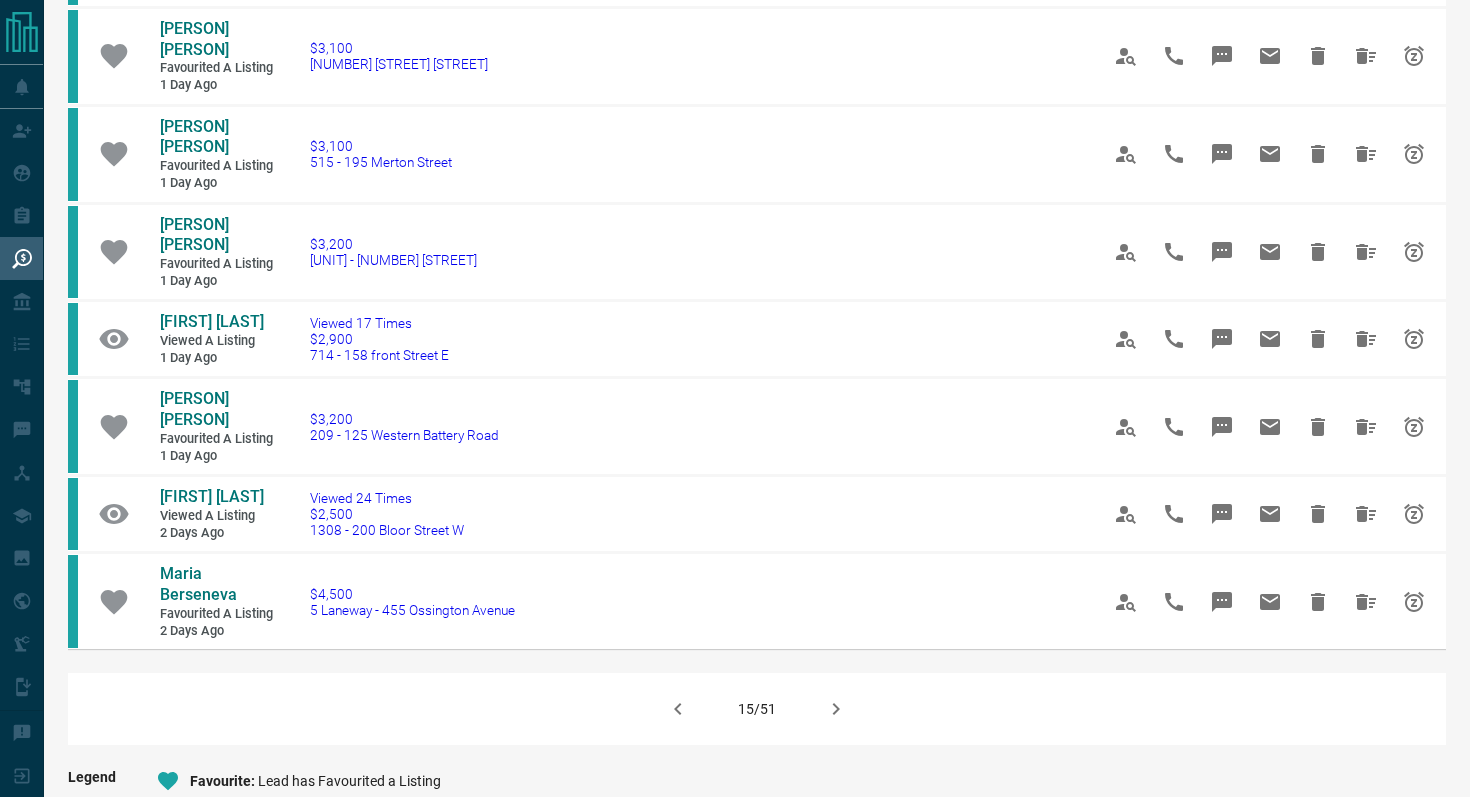 scroll, scrollTop: 1307, scrollLeft: 0, axis: vertical 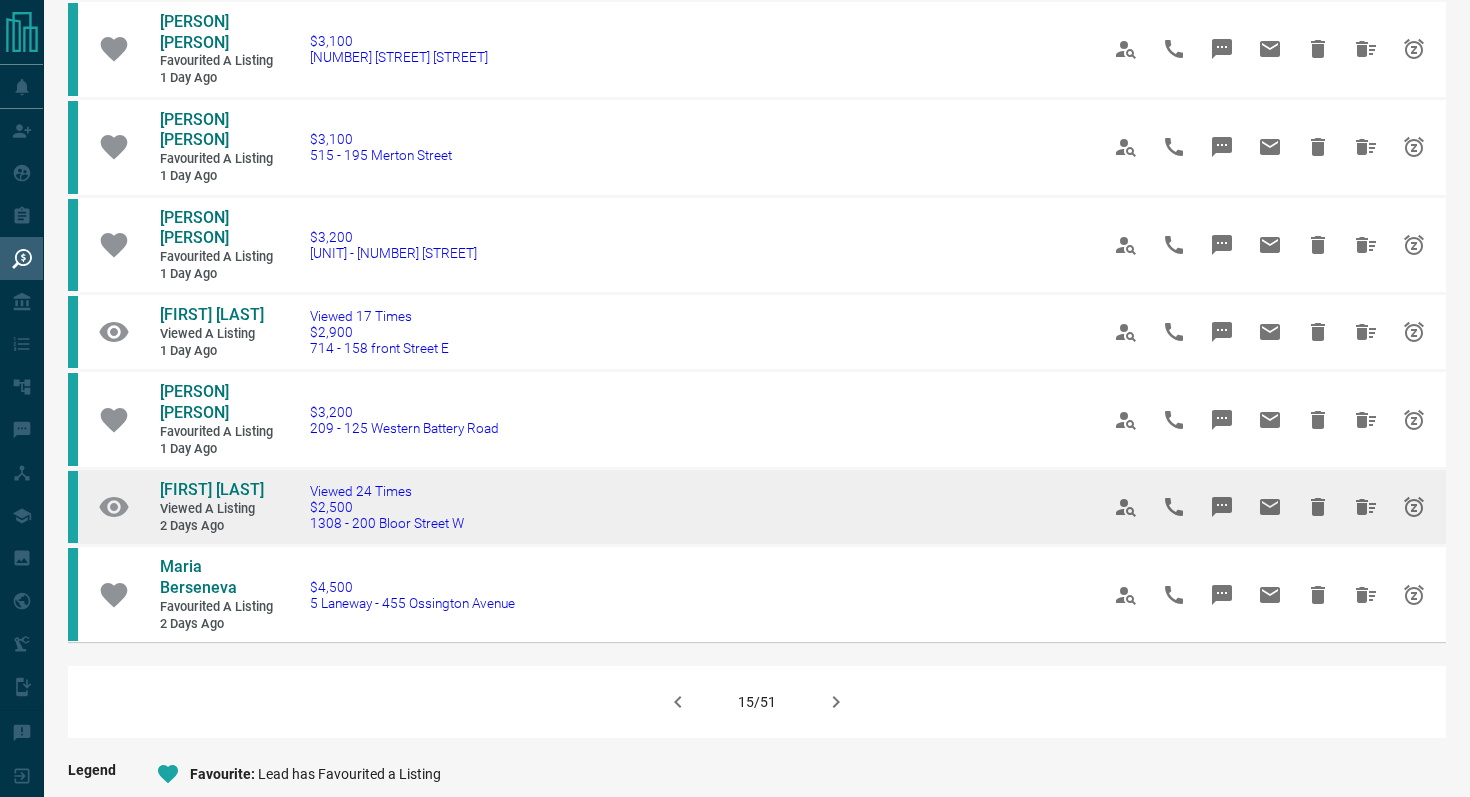 click 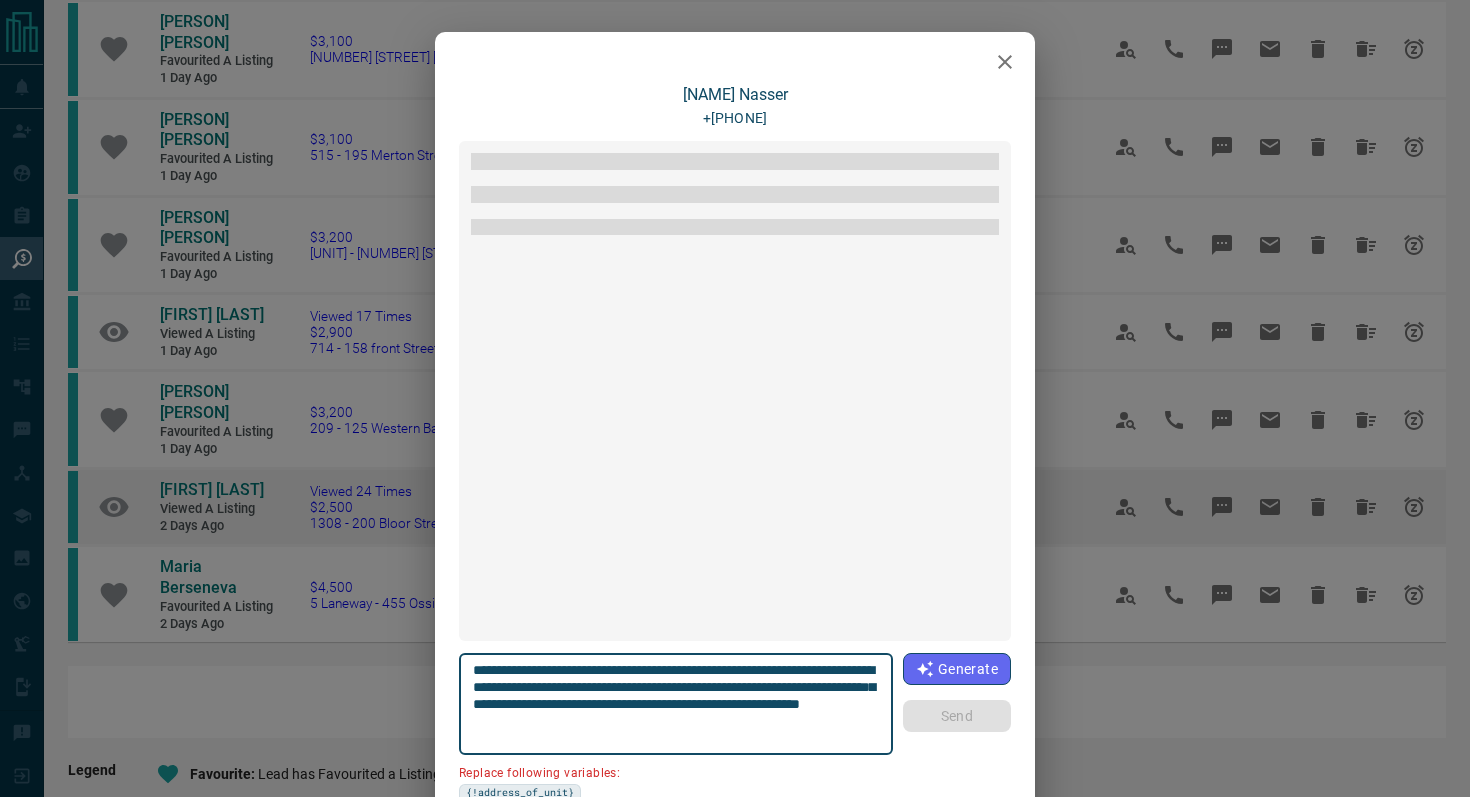 scroll, scrollTop: 3204, scrollLeft: 0, axis: vertical 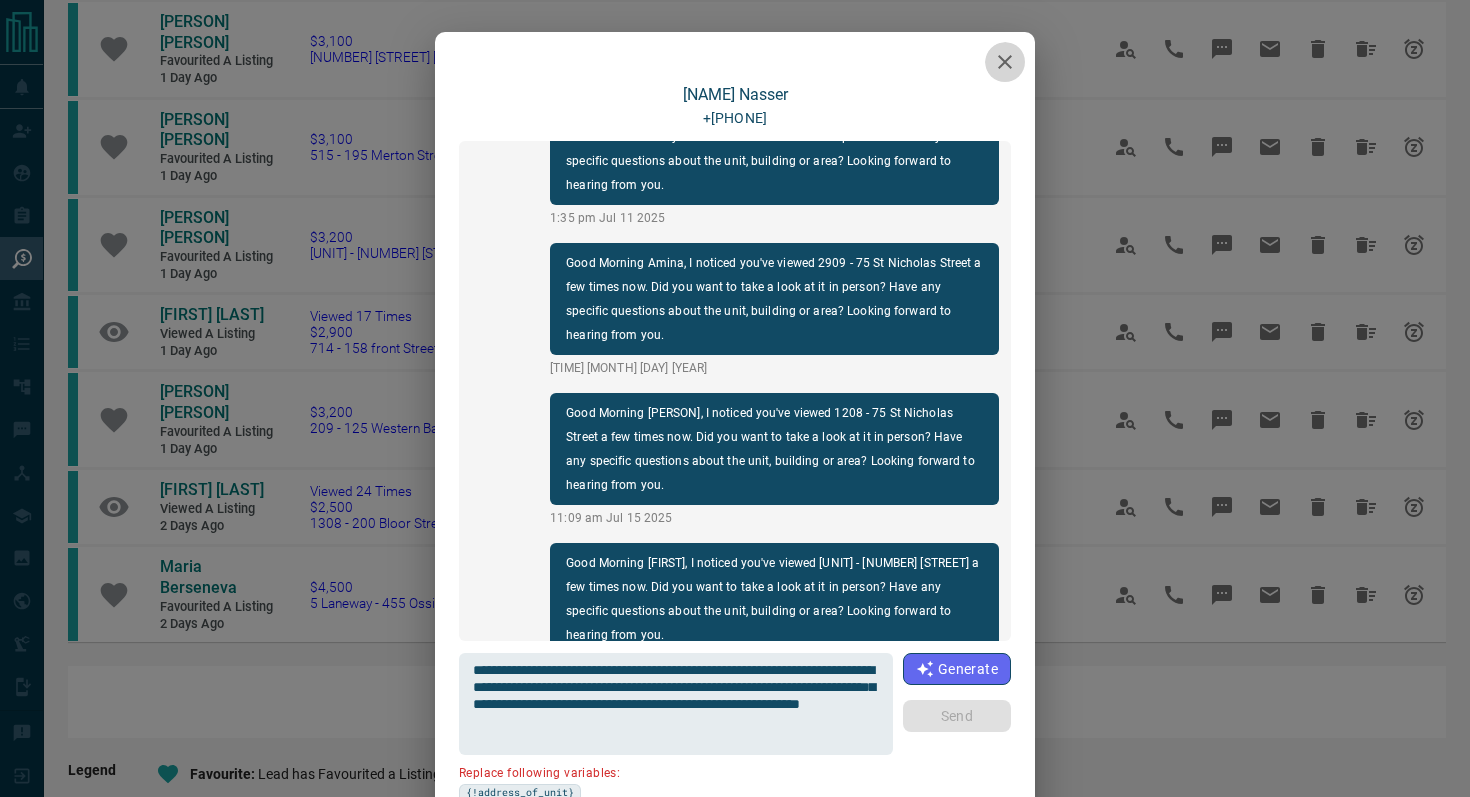 click 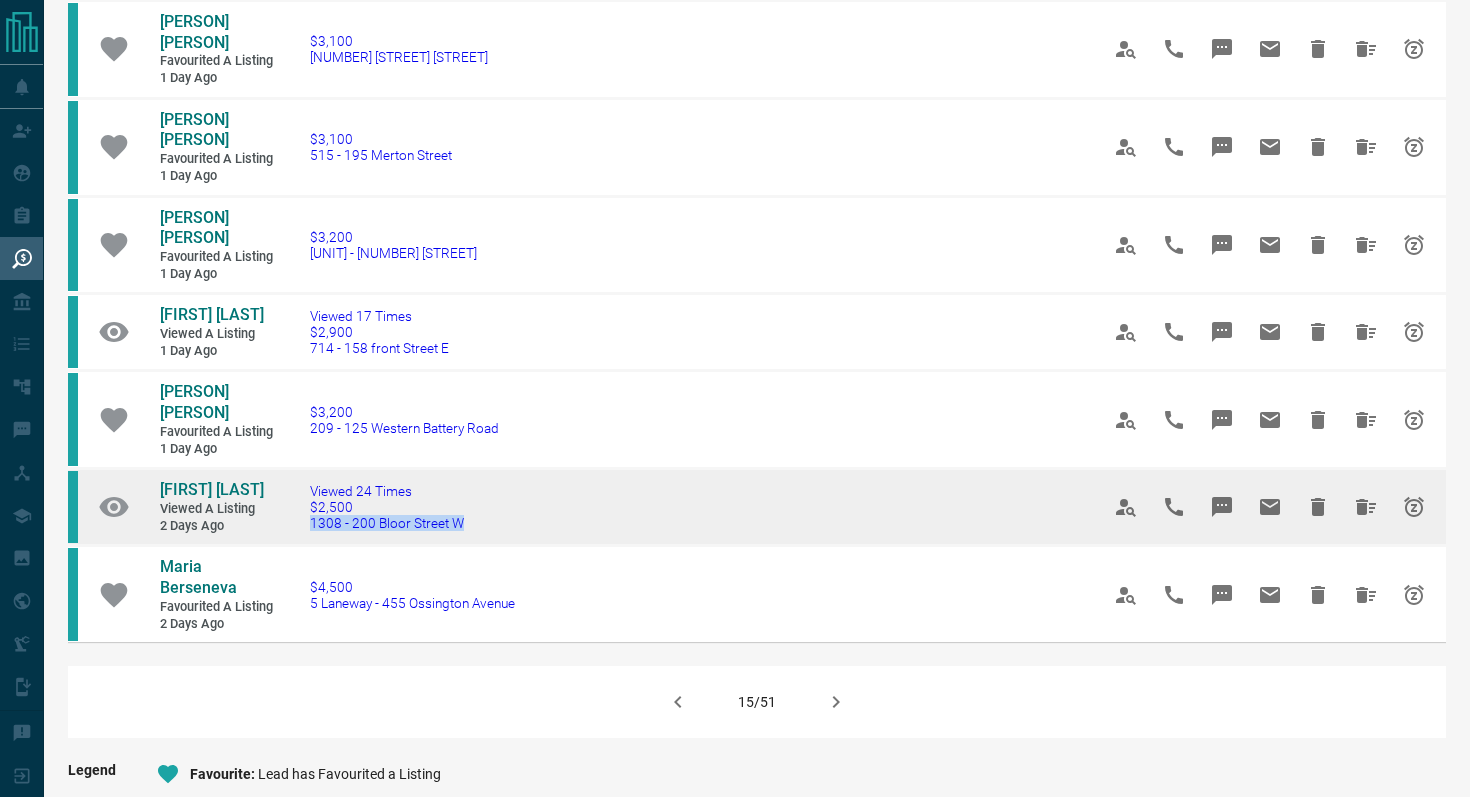 drag, startPoint x: 527, startPoint y: 574, endPoint x: 301, endPoint y: 569, distance: 226.0553 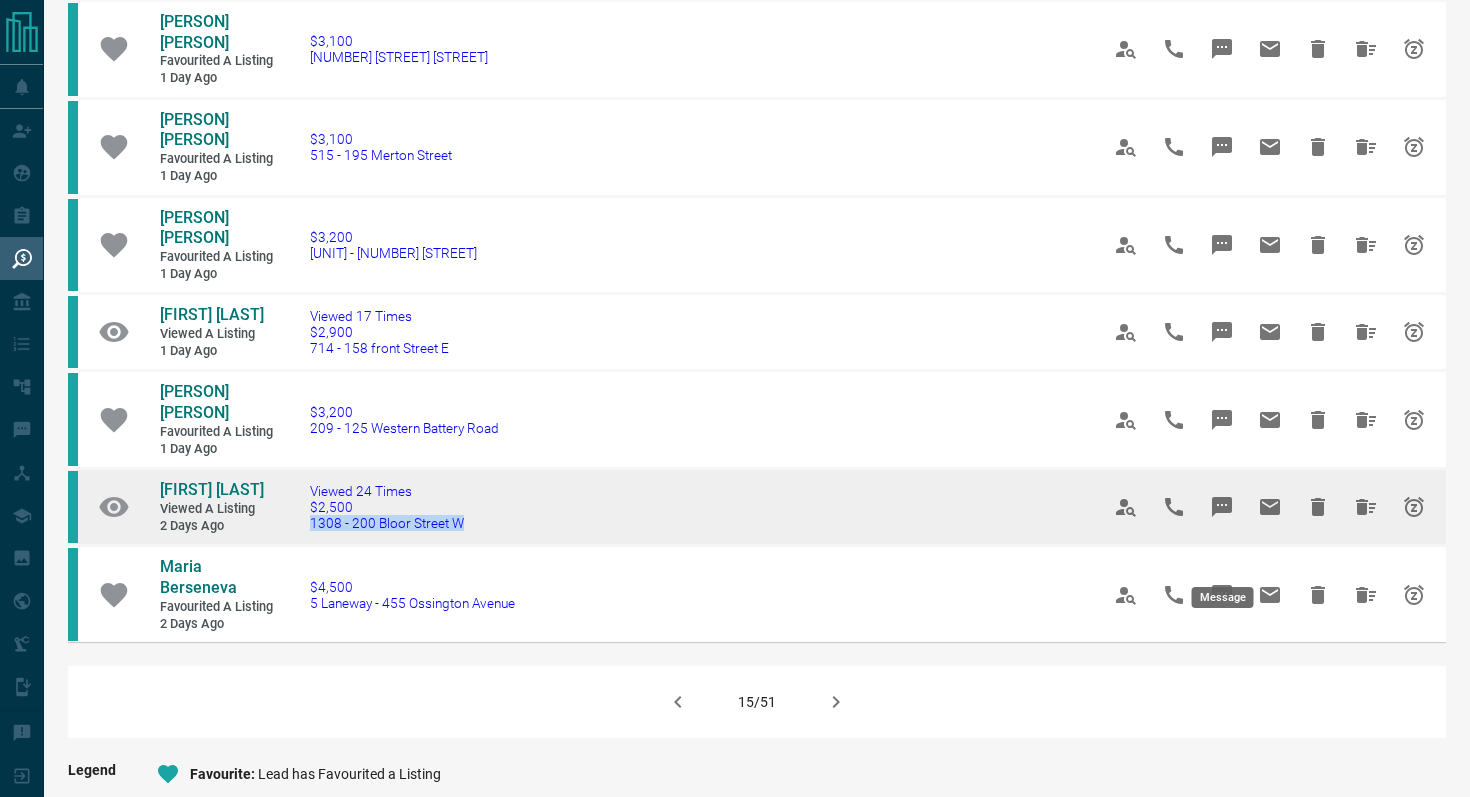 click 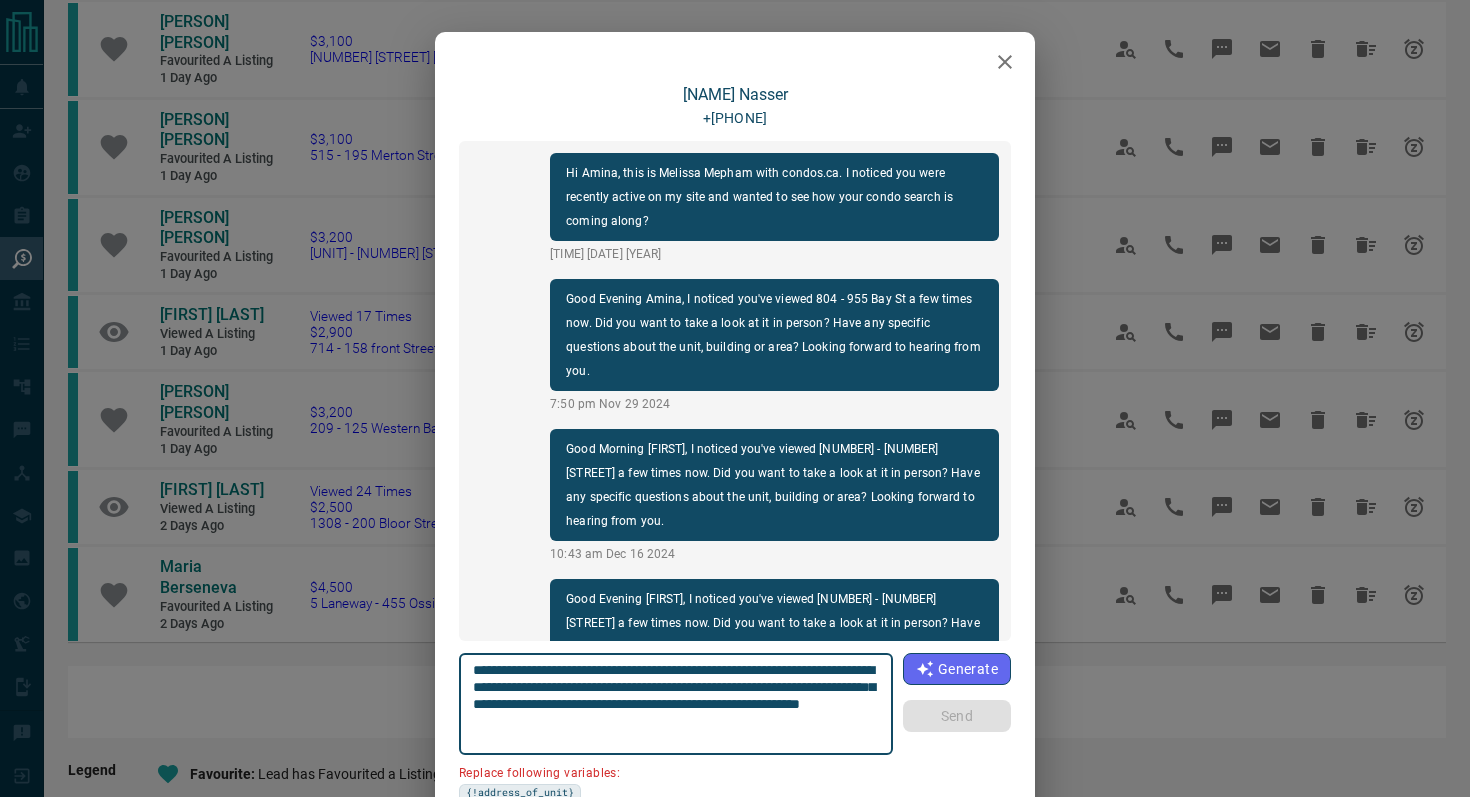 scroll, scrollTop: 3204, scrollLeft: 0, axis: vertical 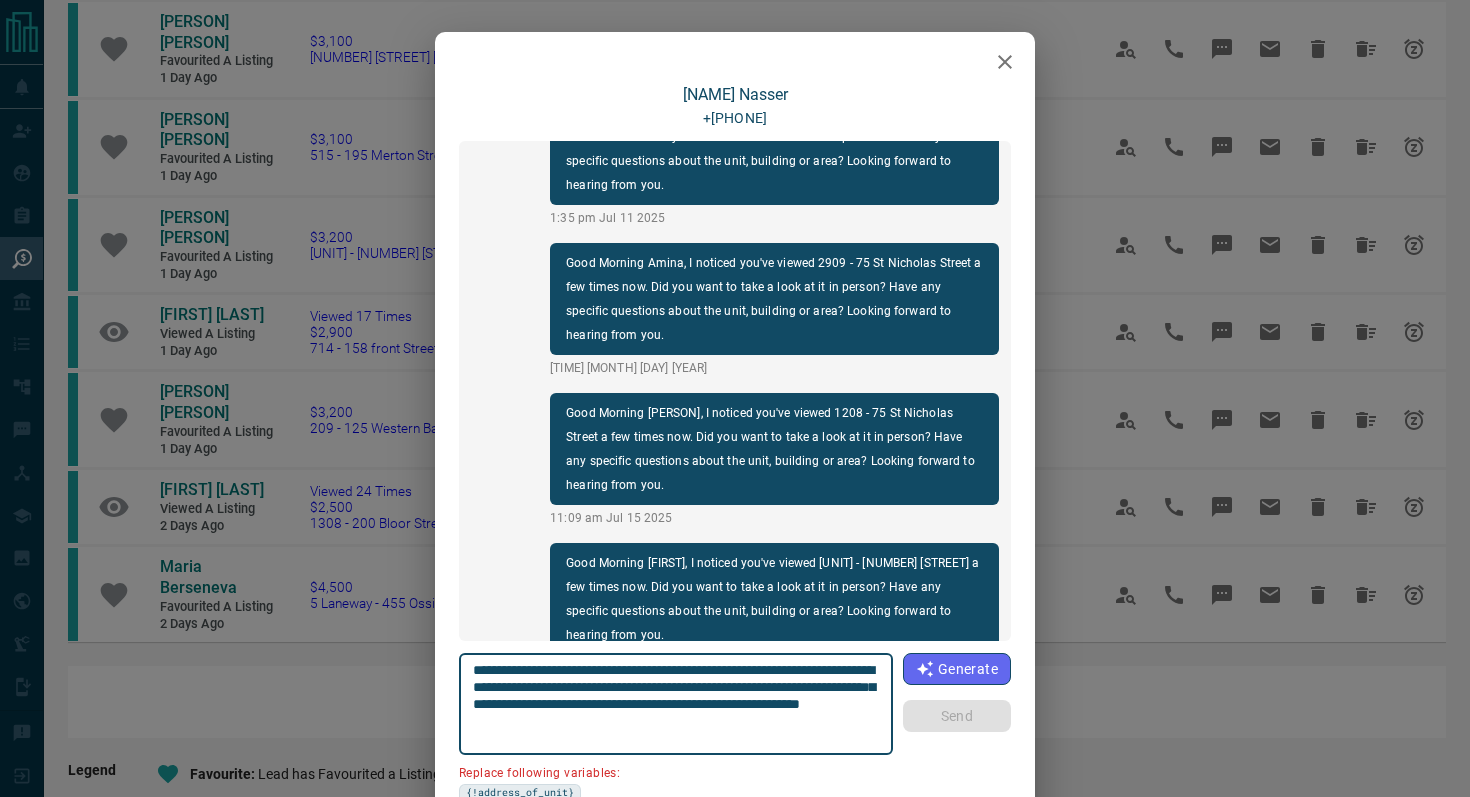 drag, startPoint x: 587, startPoint y: 685, endPoint x: 413, endPoint y: 683, distance: 174.01149 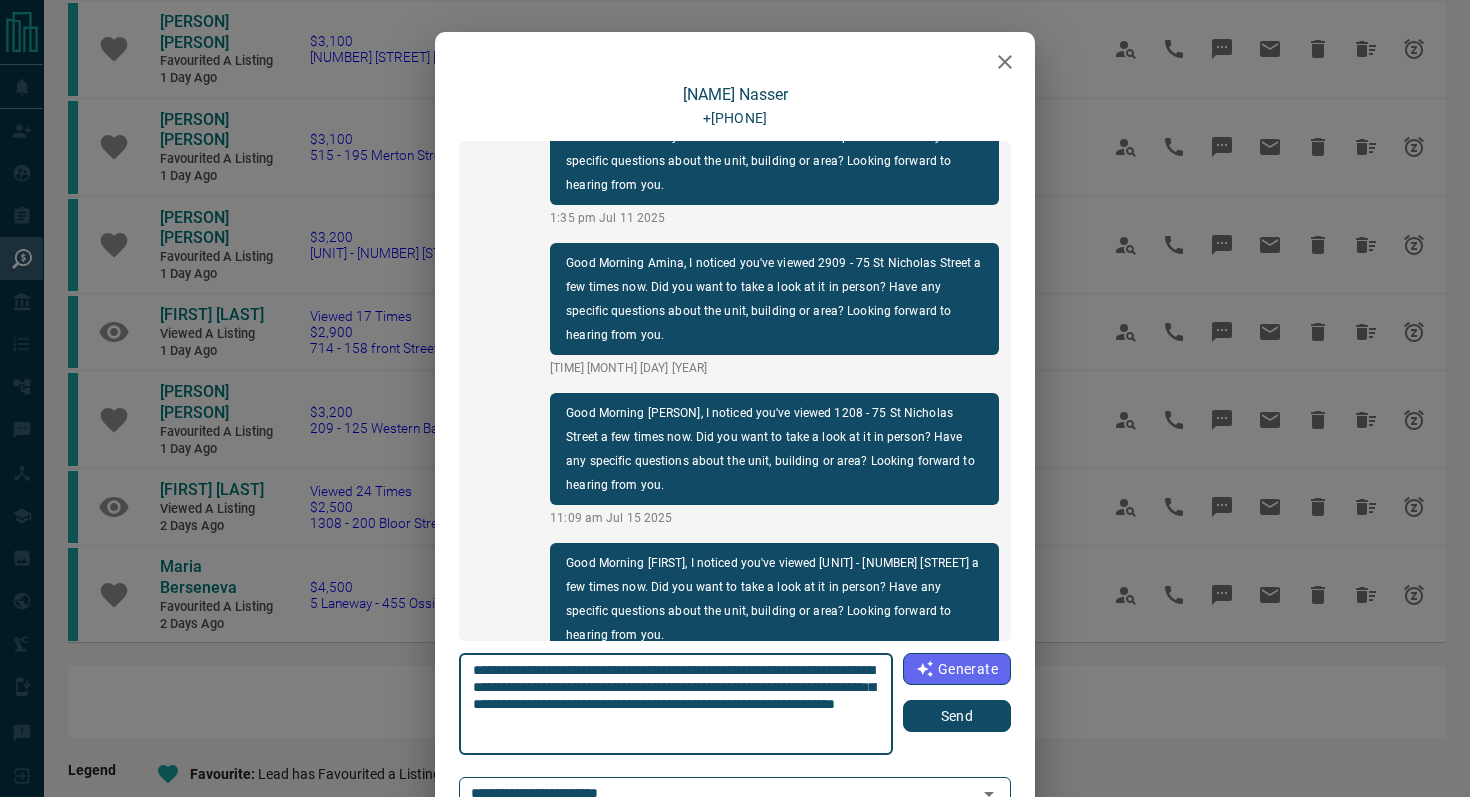 type on "**********" 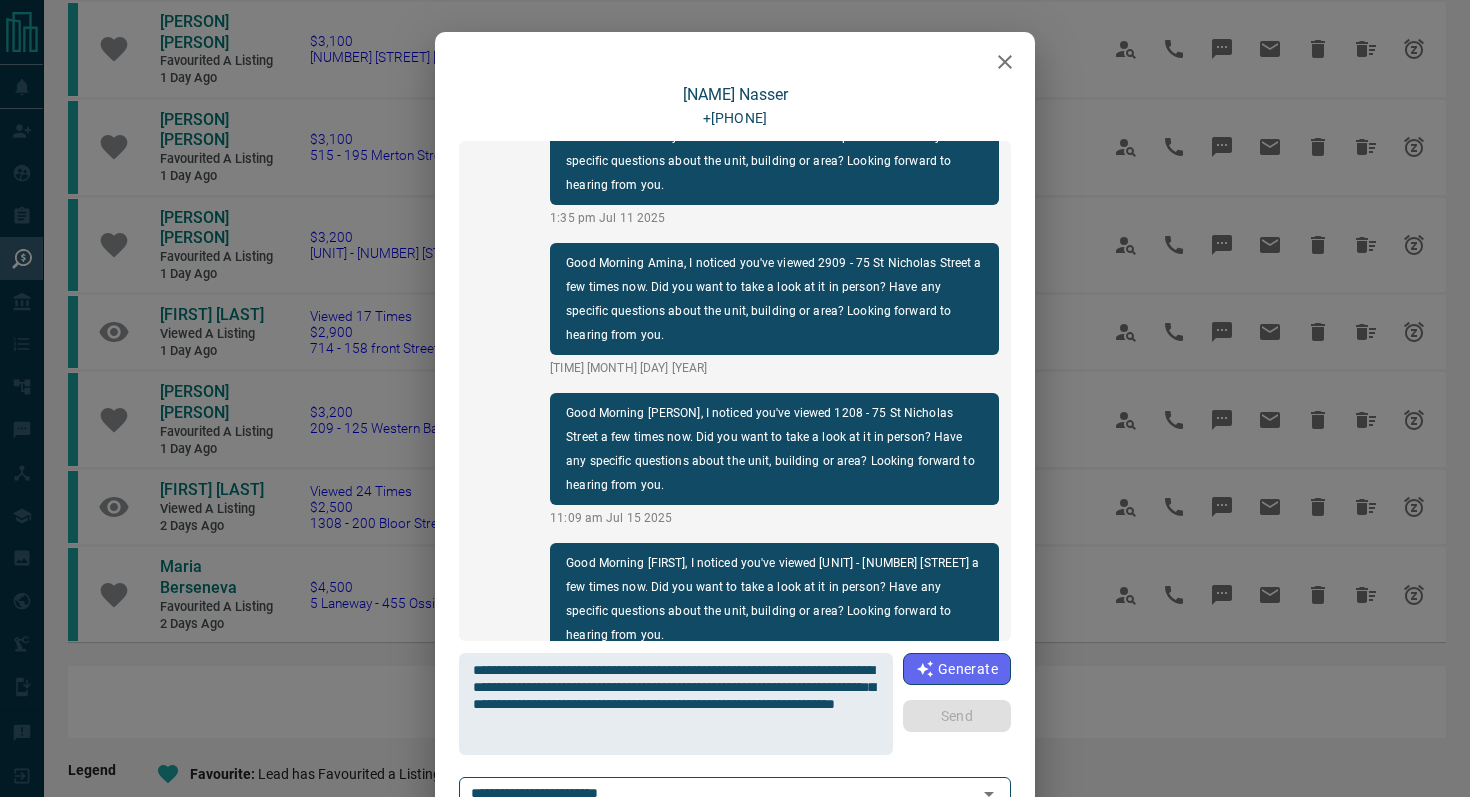 type 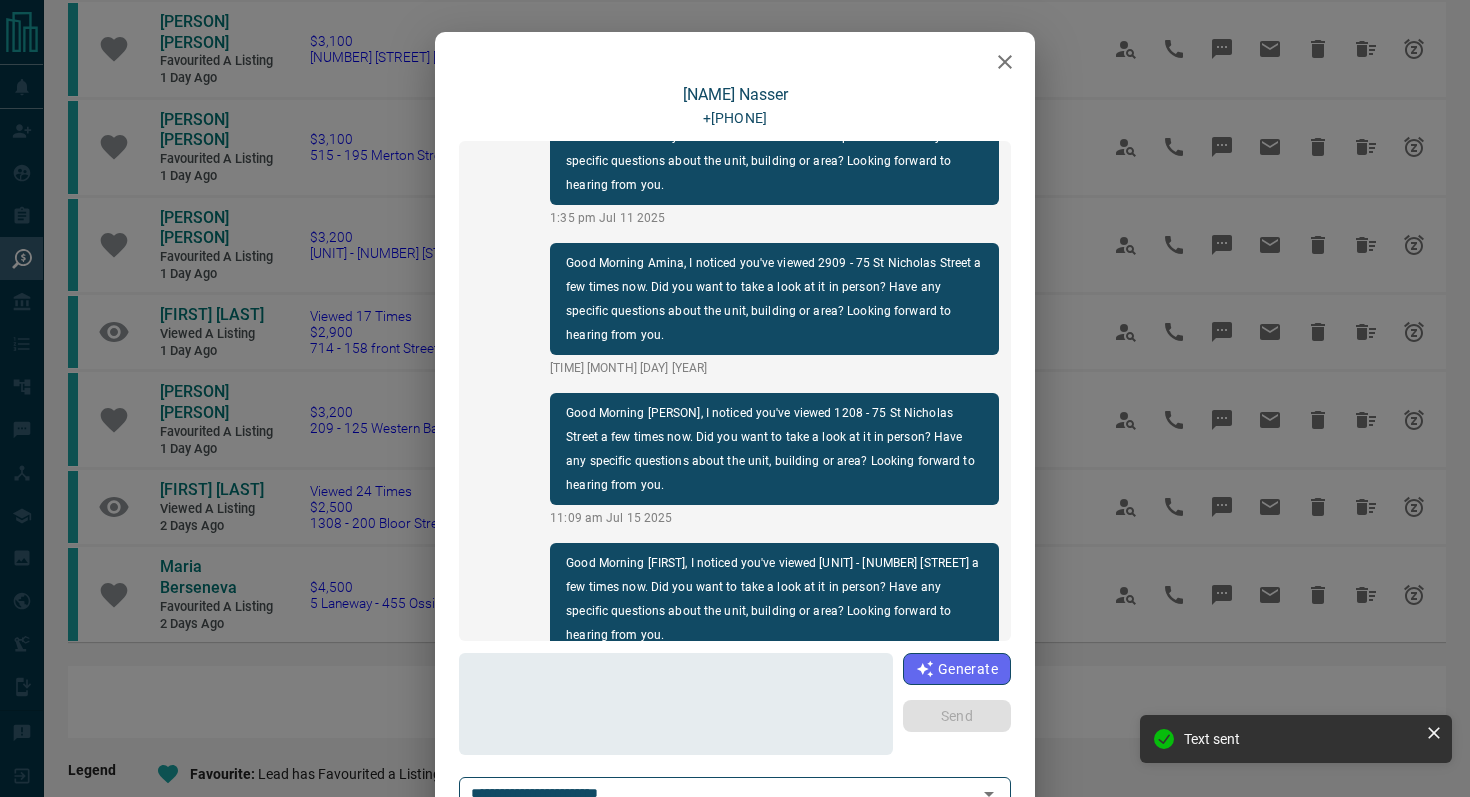 scroll, scrollTop: 3354, scrollLeft: 0, axis: vertical 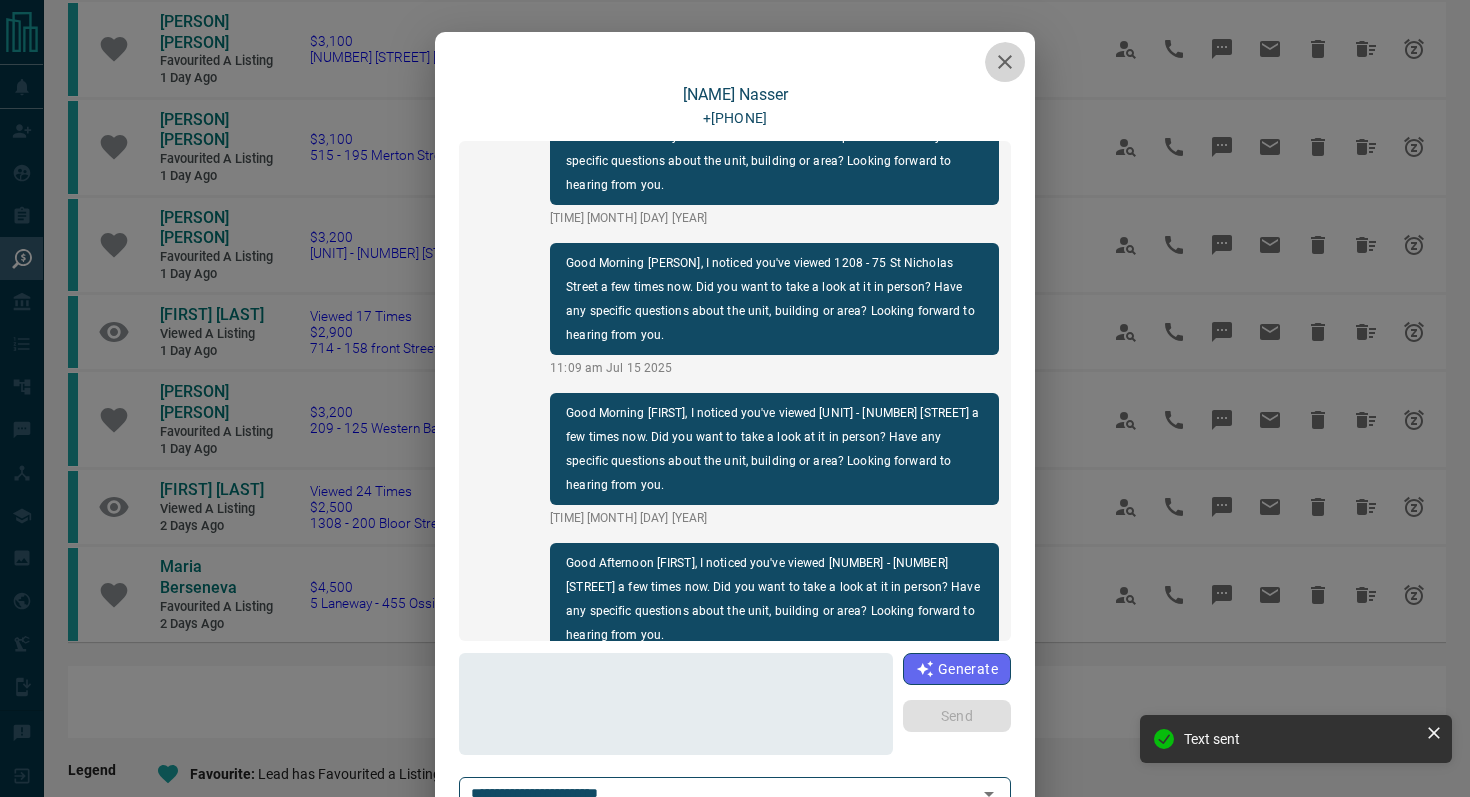 click 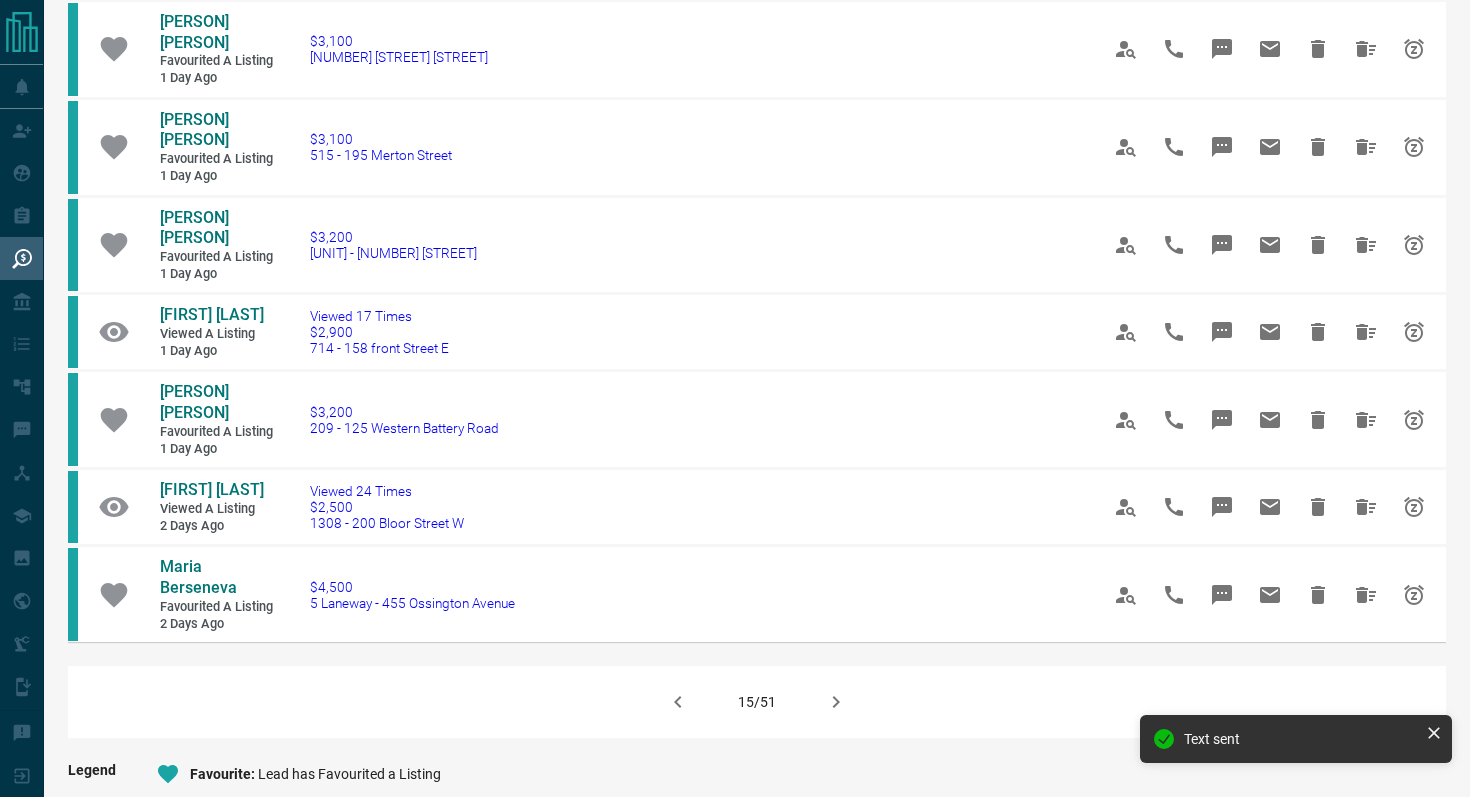 click 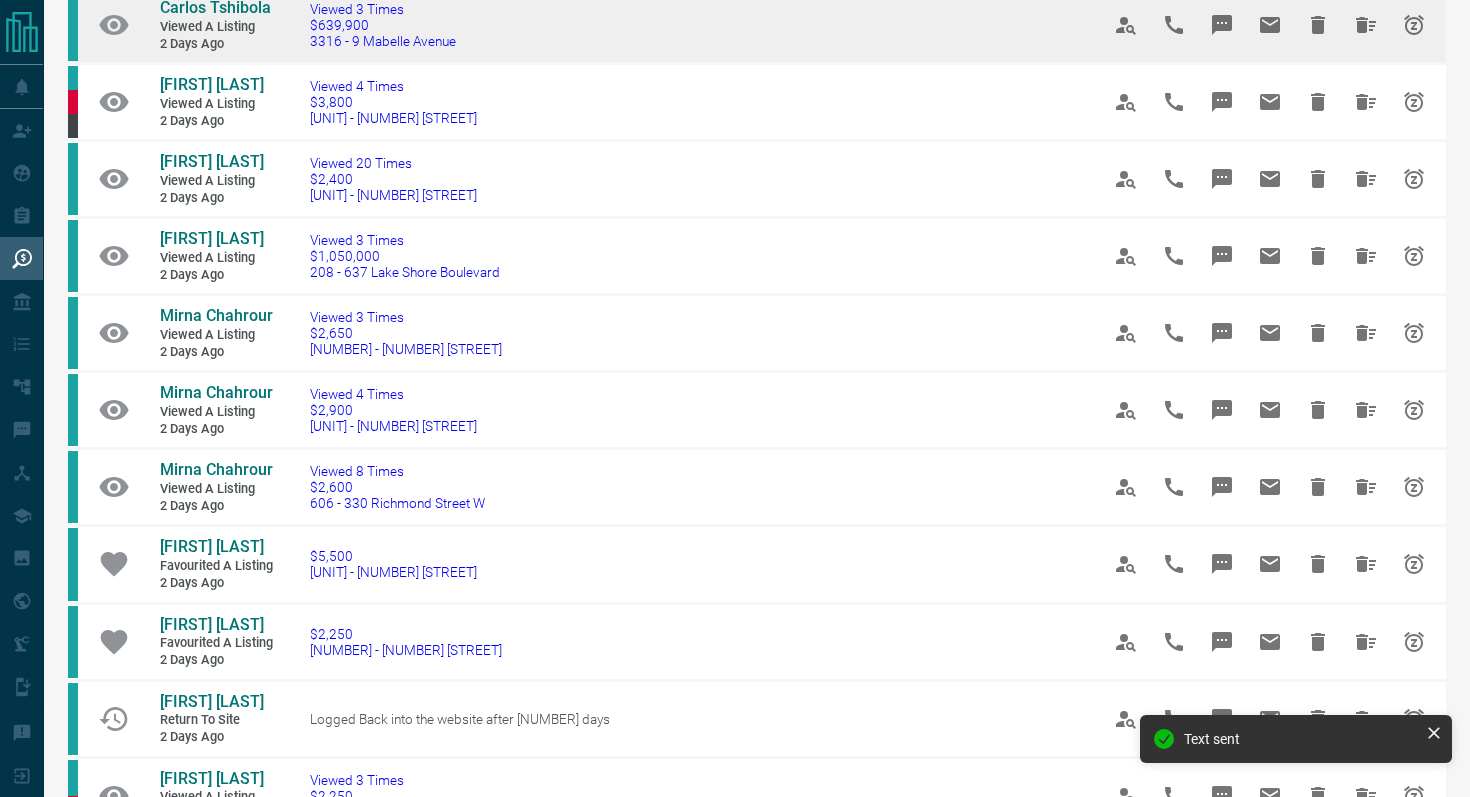 scroll, scrollTop: 400, scrollLeft: 0, axis: vertical 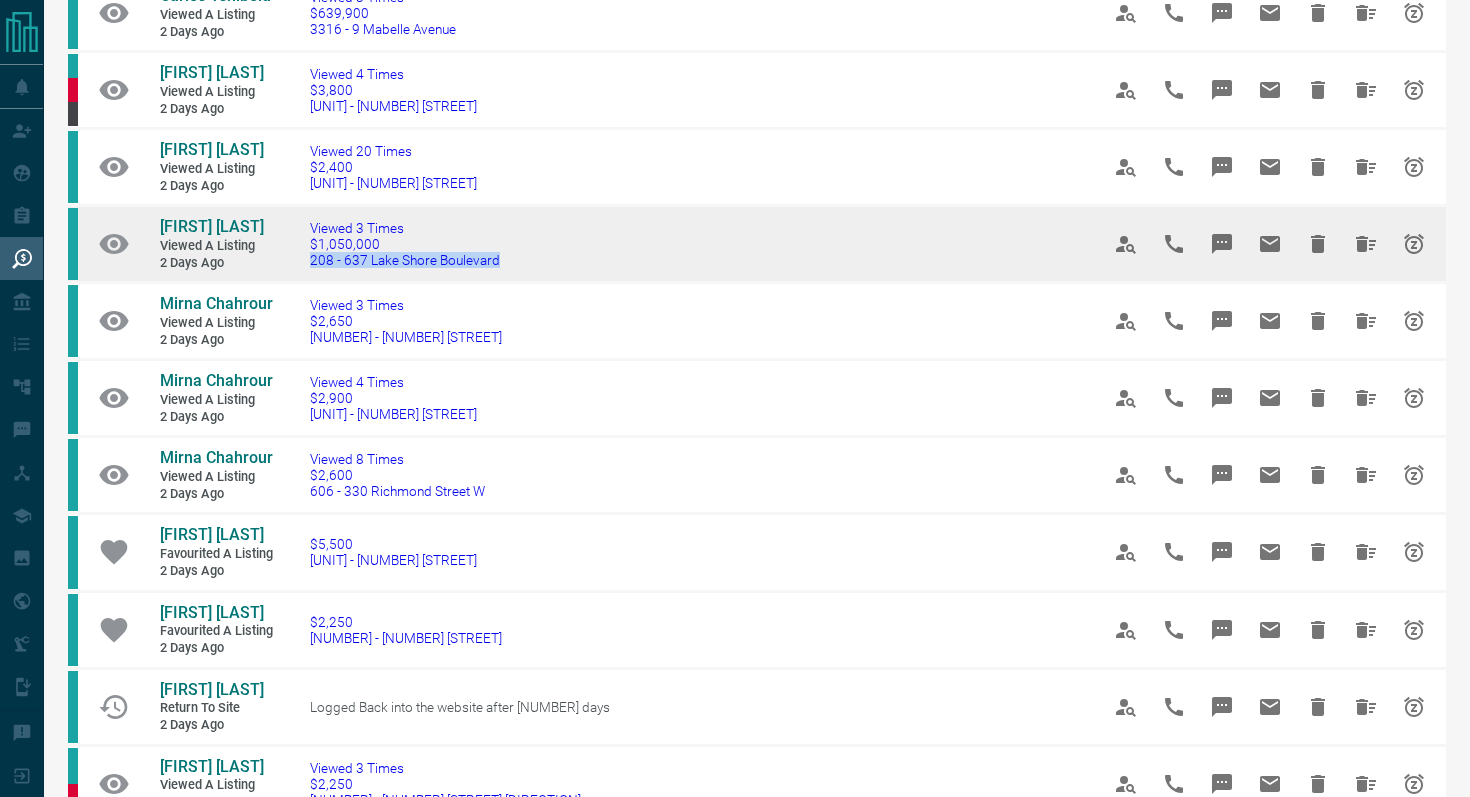 drag, startPoint x: 541, startPoint y: 258, endPoint x: 287, endPoint y: 260, distance: 254.00787 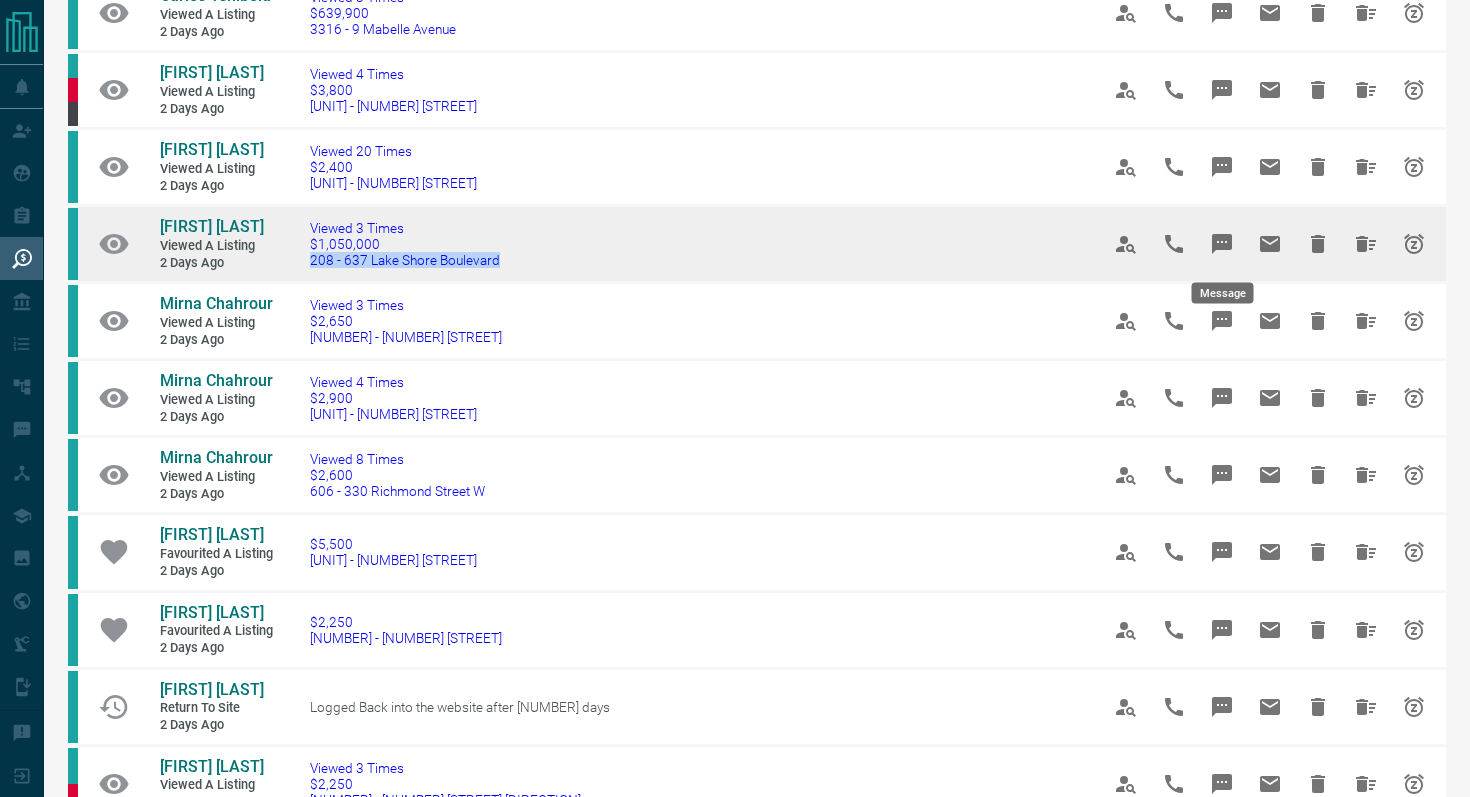 click 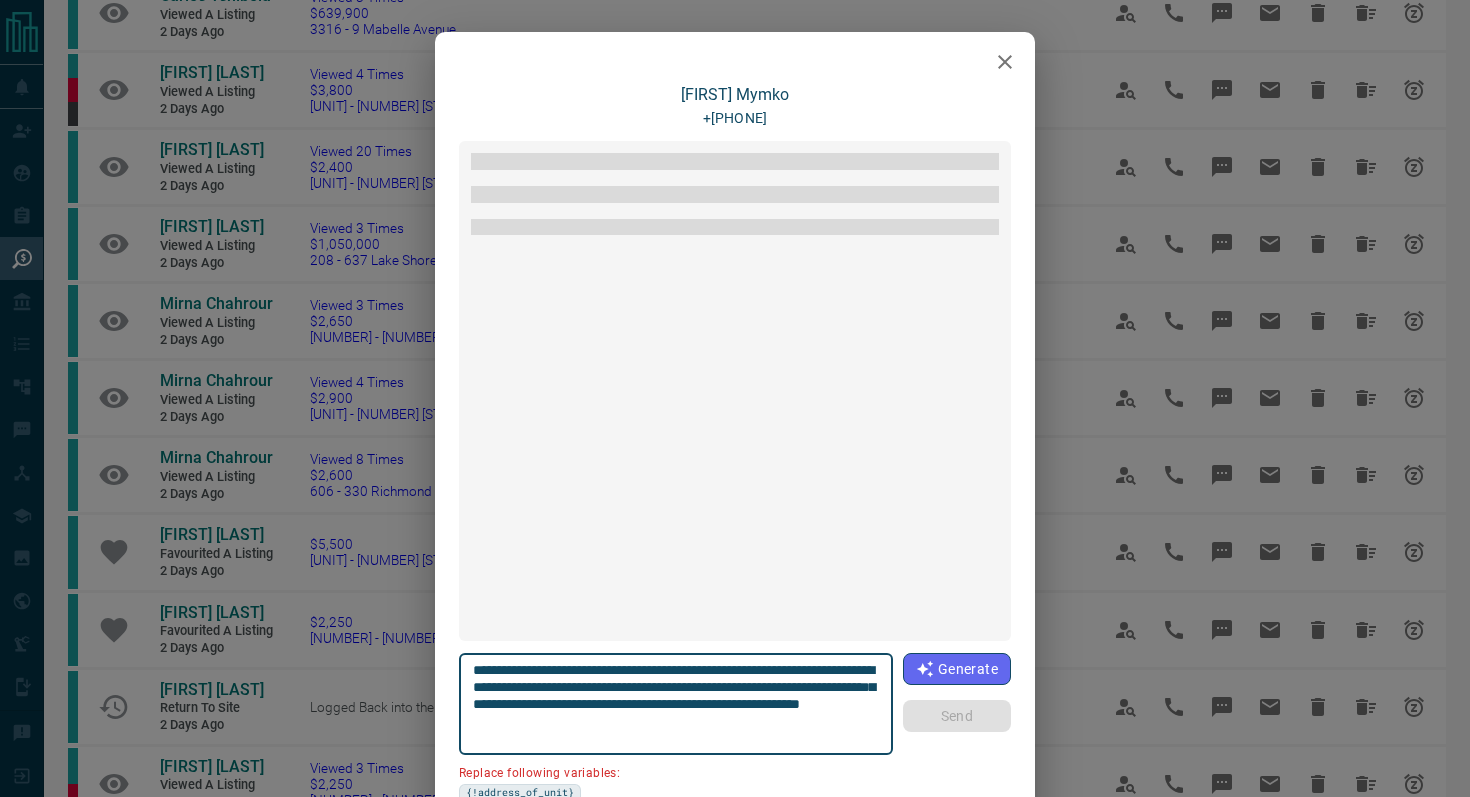 scroll, scrollTop: 3698, scrollLeft: 0, axis: vertical 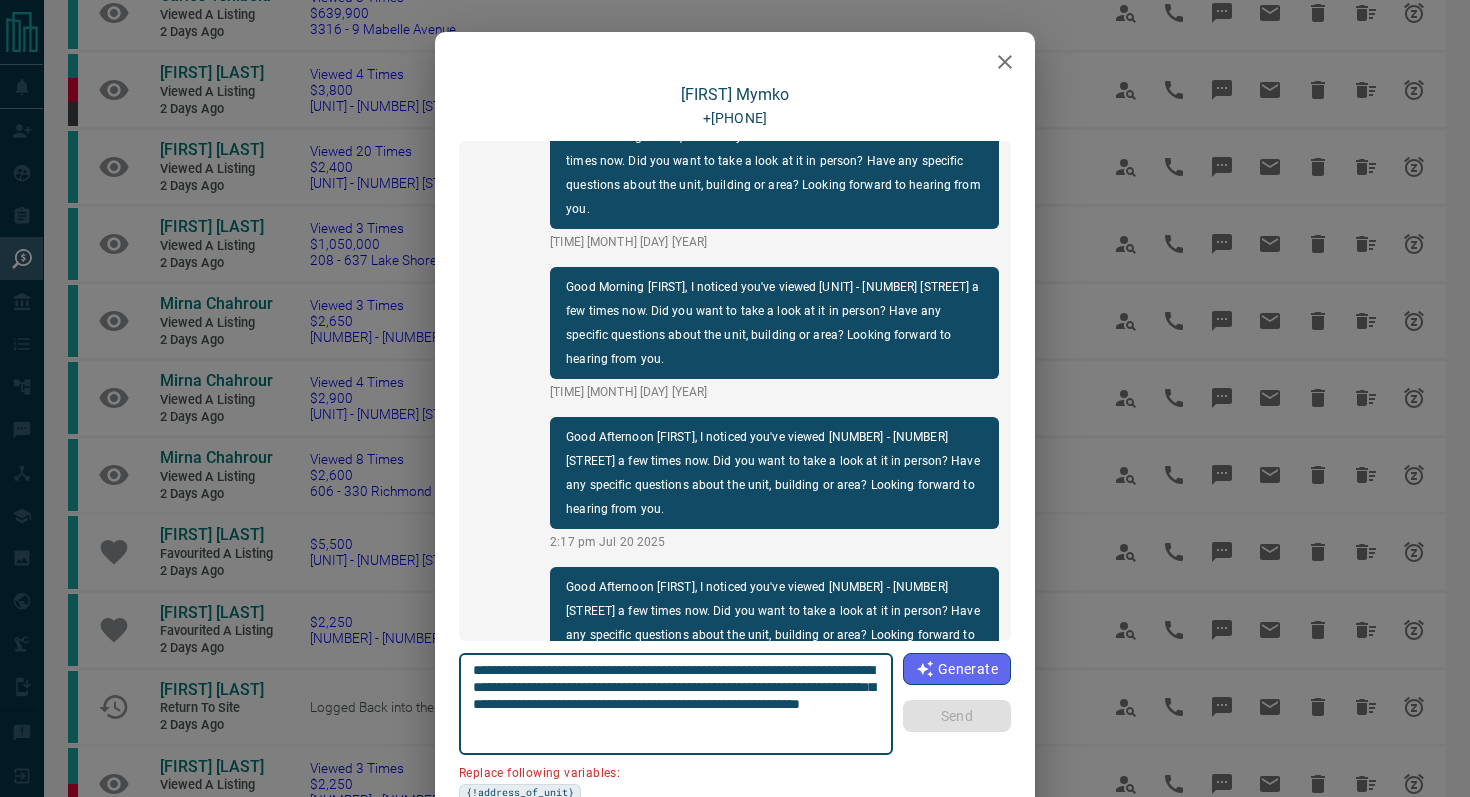 click on "[FIRST] [LAST] [PHONE]" at bounding box center [735, 107] 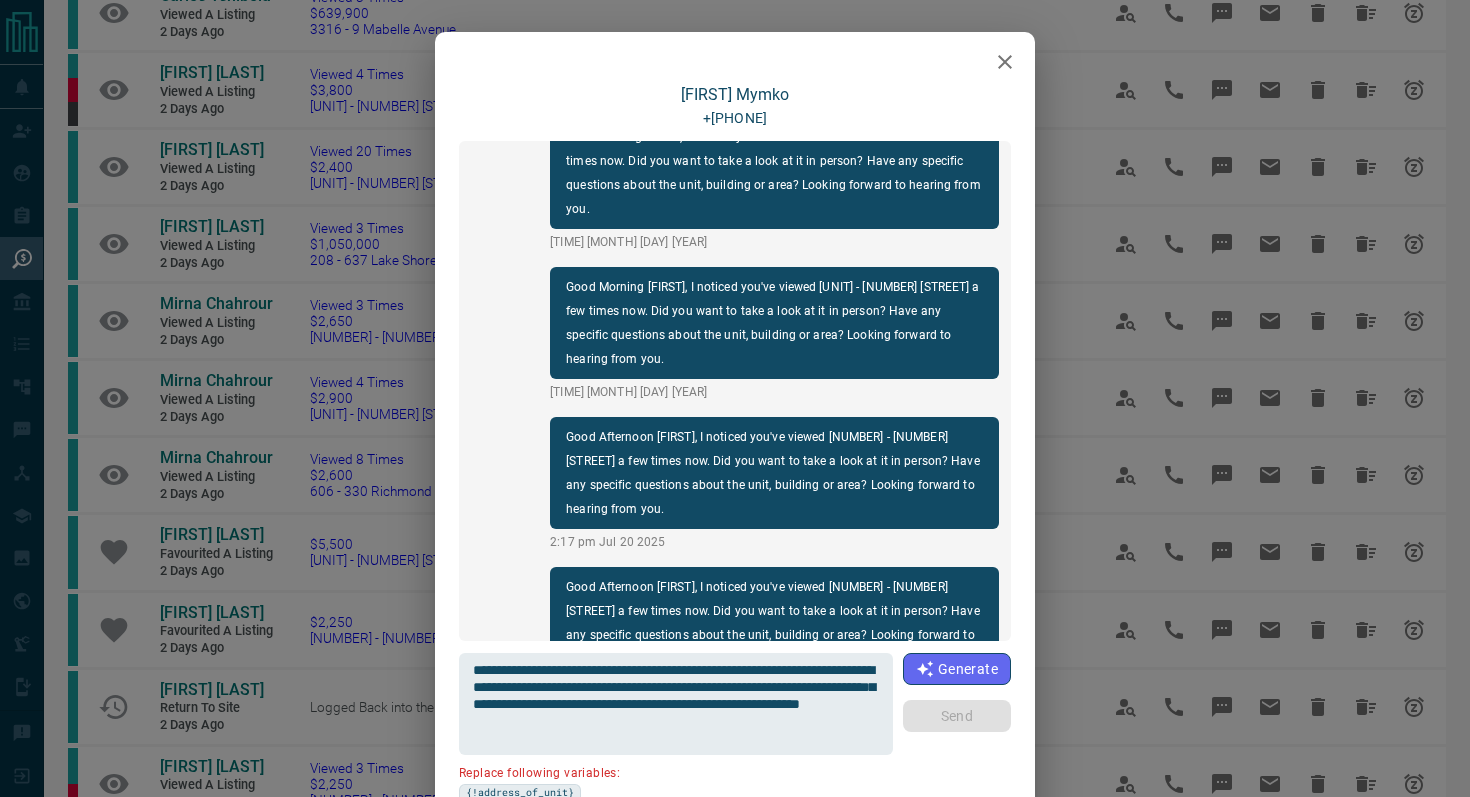 click 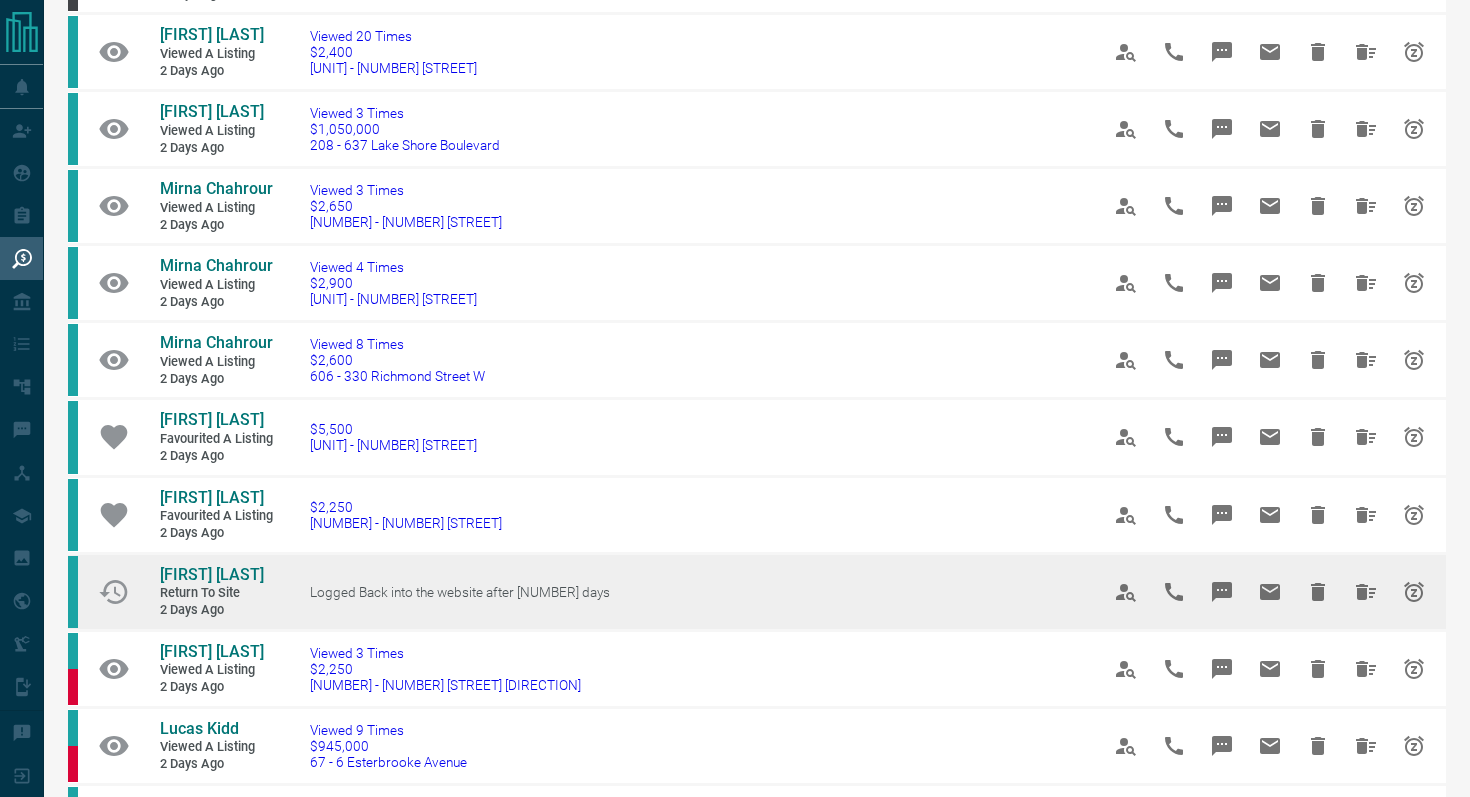 scroll, scrollTop: 569, scrollLeft: 0, axis: vertical 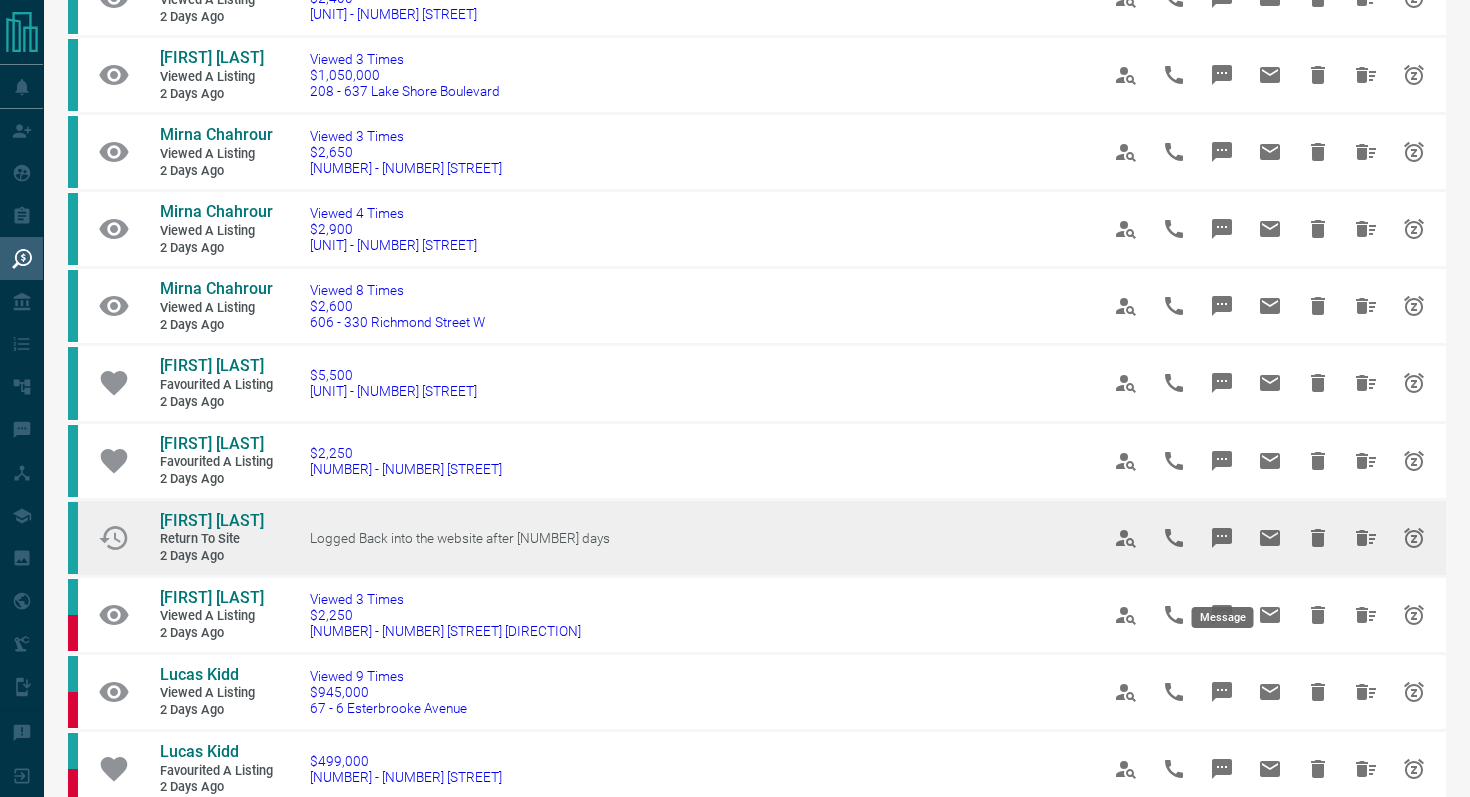 click 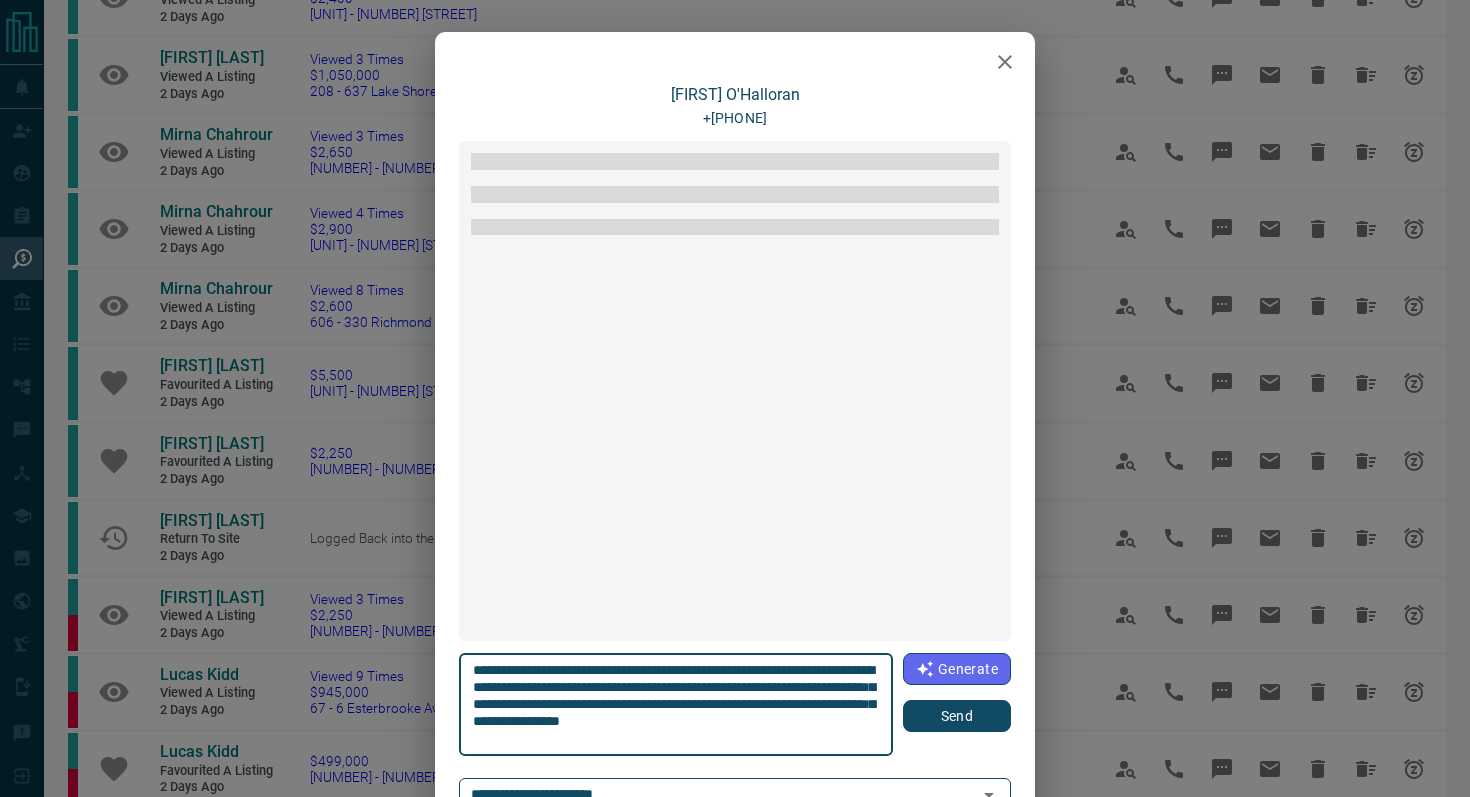 scroll, scrollTop: 234, scrollLeft: 0, axis: vertical 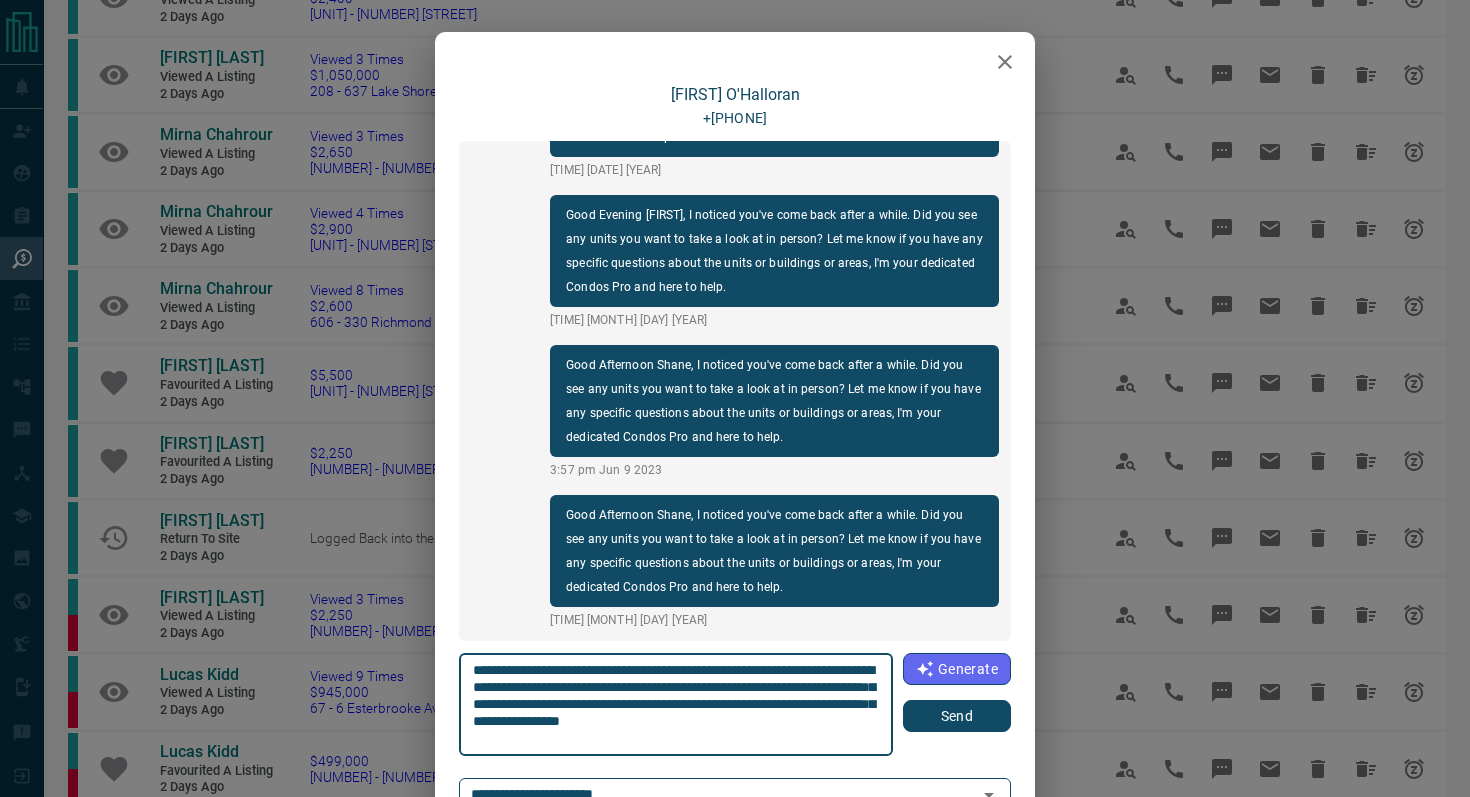 click 